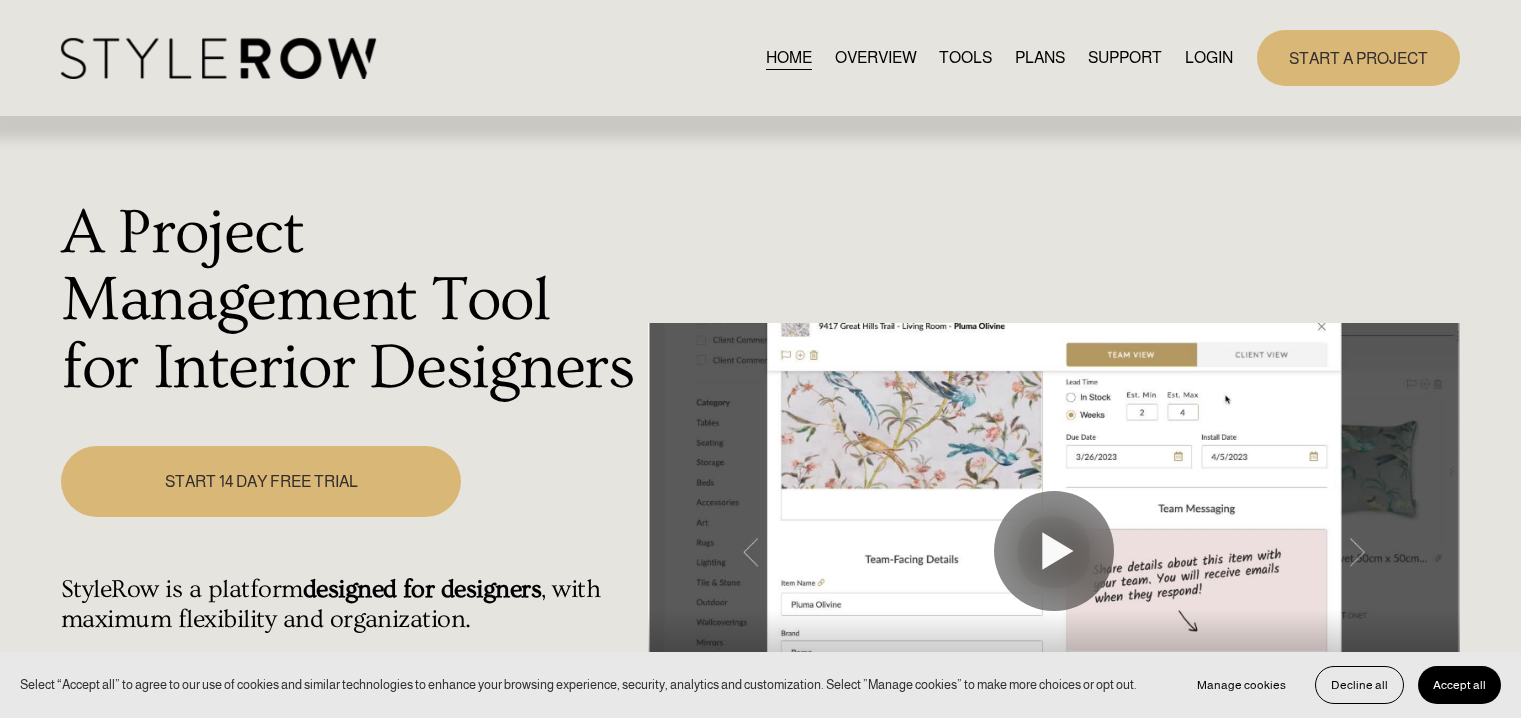 scroll, scrollTop: 0, scrollLeft: 0, axis: both 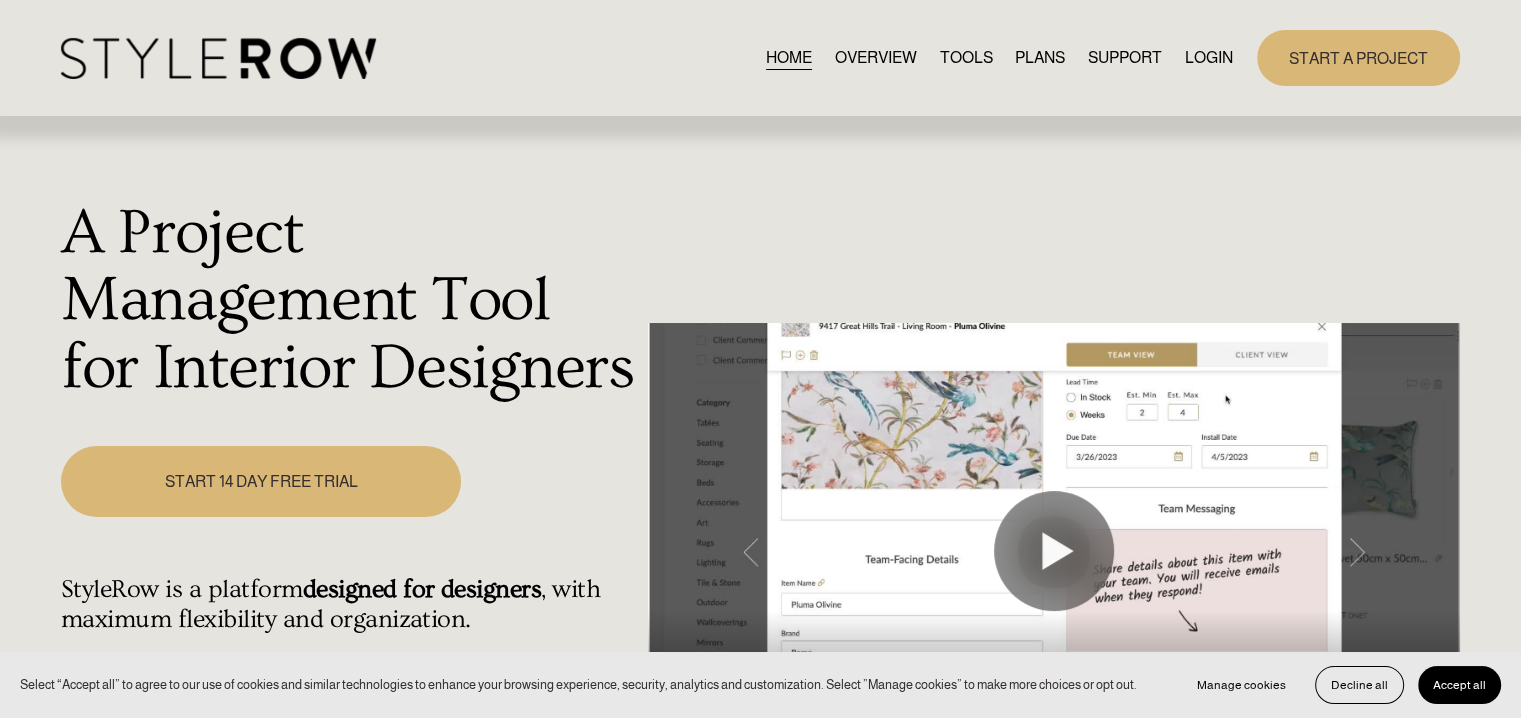 click on "LOGIN" at bounding box center [1209, 57] 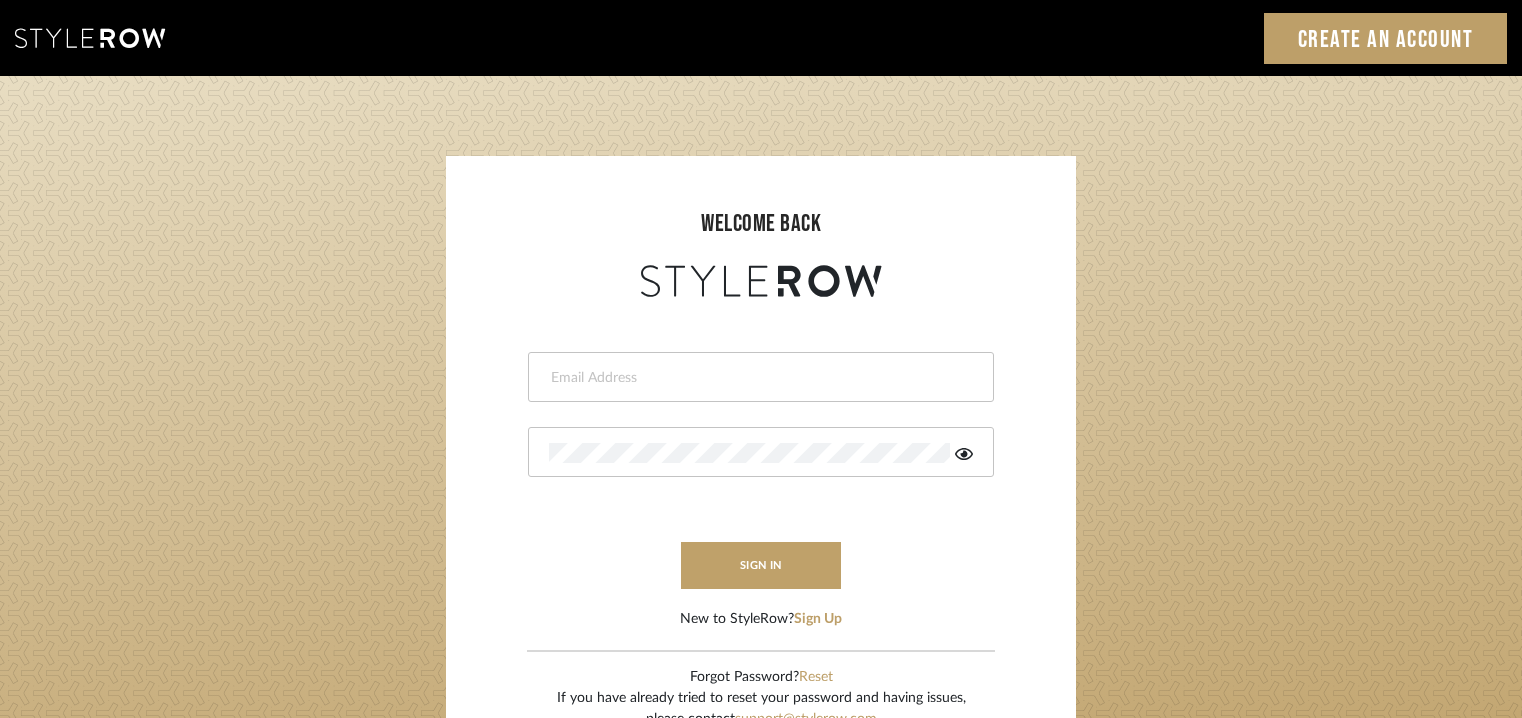 scroll, scrollTop: 0, scrollLeft: 0, axis: both 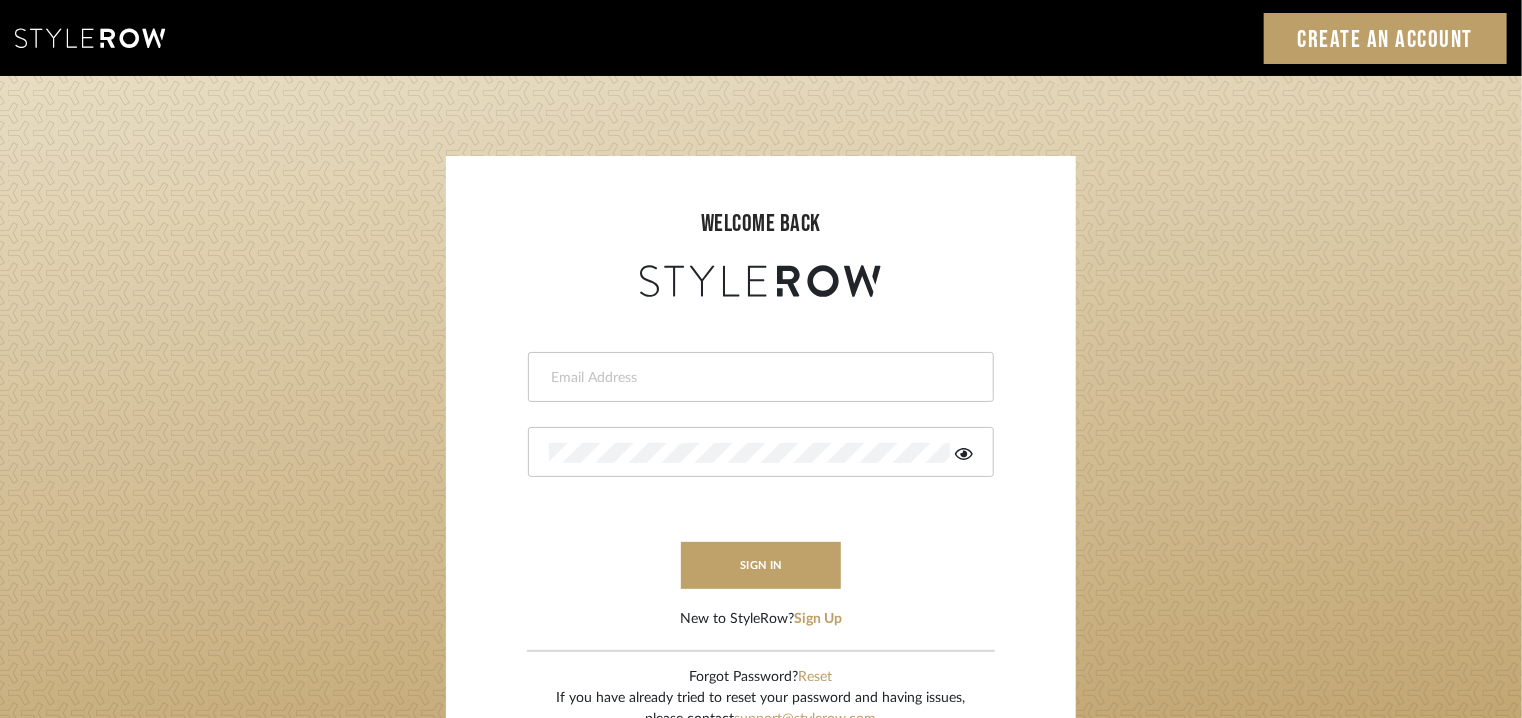 click at bounding box center (758, 378) 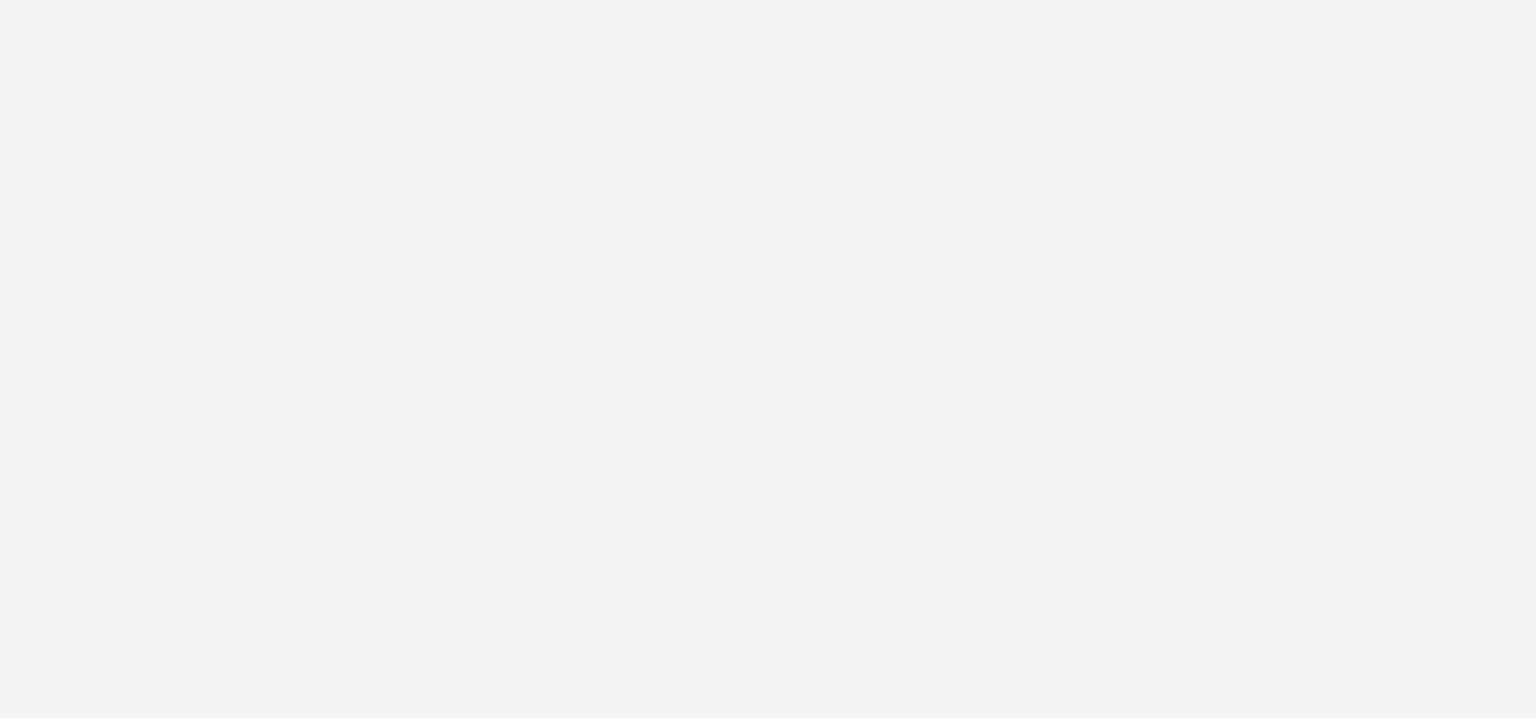 scroll, scrollTop: 0, scrollLeft: 0, axis: both 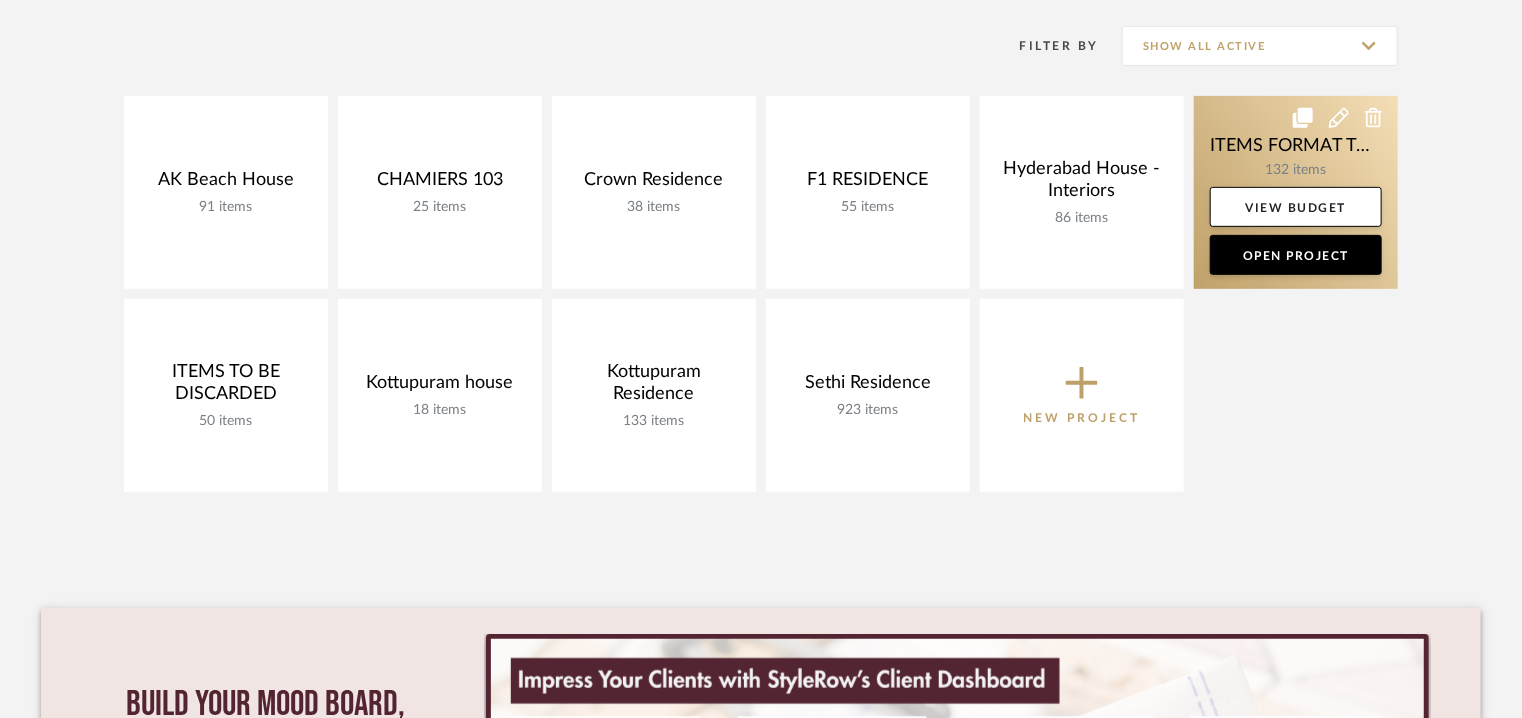 click 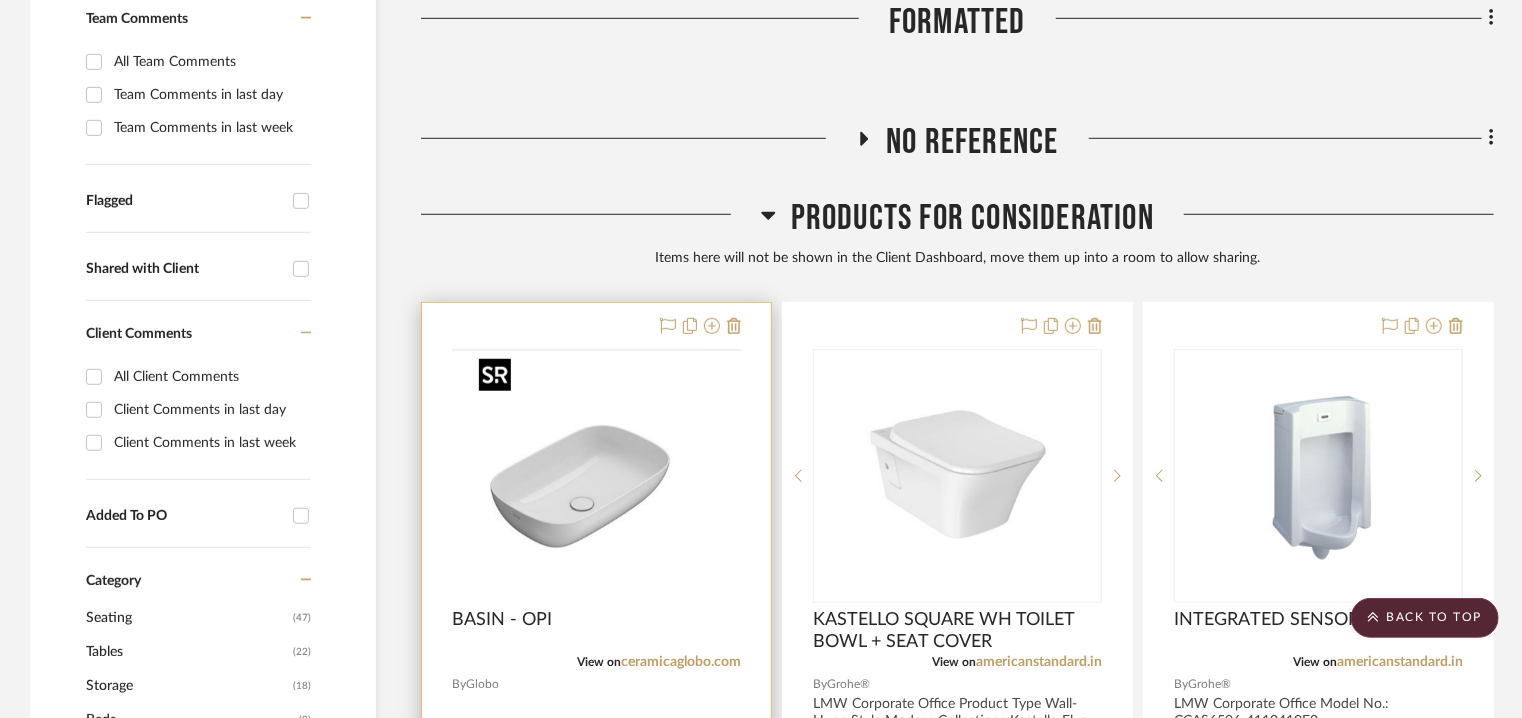 scroll, scrollTop: 0, scrollLeft: 0, axis: both 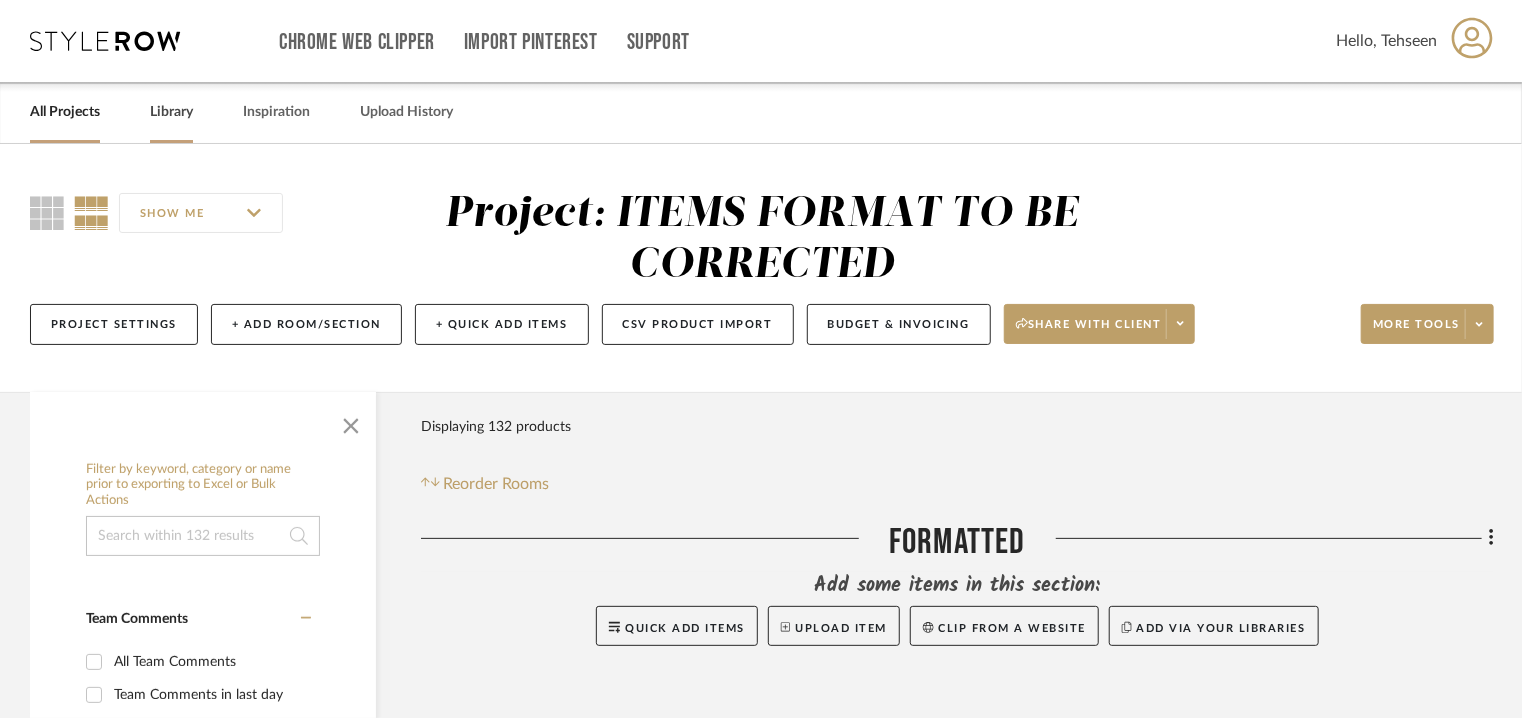 click on "Library" at bounding box center [171, 112] 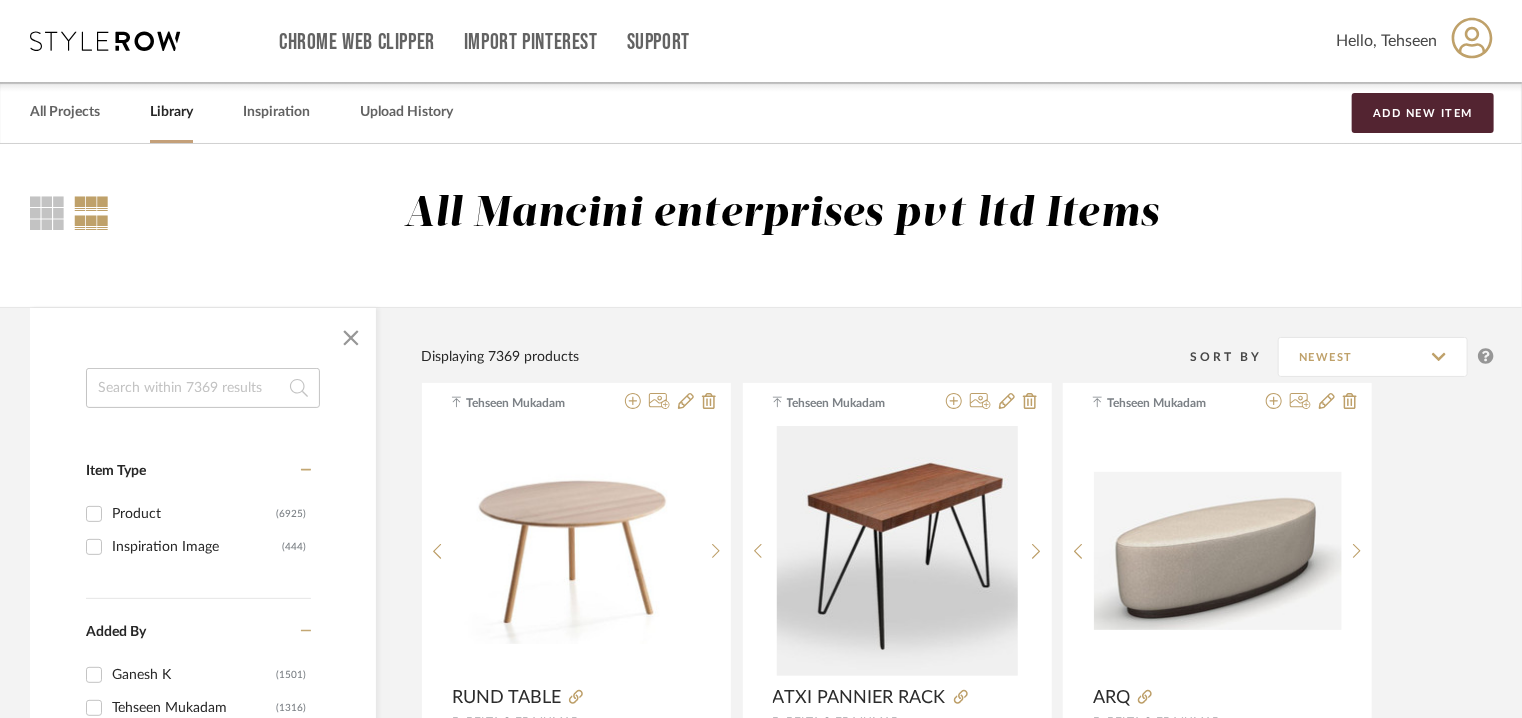 click 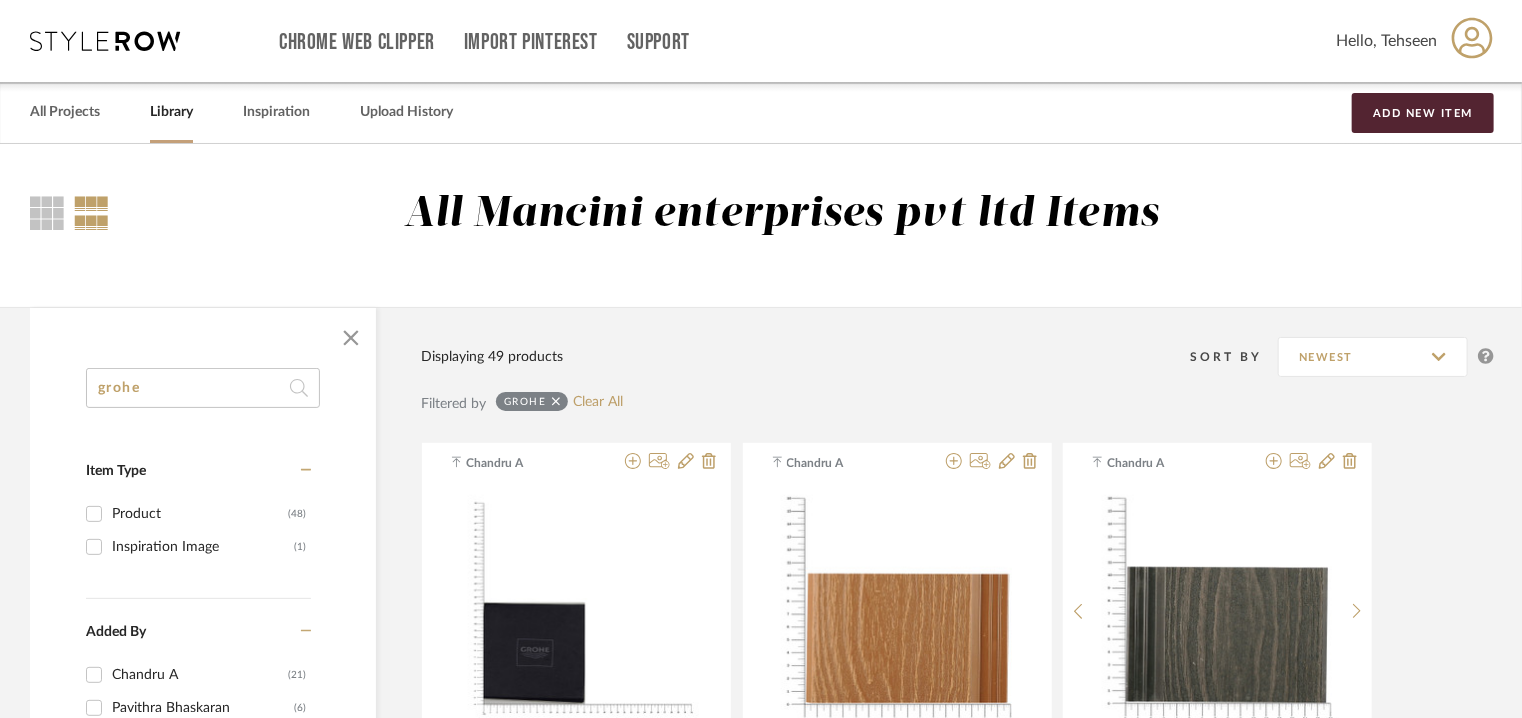 type on "grohe" 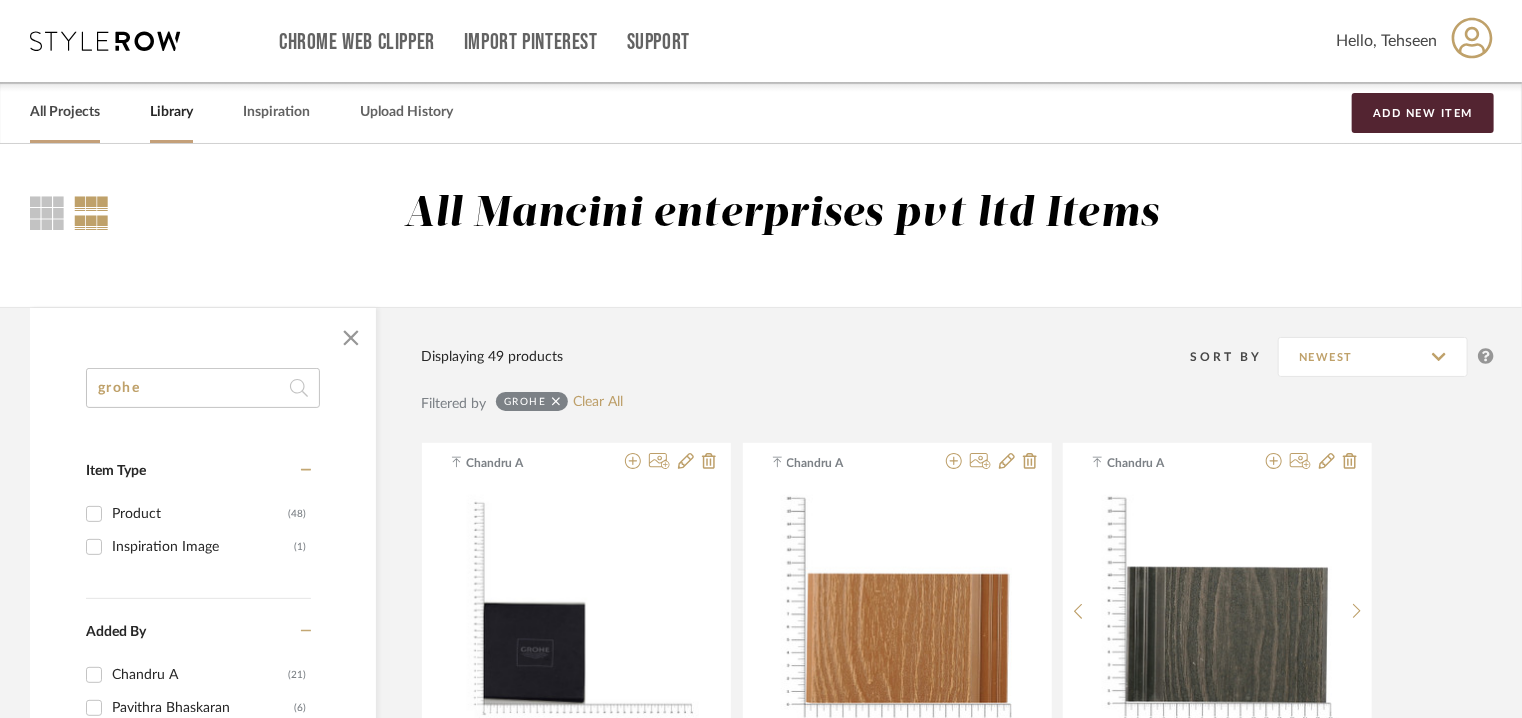 click on "All Projects" at bounding box center (65, 112) 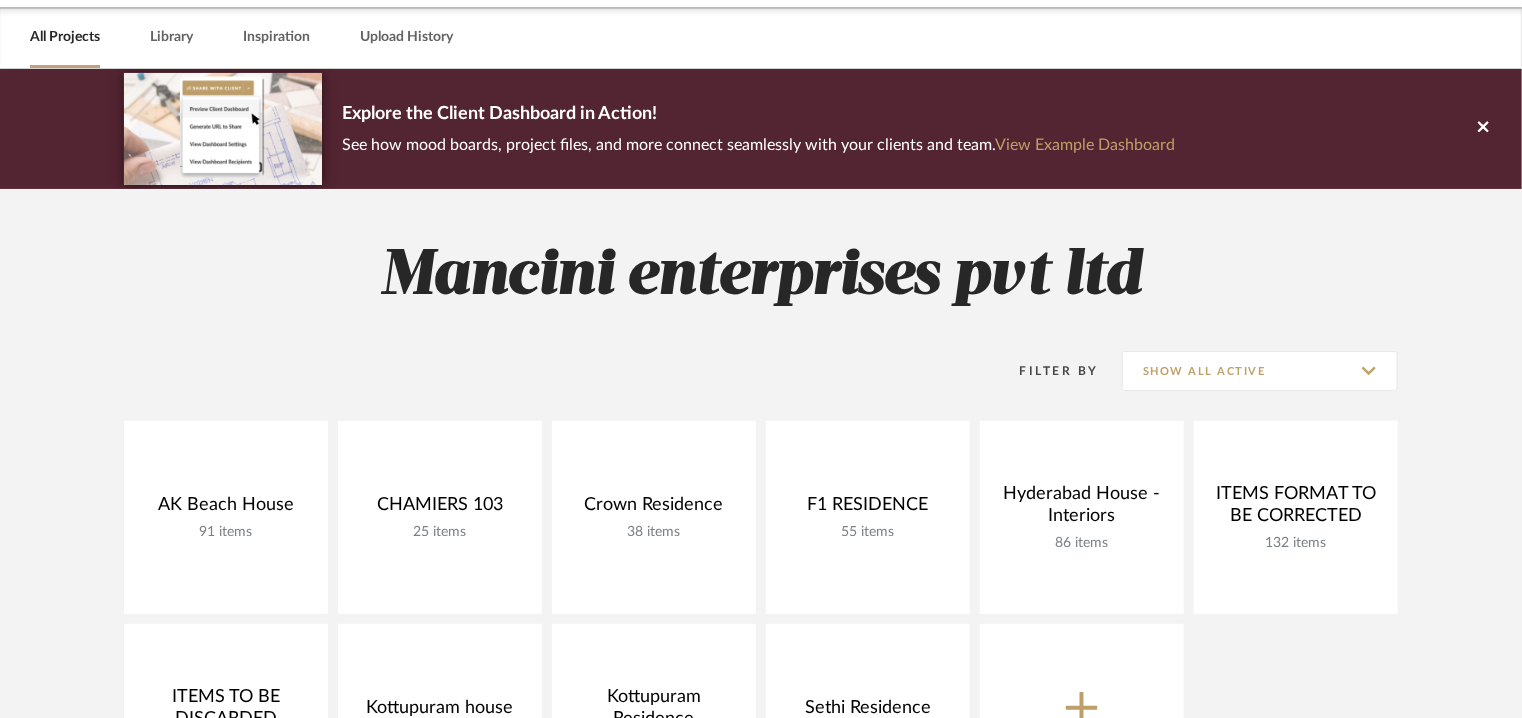 scroll, scrollTop: 300, scrollLeft: 0, axis: vertical 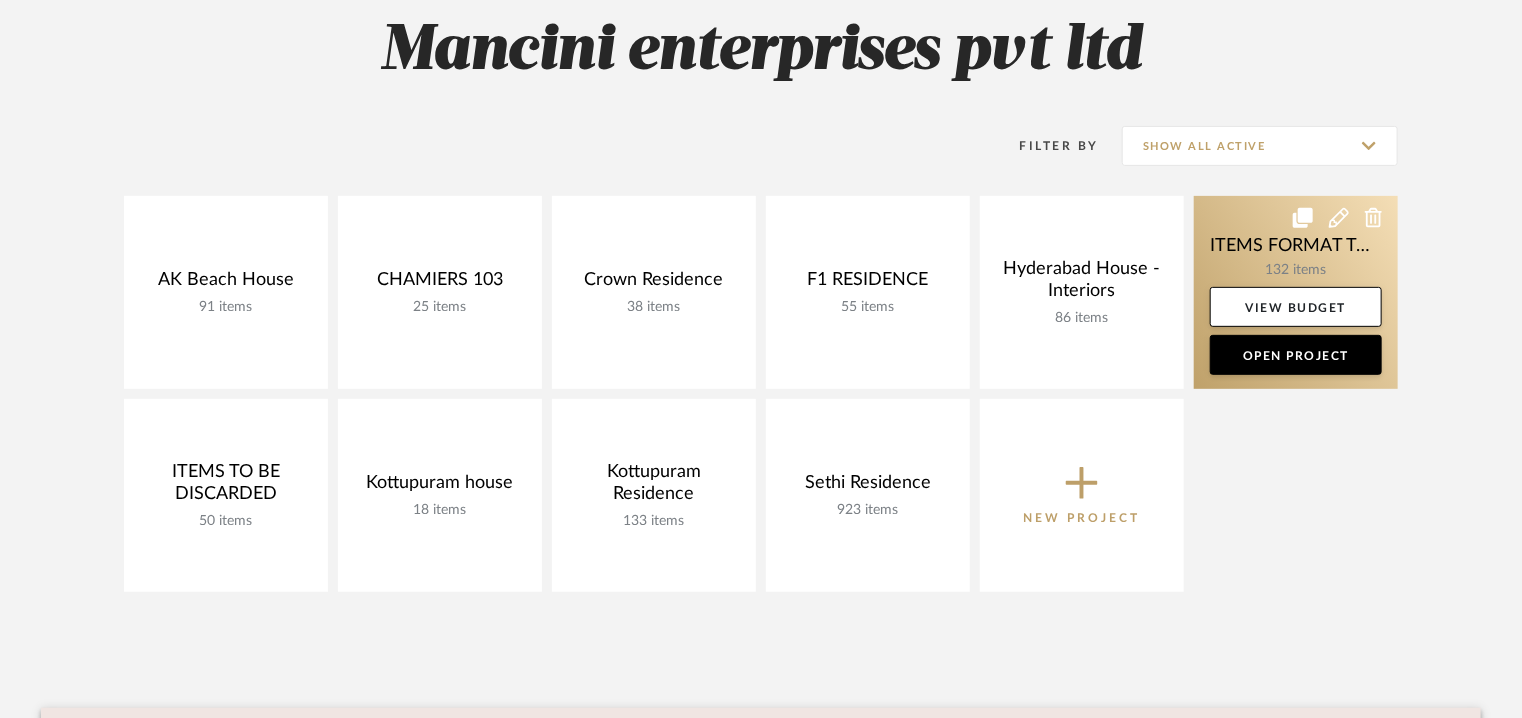 click 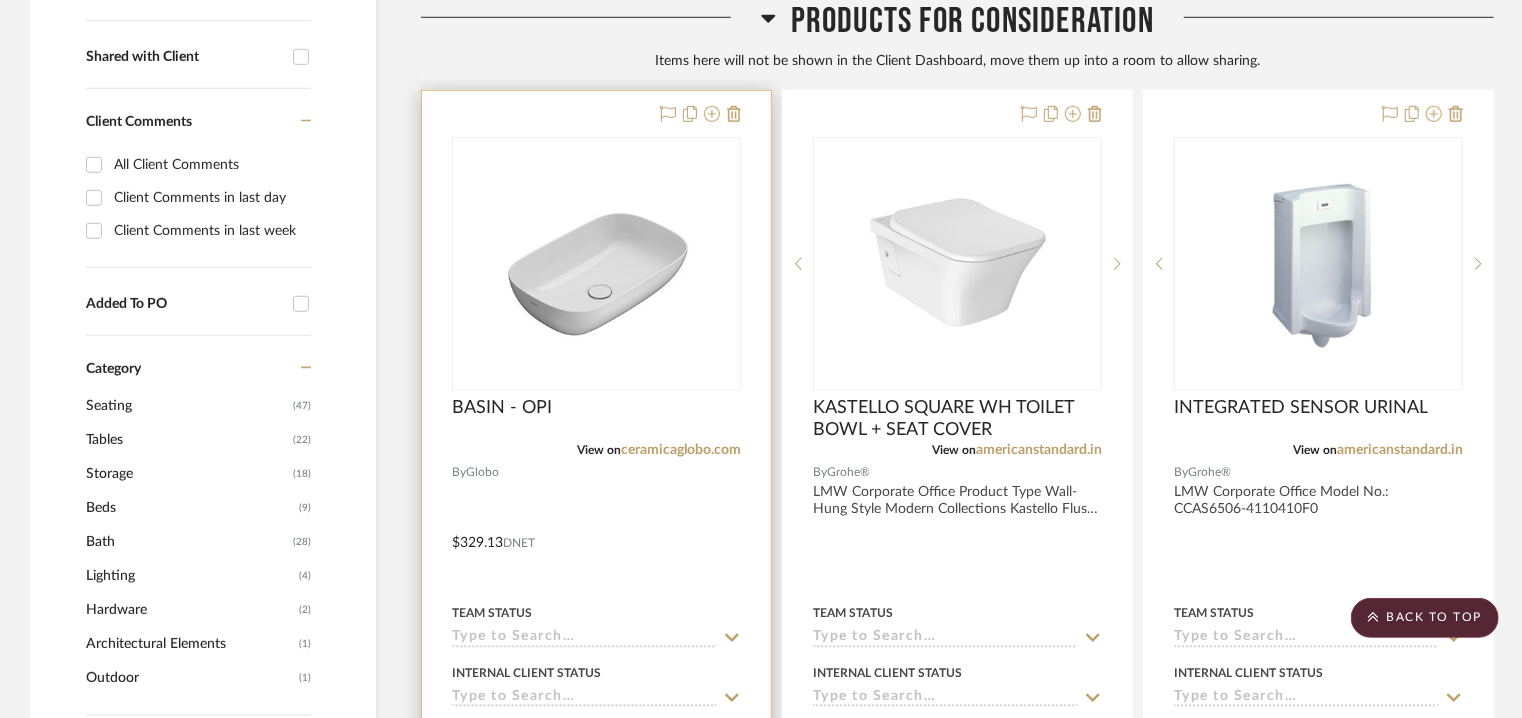 scroll, scrollTop: 800, scrollLeft: 0, axis: vertical 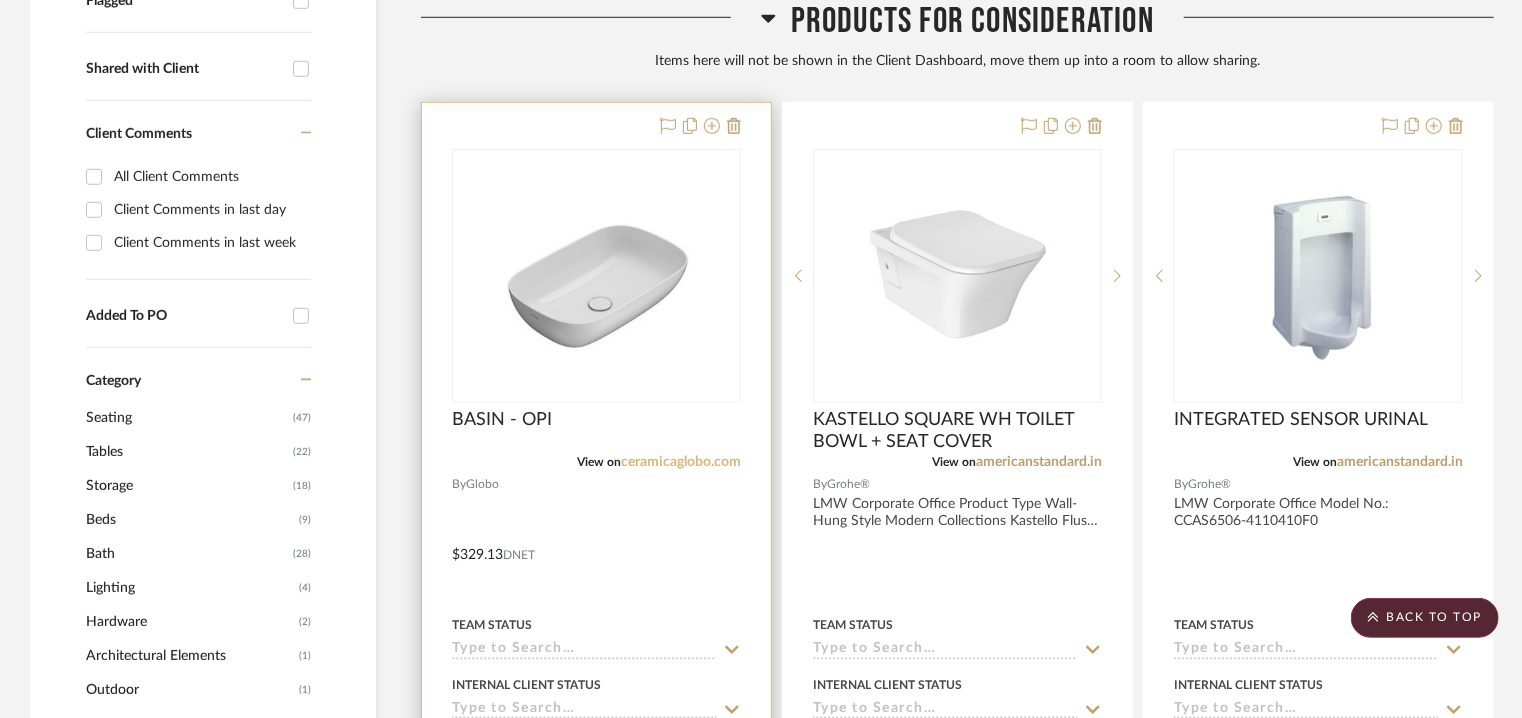 click on "ceramicaglobo.com" at bounding box center [681, 462] 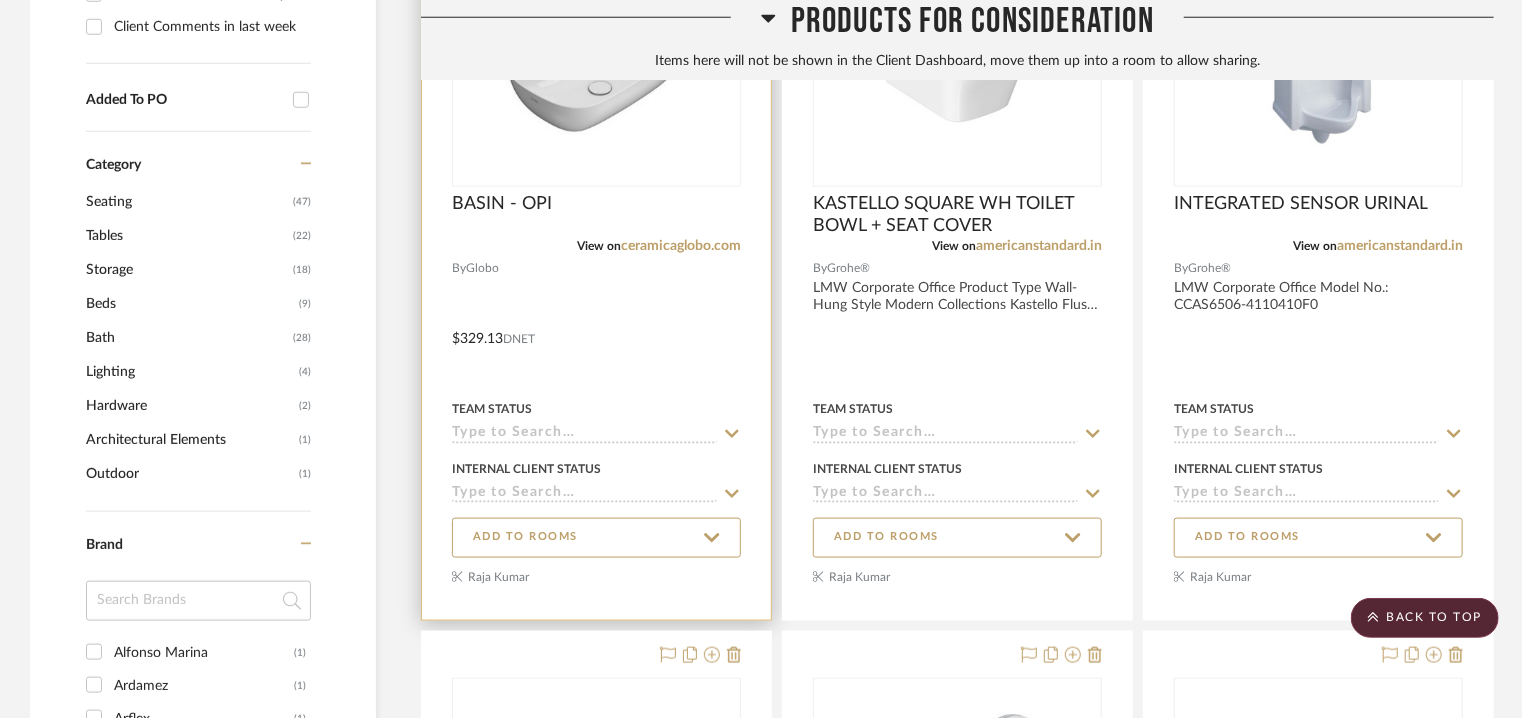 scroll, scrollTop: 900, scrollLeft: 0, axis: vertical 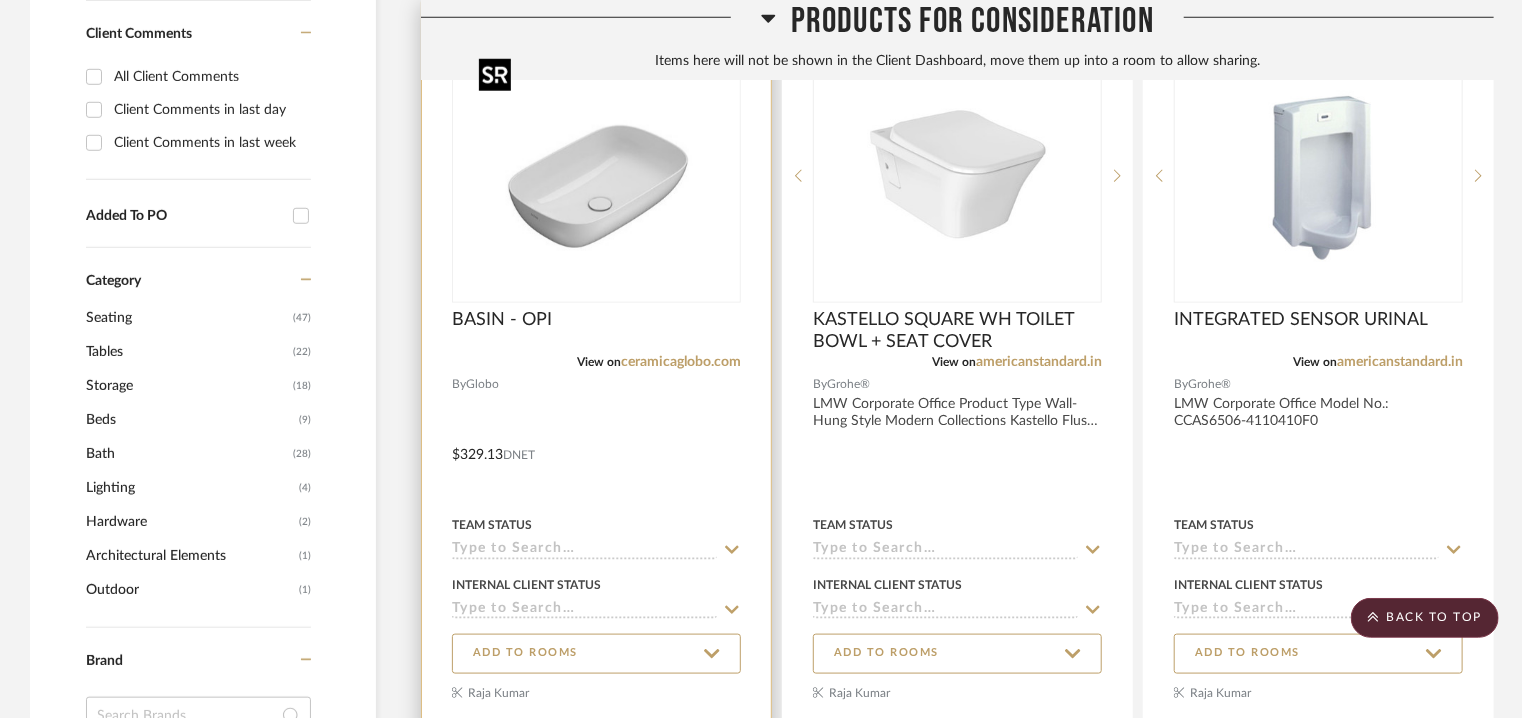 click at bounding box center [597, 176] 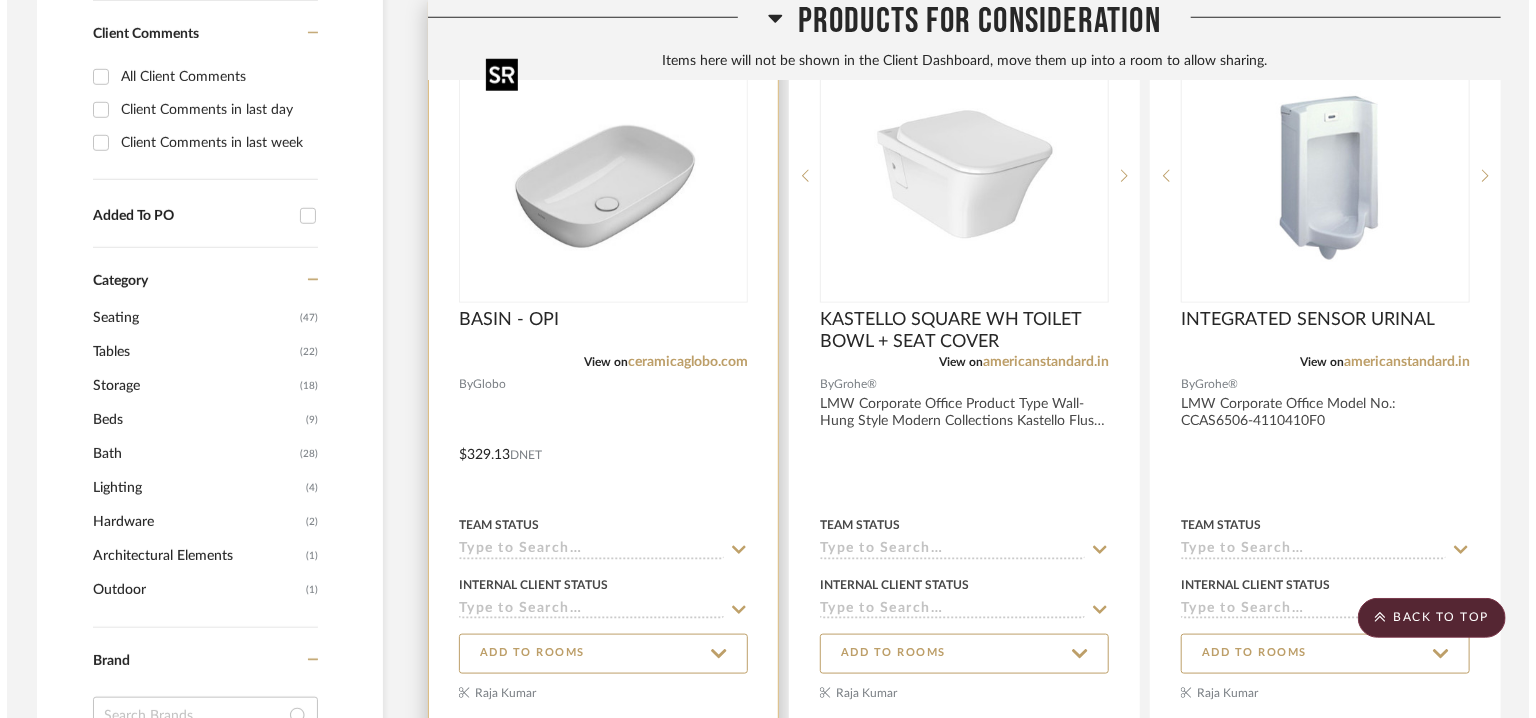 scroll, scrollTop: 0, scrollLeft: 0, axis: both 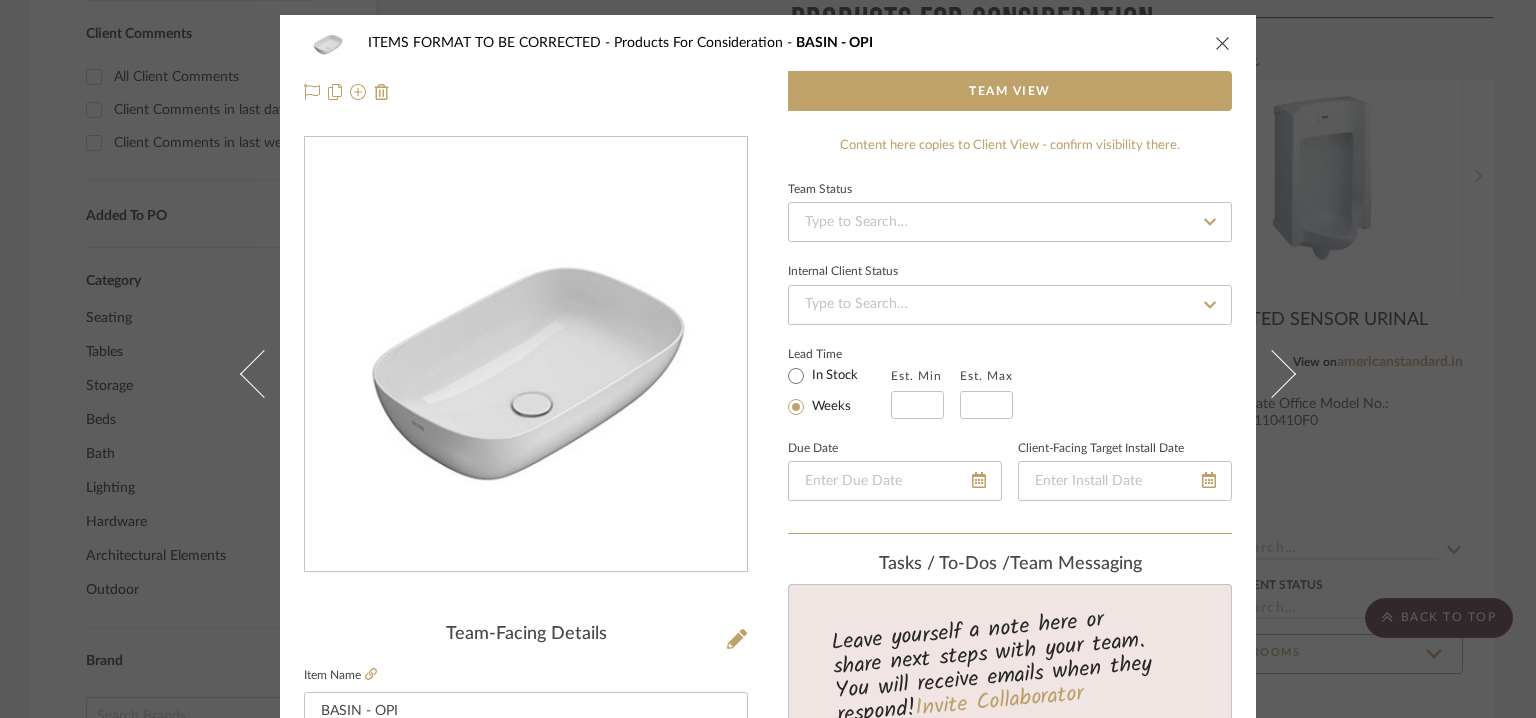 click at bounding box center (1223, 43) 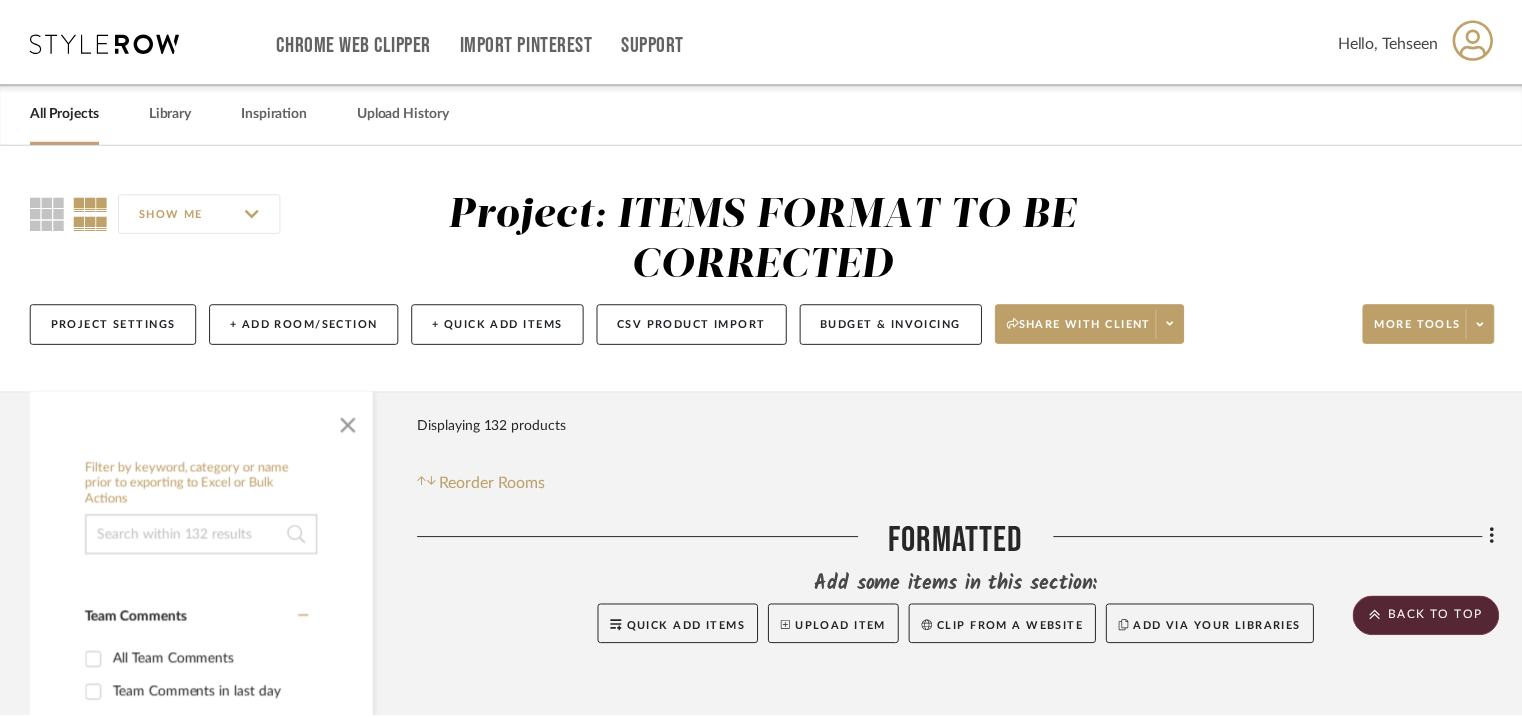 scroll, scrollTop: 900, scrollLeft: 0, axis: vertical 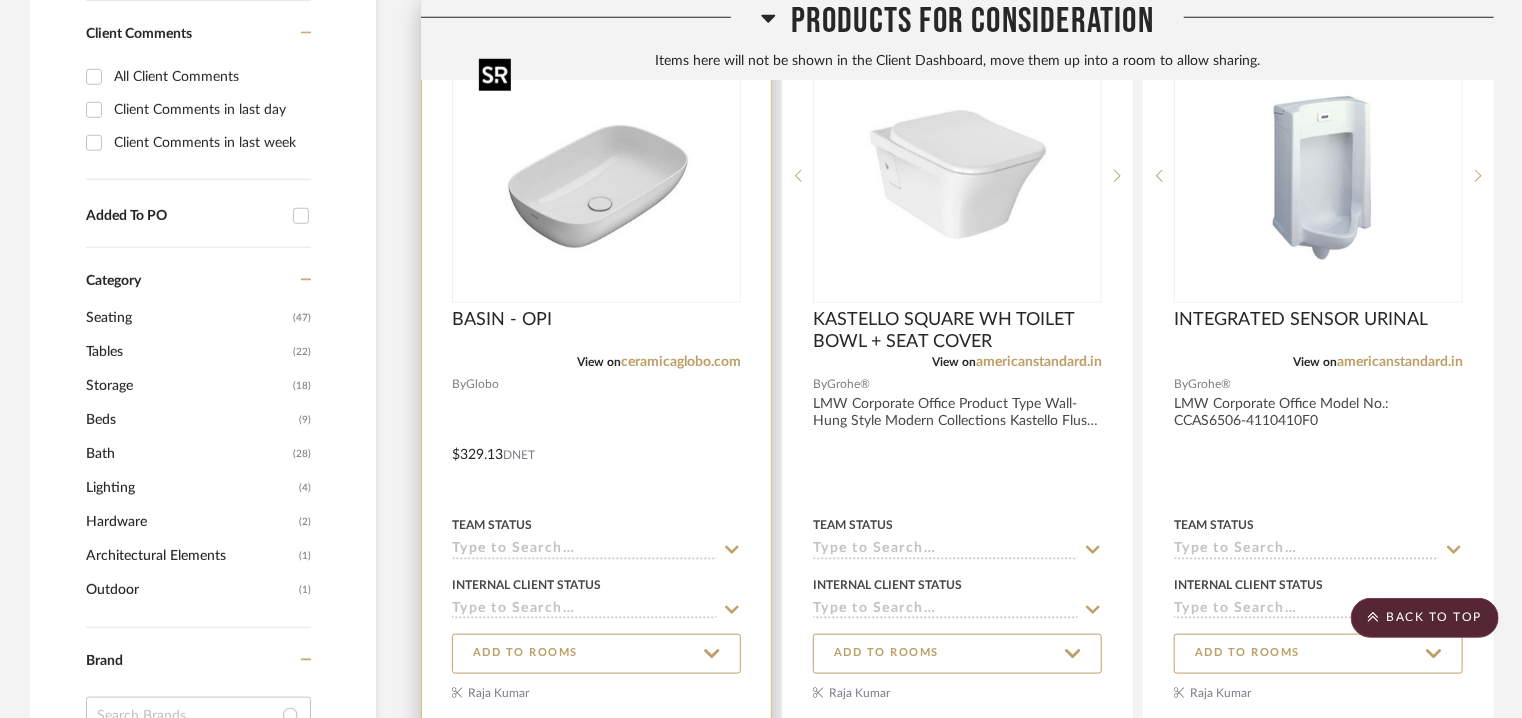 click at bounding box center [597, 176] 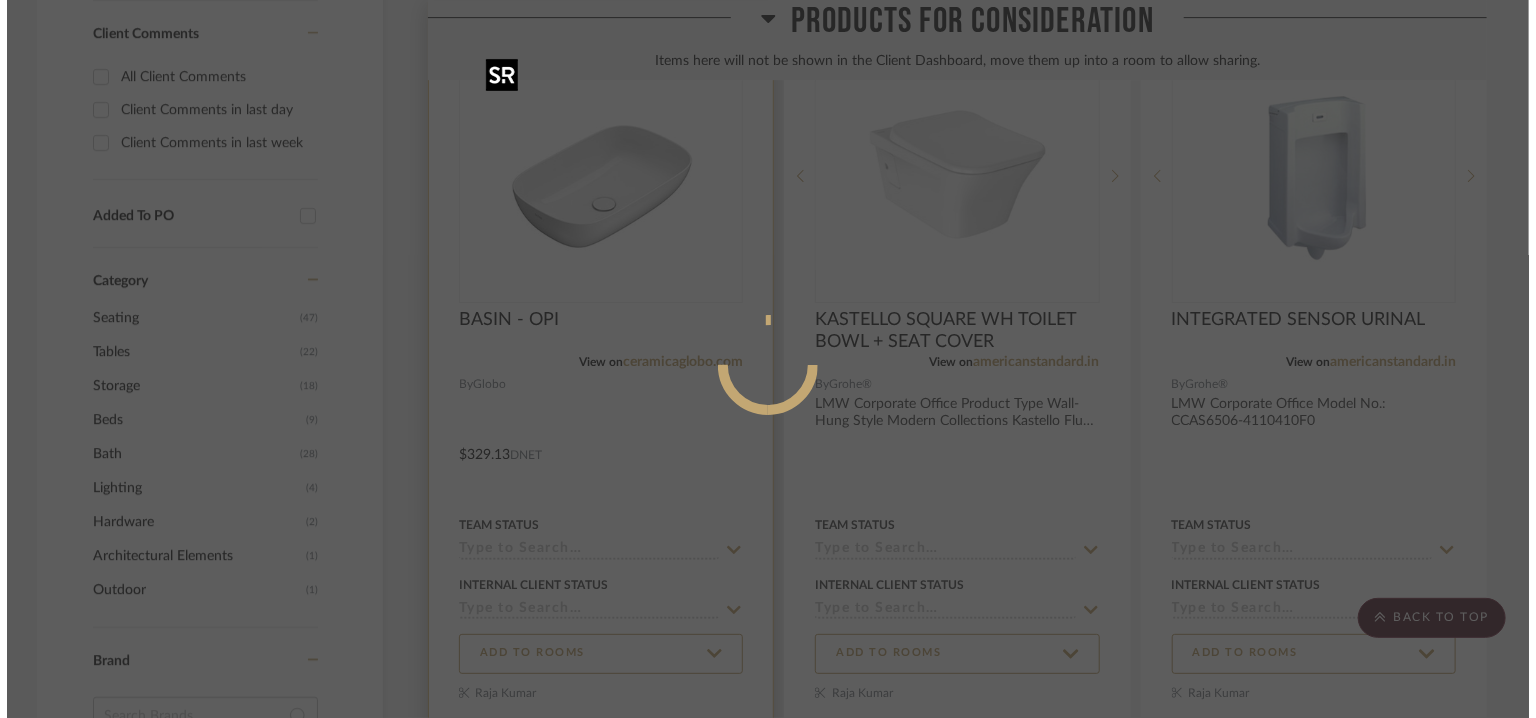 scroll, scrollTop: 0, scrollLeft: 0, axis: both 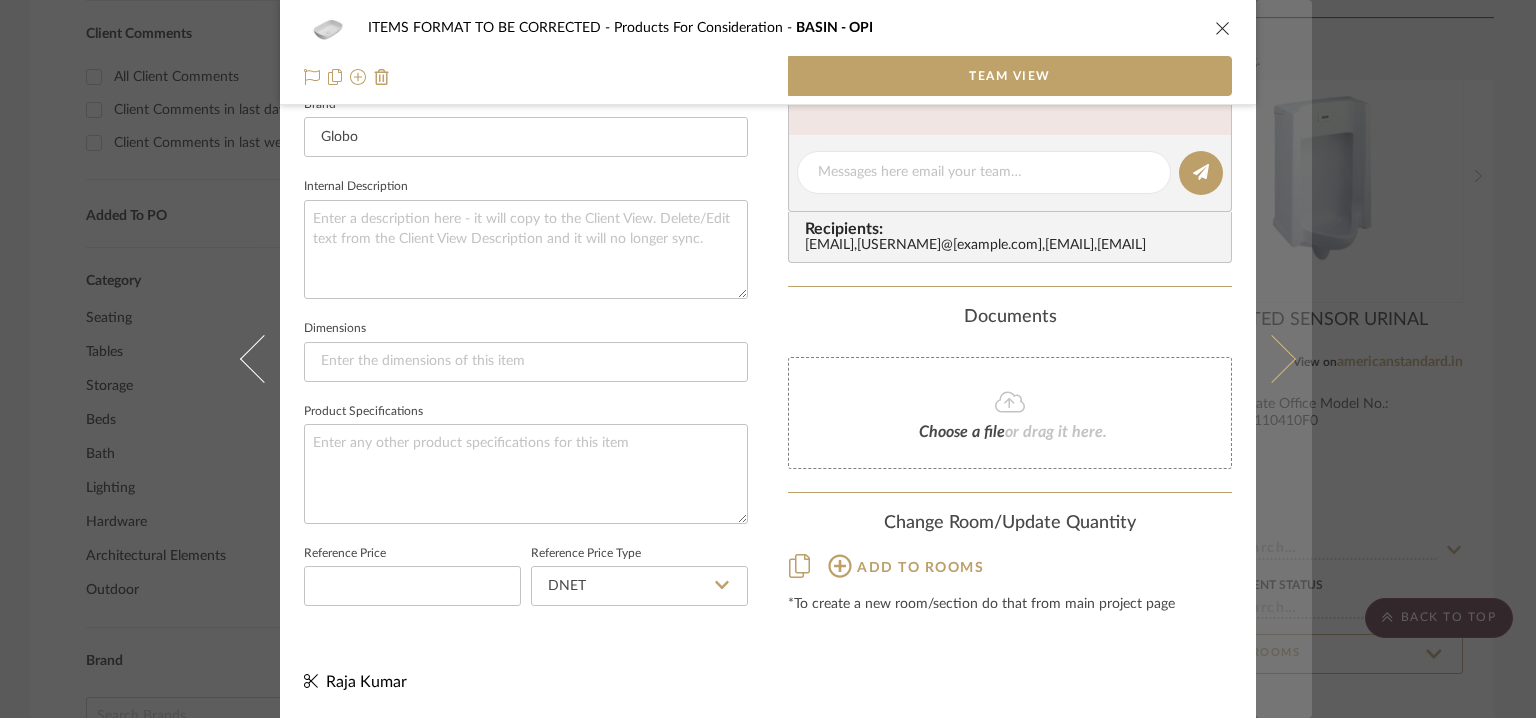 click at bounding box center (1272, 359) 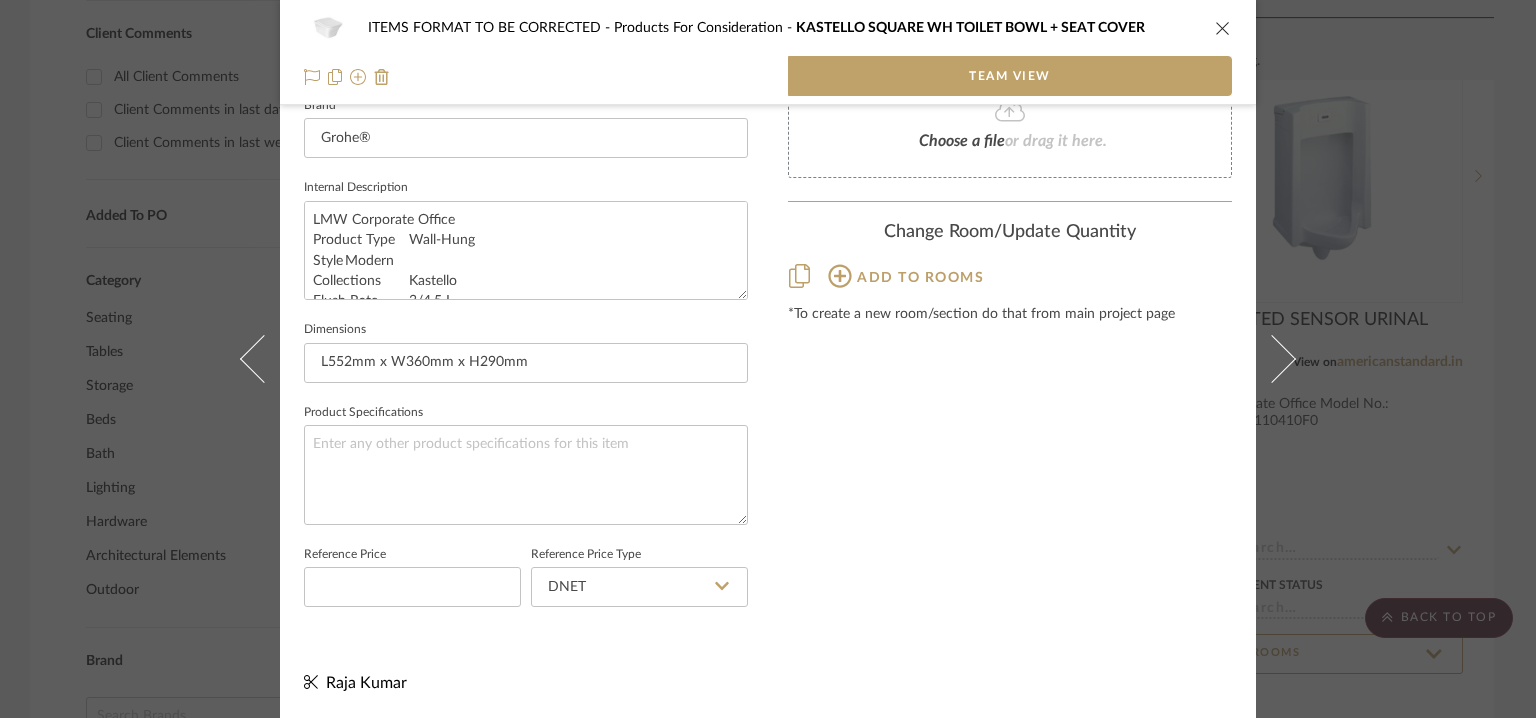 scroll, scrollTop: 663, scrollLeft: 0, axis: vertical 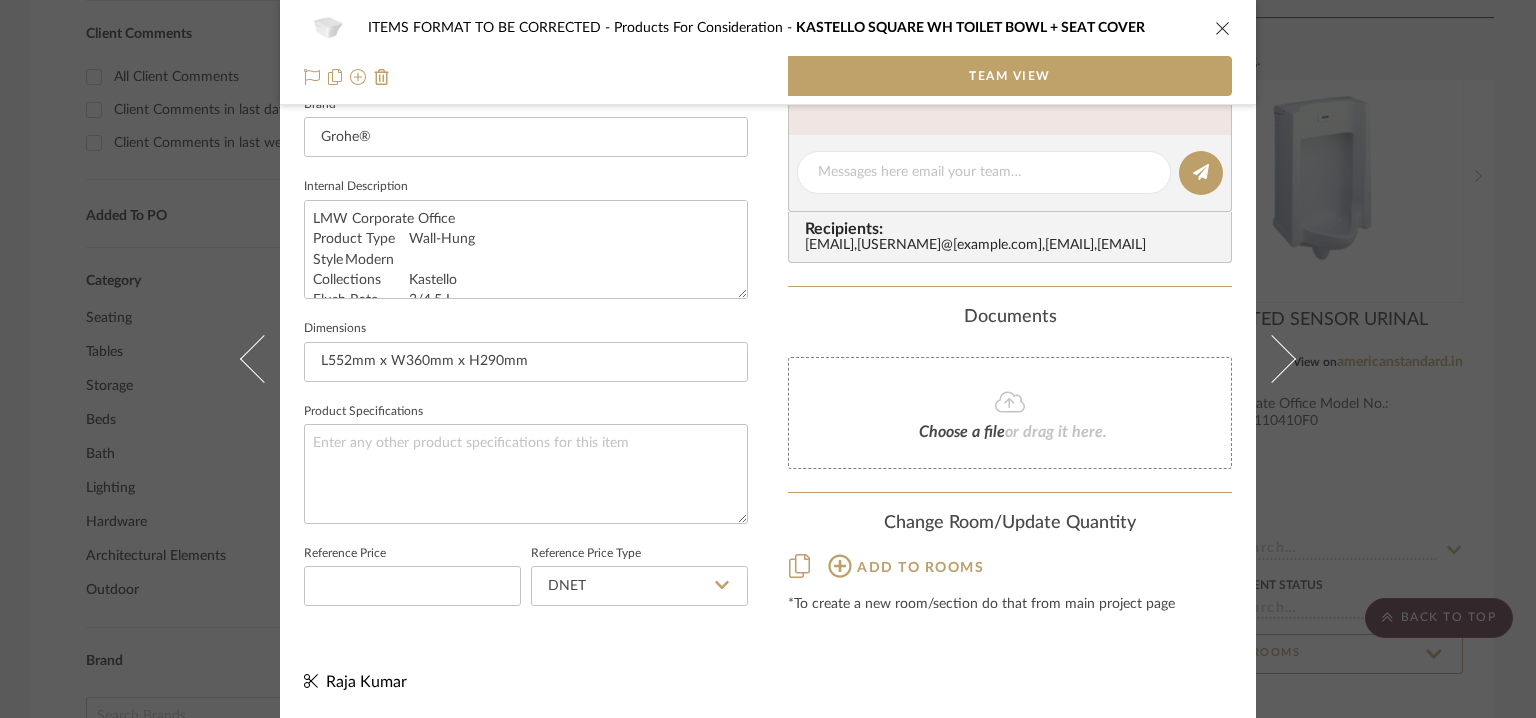 click at bounding box center (264, 359) 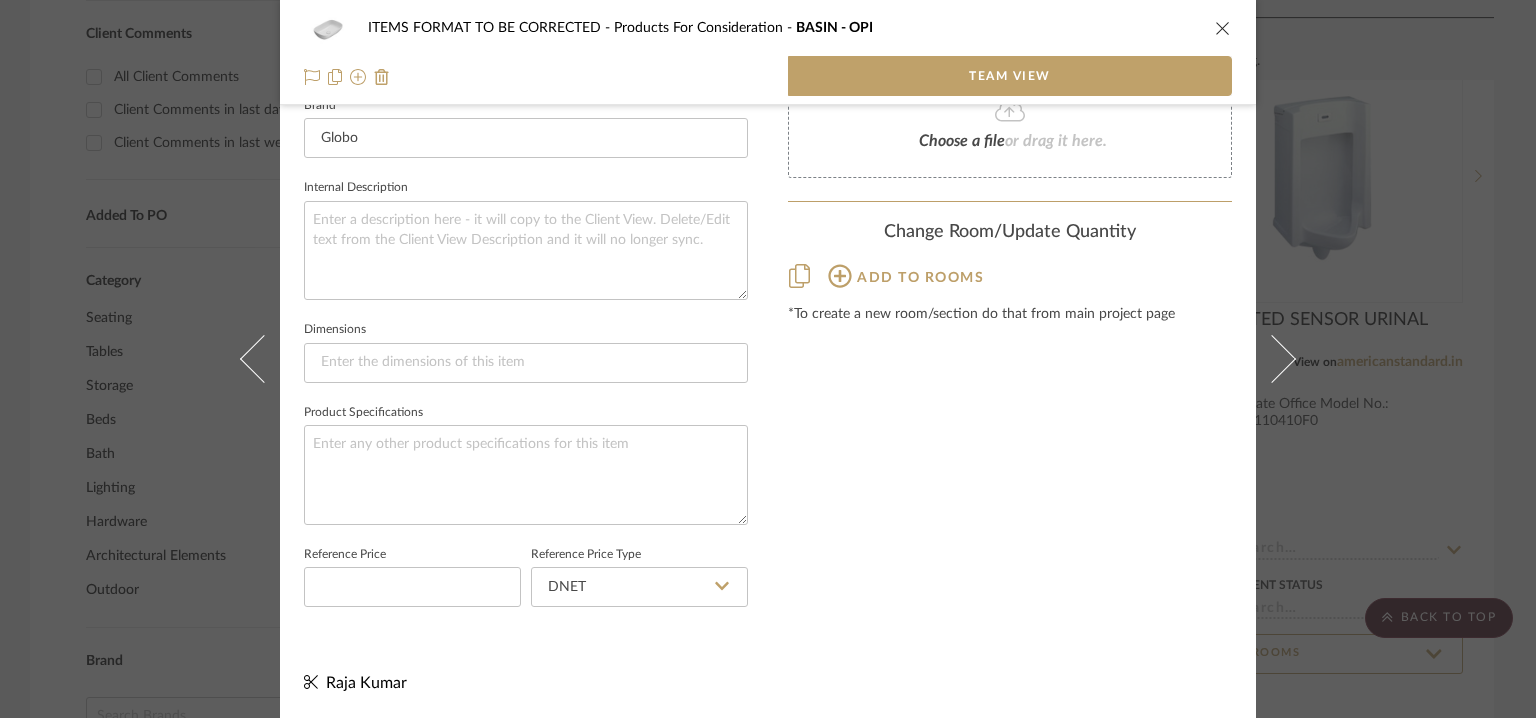 scroll, scrollTop: 663, scrollLeft: 0, axis: vertical 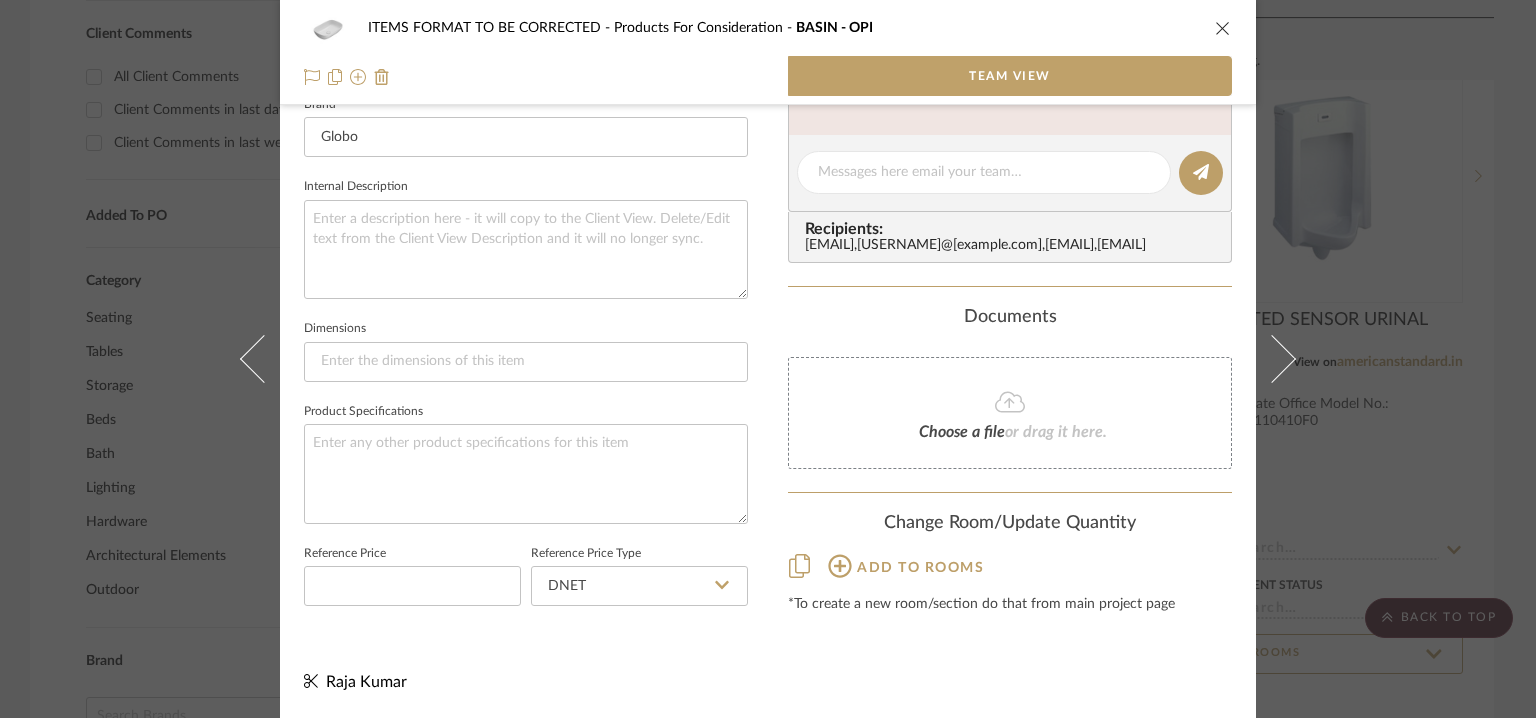click 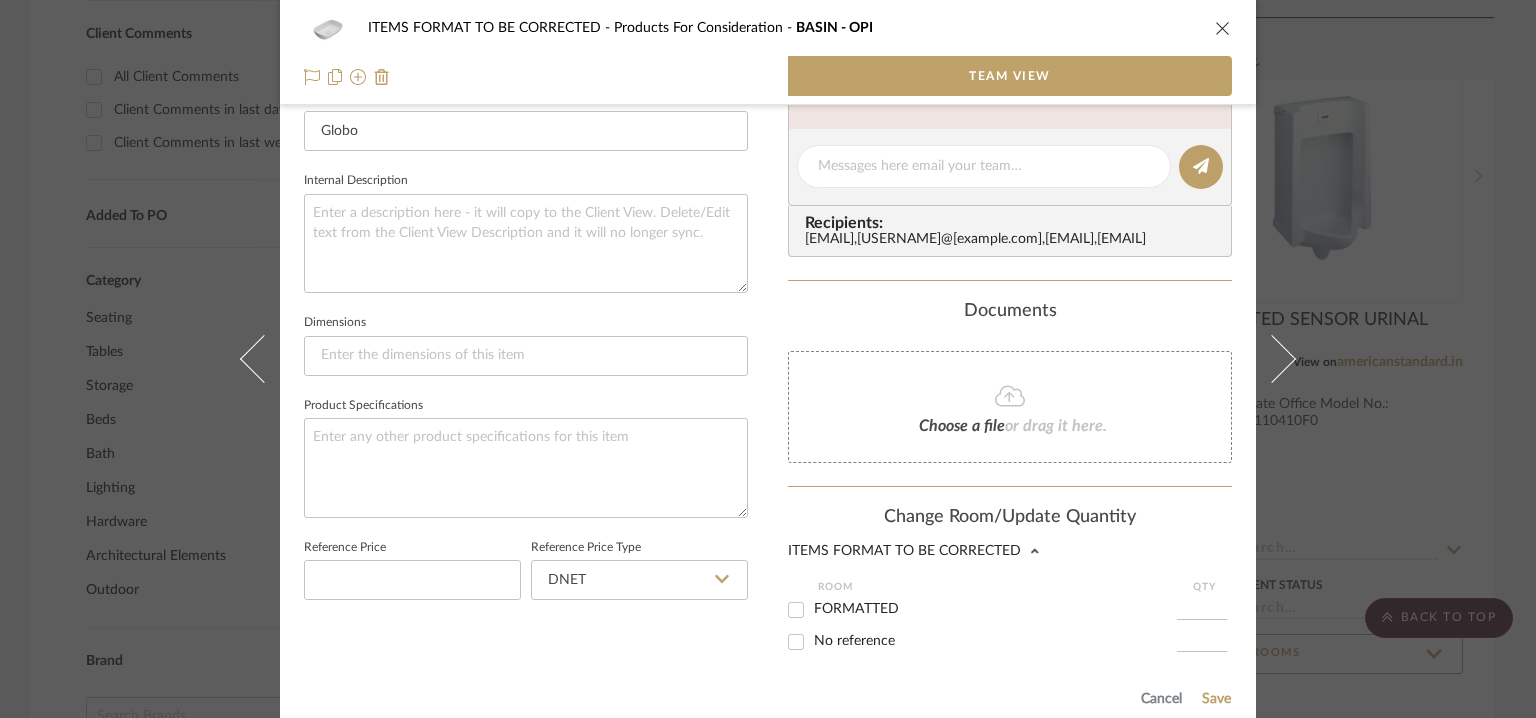 click on "FORMATTED" at bounding box center [856, 609] 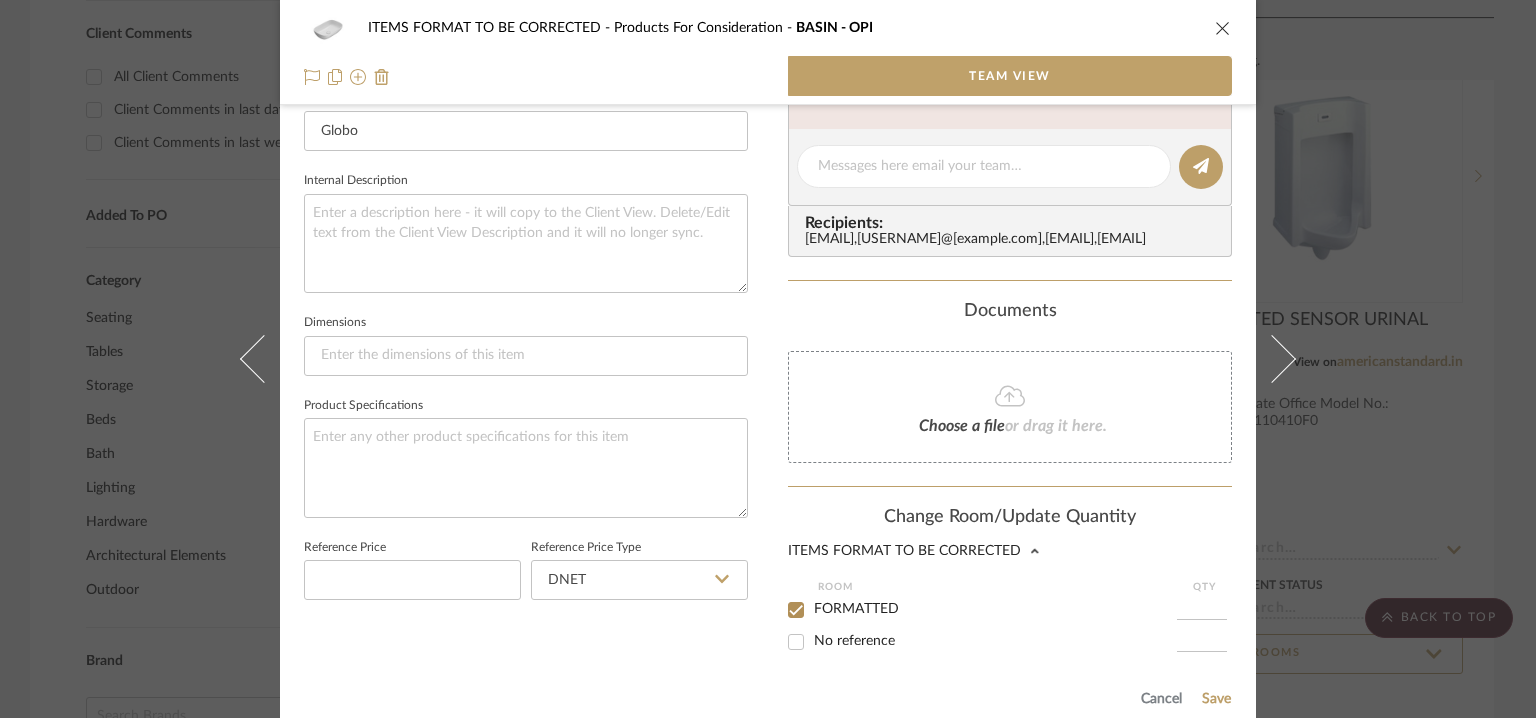 checkbox on "true" 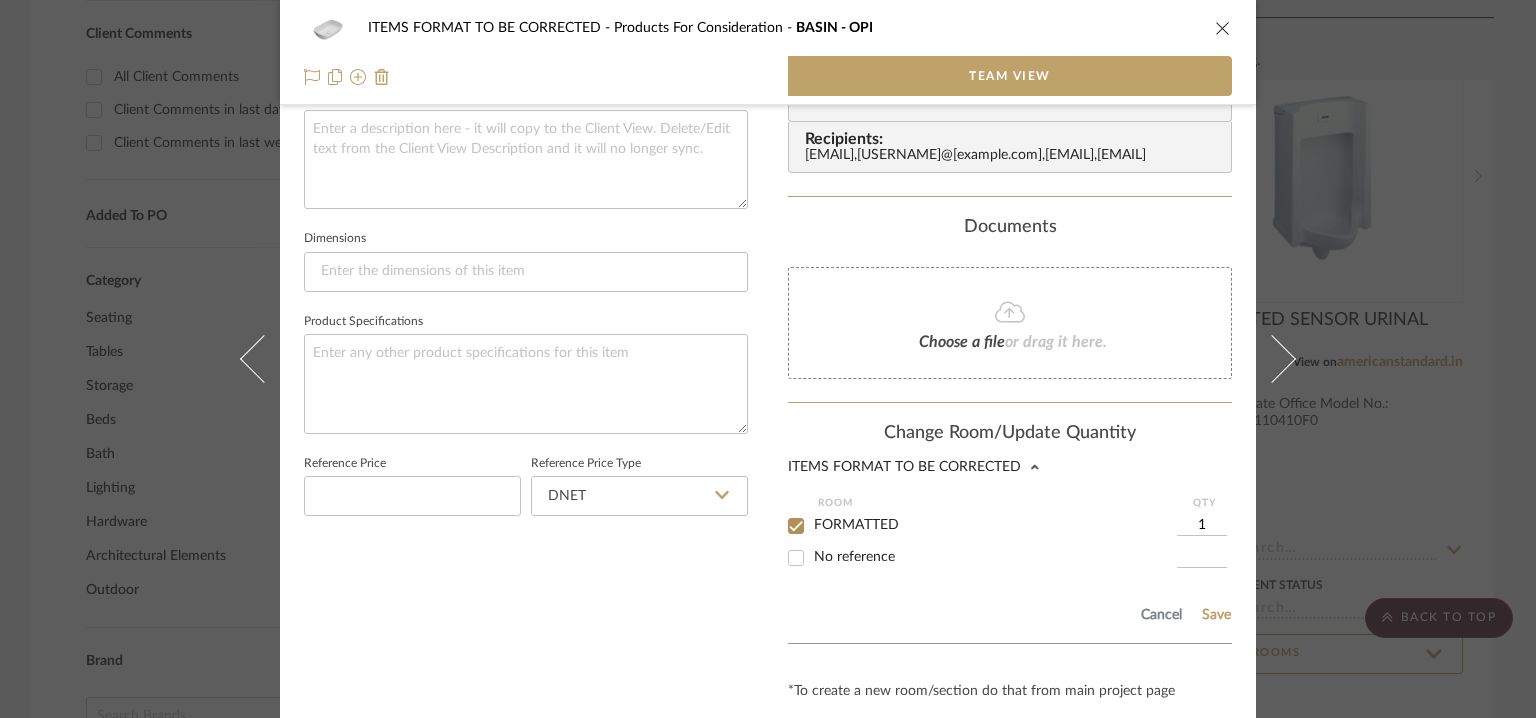 scroll, scrollTop: 839, scrollLeft: 0, axis: vertical 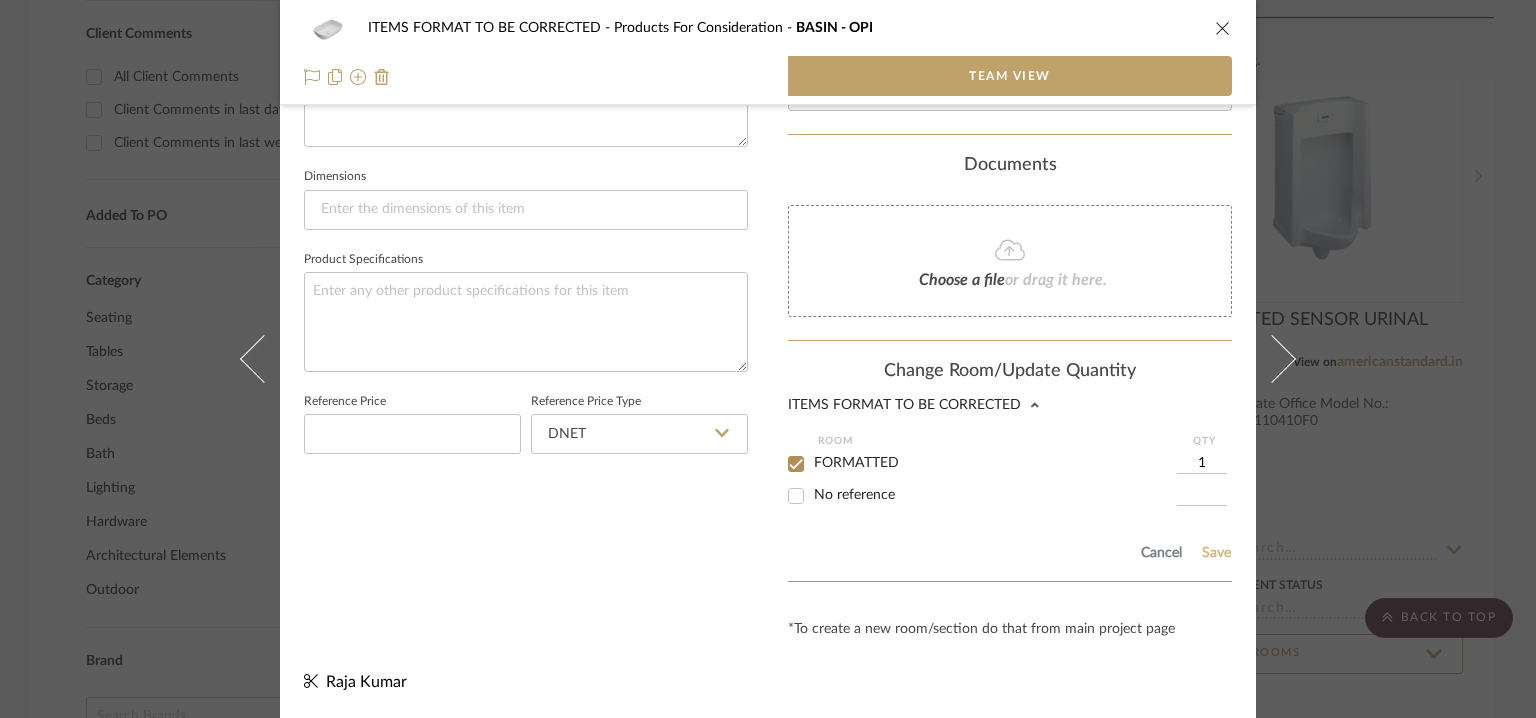 click on "Save" 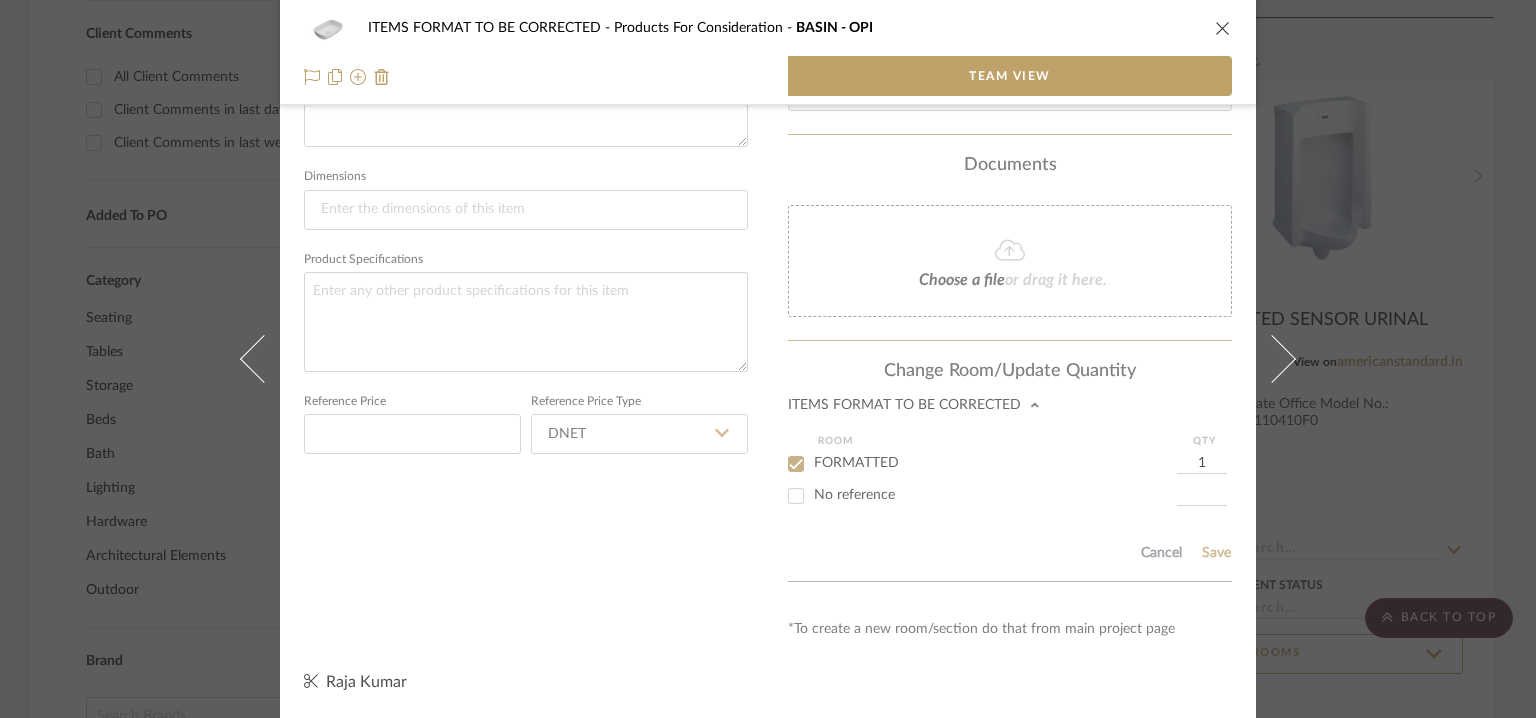 type 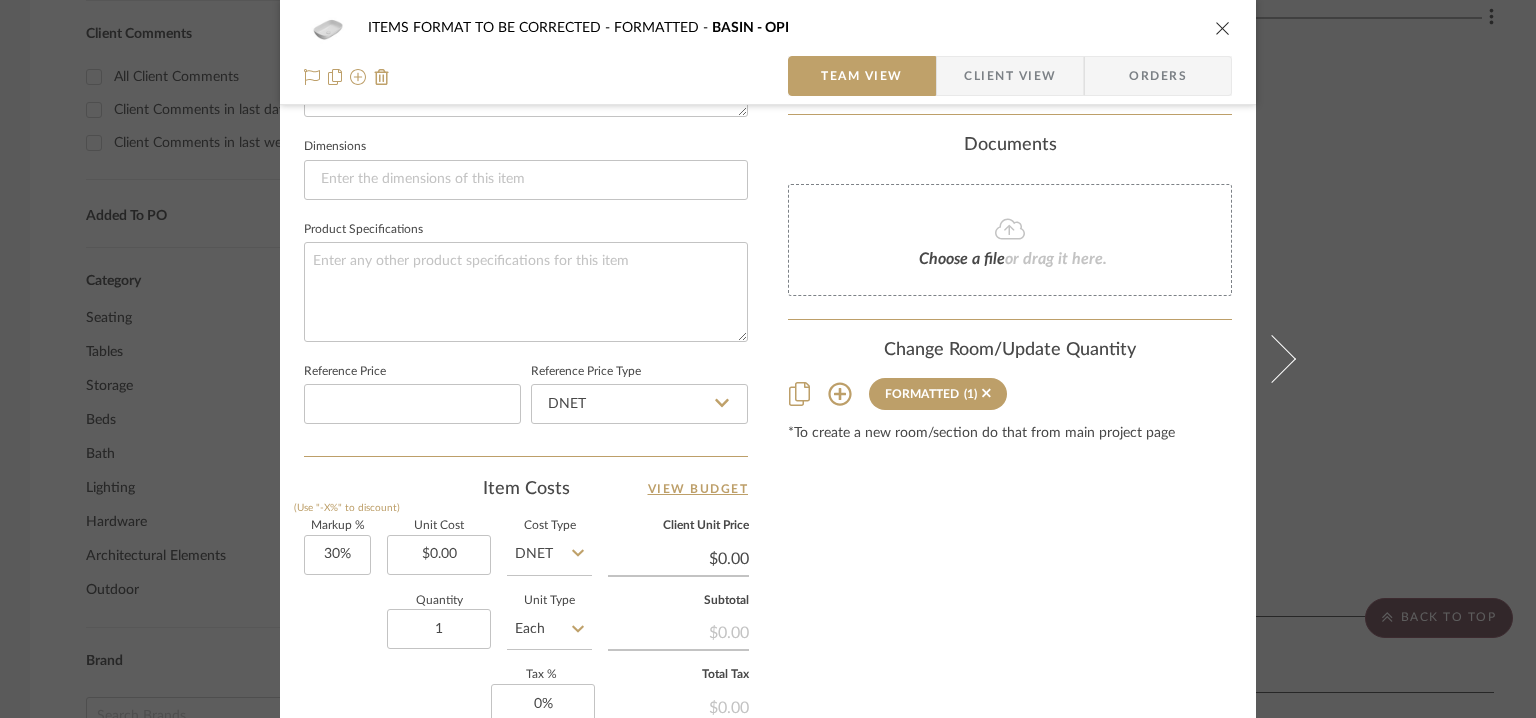 type 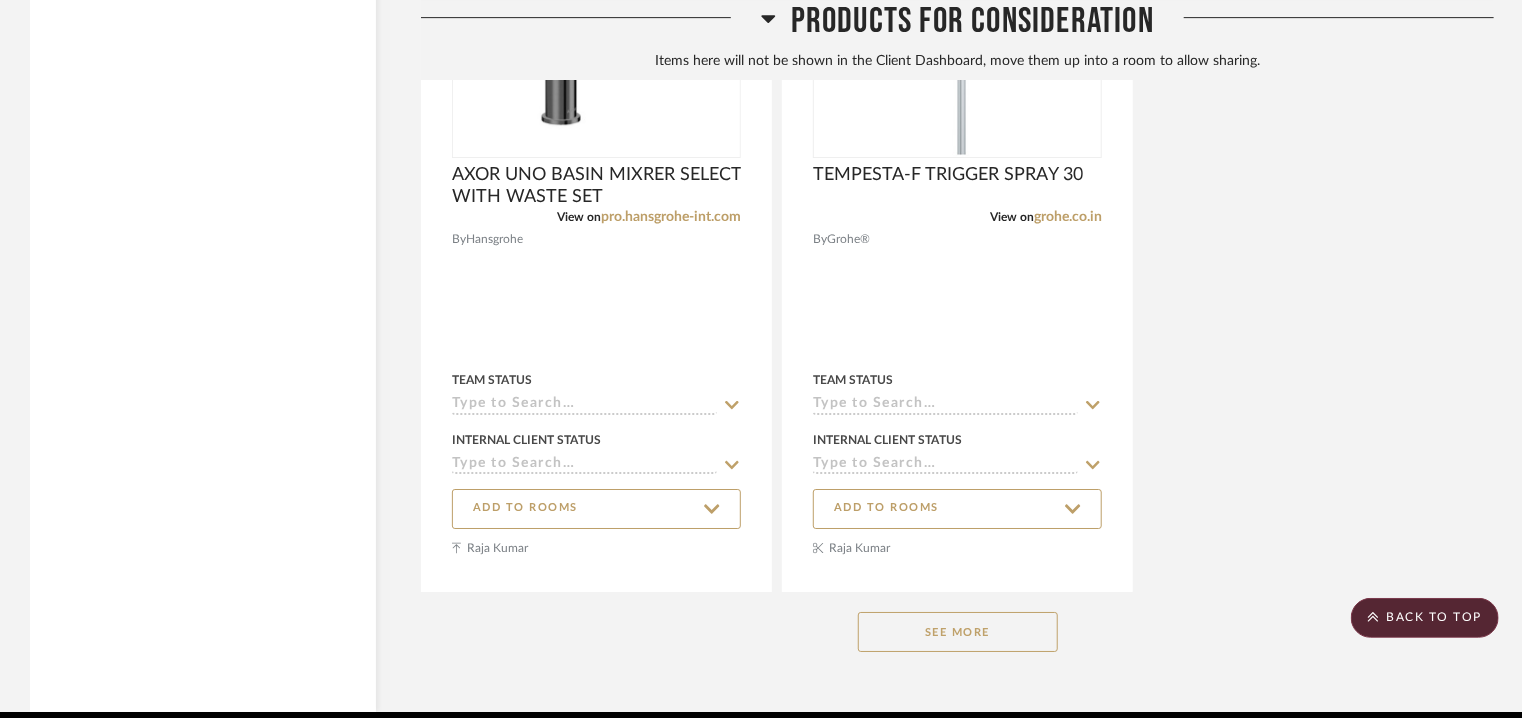 scroll, scrollTop: 3400, scrollLeft: 0, axis: vertical 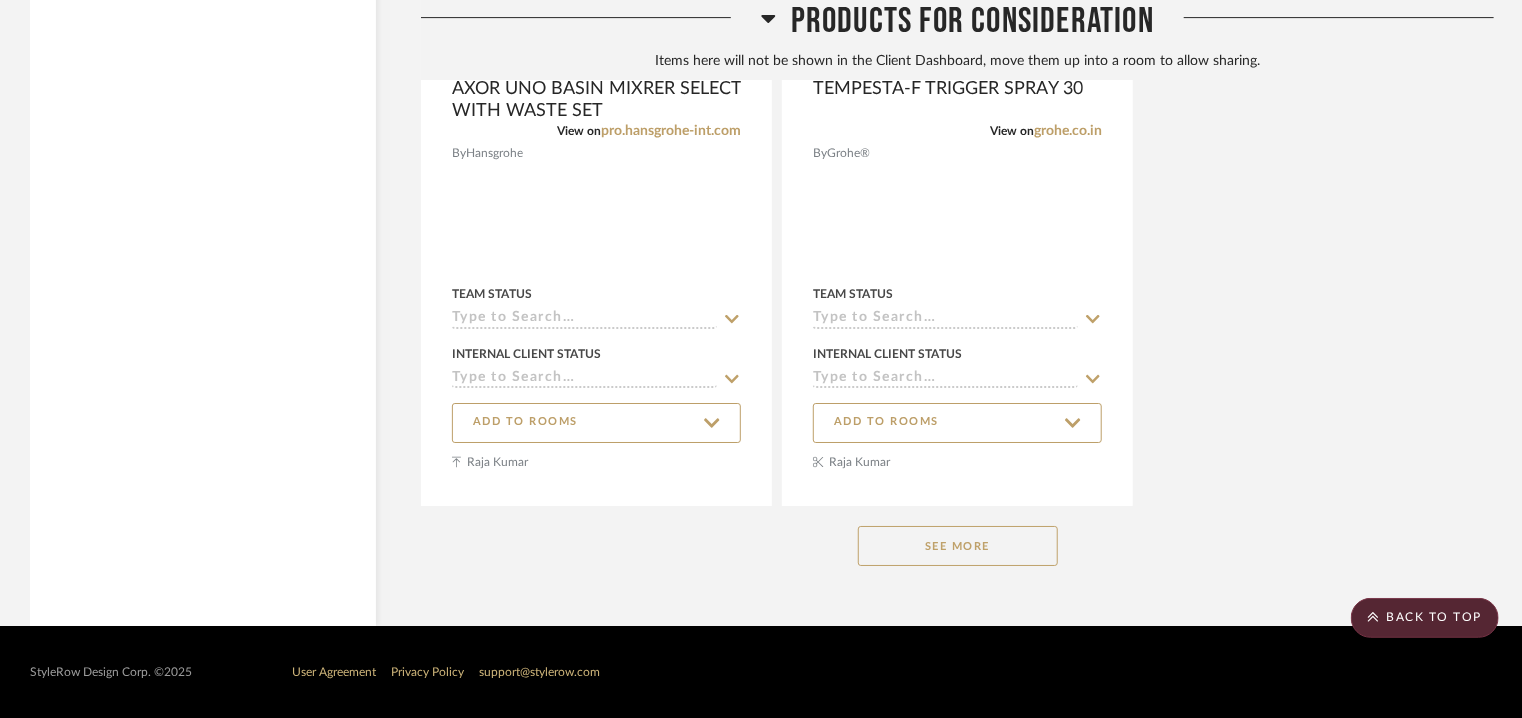 click on "See More" 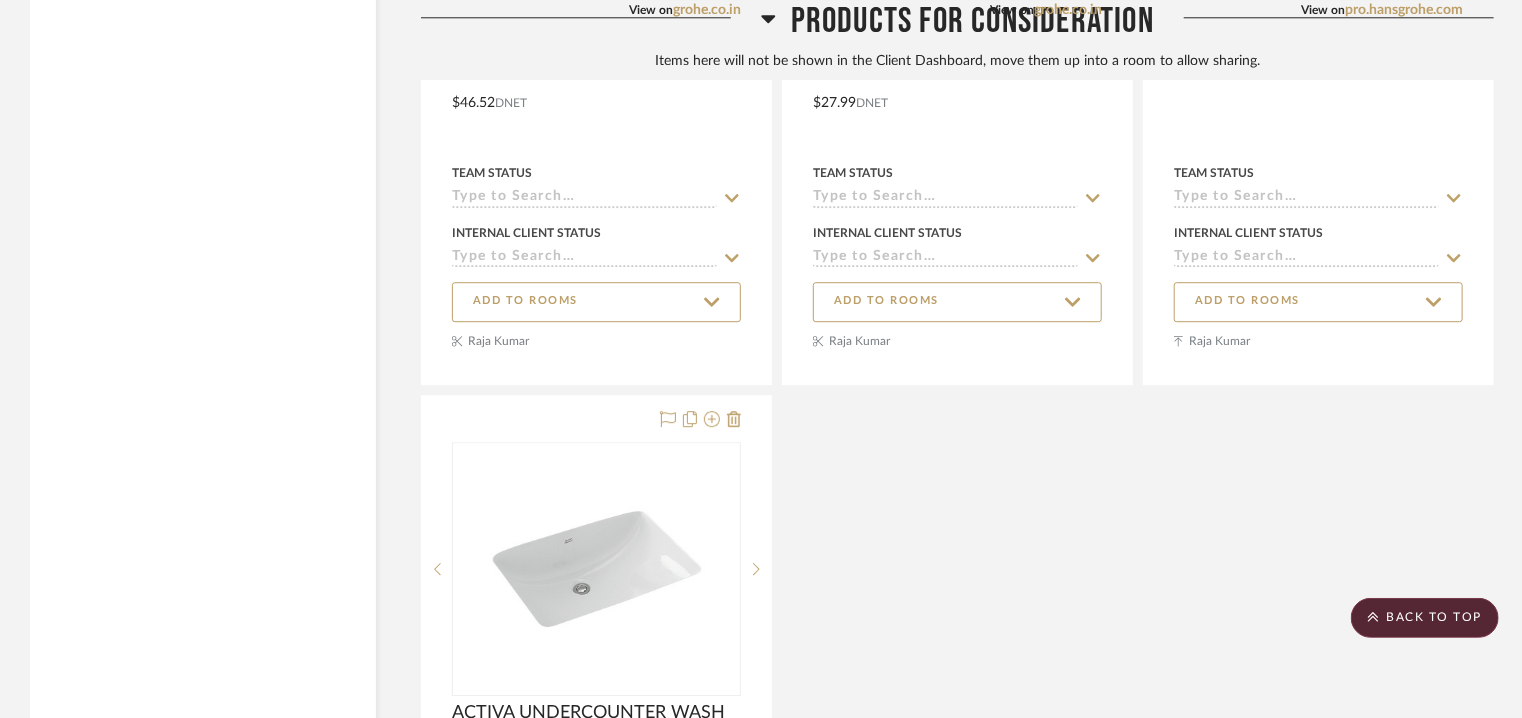 scroll, scrollTop: 6600, scrollLeft: 0, axis: vertical 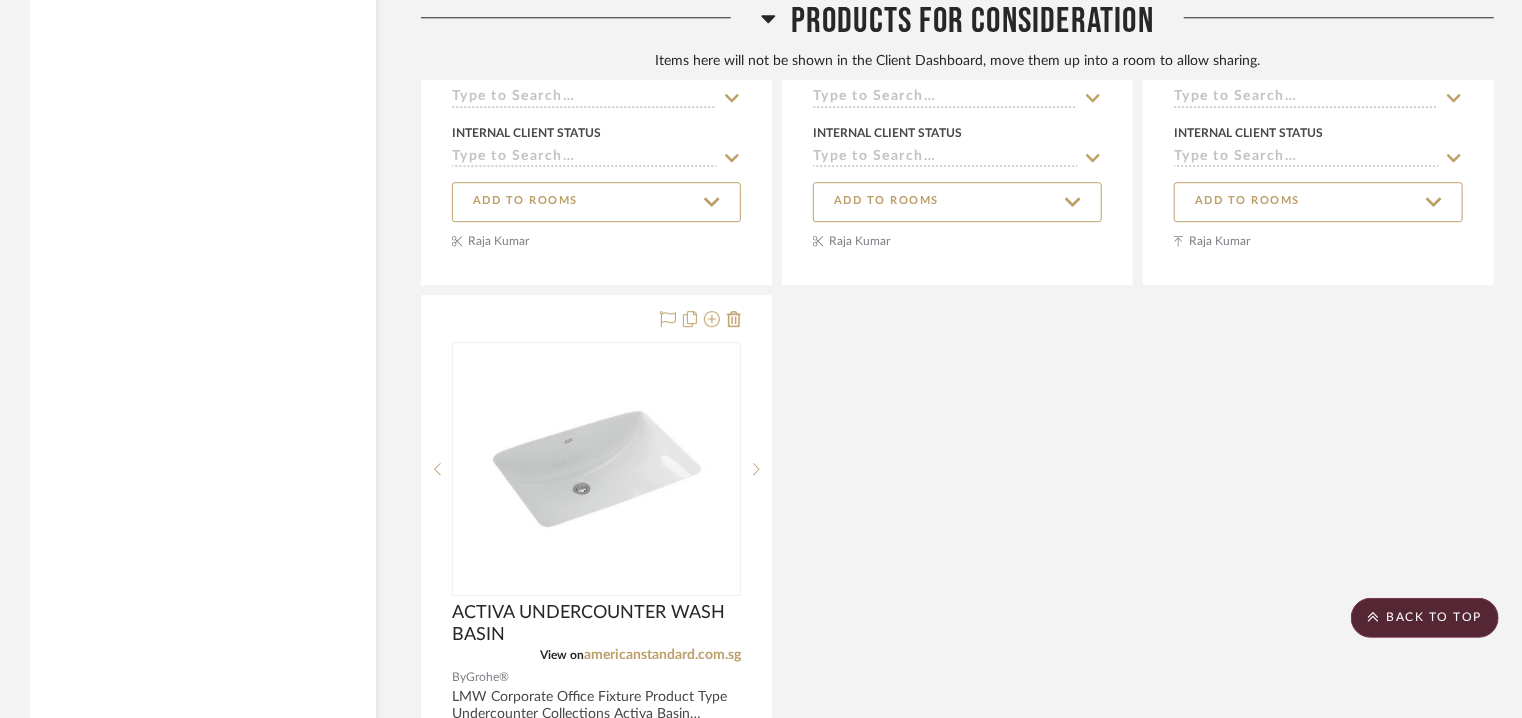 click on "KASTELLO SQUARE WH TOILET BOWL + SEAT COVER  View on  americanstandard.in  By  Grohe®  LMW Corporate Office
Product Type	Wall-Hung
Style	Modern
Collections	Kastello
Flush Rate	3/4.5 L
Flushing System	Washdown
Trapway Type	Fully Skirted
Trapway	P-trap
Team Status Internal Client Status ADD TO ROOMS    Raja  Kumar  INTEGRATED SENSOR URINAL  View on  americanstandard.in  By  Grohe®  LMW Corporate Office
Model No.: CCAS6506-4110410F0
Team Status Internal Client Status ADD TO ROOMS    Raja  Kumar  LINE SENSOR (SQUARE) WALL MOUNT BASIN FAUCET (DC)  View on  americanstandard.in  By  Grohe®  LMW corporate Office
Product Type	Sensor Faucets
Color	Chrome
Finish	Chrome
Mono/Mixer	Mono
Flow Rate	1 bar ≤ 8L/Min
Team Status Internal Client Status ADD TO ROOMS    Raja  Kumar  ESSENCE TWO HOLE BASIN MIXER L-SIZE  View on  grohe.co.in  By  Grohe® Team Status Internal Client Status ADD TO ROOMS    Raja  Kumar  GROHE ESSENTIALS CUBE BATH GRIP  View on  grohe.co.in  By  Grohe® Team Status ADD TO ROOMS" 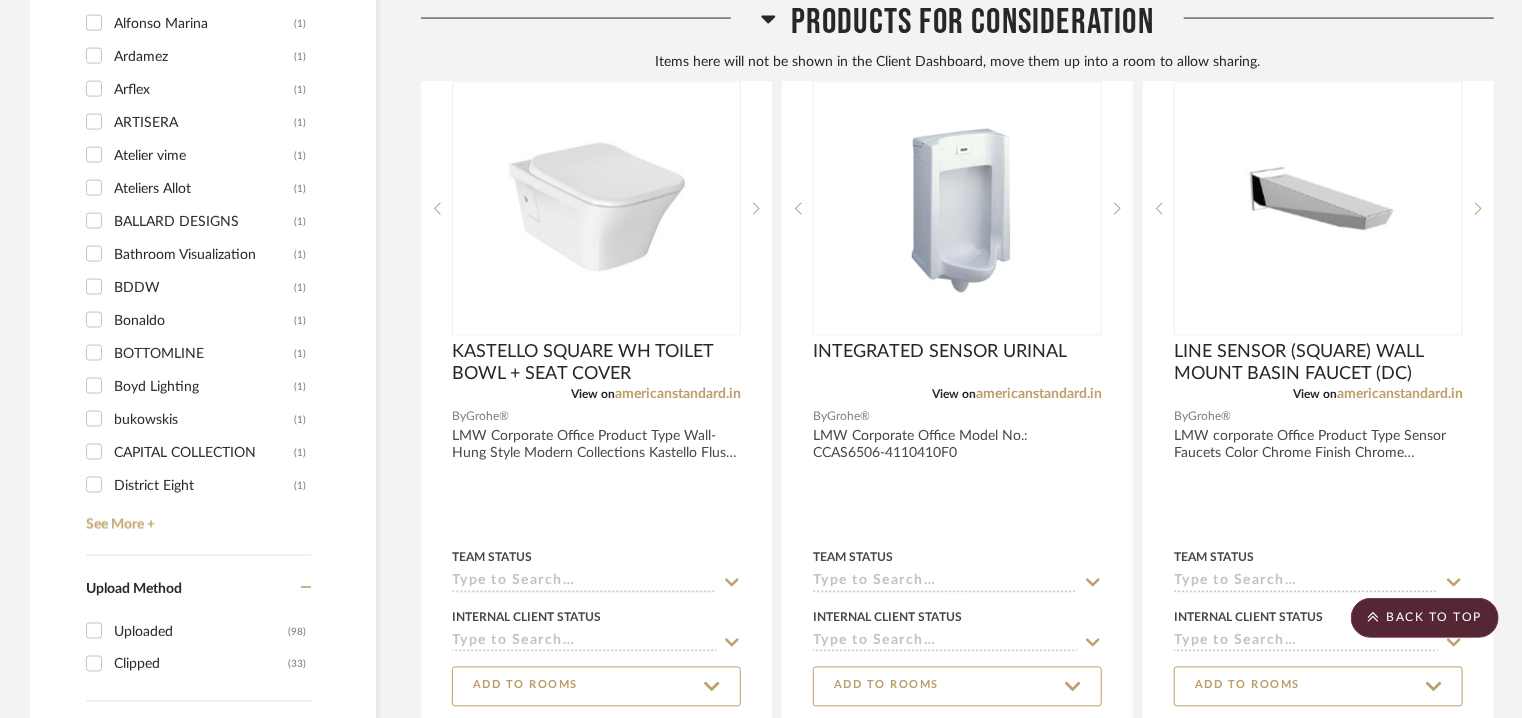 scroll, scrollTop: 1500, scrollLeft: 0, axis: vertical 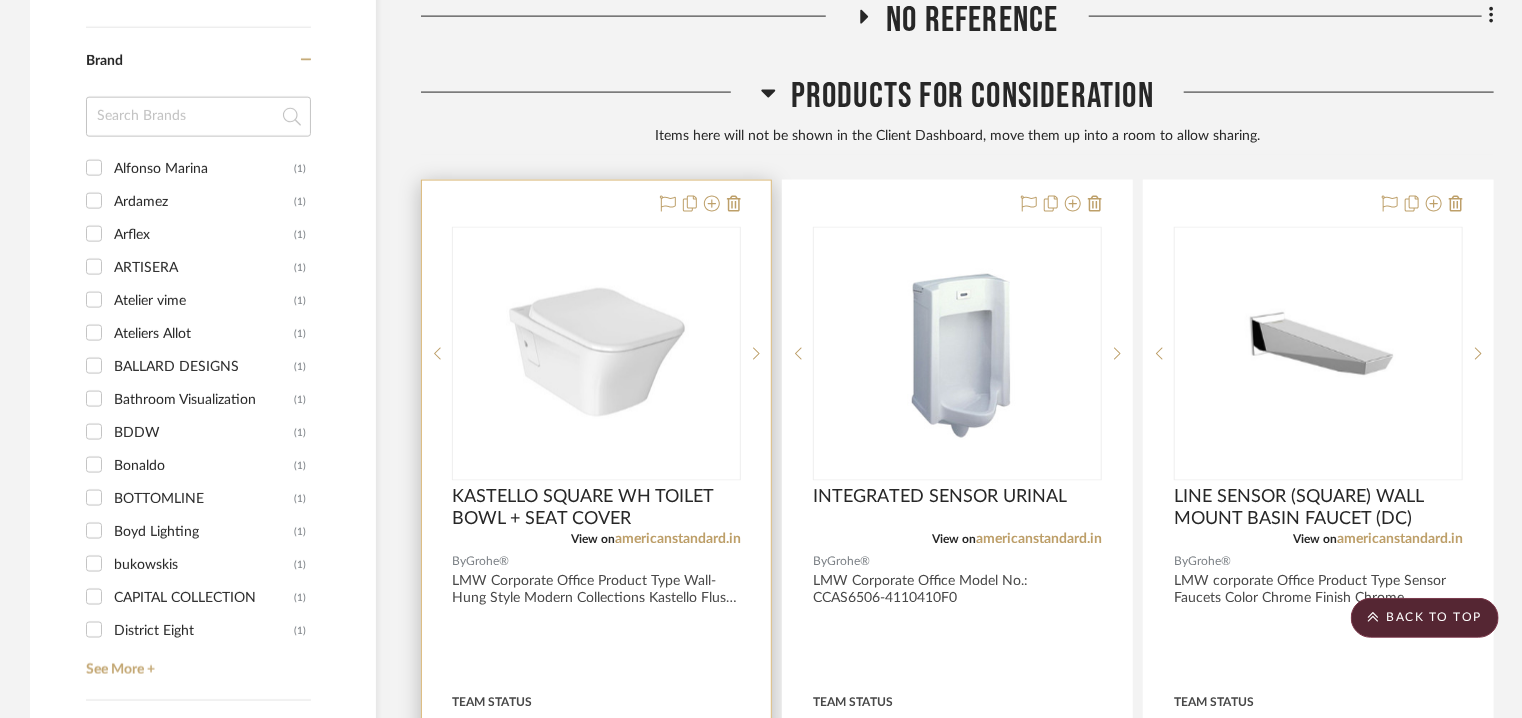 click at bounding box center [597, 354] 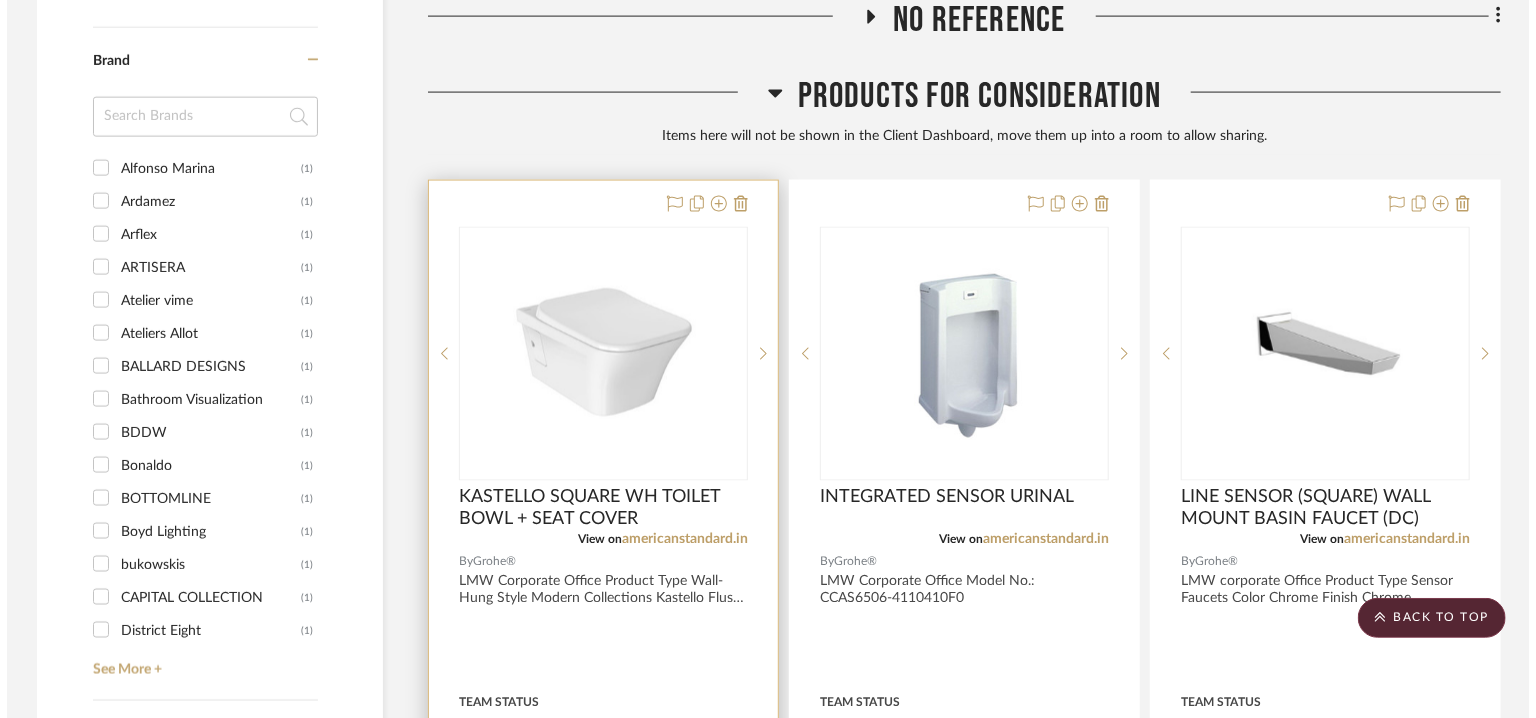 scroll, scrollTop: 0, scrollLeft: 0, axis: both 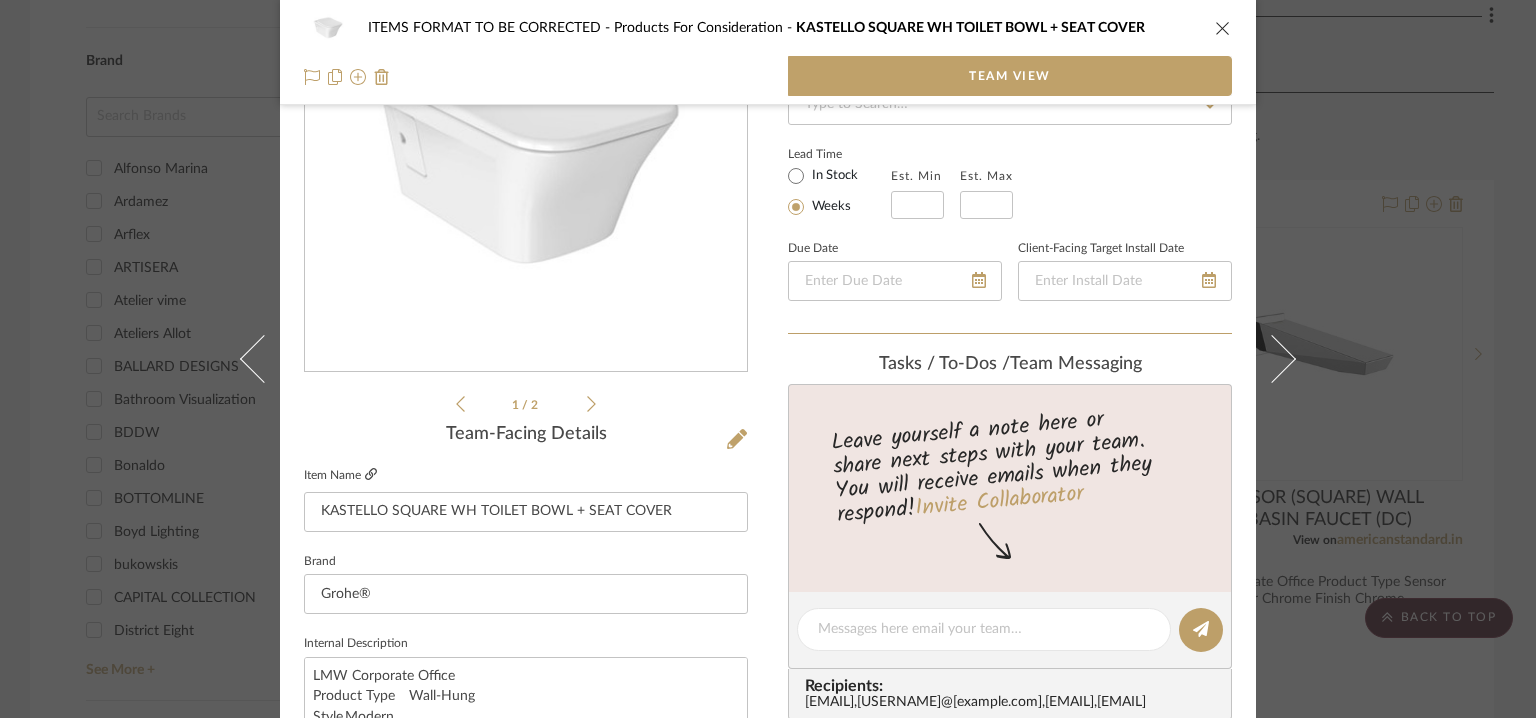 click 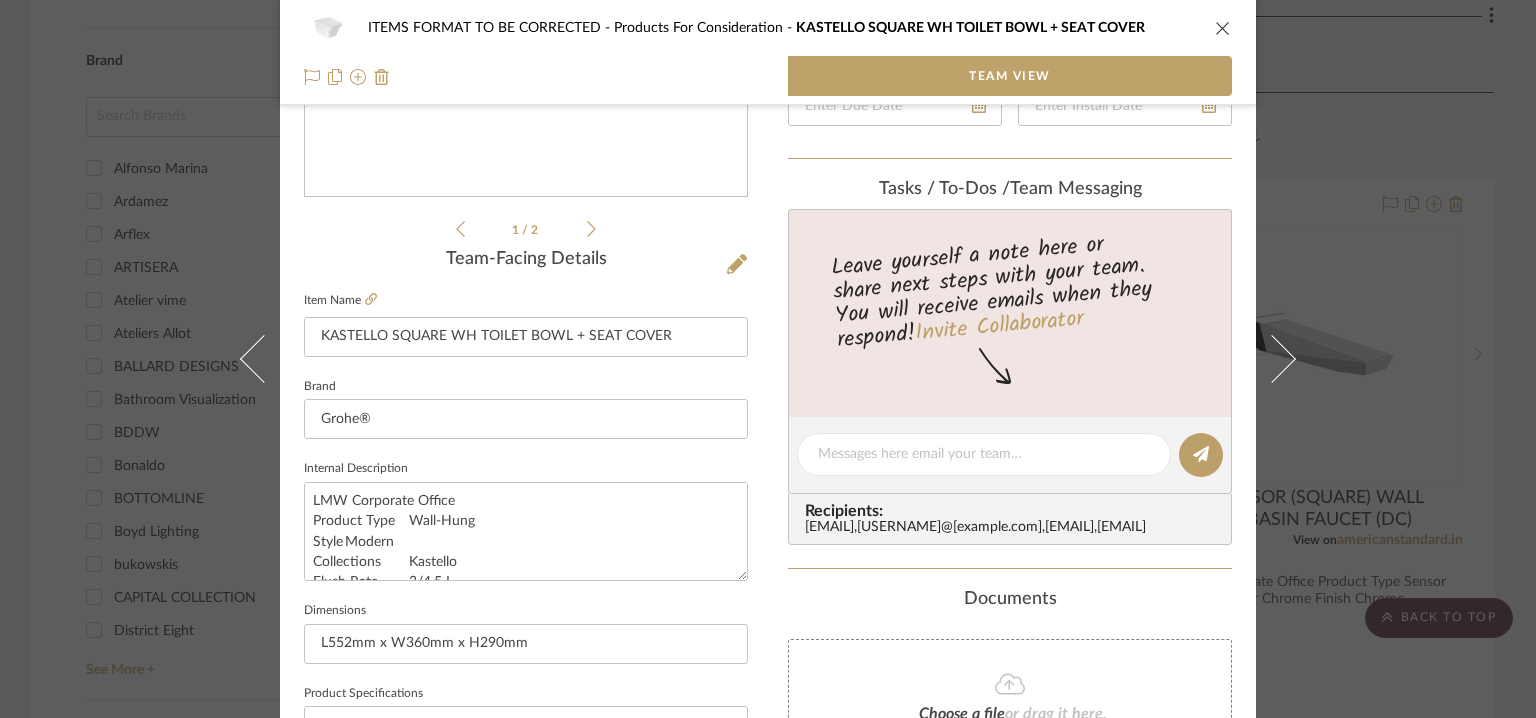 scroll, scrollTop: 500, scrollLeft: 0, axis: vertical 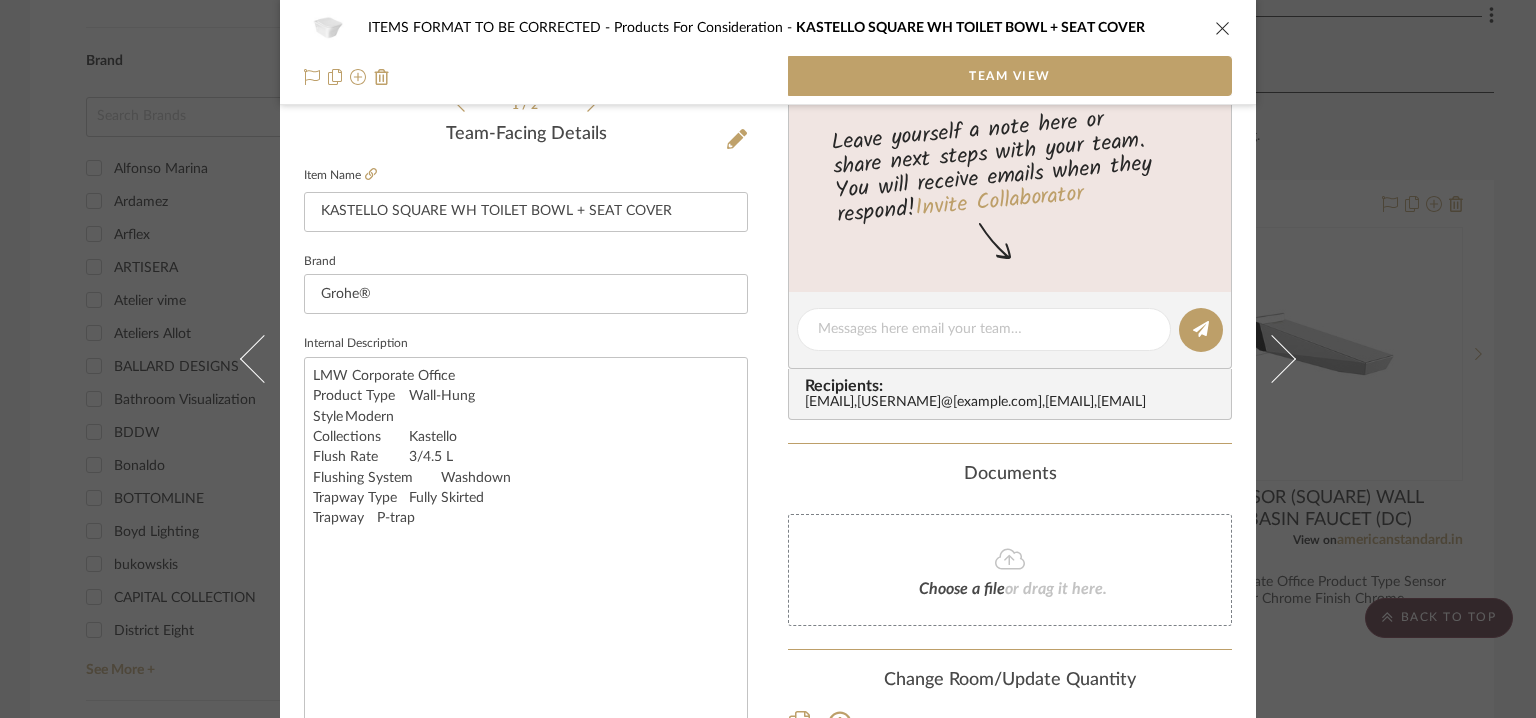 drag, startPoint x: 730, startPoint y: 448, endPoint x: 757, endPoint y: 735, distance: 288.26724 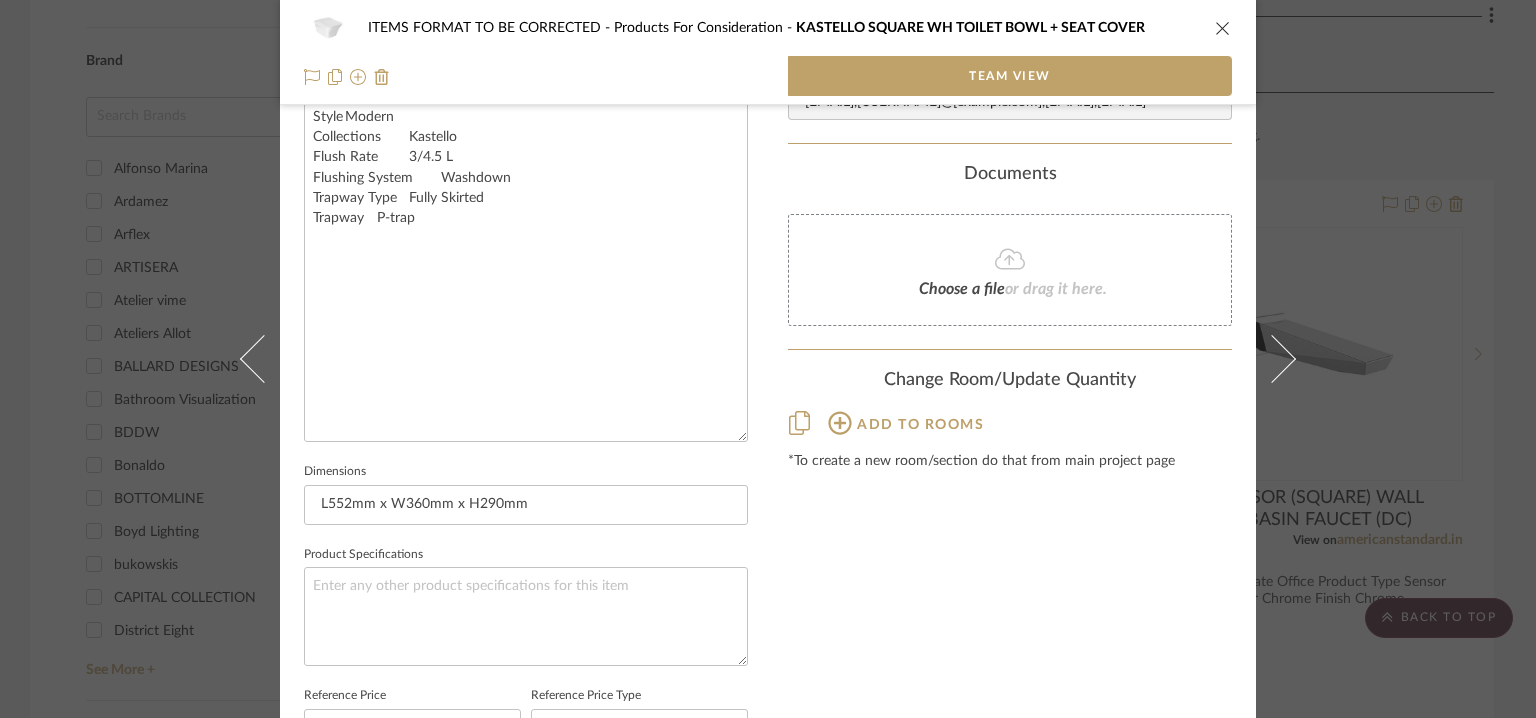 scroll, scrollTop: 941, scrollLeft: 0, axis: vertical 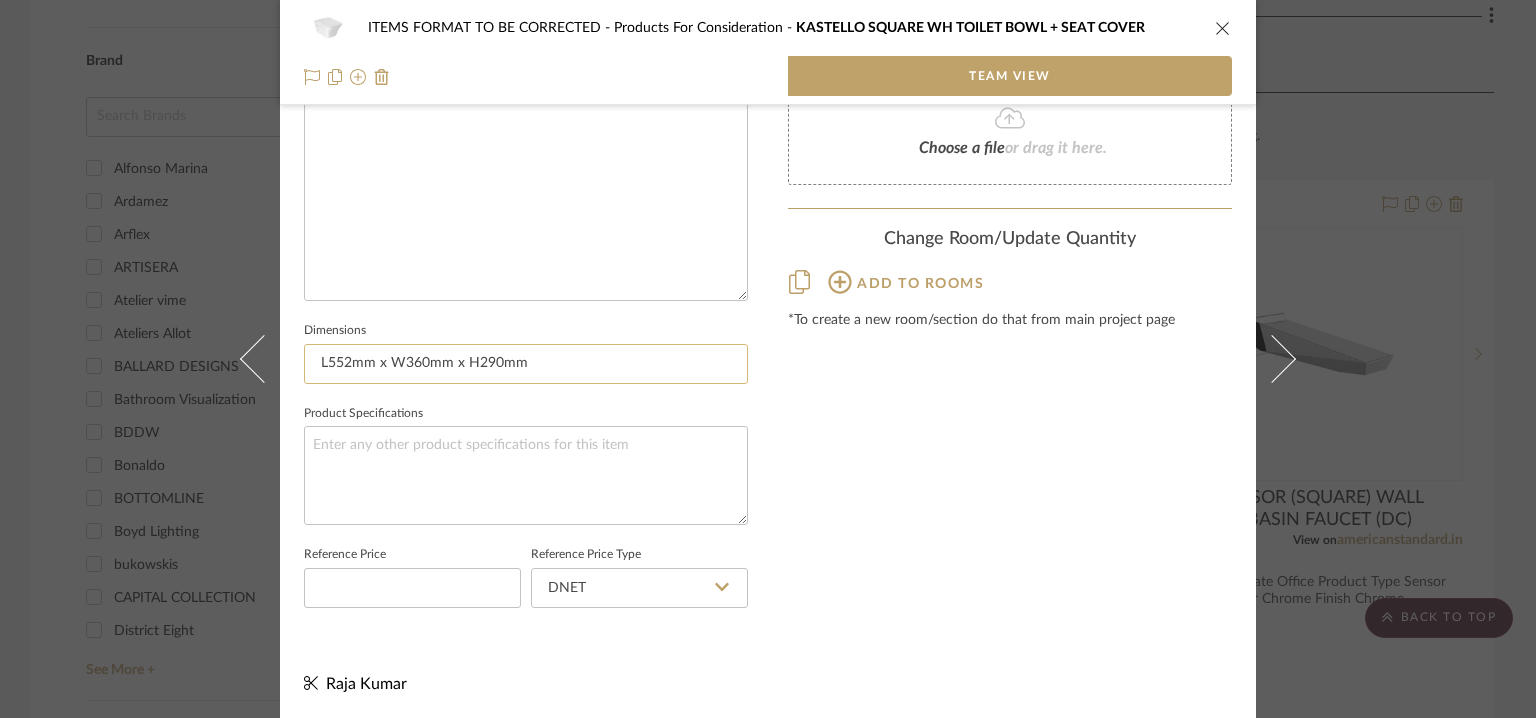drag, startPoint x: 395, startPoint y: 353, endPoint x: 306, endPoint y: 352, distance: 89.005615 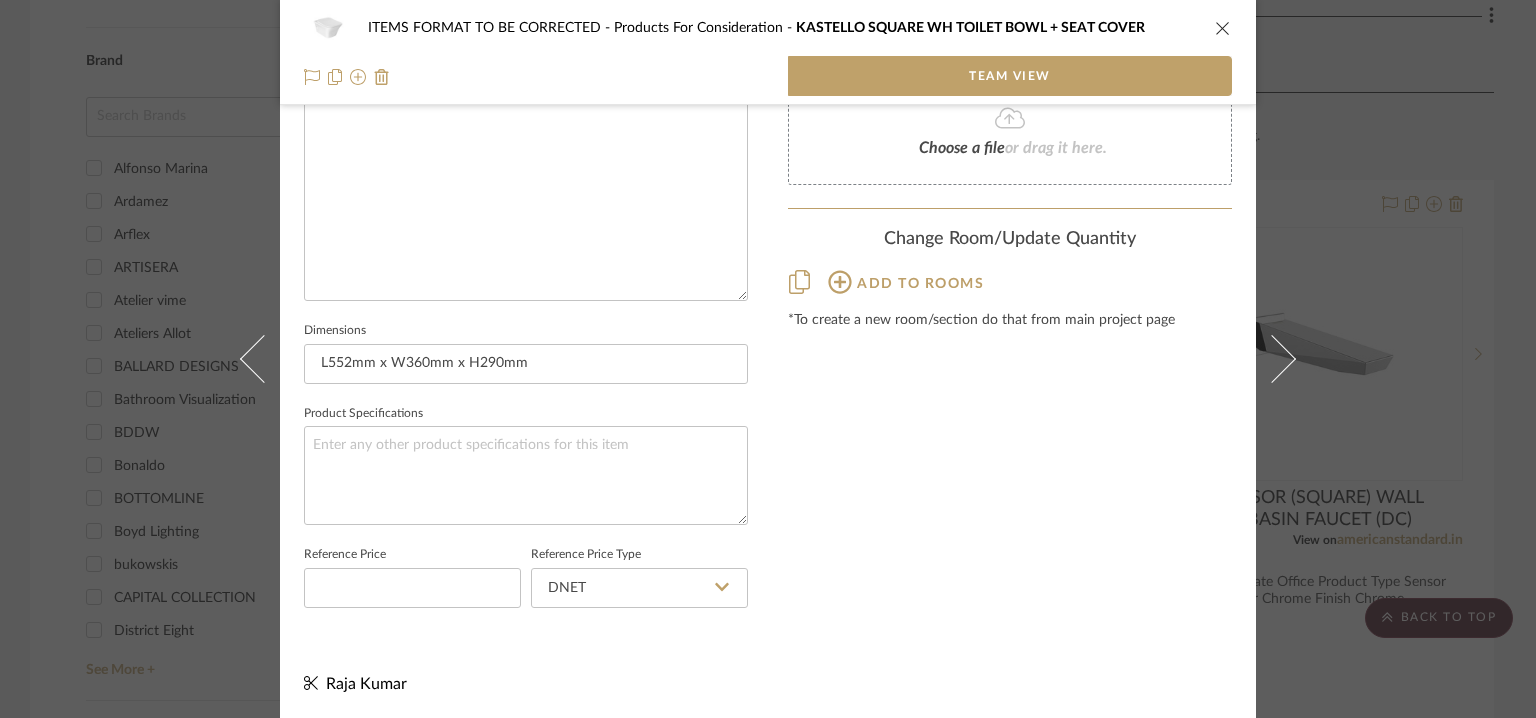 click 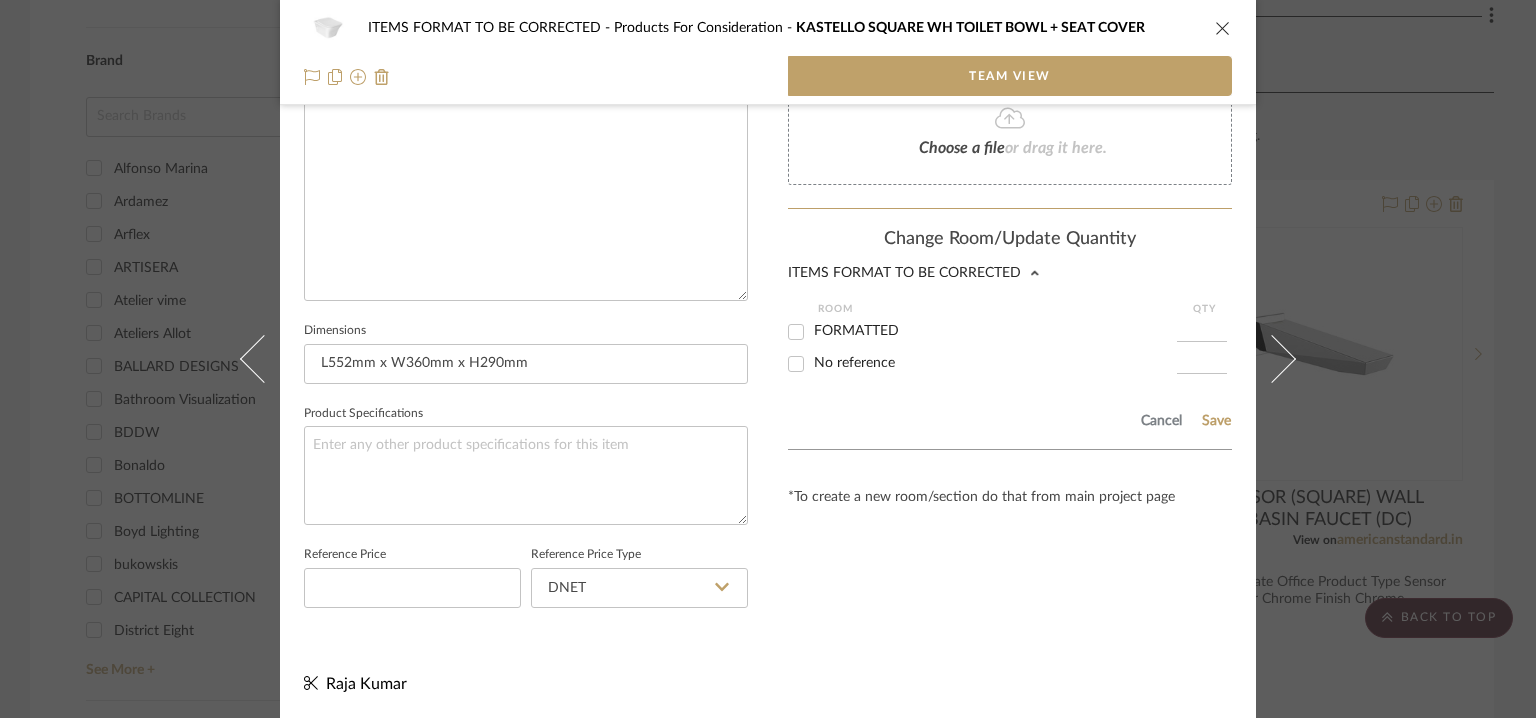 click on "FORMATTED" at bounding box center (856, 331) 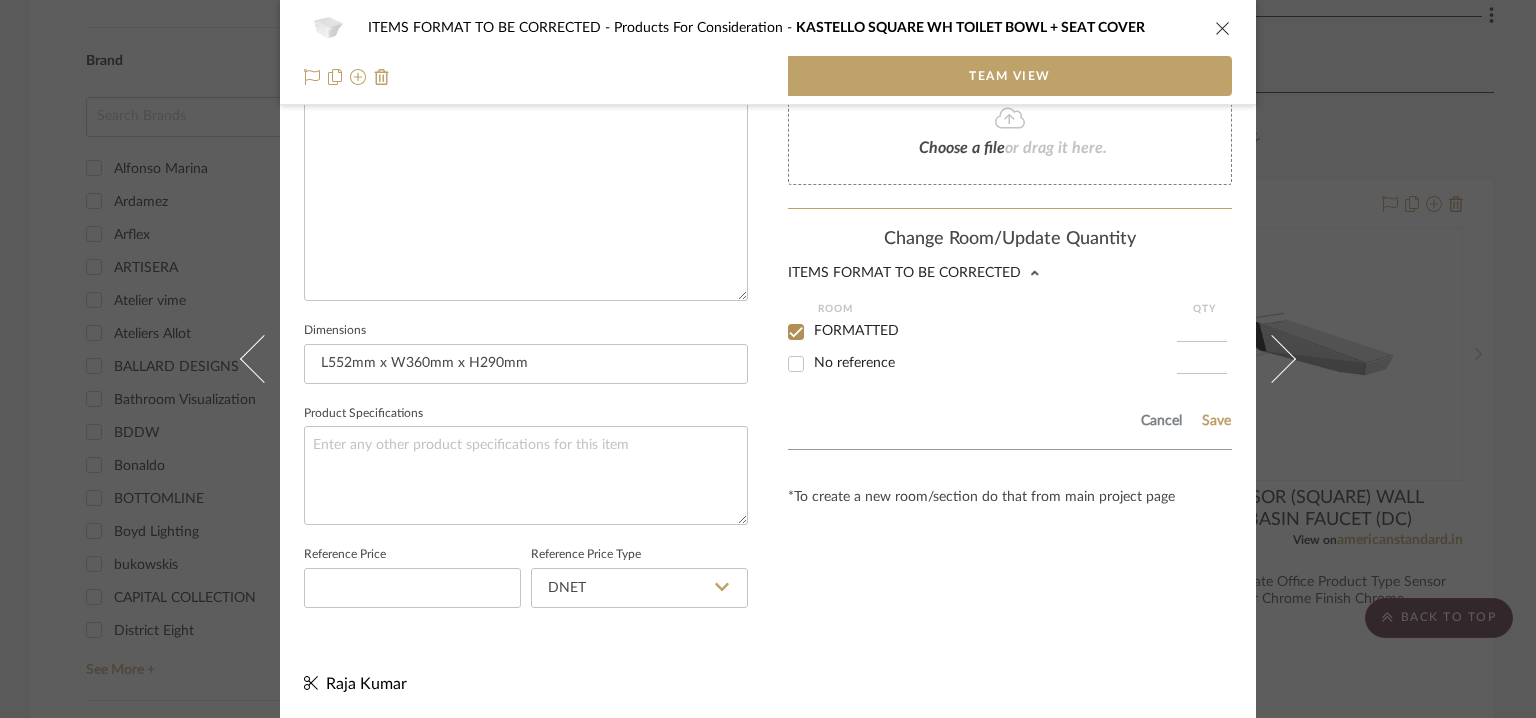 checkbox on "true" 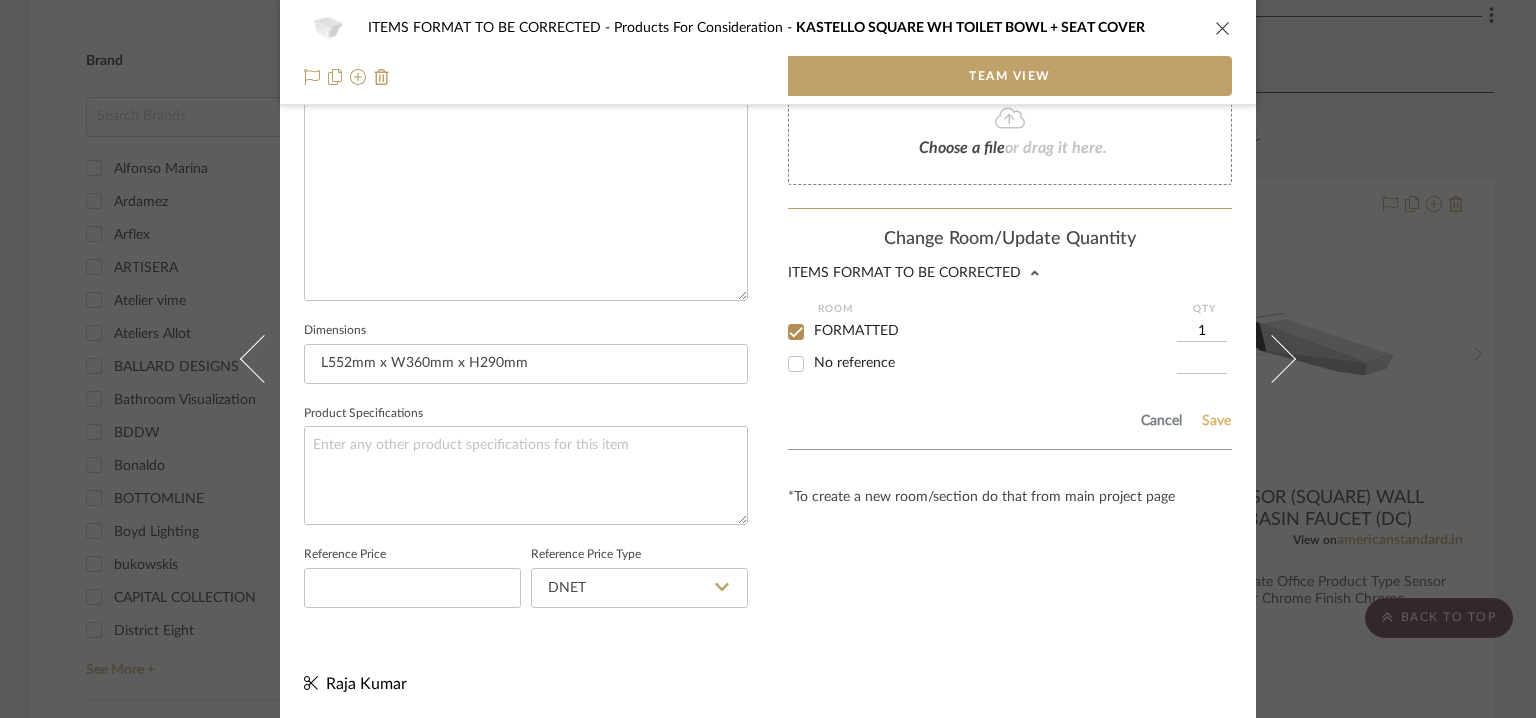 click on "Save" 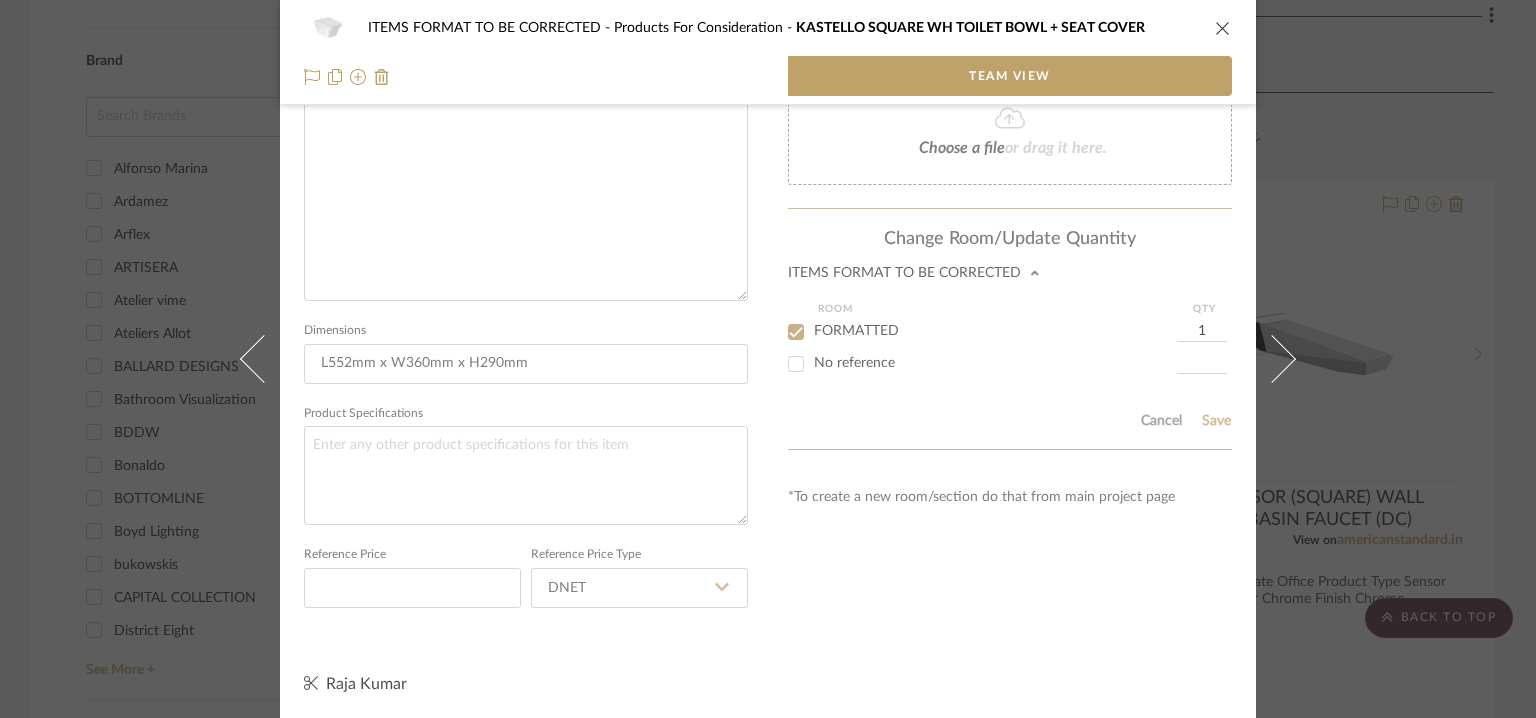 type 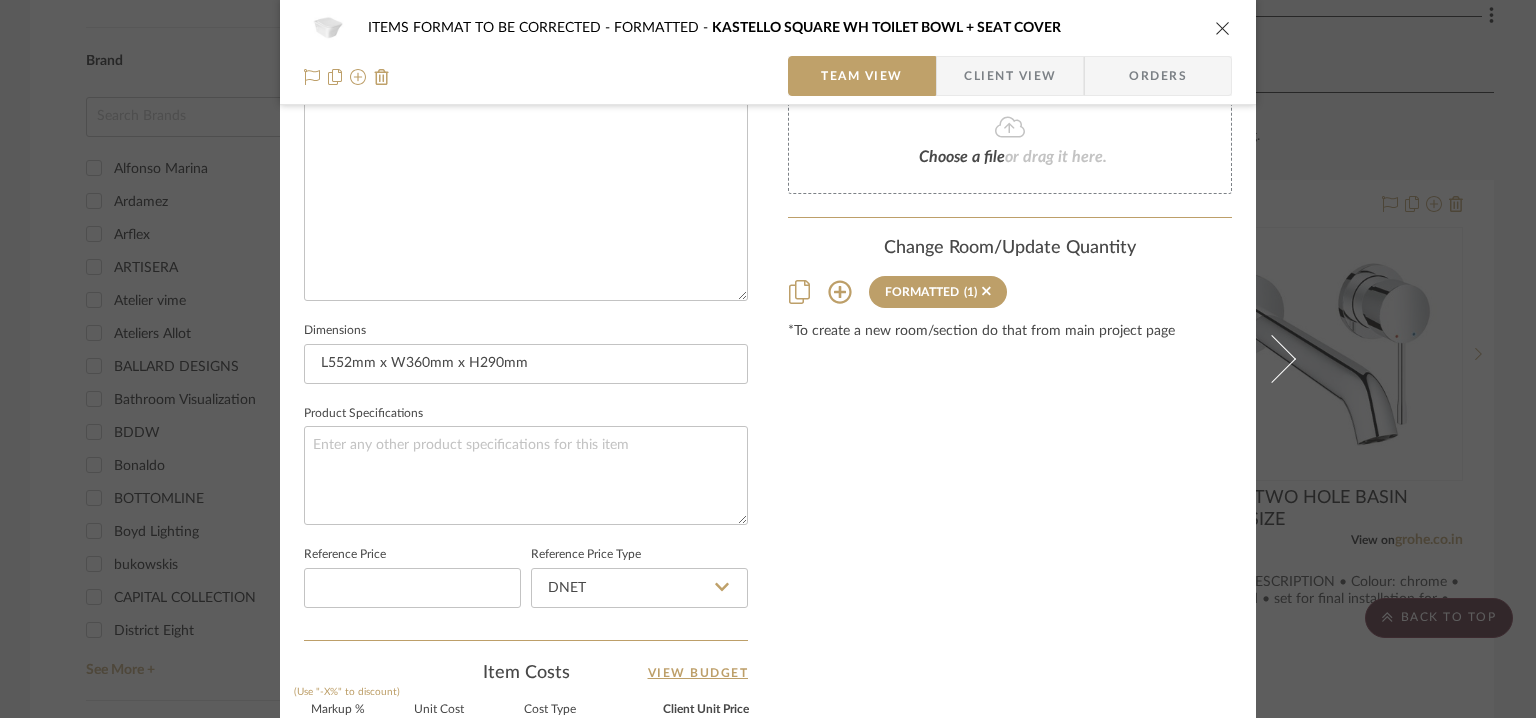 type 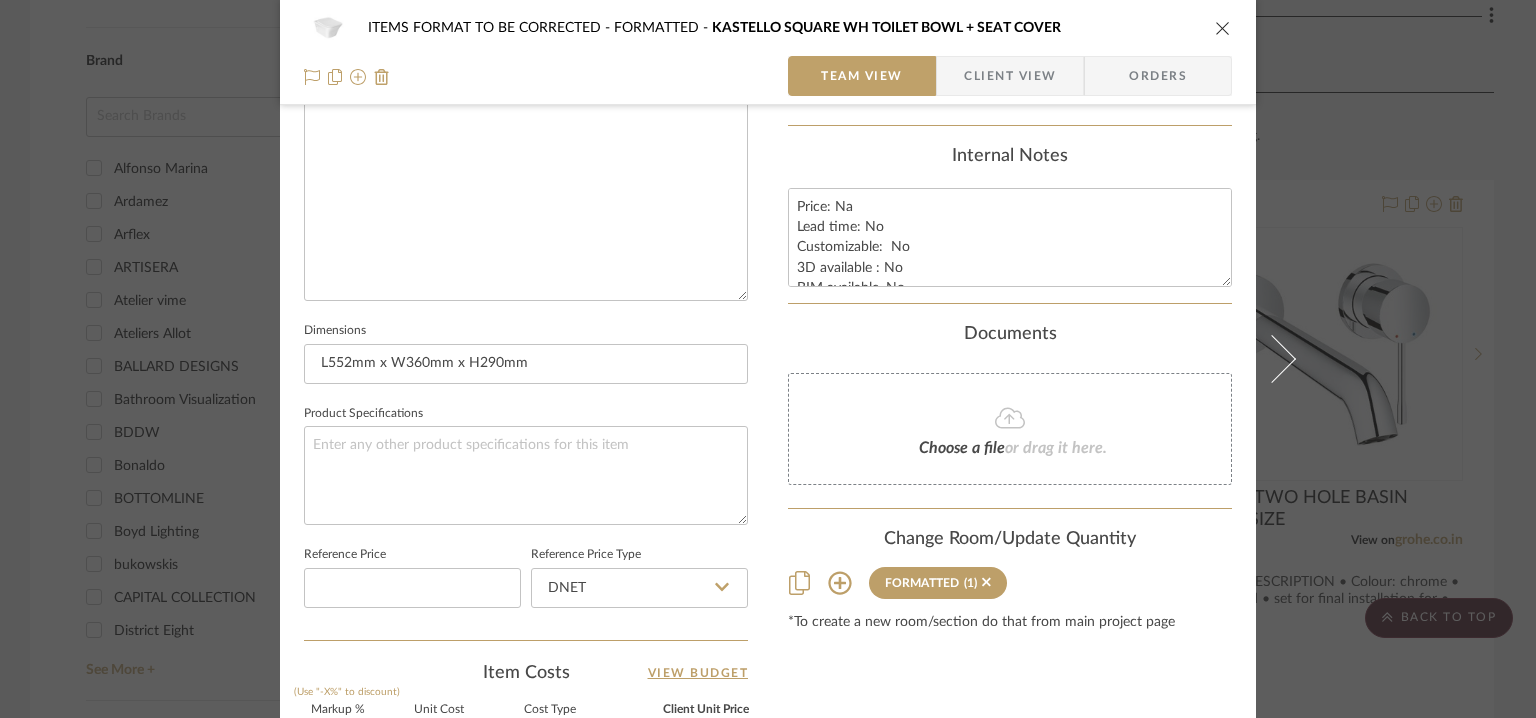 click at bounding box center [1223, 28] 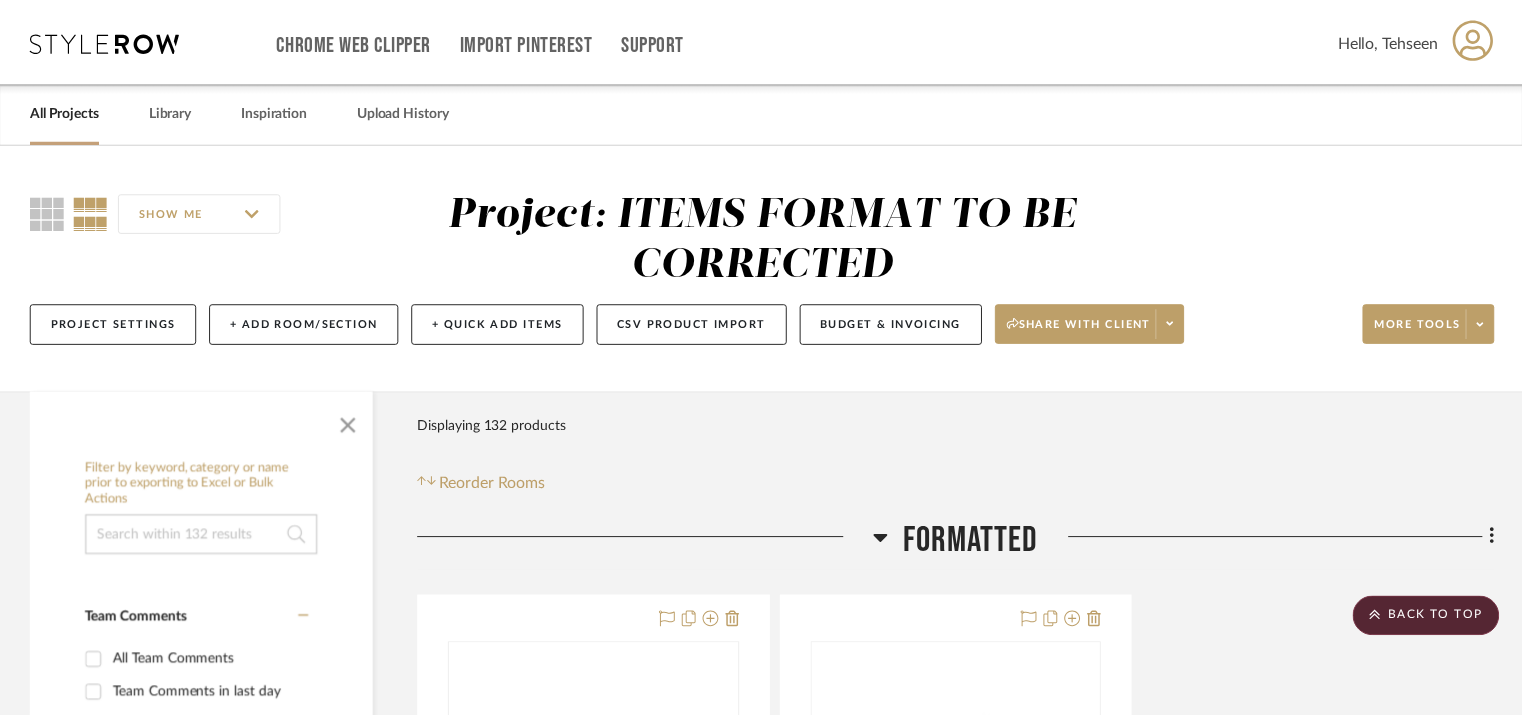 scroll, scrollTop: 1500, scrollLeft: 0, axis: vertical 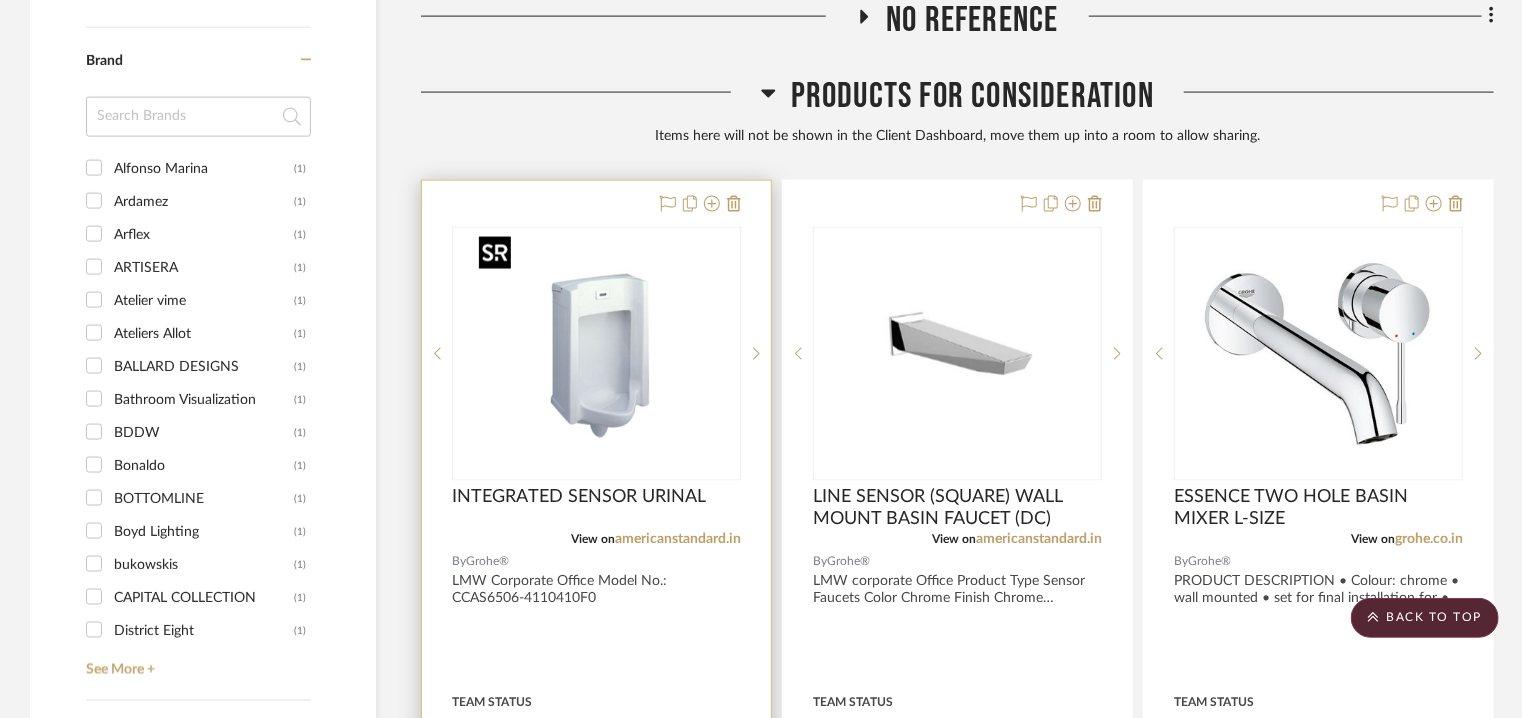 click at bounding box center (612, 354) 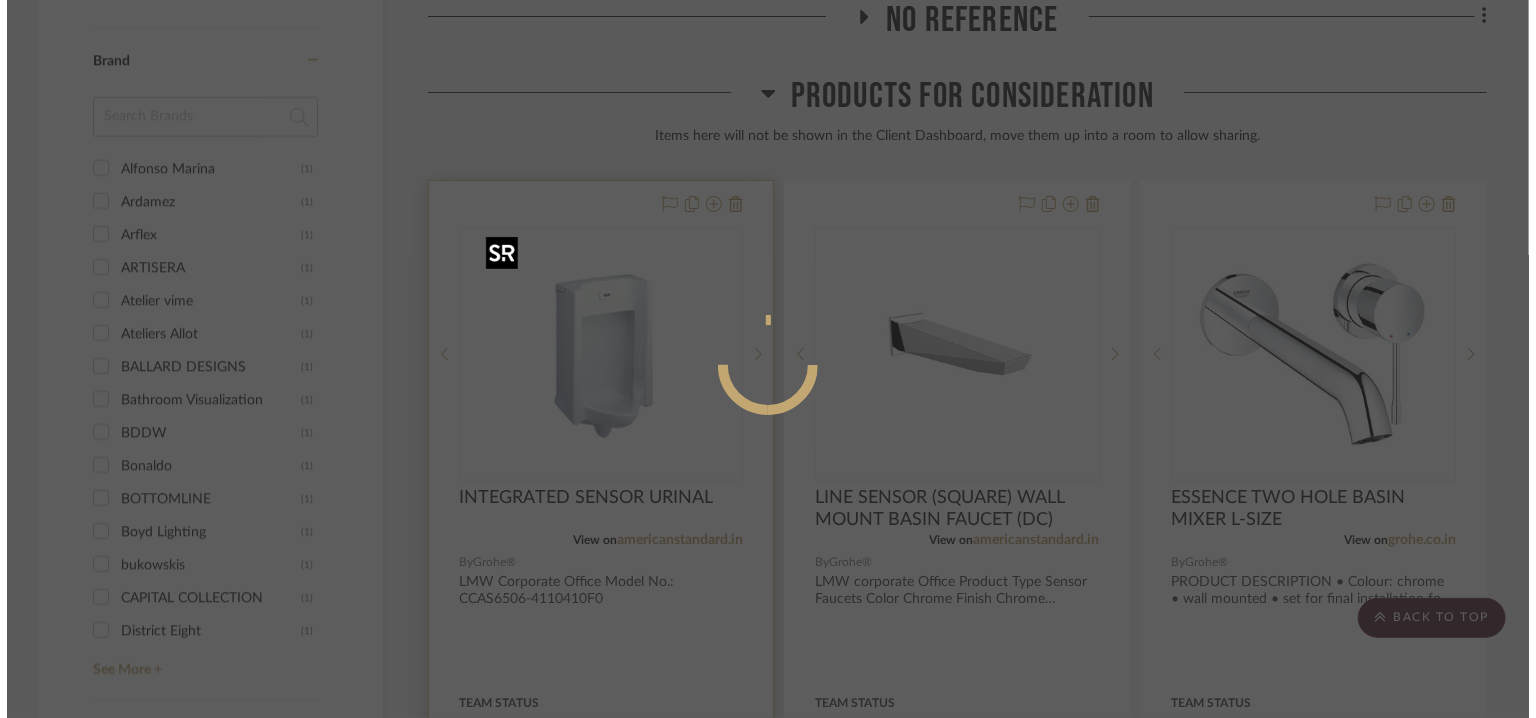 scroll, scrollTop: 0, scrollLeft: 0, axis: both 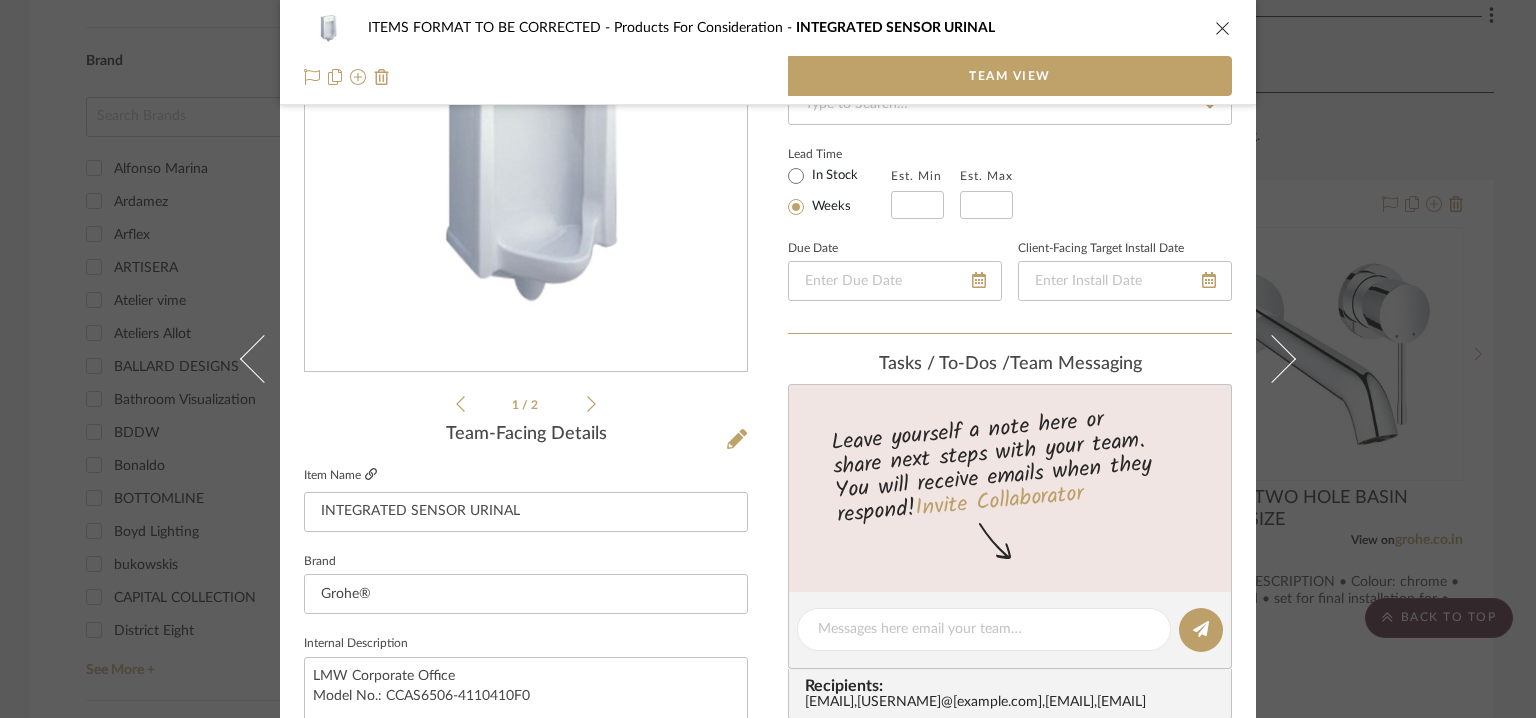 click 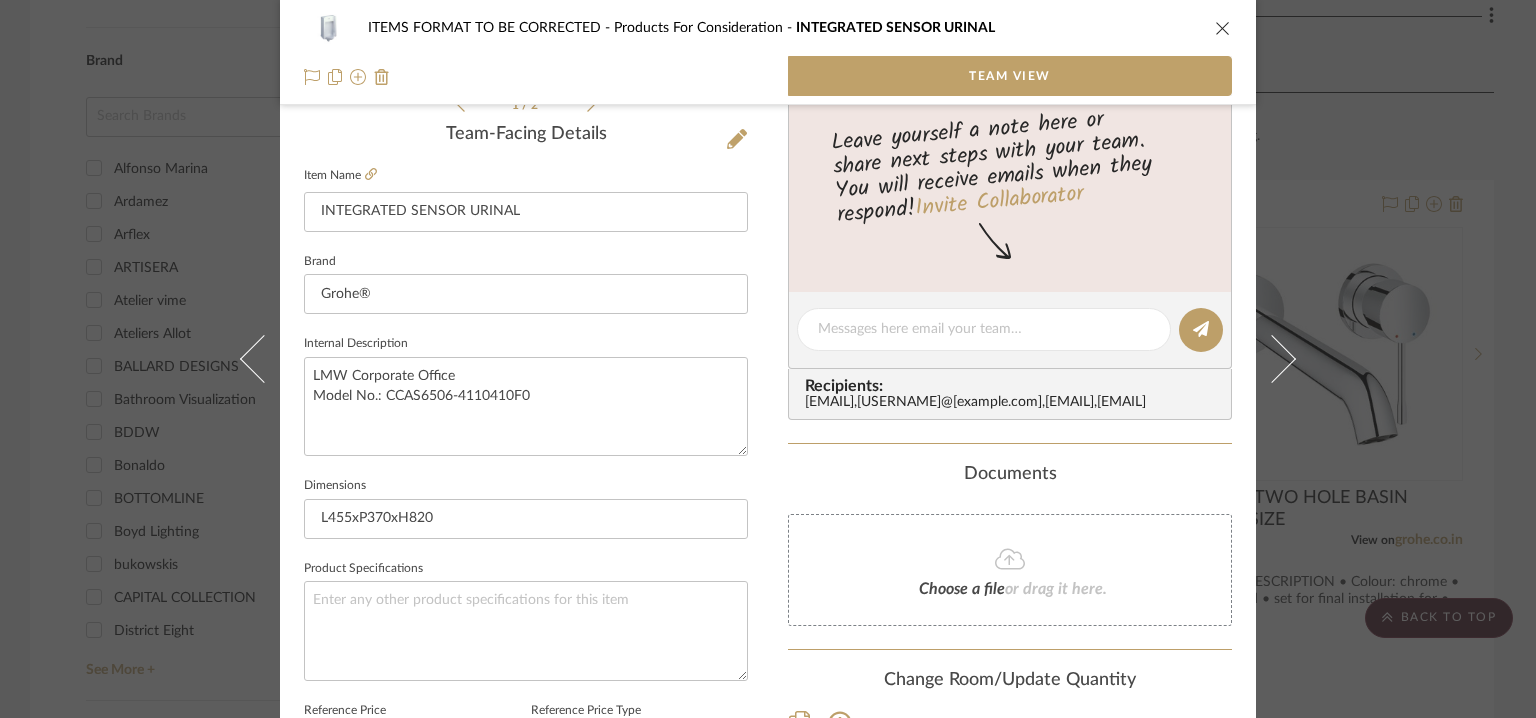 scroll, scrollTop: 500, scrollLeft: 0, axis: vertical 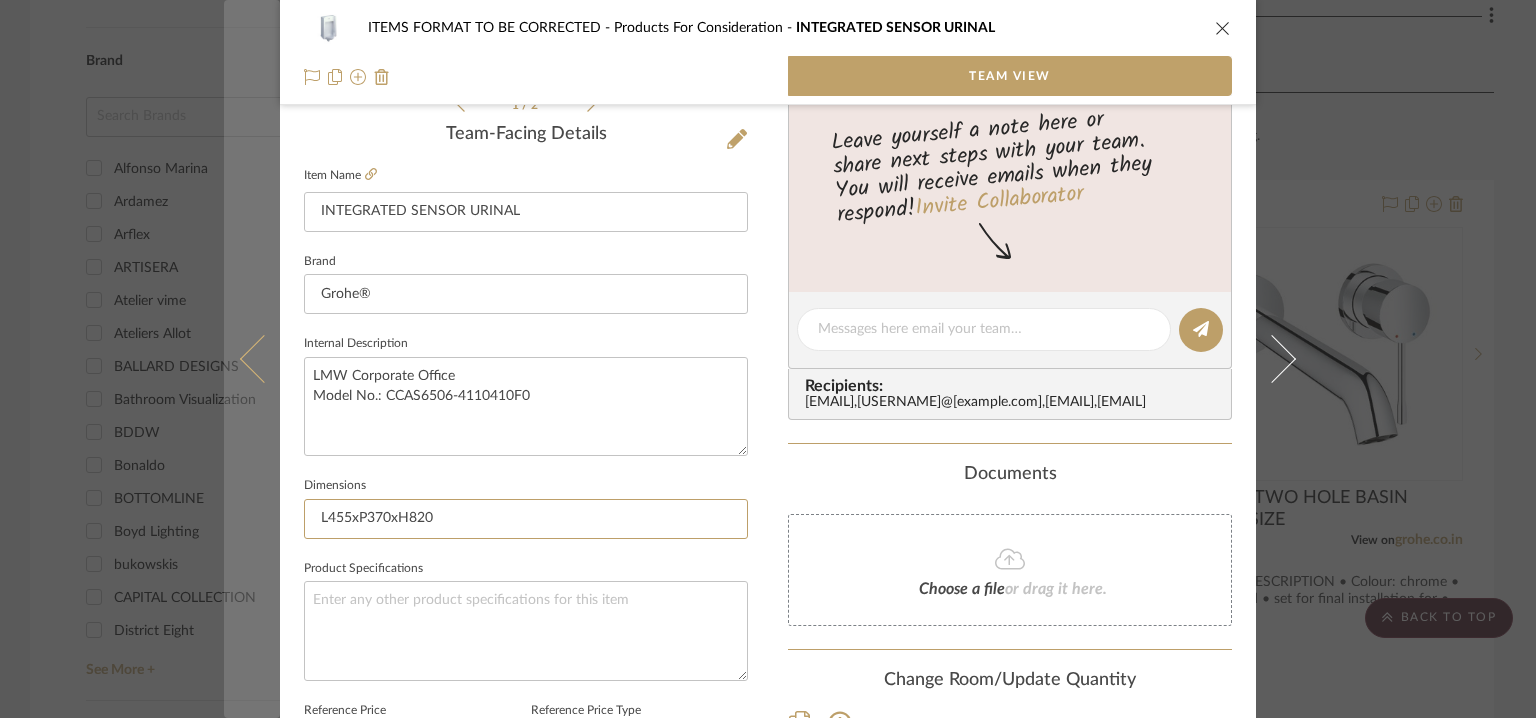 drag, startPoint x: 484, startPoint y: 527, endPoint x: 268, endPoint y: 520, distance: 216.1134 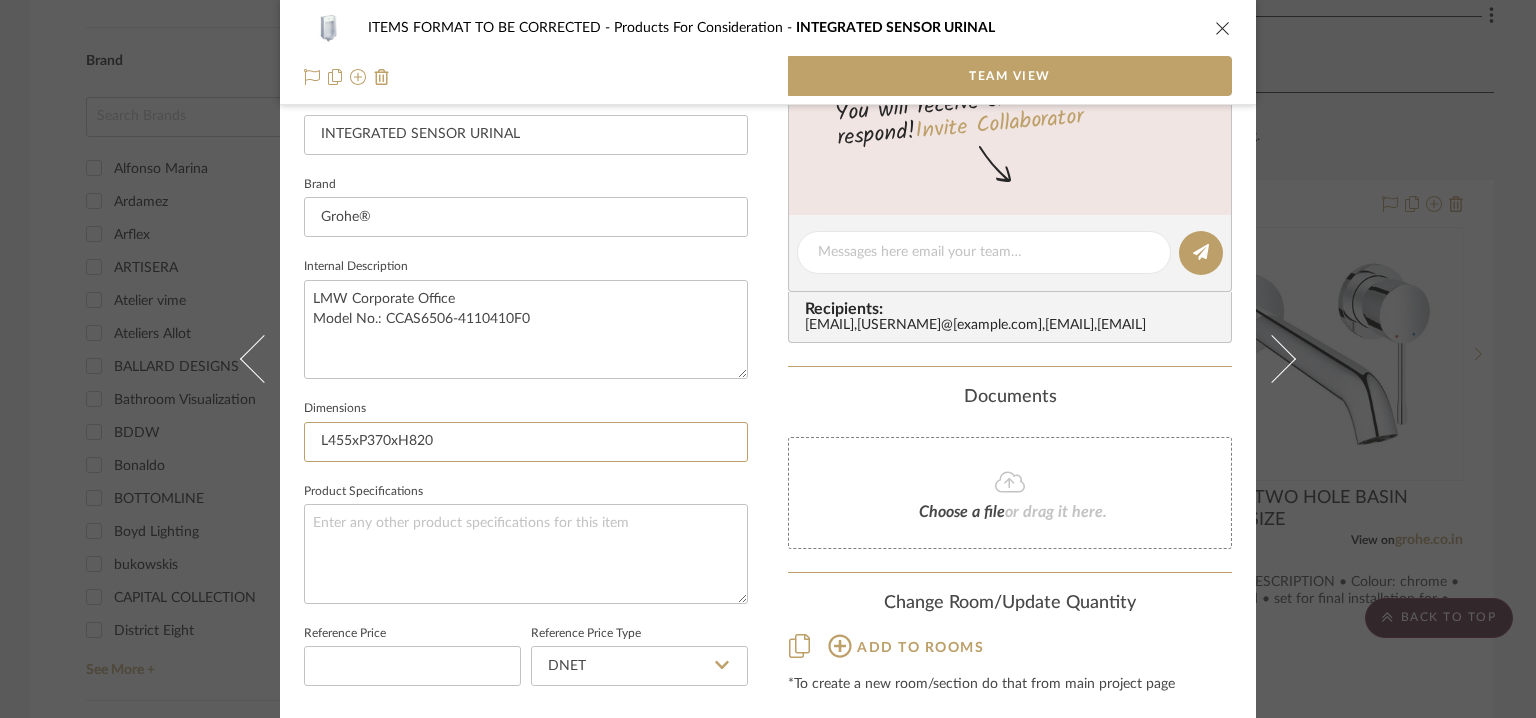 scroll, scrollTop: 663, scrollLeft: 0, axis: vertical 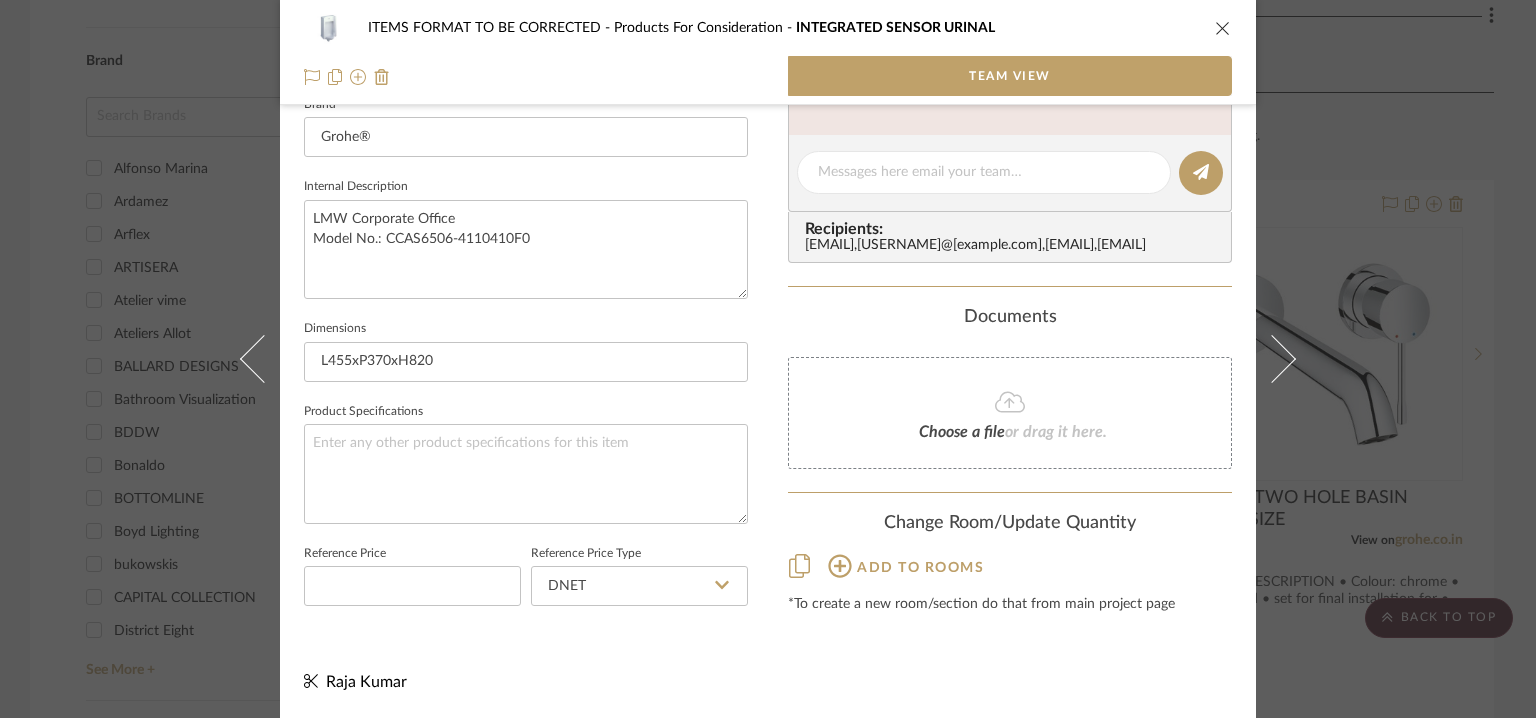 click 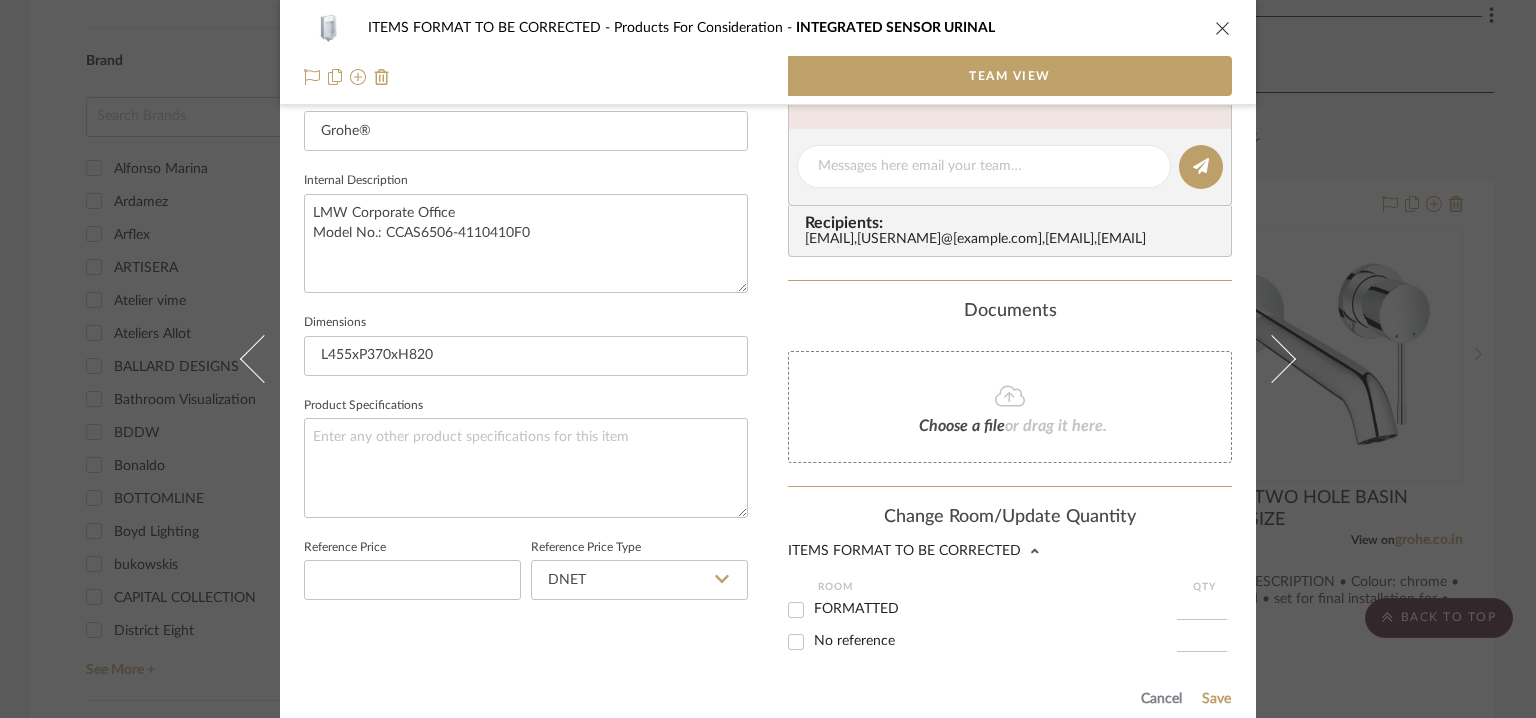 click on "FORMATTED" at bounding box center (796, 610) 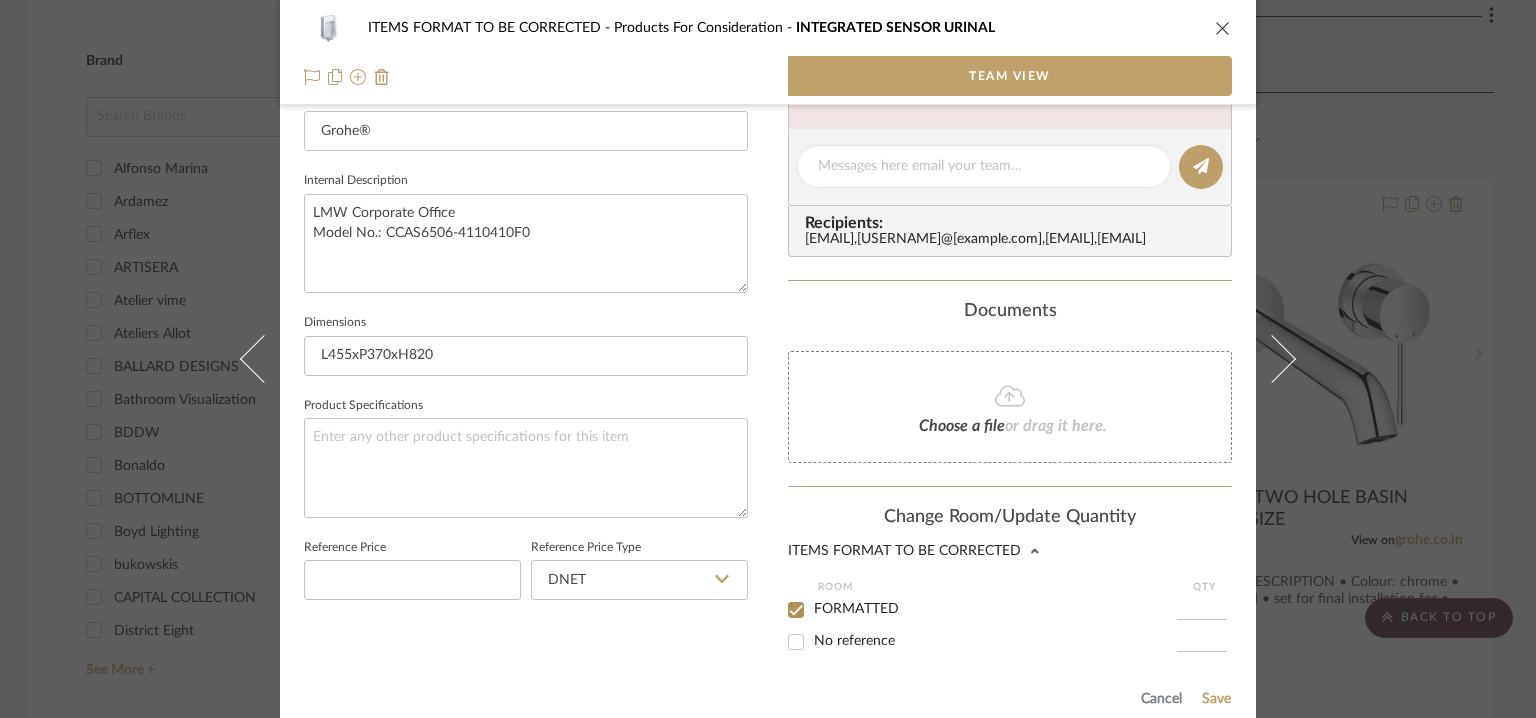 checkbox on "true" 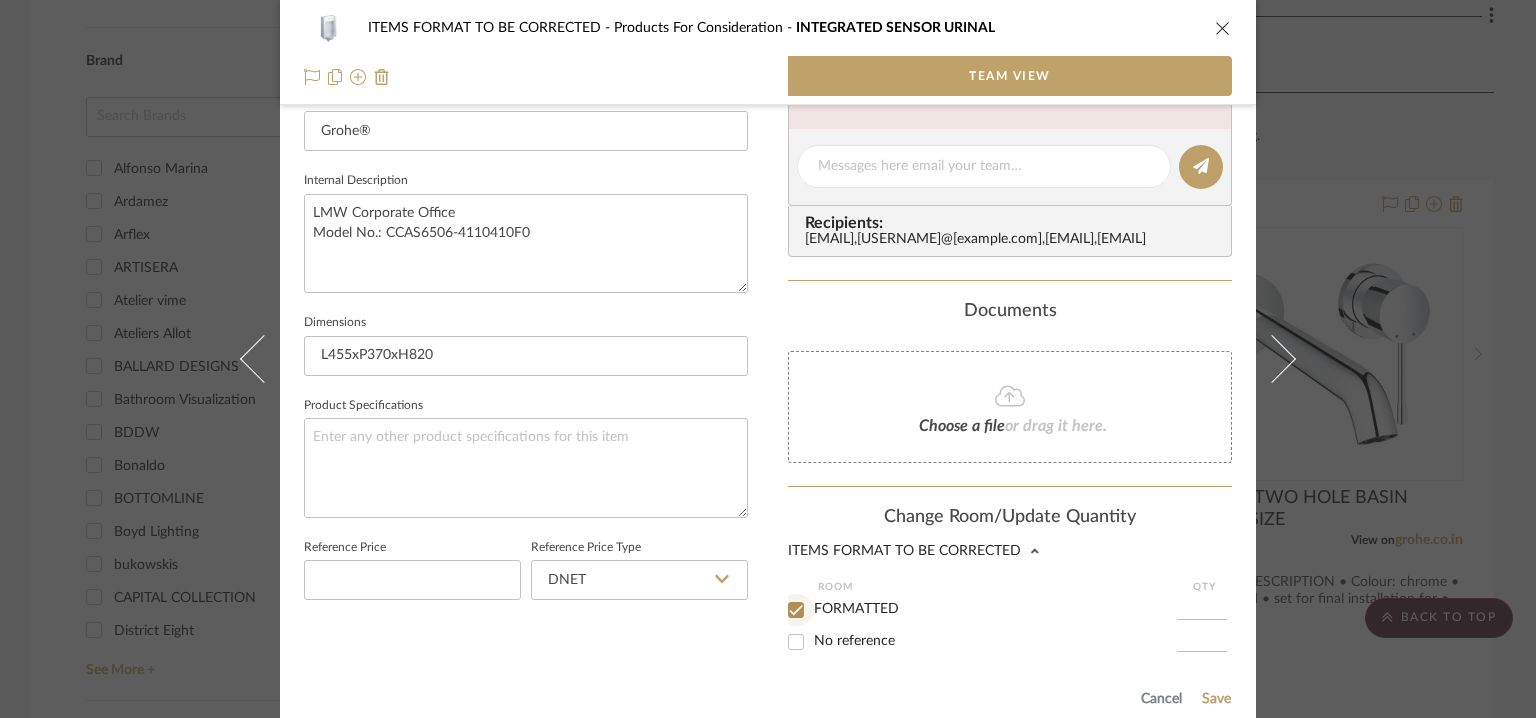 type on "1" 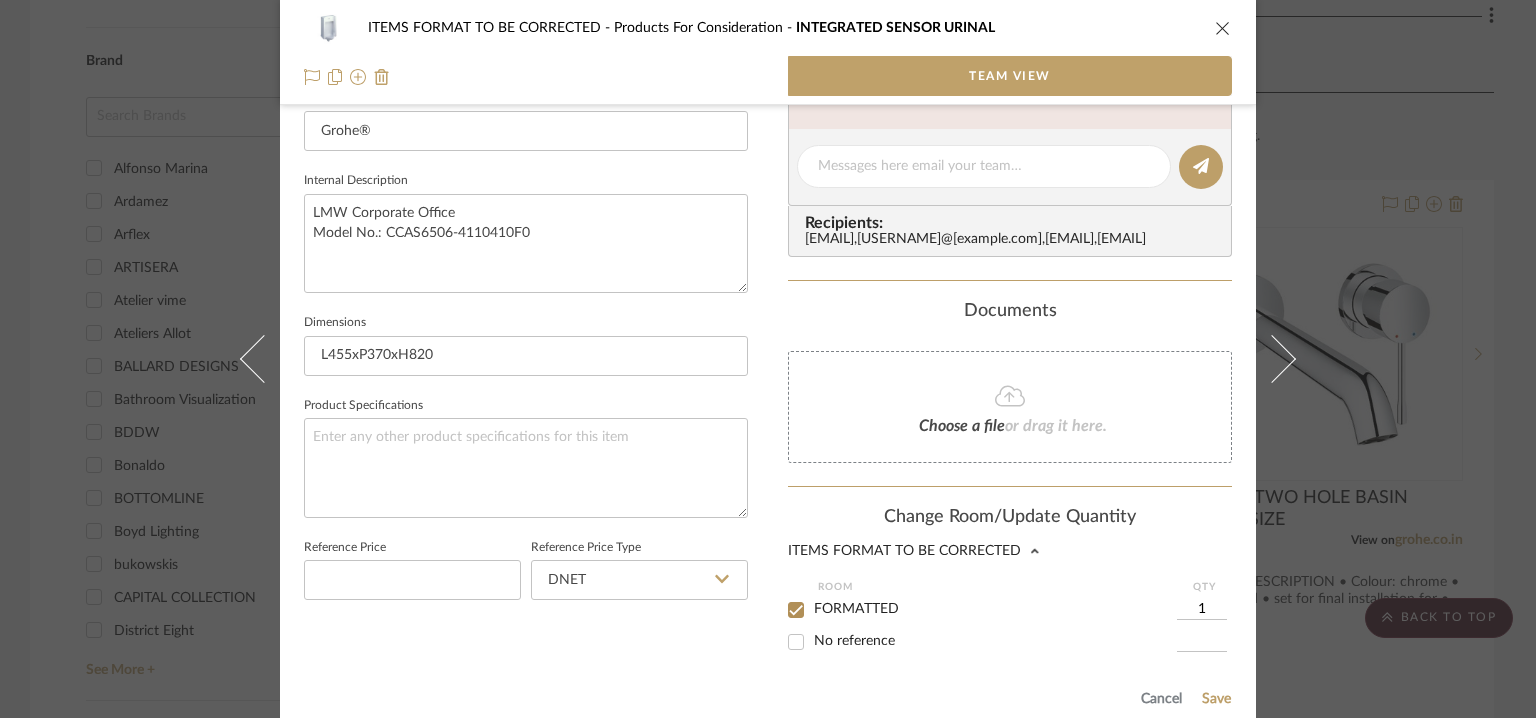 scroll, scrollTop: 839, scrollLeft: 0, axis: vertical 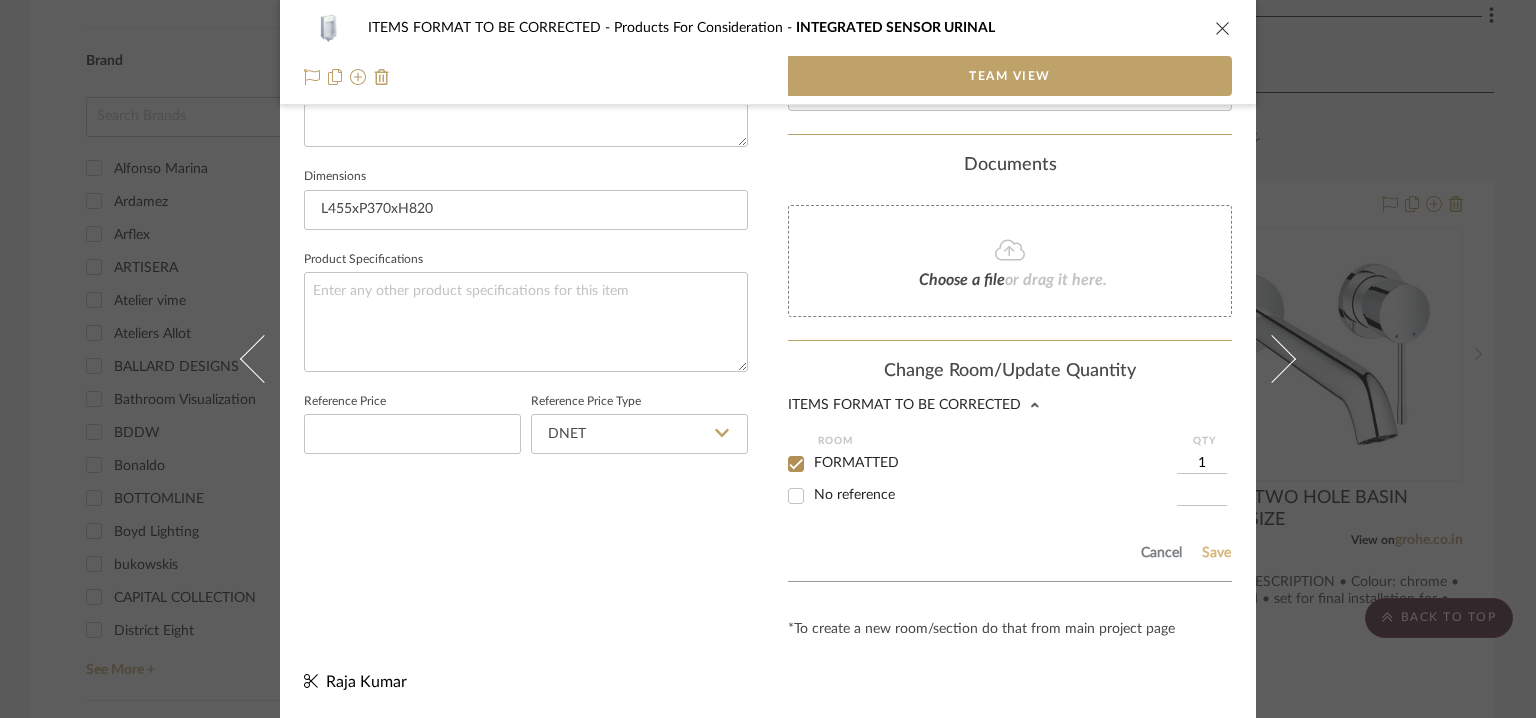 click on "Save" 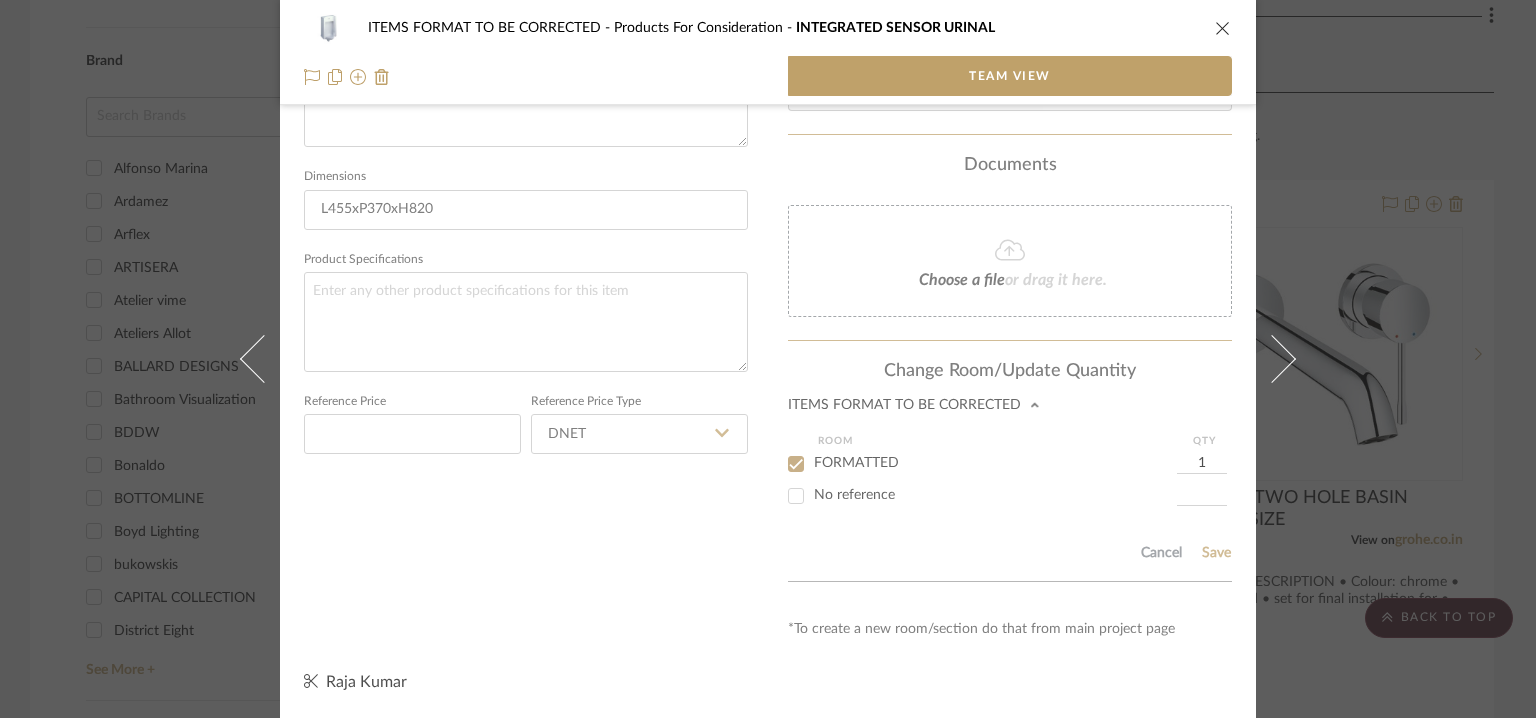 type 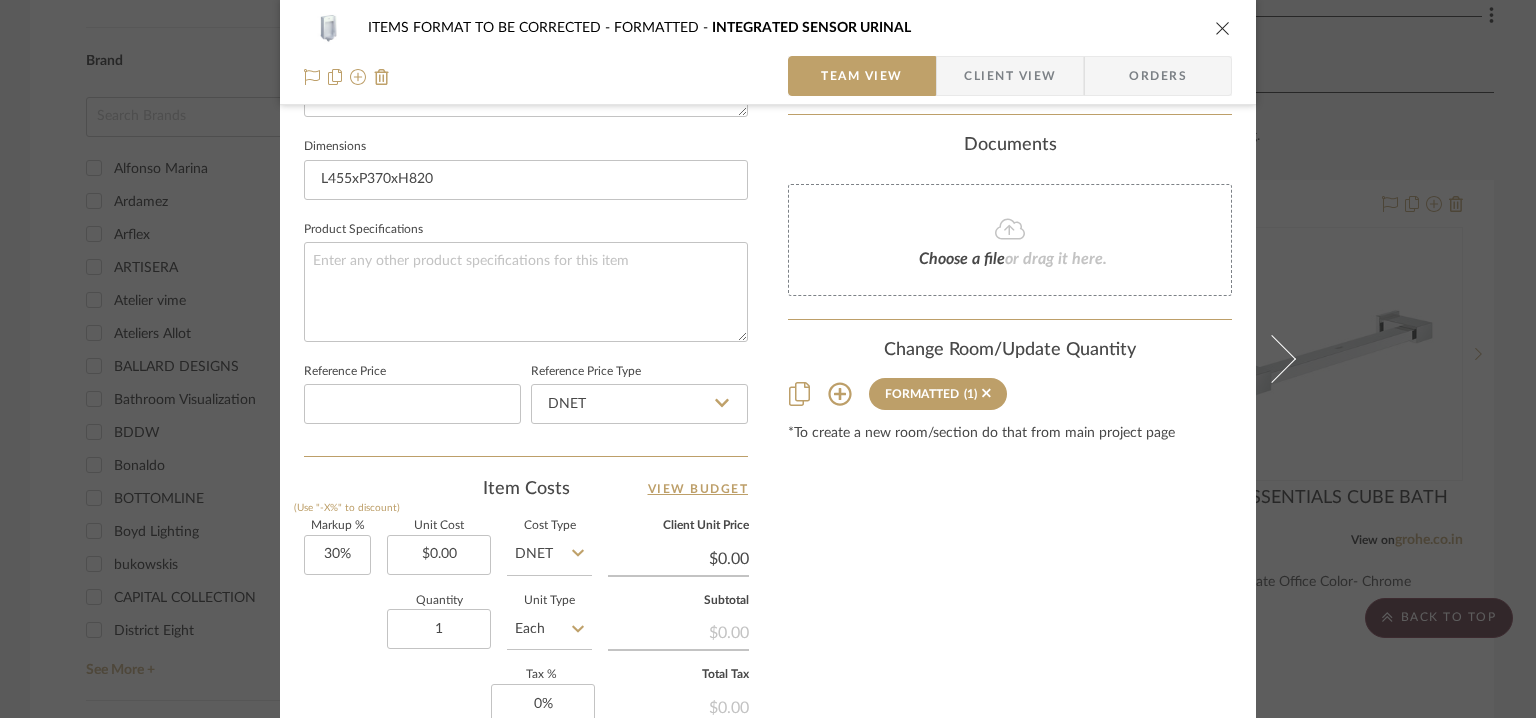 type 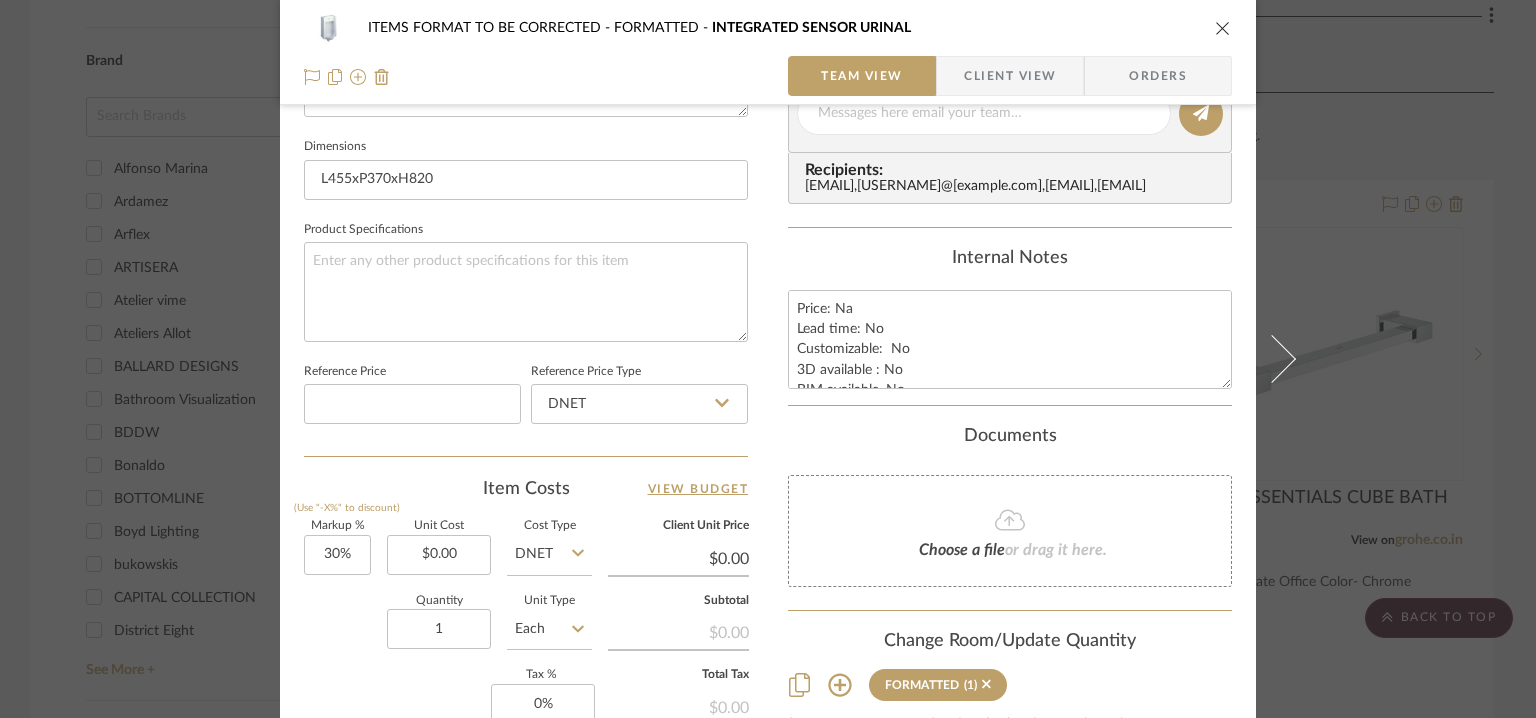 click at bounding box center (1223, 28) 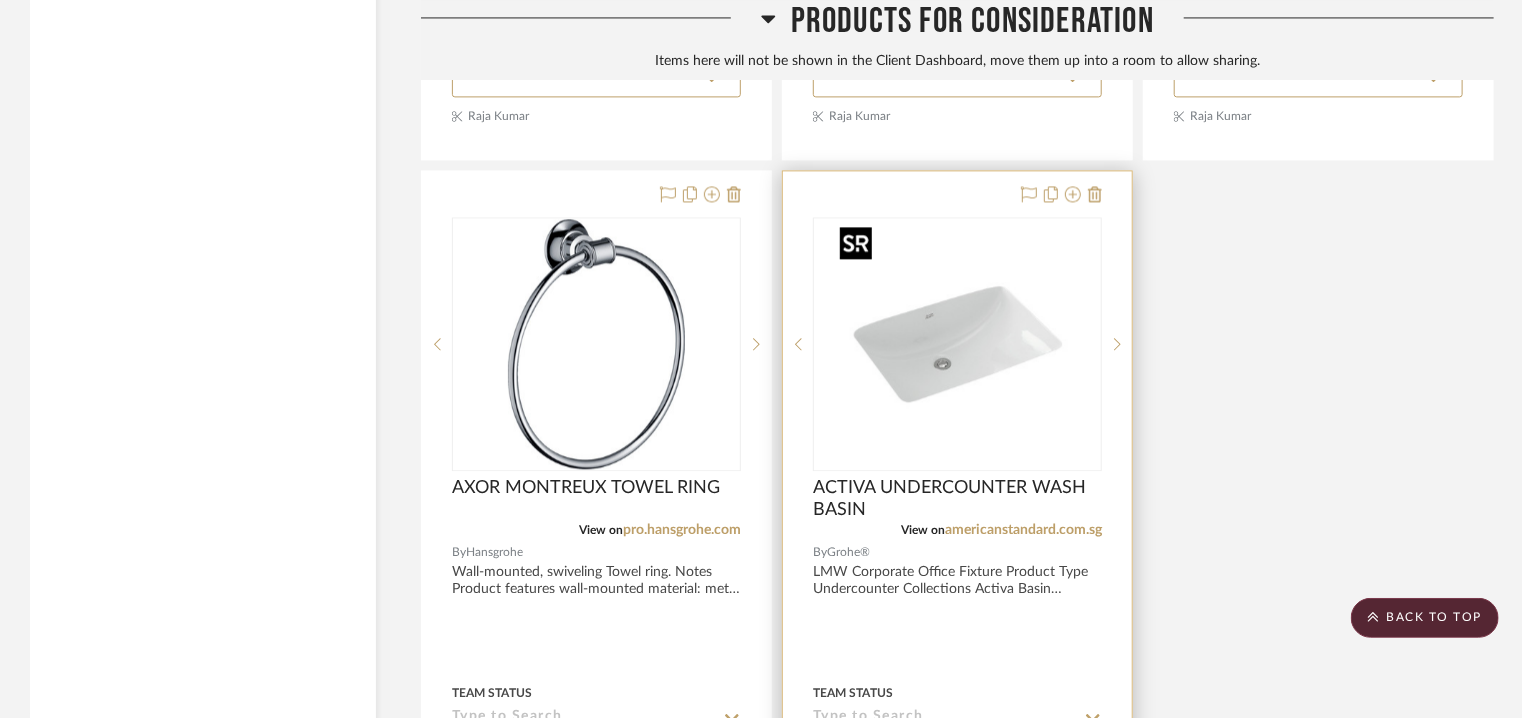 scroll, scrollTop: 5980, scrollLeft: 0, axis: vertical 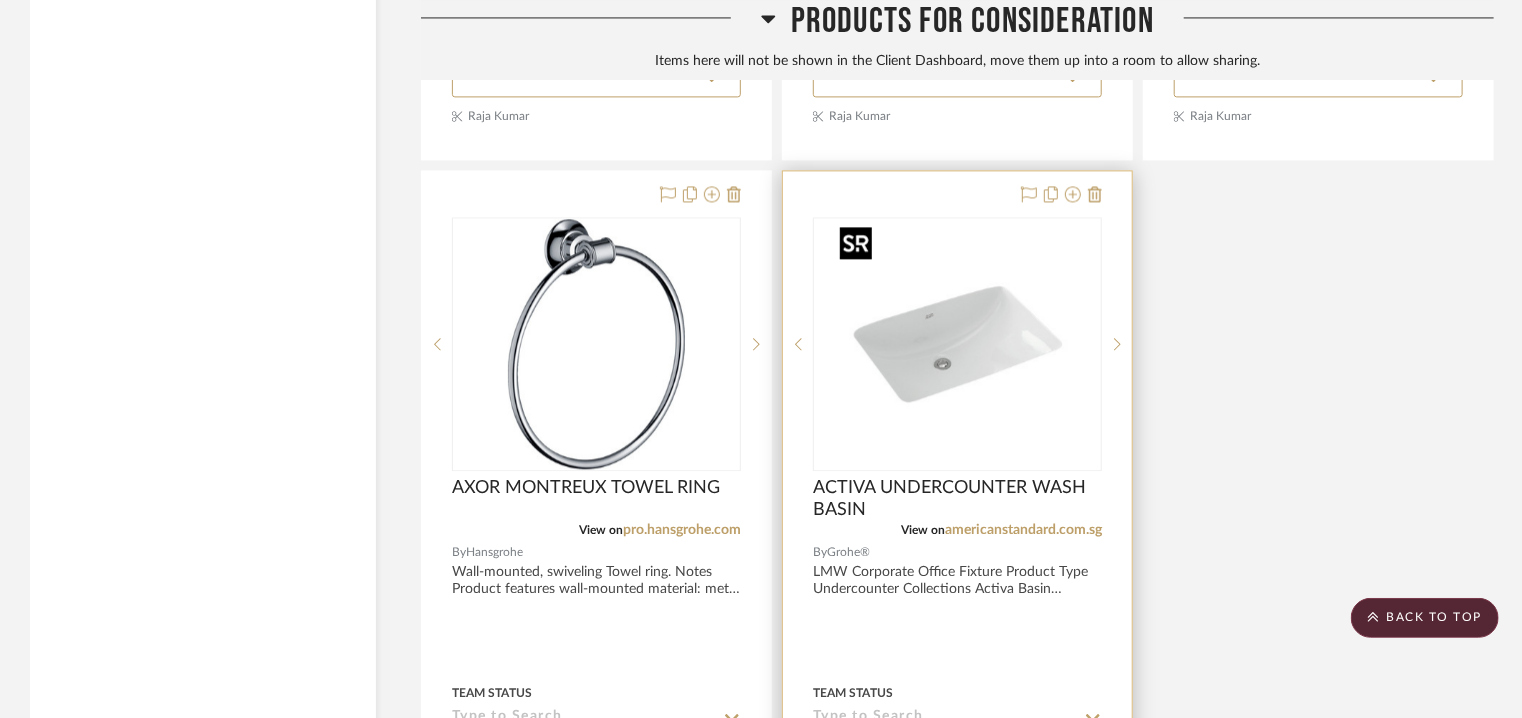 click at bounding box center [958, 344] 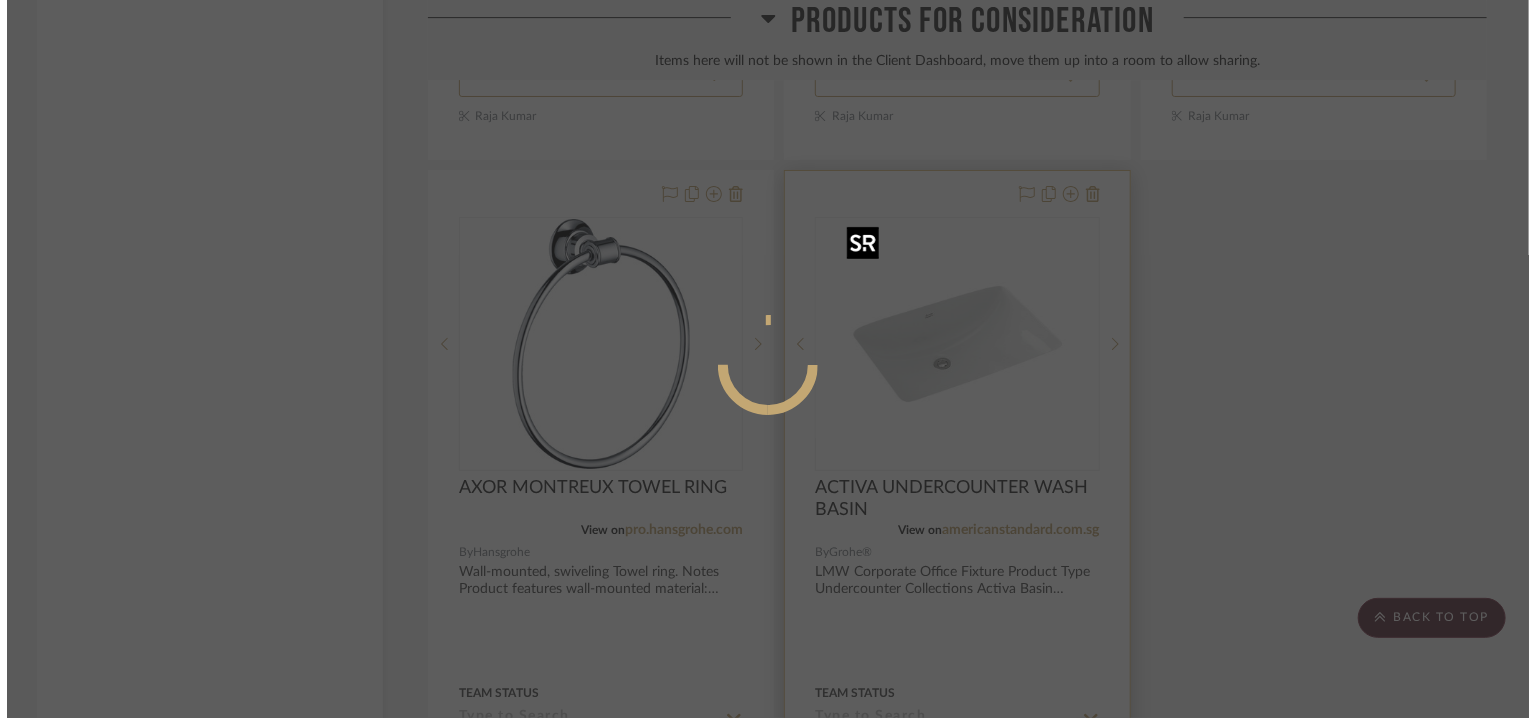 scroll, scrollTop: 0, scrollLeft: 0, axis: both 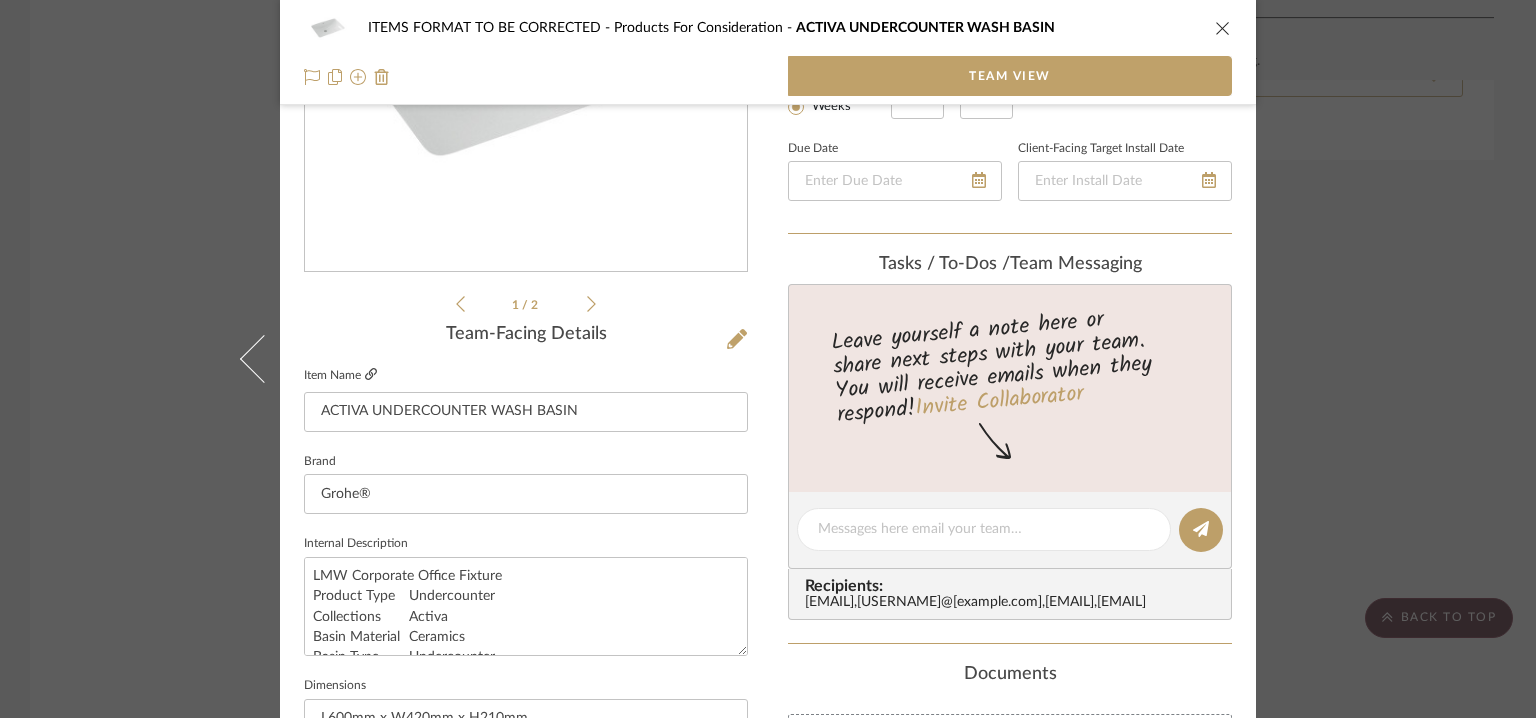 click 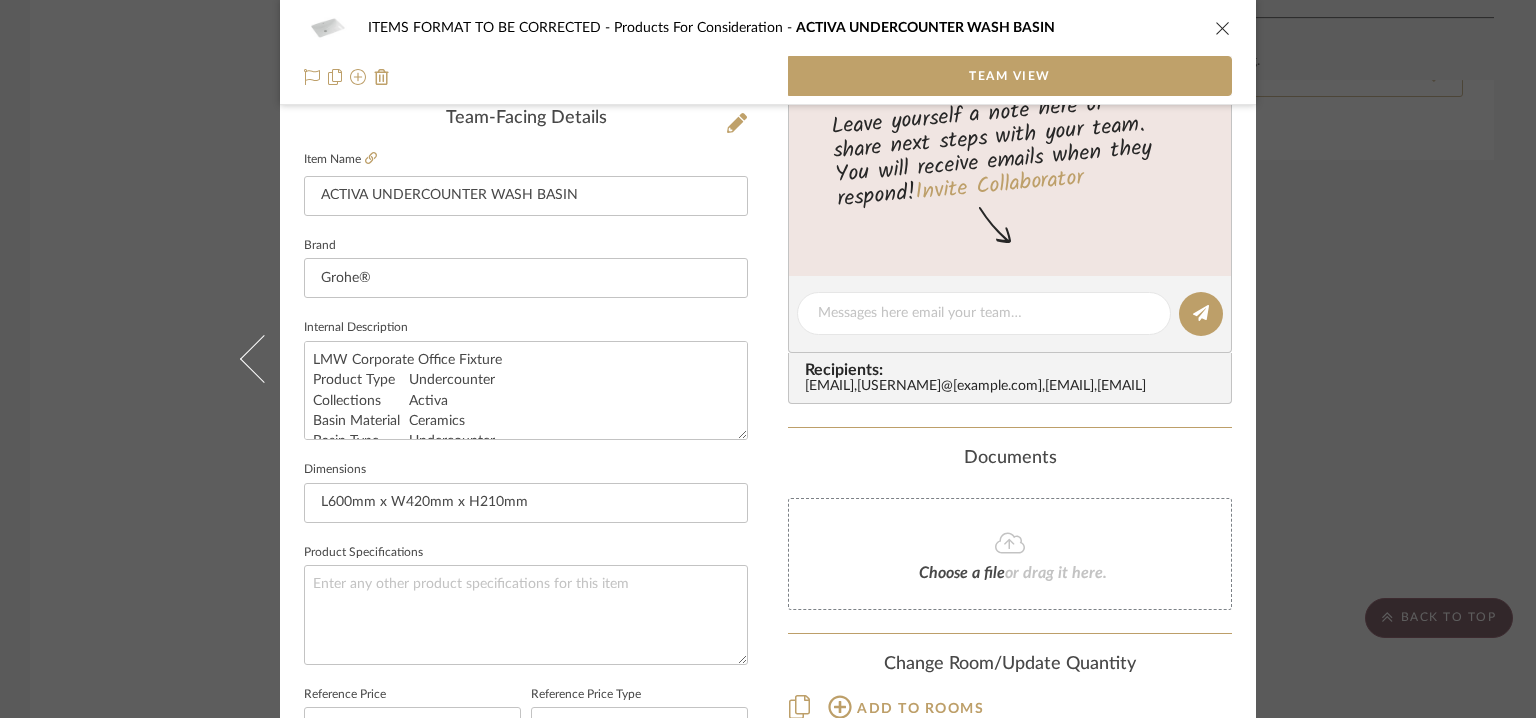 scroll, scrollTop: 663, scrollLeft: 0, axis: vertical 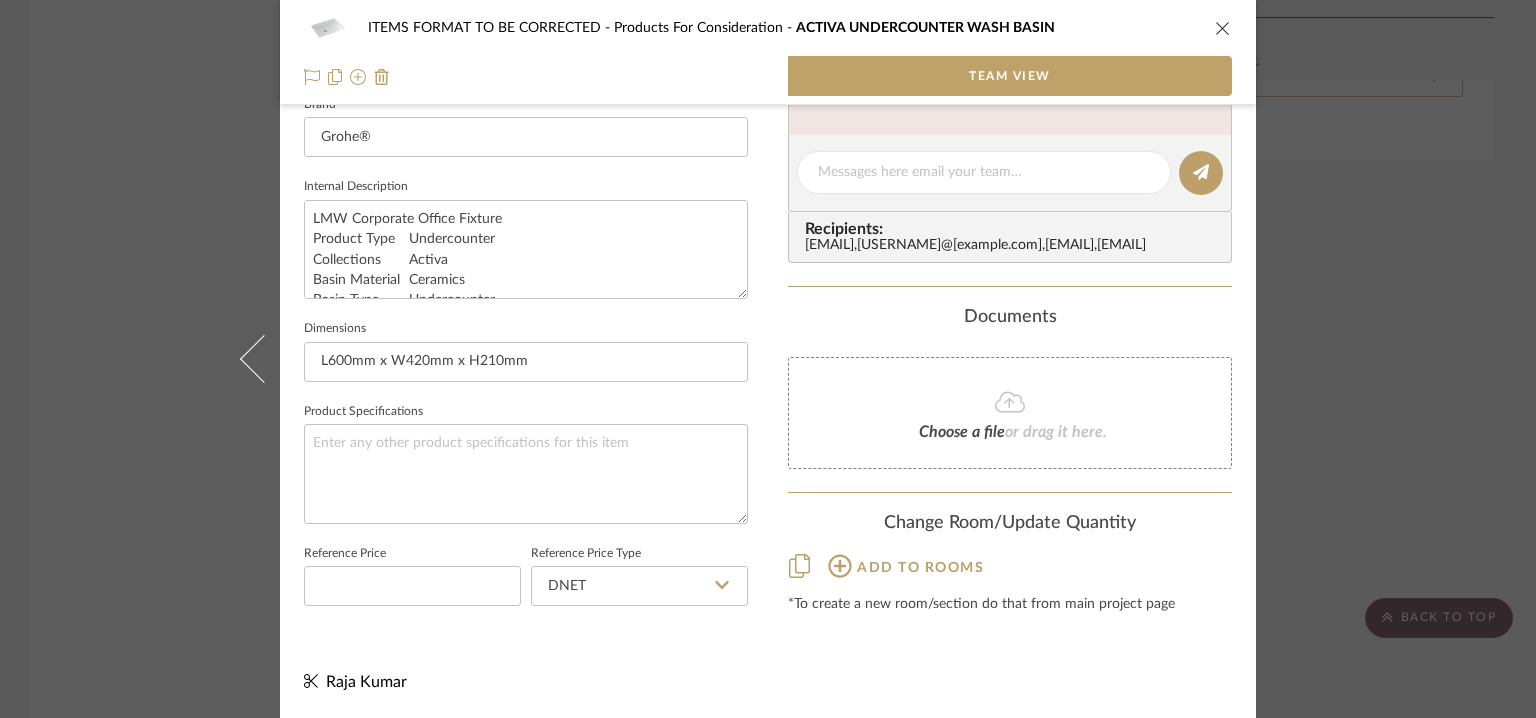 click 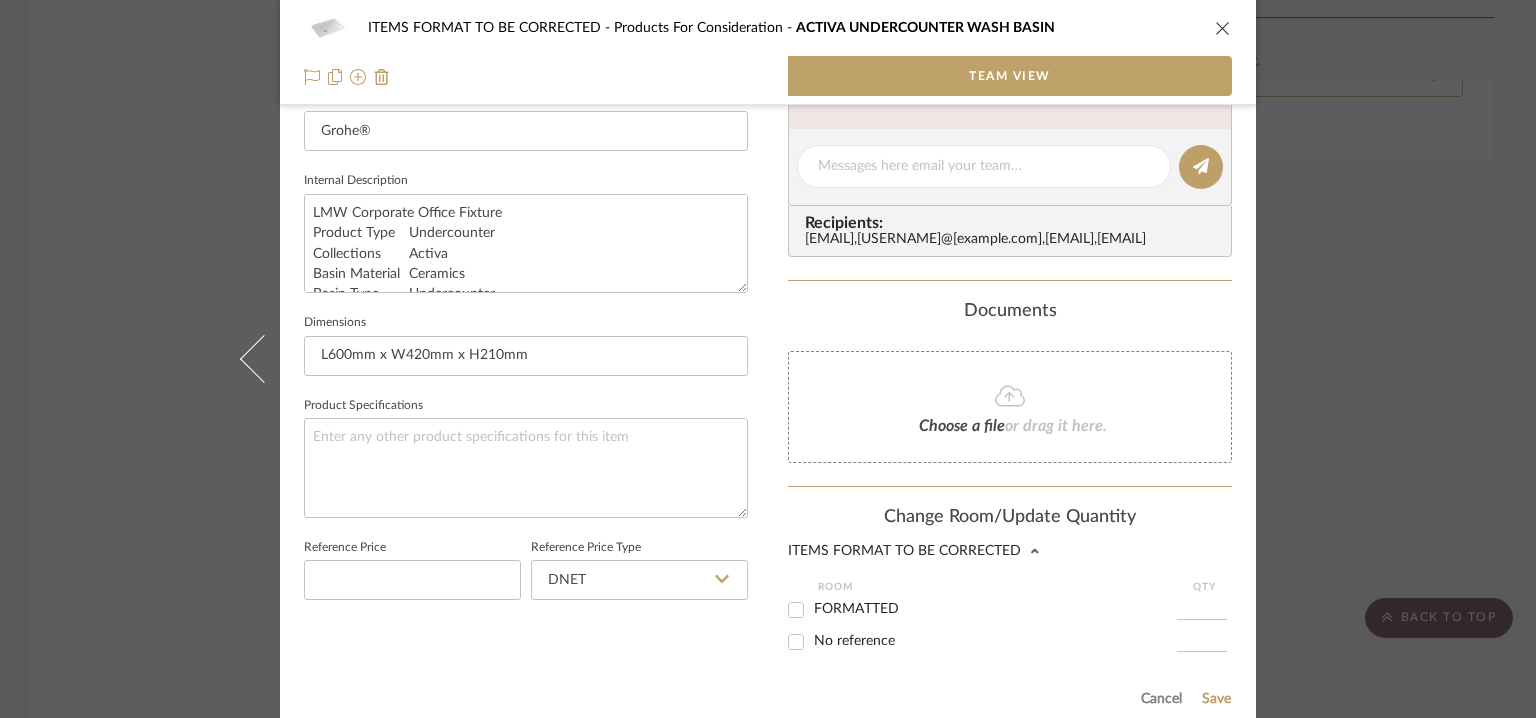 click on "FORMATTED" at bounding box center (856, 609) 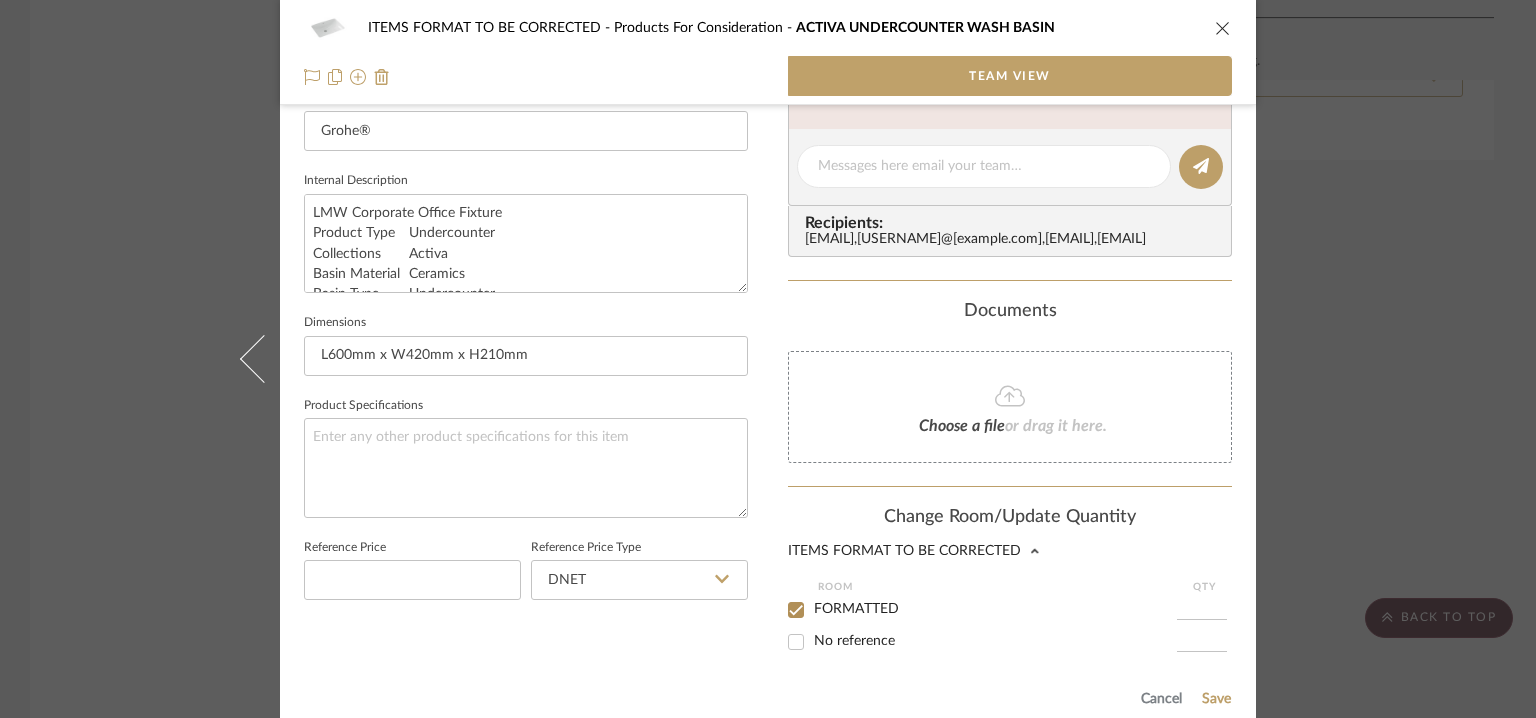 checkbox on "true" 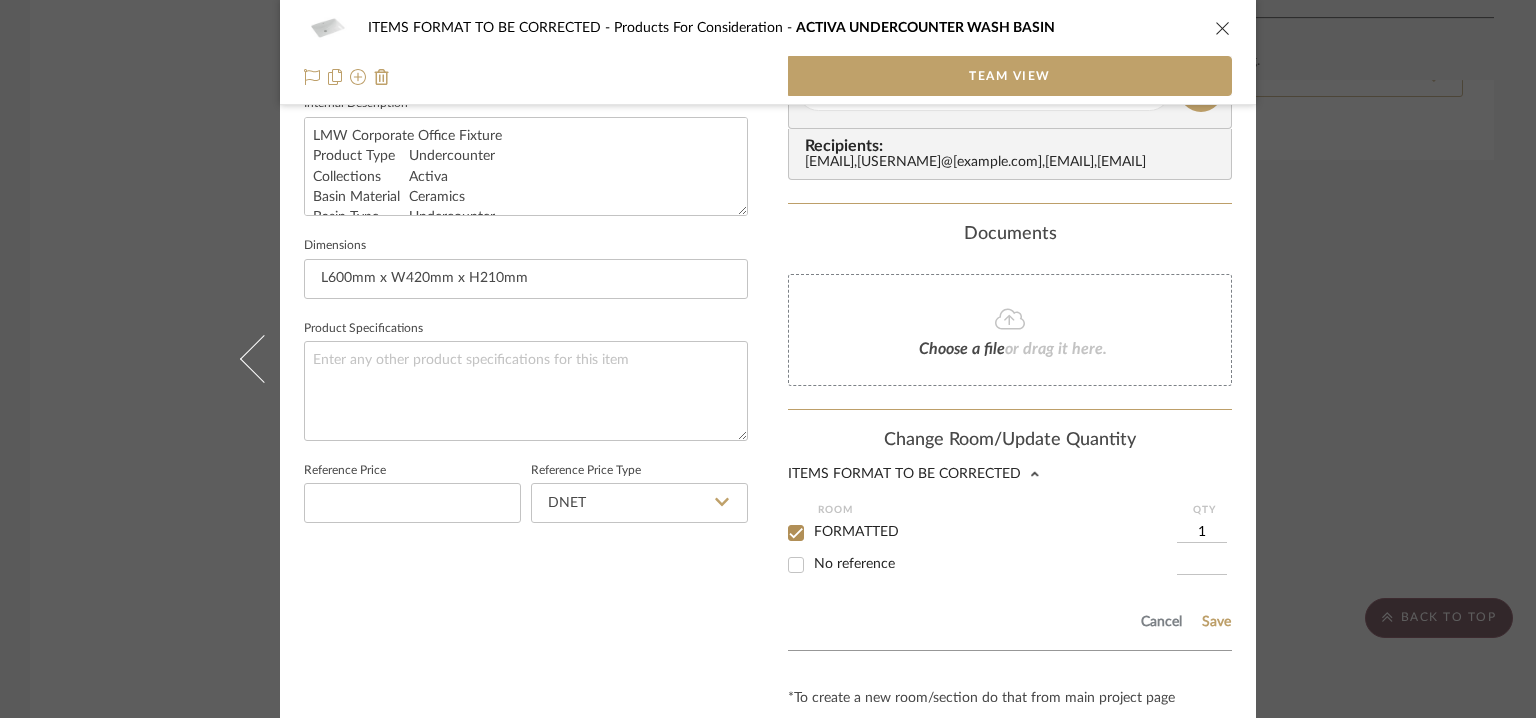 scroll, scrollTop: 839, scrollLeft: 0, axis: vertical 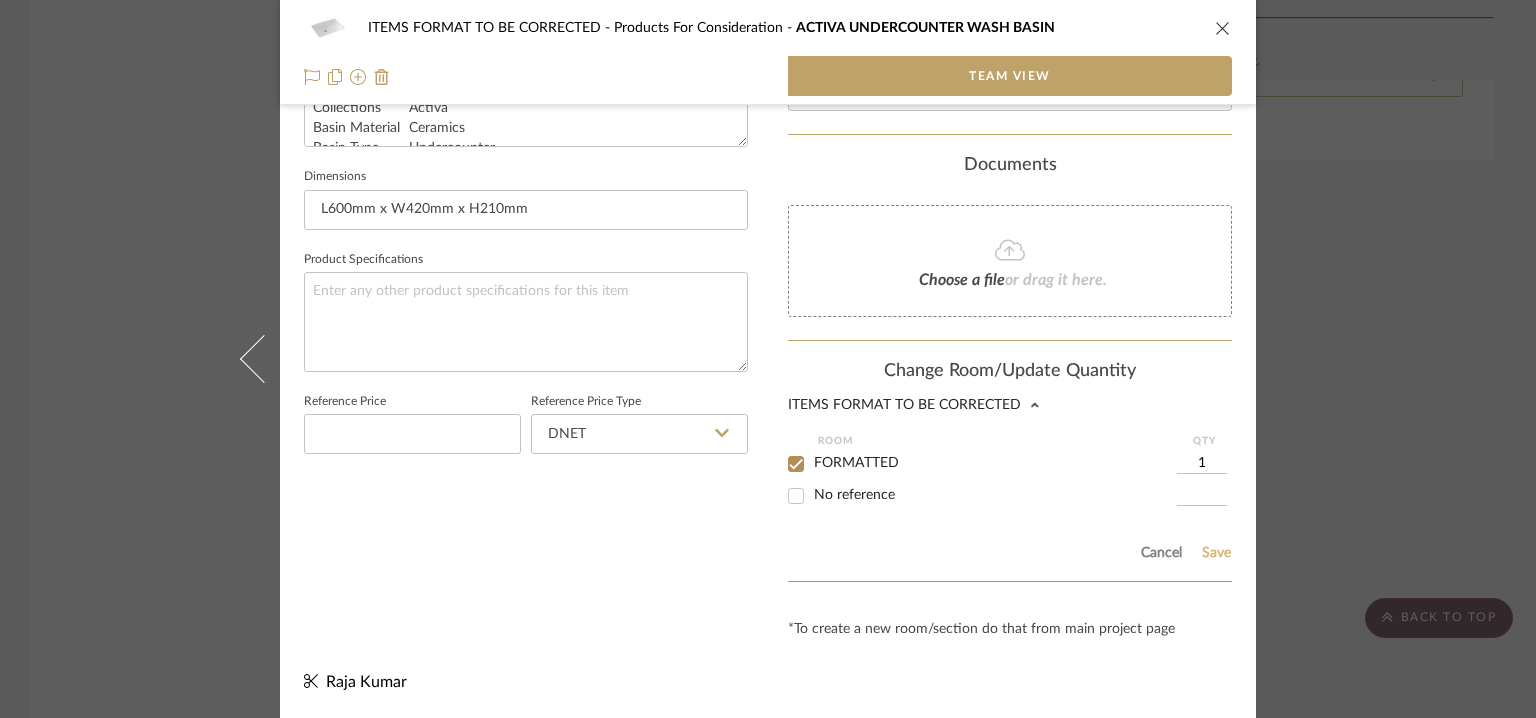 click on "Save" 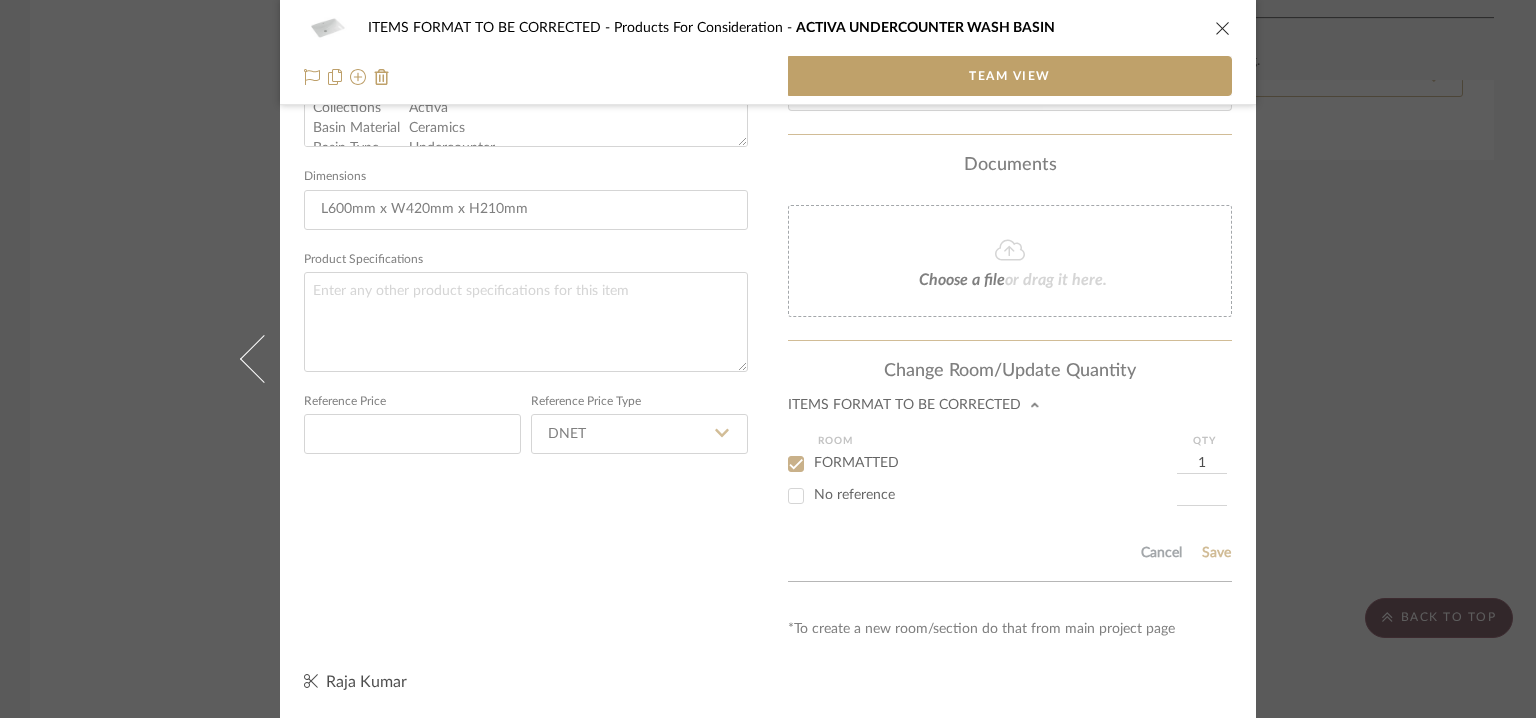 type 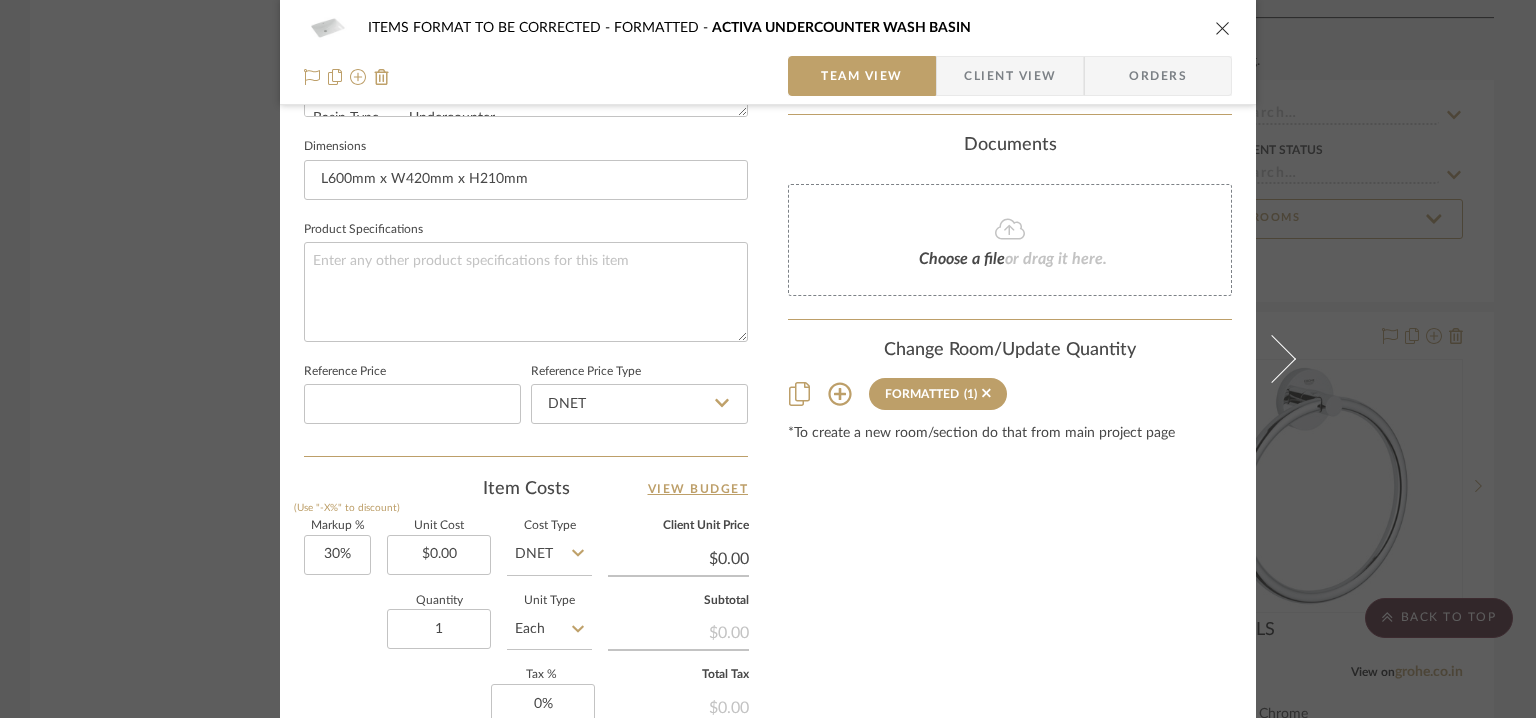 type 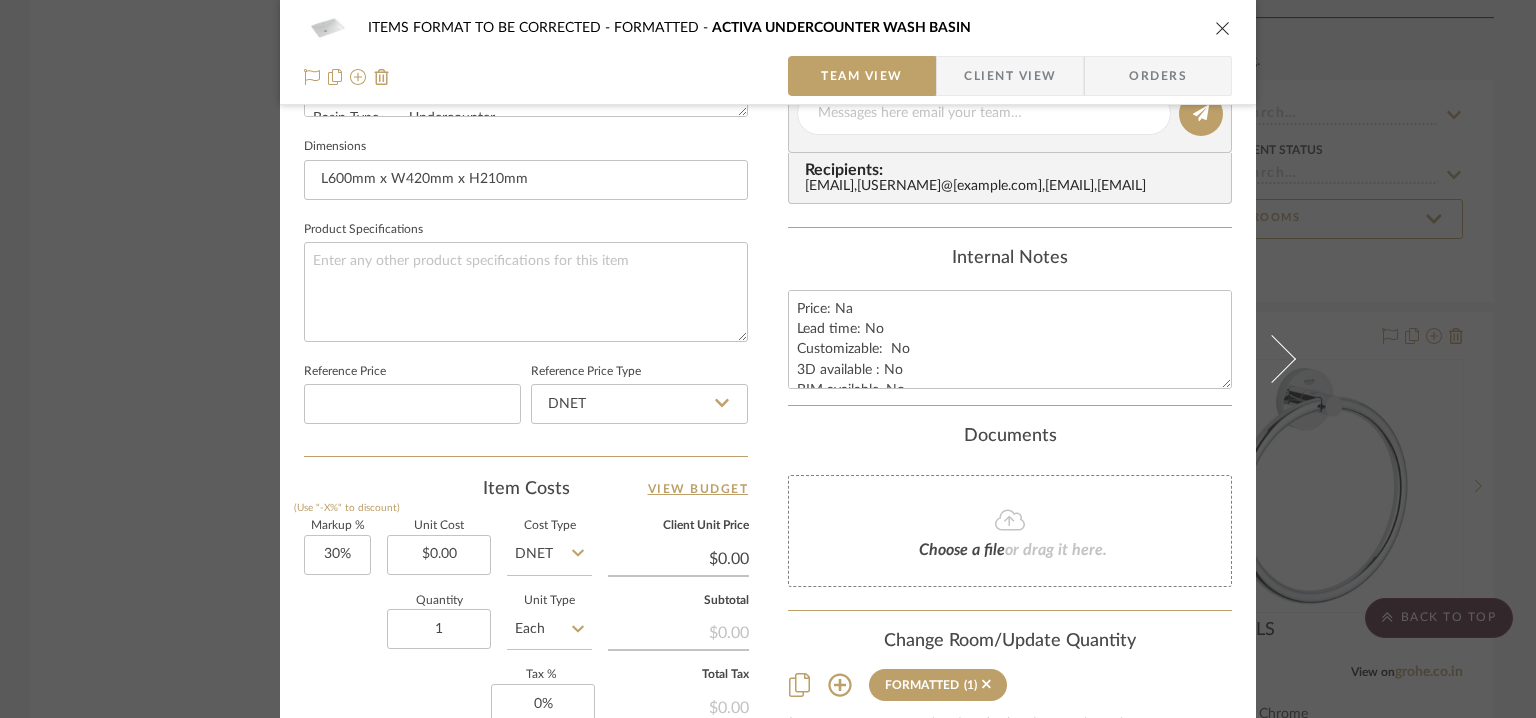 click at bounding box center [1223, 28] 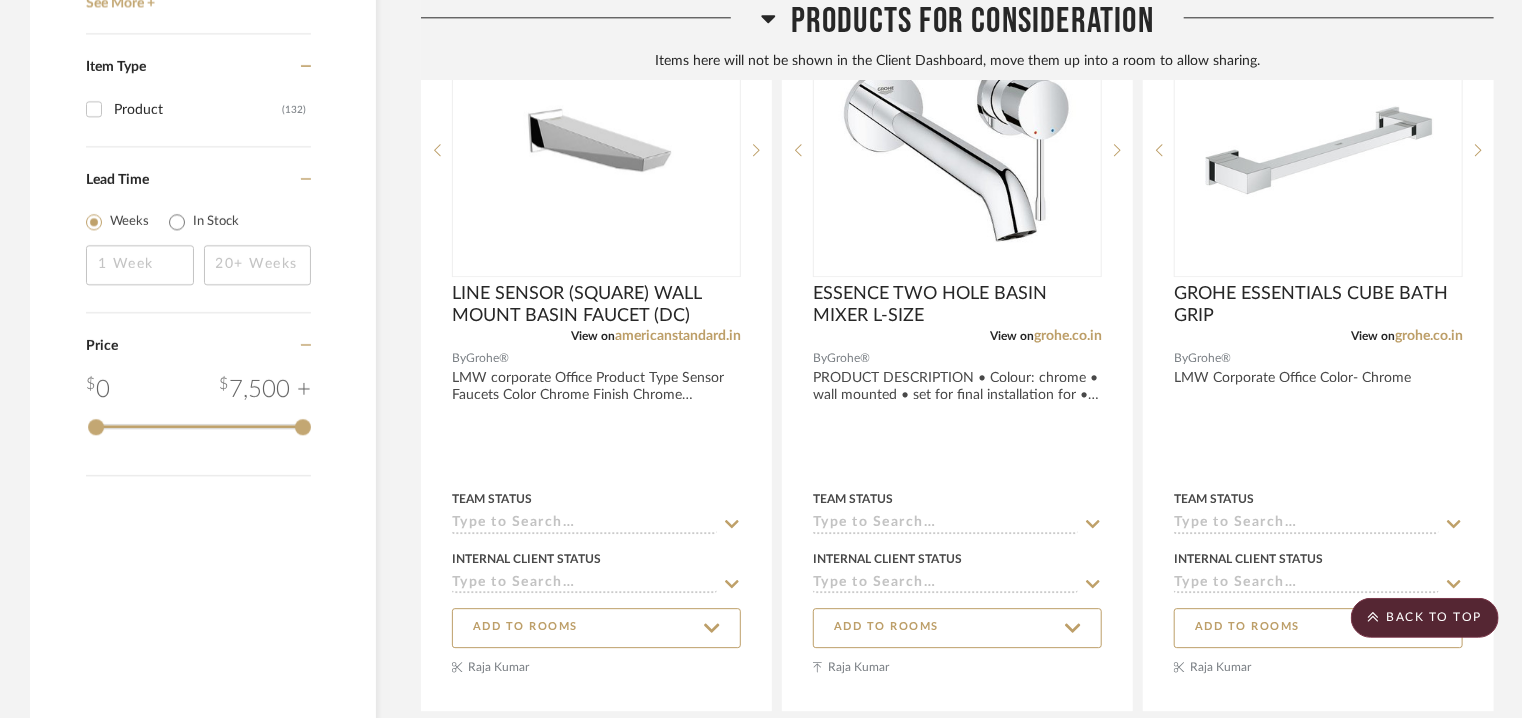 scroll, scrollTop: 2380, scrollLeft: 0, axis: vertical 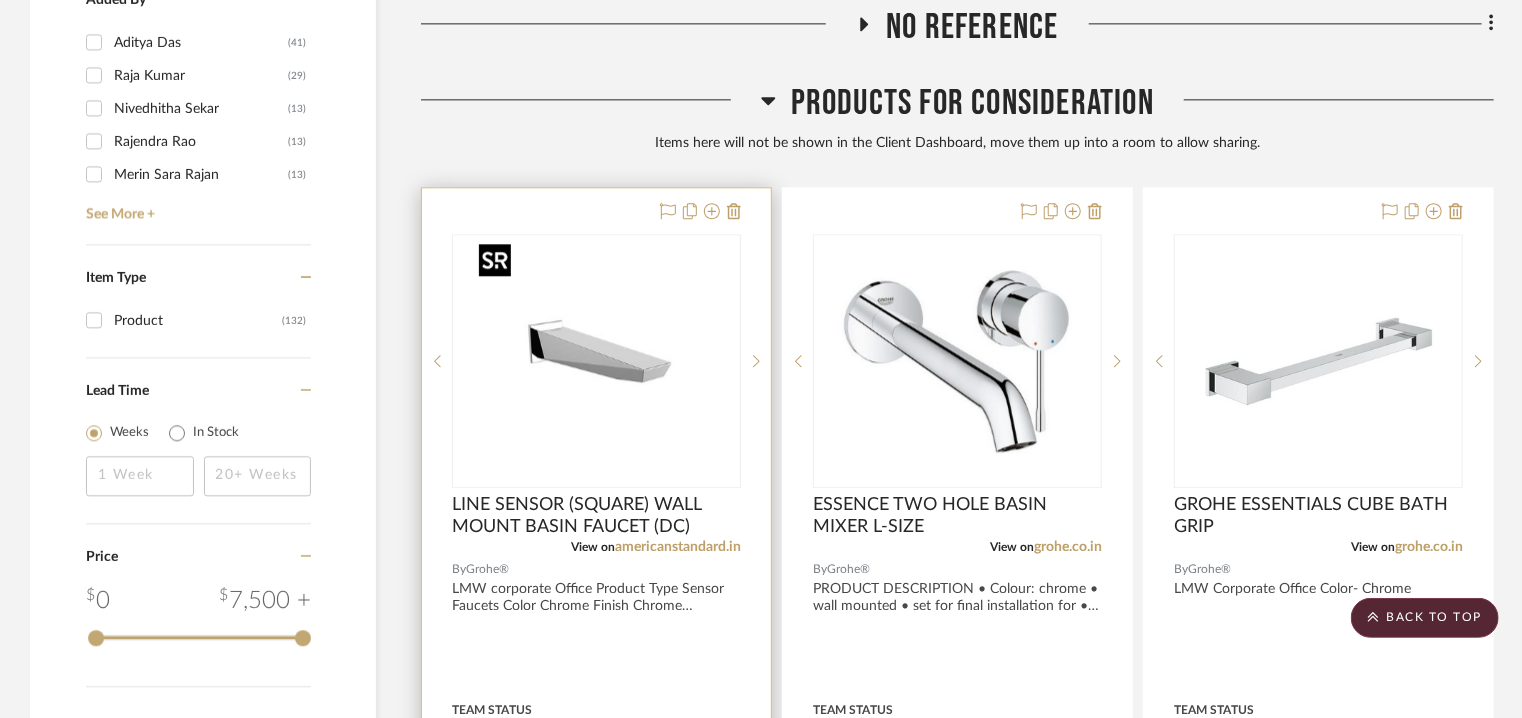 click at bounding box center (597, 361) 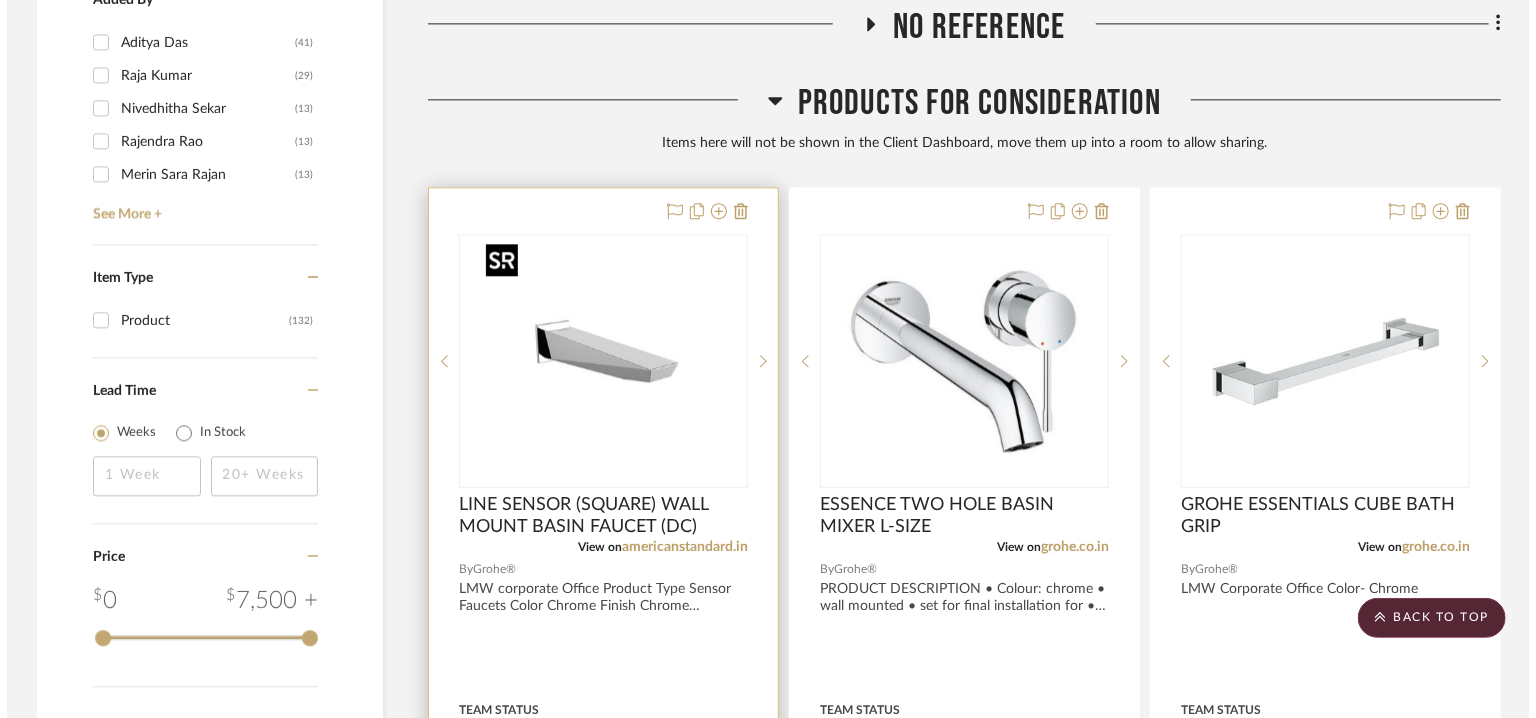 scroll, scrollTop: 0, scrollLeft: 0, axis: both 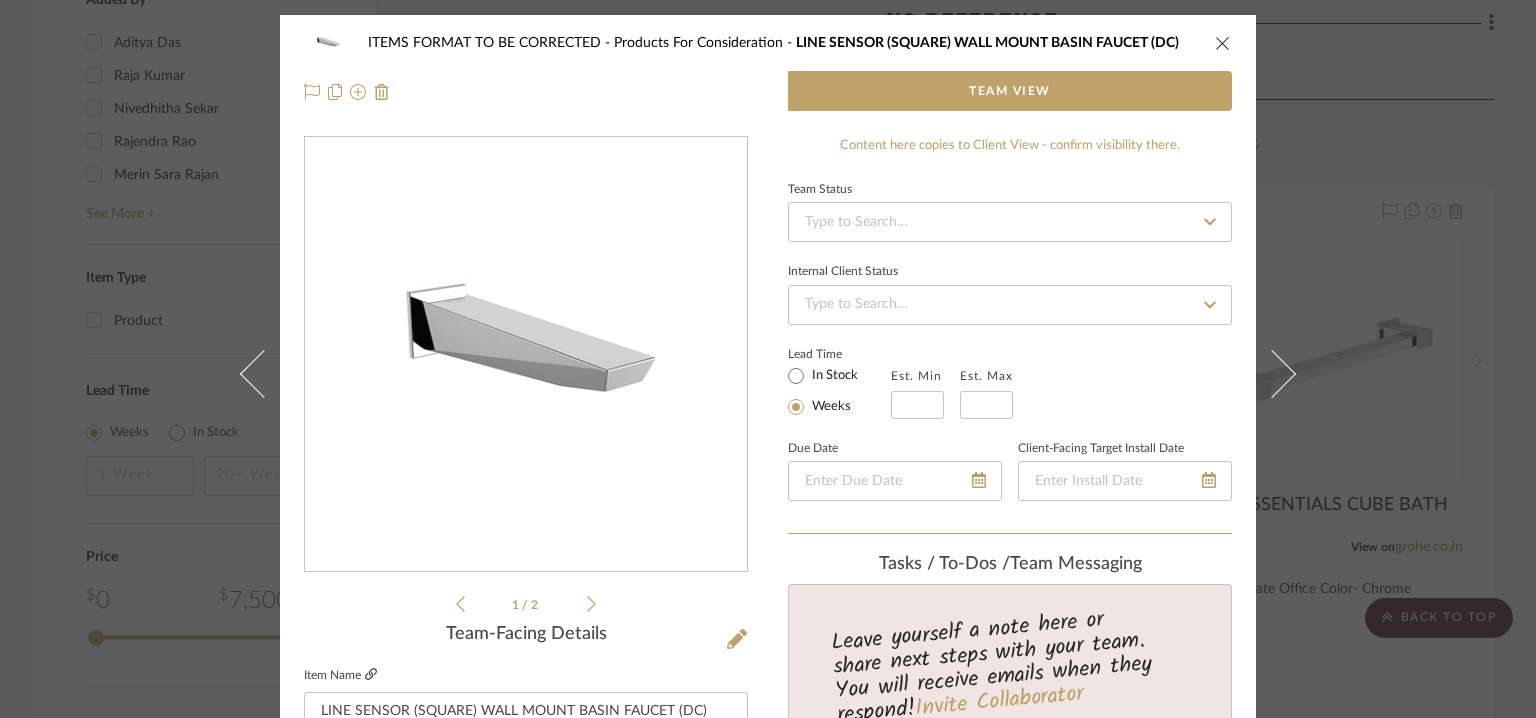 click 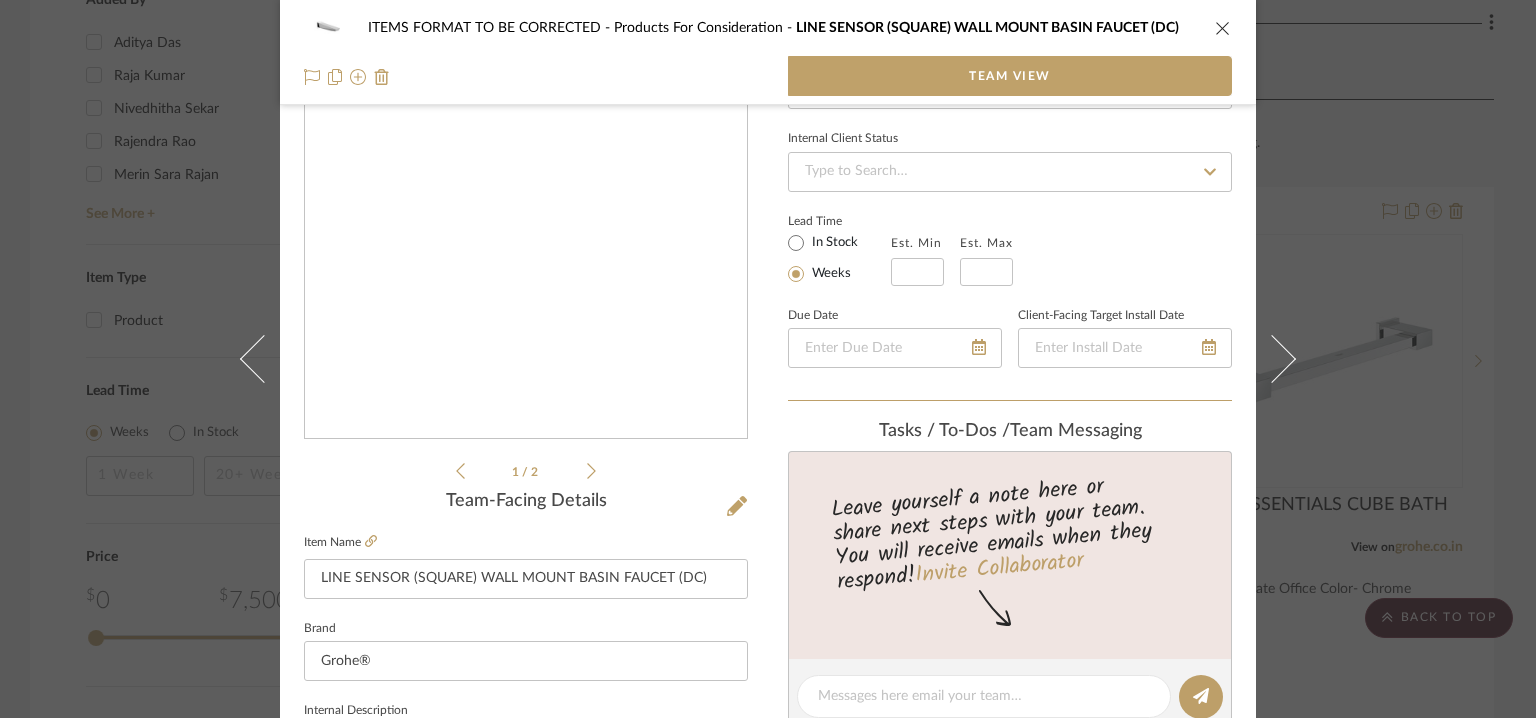 scroll, scrollTop: 300, scrollLeft: 0, axis: vertical 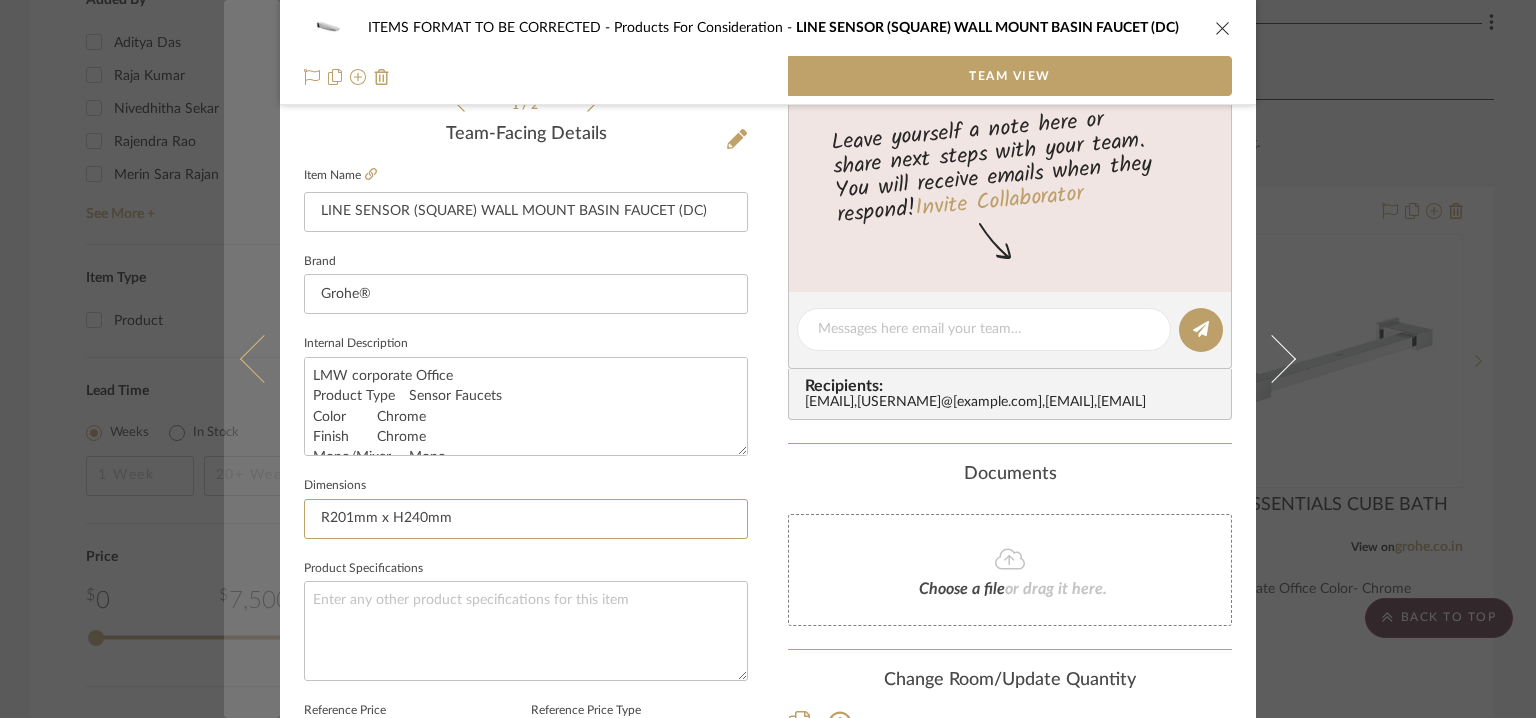 drag, startPoint x: 407, startPoint y: 513, endPoint x: 266, endPoint y: 506, distance: 141.17365 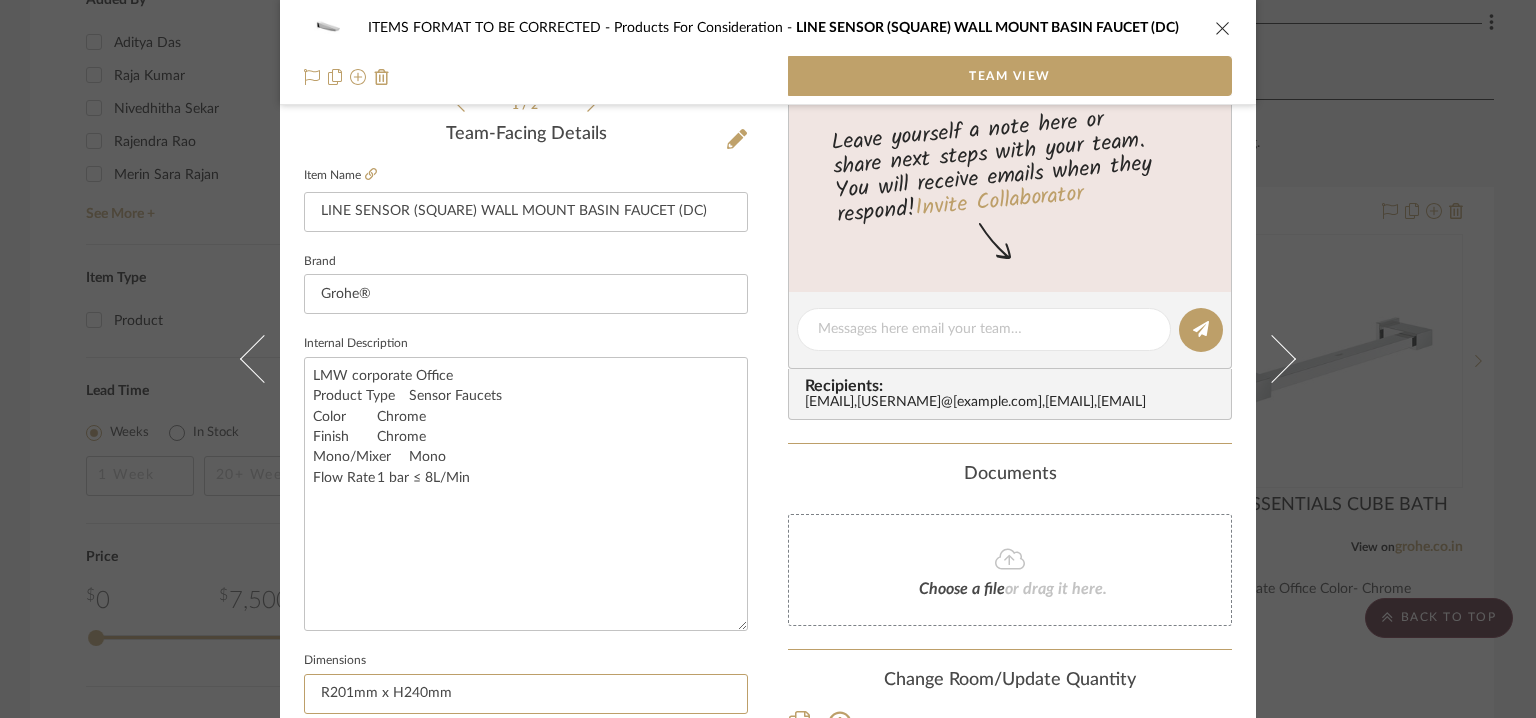 drag, startPoint x: 733, startPoint y: 445, endPoint x: 746, endPoint y: 621, distance: 176.47946 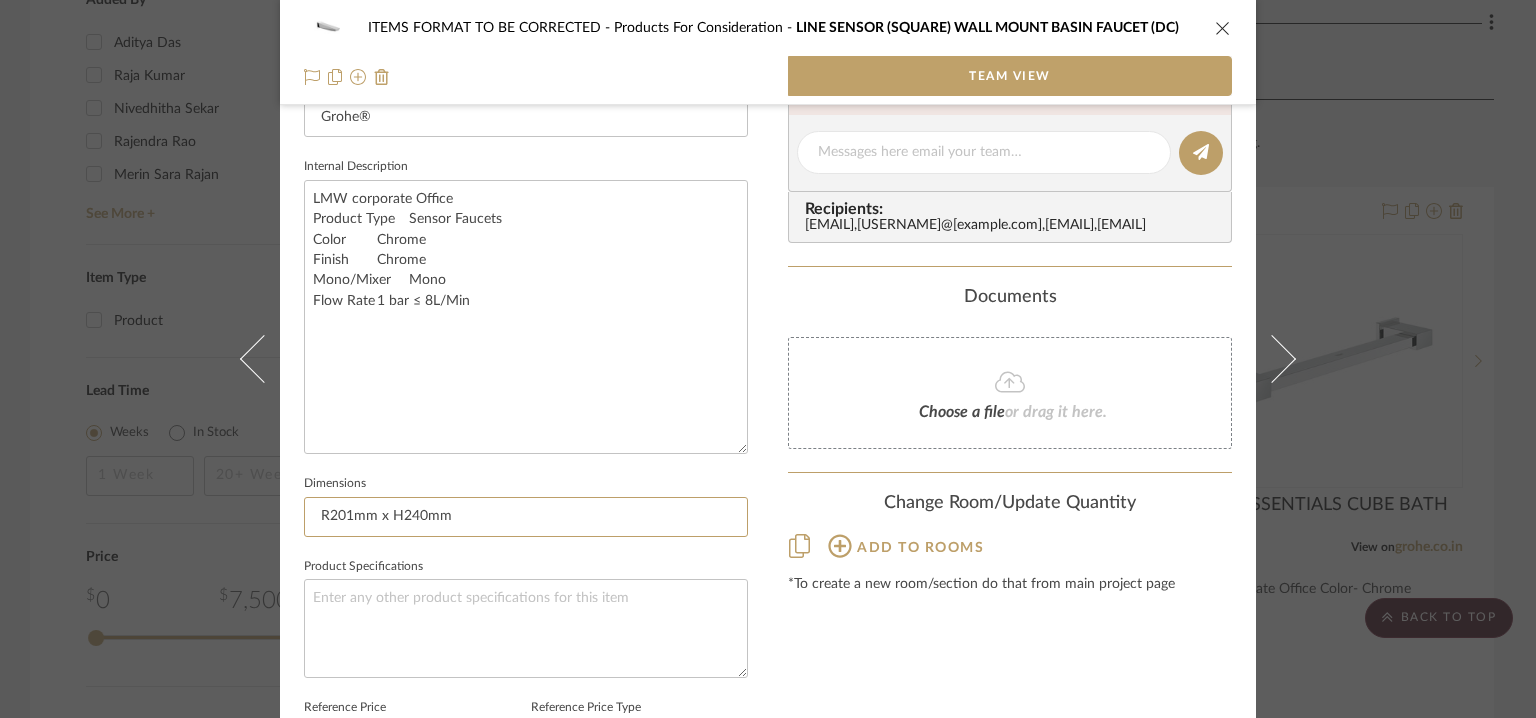 scroll, scrollTop: 800, scrollLeft: 0, axis: vertical 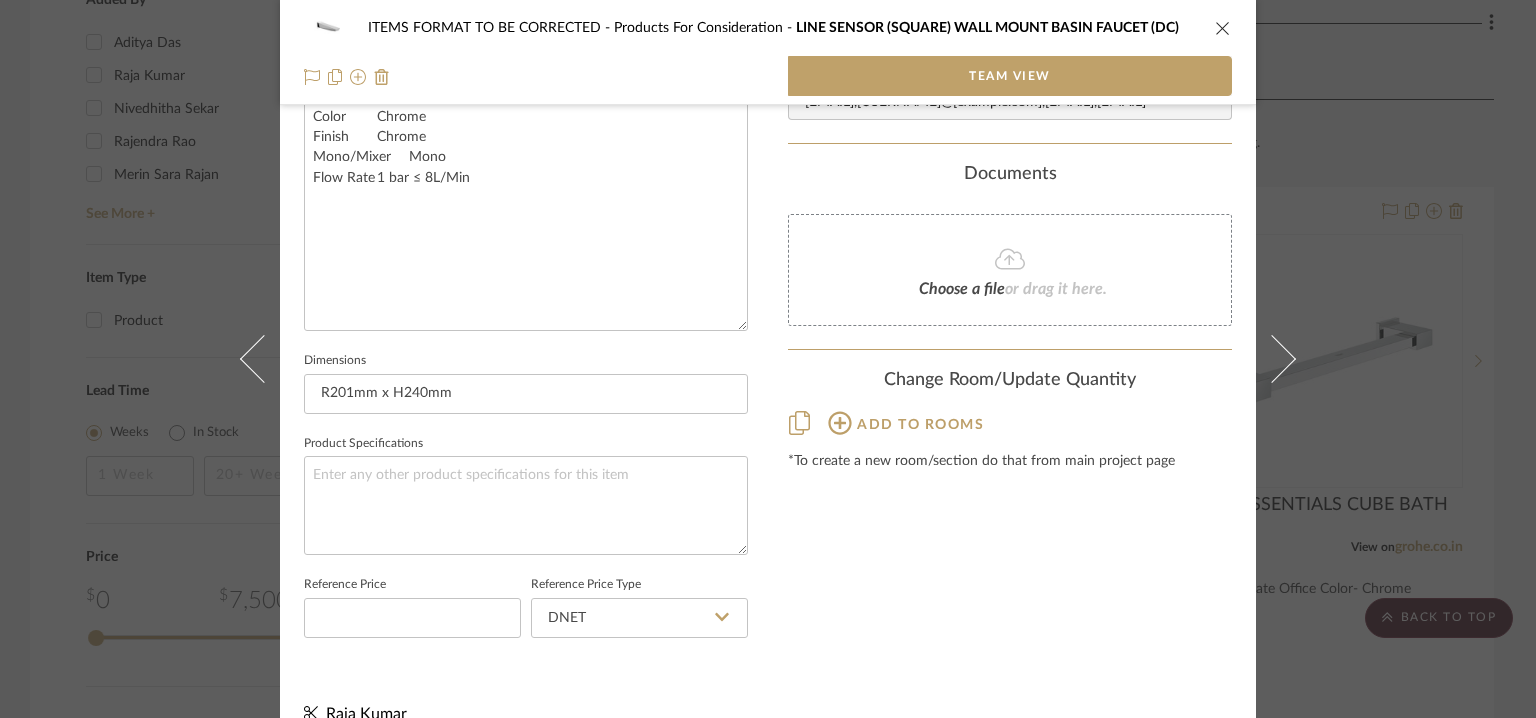 click 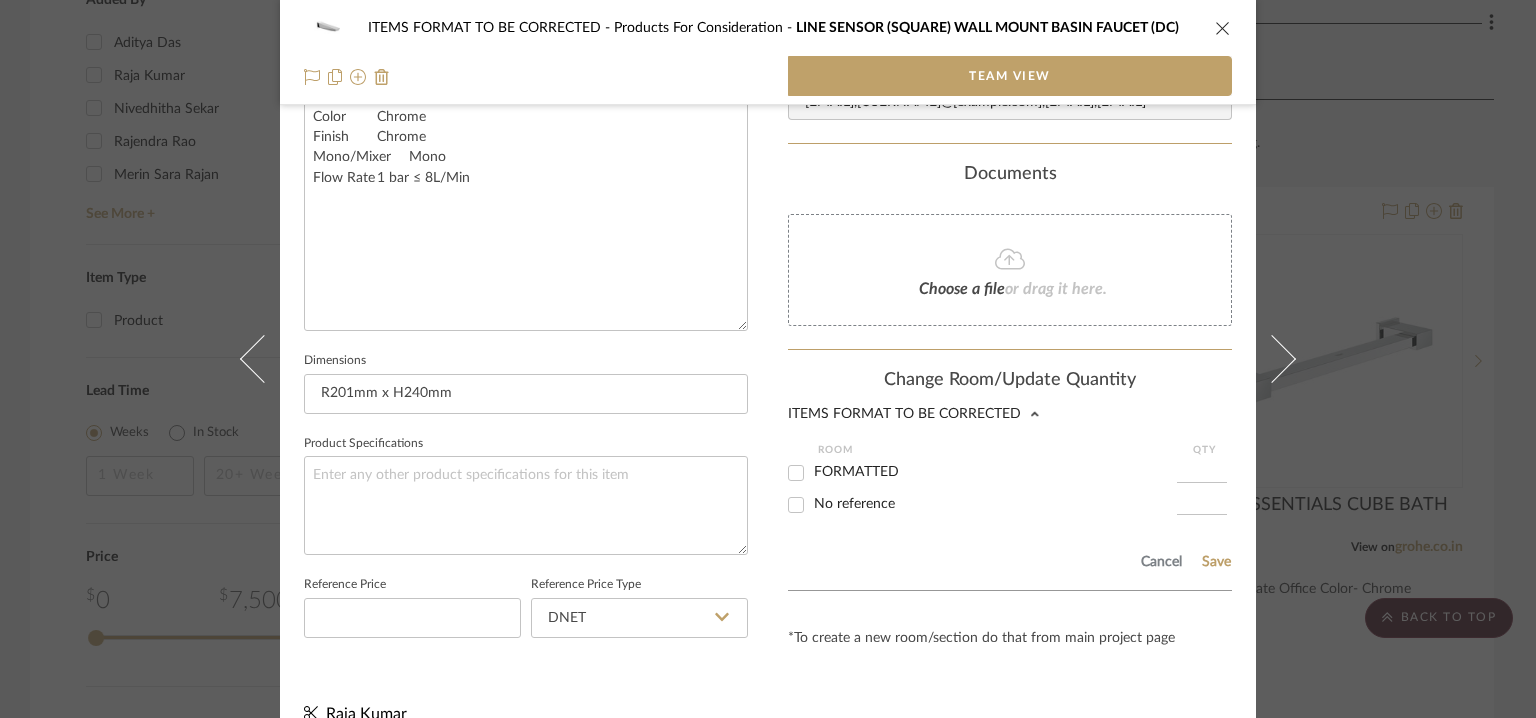click on "FORMATTED" at bounding box center [856, 472] 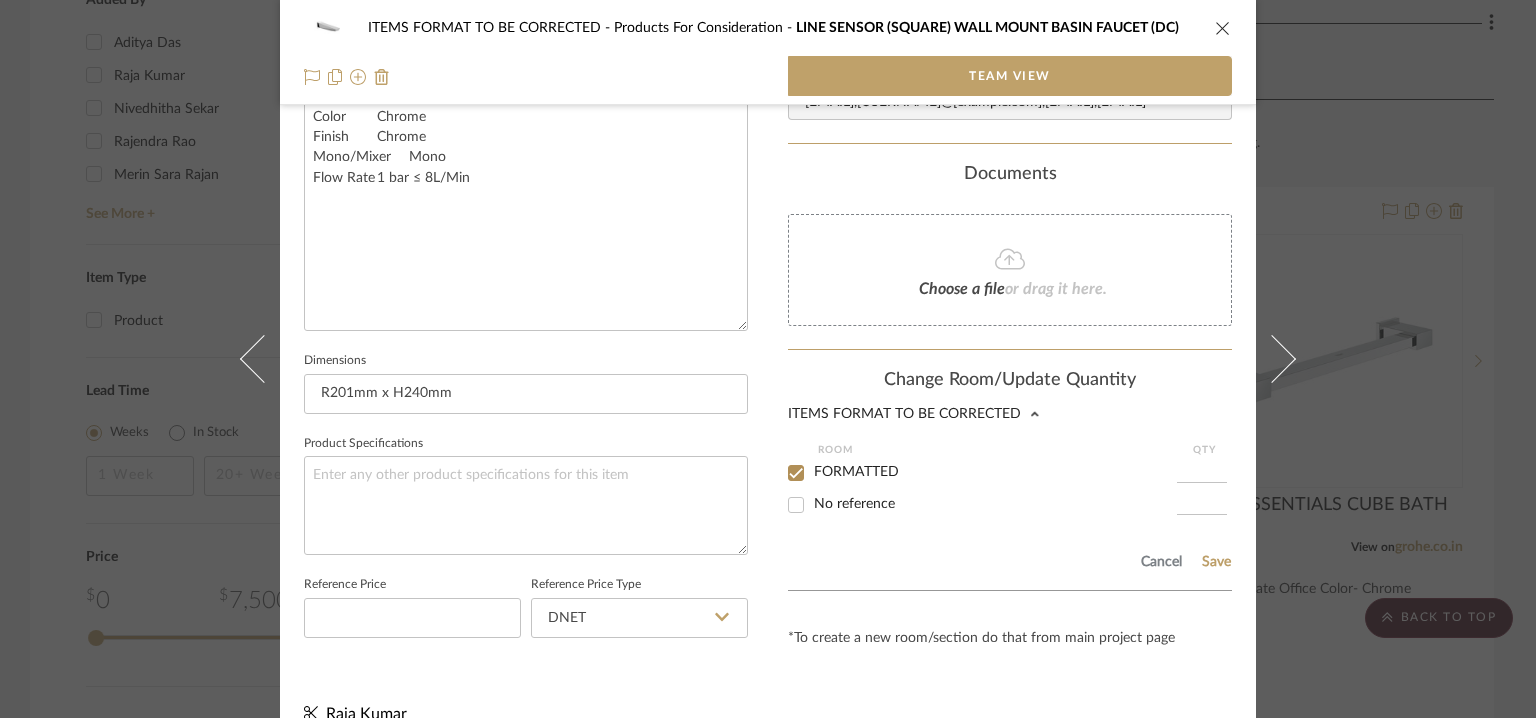 checkbox on "true" 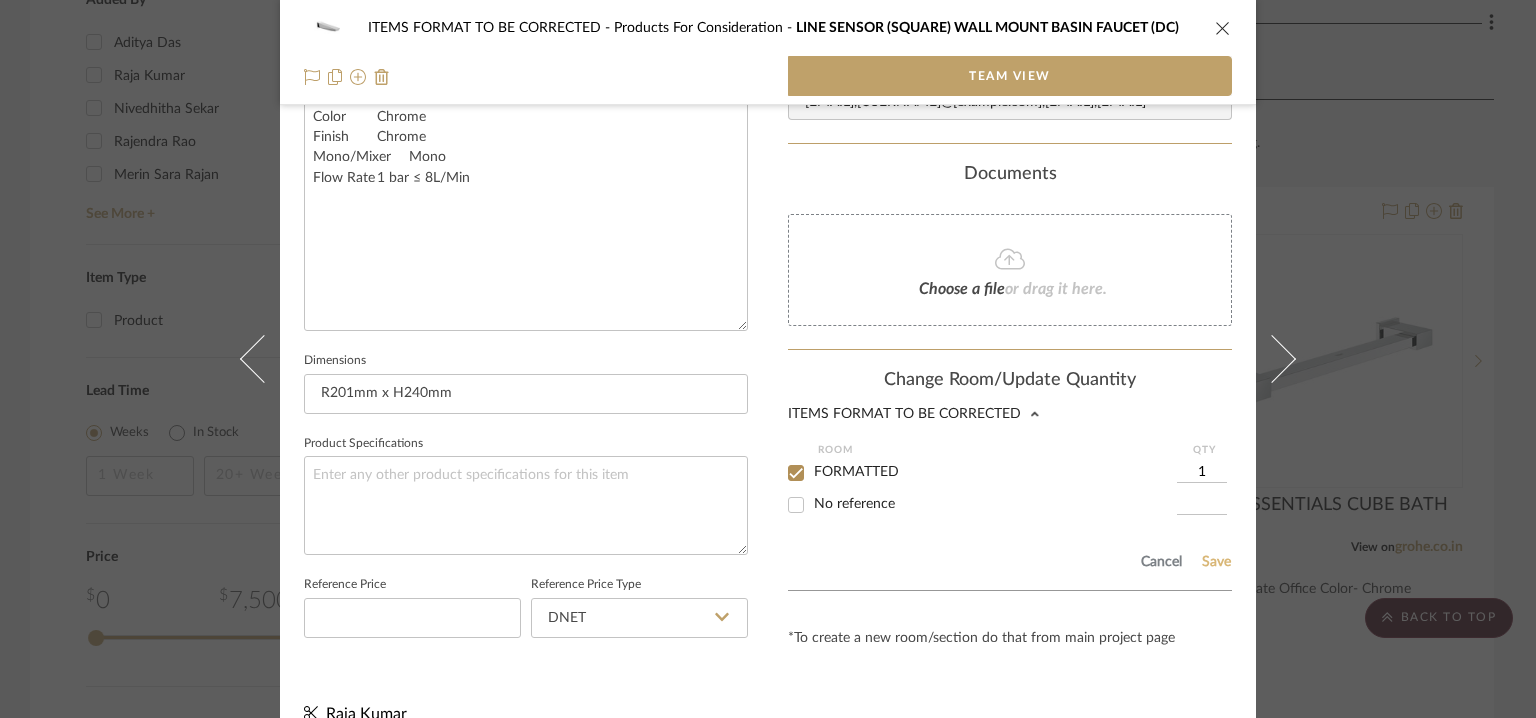 click on "Save" 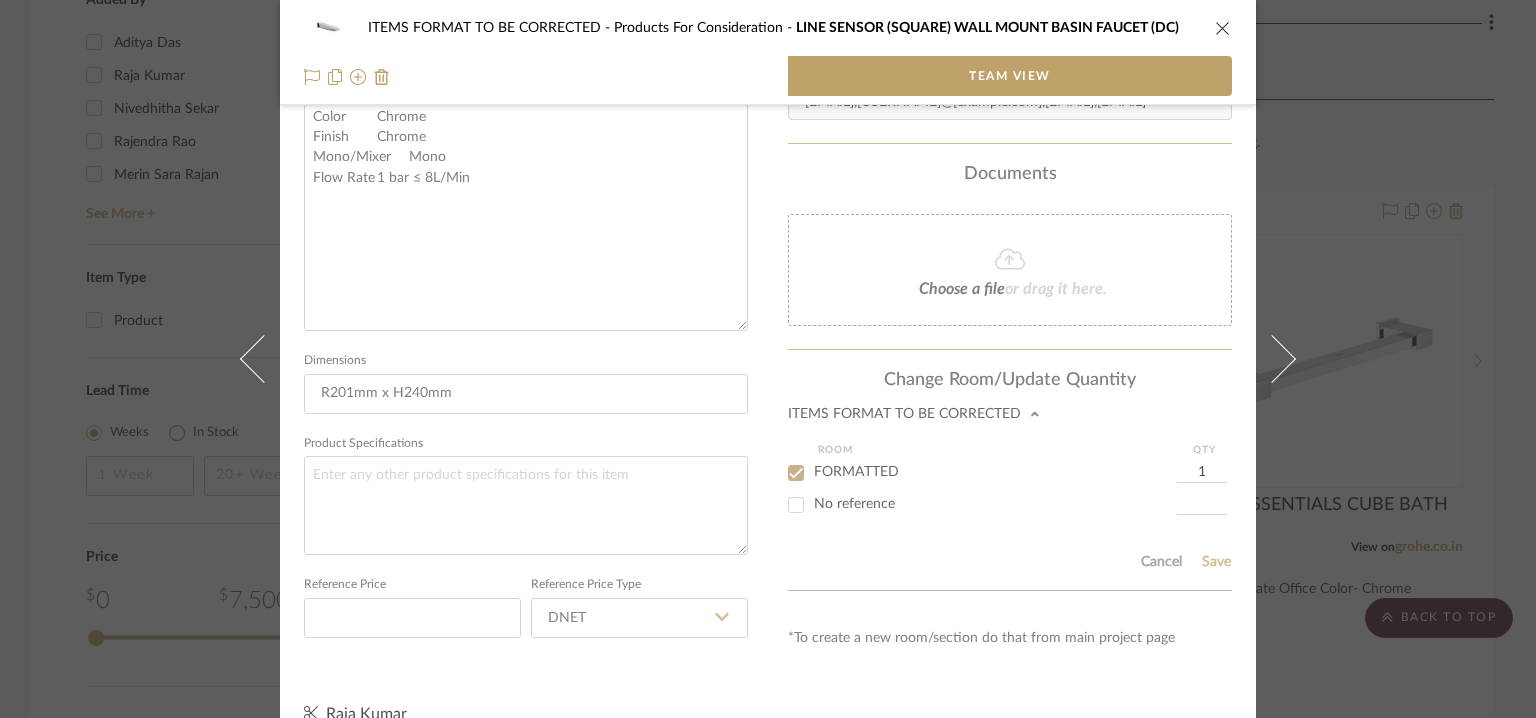 type 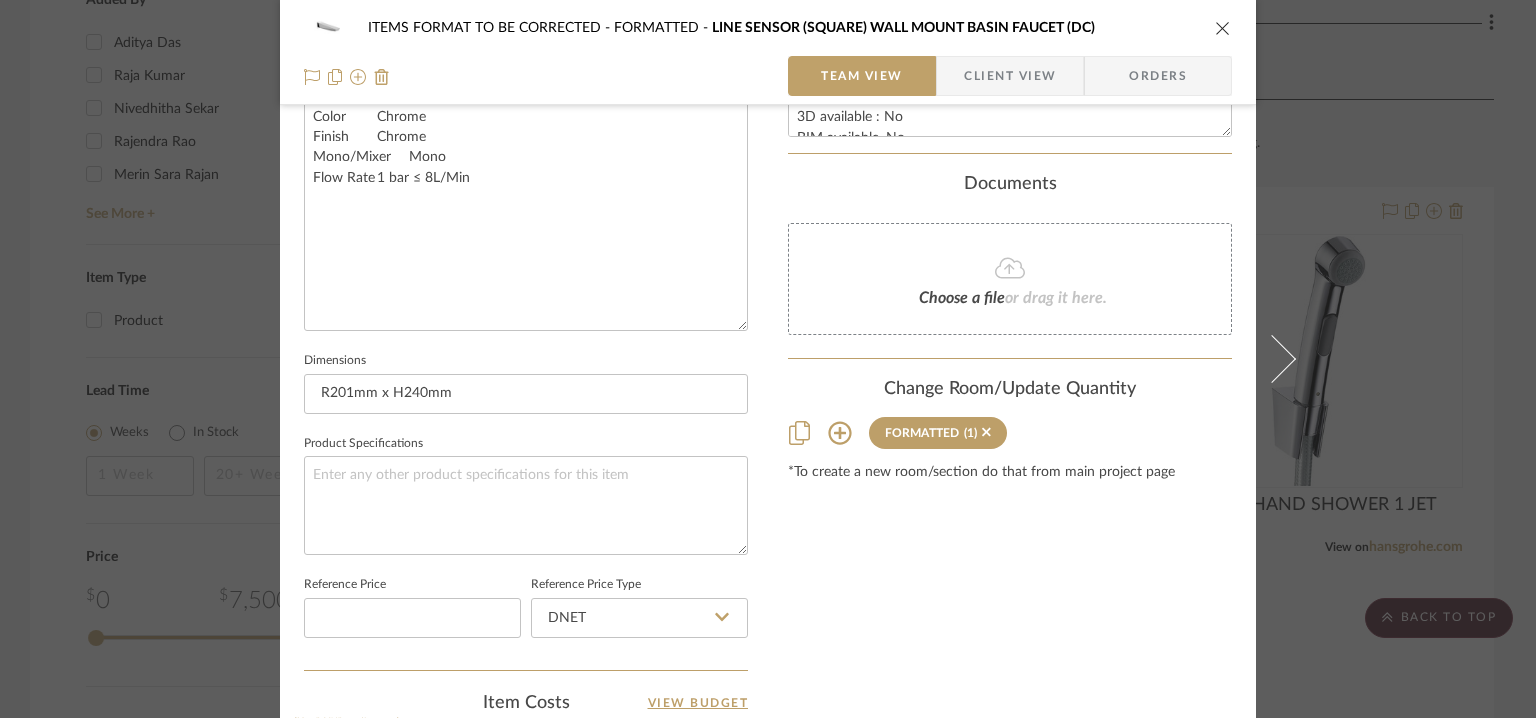 type 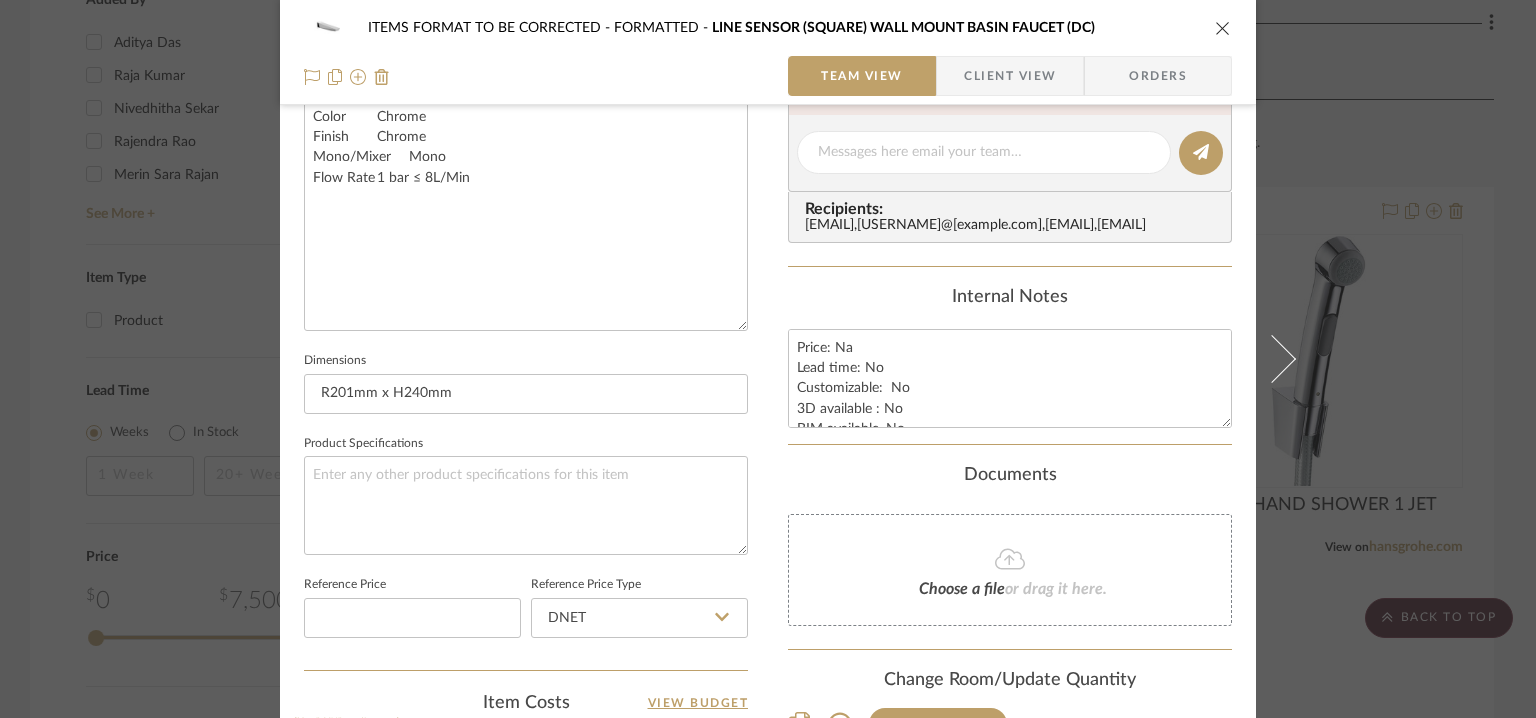 click at bounding box center [1223, 28] 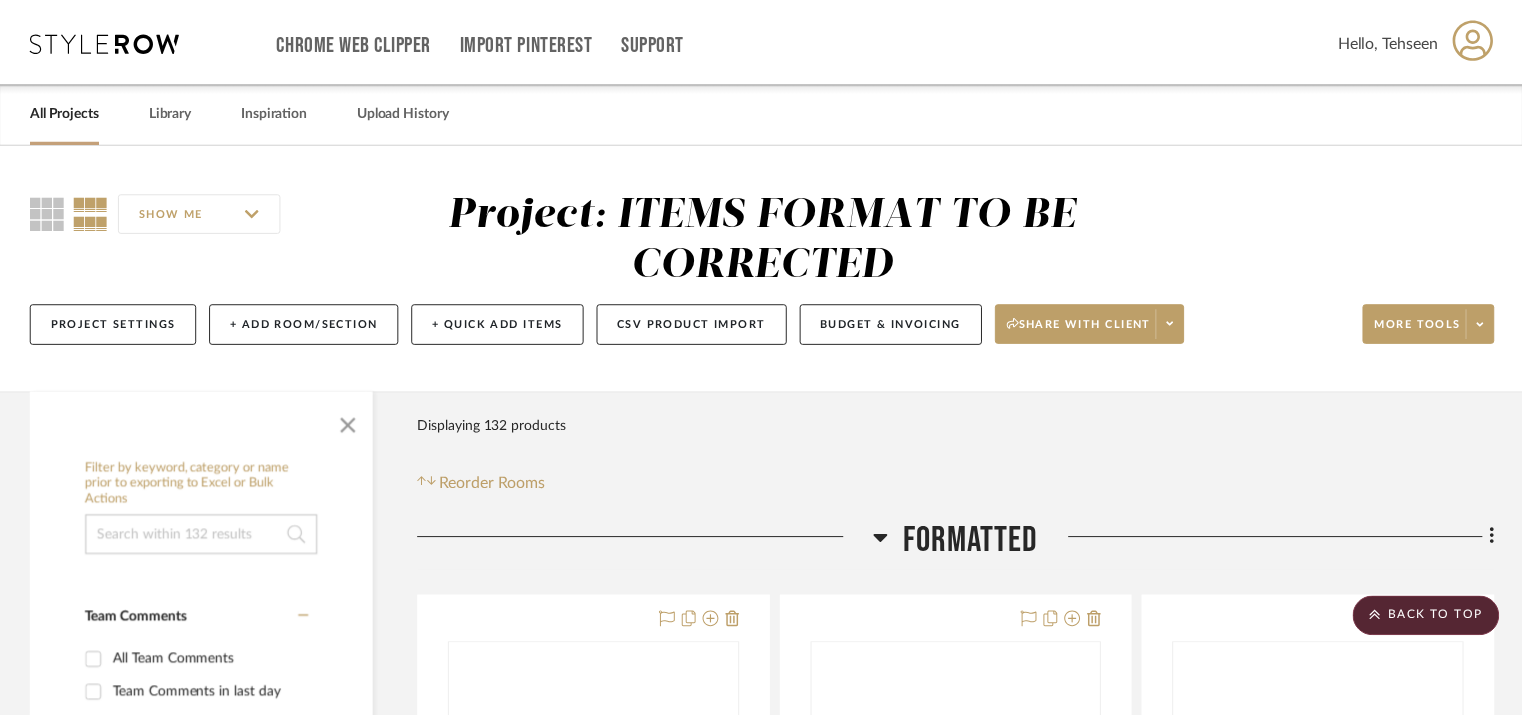 scroll, scrollTop: 2380, scrollLeft: 0, axis: vertical 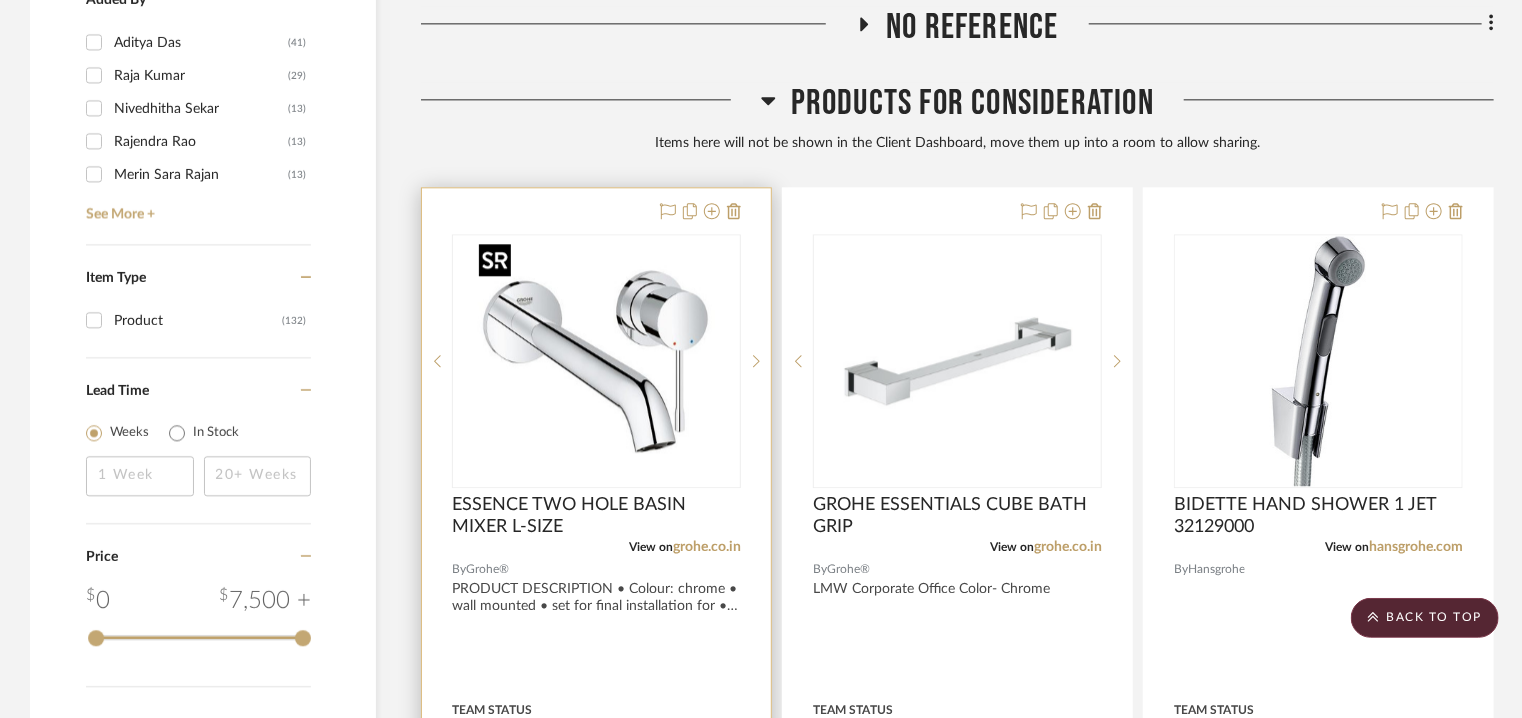 click at bounding box center [597, 361] 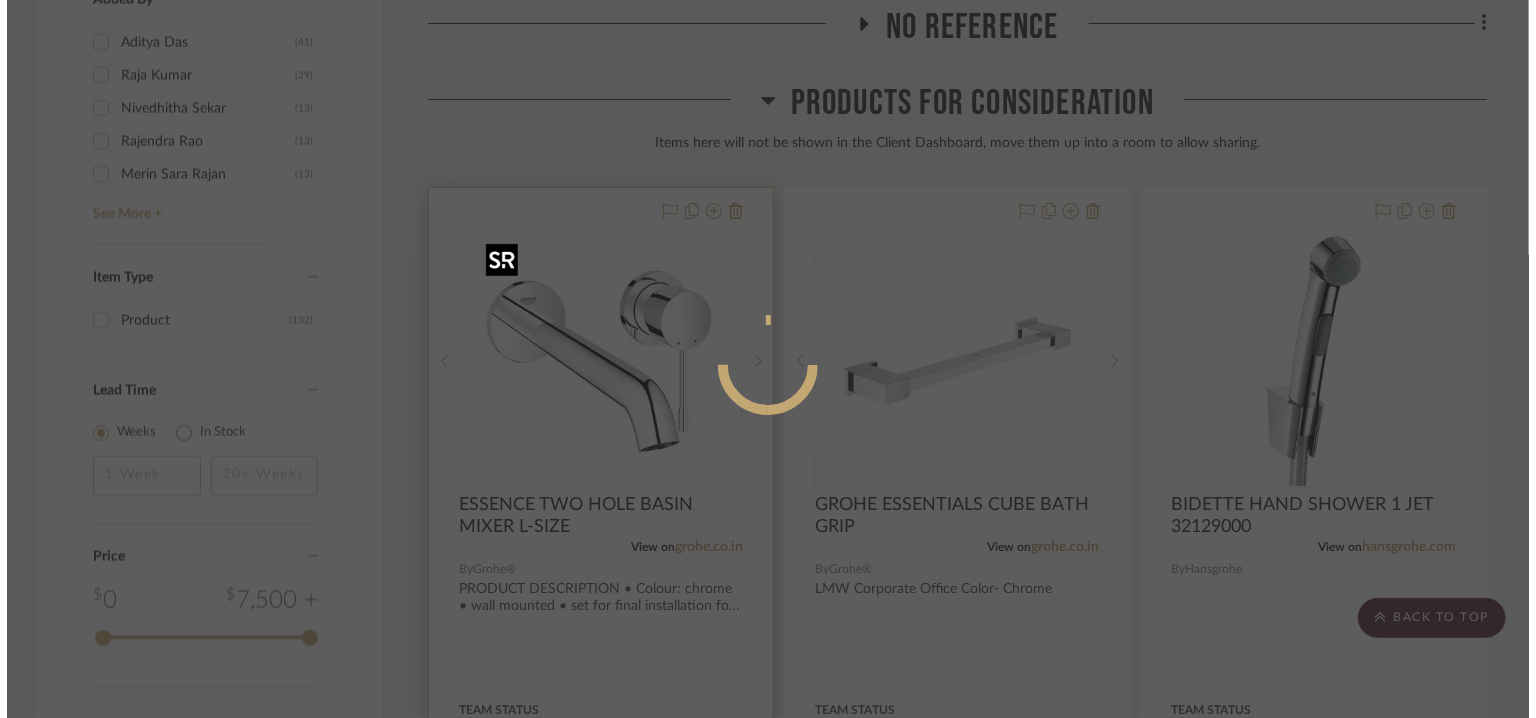 scroll, scrollTop: 0, scrollLeft: 0, axis: both 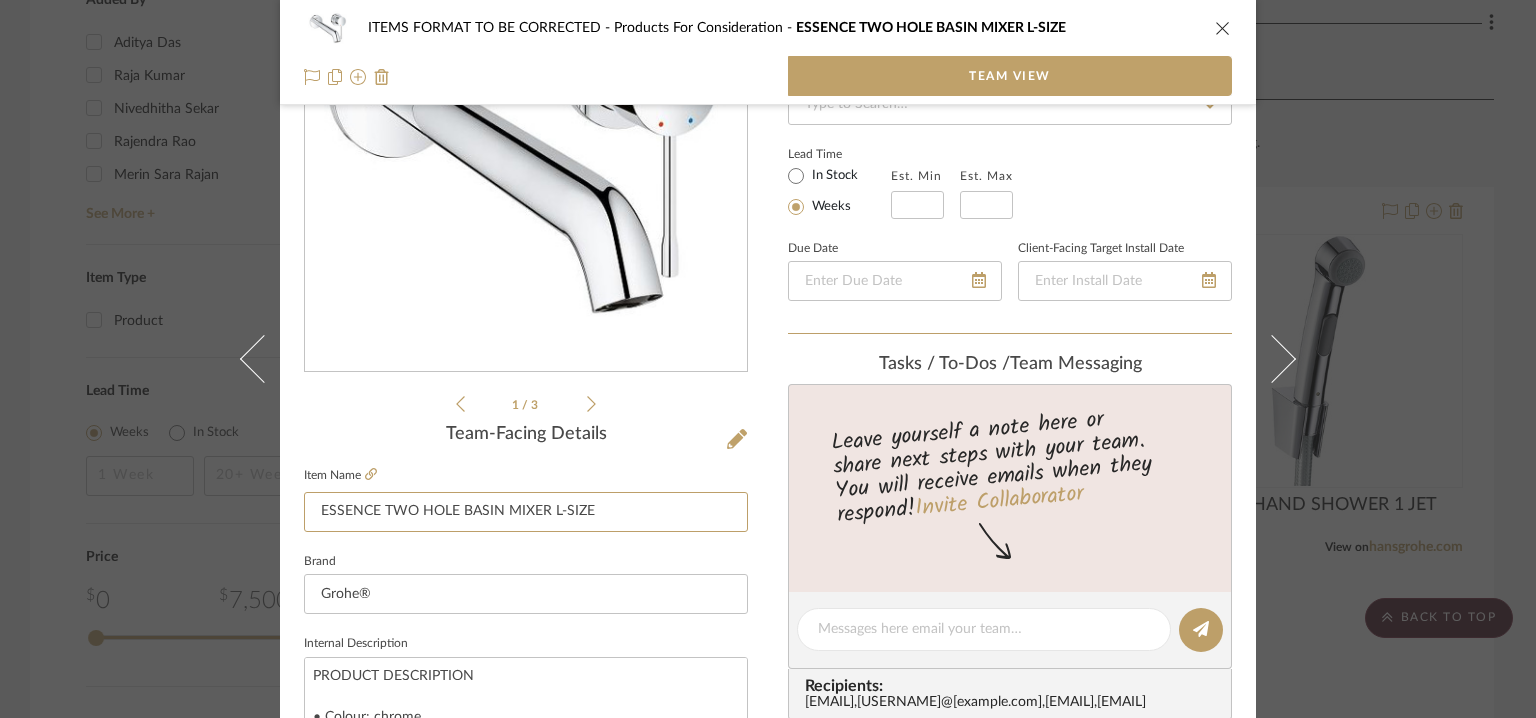 drag, startPoint x: 566, startPoint y: 508, endPoint x: 291, endPoint y: 513, distance: 275.04544 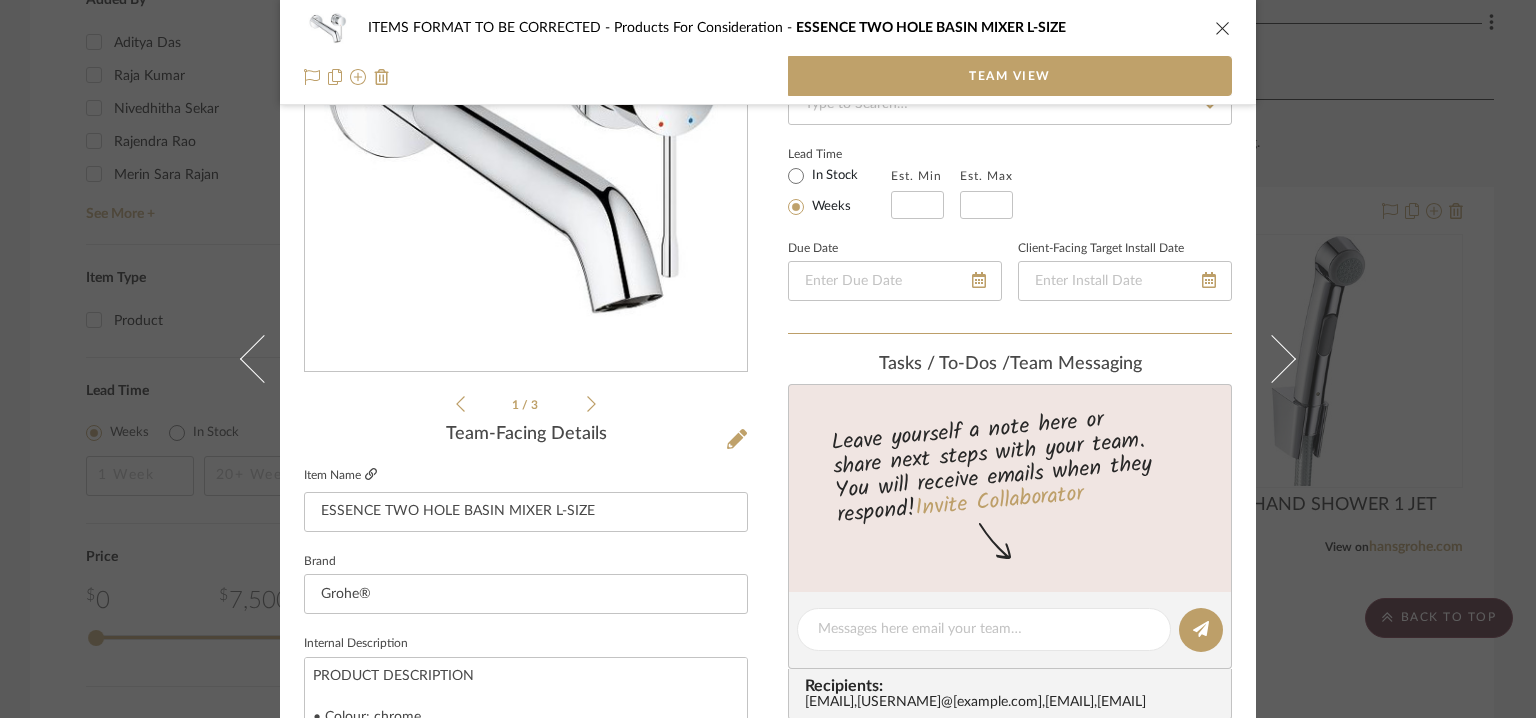 click 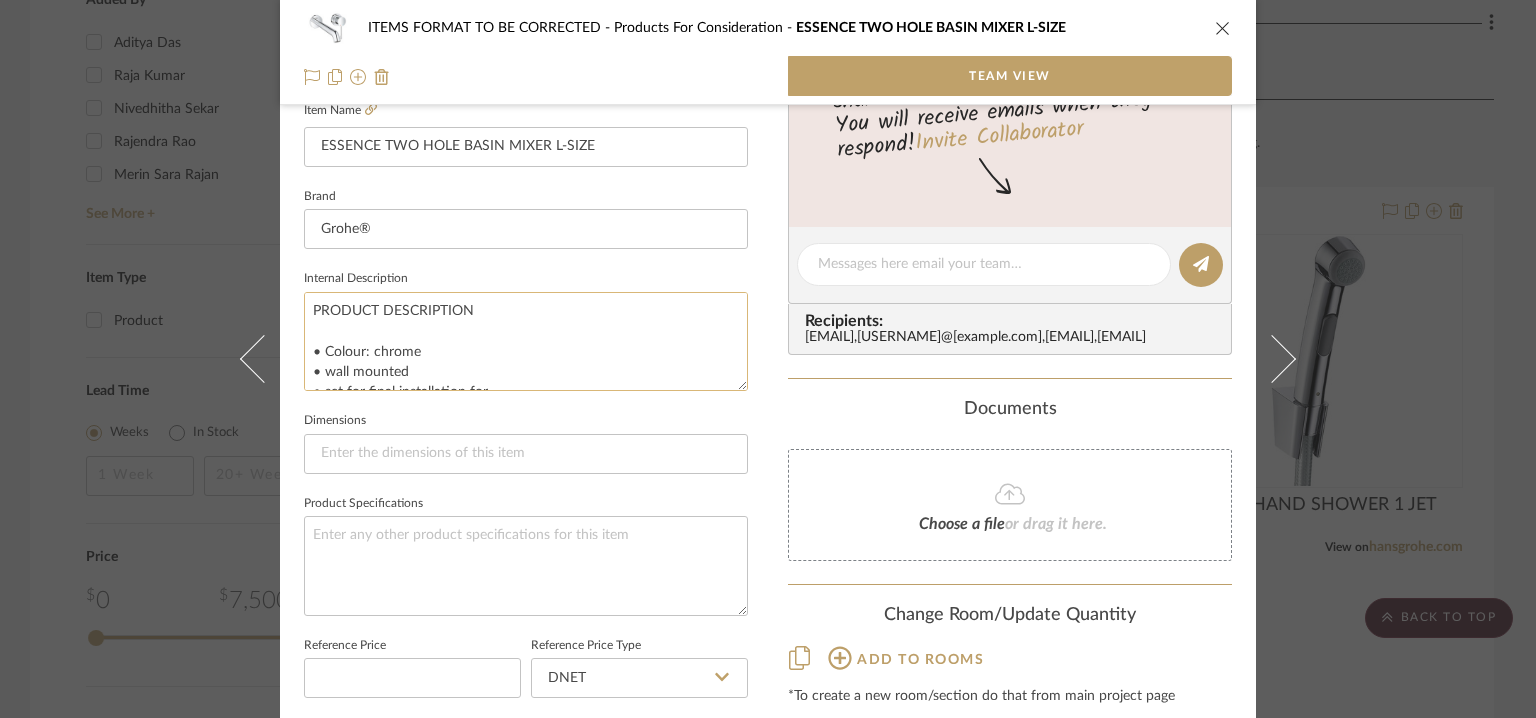 scroll, scrollTop: 500, scrollLeft: 0, axis: vertical 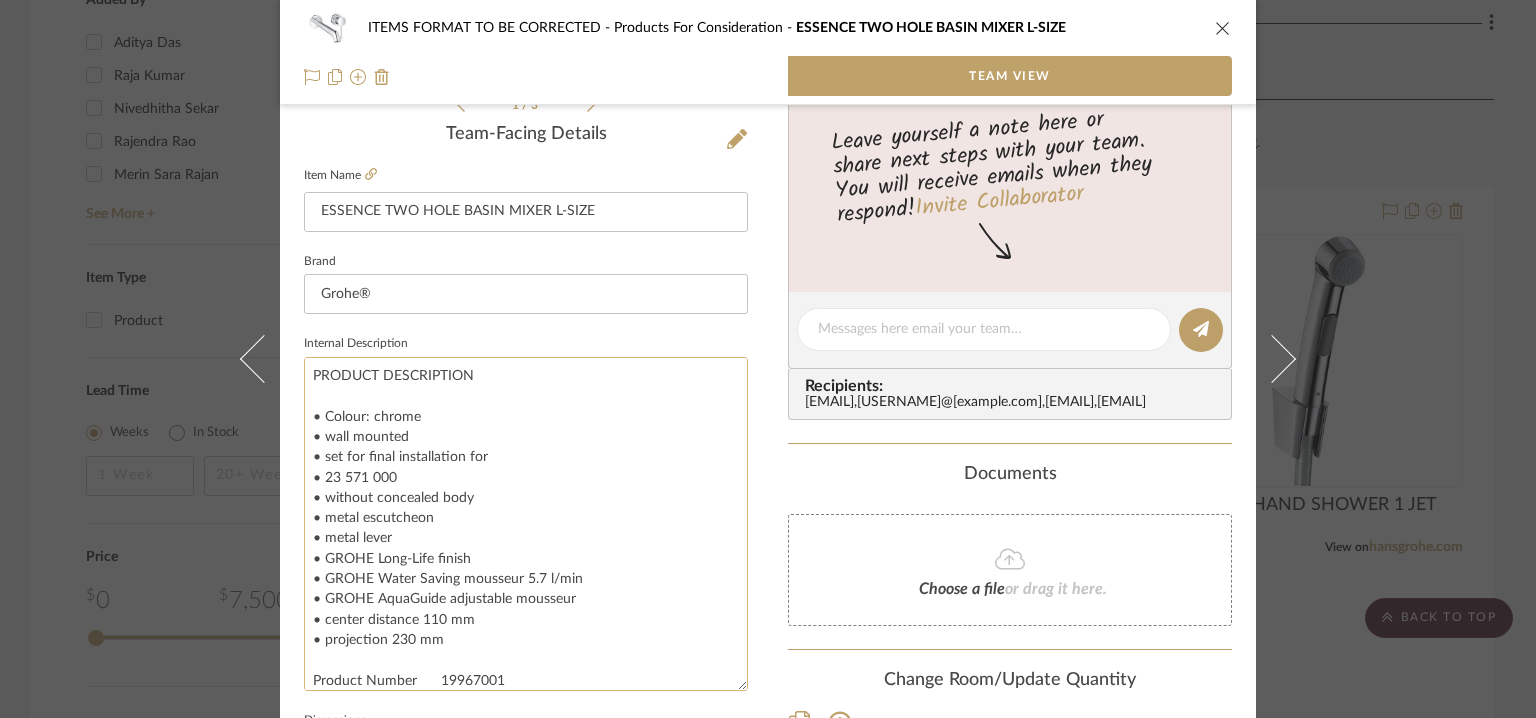 drag, startPoint x: 738, startPoint y: 451, endPoint x: 712, endPoint y: 687, distance: 237.42789 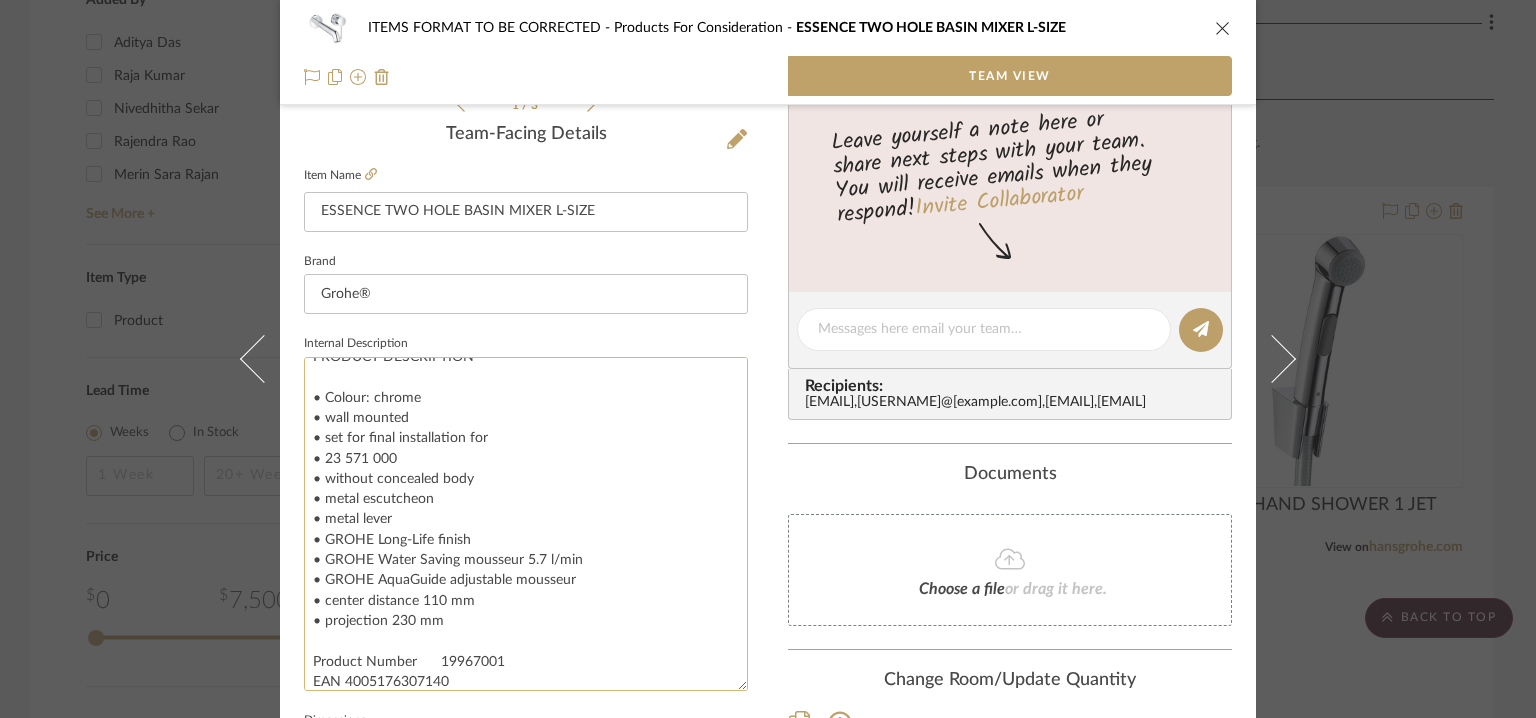 scroll, scrollTop: 28, scrollLeft: 0, axis: vertical 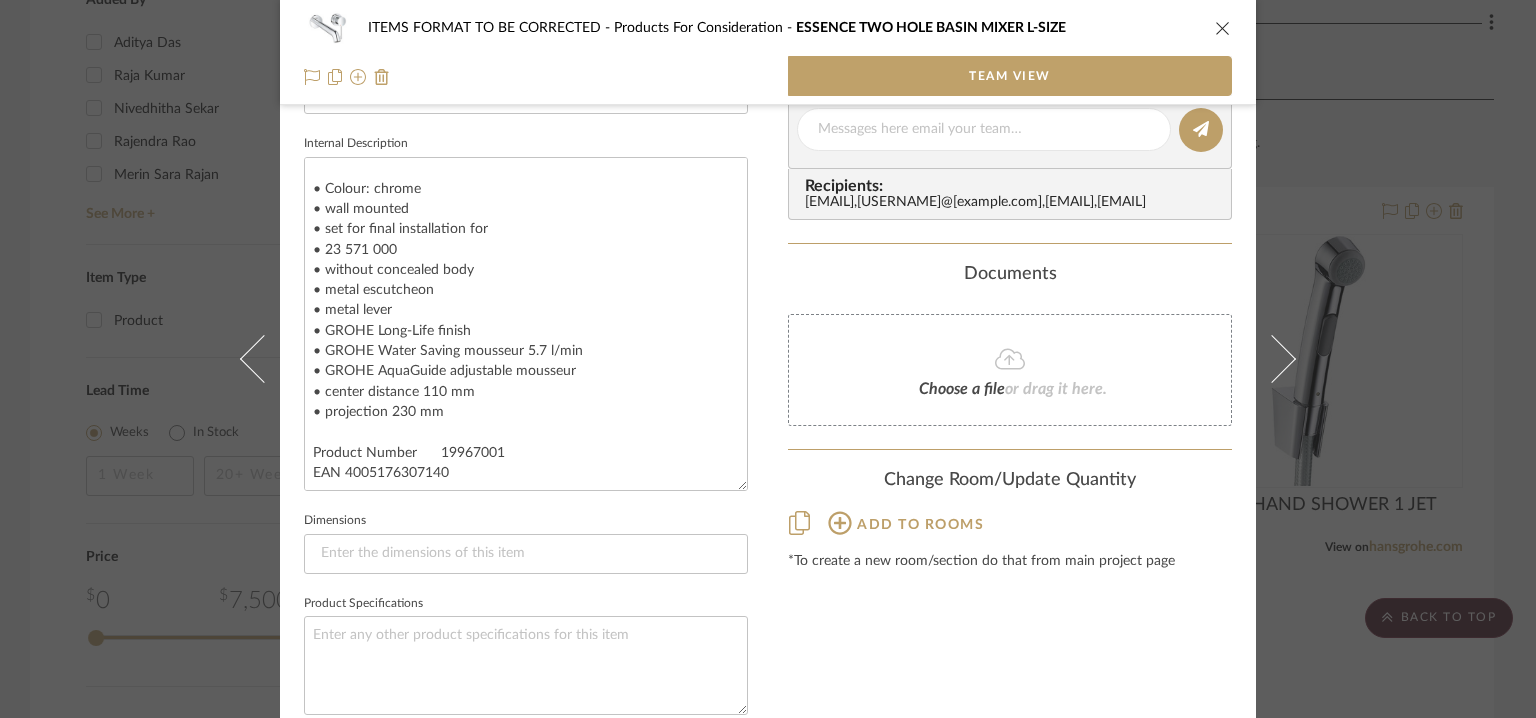 click 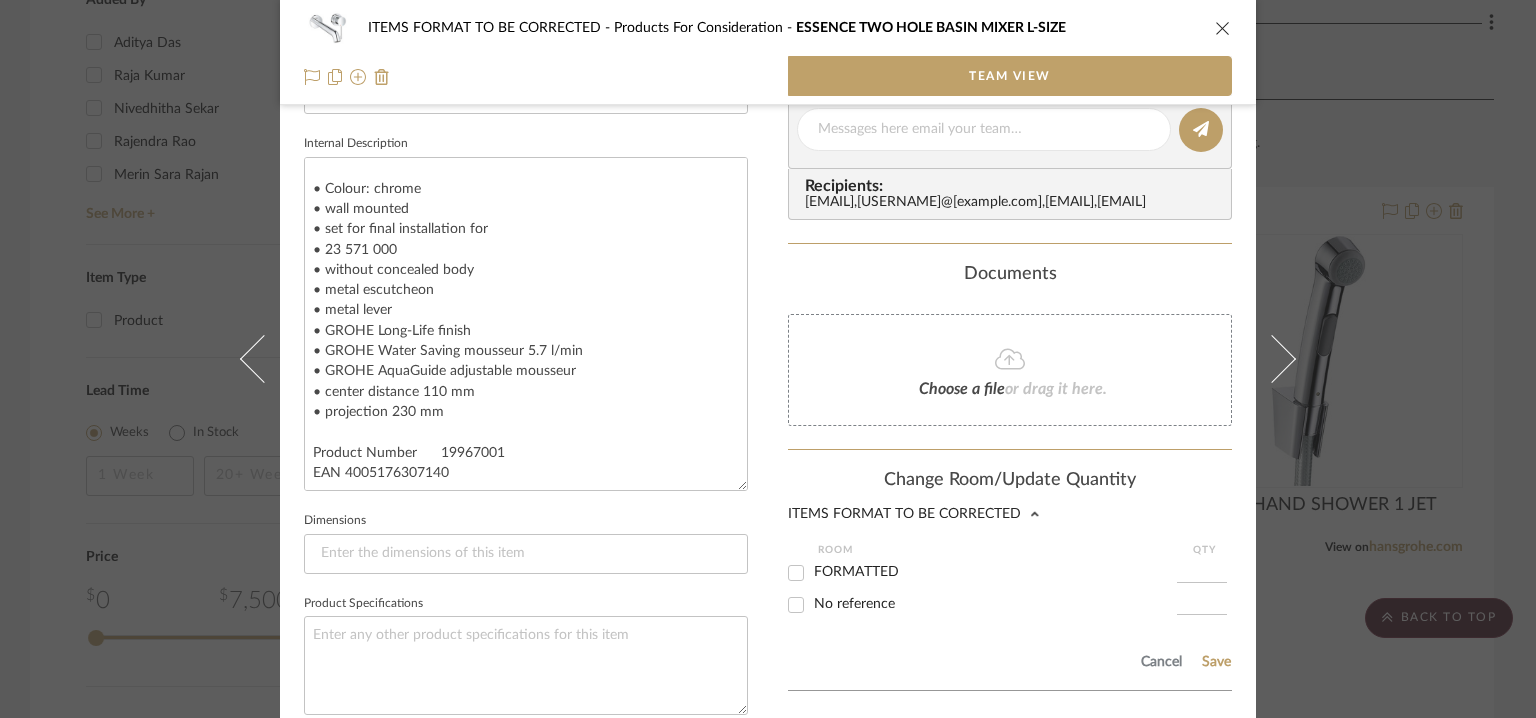 click on "FORMATTED" at bounding box center [856, 572] 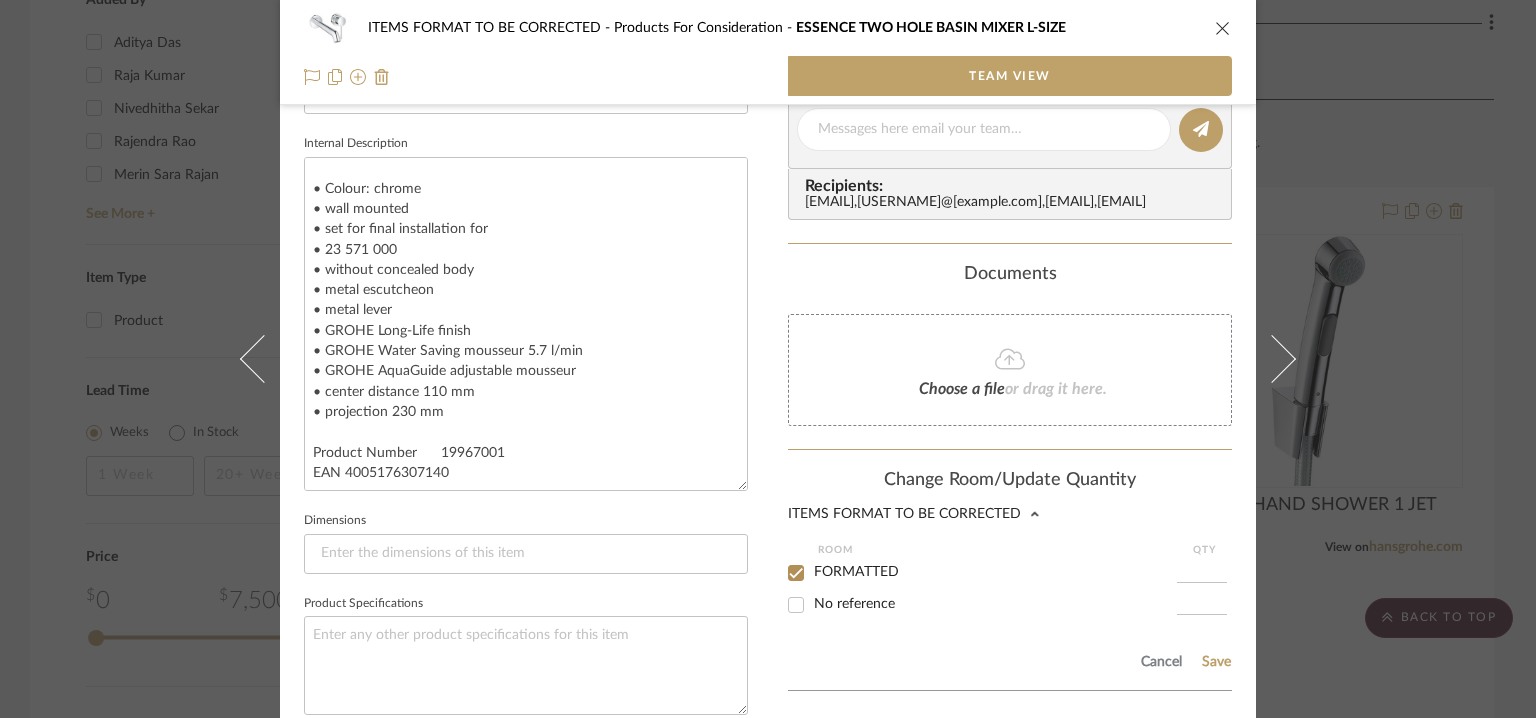 checkbox on "true" 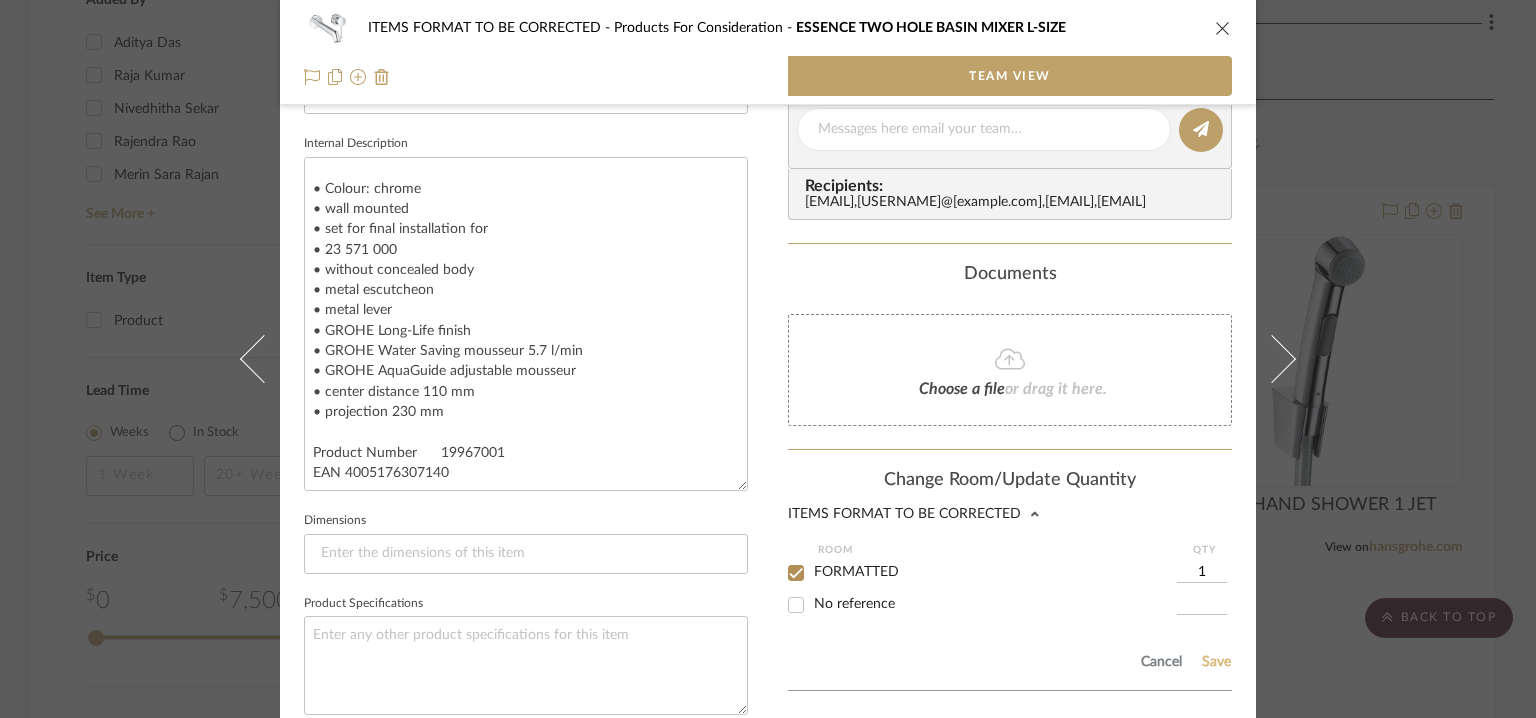 click on "Save" 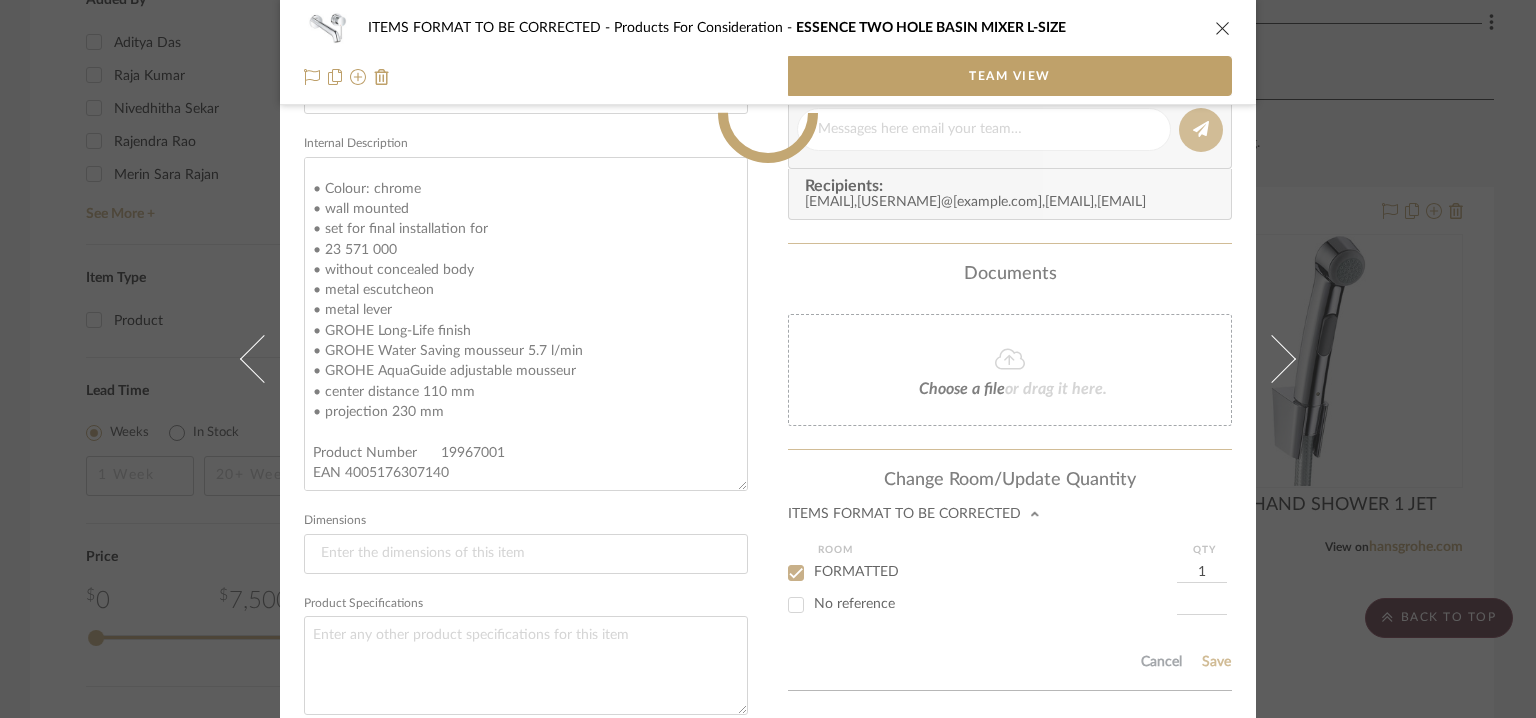 click 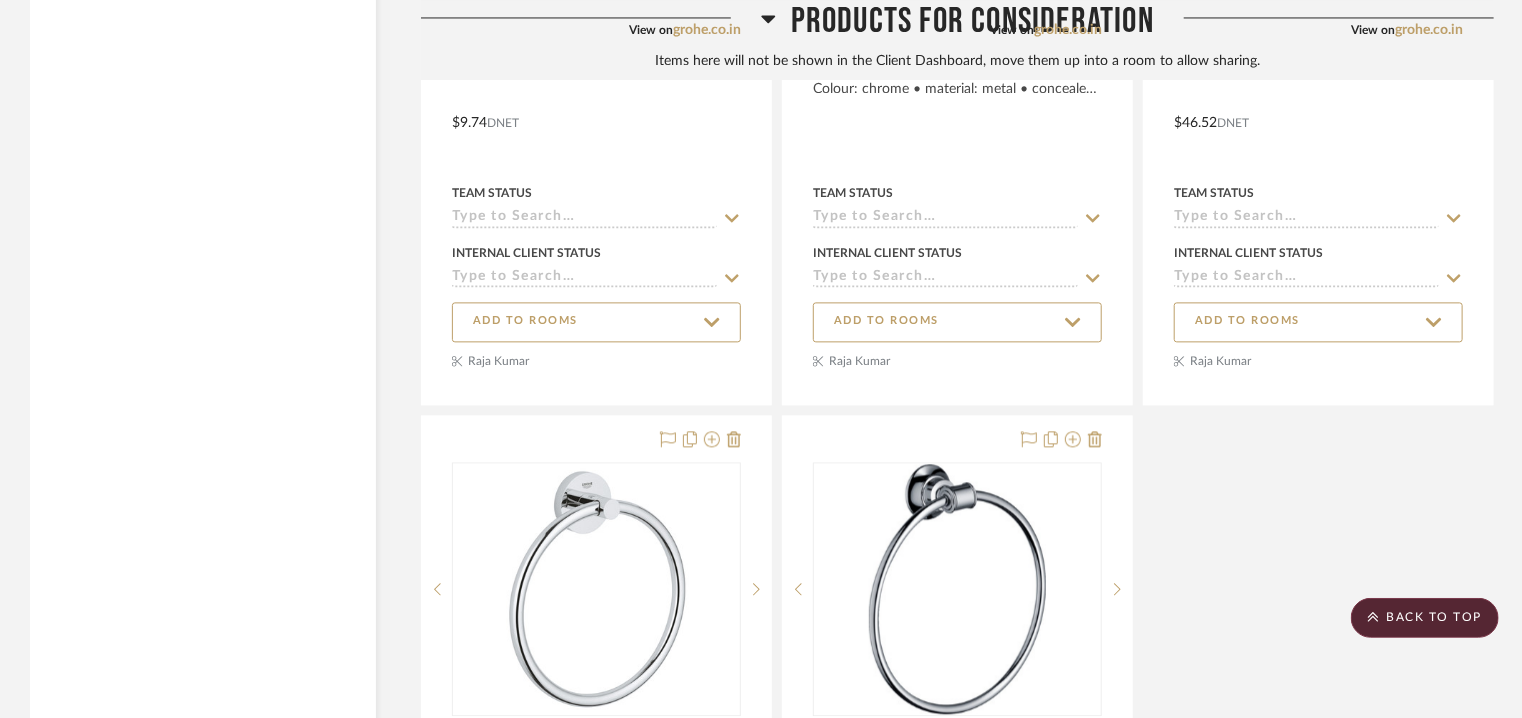 scroll, scrollTop: 5880, scrollLeft: 0, axis: vertical 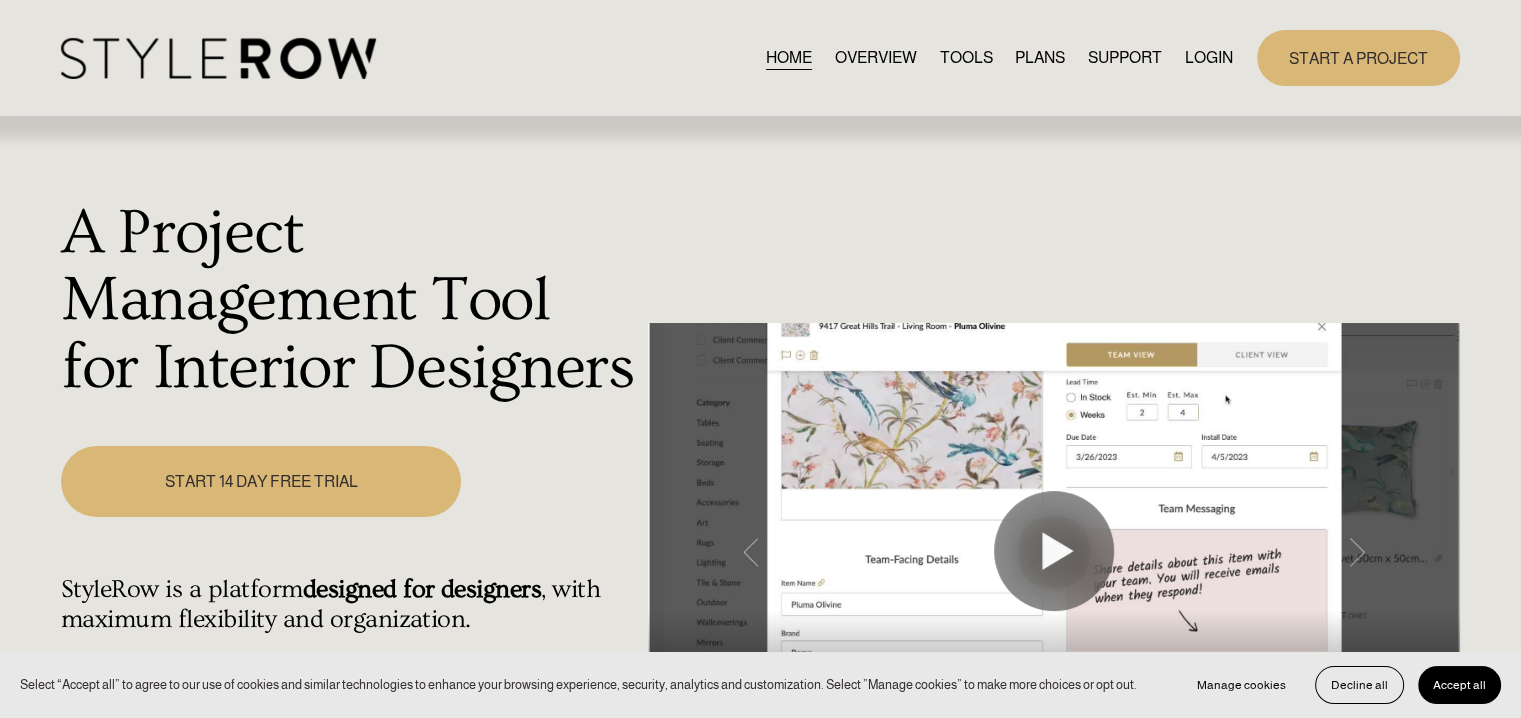 click on "LOGIN" at bounding box center (1209, 57) 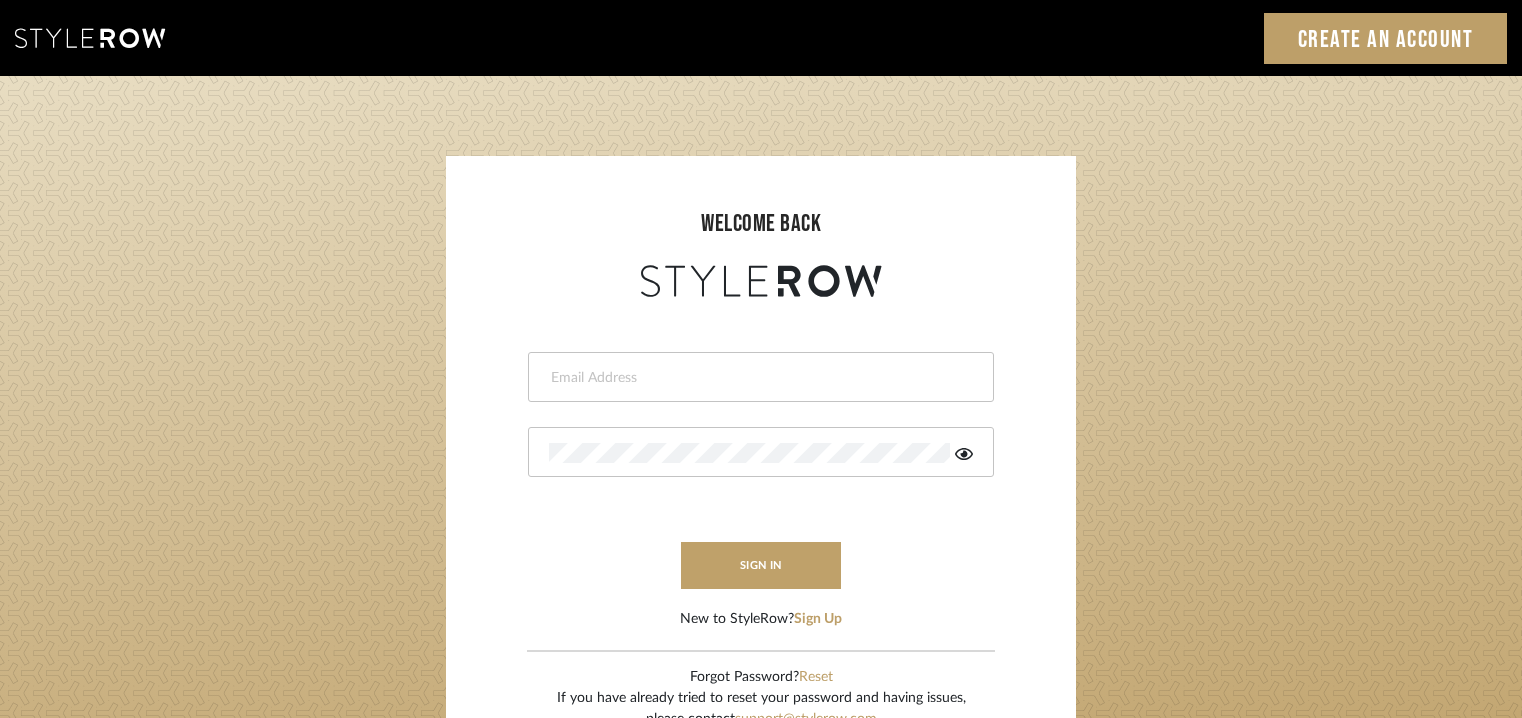 scroll, scrollTop: 0, scrollLeft: 0, axis: both 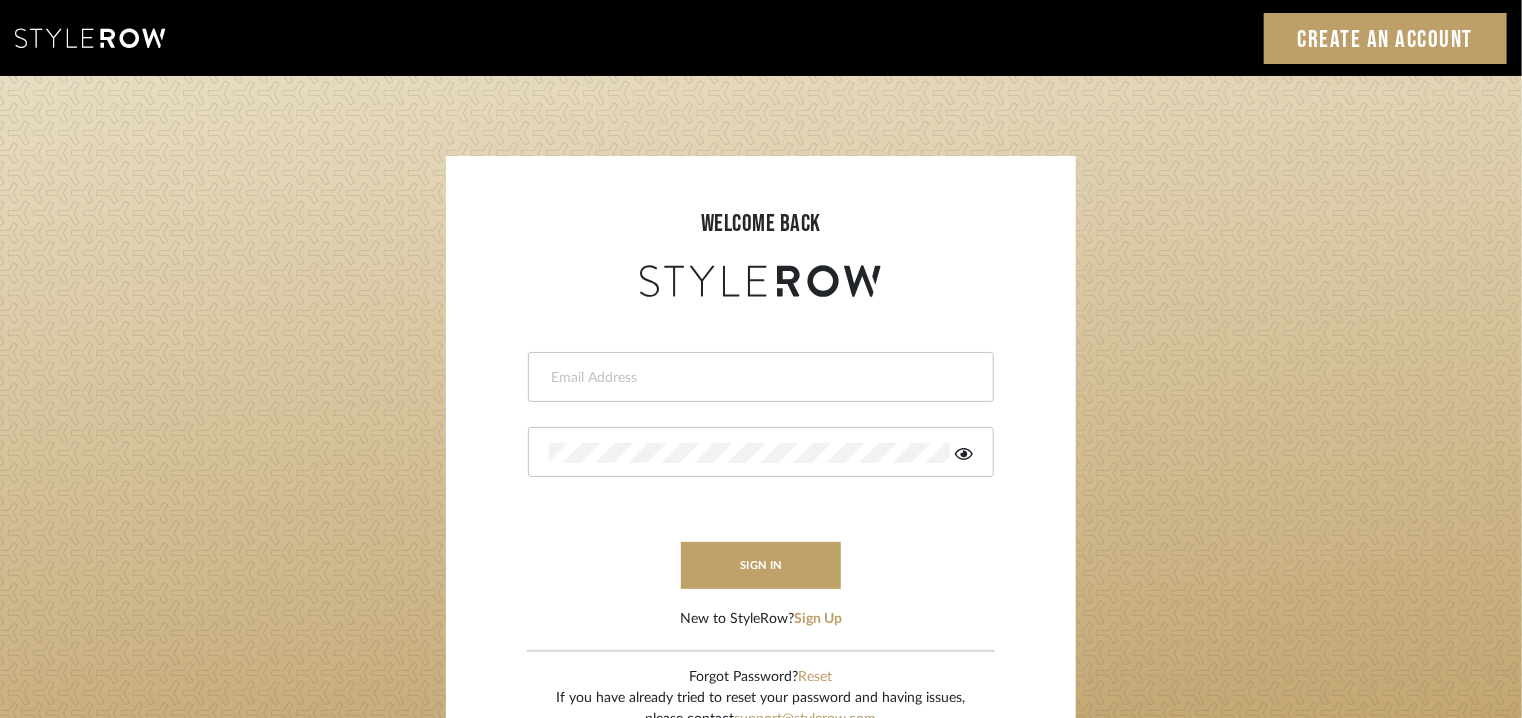 click on "This field is required This field is required  sign in   New to StyleRow?  Sign Up" at bounding box center [761, 466] 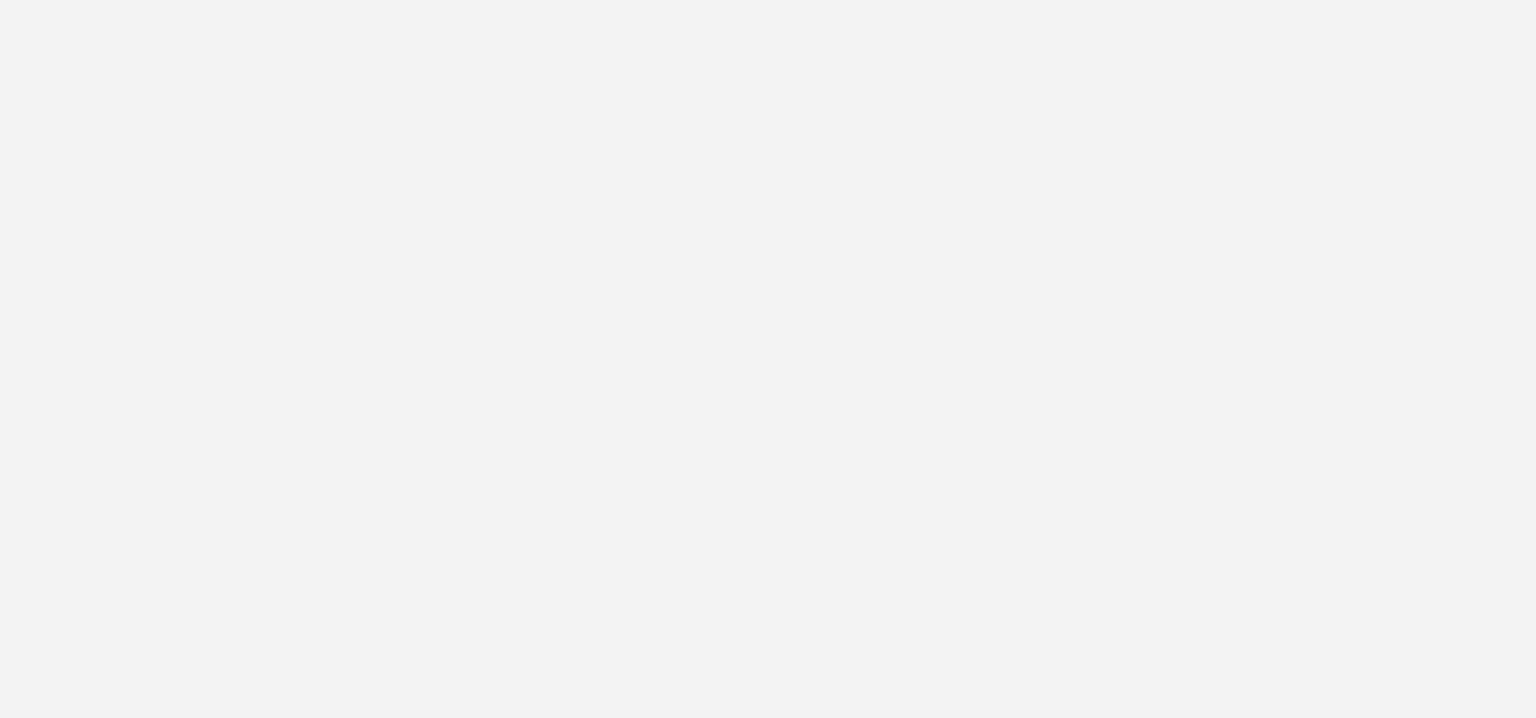 scroll, scrollTop: 0, scrollLeft: 0, axis: both 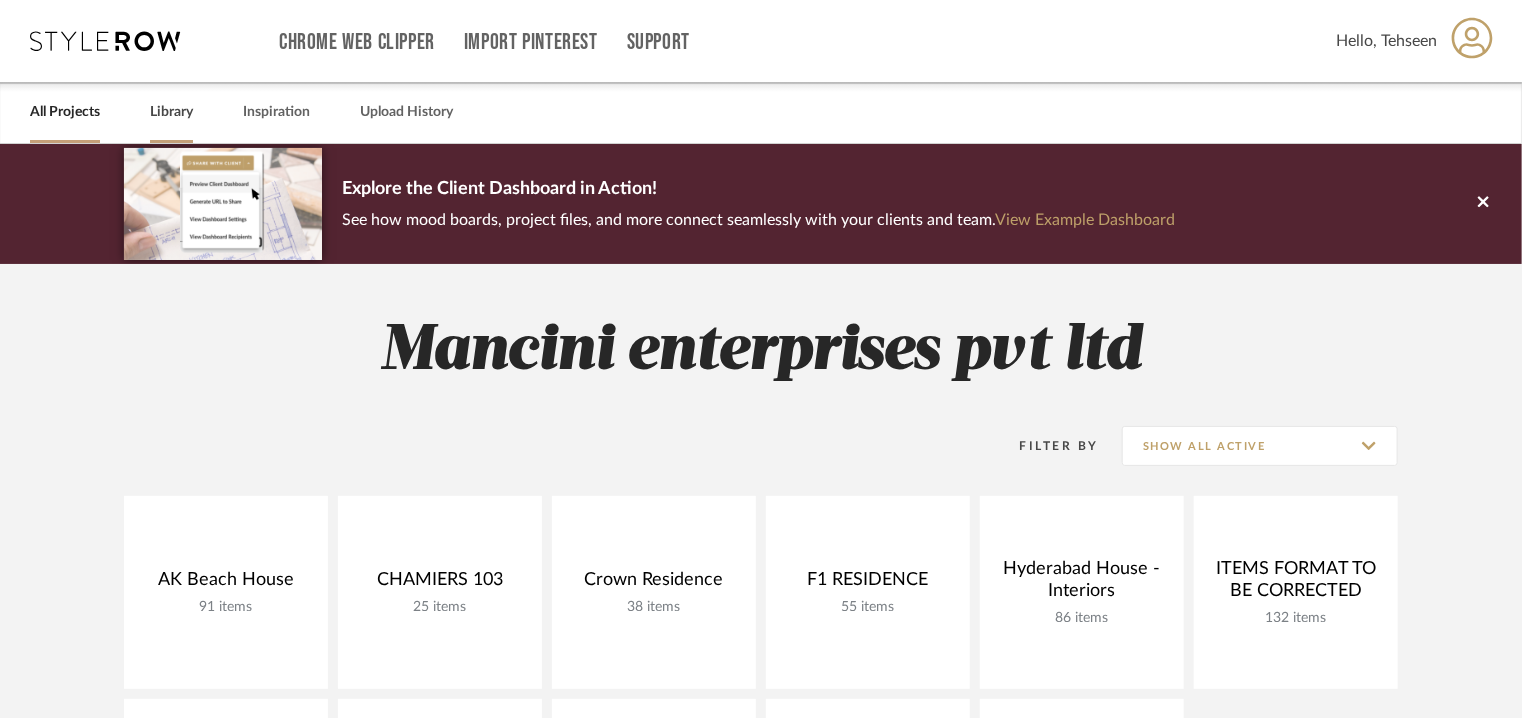click on "Library" at bounding box center (171, 112) 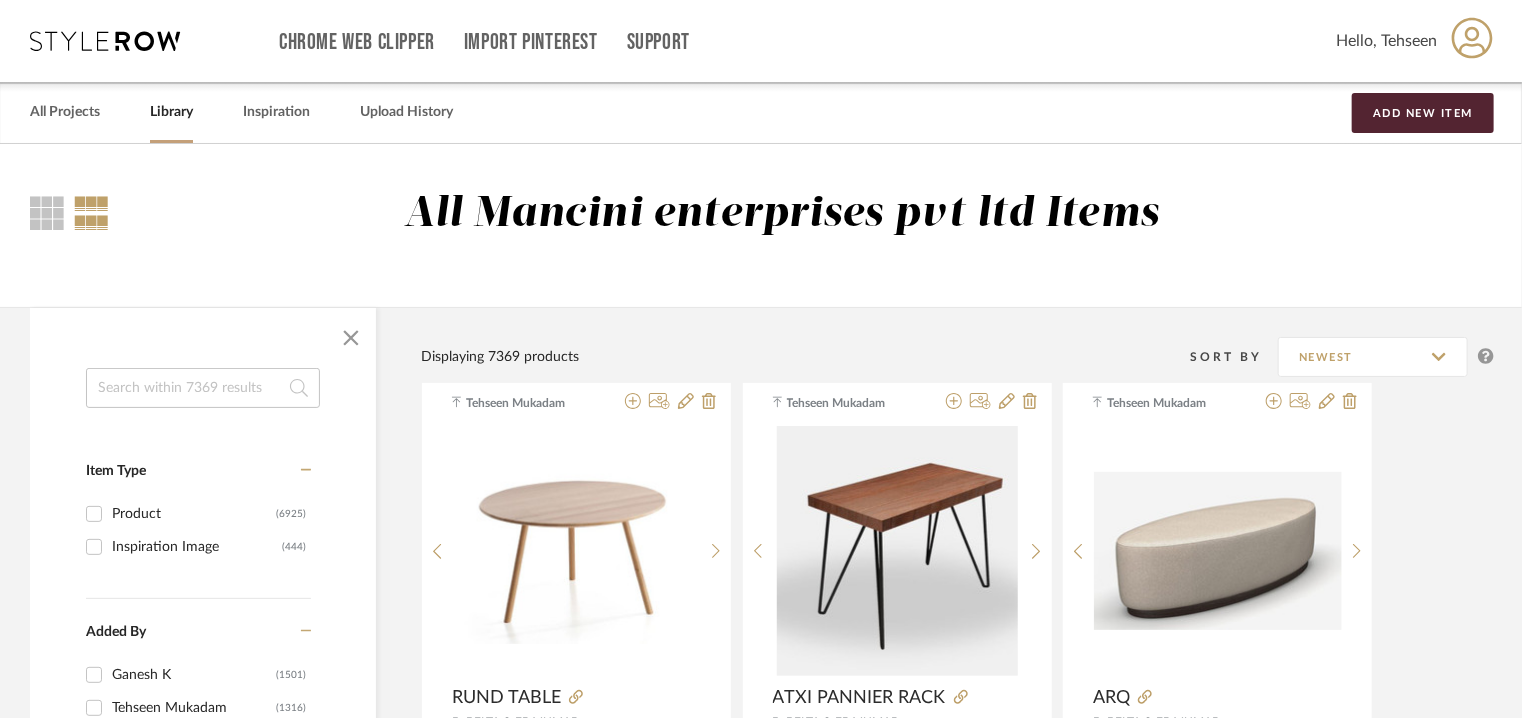 click 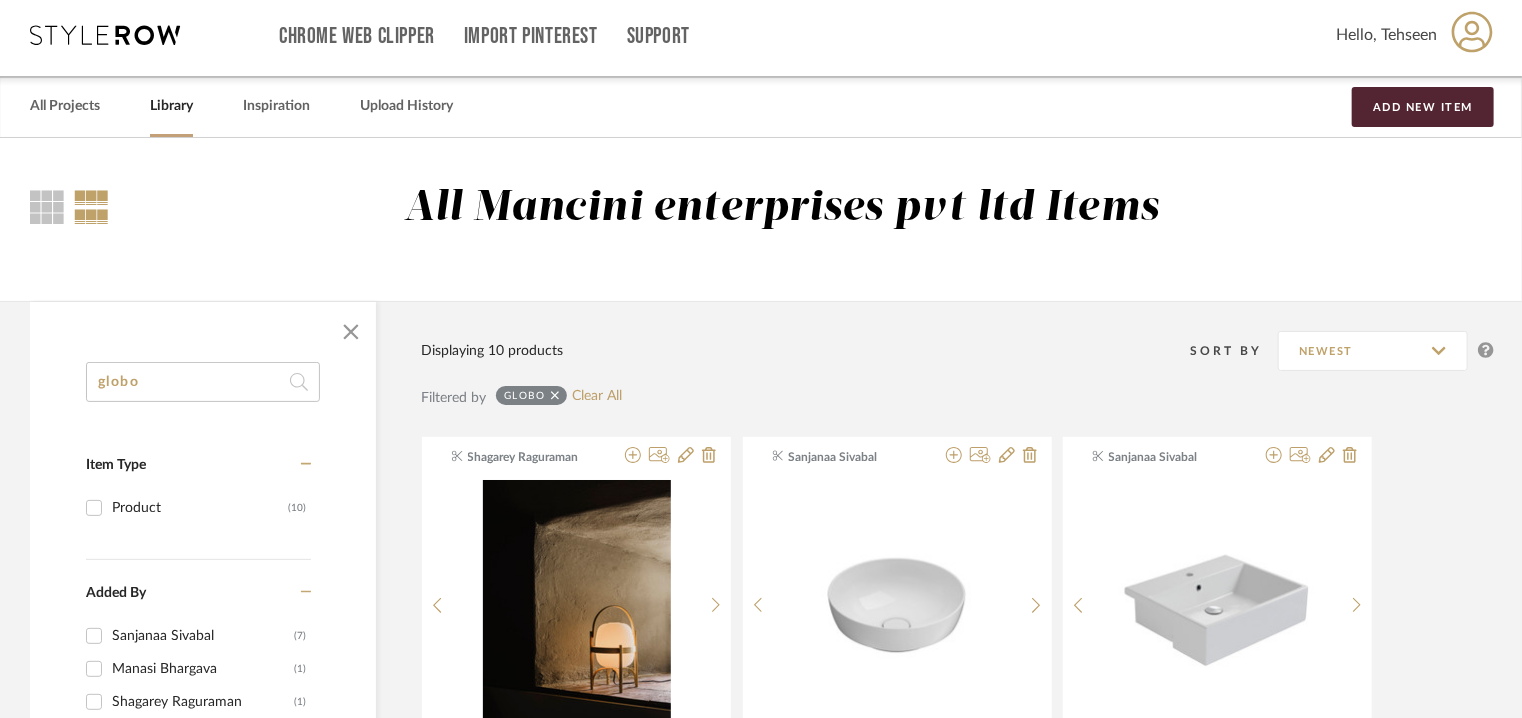 scroll, scrollTop: 400, scrollLeft: 0, axis: vertical 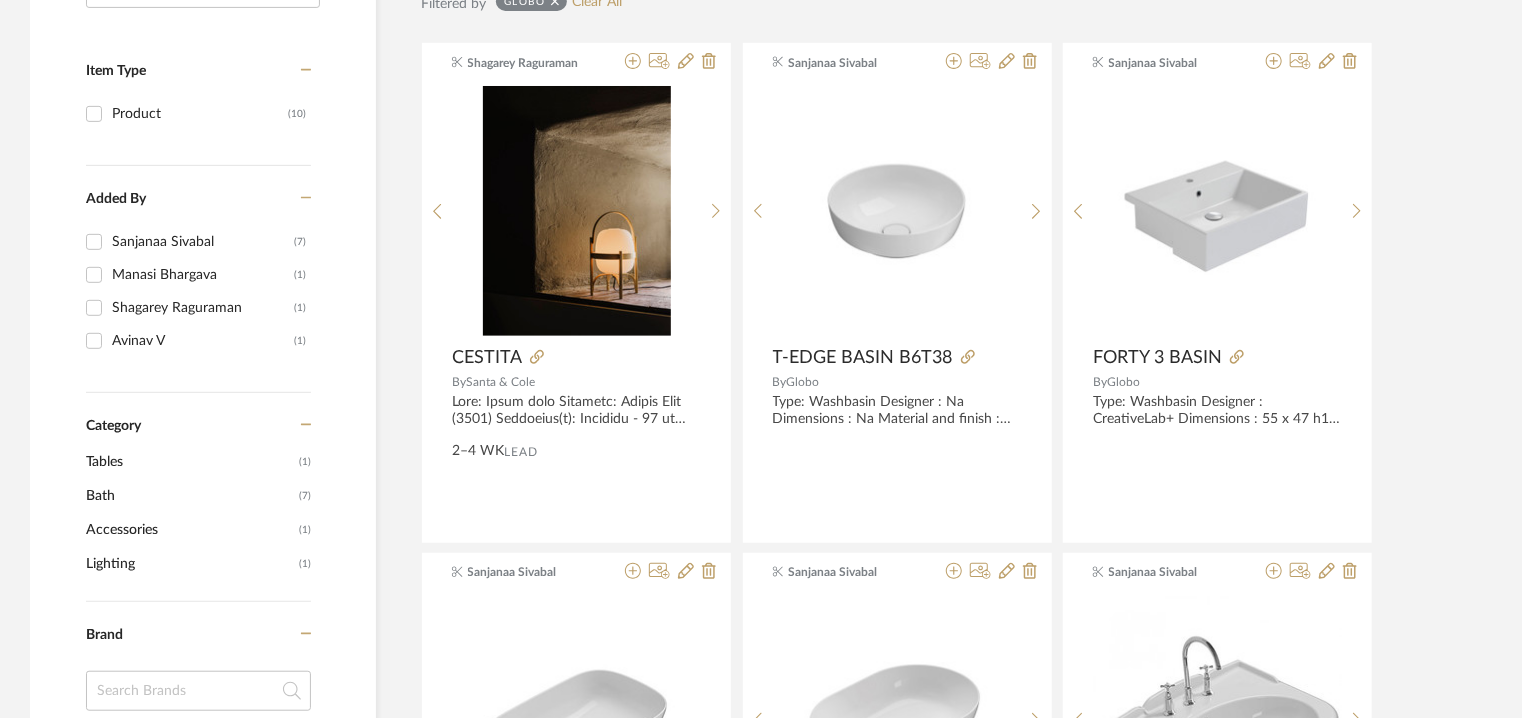 click on "globo Item Type Product  (10)  Added By Sanjanaa Sivabal  (7)  Manasi Bhargava  (1)  Shagarey Raguraman  (1)  Avinav V  (1)  Category  Tables   (1)   Bath   (7)   Accessories    (1)   Lighting   (1)  Brand Global Views  (2)  Globo  (7)  Santa & Cole  (1)  Style Traditional  (1)  Transitional  (1)  Price 0  7,500 +  0 7500 Upload Method Clipped  (8)  Uploaded  (1)  Lead Time Weeks In Stock" 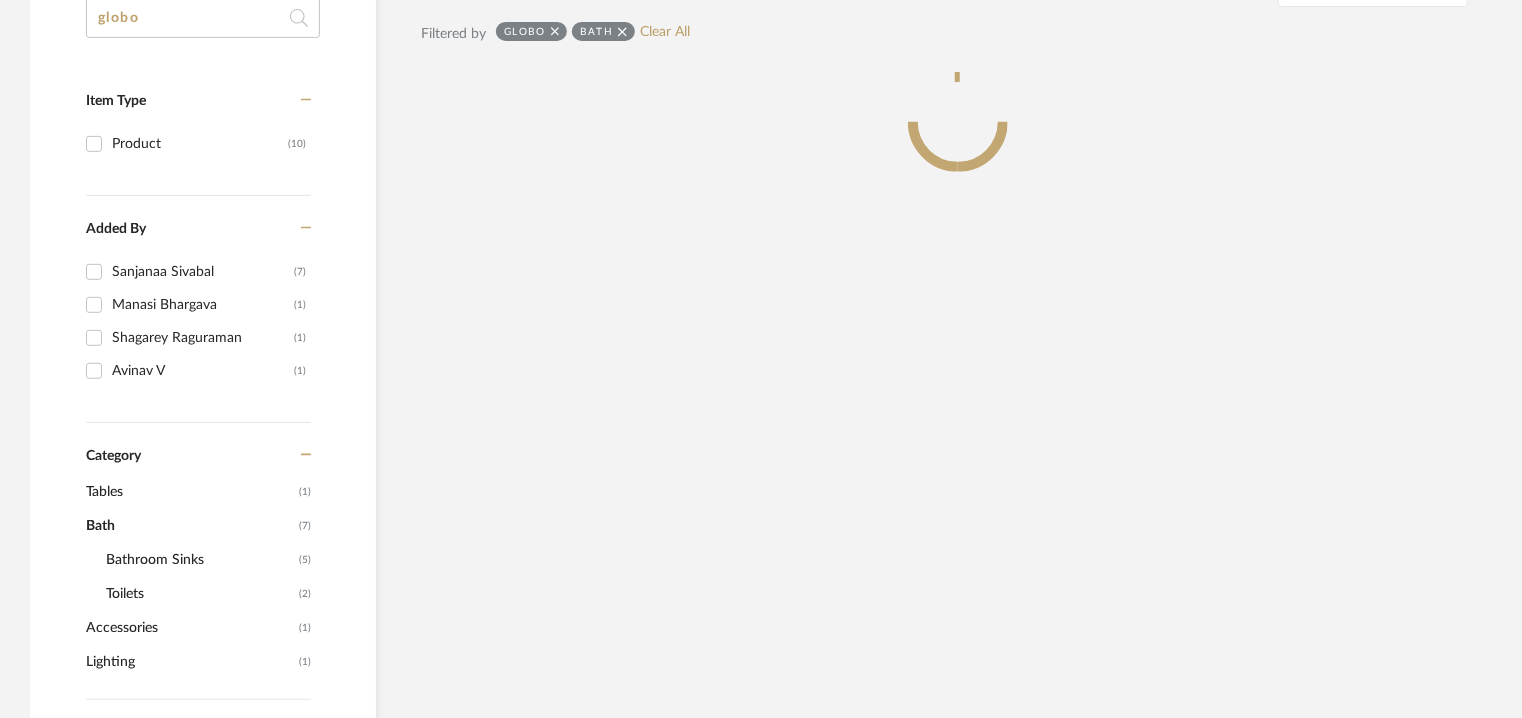 scroll, scrollTop: 430, scrollLeft: 0, axis: vertical 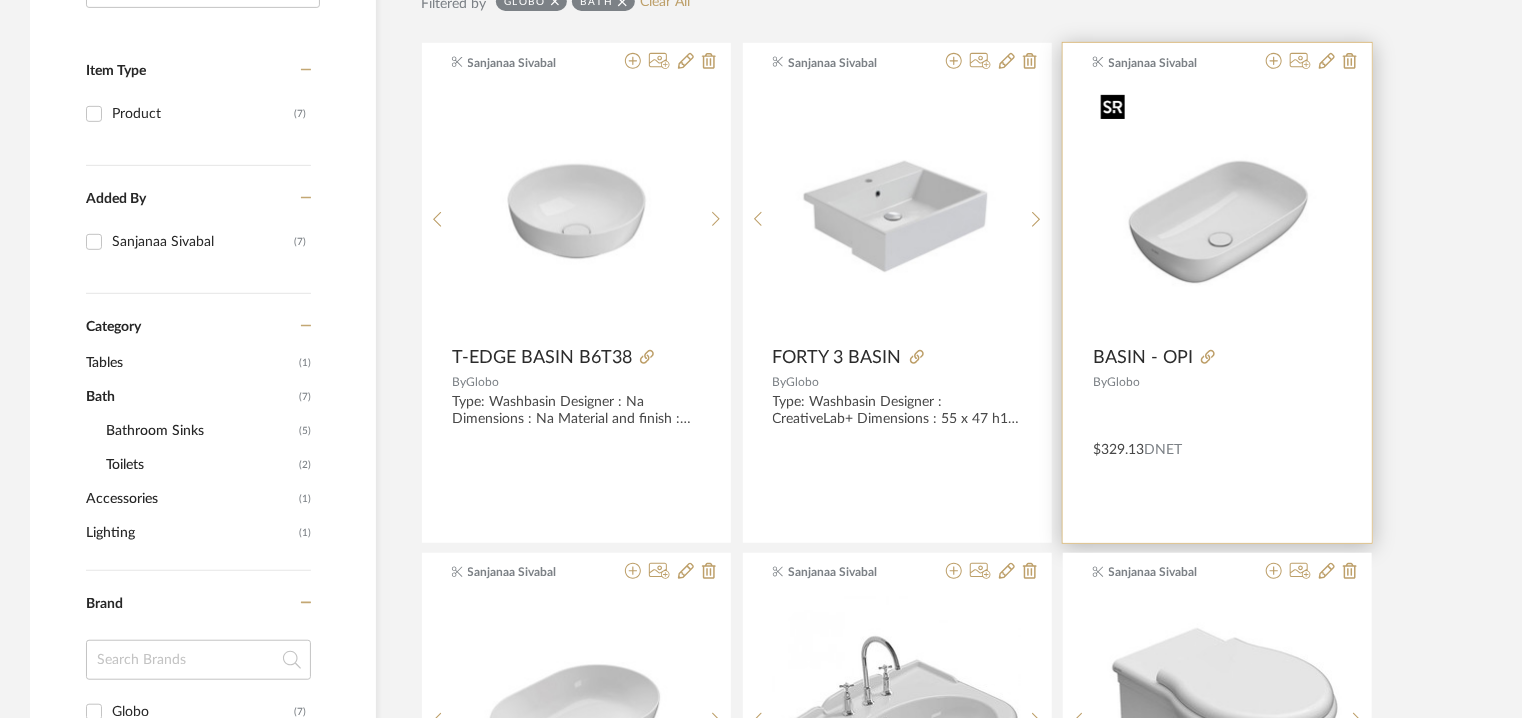 click at bounding box center (1217, 211) 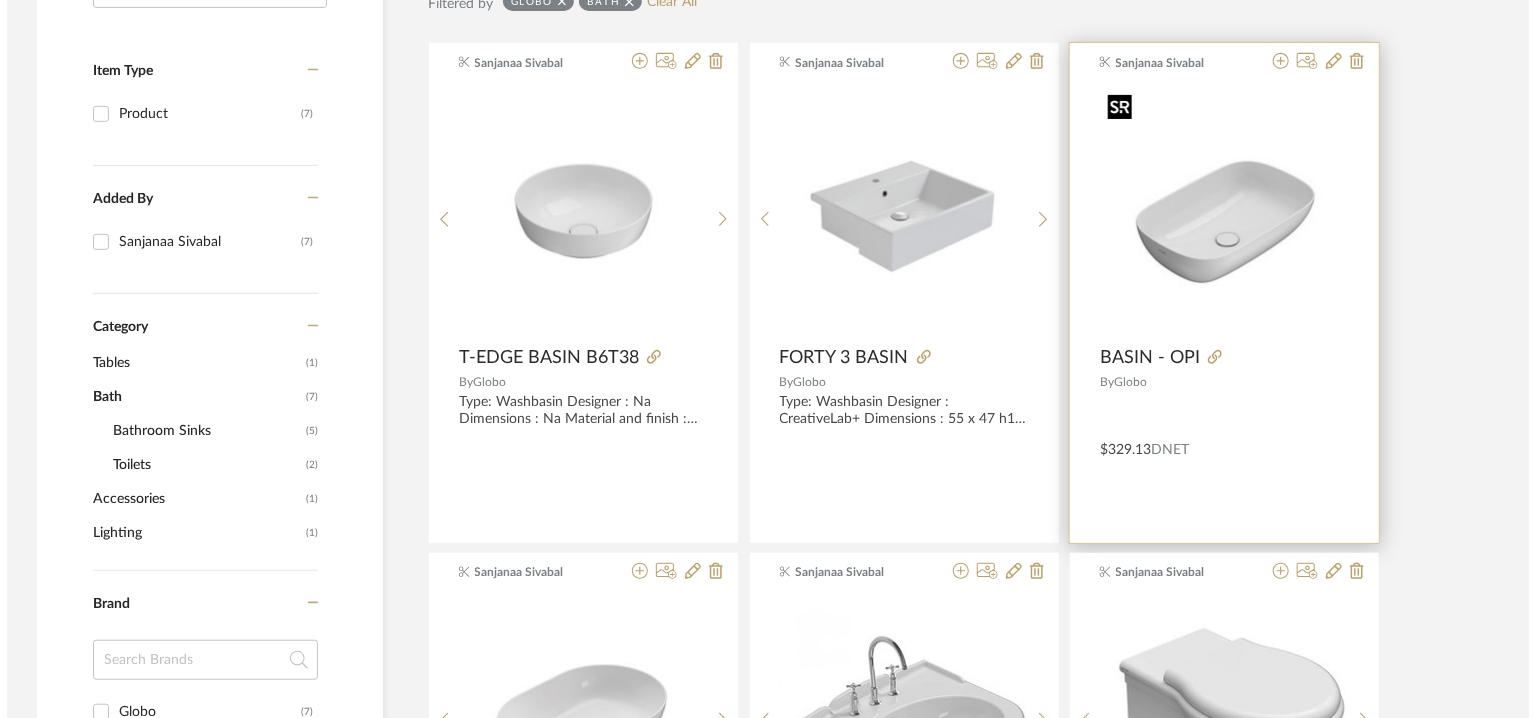 scroll, scrollTop: 0, scrollLeft: 0, axis: both 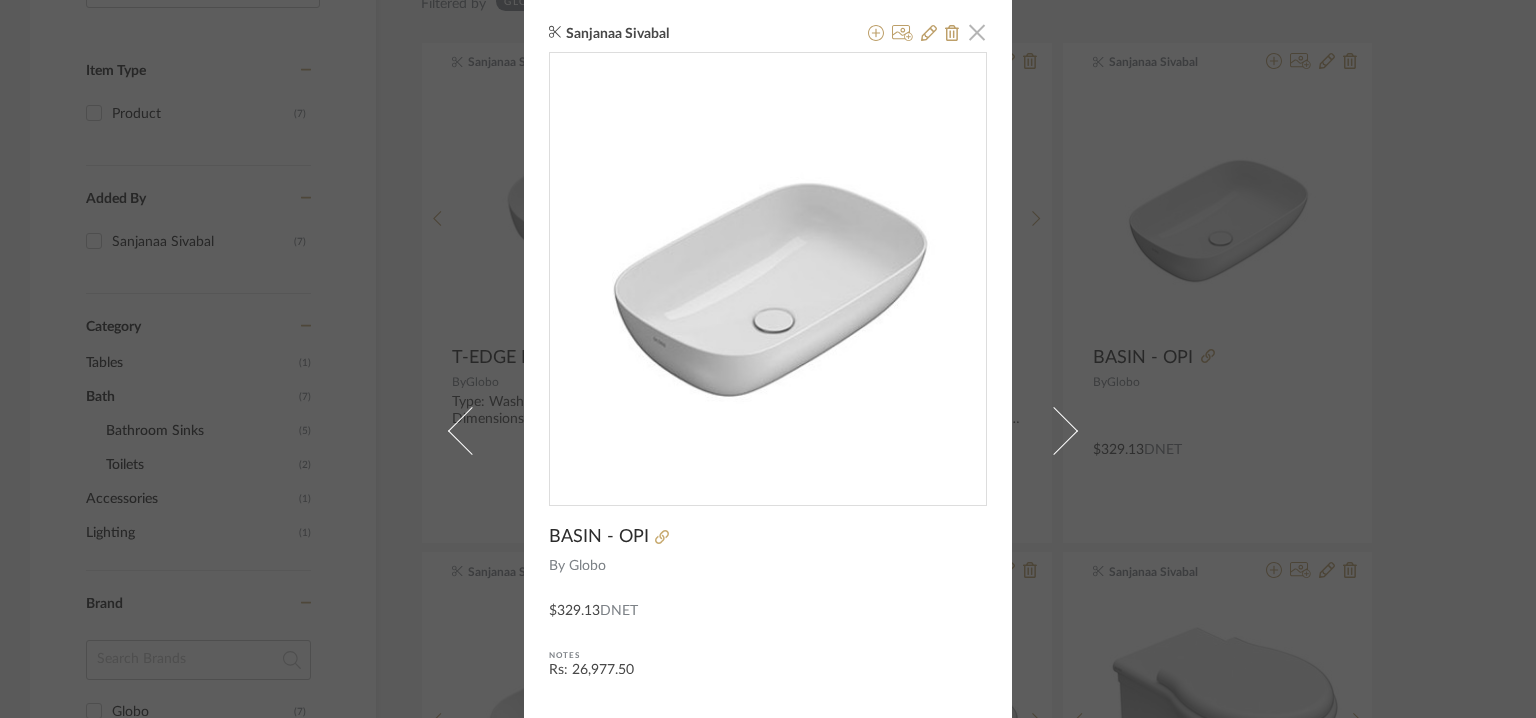 click 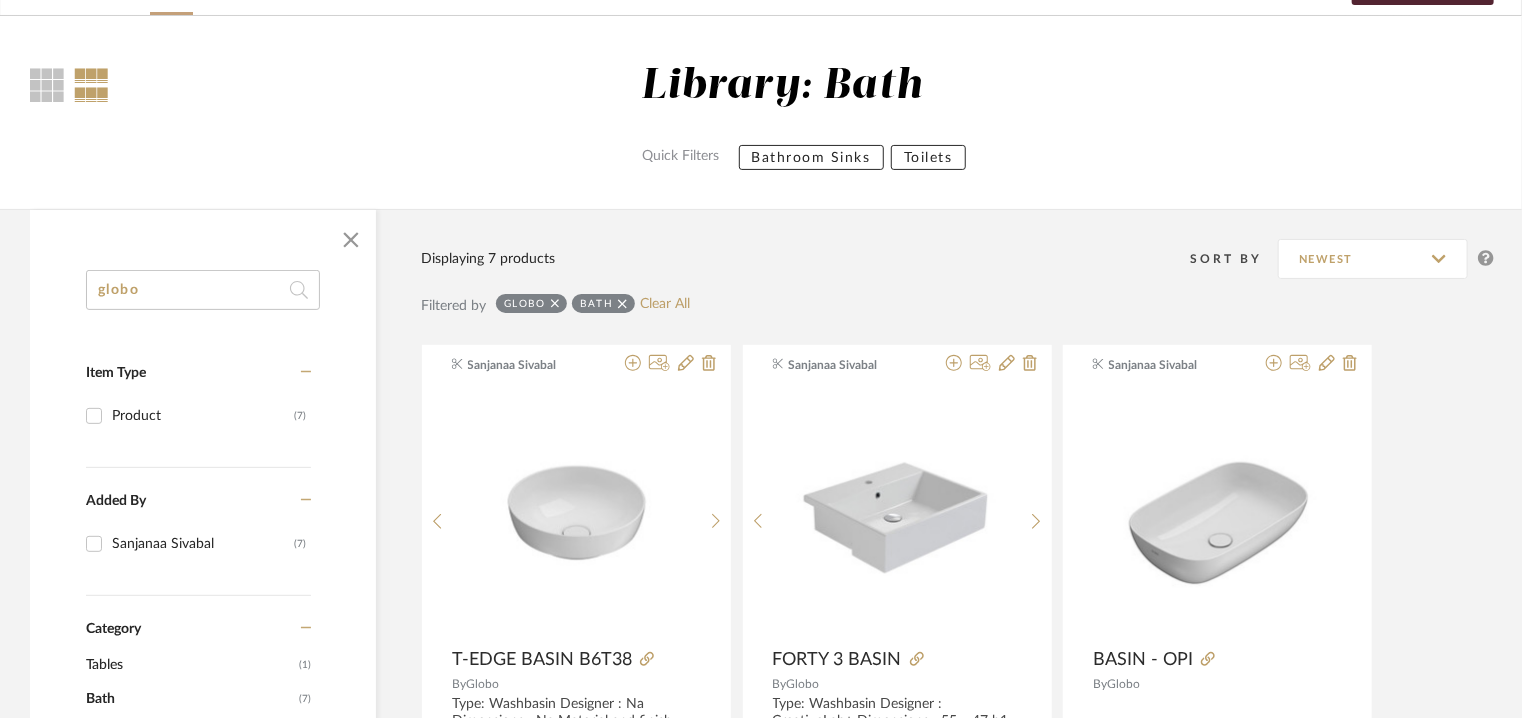 scroll, scrollTop: 0, scrollLeft: 0, axis: both 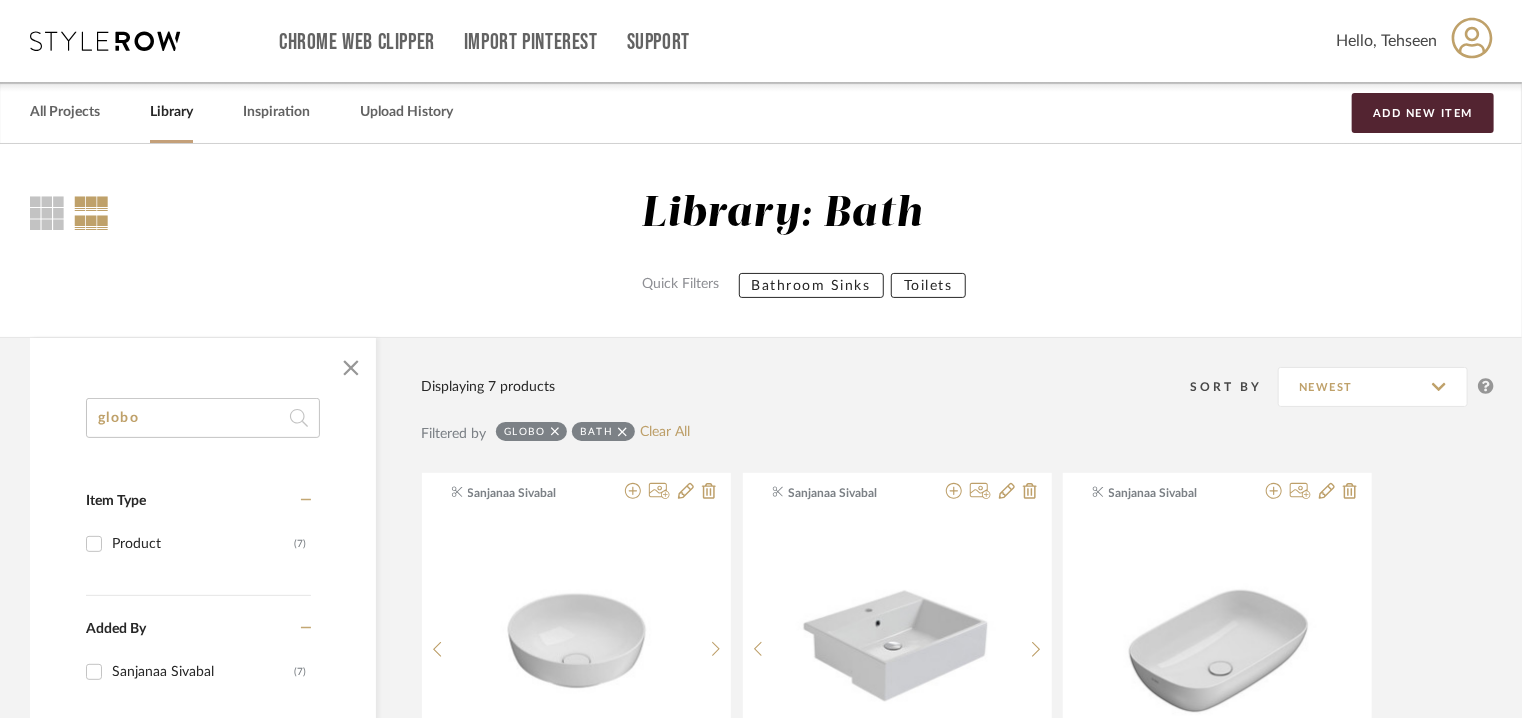 drag, startPoint x: 179, startPoint y: 413, endPoint x: 0, endPoint y: 486, distance: 193.31322 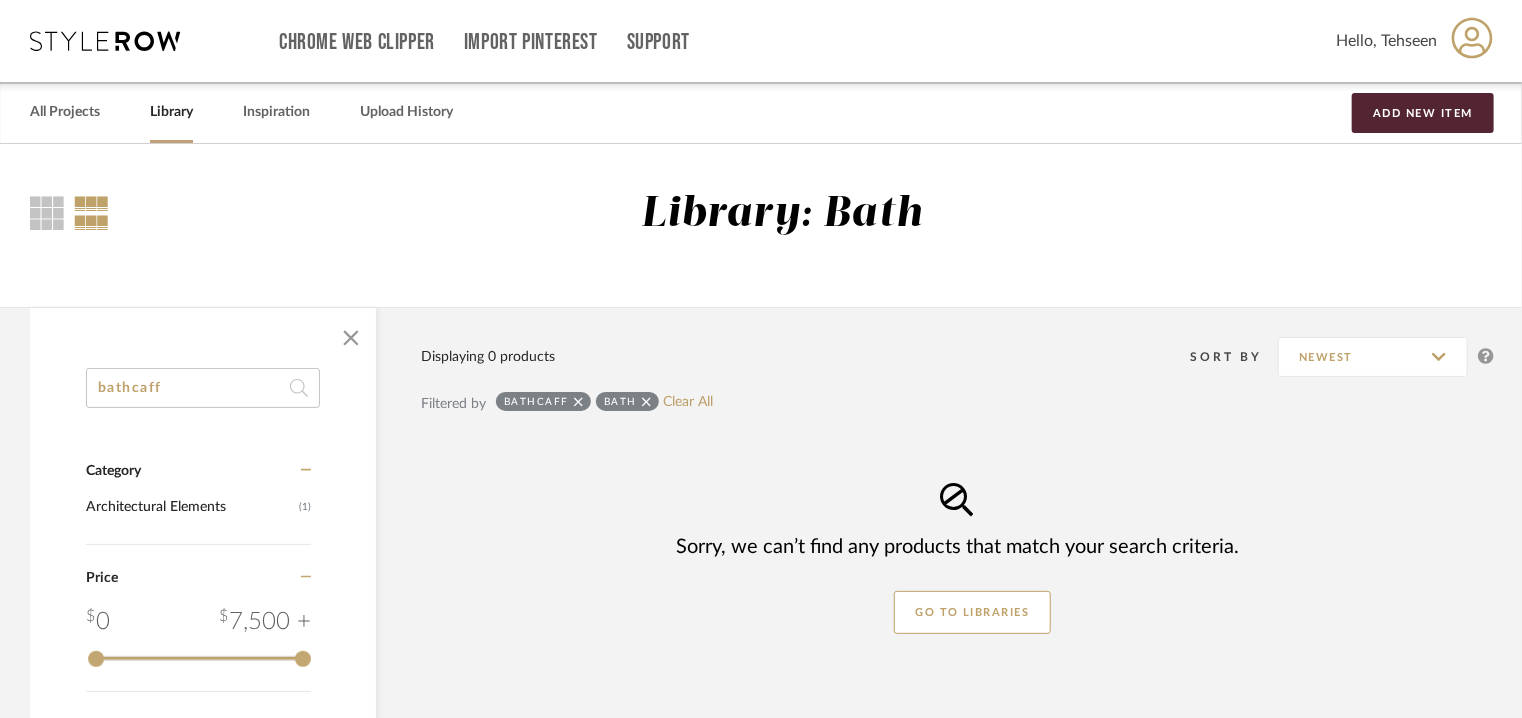 click 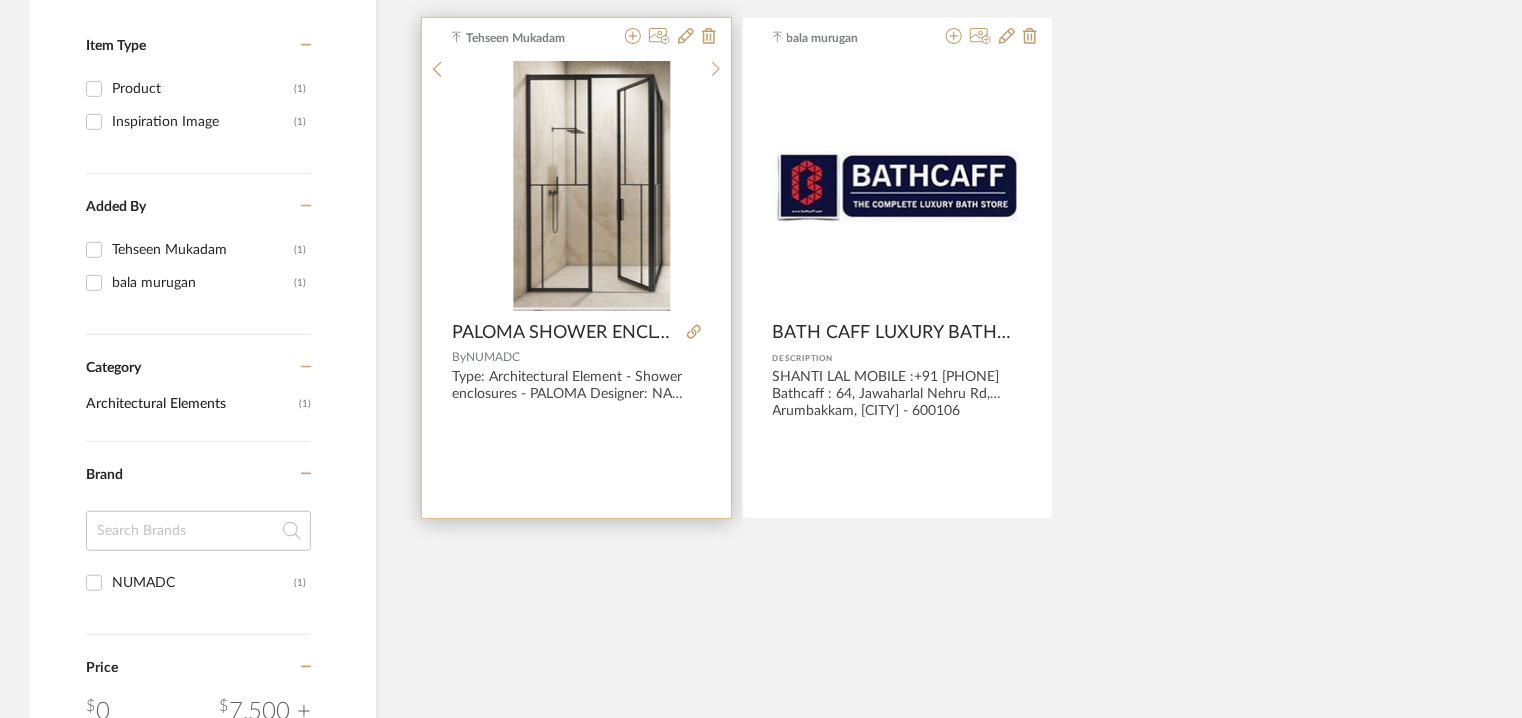 scroll, scrollTop: 500, scrollLeft: 0, axis: vertical 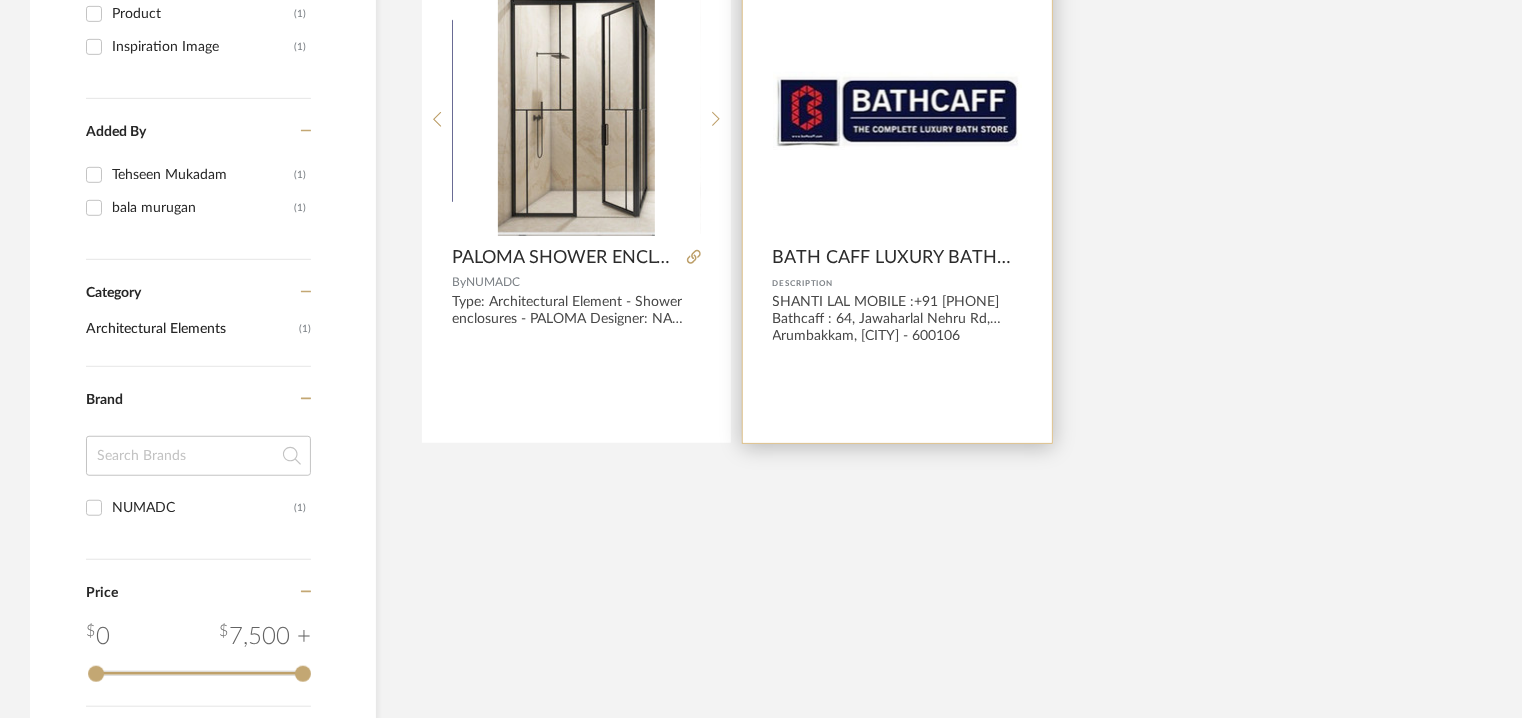 click at bounding box center [0, 0] 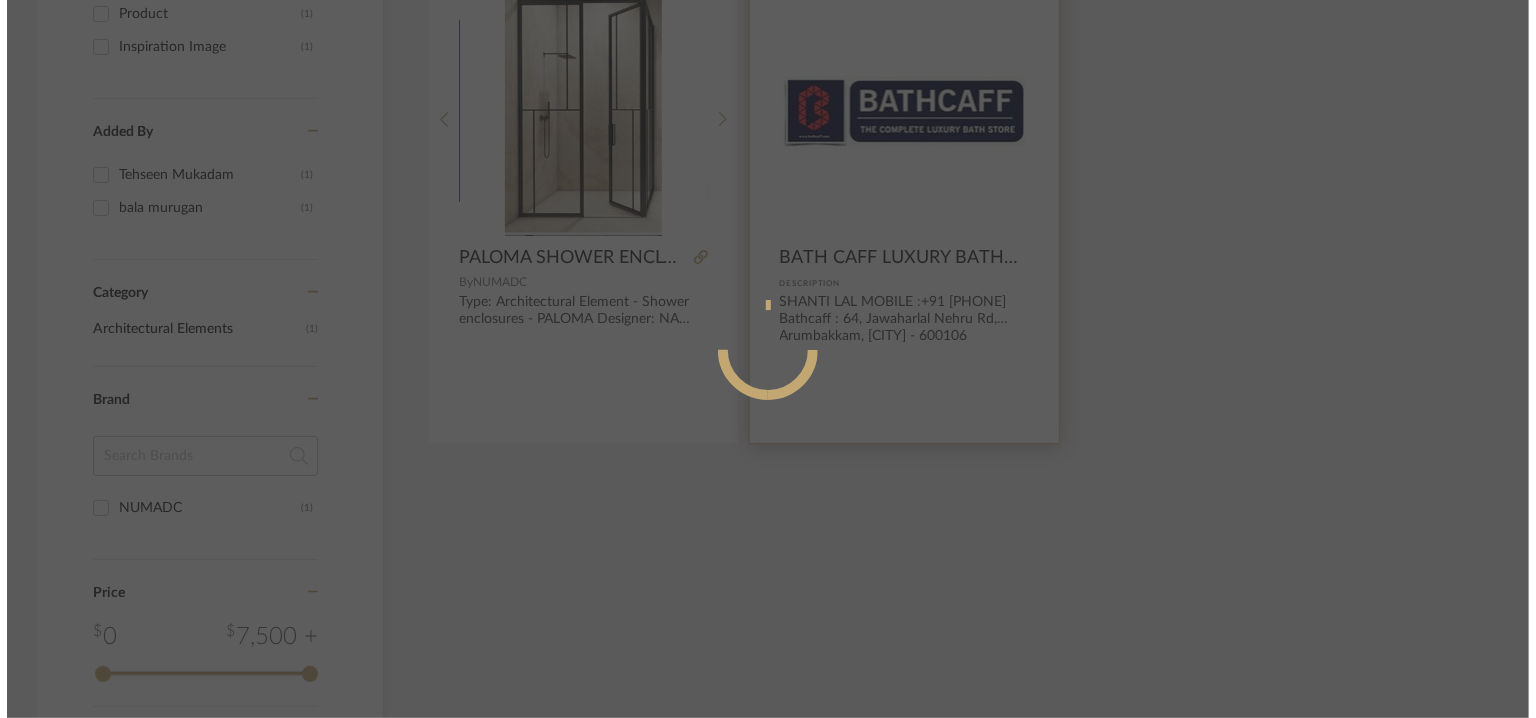 scroll, scrollTop: 0, scrollLeft: 0, axis: both 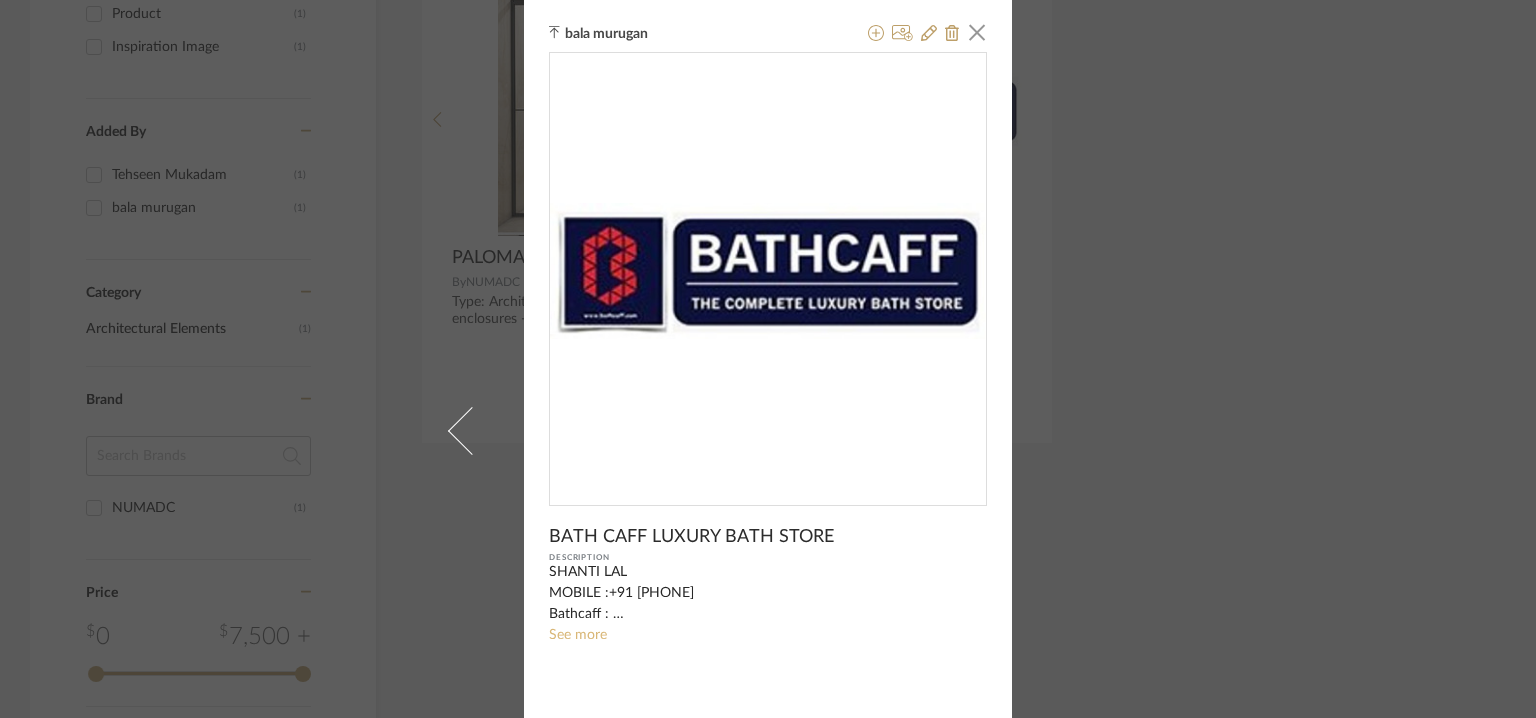 click on "See more" at bounding box center (578, 635) 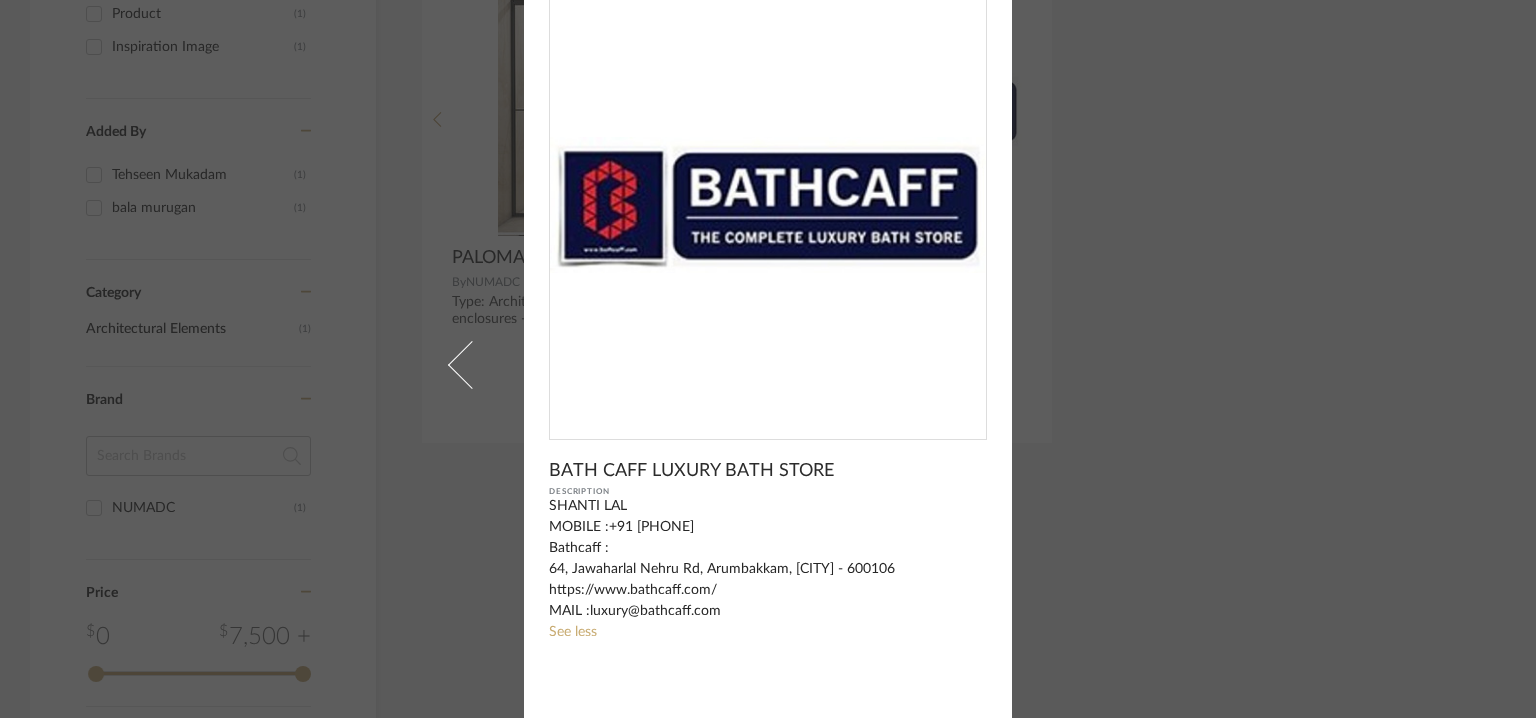 scroll, scrollTop: 143, scrollLeft: 0, axis: vertical 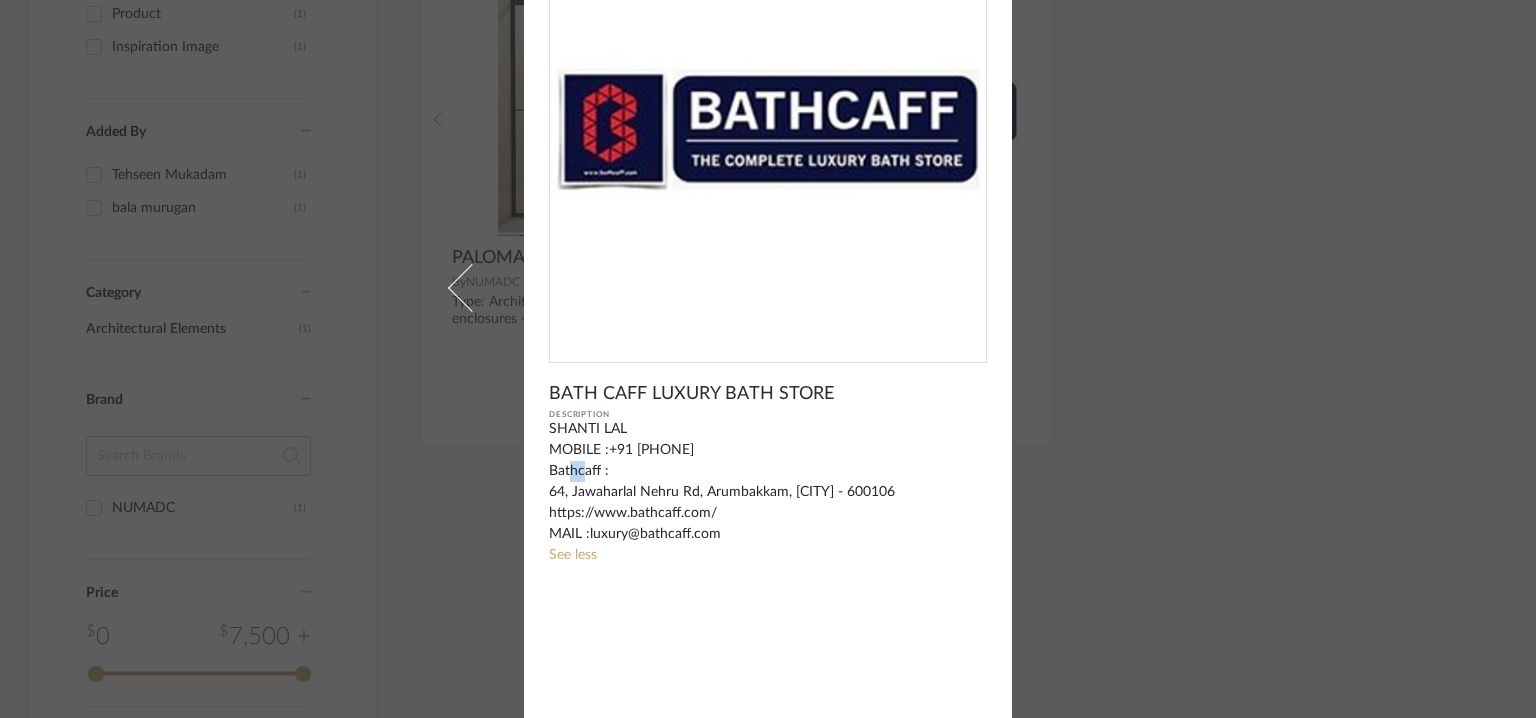 drag, startPoint x: 710, startPoint y: 451, endPoint x: 524, endPoint y: 557, distance: 214.08409 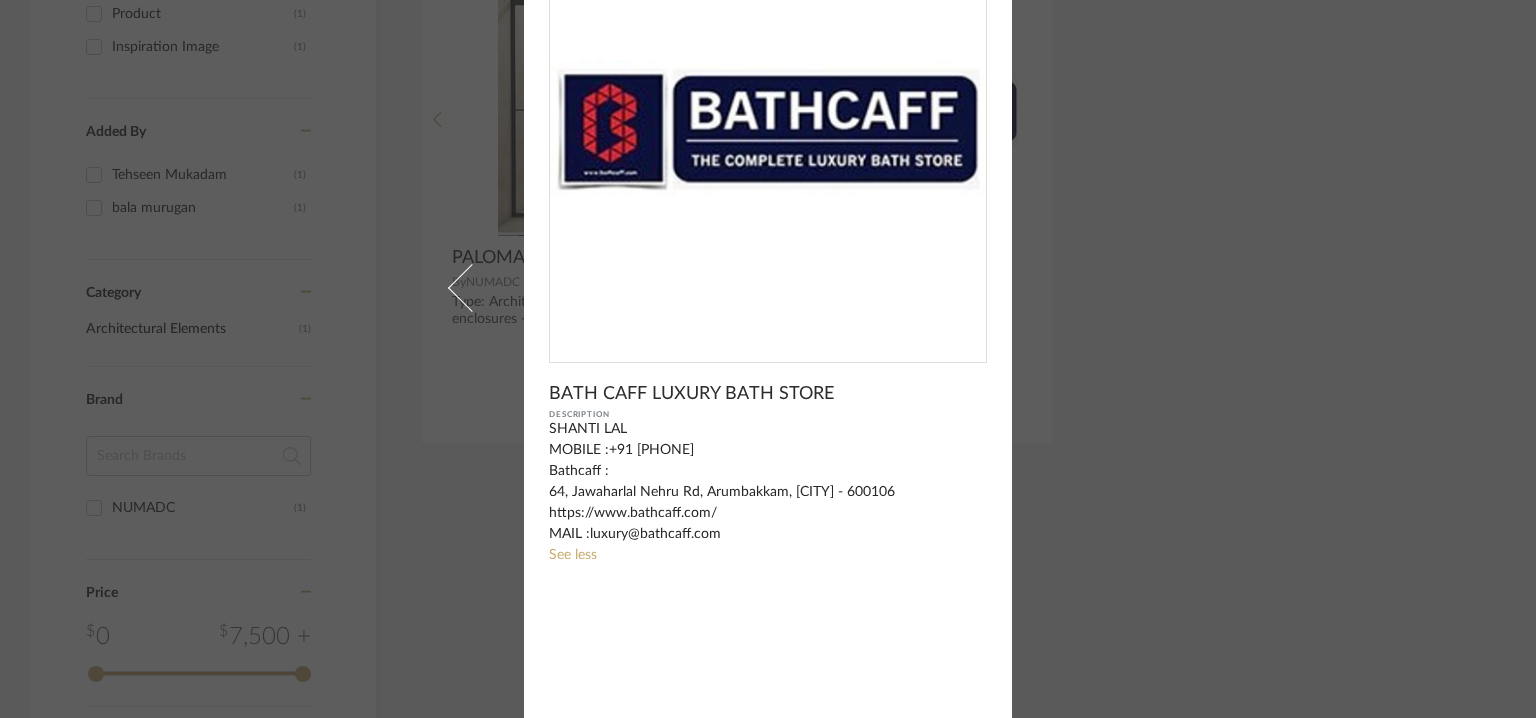 click on "SHANTI LAL
MOBILE :+91 [PHONE]
Bathcaff :
64, Jawaharlal Nehru Rd, Arumbakkam, [CITY] - 600106
https://www.bathcaff.com/
MAIL :luxury@bathcaff.com" at bounding box center (768, 482) 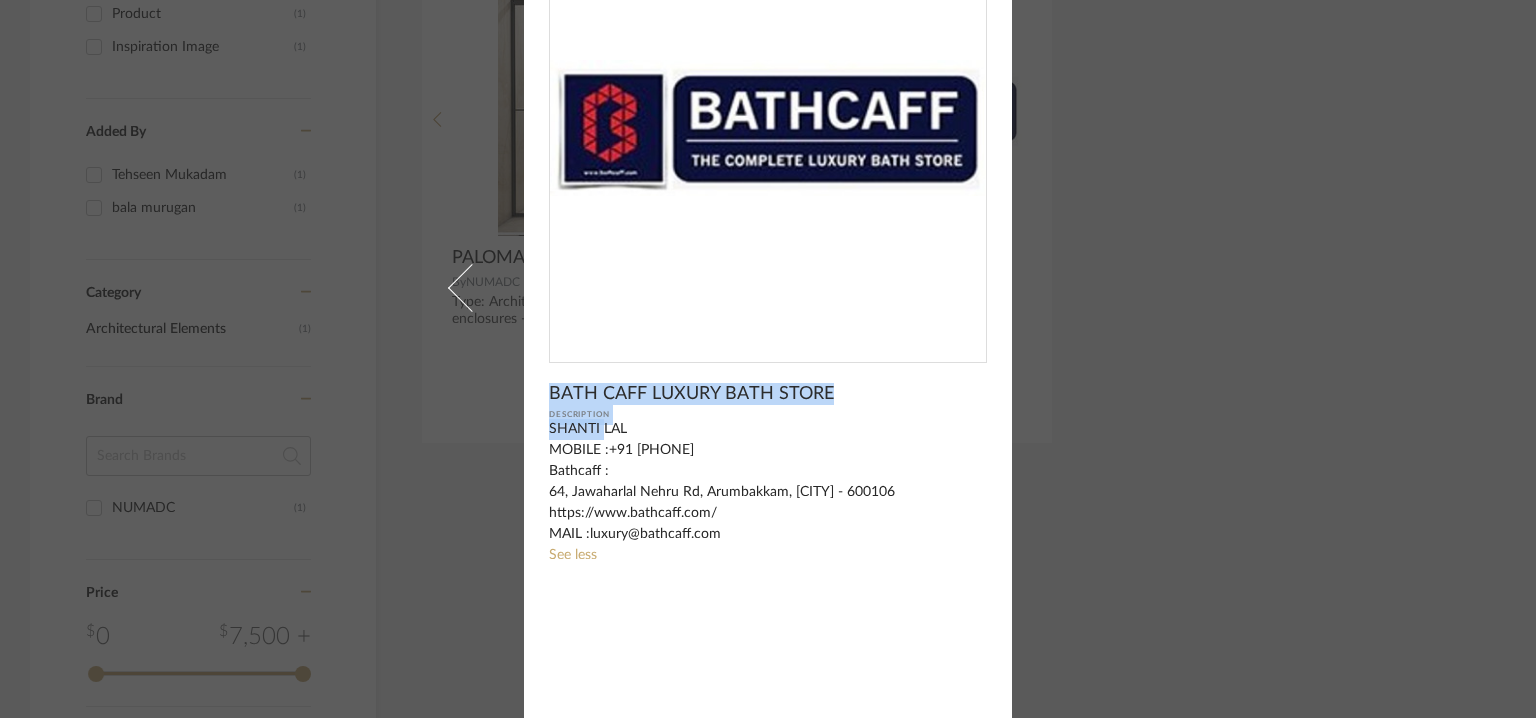 drag, startPoint x: 545, startPoint y: 385, endPoint x: 636, endPoint y: 454, distance: 114.20158 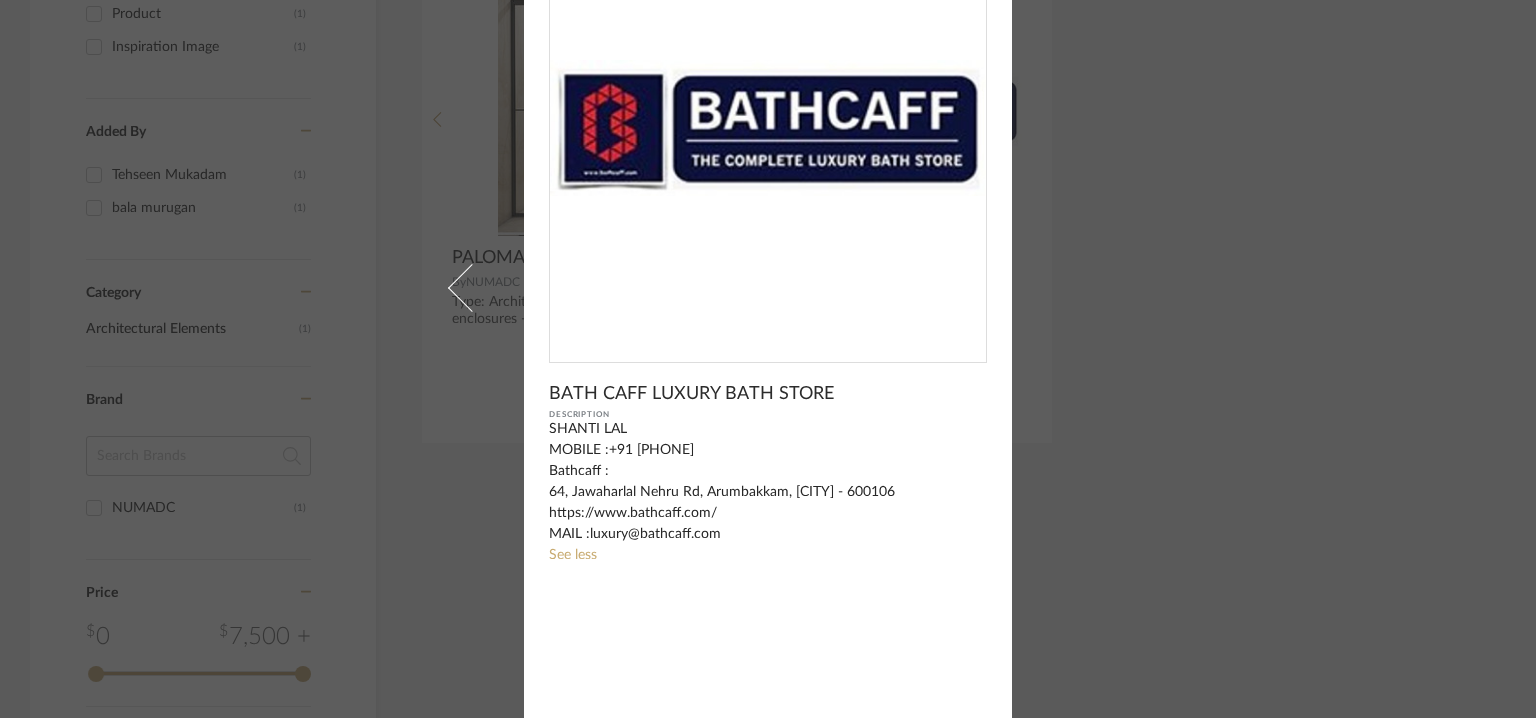 click on "SHANTI LAL
MOBILE :+91 [PHONE]
Bathcaff :
64, Jawaharlal Nehru Rd, Arumbakkam, [CITY] - 600106
https://www.bathcaff.com/
MAIL :luxury@bathcaff.com" at bounding box center [768, 482] 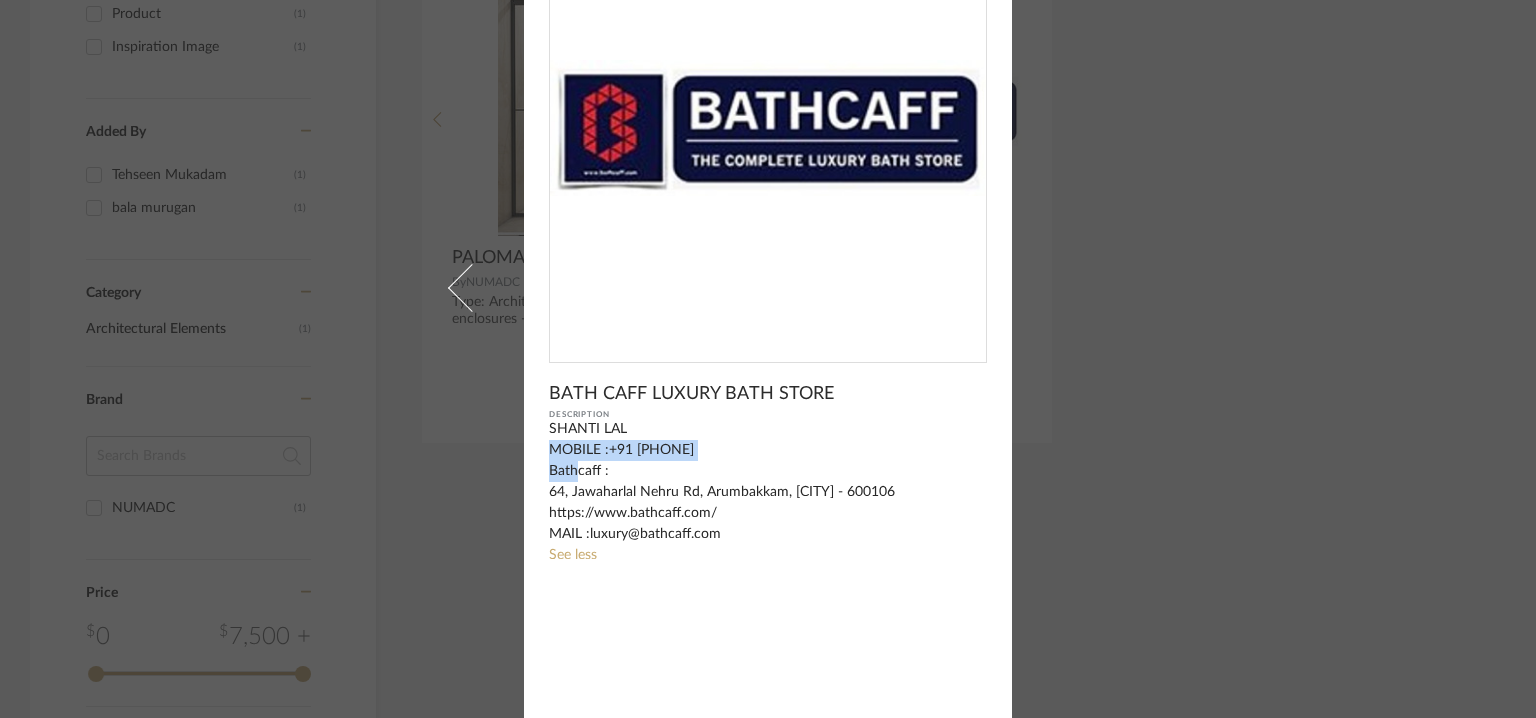 drag, startPoint x: 747, startPoint y: 445, endPoint x: 560, endPoint y: 449, distance: 187.04277 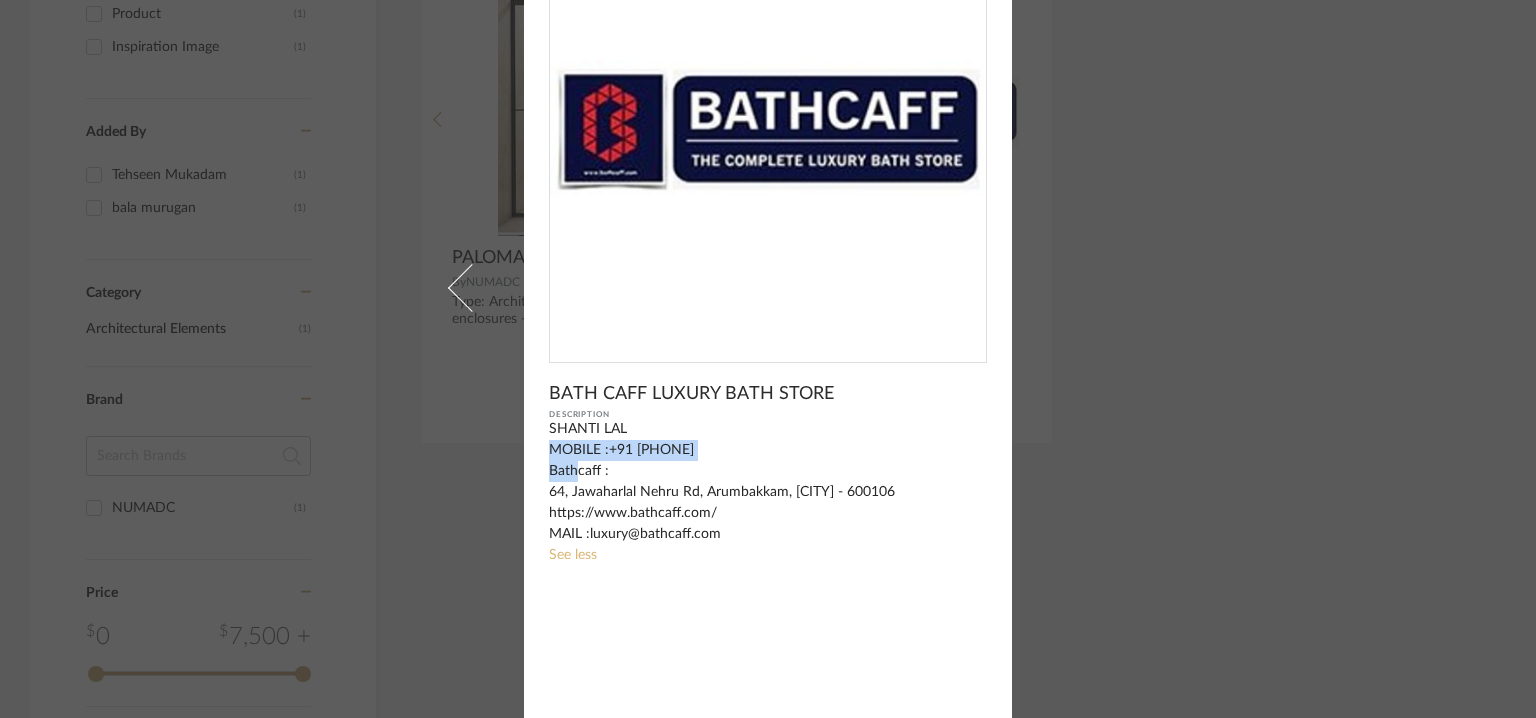click on "See less" at bounding box center [573, 555] 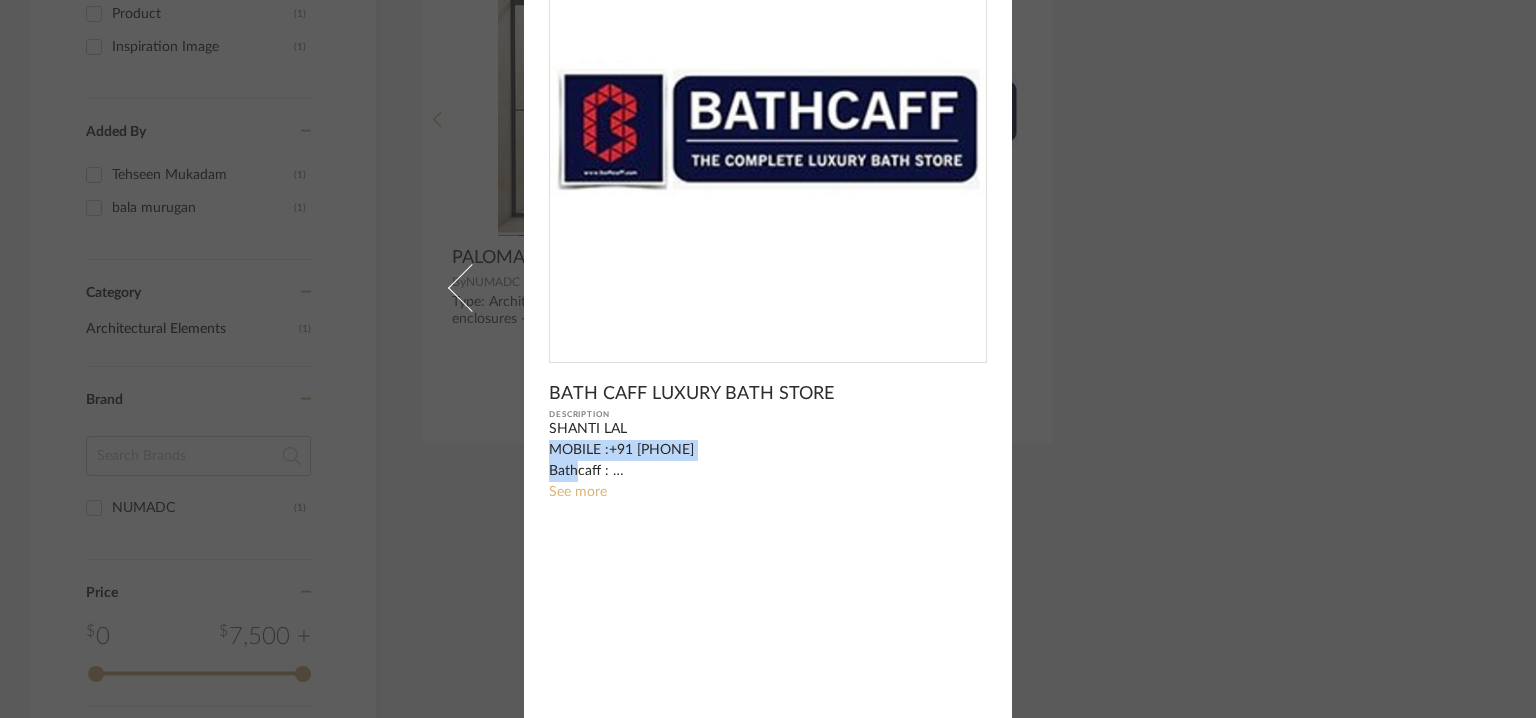 click on "See more" at bounding box center [578, 492] 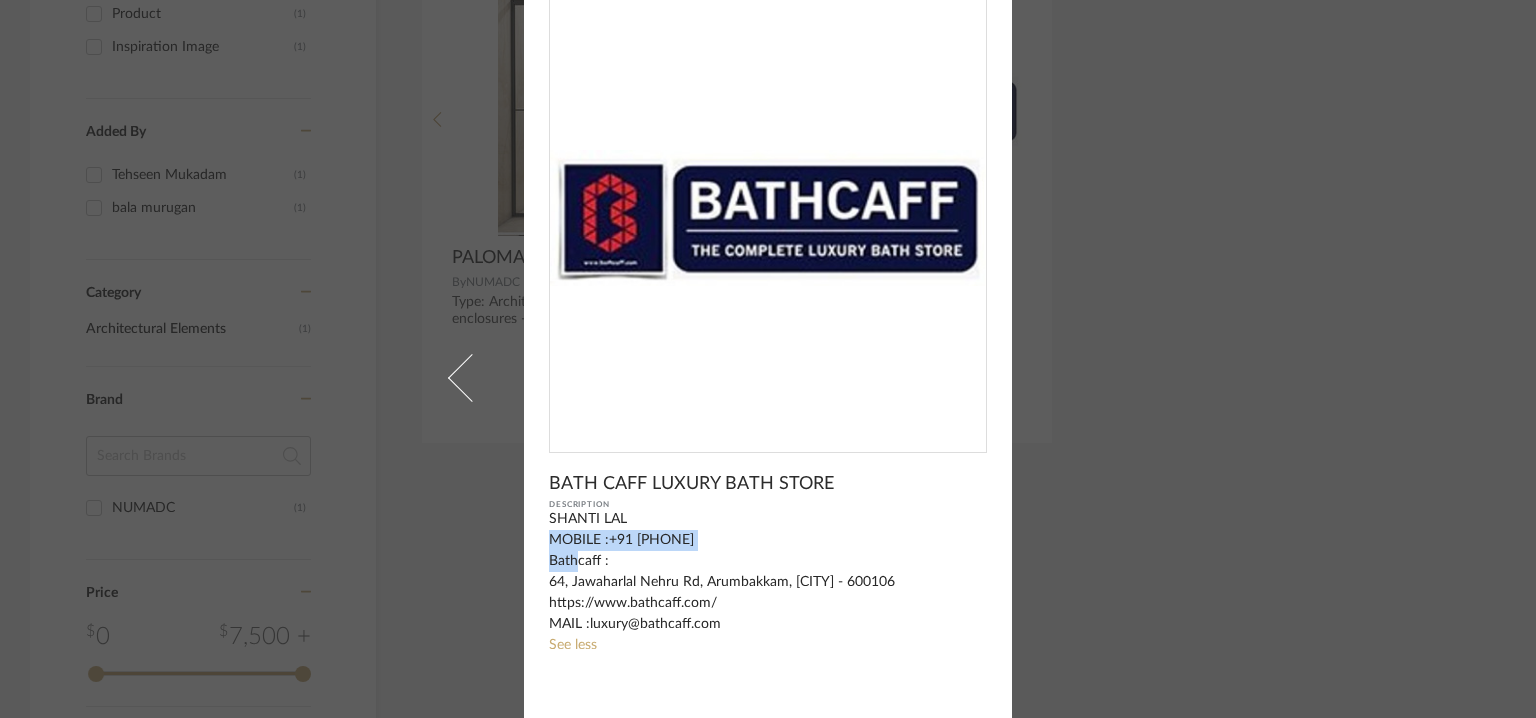 scroll, scrollTop: 0, scrollLeft: 0, axis: both 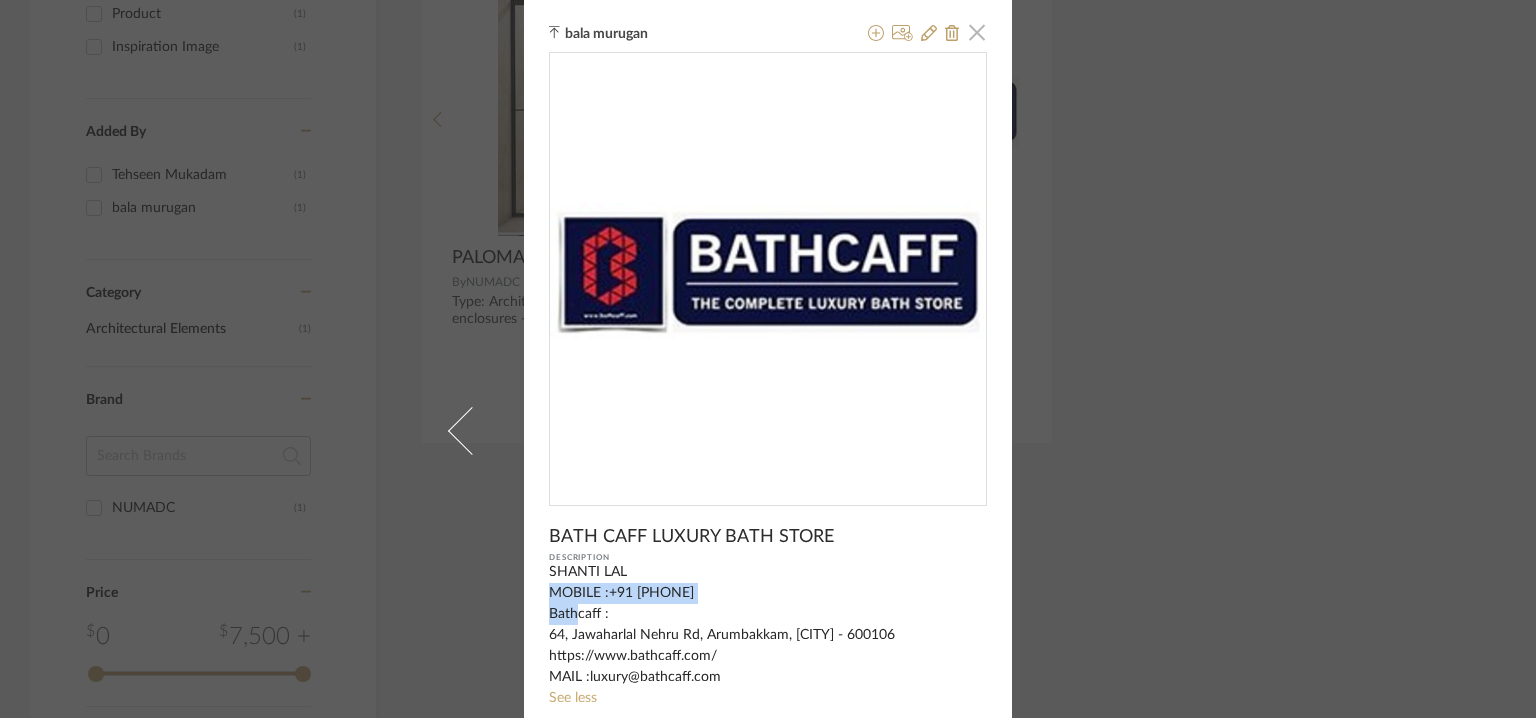 drag, startPoint x: 967, startPoint y: 32, endPoint x: 223, endPoint y: 101, distance: 747.19275 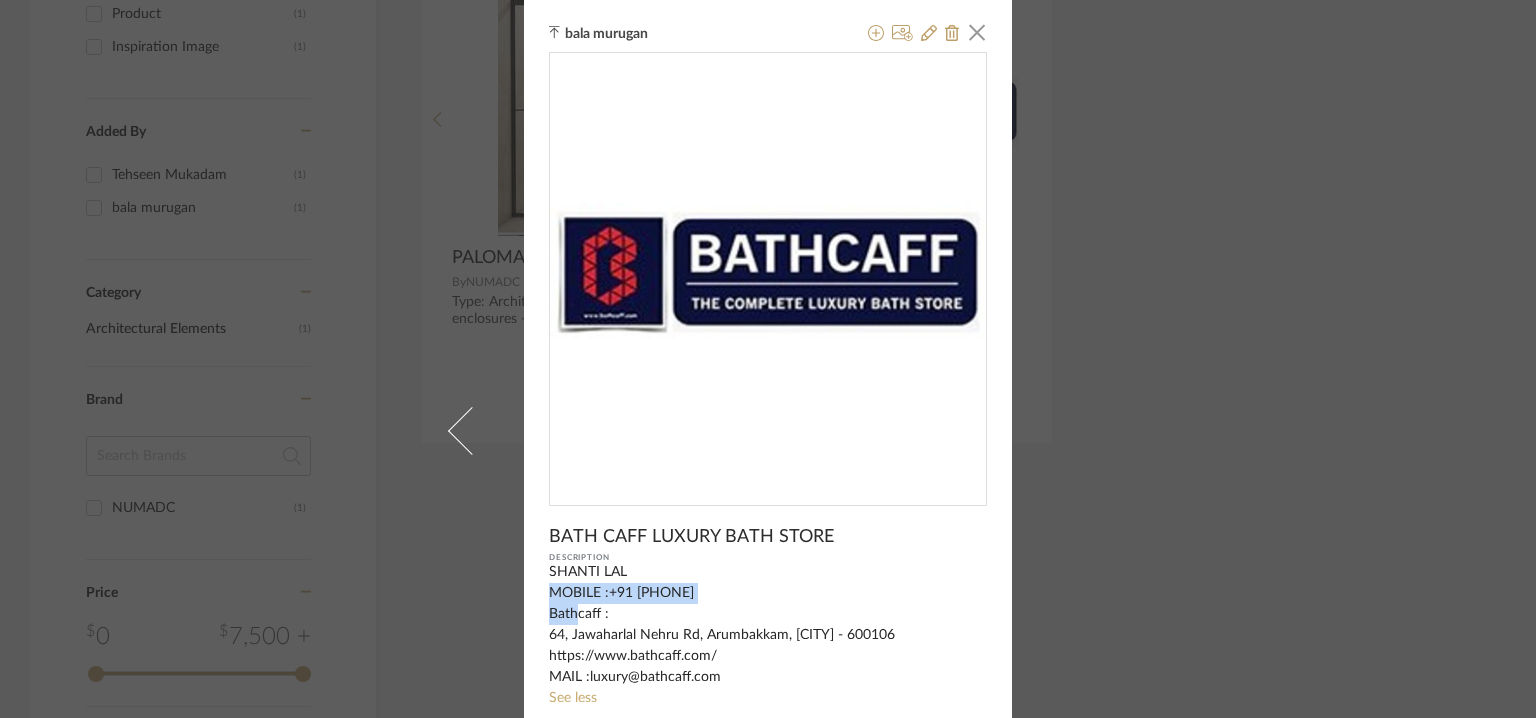 click 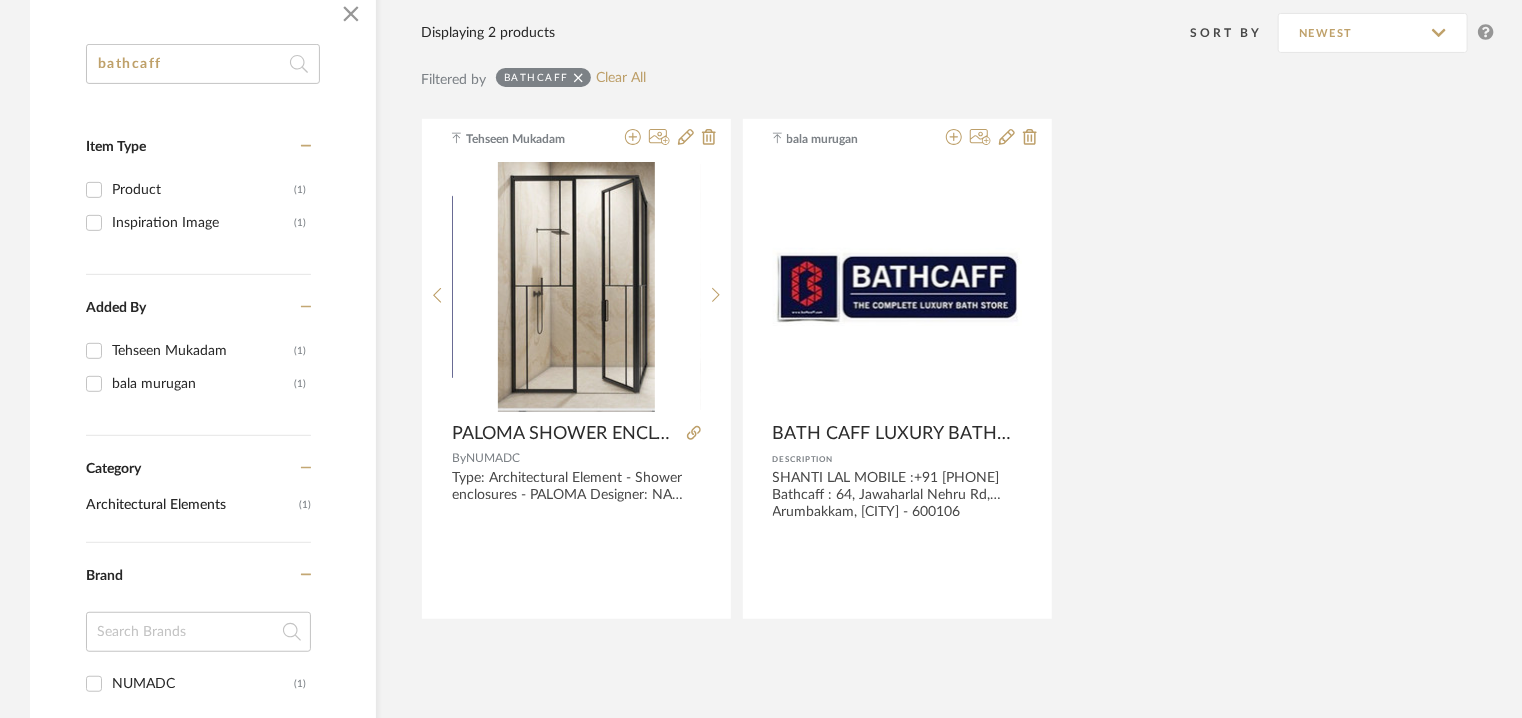 scroll, scrollTop: 0, scrollLeft: 0, axis: both 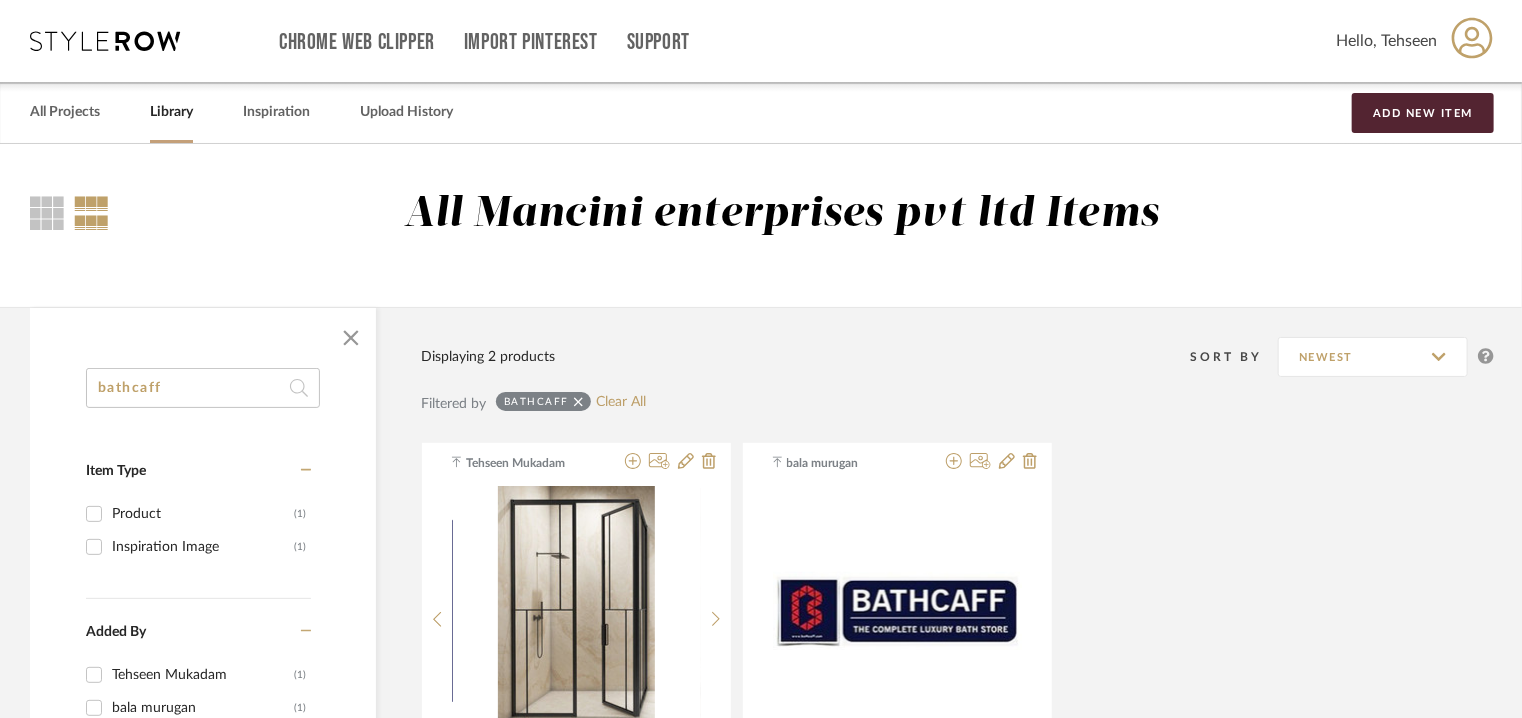 drag, startPoint x: 139, startPoint y: 393, endPoint x: 0, endPoint y: 203, distance: 235.41666 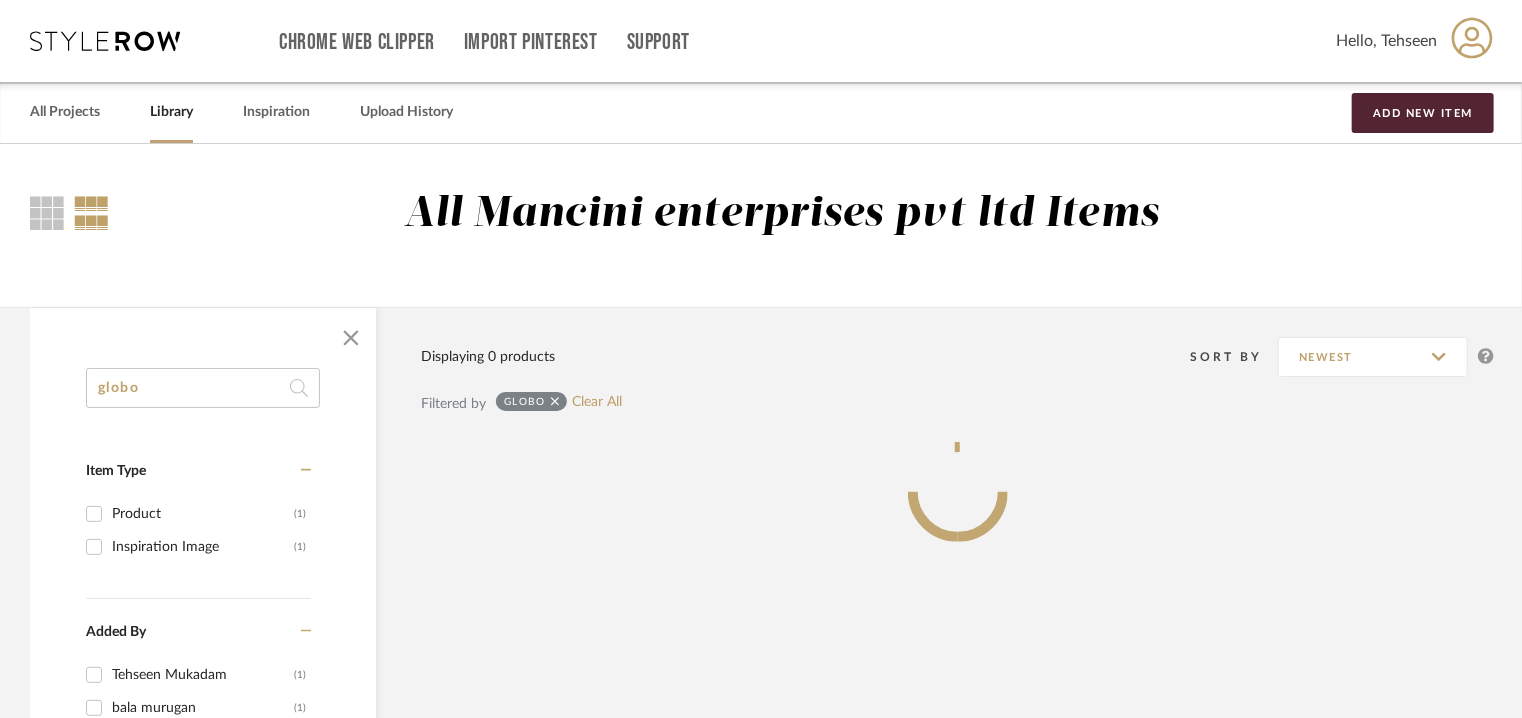 type on "globo" 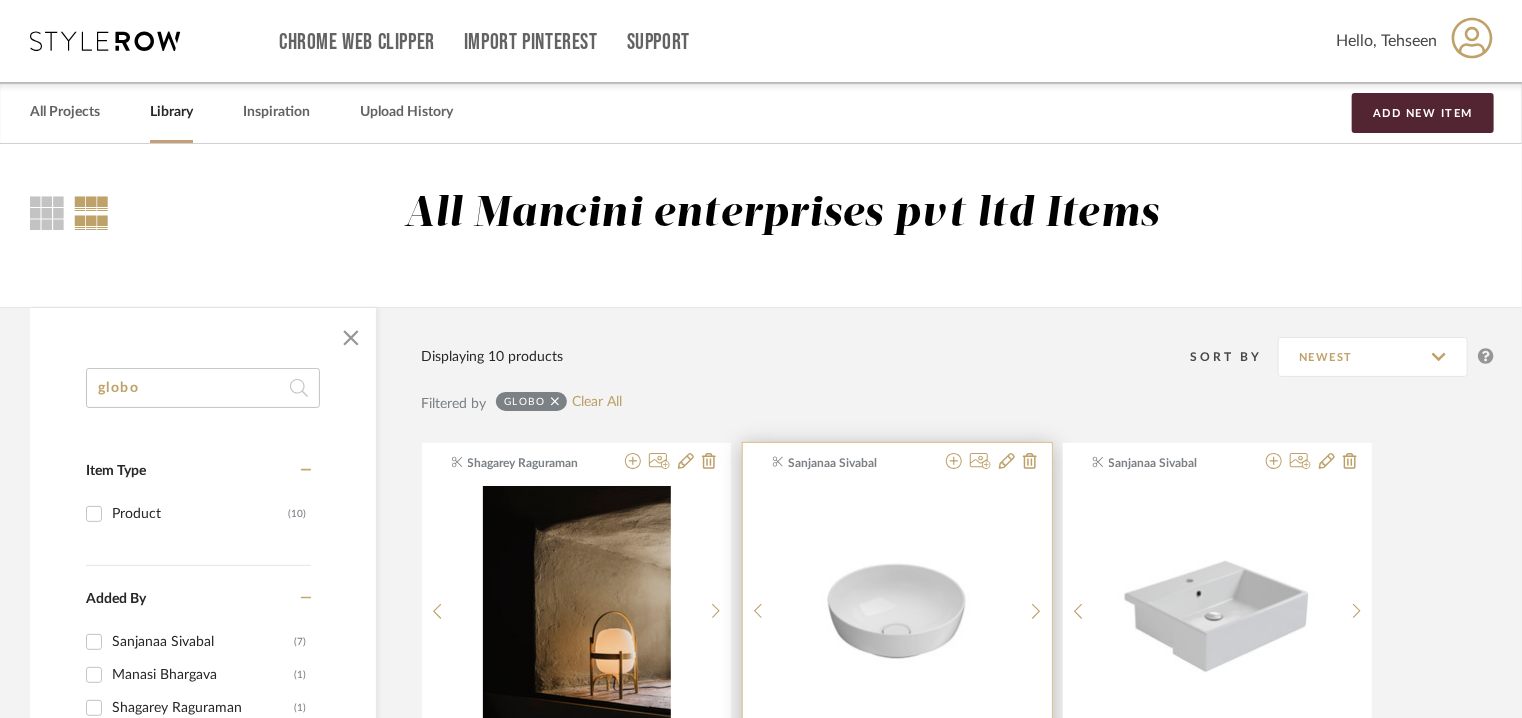 scroll, scrollTop: 300, scrollLeft: 0, axis: vertical 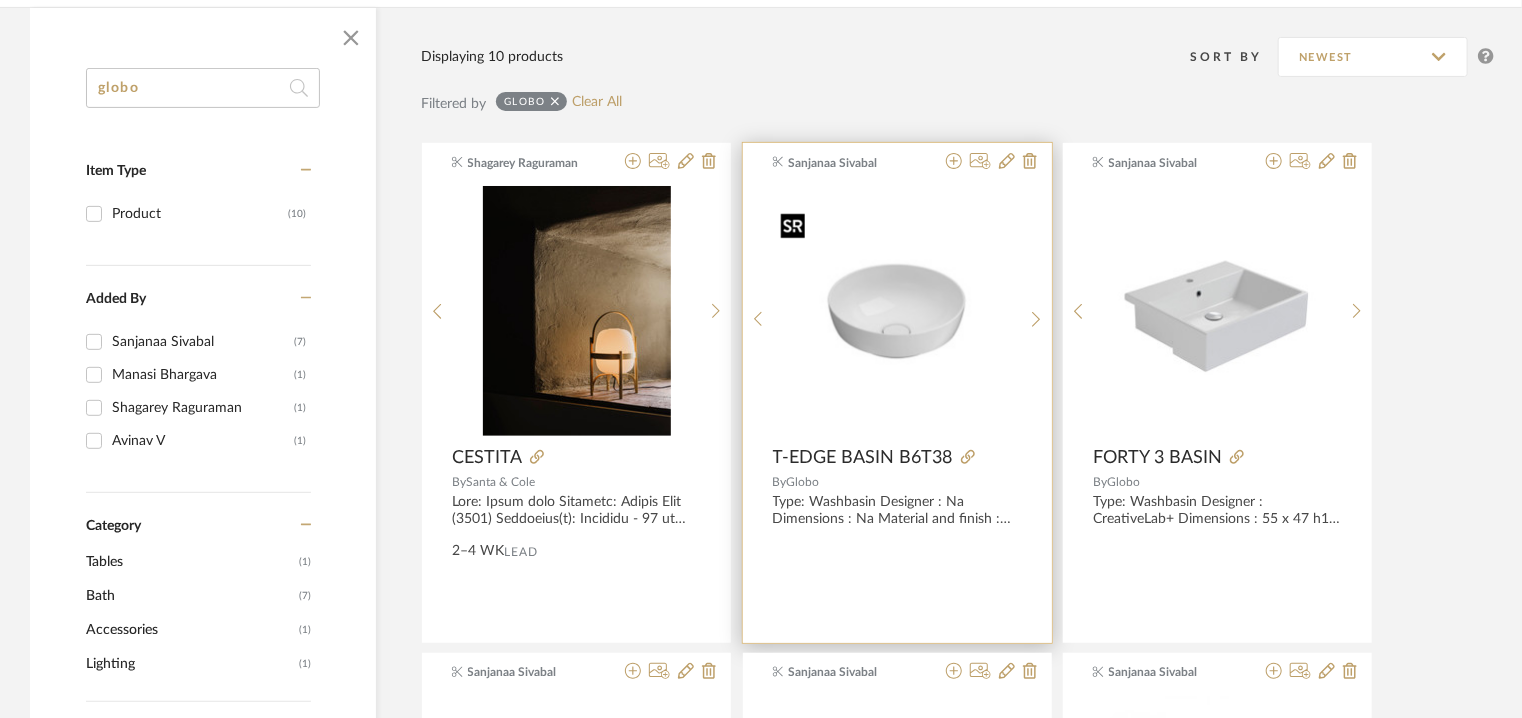 click at bounding box center [0, 0] 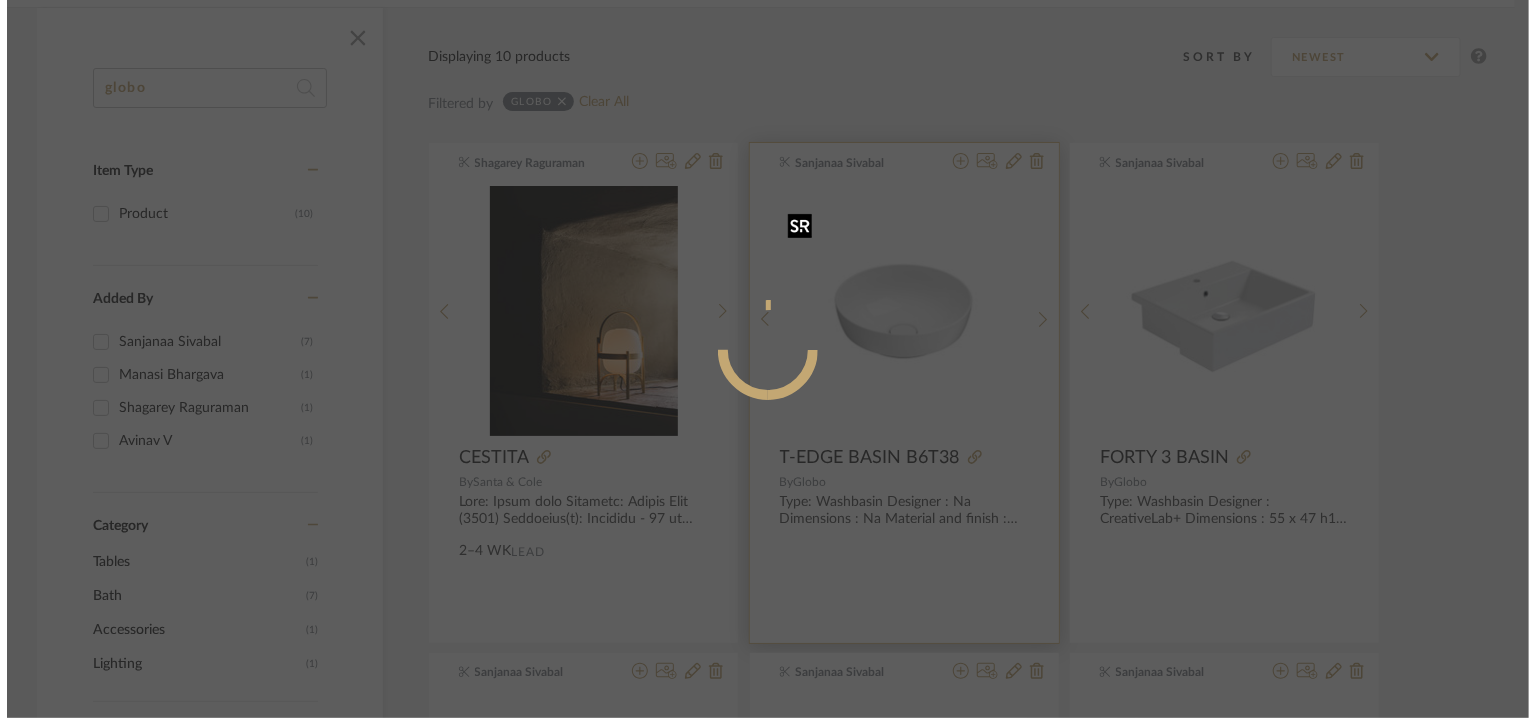 scroll, scrollTop: 0, scrollLeft: 0, axis: both 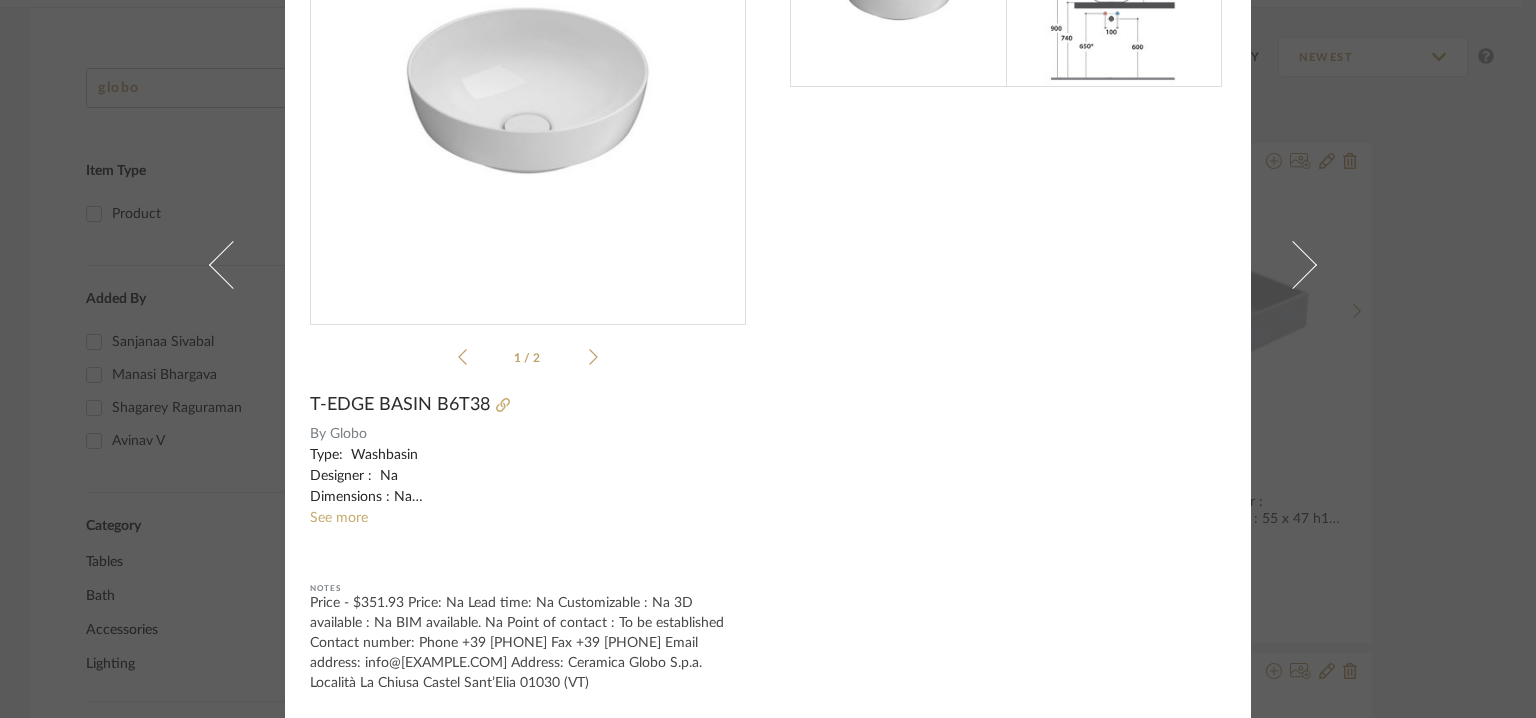 drag, startPoint x: 551, startPoint y: 691, endPoint x: 404, endPoint y: 601, distance: 172.36299 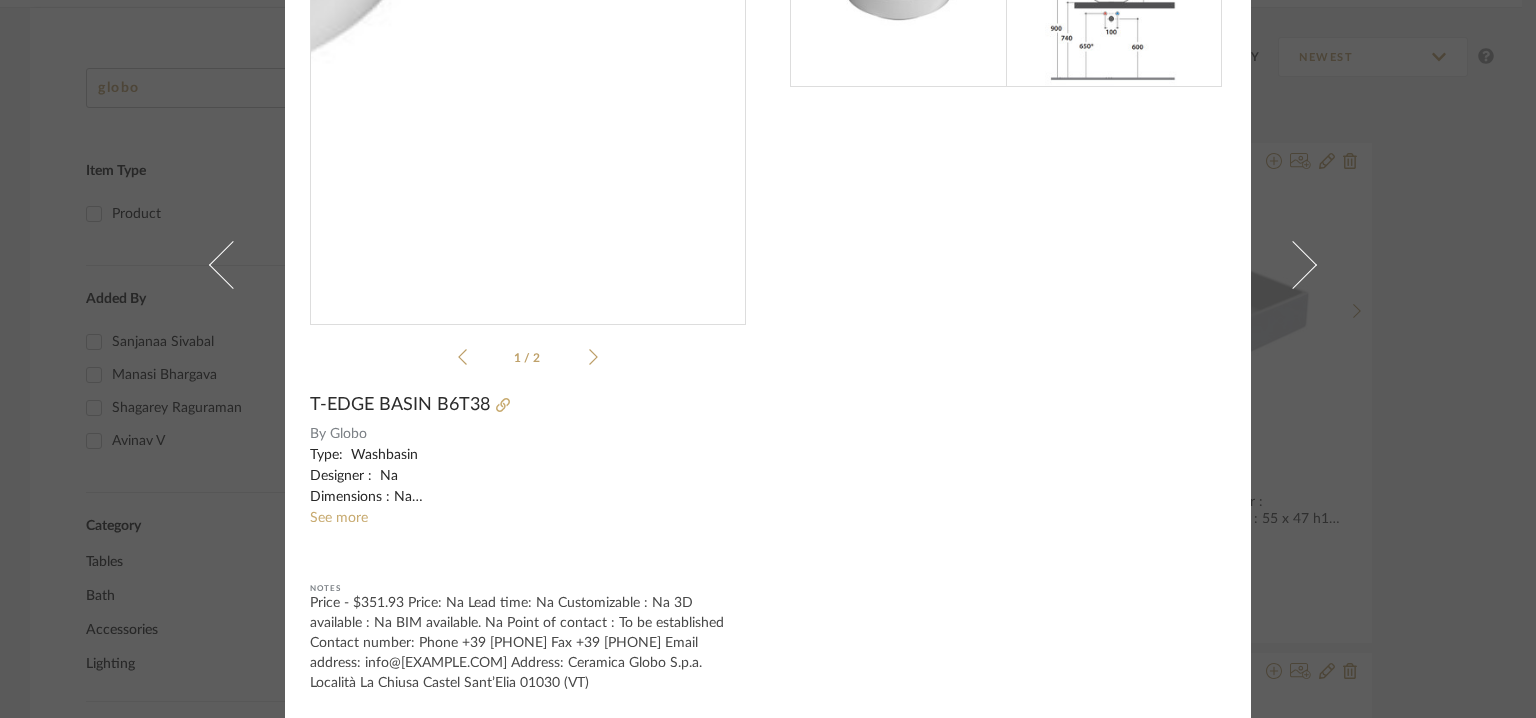 click at bounding box center (528, 90) 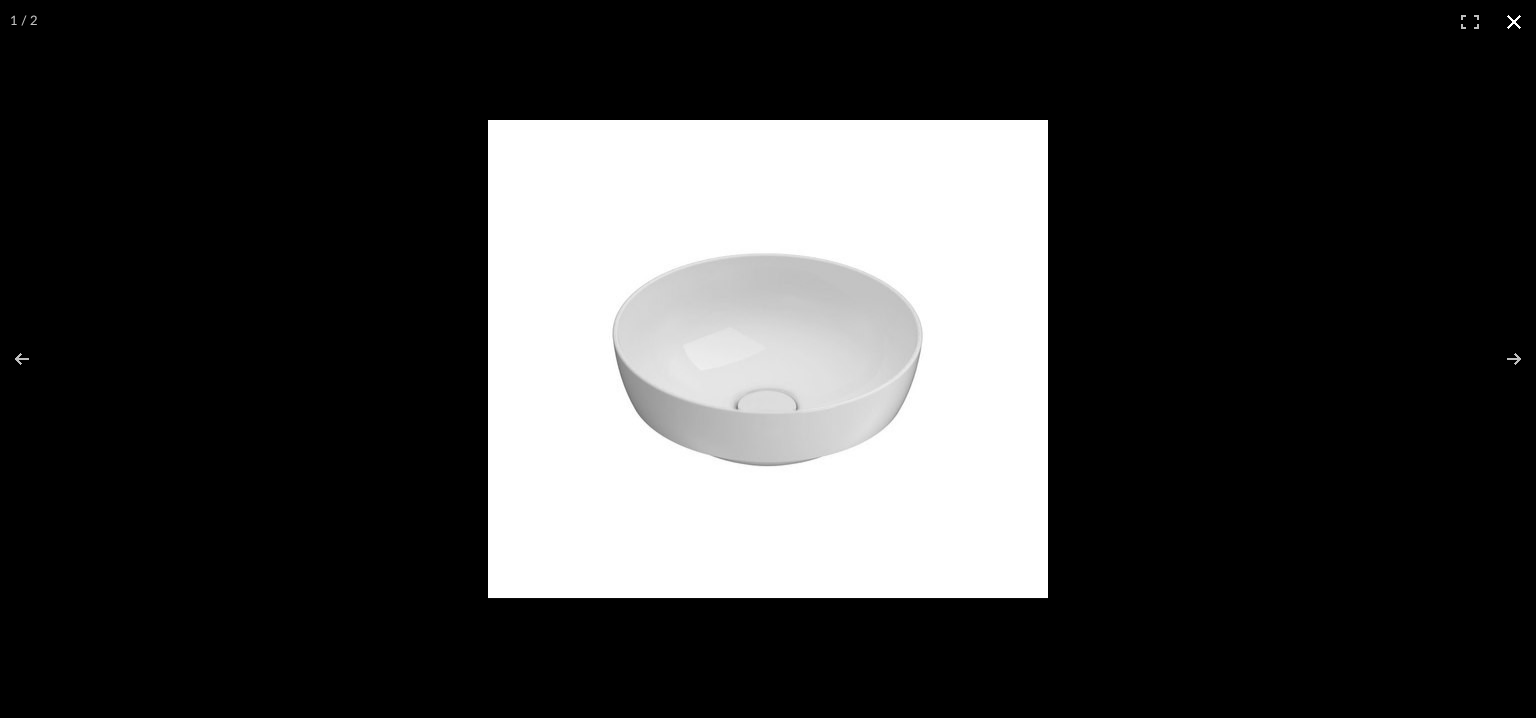 click at bounding box center (1514, 22) 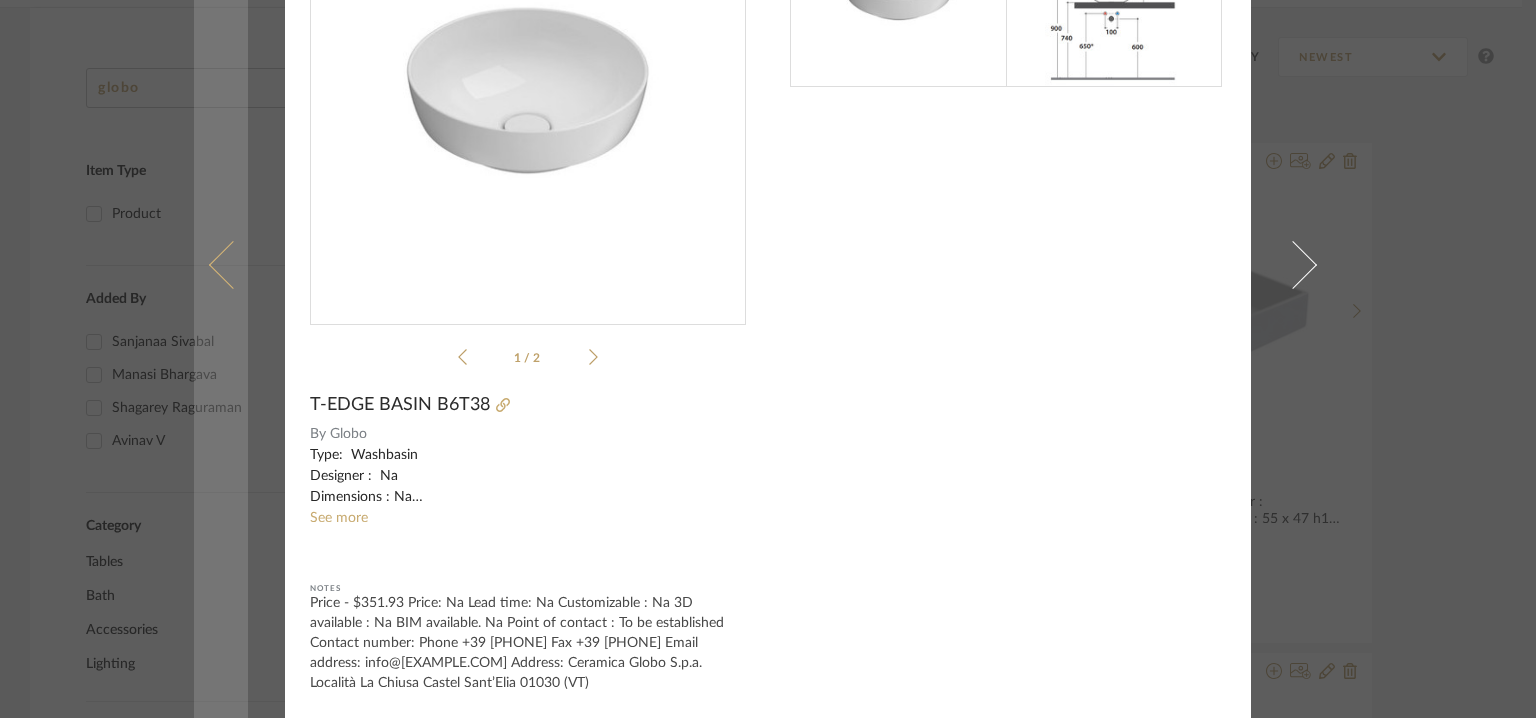 click at bounding box center [233, 265] 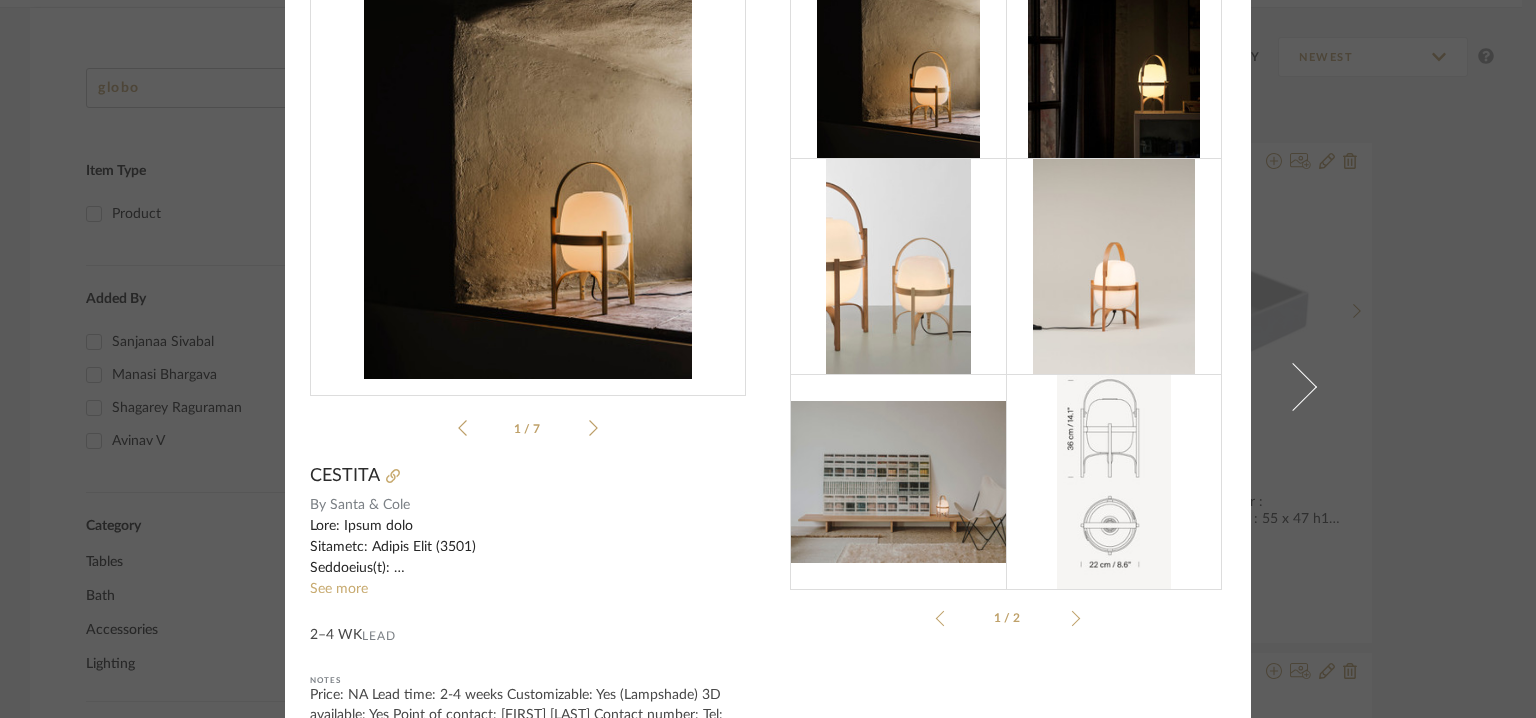 scroll, scrollTop: 0, scrollLeft: 0, axis: both 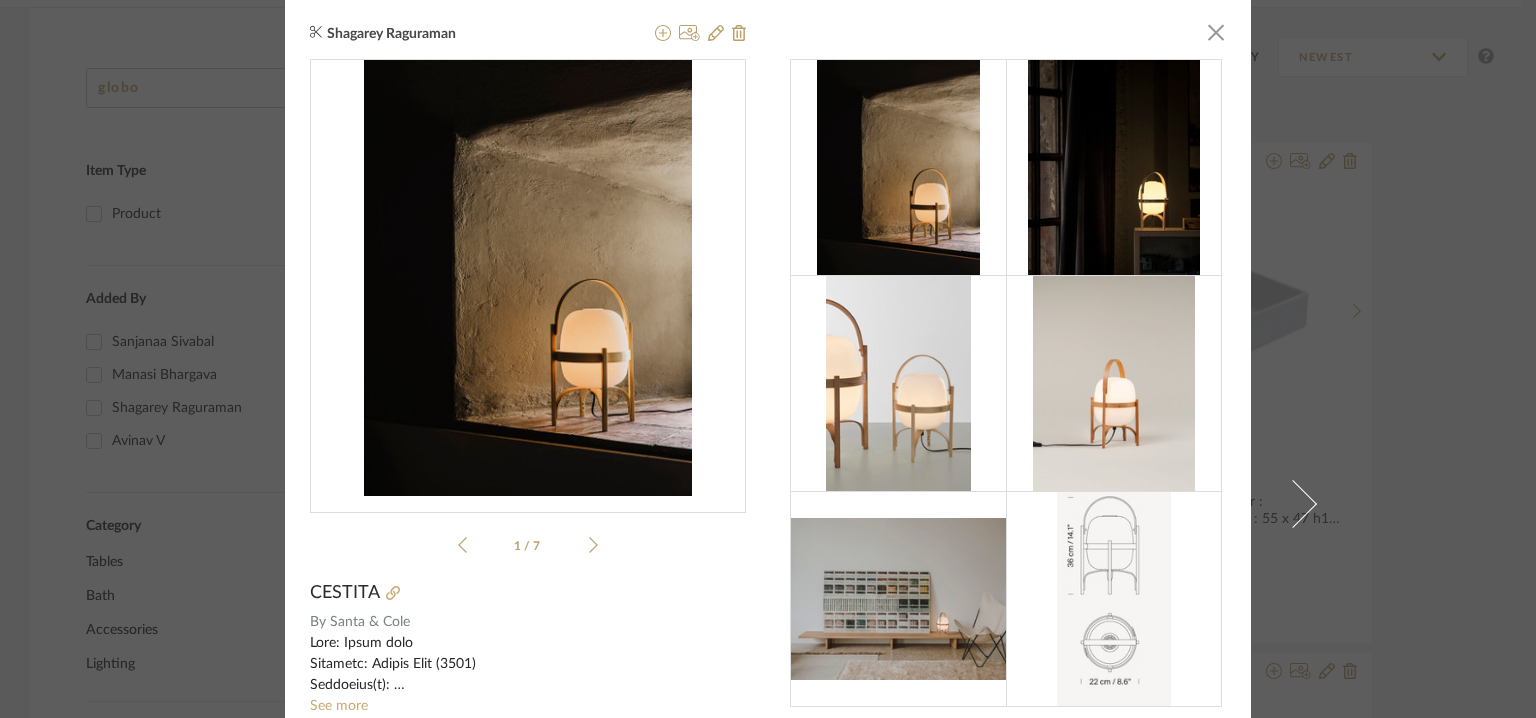 drag, startPoint x: 1198, startPoint y: 34, endPoint x: 1180, endPoint y: 45, distance: 21.095022 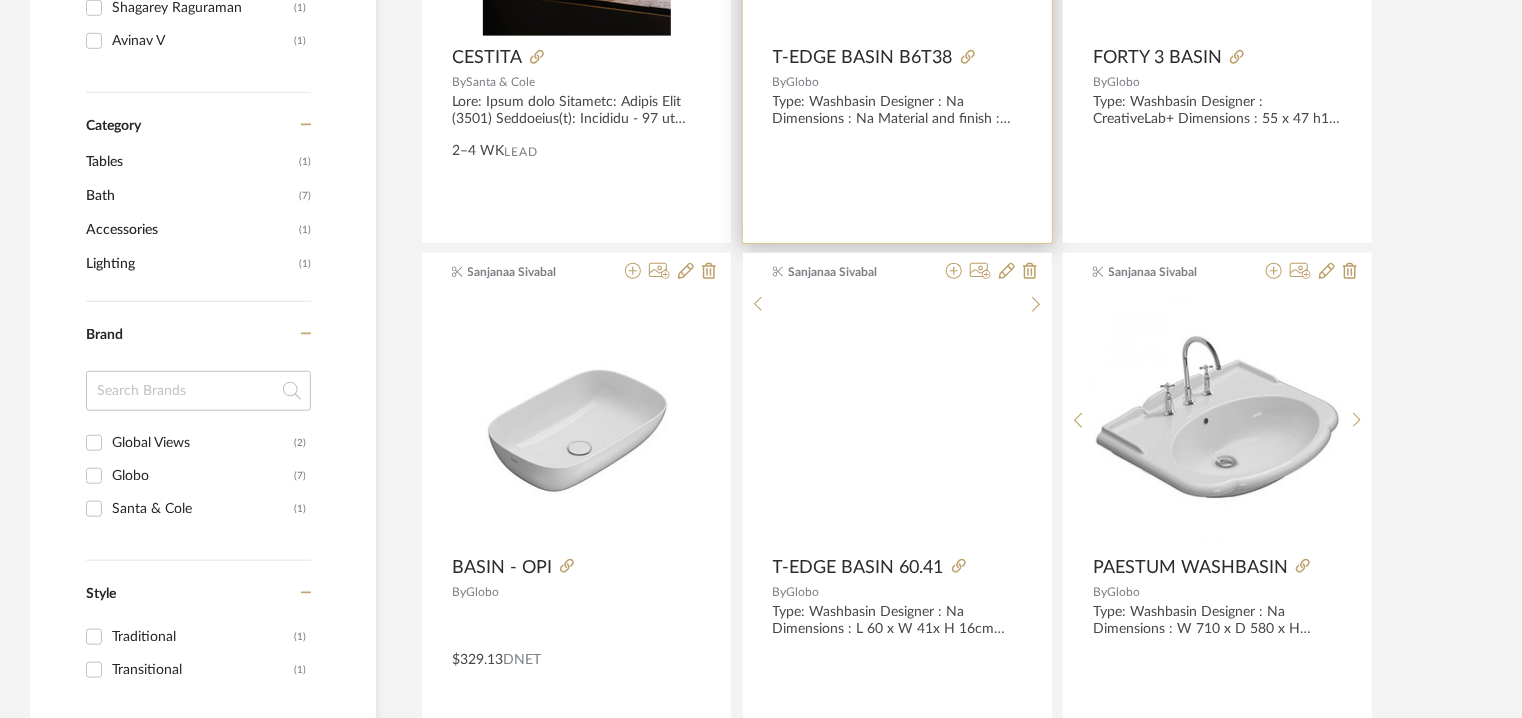 scroll, scrollTop: 900, scrollLeft: 0, axis: vertical 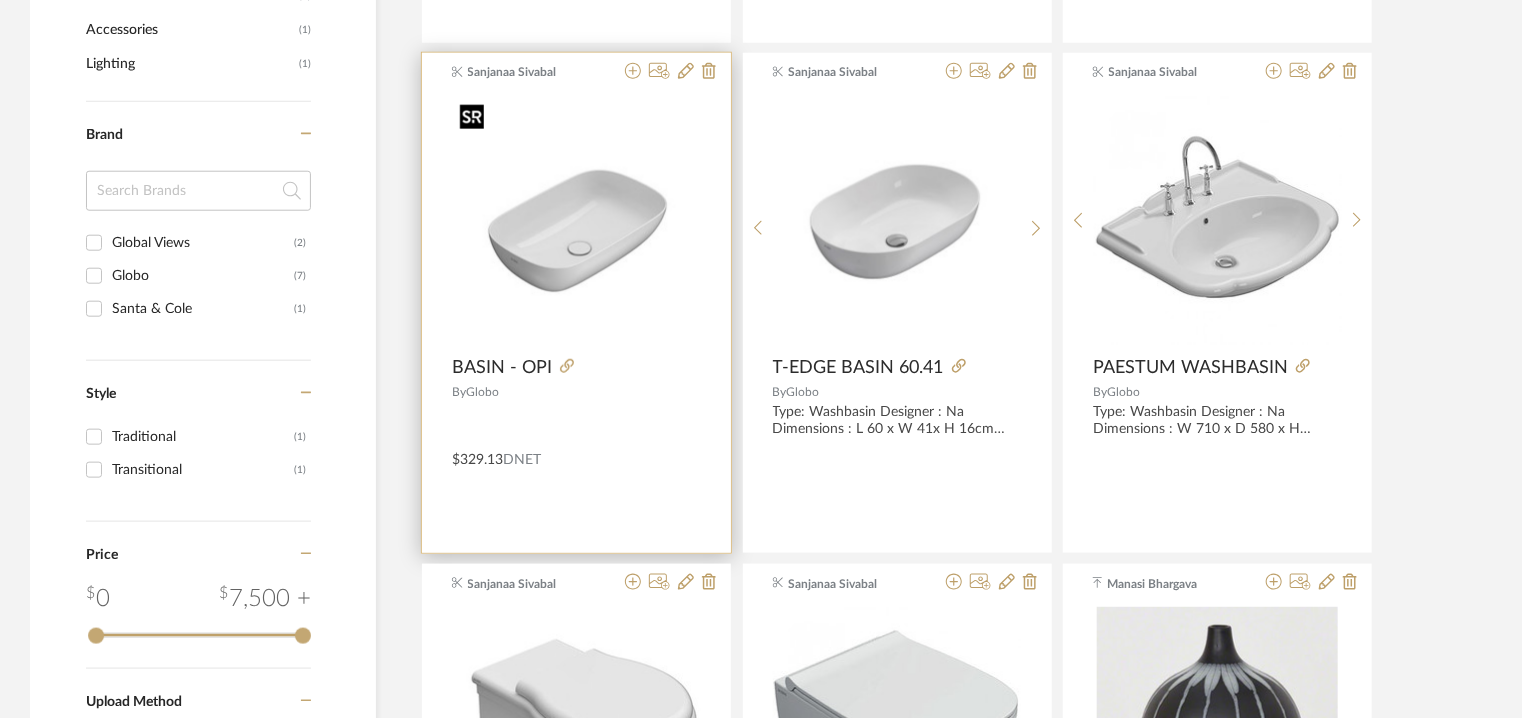 click at bounding box center (576, 220) 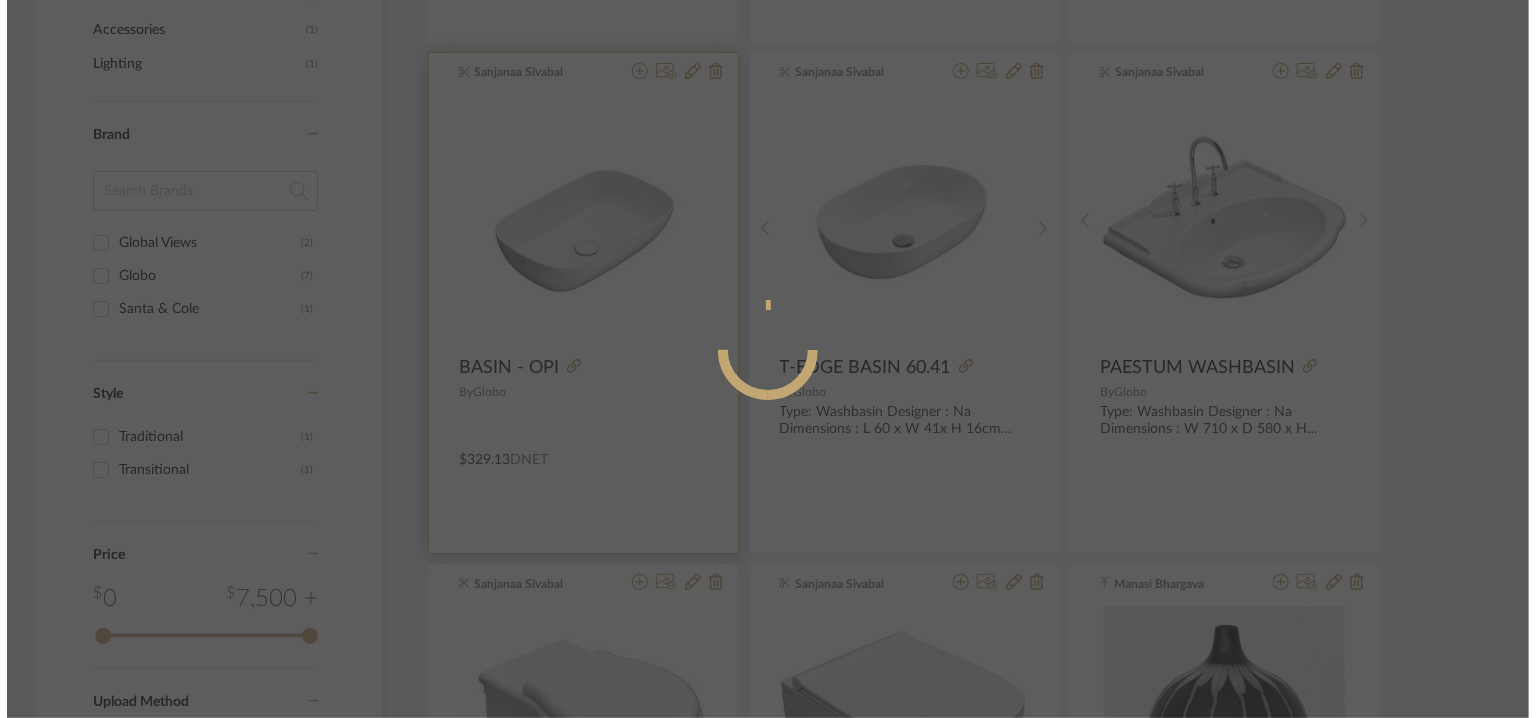 scroll, scrollTop: 0, scrollLeft: 0, axis: both 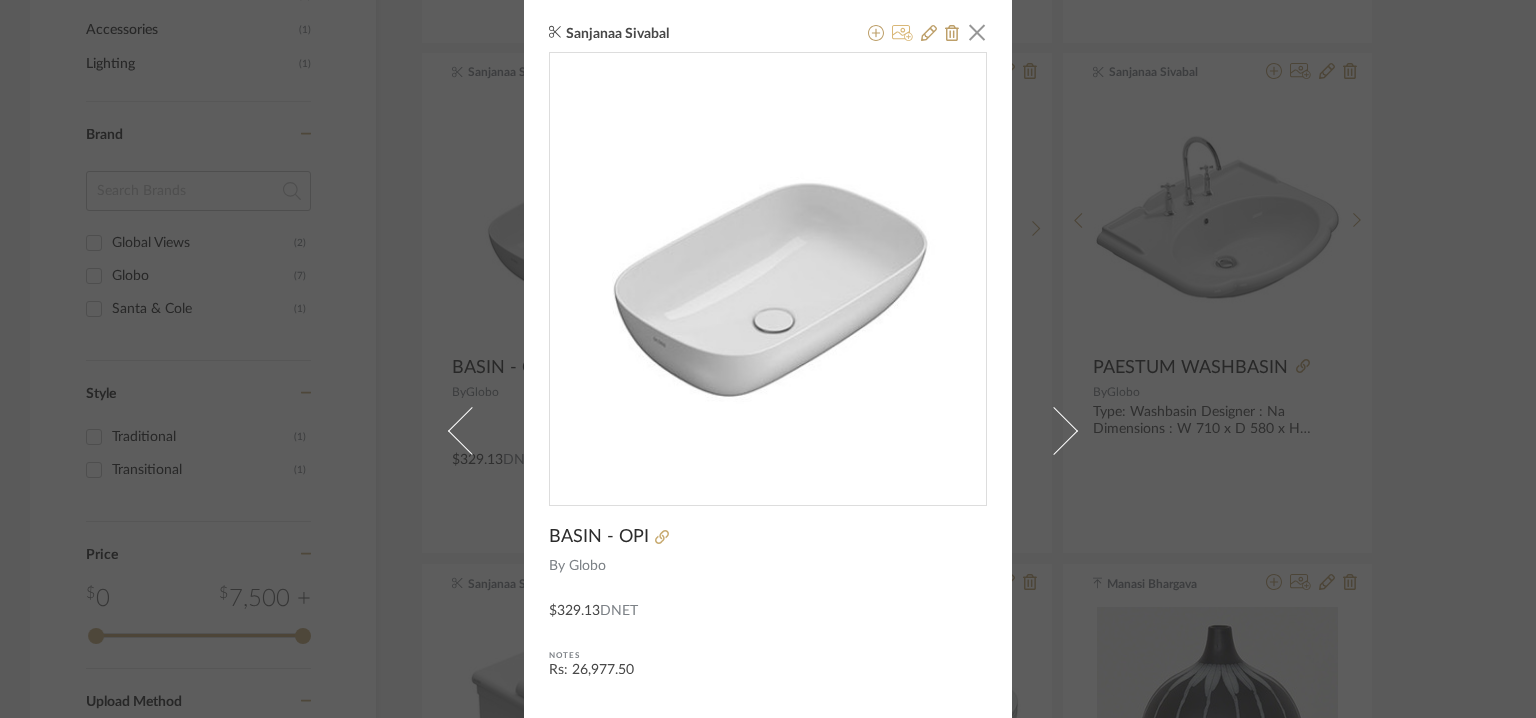 click 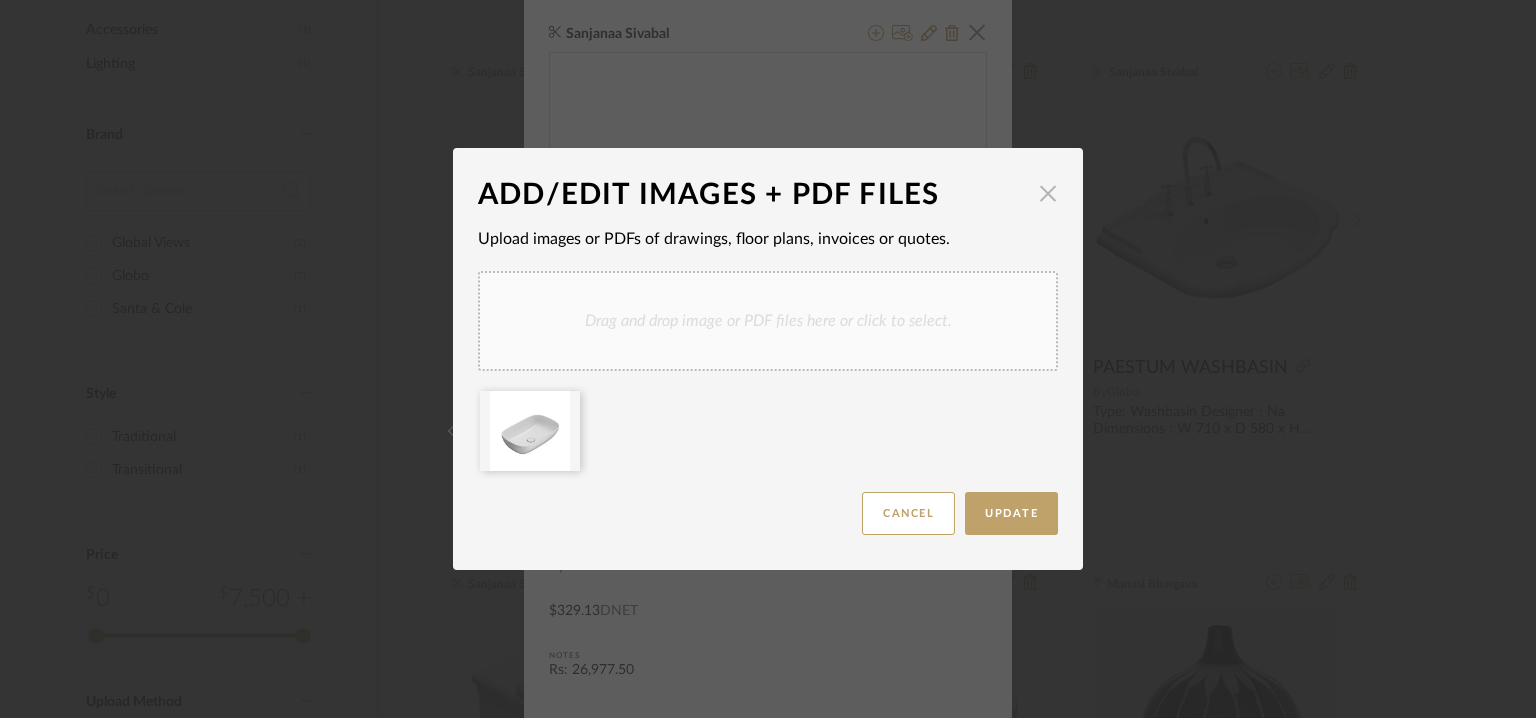 click at bounding box center [1048, 193] 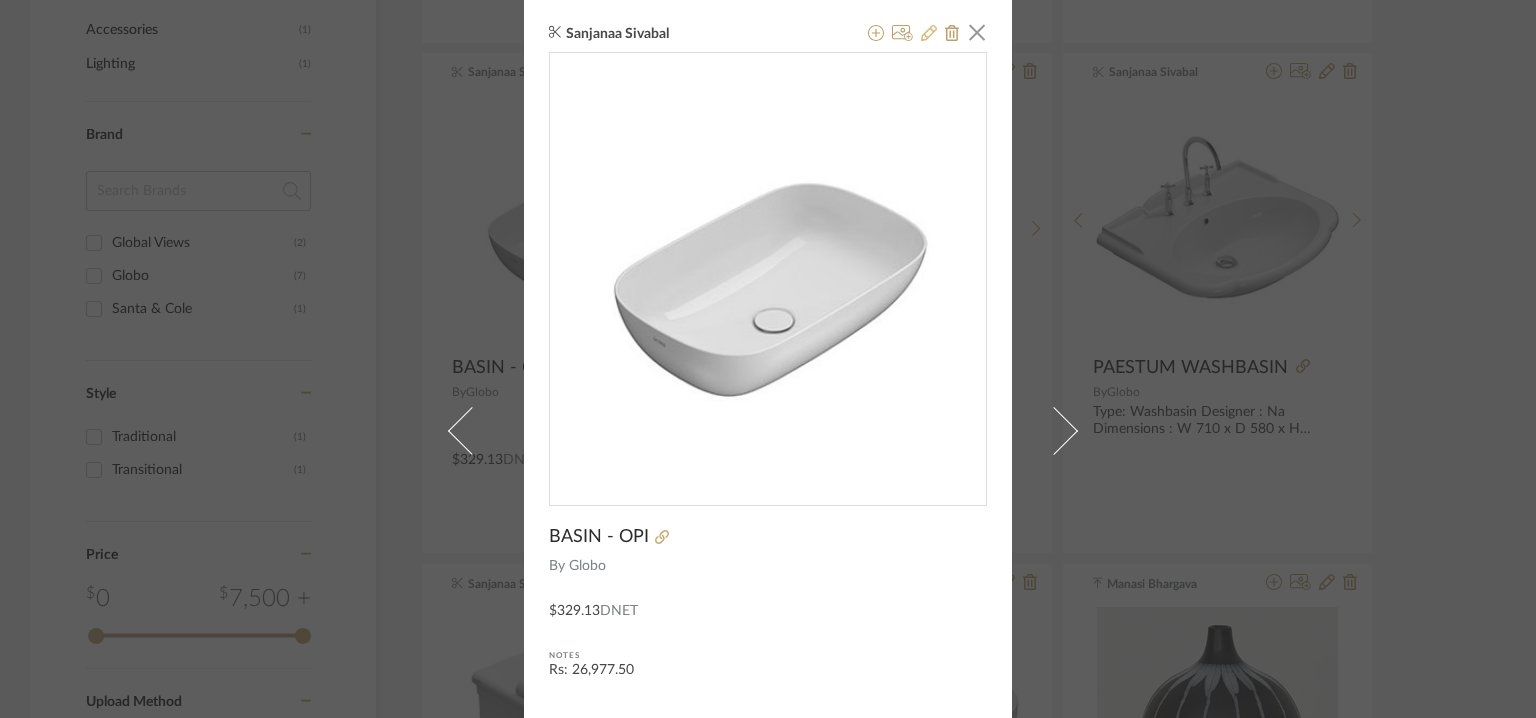 click 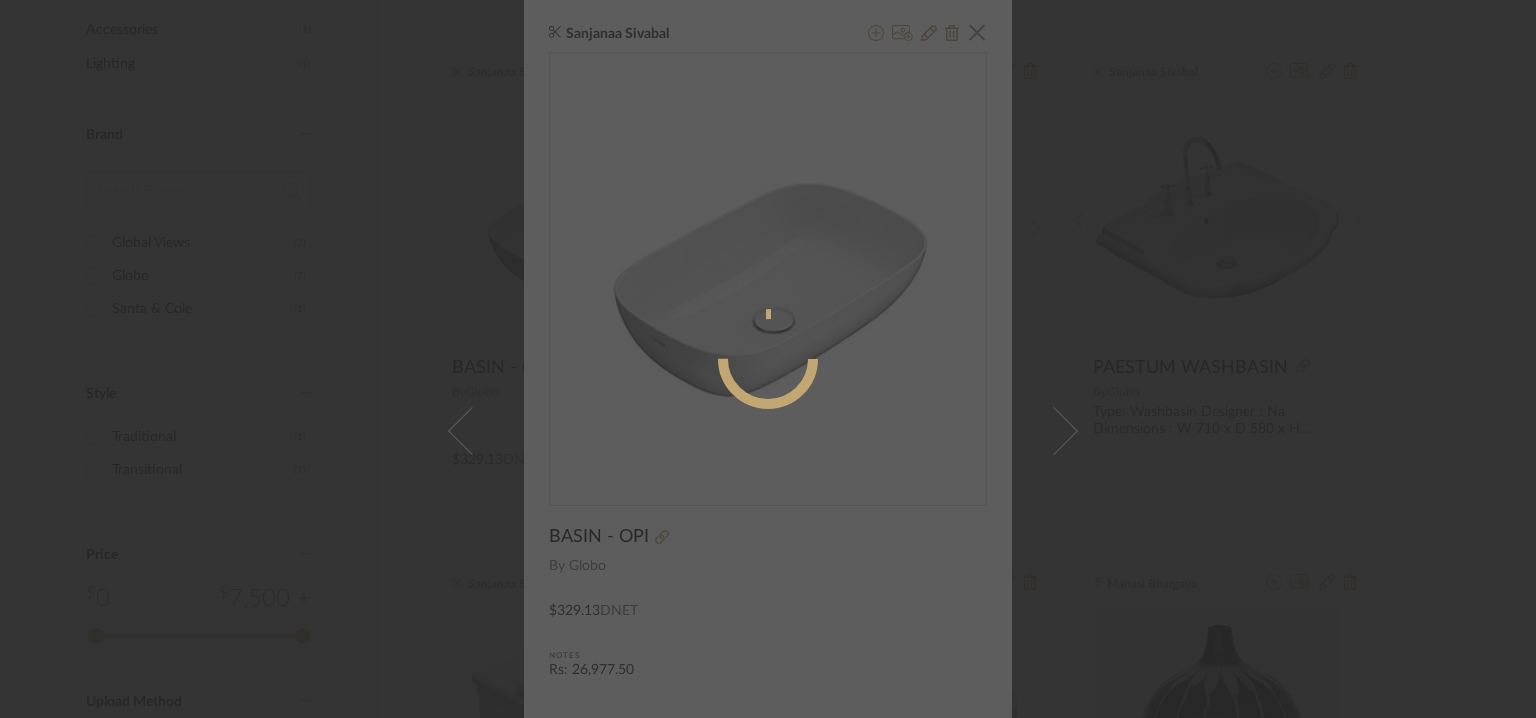 radio on "true" 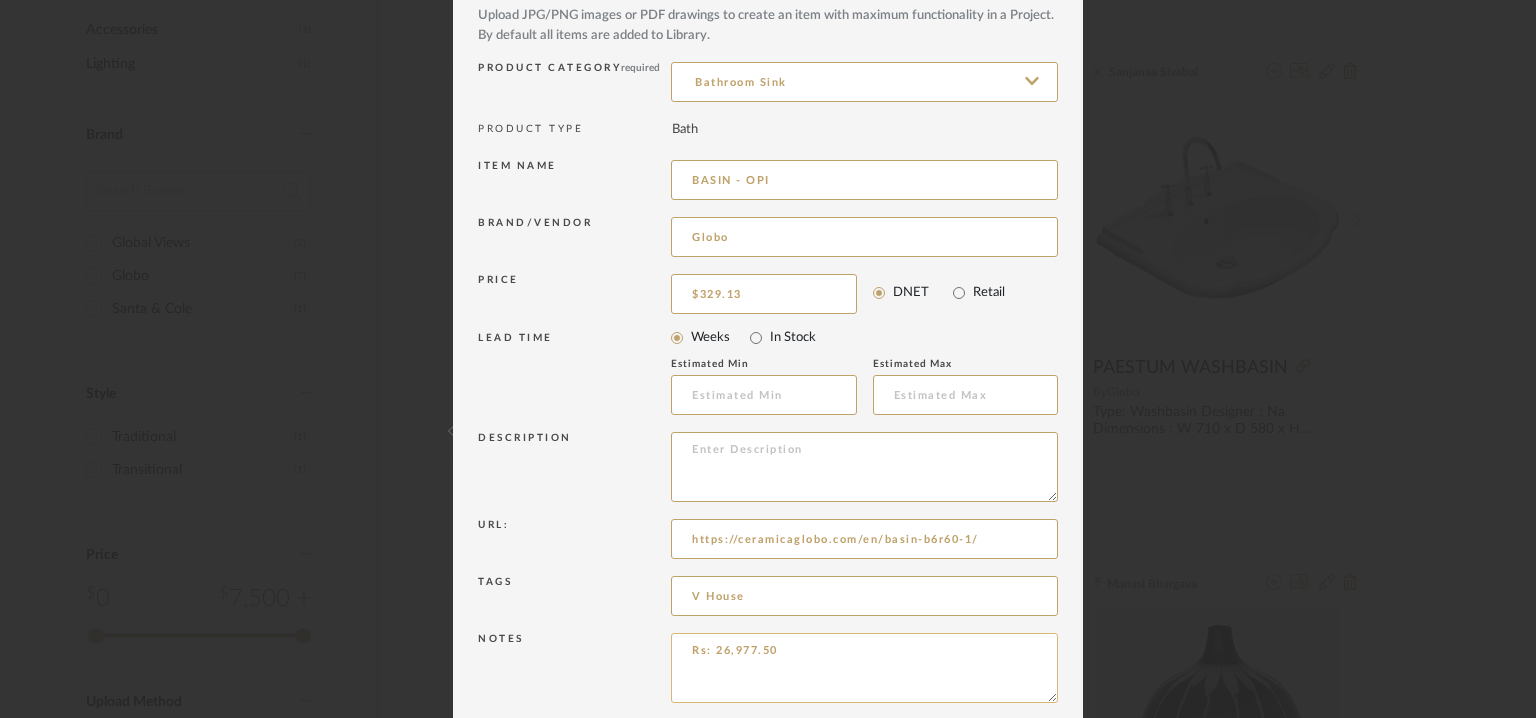scroll, scrollTop: 192, scrollLeft: 0, axis: vertical 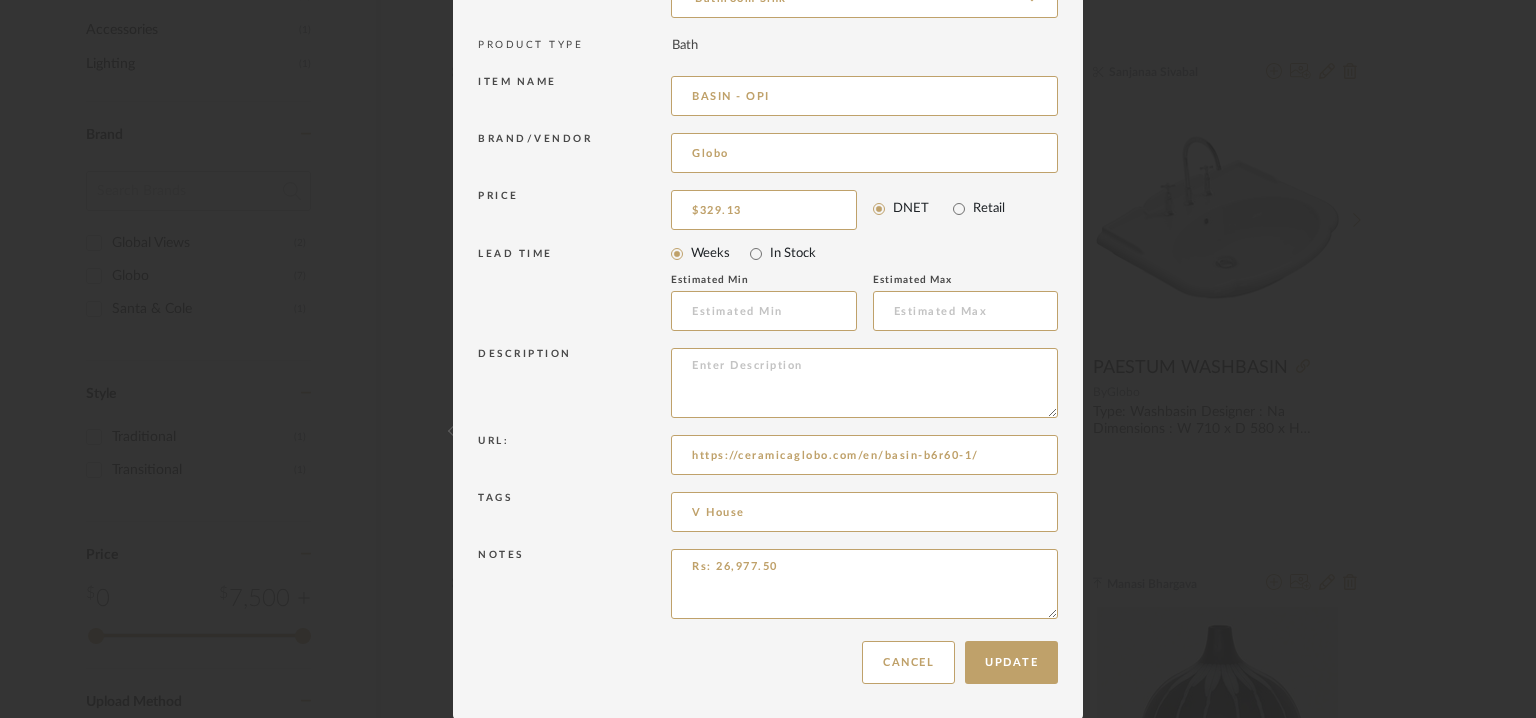 drag, startPoint x: 801, startPoint y: 569, endPoint x: 648, endPoint y: 552, distance: 153.94154 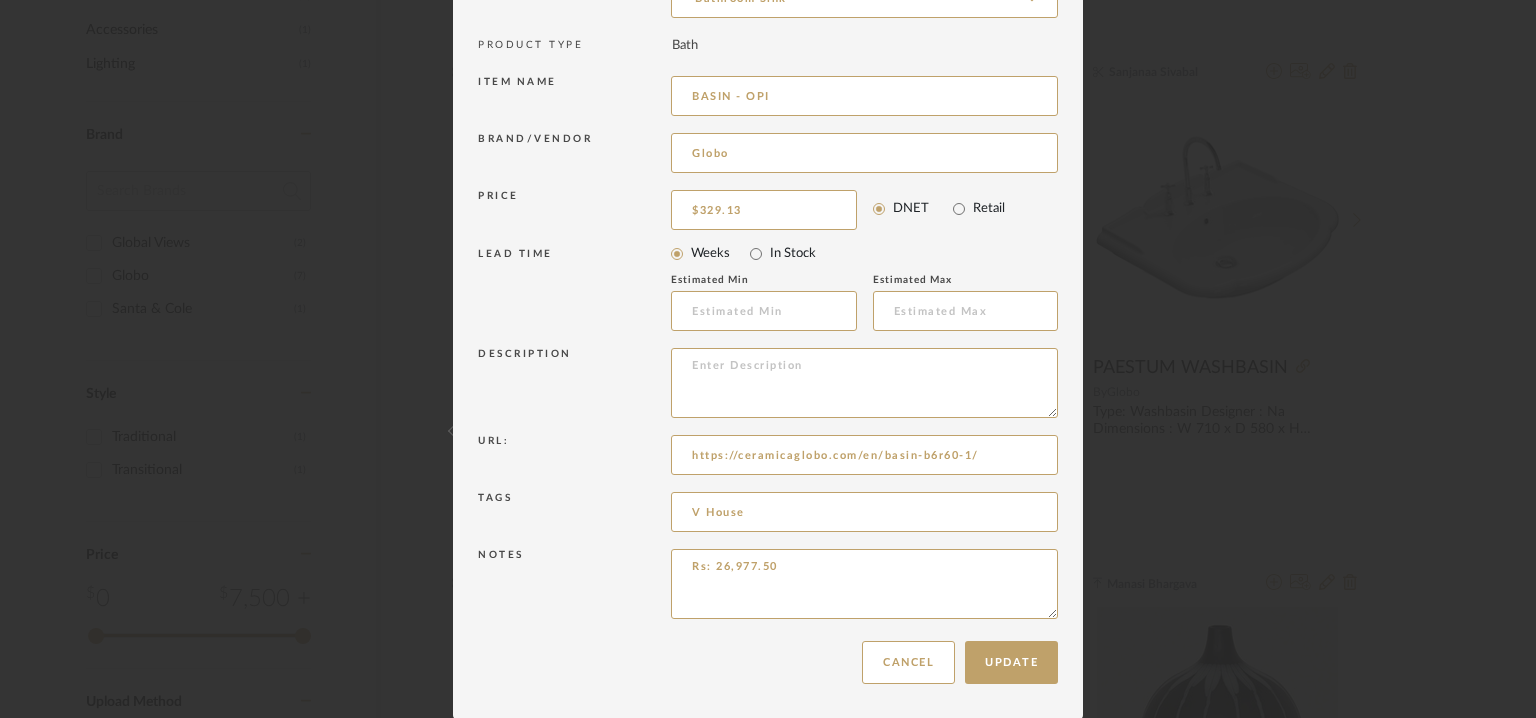 click on "Notes  Rs: 26,977.50" at bounding box center (768, 587) 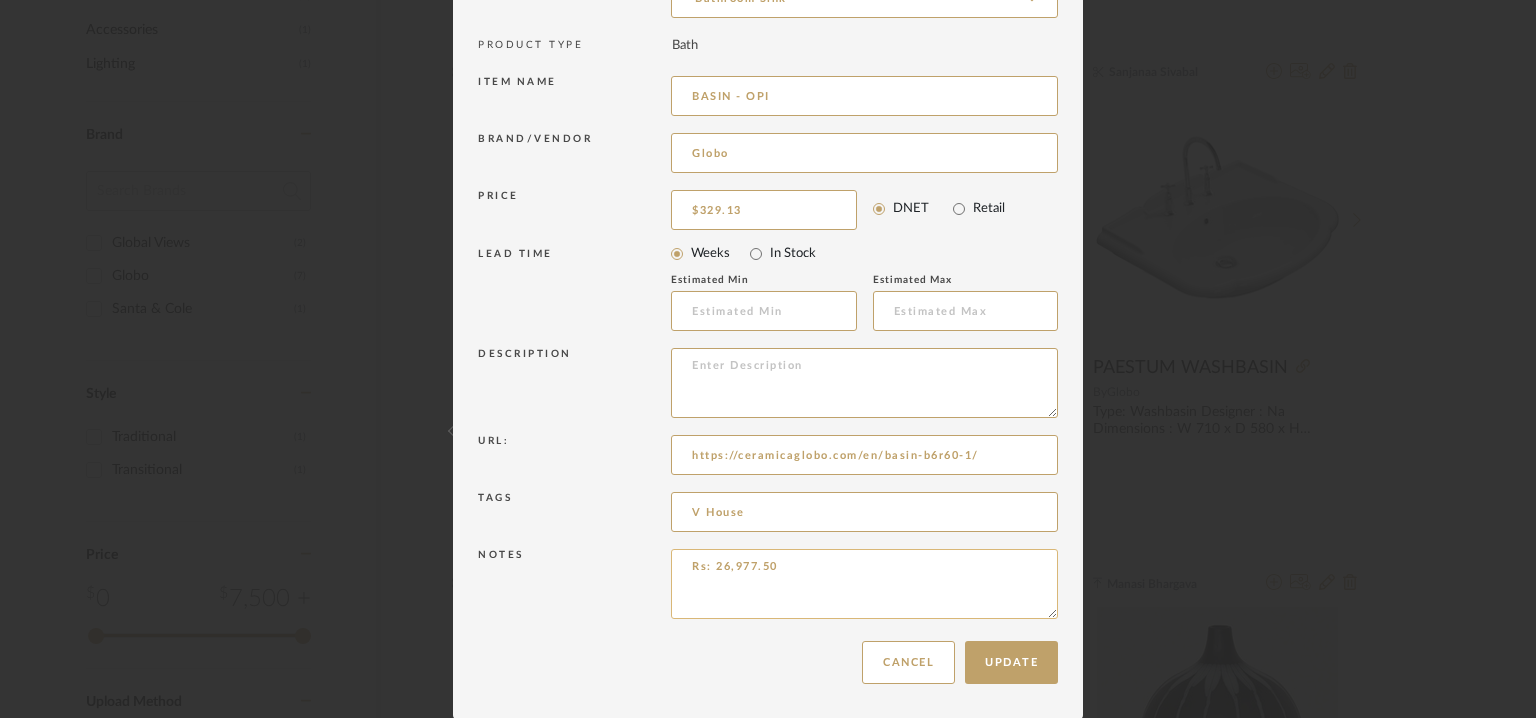 click on "Rs: 26,977.50" at bounding box center [864, 584] 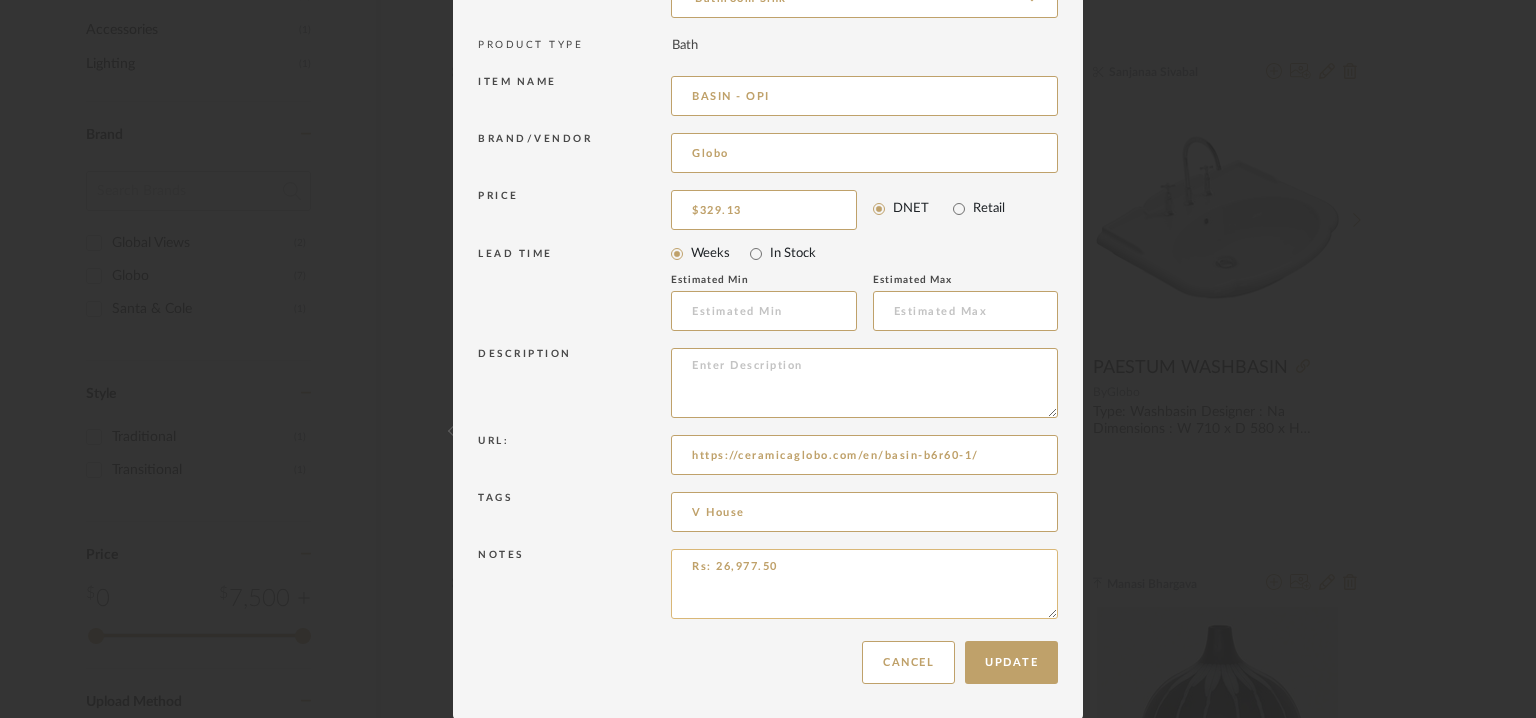 paste on "Price: Na
Lead time: No
Customizable:  No
3D available : Yes. Revit and sketchup also available.
BIM available. No
Point of contact : To be established
Contact number: Phone +39 [PHONE] Fax +39 [PHONE]
Email address: info@[EXAMPLE.COM]
Address: Ceramica Globo S.p.a. Località La Chiusa Castel Sant’Elia 01030 (VT)
Additional contact information: Na" 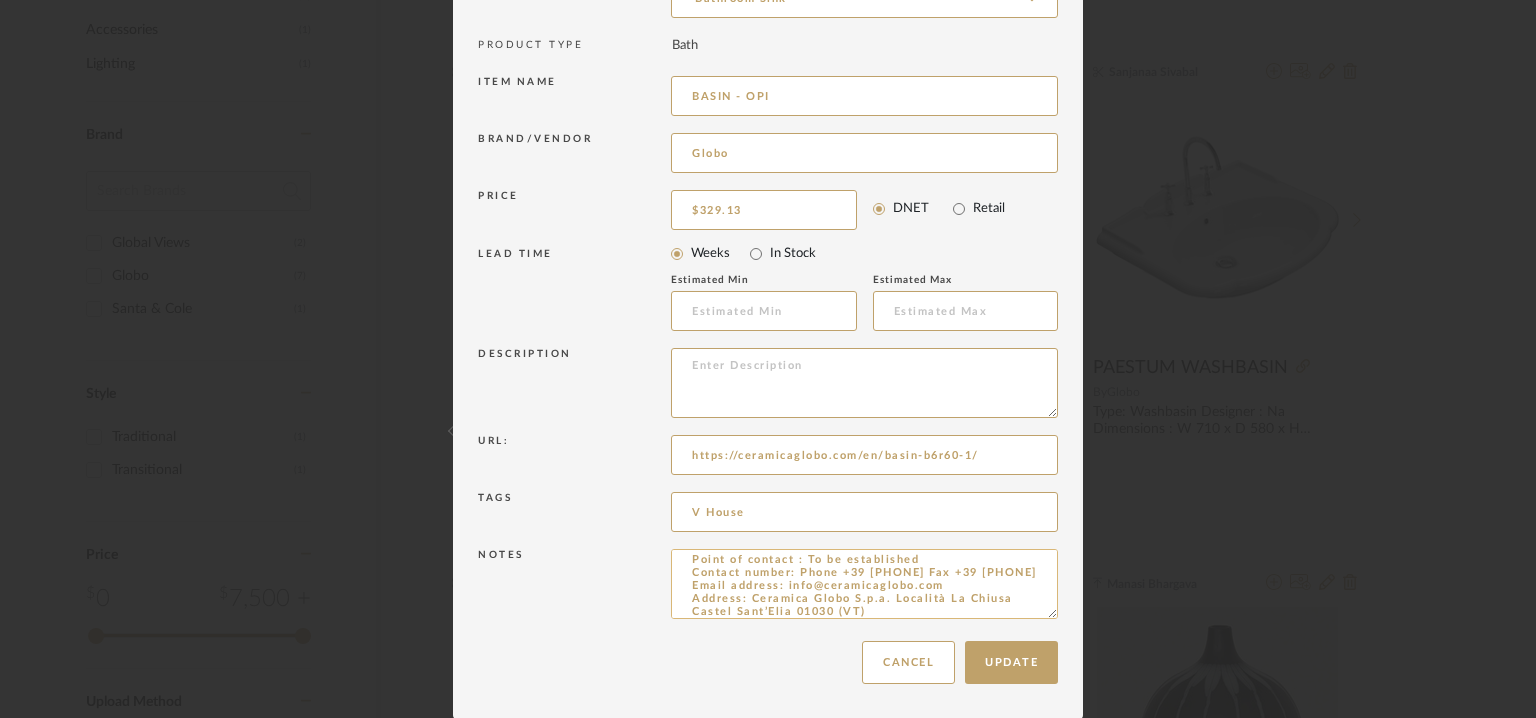 scroll, scrollTop: 0, scrollLeft: 0, axis: both 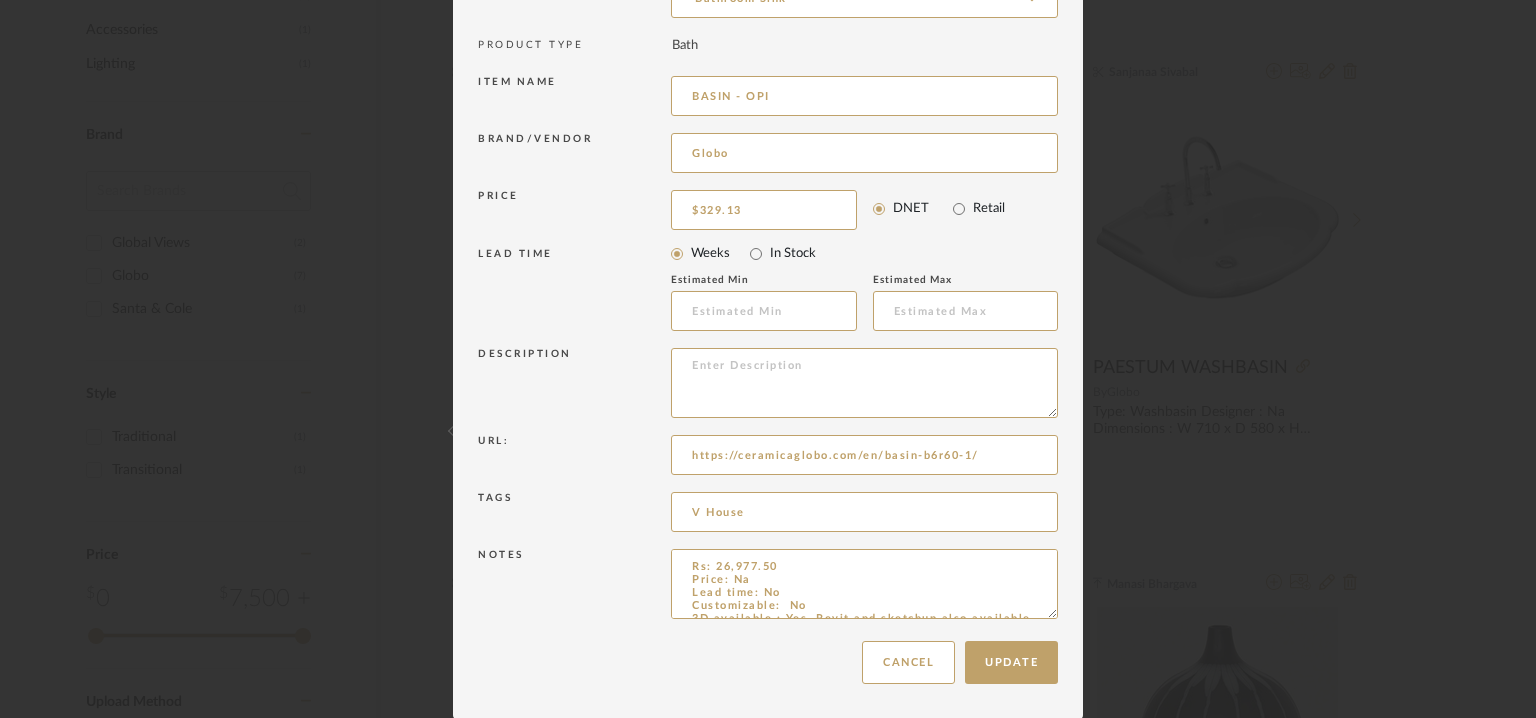drag, startPoint x: 770, startPoint y: 567, endPoint x: 650, endPoint y: 557, distance: 120.41595 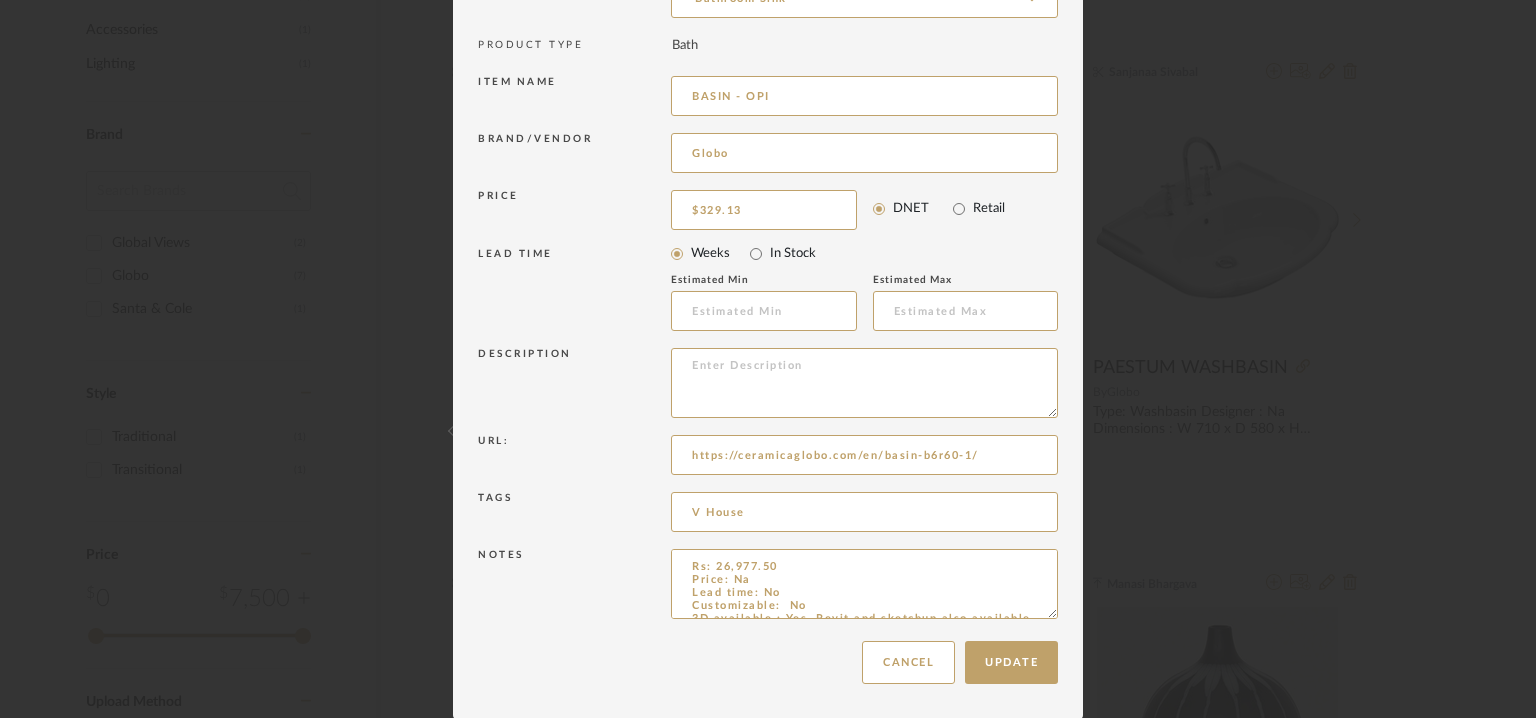click on "Notes  Rs: 26,977.50
Price: Na
Lead time: No
Customizable:  No
3D available : Yes. Revit and sketchup also available.
BIM available. No
Point of contact : To be established
Contact number: Phone +39 [PHONE] Fax +39 [PHONE]
Email address: info@[EXAMPLE.COM]
Address: Ceramica Globo S.p.a. Località La Chiusa Castel Sant’Elia 01030 (VT)
Additional contact information: Na" at bounding box center (768, 587) 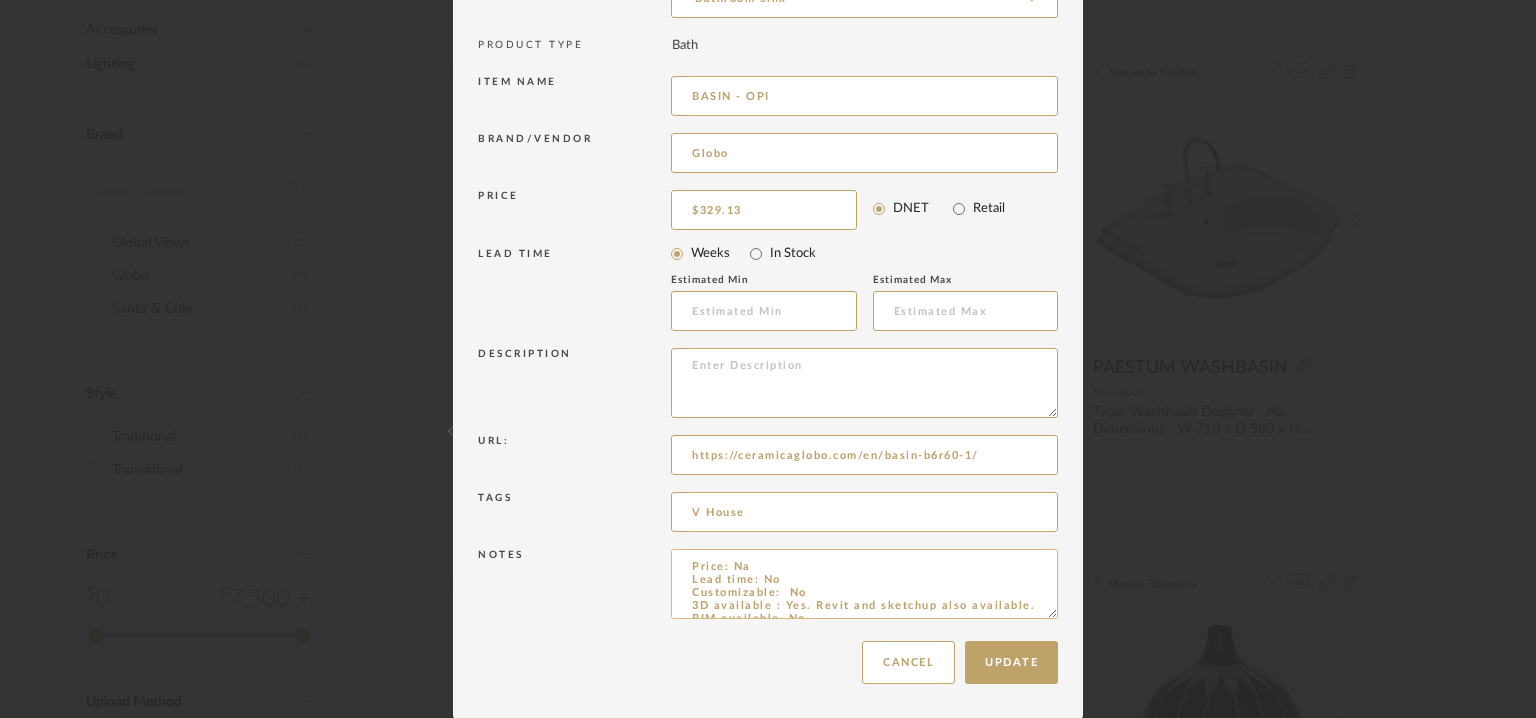 click on "Price: Na
Lead time: No
Customizable:  No
3D available : Yes. Revit and sketchup also available.
BIM available. No
Point of contact : To be established
Contact number: Phone +39 [PHONE] Fax +39 [PHONE]
Email address: info@[EXAMPLE.COM]
Address: Ceramica Globo S.p.a. Località La Chiusa Castel Sant’Elia 01030 (VT)
Additional contact information: Na" at bounding box center (864, 584) 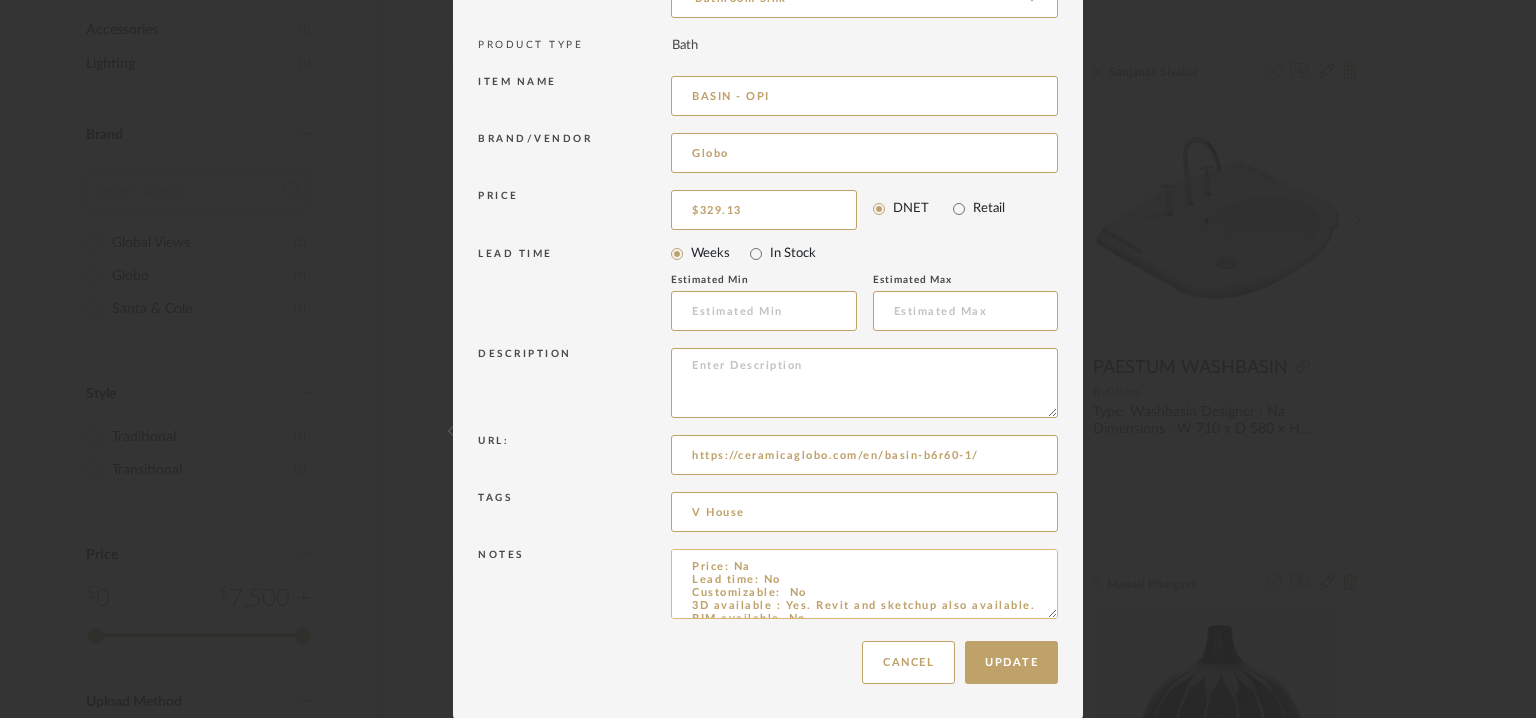 paste on "Rs: 26,977.50" 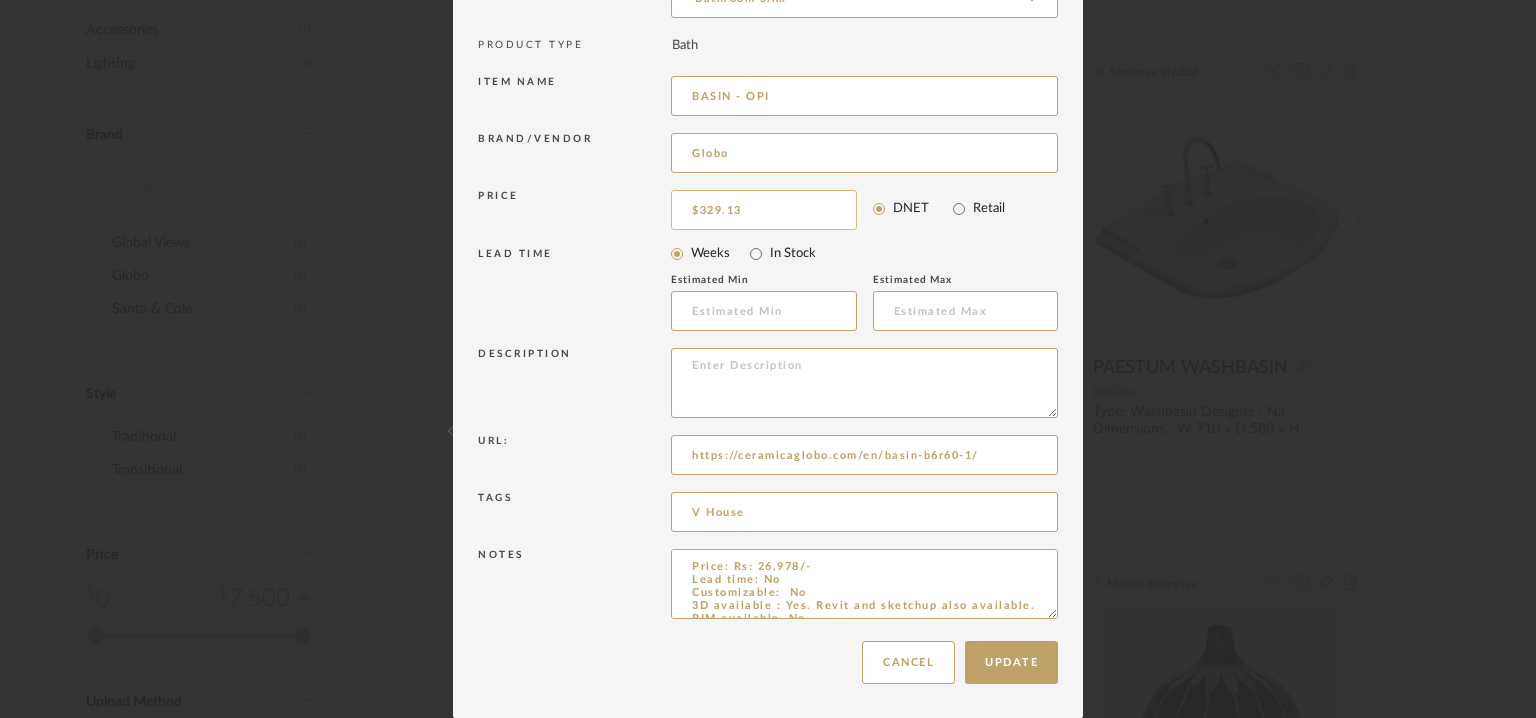 type on "Price: Rs: 26,978/-
Lead time: No
Customizable:  No
3D available : Yes. Revit and sketchup also available.
BIM available. No
Point of contact : To be established
Contact number: Phone +39 [PHONE] Fax +39 [PHONE]
Email address: info@ceramicaglobo.com
Address: Ceramica Globo S.p.a. Località La Chiusa Castel Sant’Elia 01030 (VT)
Additional contact information: Na" 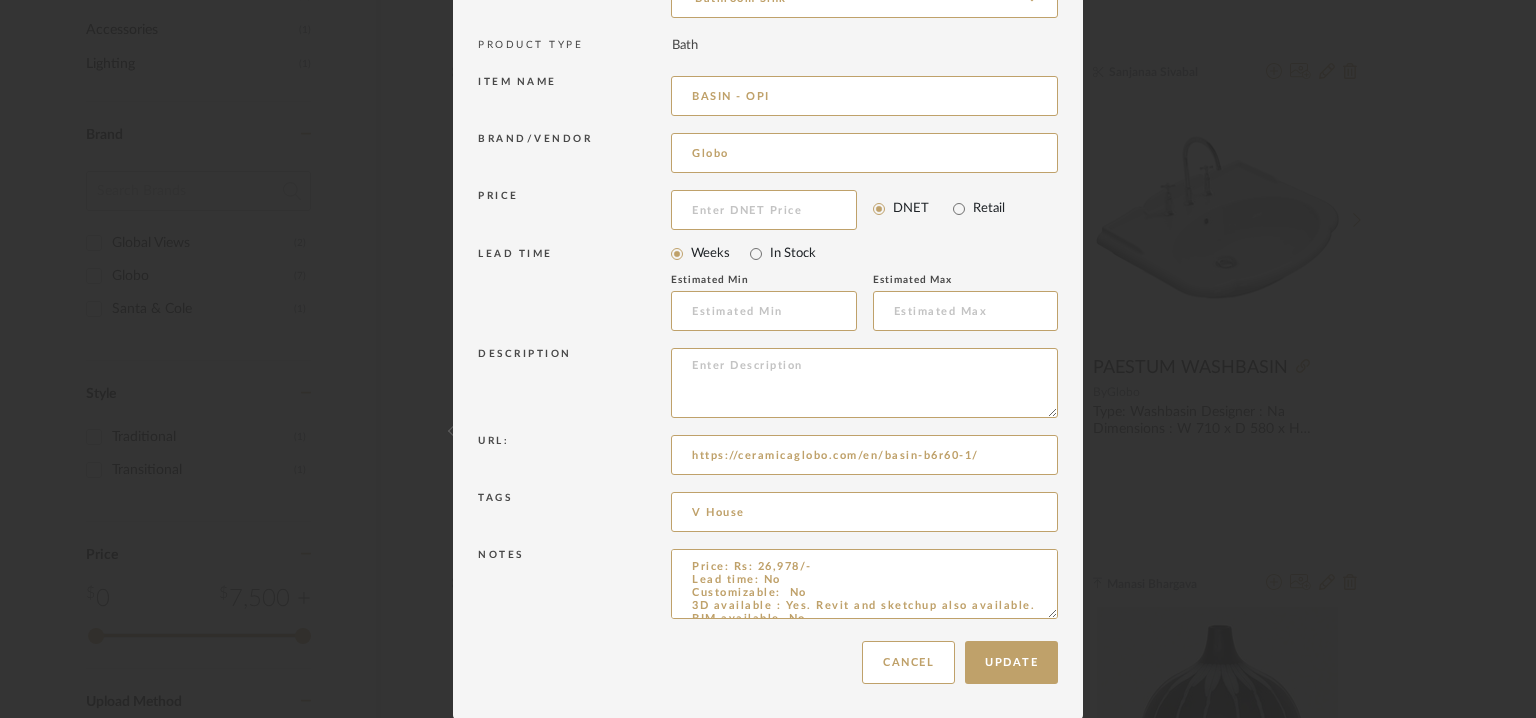 type 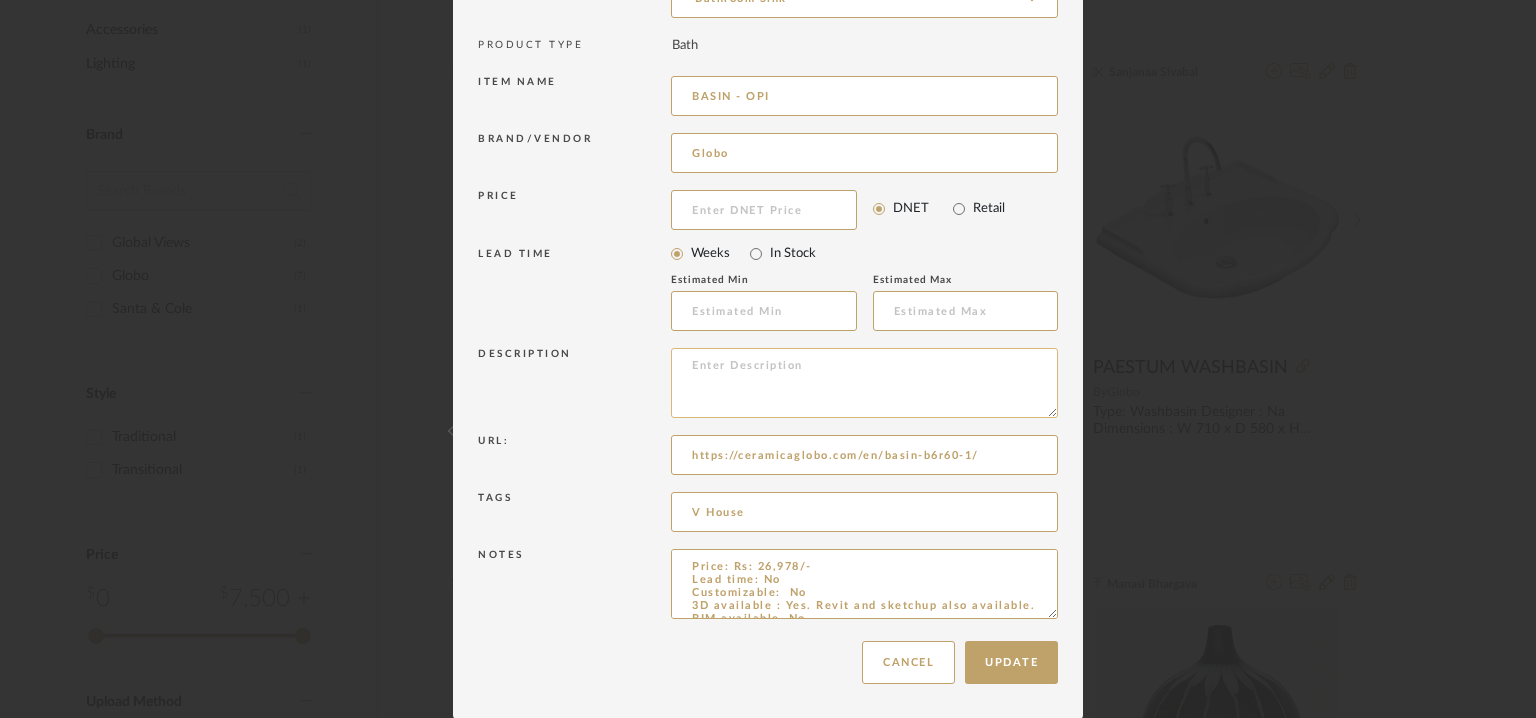click at bounding box center (864, 383) 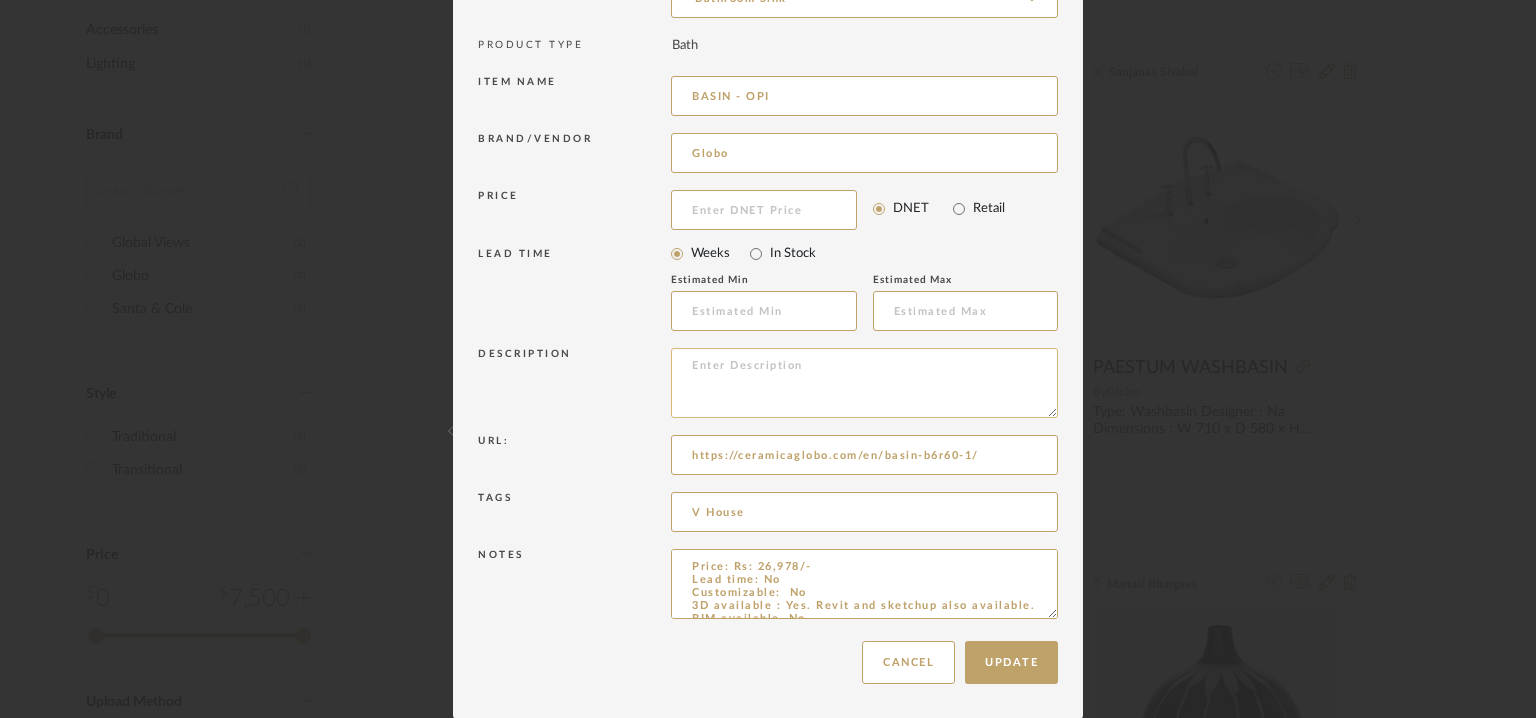 paste on "Type: :  Washbasin
Designer : Na
Dimension(s):  L 60 – W 38 - h16
Material/Finishes:  Fire Clay
Mounting Type : Sit on installation
Valve Type : Valve drain with ceramic top for basins without overflow. Weight 0,5 Kg
Chromed valve drain for basins without overflow. Weight 0,5 Kg
Product description : Basin T-EDGE 60.38
.‎
Additional features: Na
Any other details:  Na" 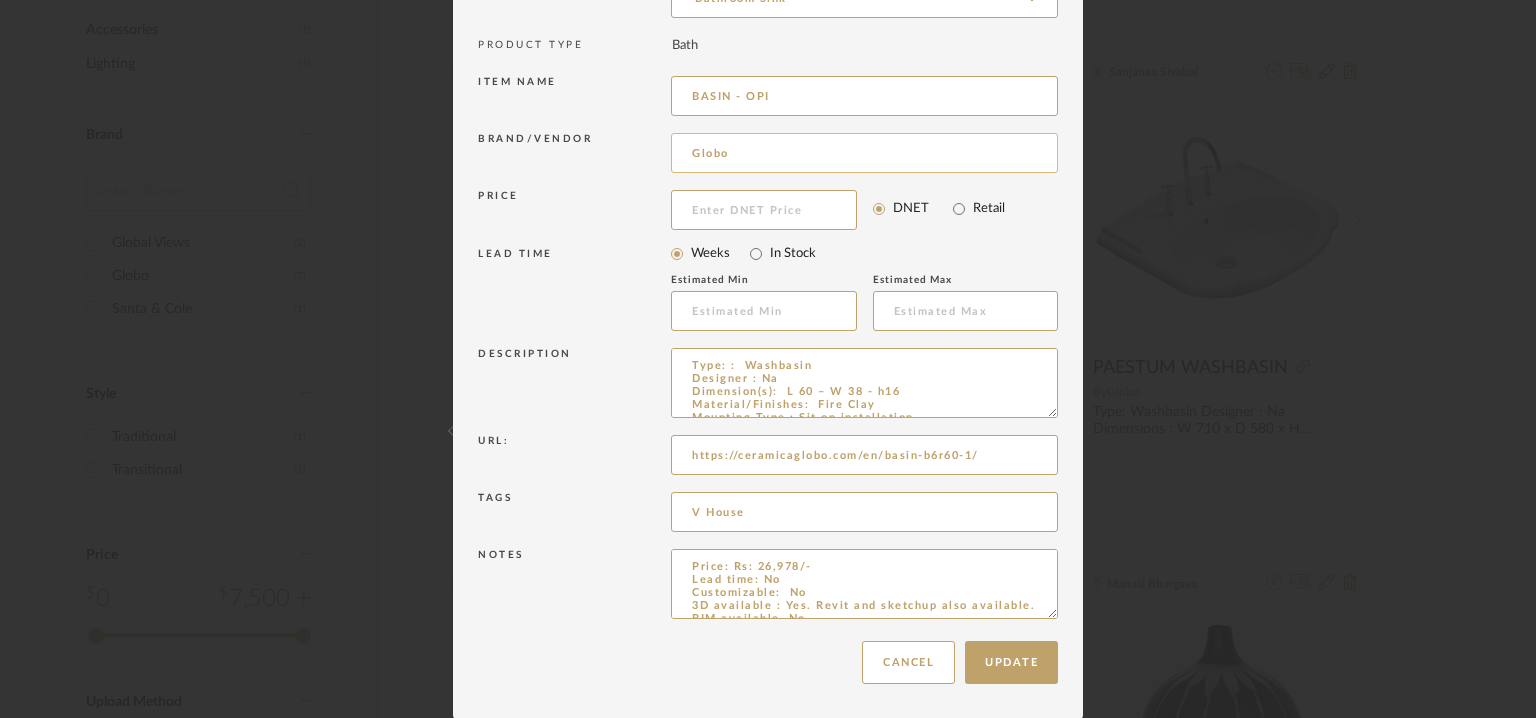 scroll, scrollTop: 150, scrollLeft: 0, axis: vertical 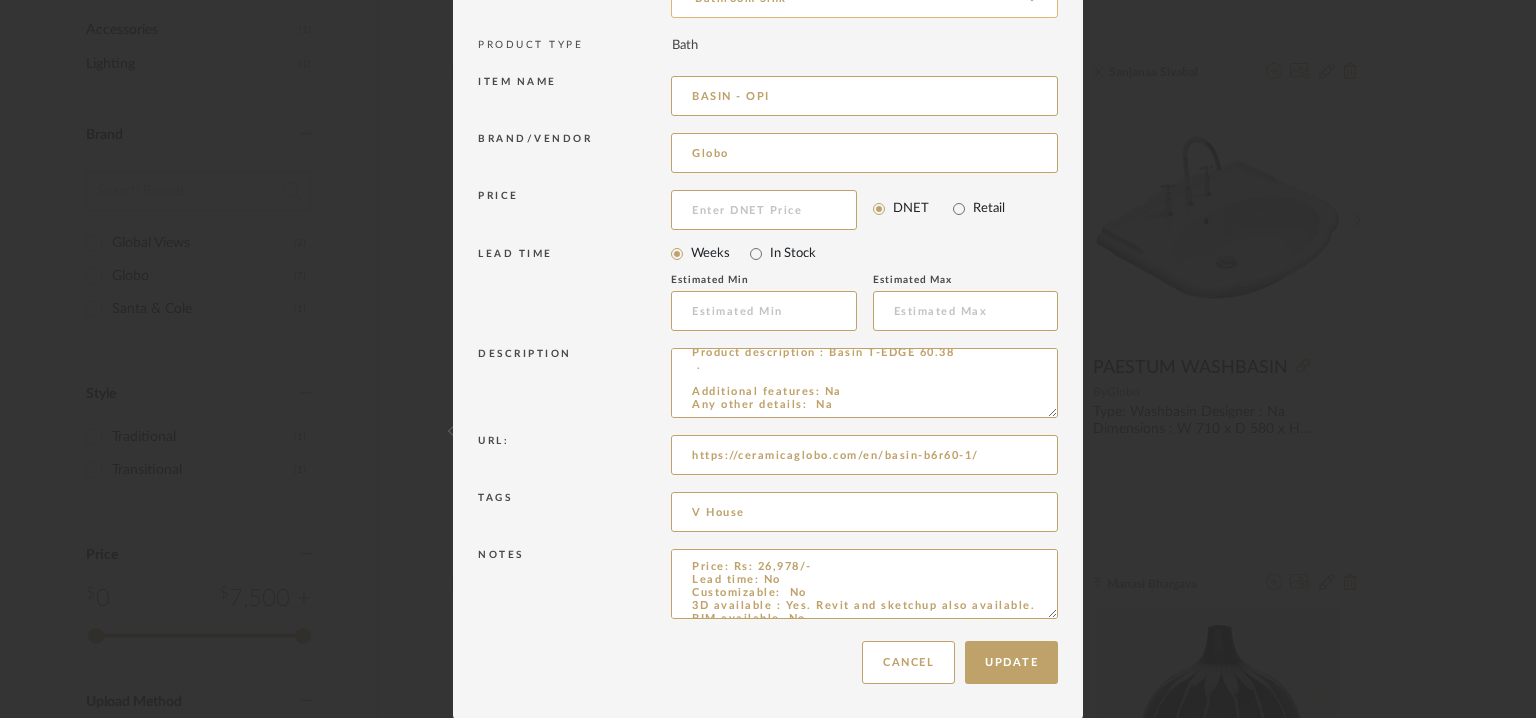 type on "Type: :  Washbasin
Designer : Na
Dimension(s):  L 60 – W 38 - h16
Material/Finishes:  Fire Clay
Mounting Type : Sit on installation
Valve Type : Valve drain with ceramic top for basins without overflow. Weight 0,5 Kg
Chromed valve drain for basins without overflow. Weight 0,5 Kg
Product description : Basin T-EDGE 60.38
.‎
Additional features: Na
Any other details:  Na" 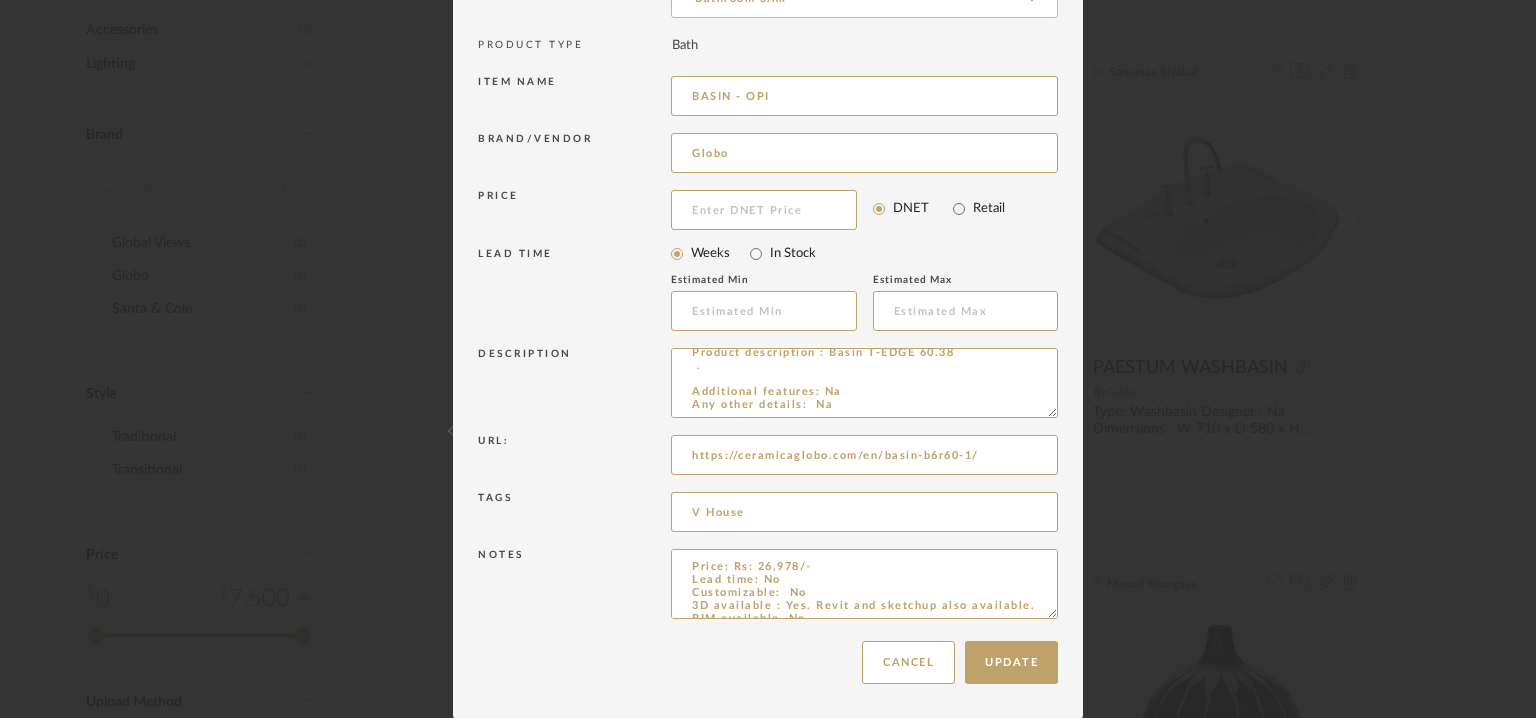 scroll, scrollTop: 141, scrollLeft: 0, axis: vertical 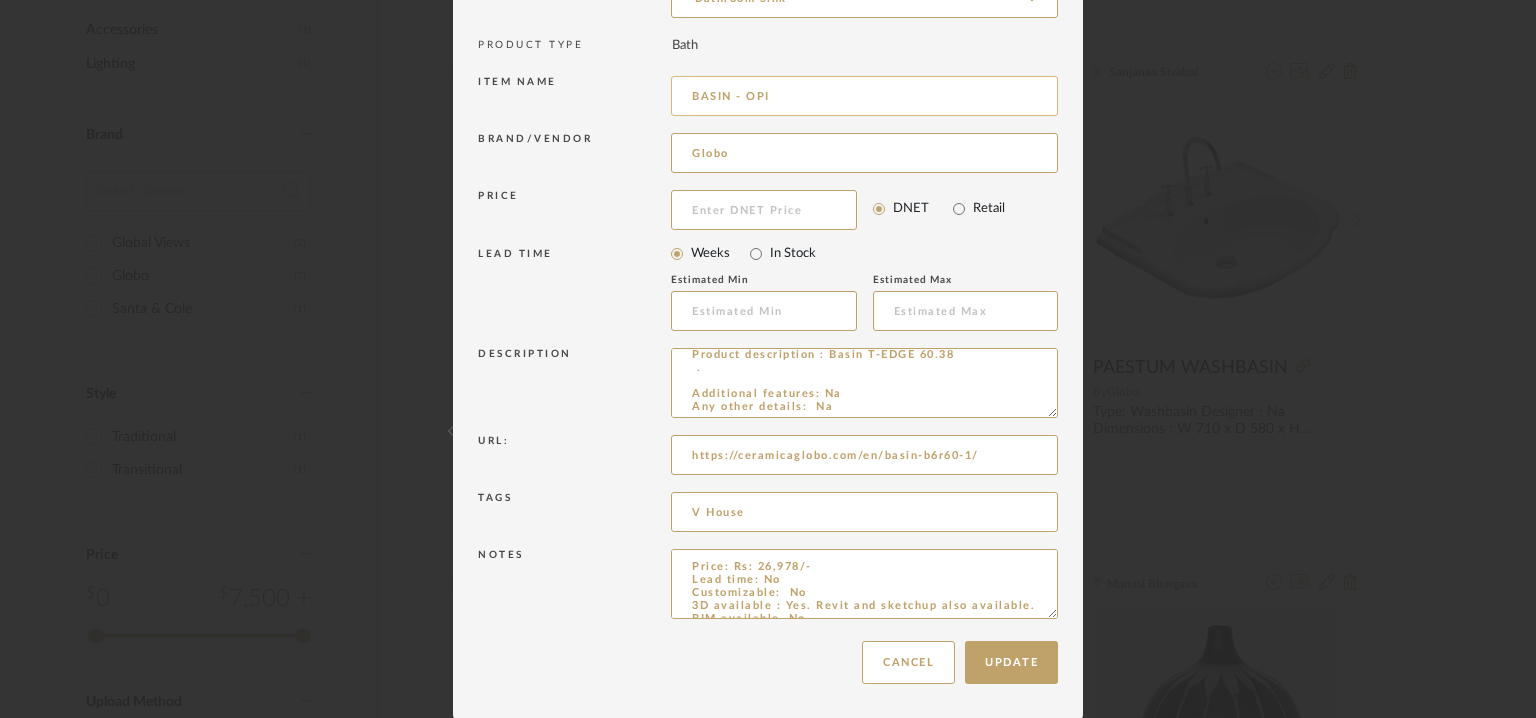 drag, startPoint x: 792, startPoint y: 93, endPoint x: 680, endPoint y: 85, distance: 112.28535 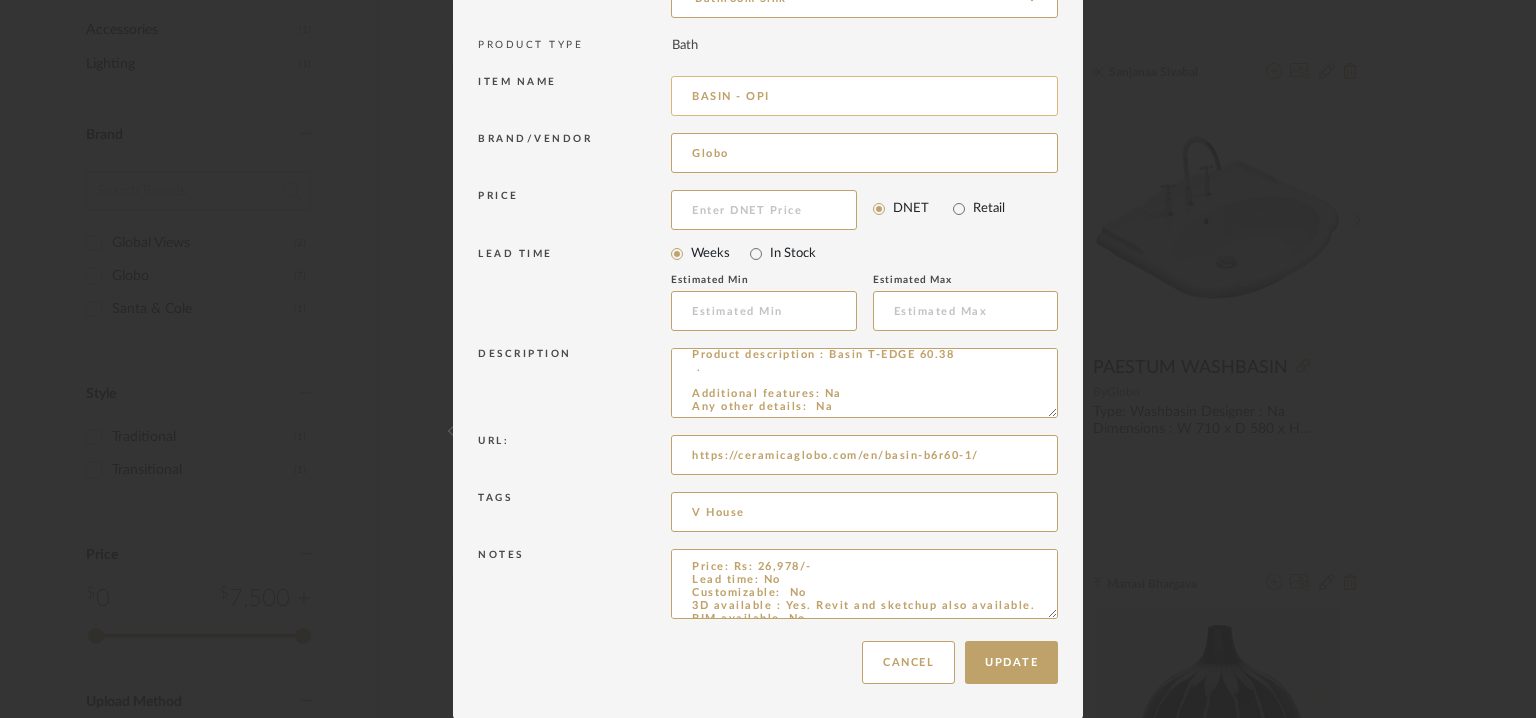 paste on "asin B6R60" 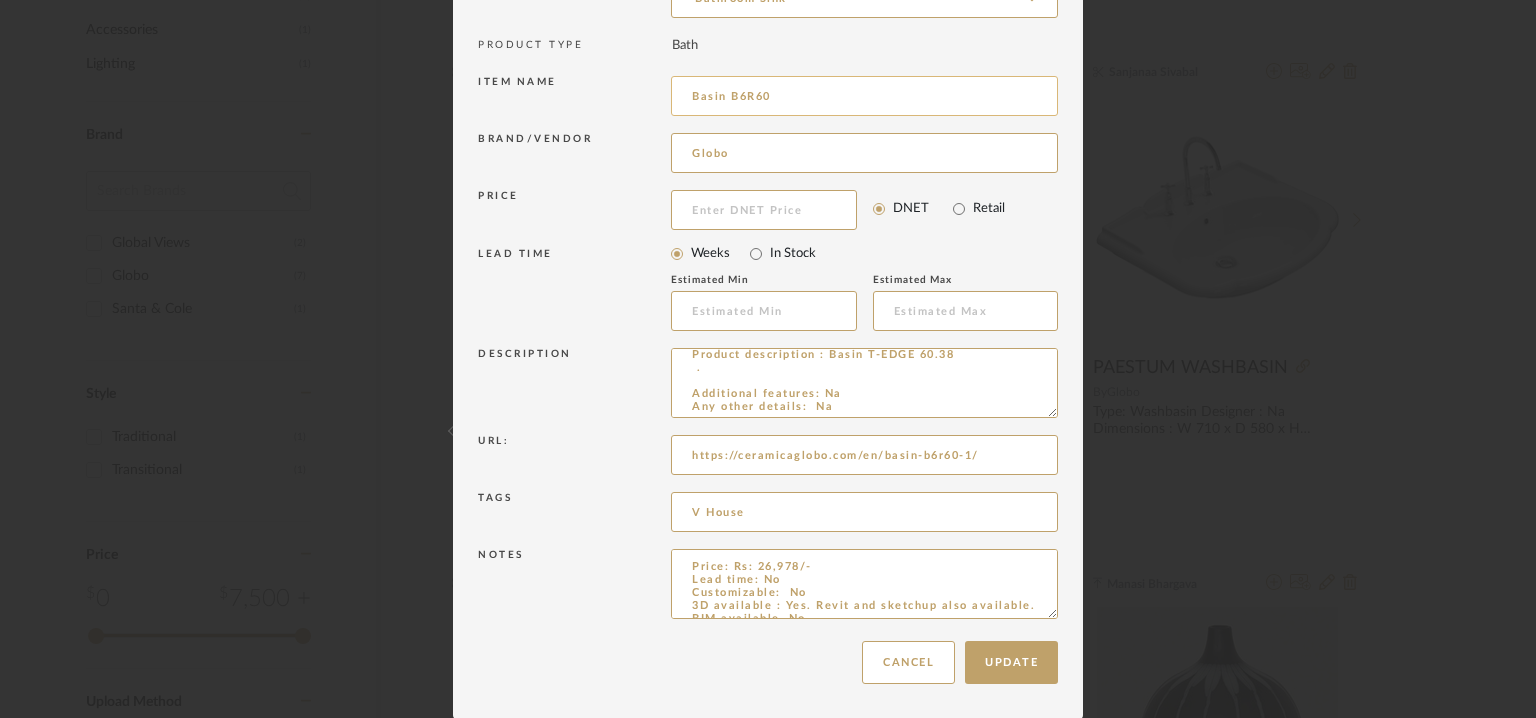 click on "Basin B6R60" at bounding box center (864, 96) 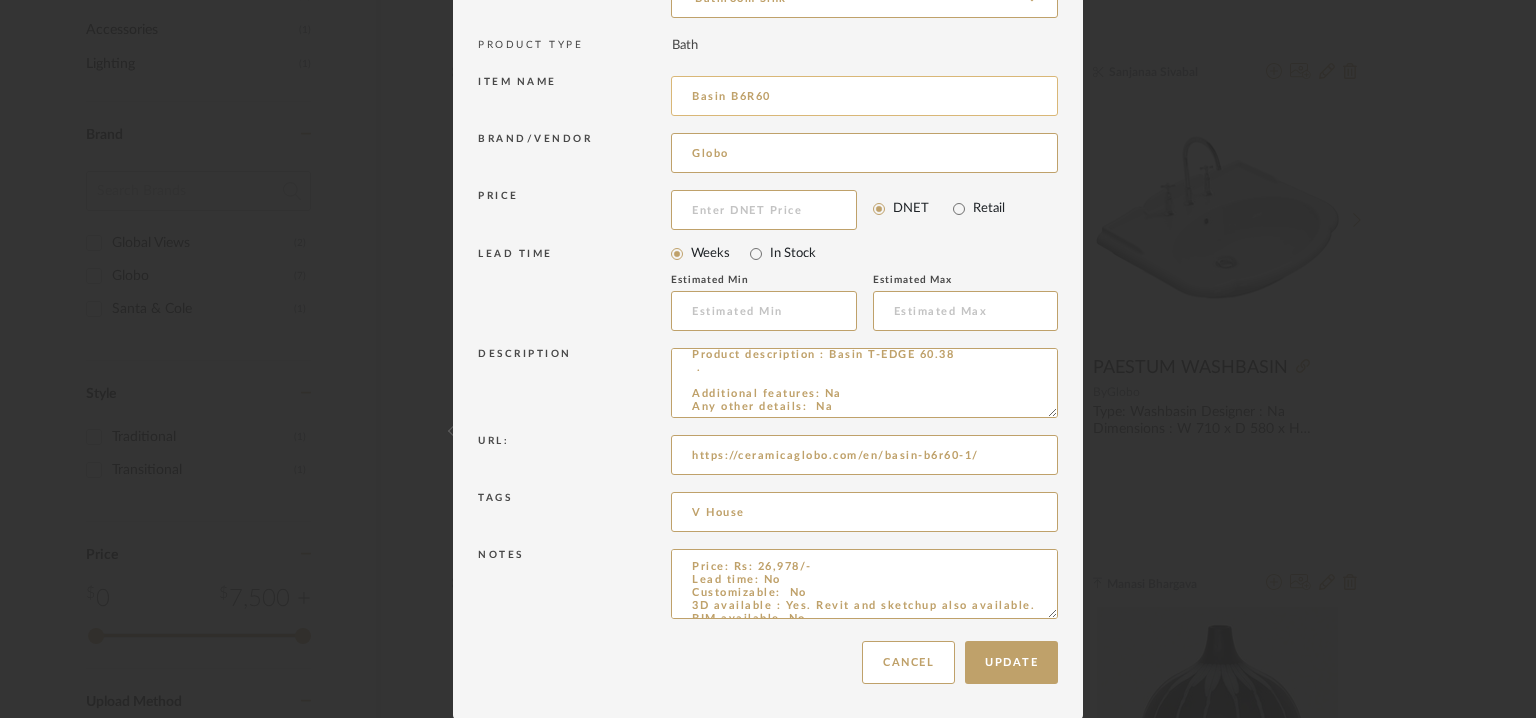 click on "Basin B6R60" at bounding box center [864, 96] 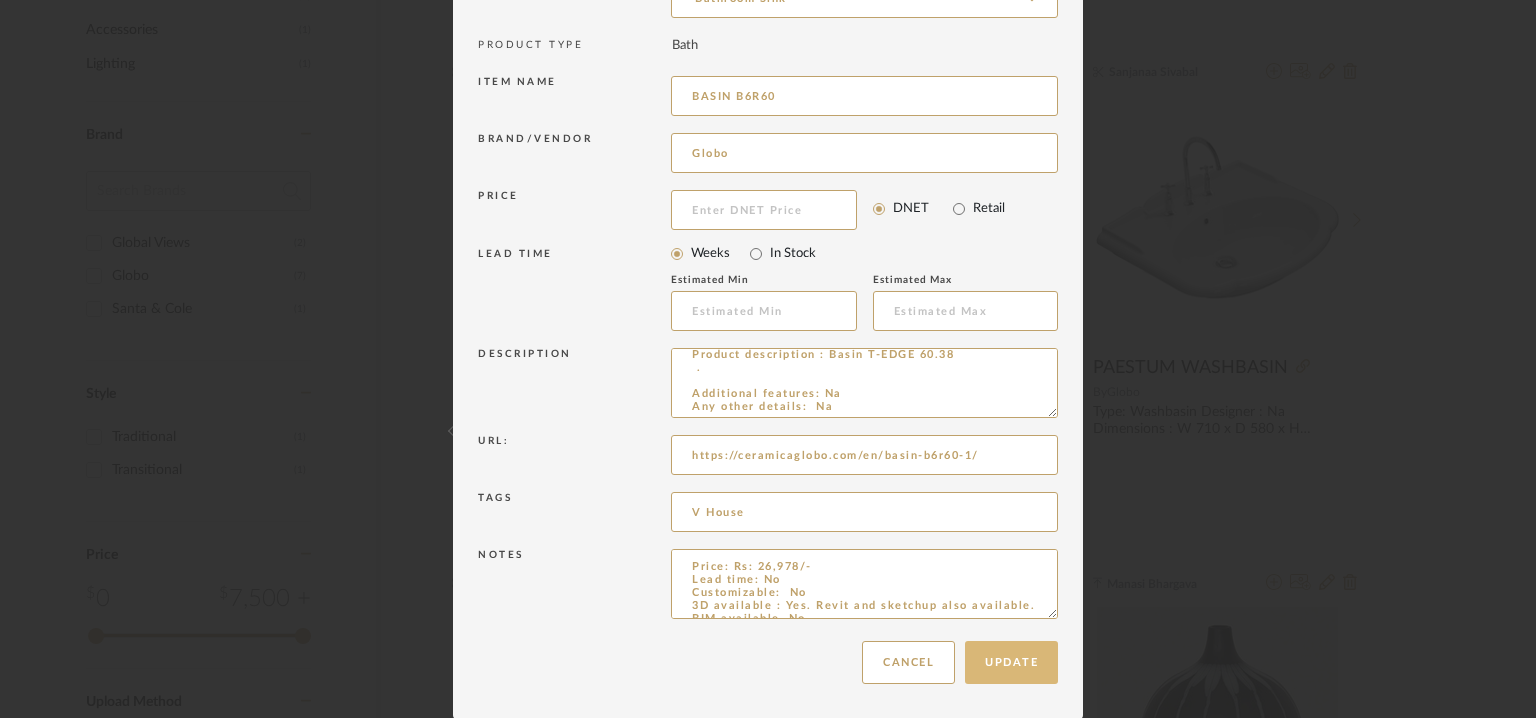 type on "BASIN B6R60" 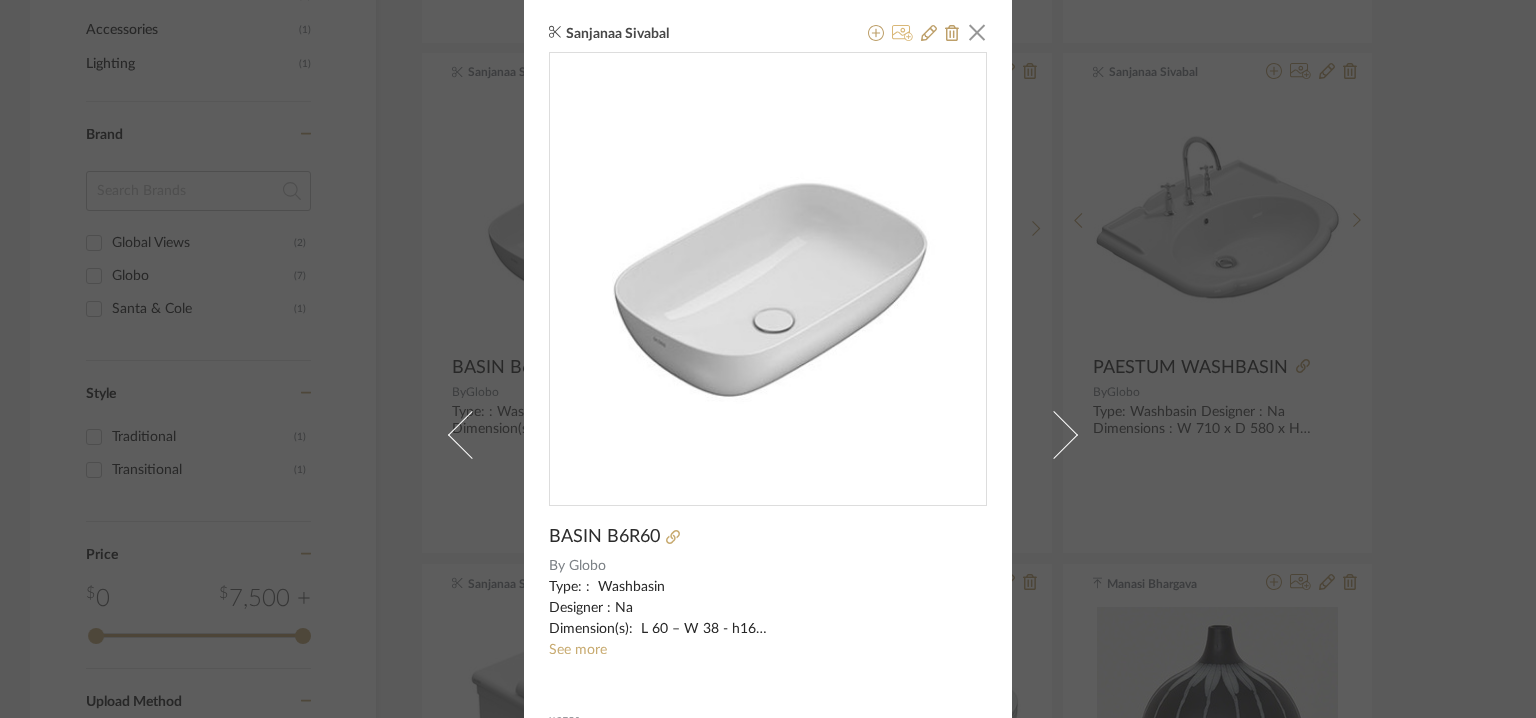 click 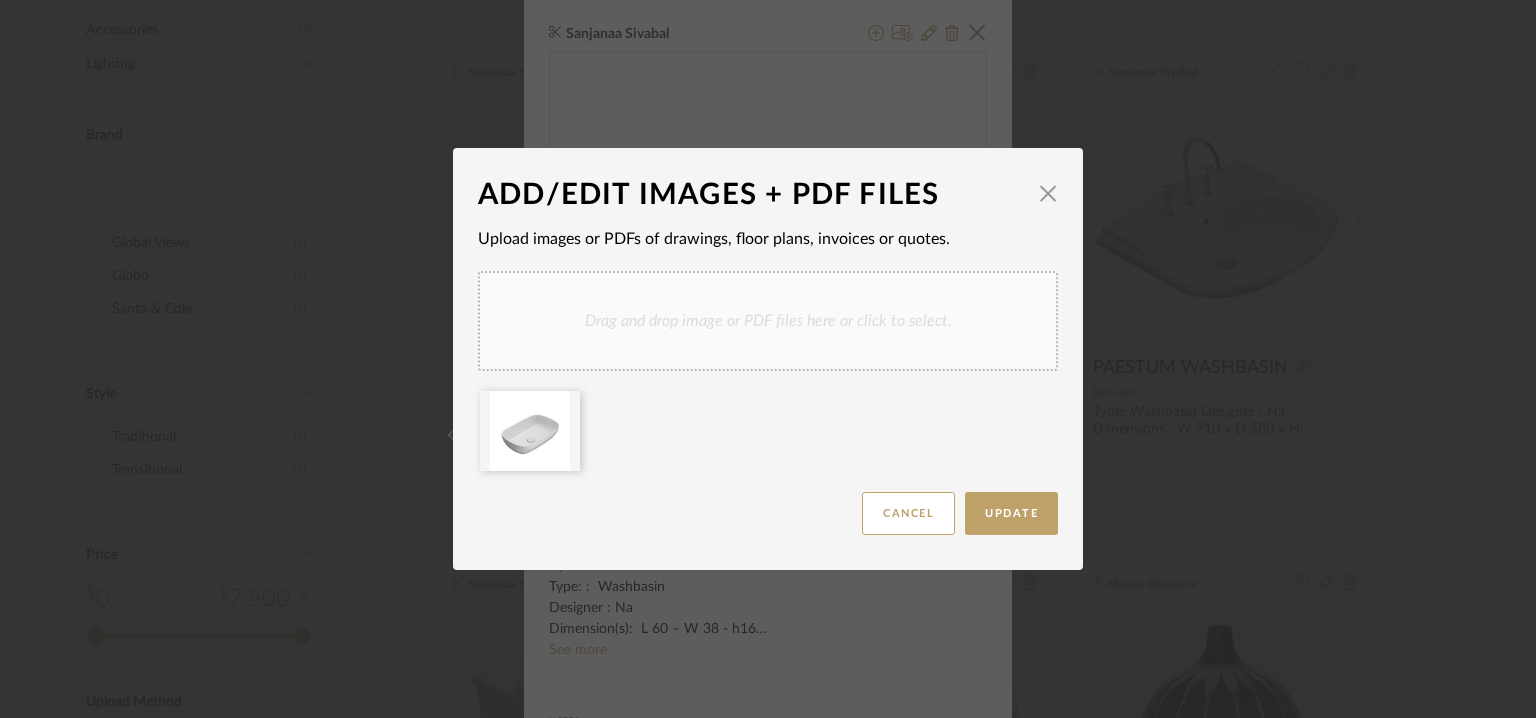 click on "Drag and drop image or PDF files here or click to select." at bounding box center (768, 321) 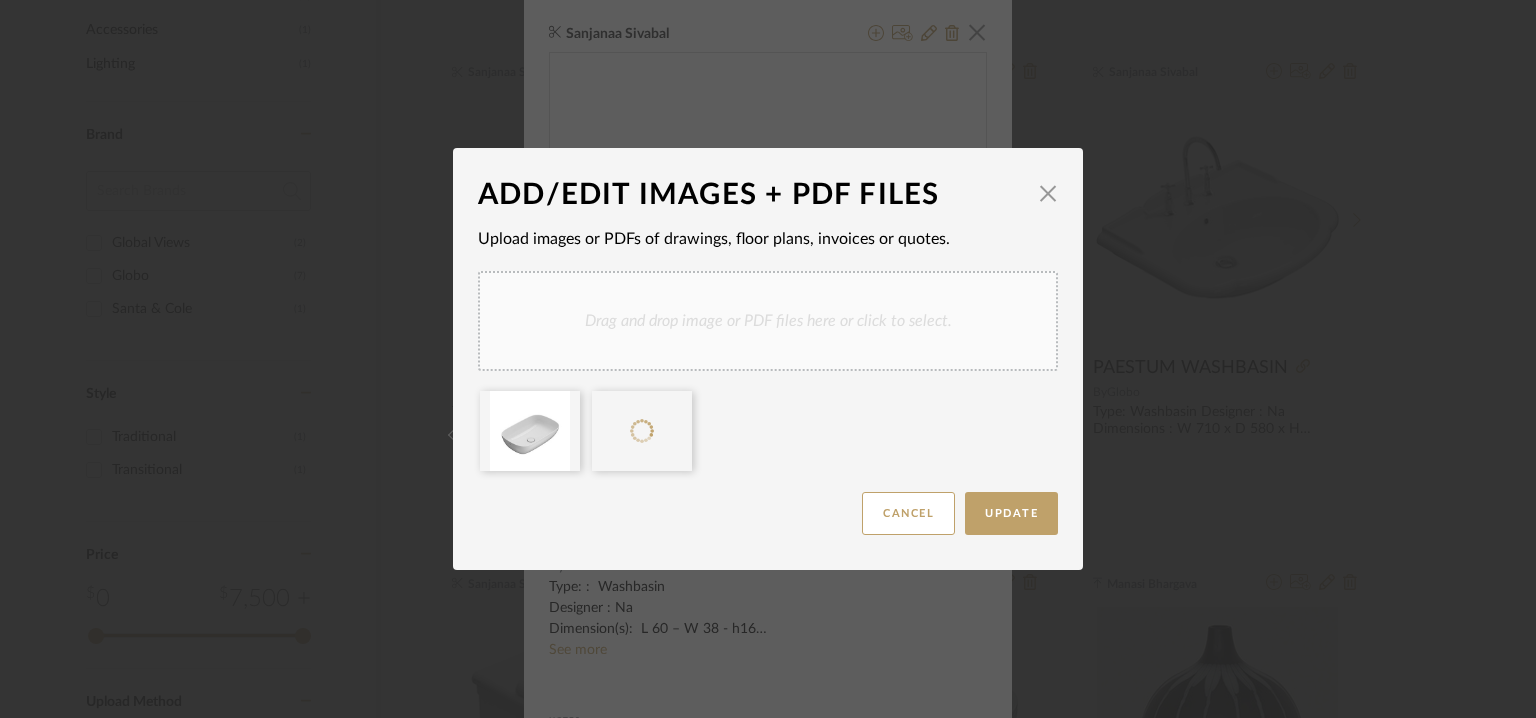 click on "Drag and drop image or PDF files here or click to select." at bounding box center [768, 321] 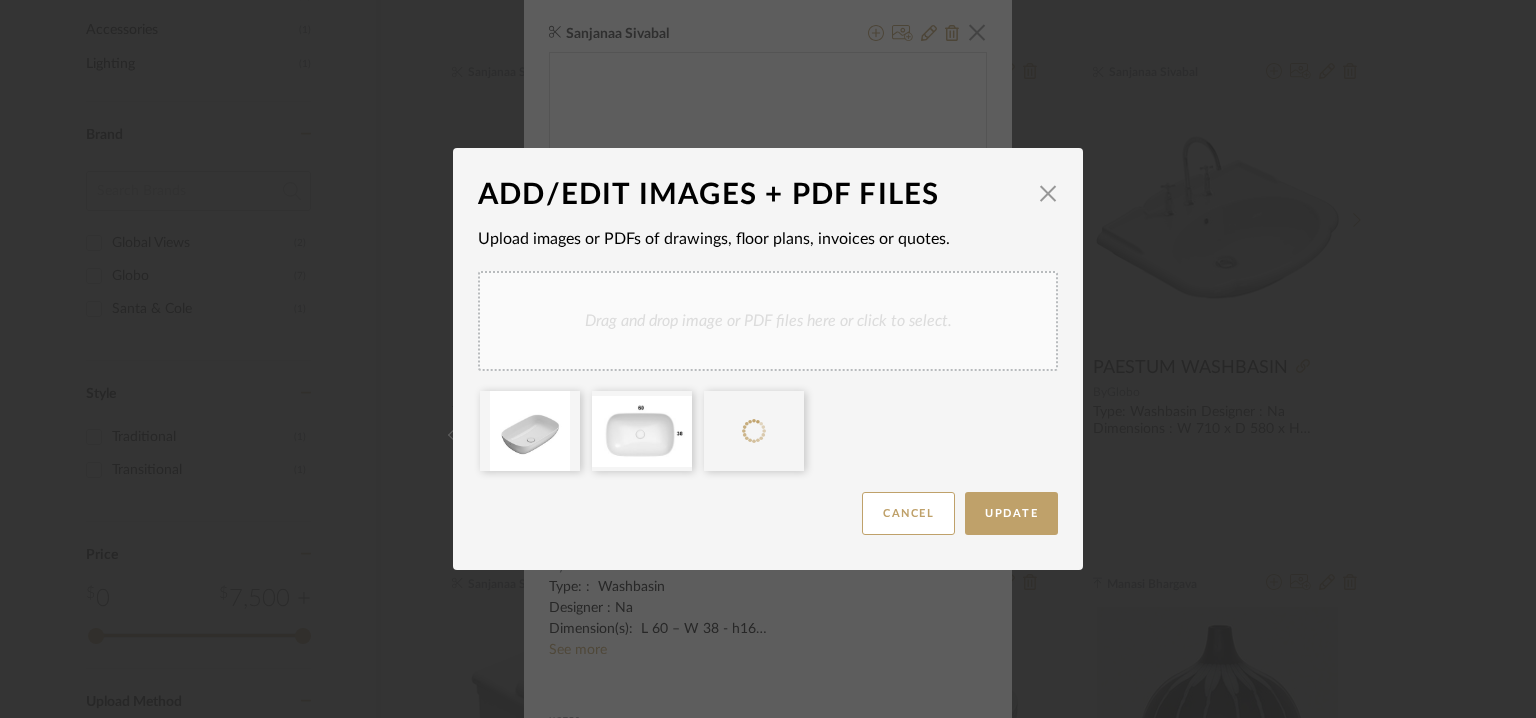 click on "Drag and drop image or PDF files here or click to select." at bounding box center [768, 321] 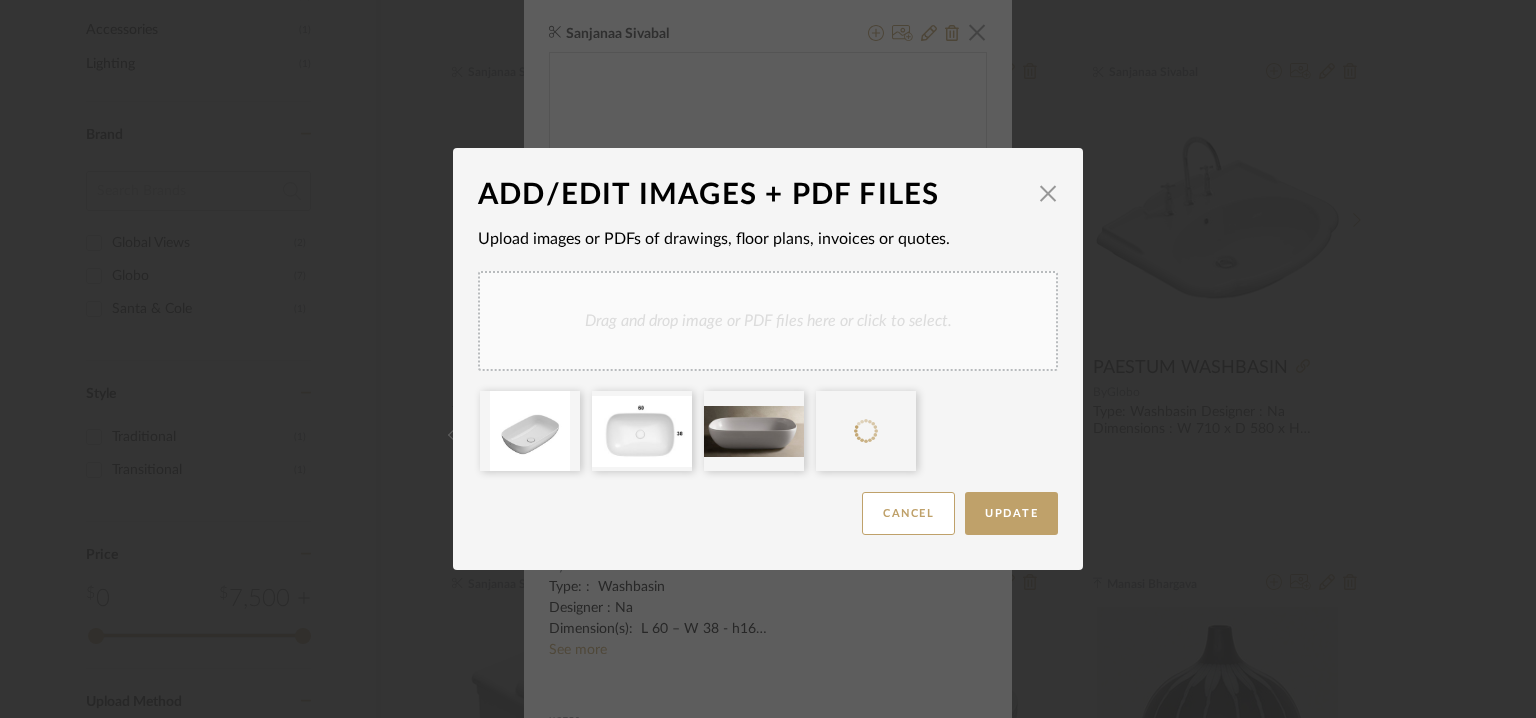 click on "Drag and drop image or PDF files here or click to select." at bounding box center (768, 321) 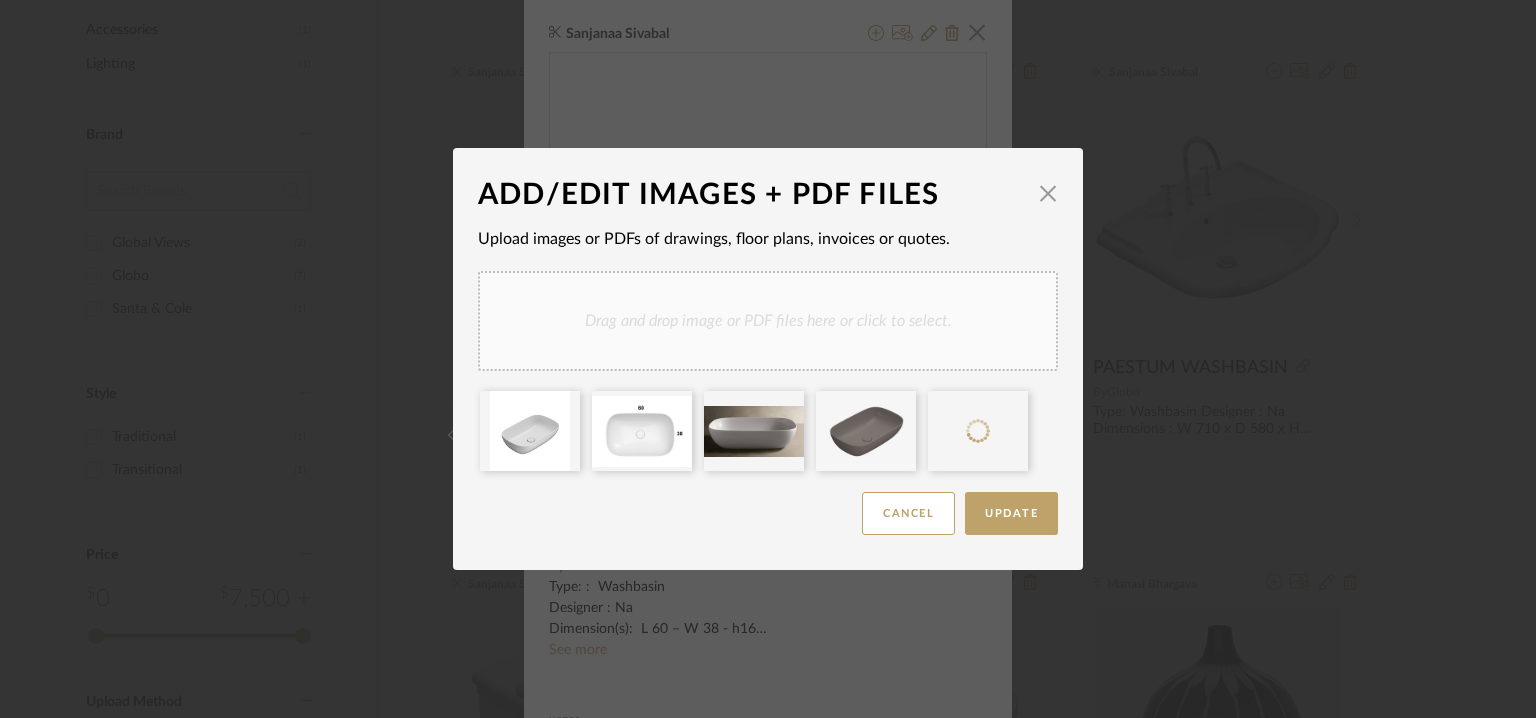 click on "Drag and drop image or PDF files here or click to select." at bounding box center (768, 321) 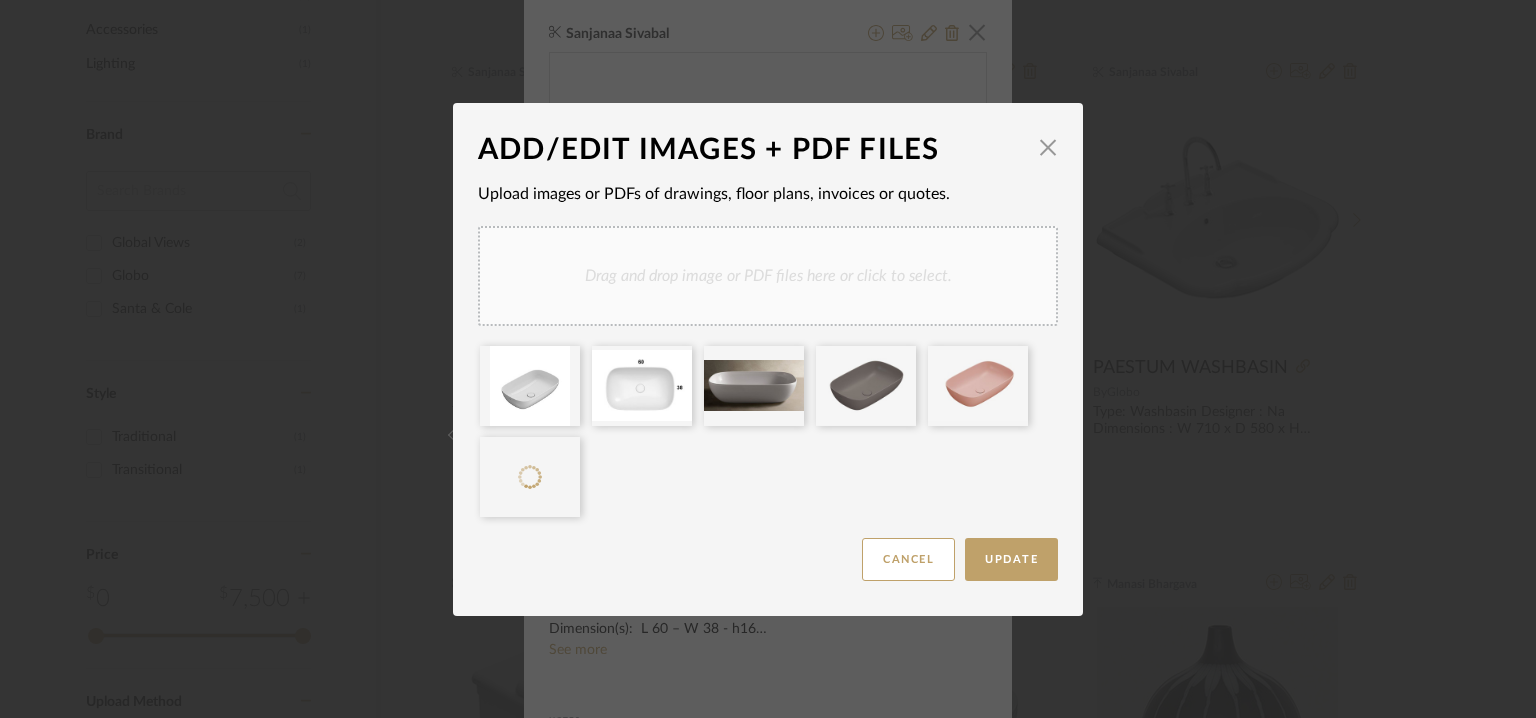 click on "Drag and drop image or PDF files here or click to select." at bounding box center (768, 276) 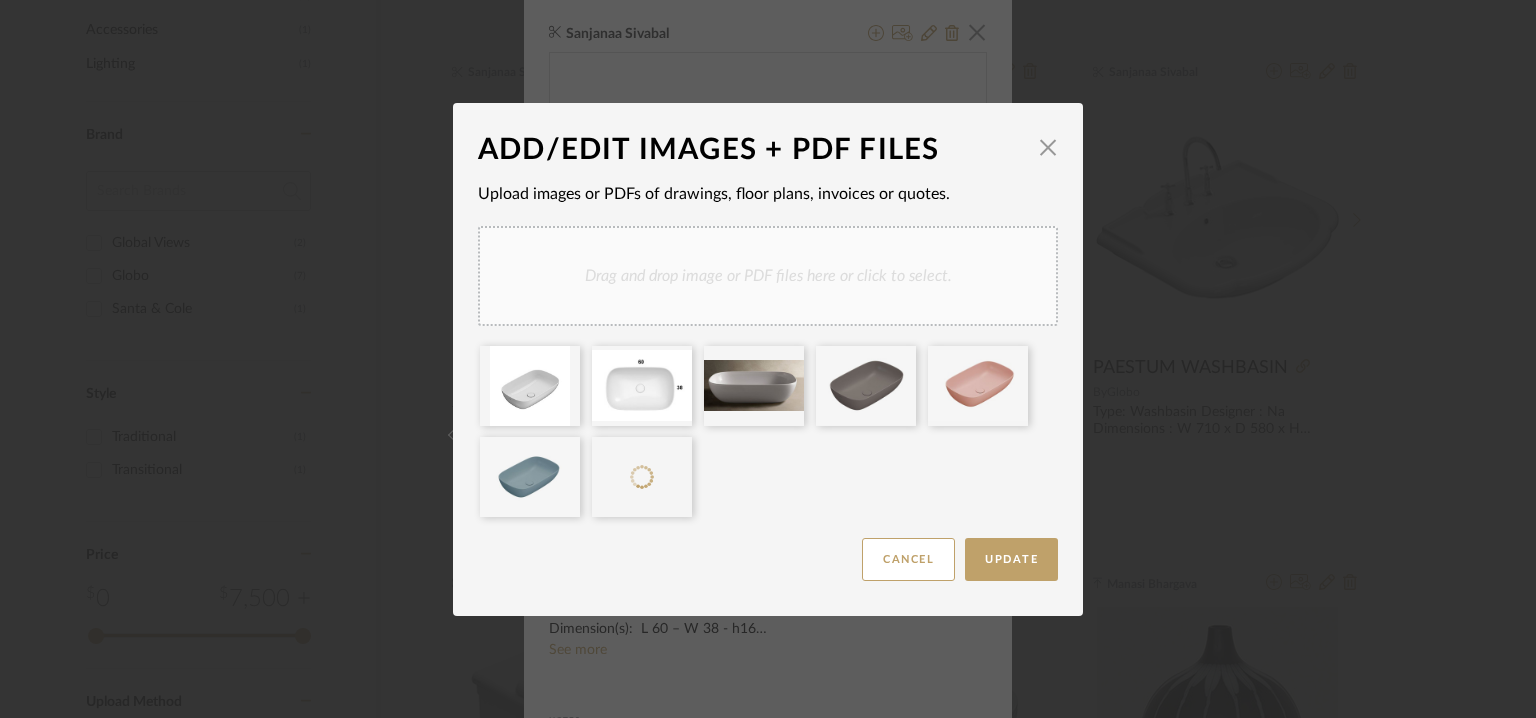 click on "Drag and drop image or PDF files here or click to select." at bounding box center (768, 276) 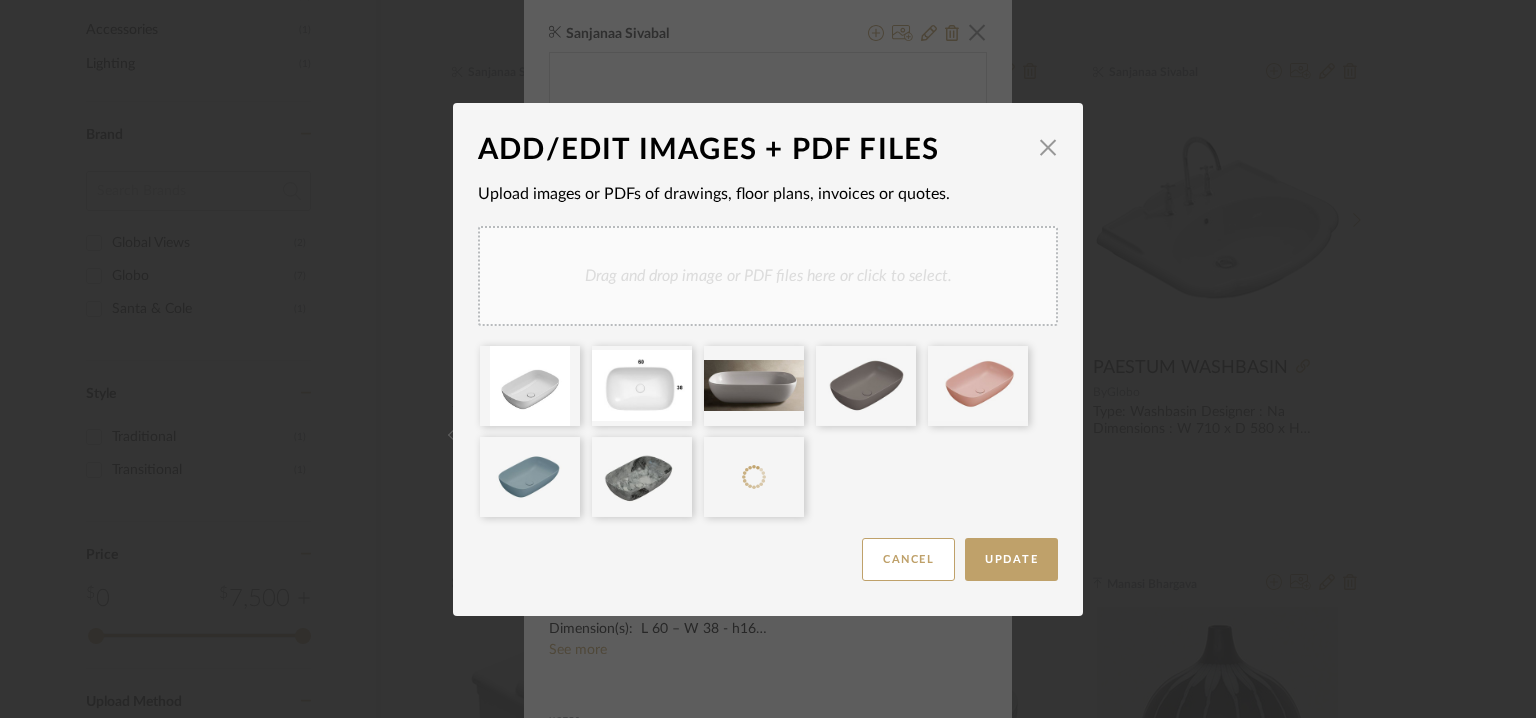 click on "Drag and drop image or PDF files here or click to select." at bounding box center [768, 276] 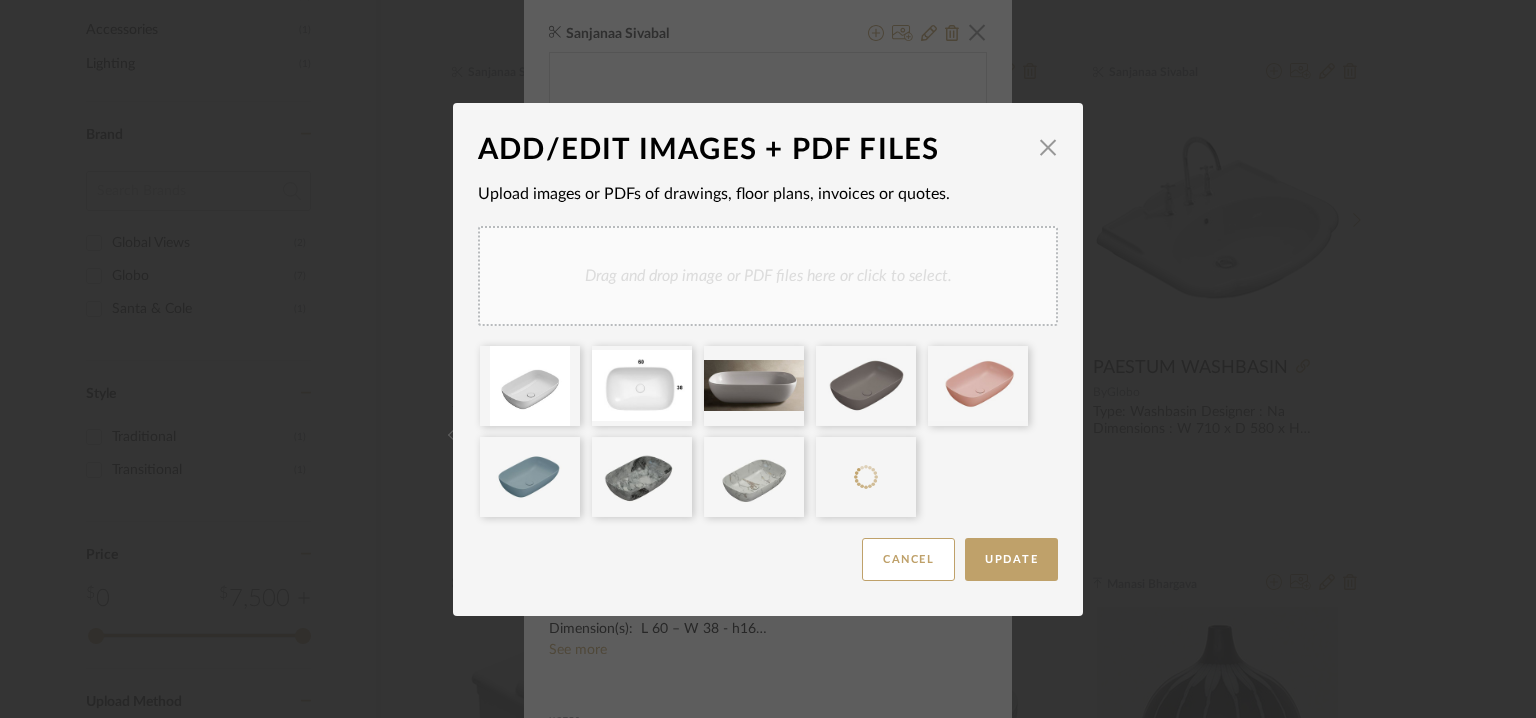 click on "Drag and drop image or PDF files here or click to select." at bounding box center [768, 276] 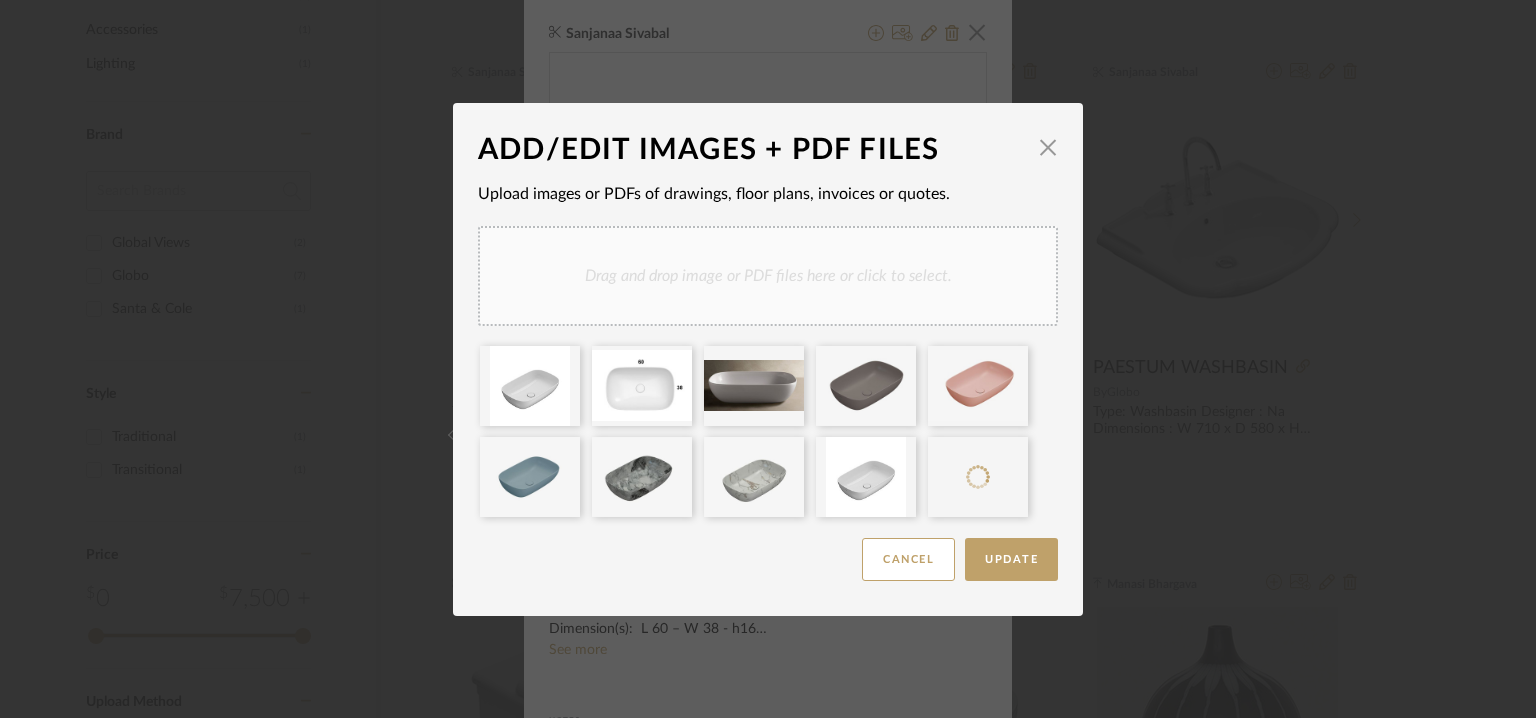 click on "Drag and drop image or PDF files here or click to select." at bounding box center (768, 276) 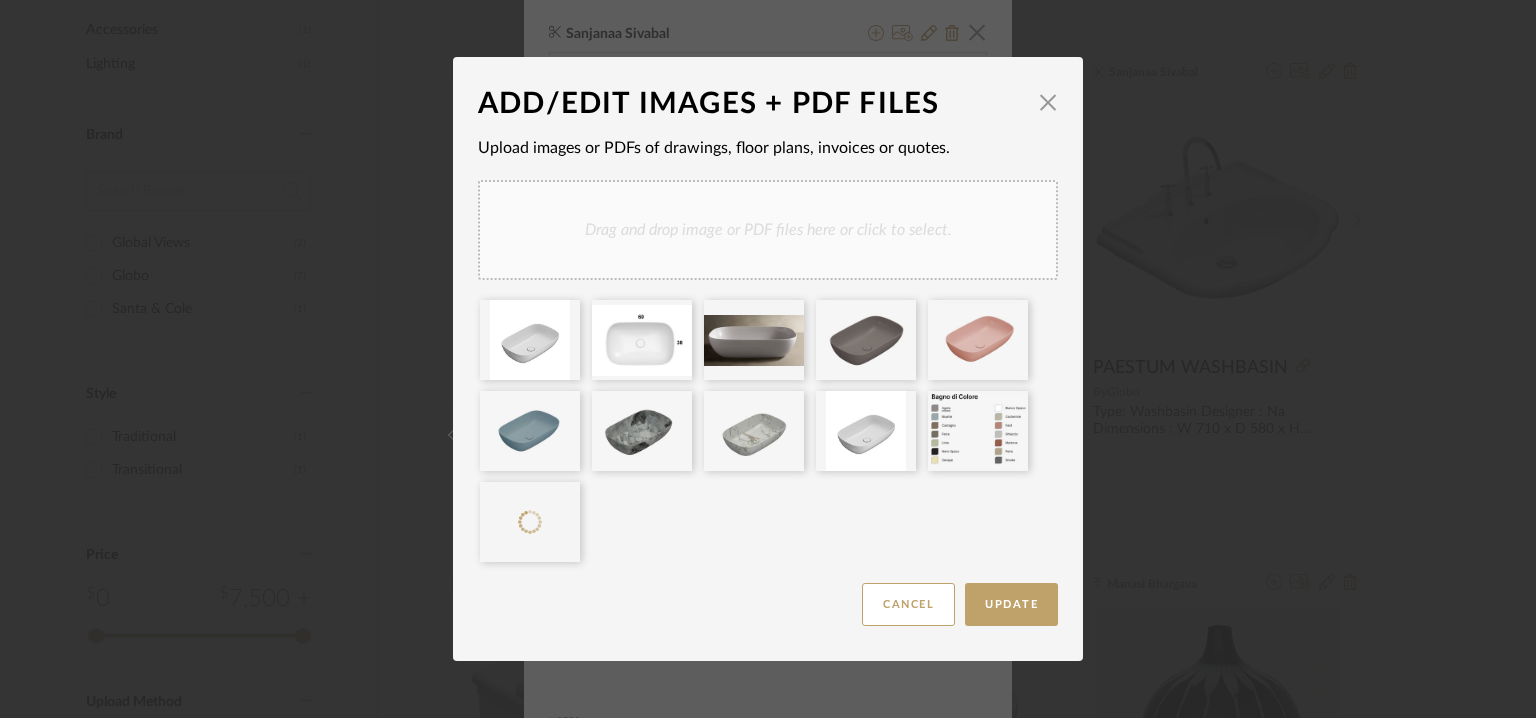 click on "Drag and drop image or PDF files here or click to select." at bounding box center (768, 230) 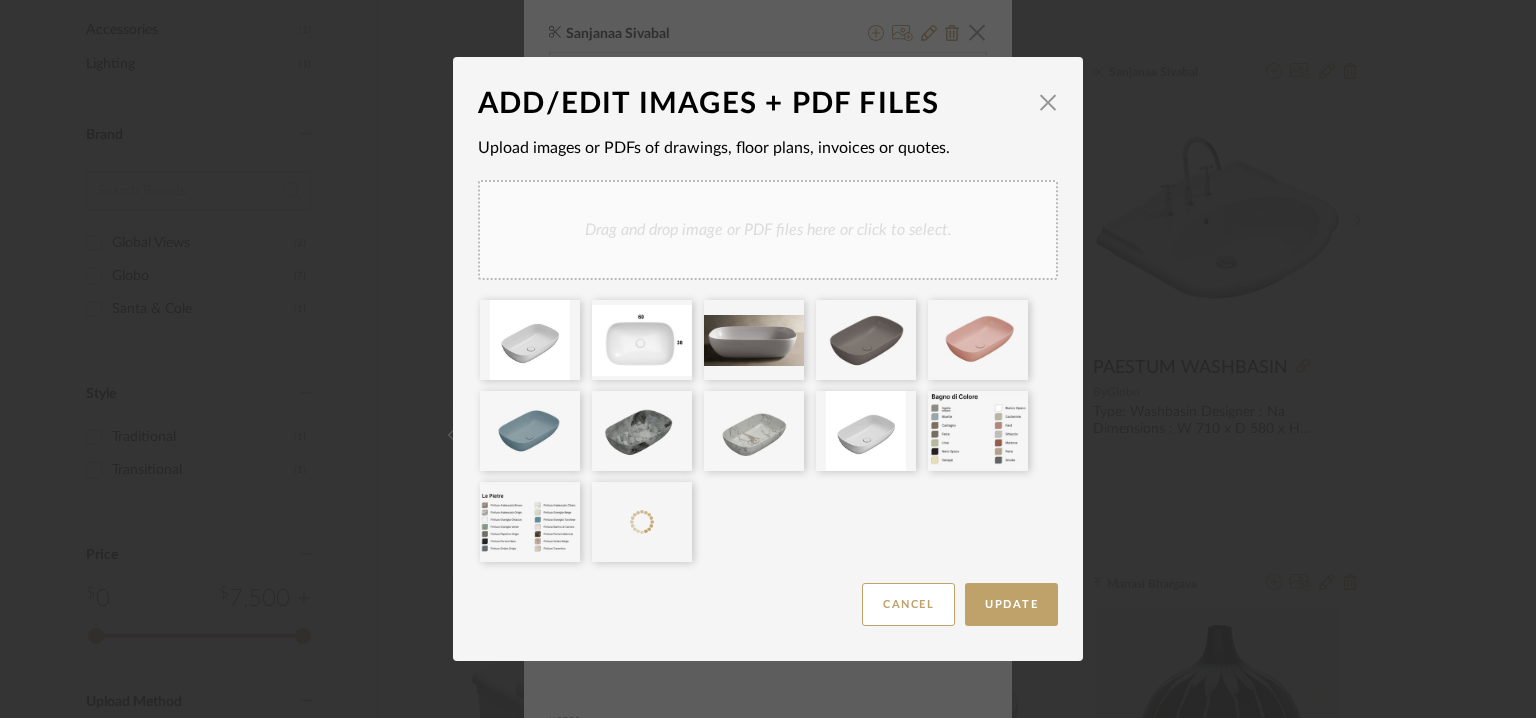 click on "Drag and drop image or PDF files here or click to select." at bounding box center [768, 230] 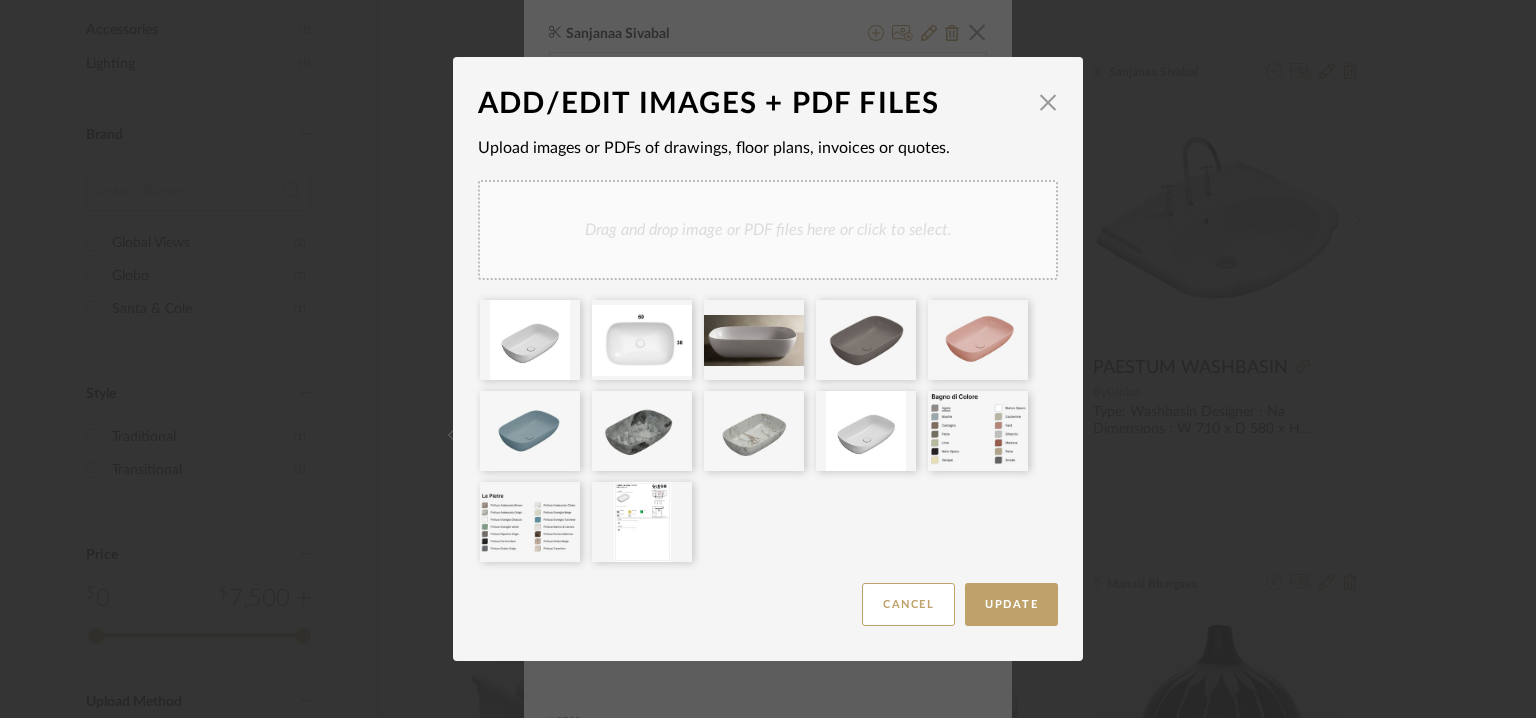 click on "ADD/EDIT IMAGES + PDF FILES × Upload images or PDFs of drawings, floor plans, invoices or quotes.  Drag and drop image or PDF files here or click to select. Update  Cancel" at bounding box center (768, 359) 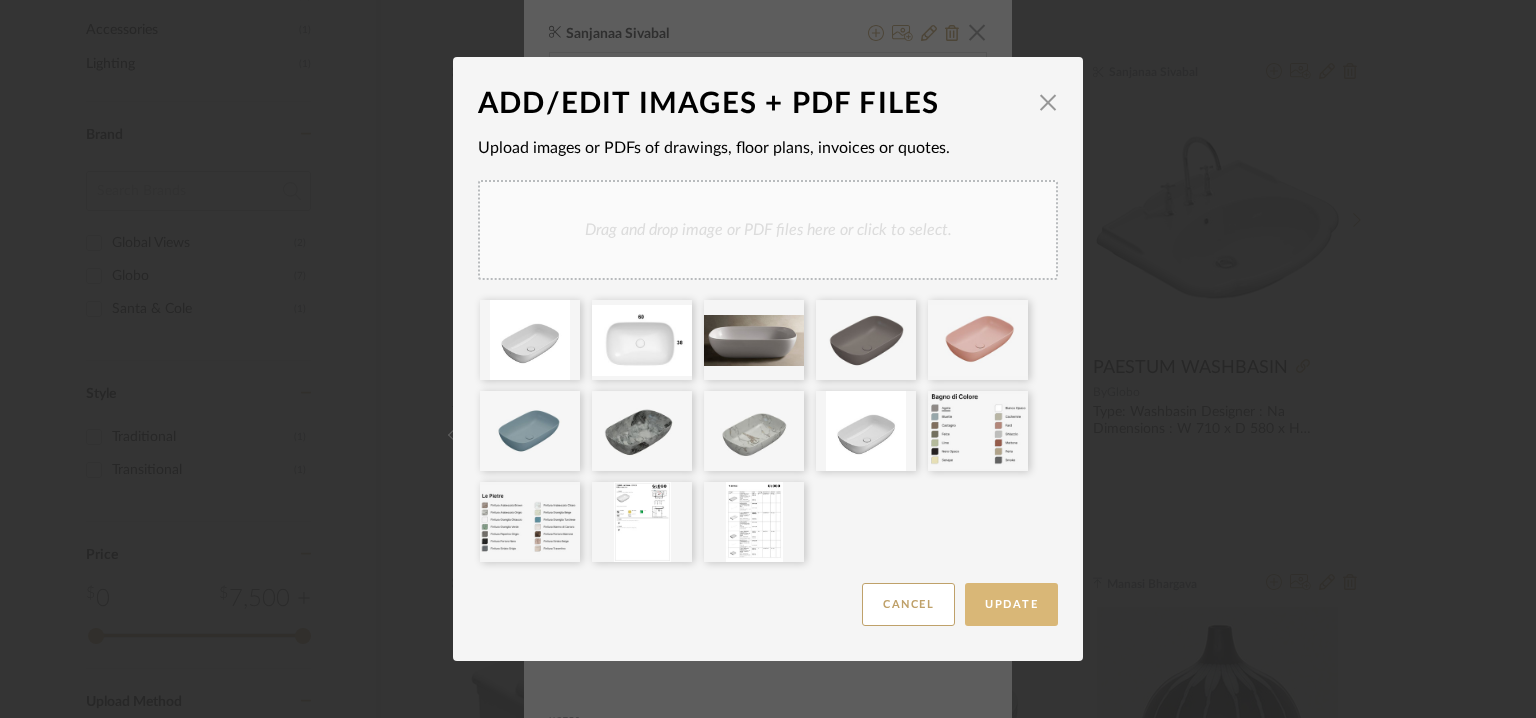 click on "Update" at bounding box center (1011, 604) 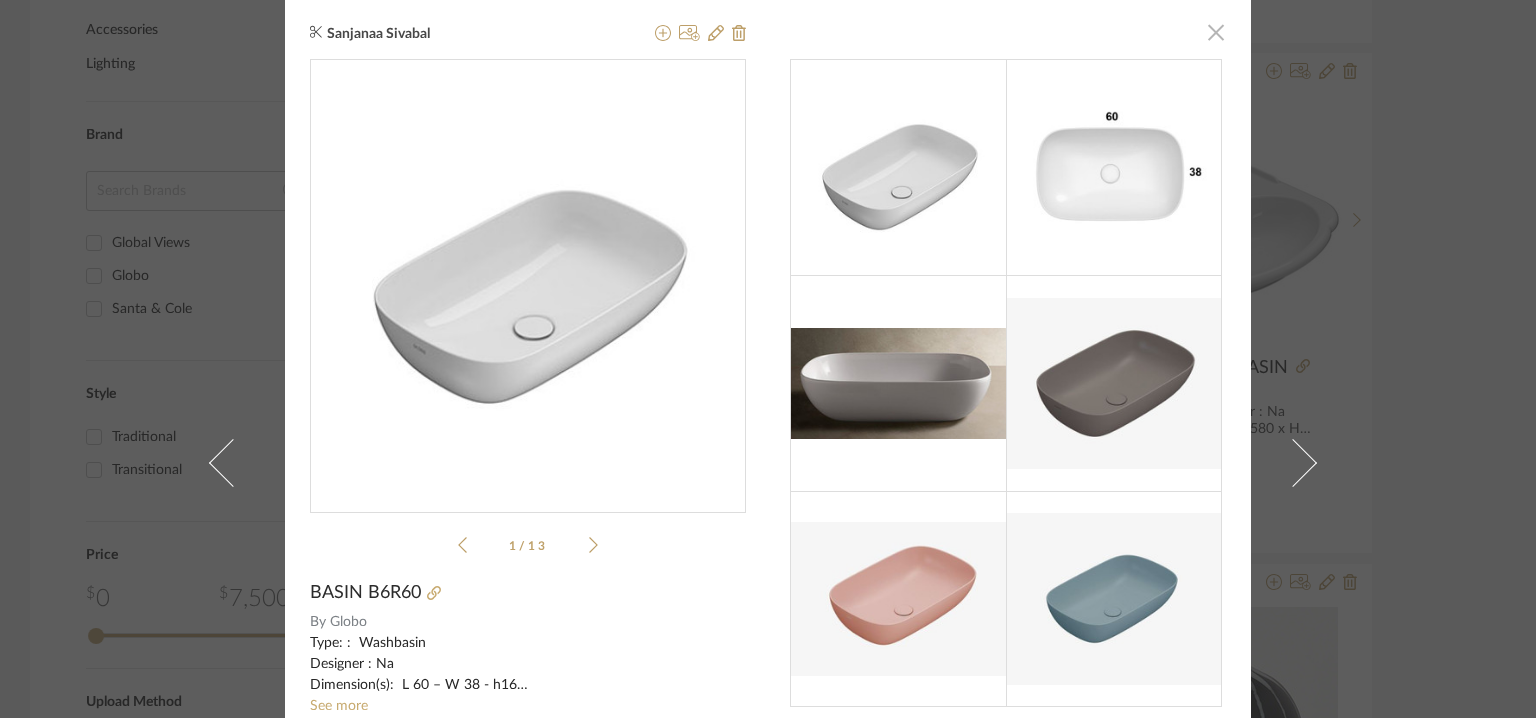 click 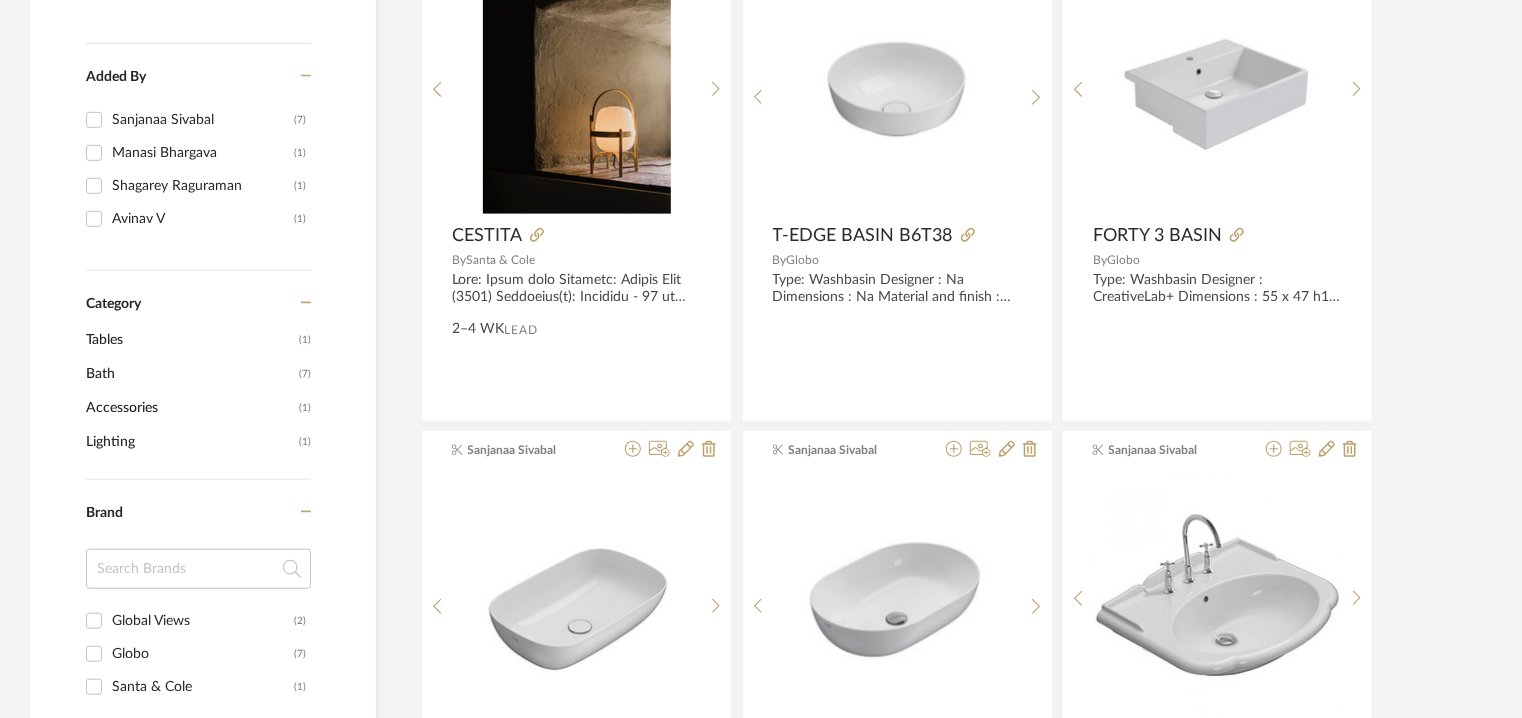 scroll, scrollTop: 300, scrollLeft: 0, axis: vertical 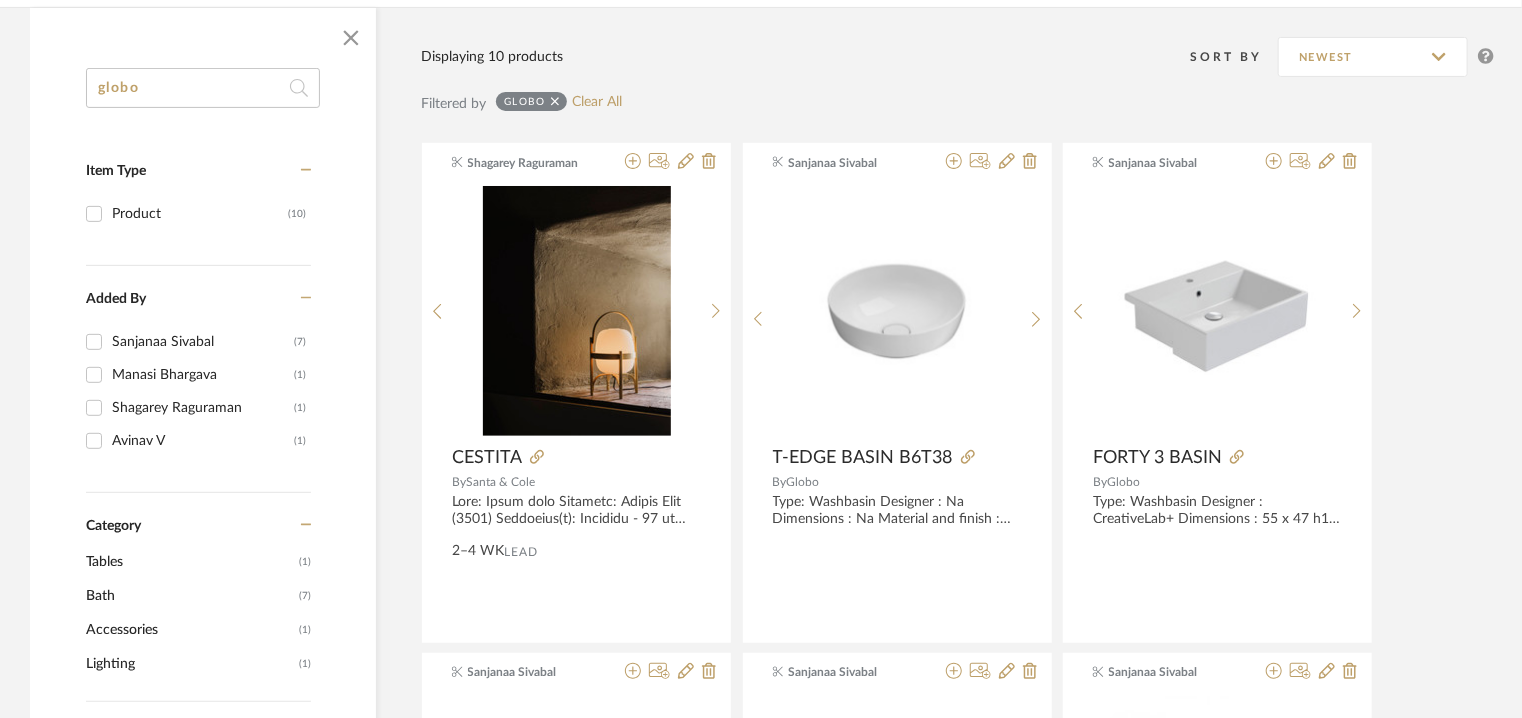 drag, startPoint x: 205, startPoint y: 87, endPoint x: 0, endPoint y: 68, distance: 205.8786 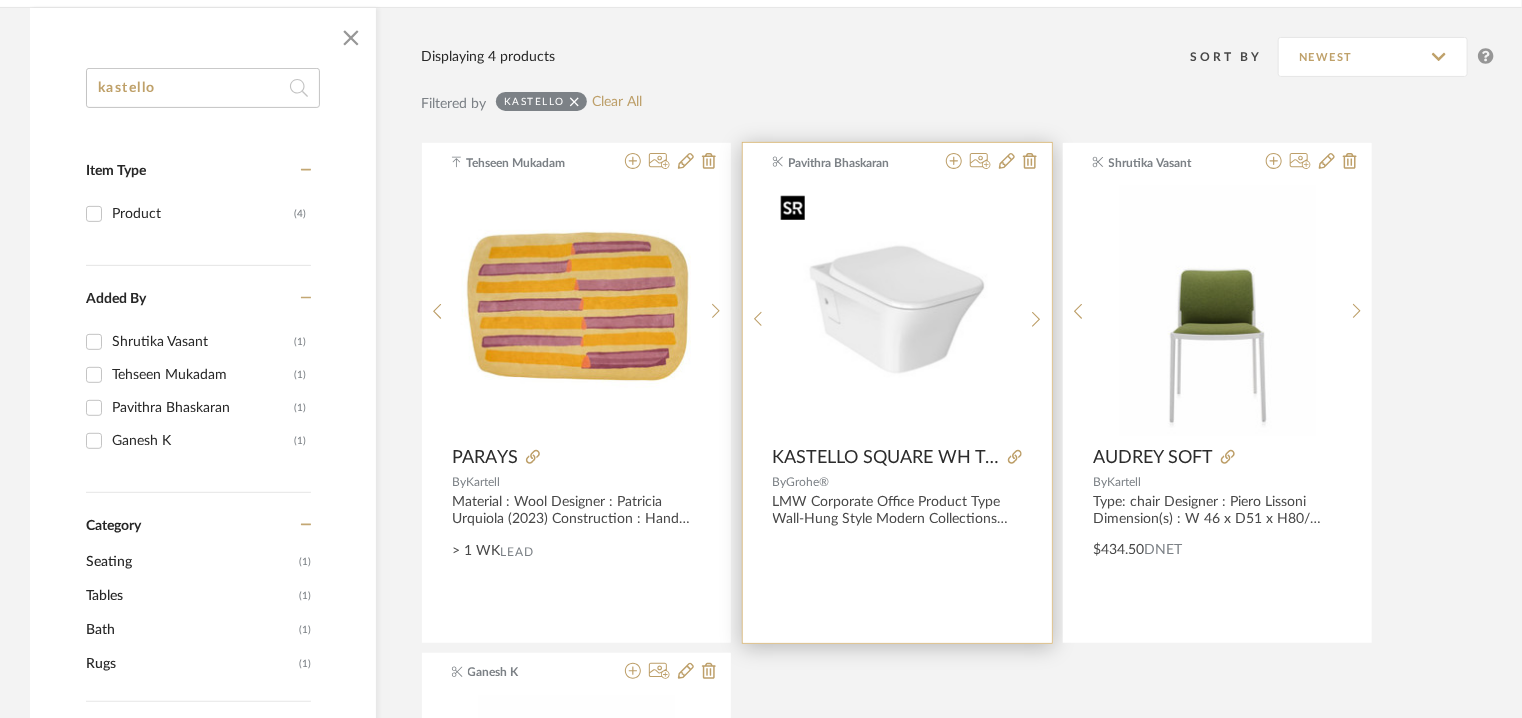 type on "kastello" 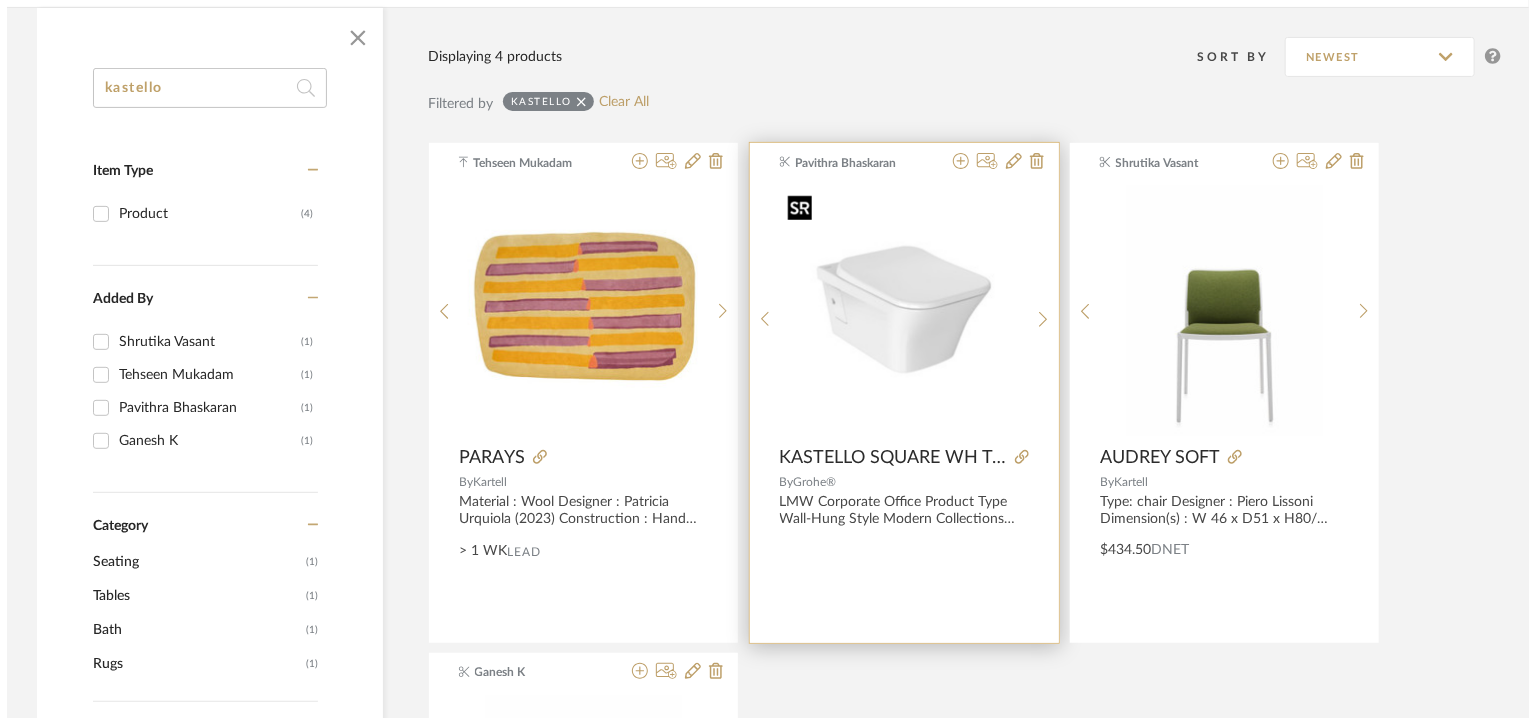 scroll, scrollTop: 0, scrollLeft: 0, axis: both 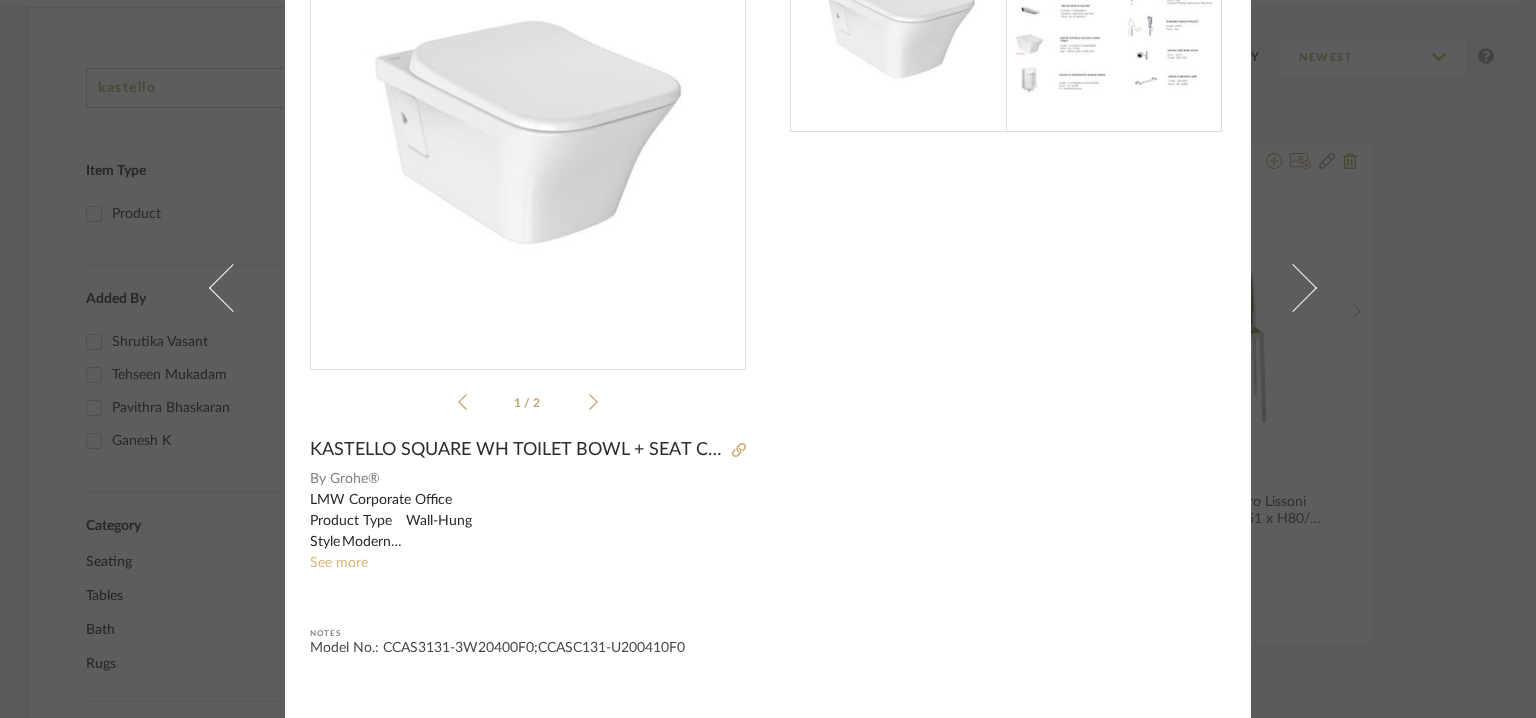 click on "See more" 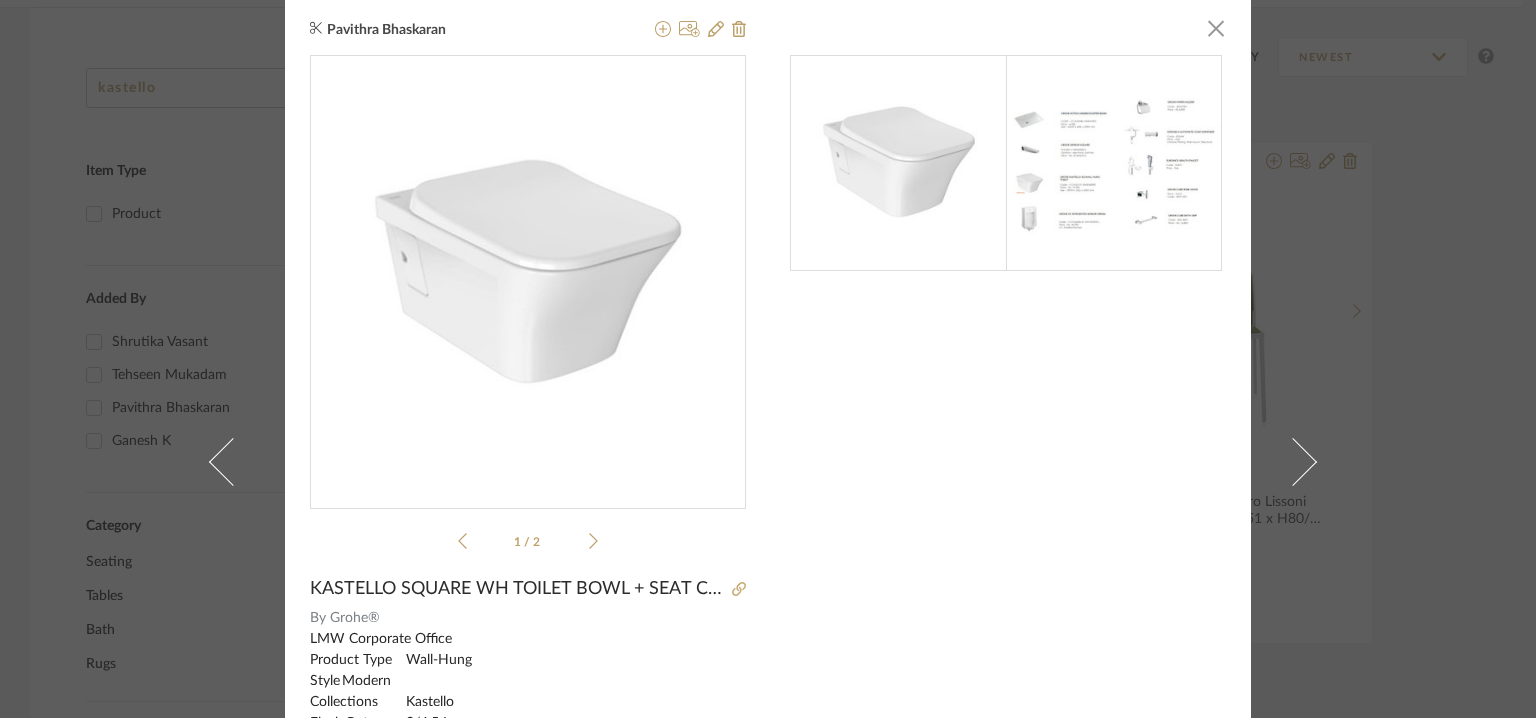 scroll, scrollTop: 0, scrollLeft: 0, axis: both 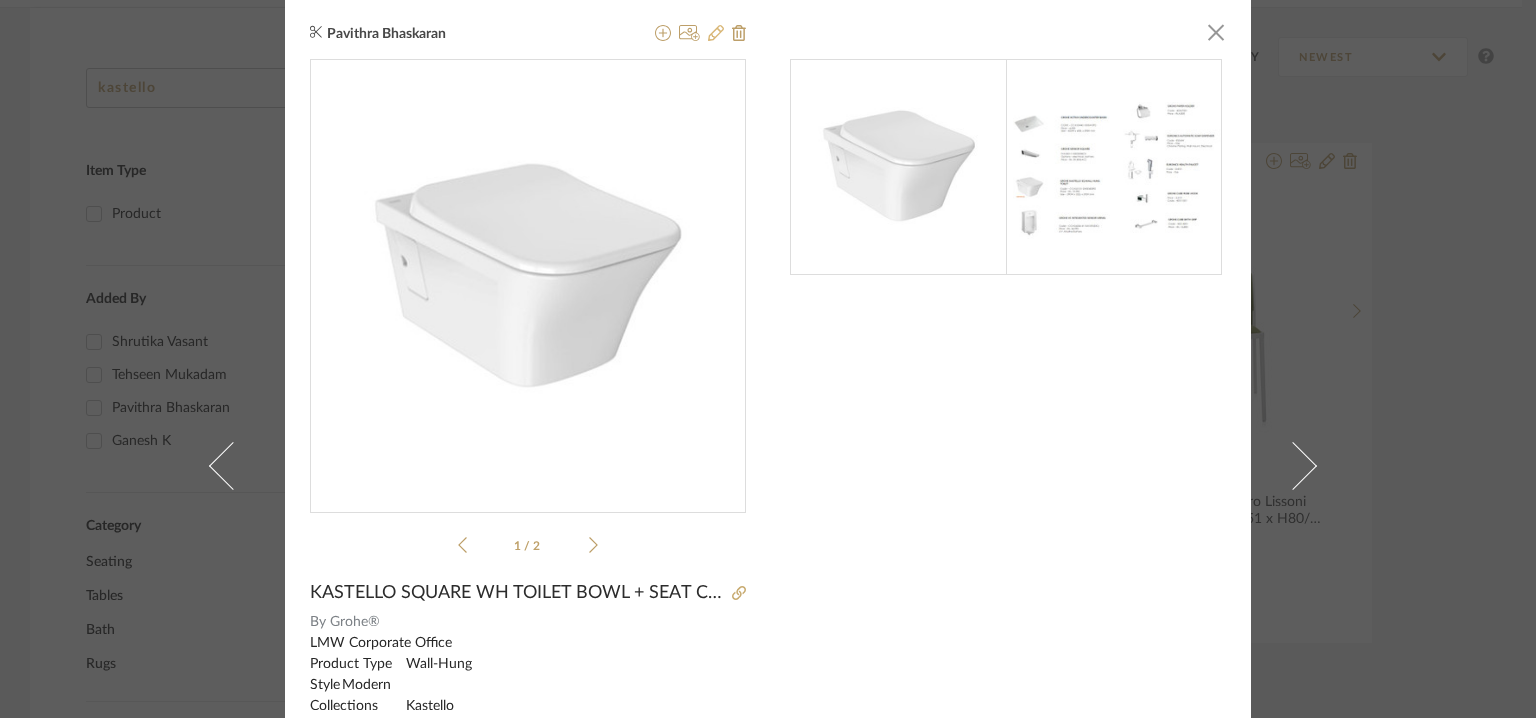 click at bounding box center [696, 34] 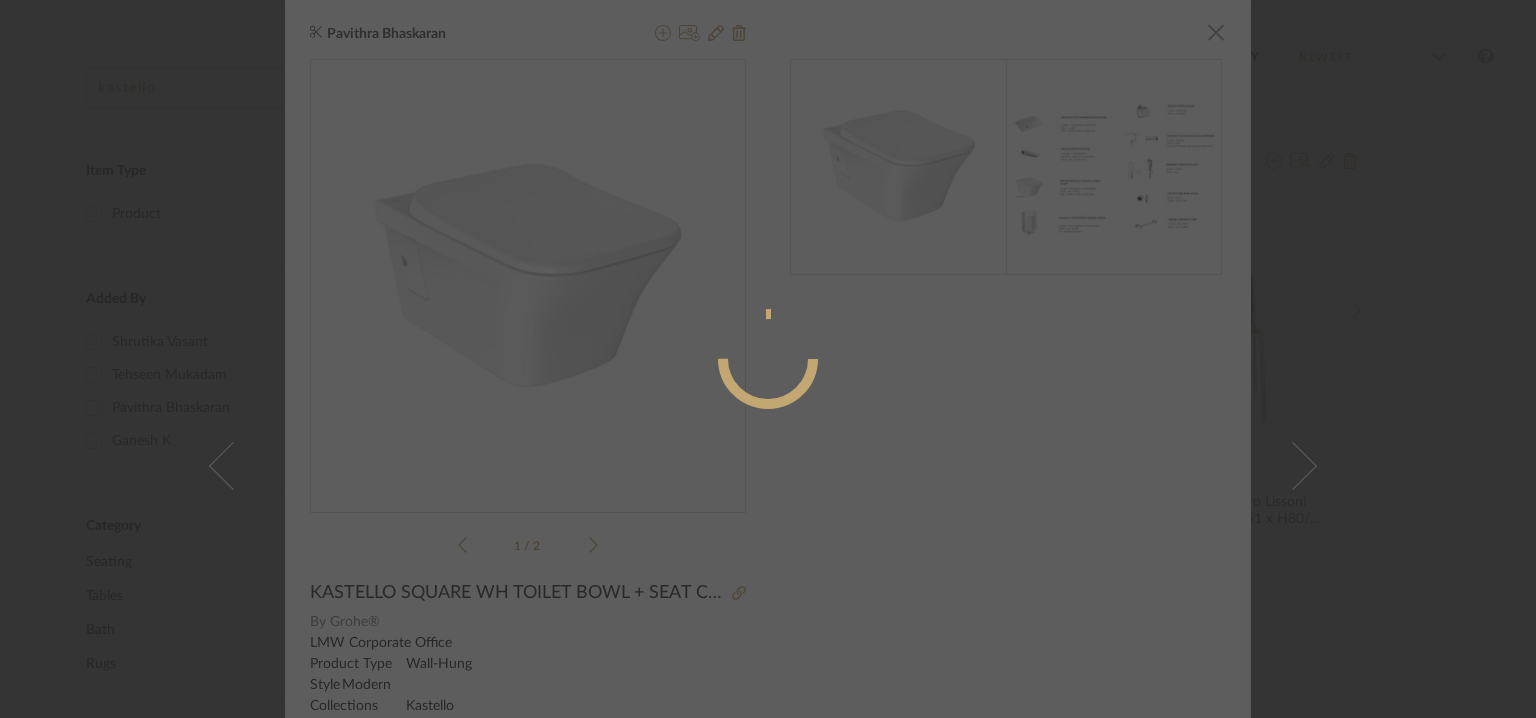 radio on "true" 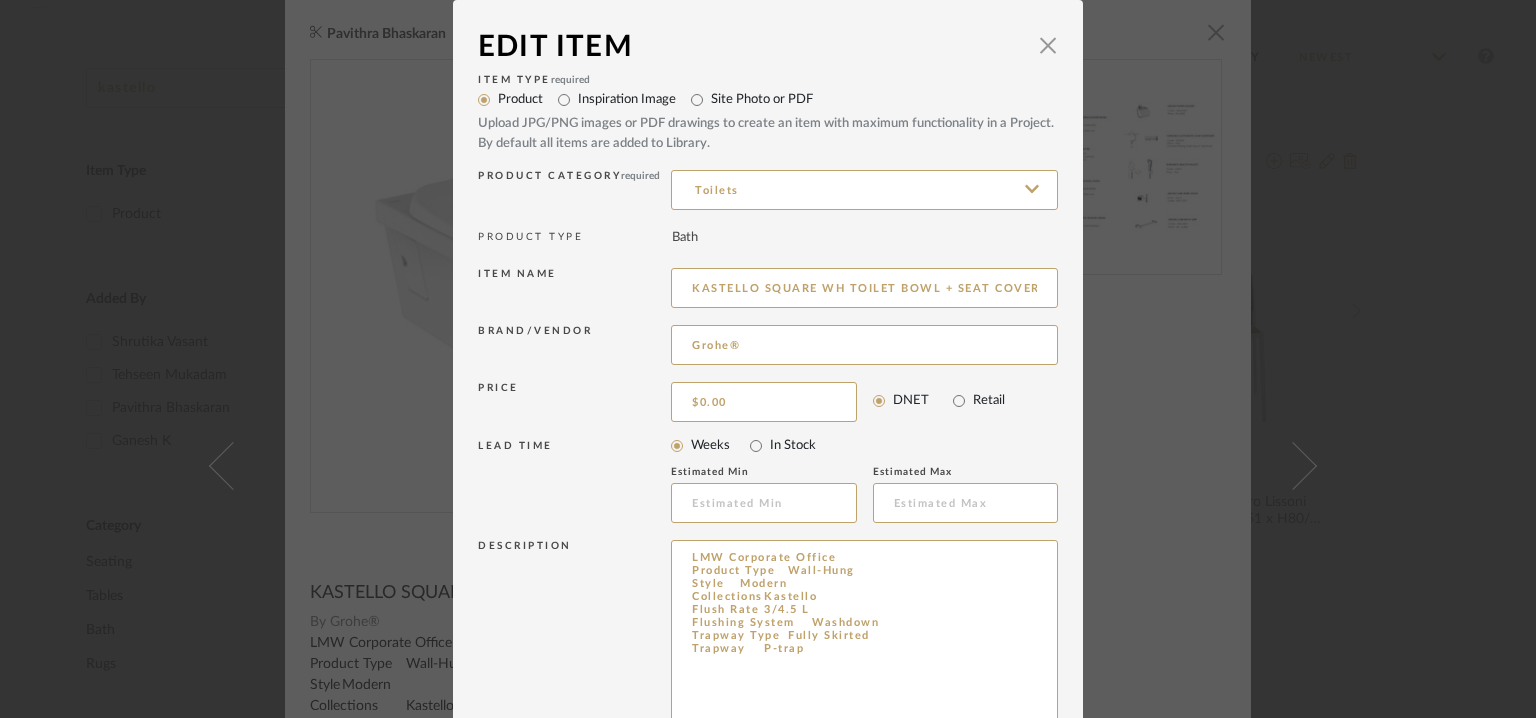 drag, startPoint x: 1036, startPoint y: 607, endPoint x: 1105, endPoint y: 776, distance: 182.54315 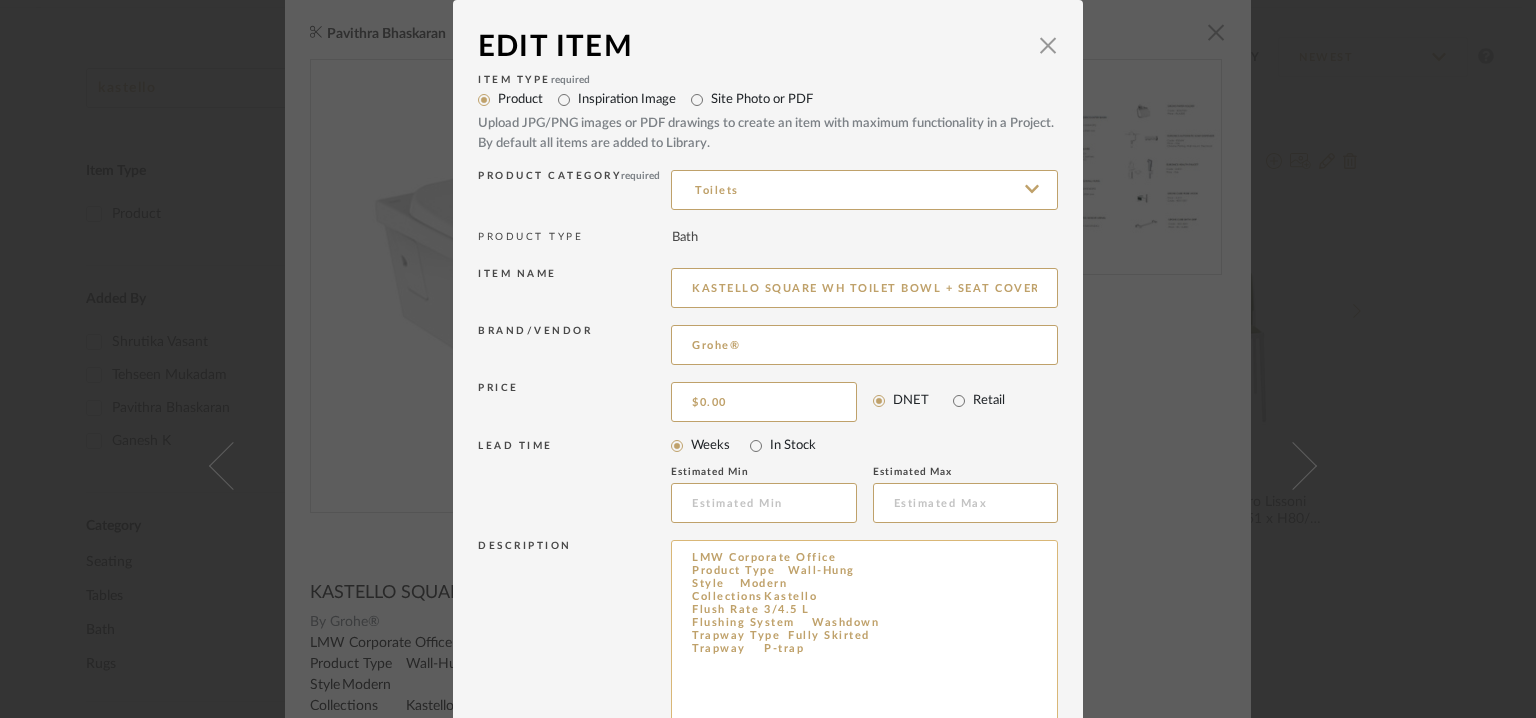 drag, startPoint x: 882, startPoint y: 666, endPoint x: 672, endPoint y: 549, distance: 240.39343 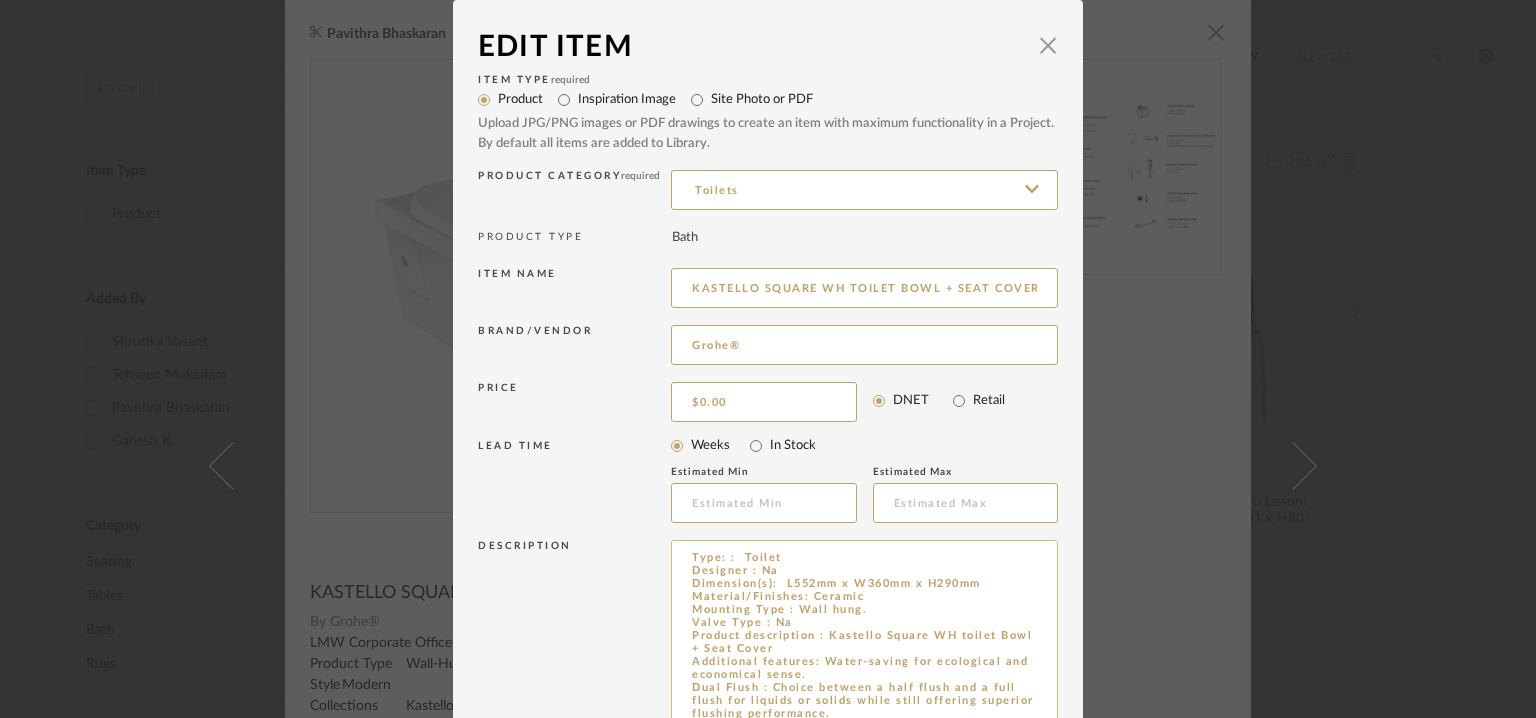 scroll, scrollTop: 58, scrollLeft: 0, axis: vertical 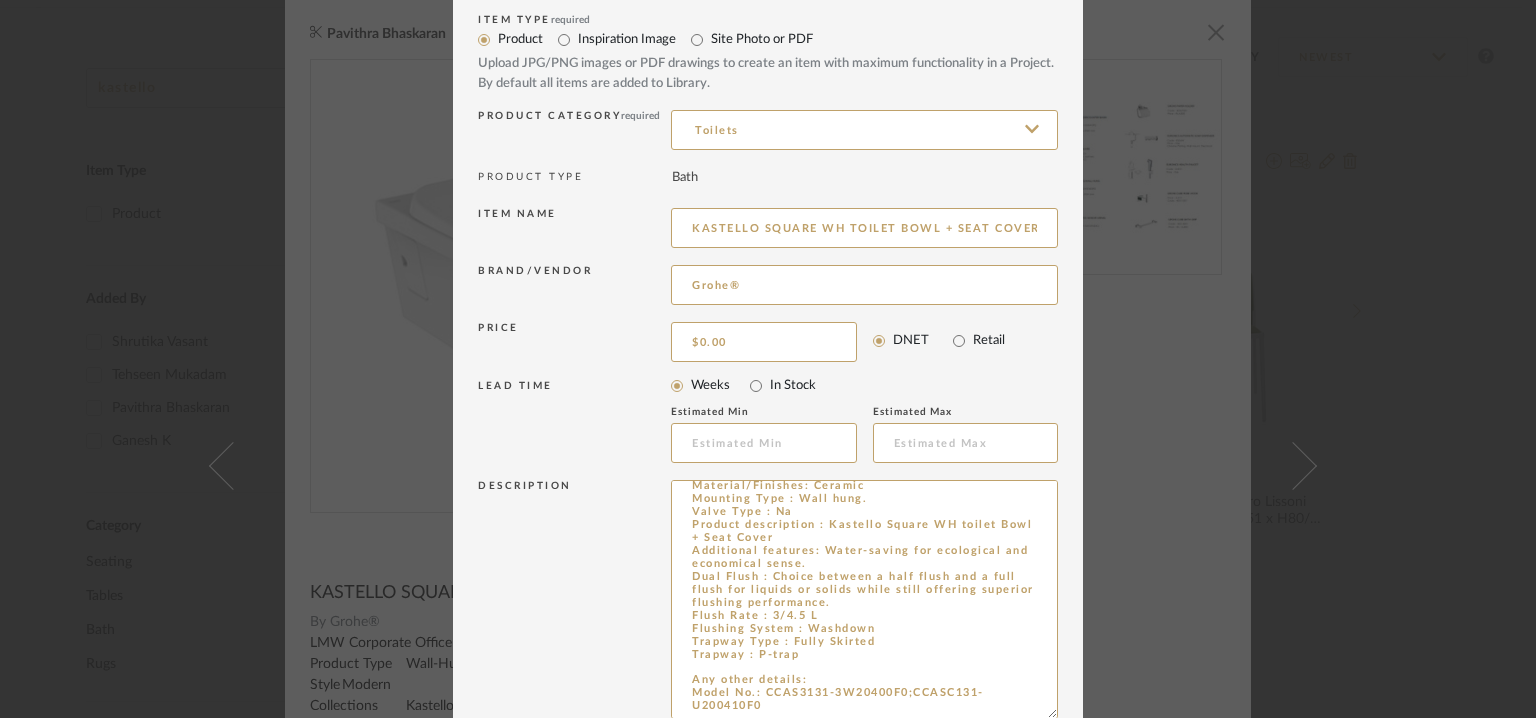 type on "Type: :  Toilet
Designer : Na
Dimension(s):  L552mm x W360mm x H290mm
Material/Finishes: Ceramic
Mounting Type : Wall hung.
Valve Type : Na
Product description : Kastello Square WH toilet Bowl + Seat Cover
Additional features: Water-saving for ecological and economical sense.
Dual Flush : Choice between a half flush and a full flush for liquids or solids while still offering superior flushing performance.
Flush Rate : 3/4.5 L
Flushing System : Washdown
Trapway Type : Fully Skirted
Trapway : P-trap
Any other details:
Model No.: CCAS3131-3W20400F0;CCASC131-U200410F0" 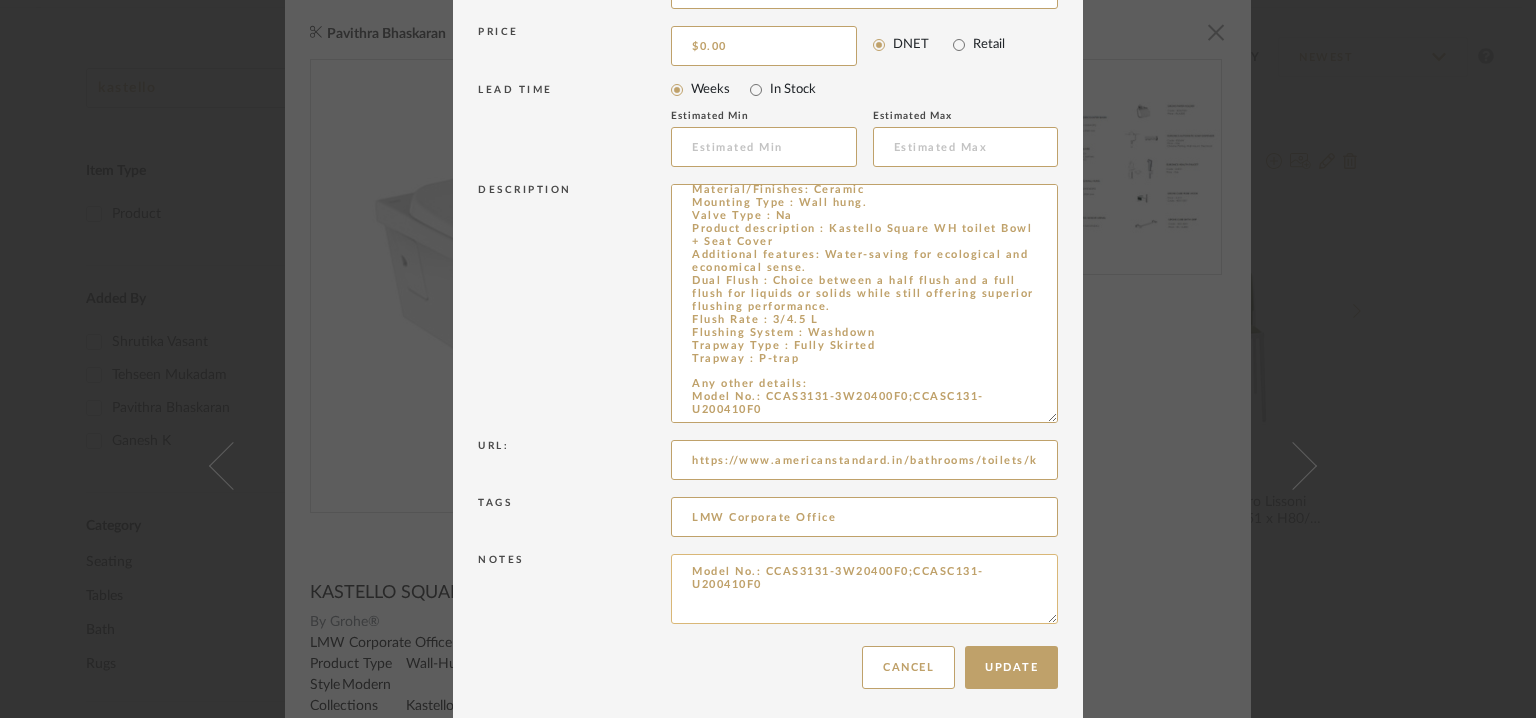 scroll, scrollTop: 362, scrollLeft: 0, axis: vertical 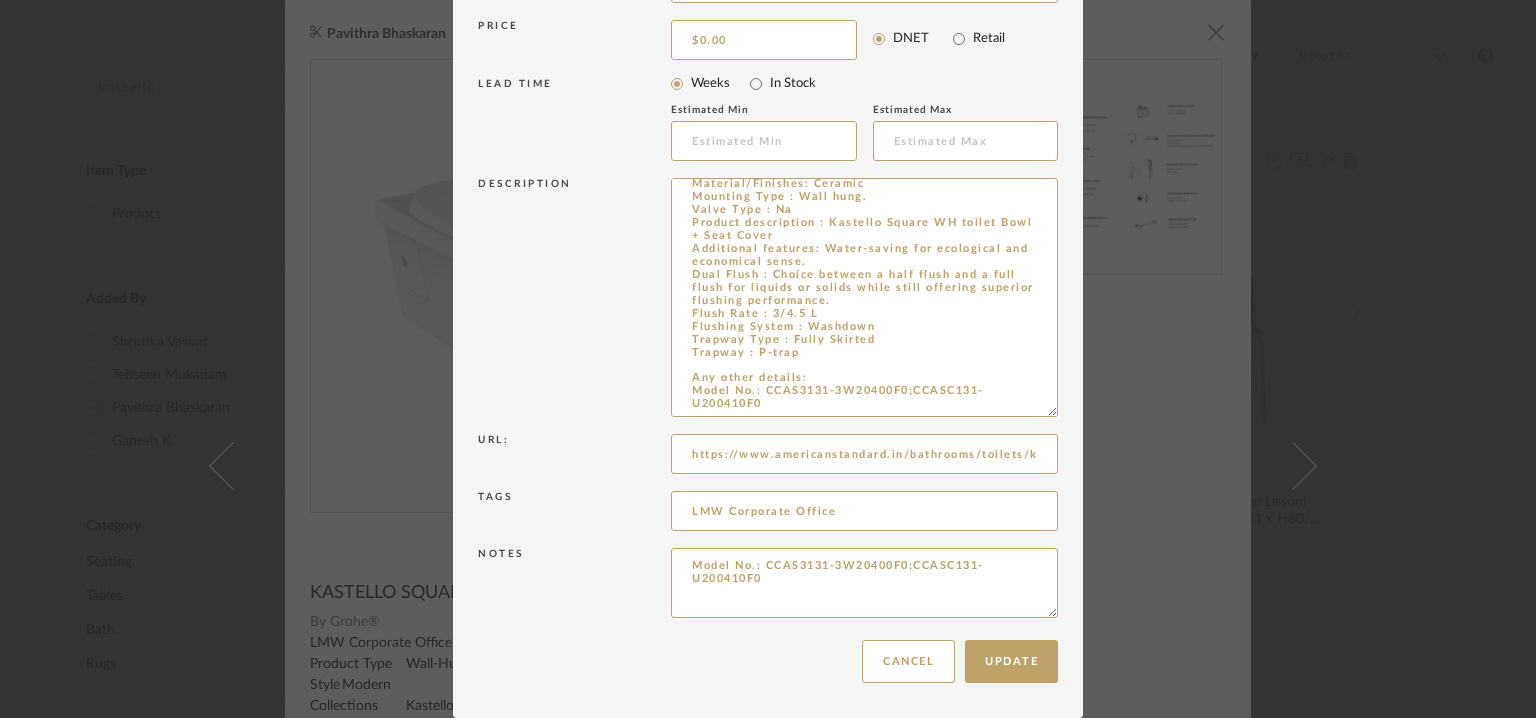drag, startPoint x: 789, startPoint y: 599, endPoint x: 638, endPoint y: 544, distance: 160.7047 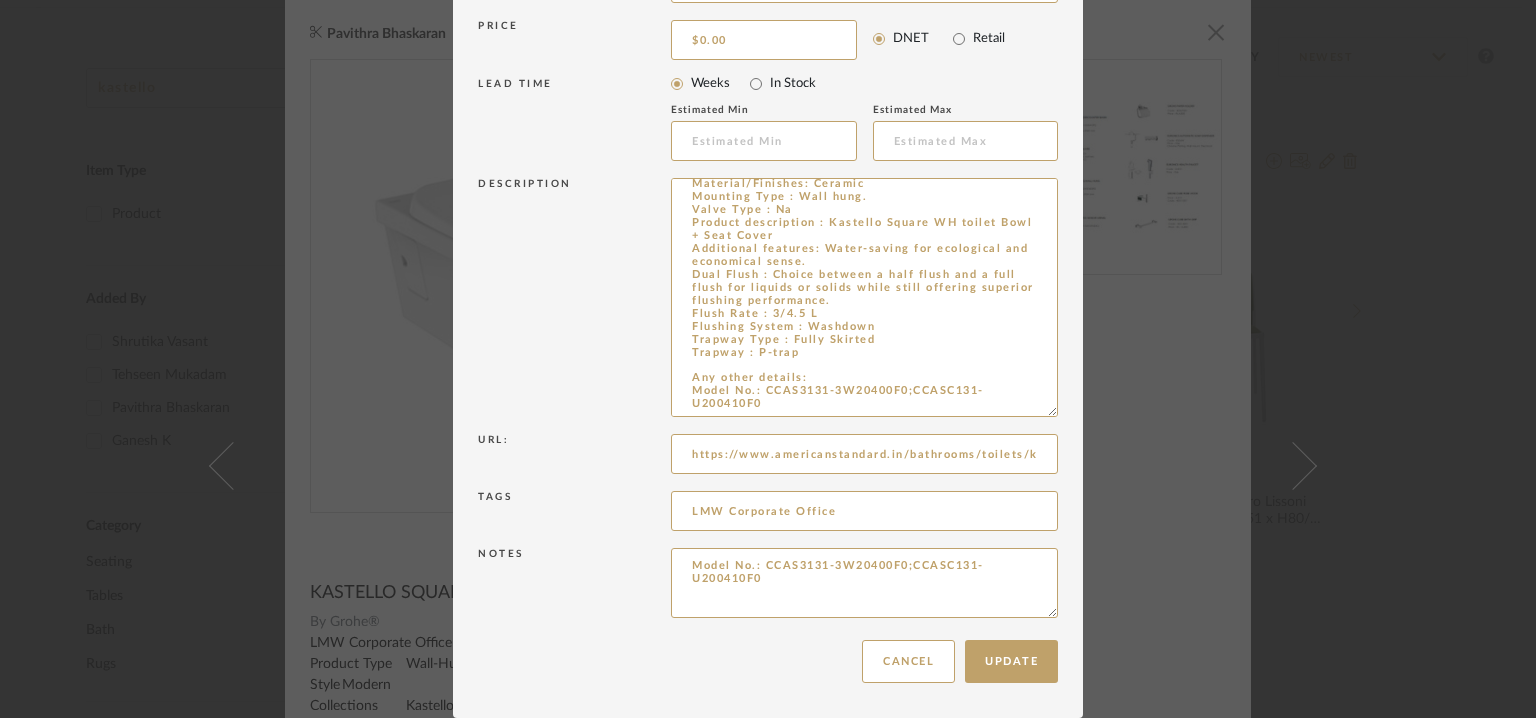 click on "Notes  Model No.: CCAS3131-3W20400F0;CCASC131-U200410F0" at bounding box center [768, 586] 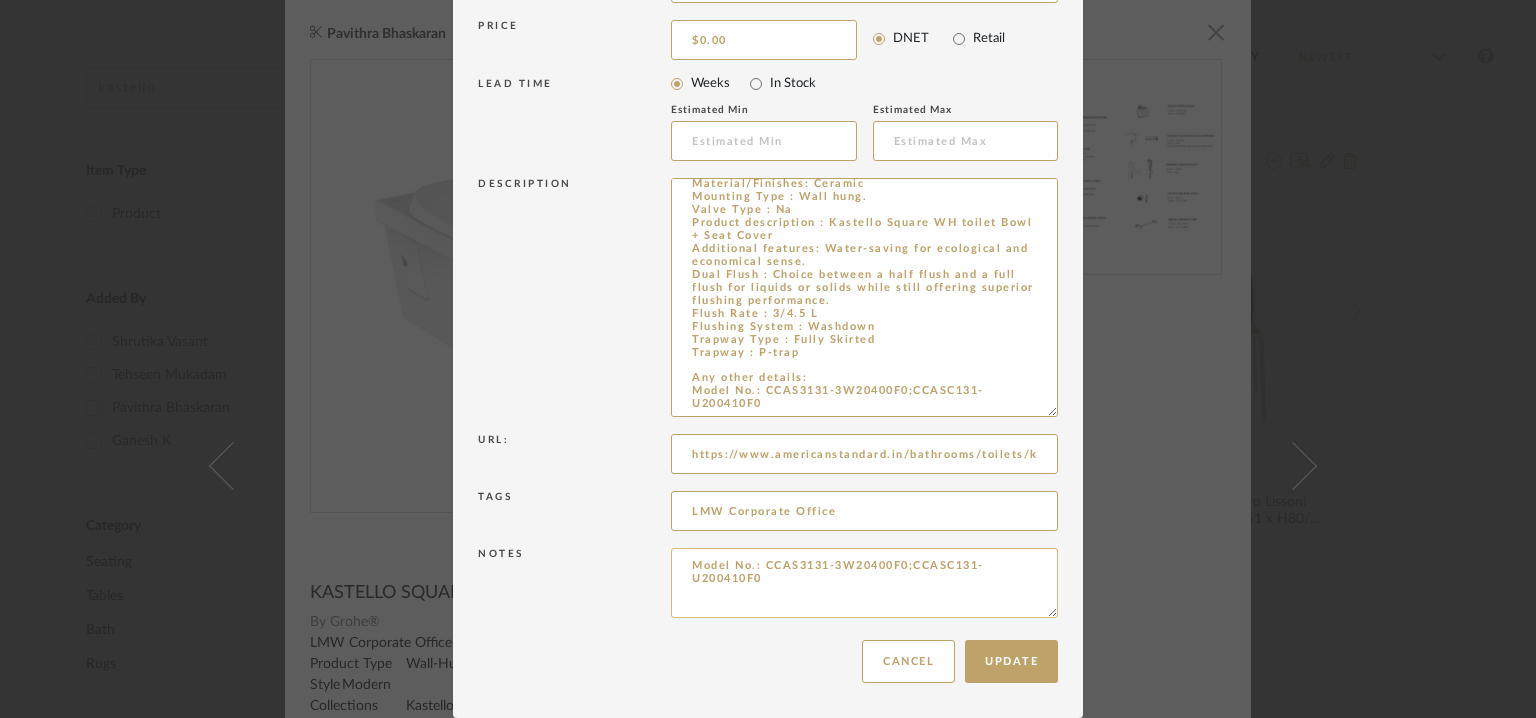 paste on "Price: Na
Lead time: No
Customizable: No
3D available : No
BIM available. No
Point of contact: [FIRST] [LAST]
Contact number: MOBILE :+91 [PHONE]
Email address: luxury@[EXAMPLE.COM]
Address: BATHCAFF
64, Jawaharlal Nehru Salai, Sri Sakthi Nagar, Arumbakkam, Chennai, Tamil Nadu 60010
Additional contact information: Na" 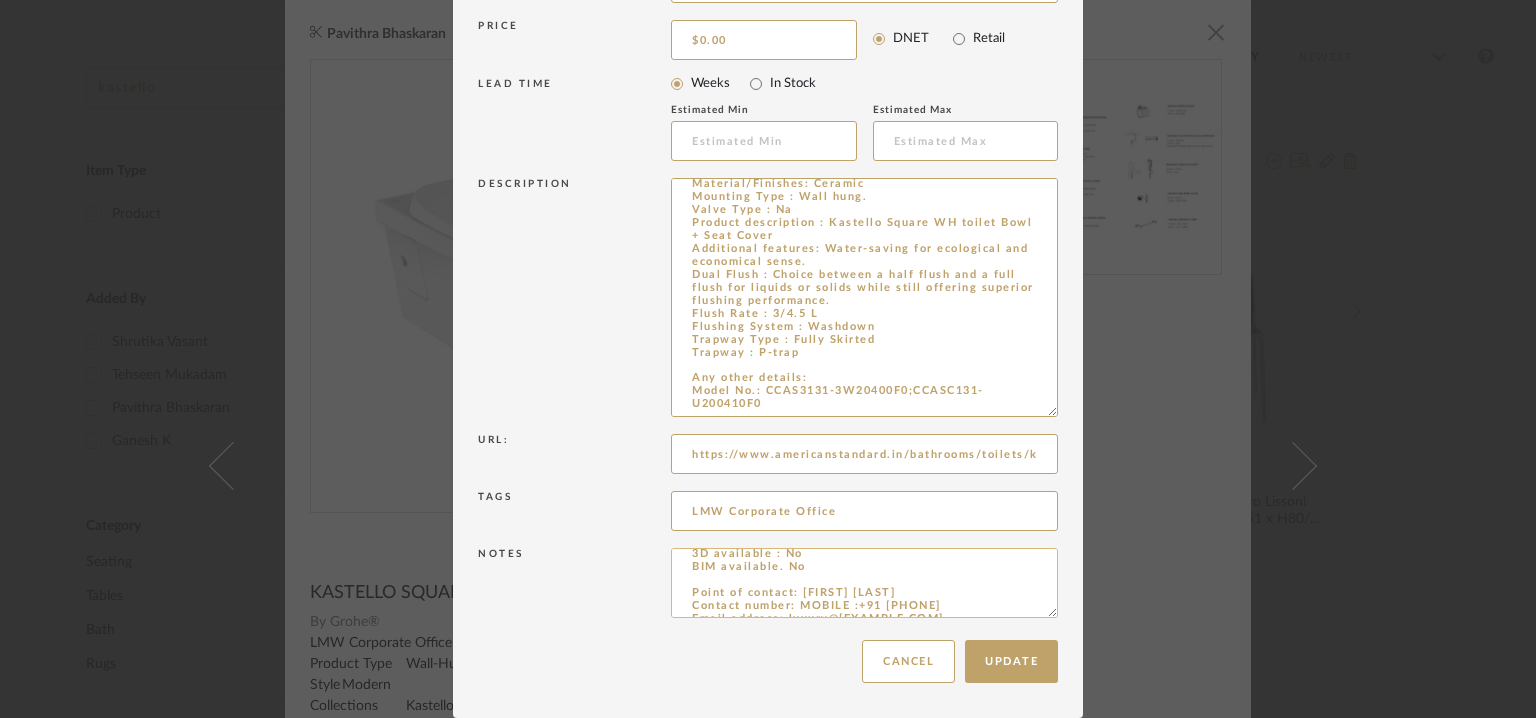 scroll, scrollTop: 0, scrollLeft: 0, axis: both 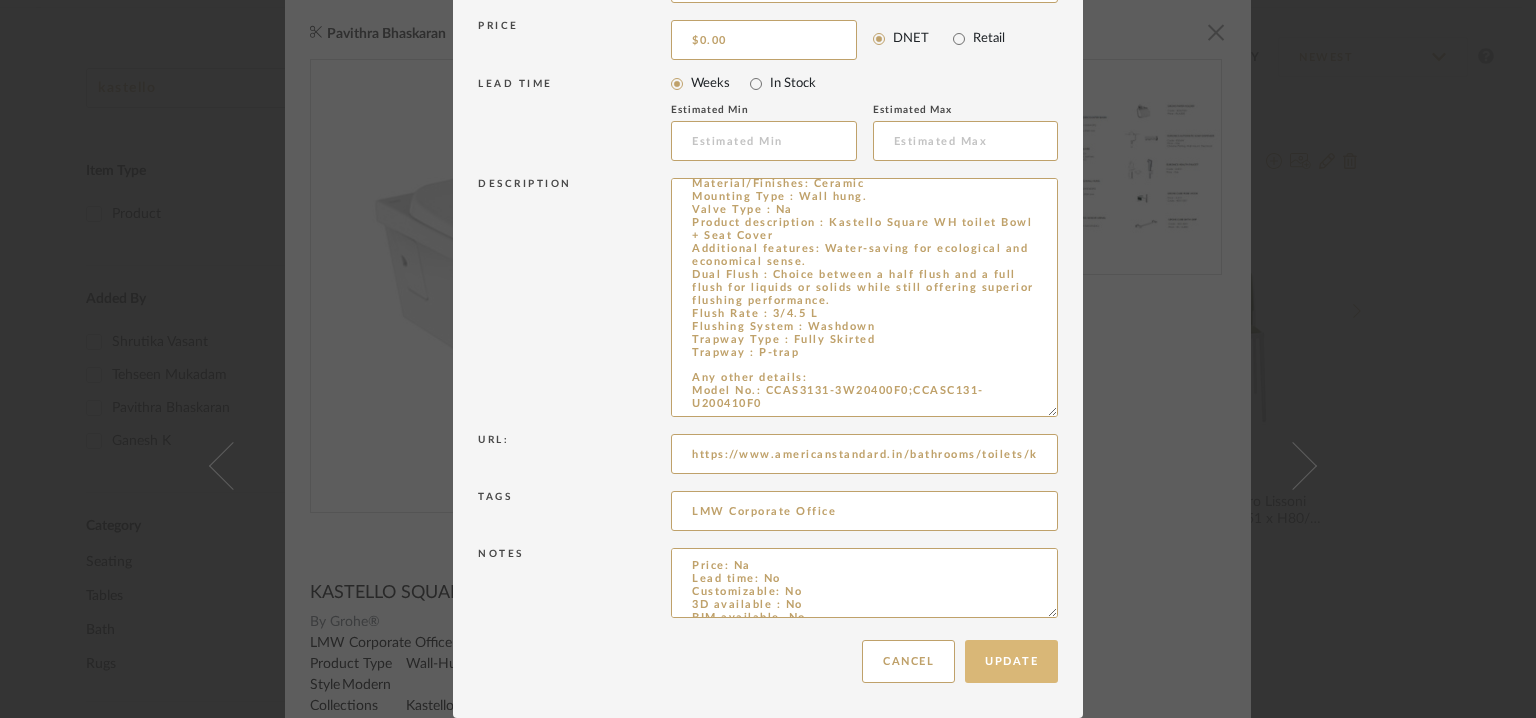 type on "Price: Na
Lead time: No
Customizable: No
3D available : No
BIM available. No
Point of contact: [FIRST] [LAST]
Contact number: MOBILE :+91 [PHONE]
Email address: luxury@[EXAMPLE.COM]
Address: BATHCAFF
64, Jawaharlal Nehru Salai, Sri Sakthi Nagar, Arumbakkam, Chennai, Tamil Nadu 60010
Additional contact information: Na" 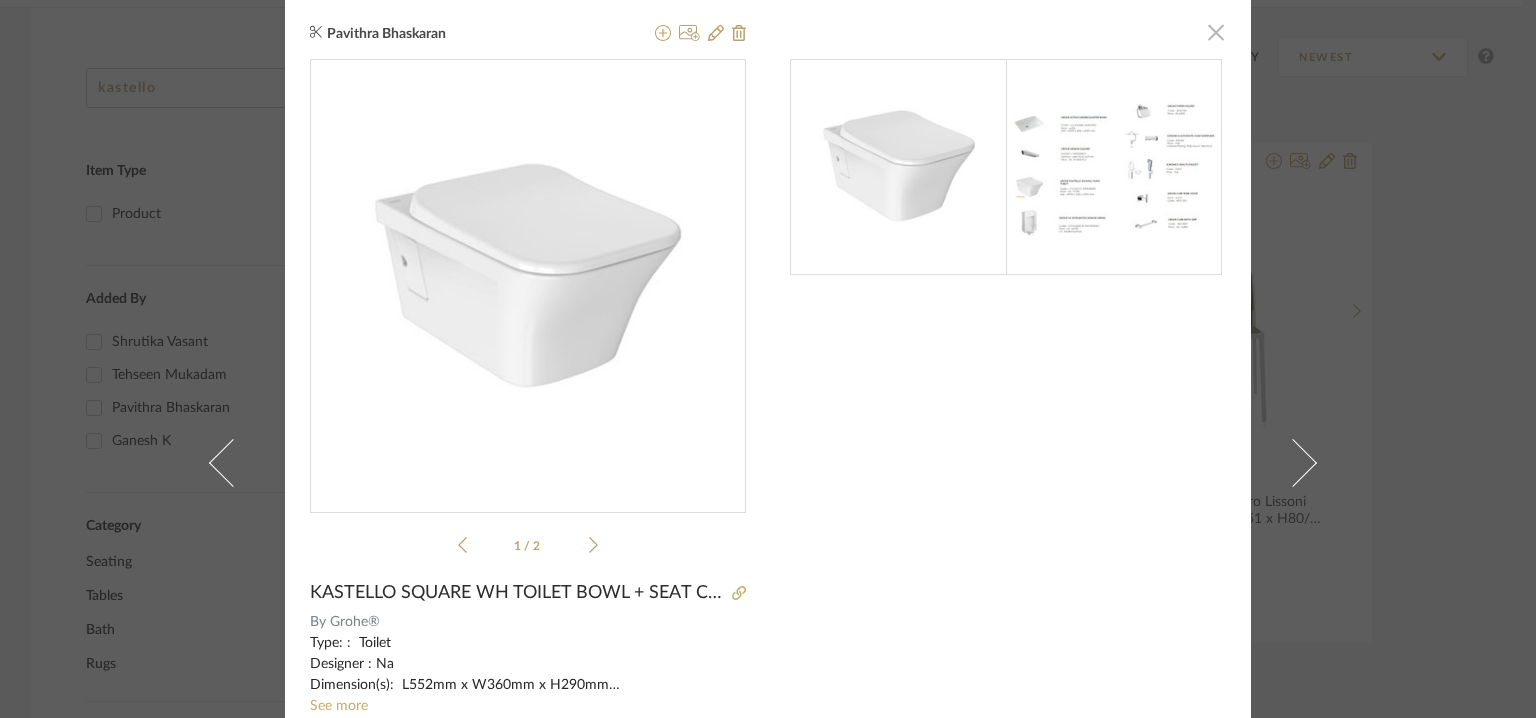 click 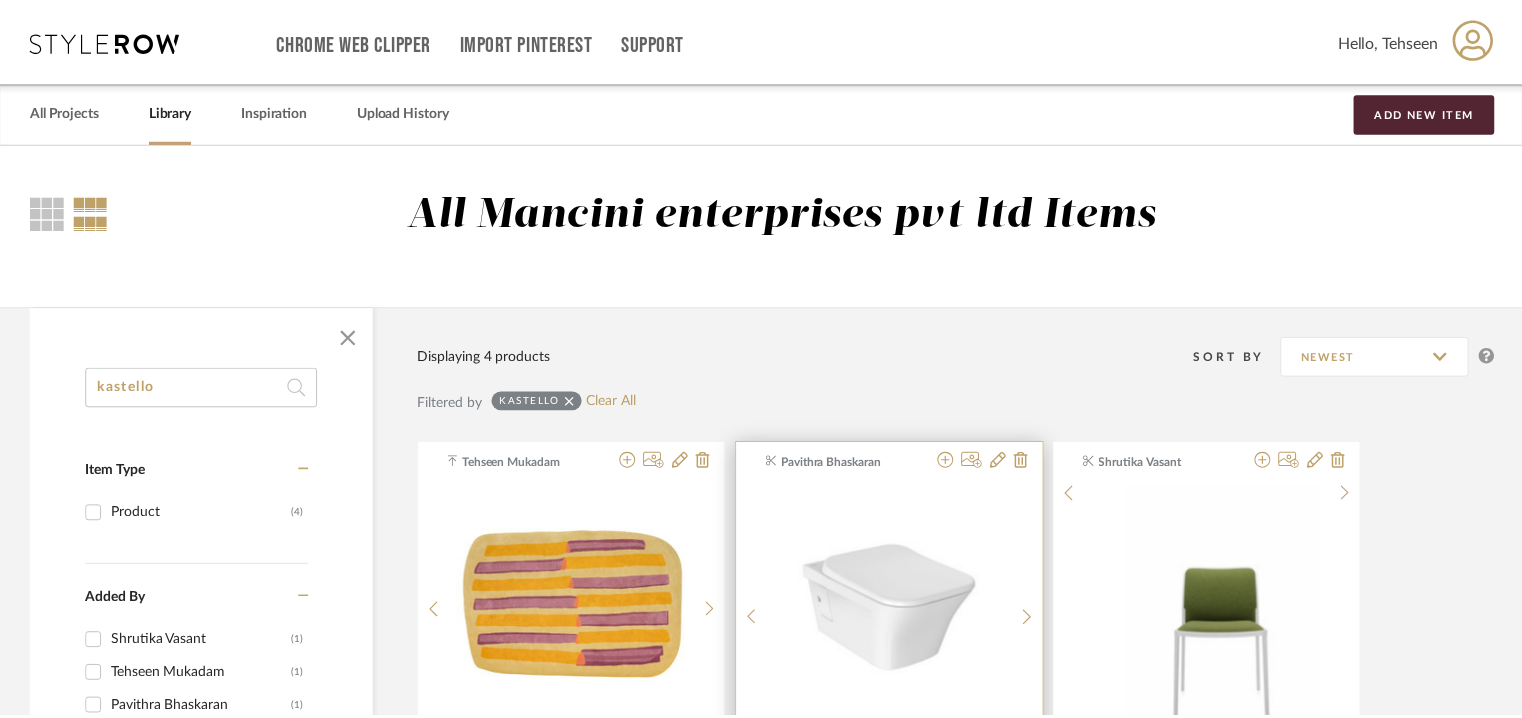 scroll, scrollTop: 300, scrollLeft: 0, axis: vertical 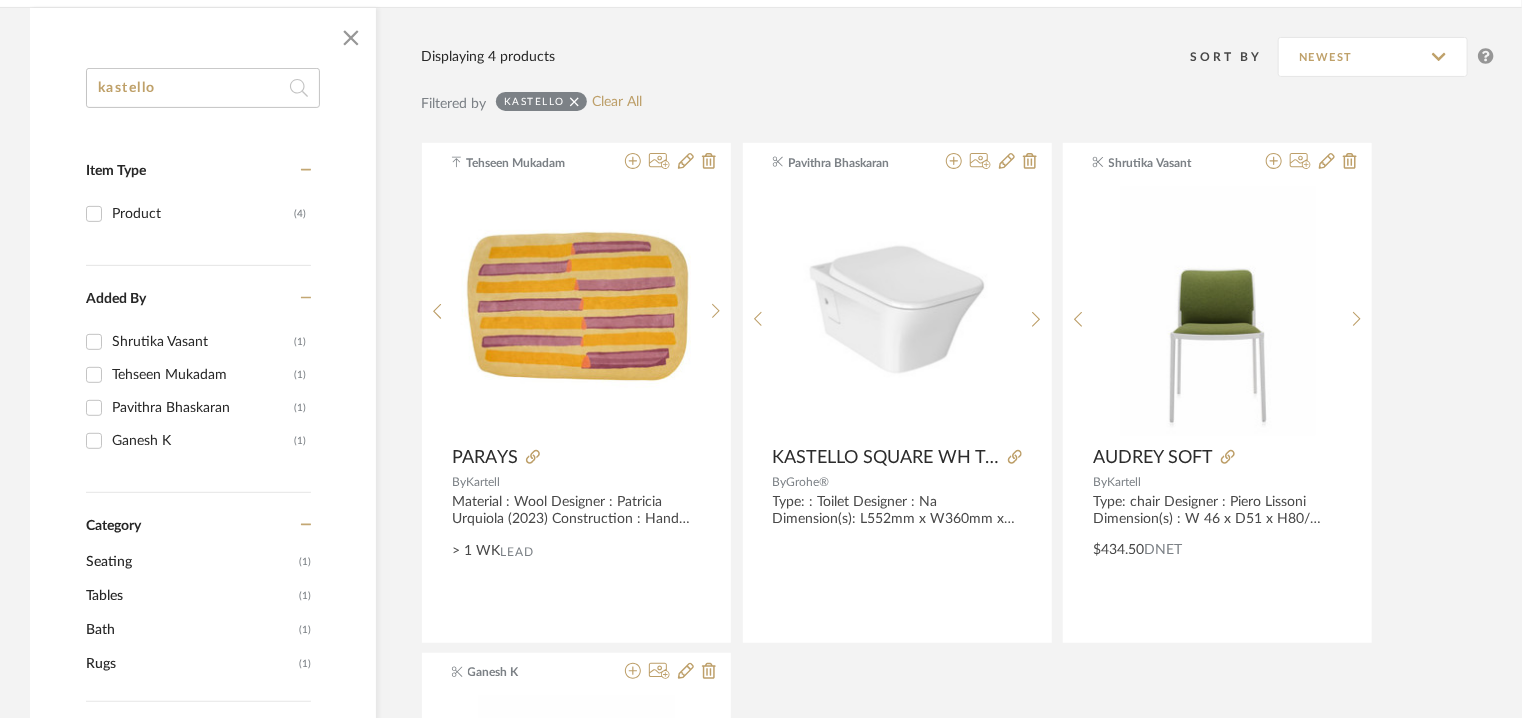 click on "kastello Item Type Product (4) Added By [FIRST] [LAST] (1) [FIRST] [LAST] (1) [FIRST] [LAST] (1) [FIRST] [LAST] (1) Category Seating (1) Tables (1) Bath (1) Rugs (1) Brand Grohe® (1) Kartell (3) Price 0 7,500 + 0 7500 Upload Method Clipped (3) Uploaded (1) Lead Time Weeks In Stock Displaying 4 products Sort By Newest Filtered by kastello Clear All [FIRST] [LAST] PARAYS By Kartell > 1 WK Lead [FIRST] [LAST] KASTELLO SQUARE WH TOILET BOWL + SEAT COVER By Grohe® [FIRST] [LAST] AUDREY SOFT By Kartell $434.50 DNET [FIRST] [LAST] COMPONIBILI CLASSIC BY ANNA CASTELLI FERRIERI By Kartell Type: side table
Designer:Anna Castelli Ferrieri
Dimension(s):Ø32 H40 cm
Material/Finishes:Batch-dyed or painted ABS/ glossy, matt silver finish
Product description:The modular elements were designed to meet different needs and to fit perfectly into every room in the home.
Additional features:
Any other details: $101.00 DNET 3–4 WK Lead" 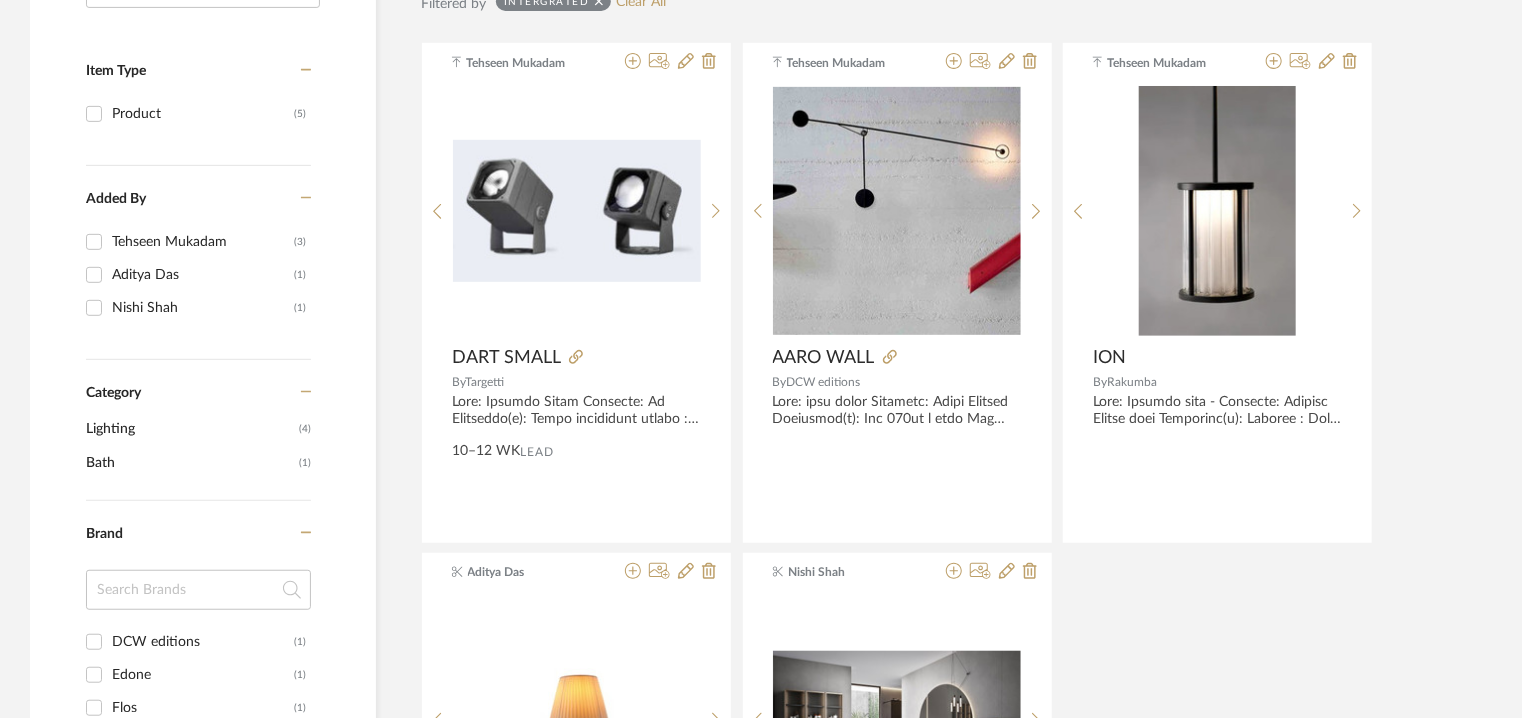 type on "intergrated" 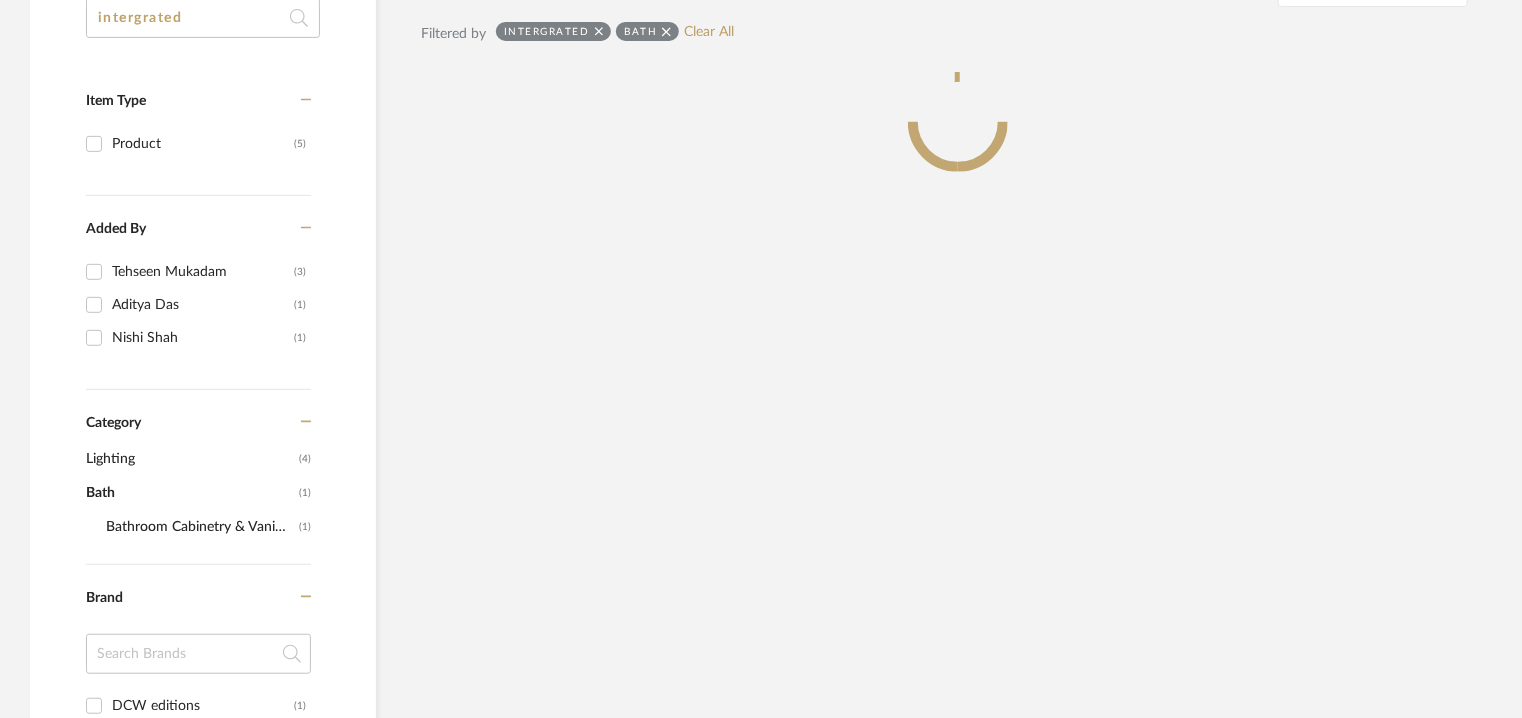 scroll, scrollTop: 430, scrollLeft: 0, axis: vertical 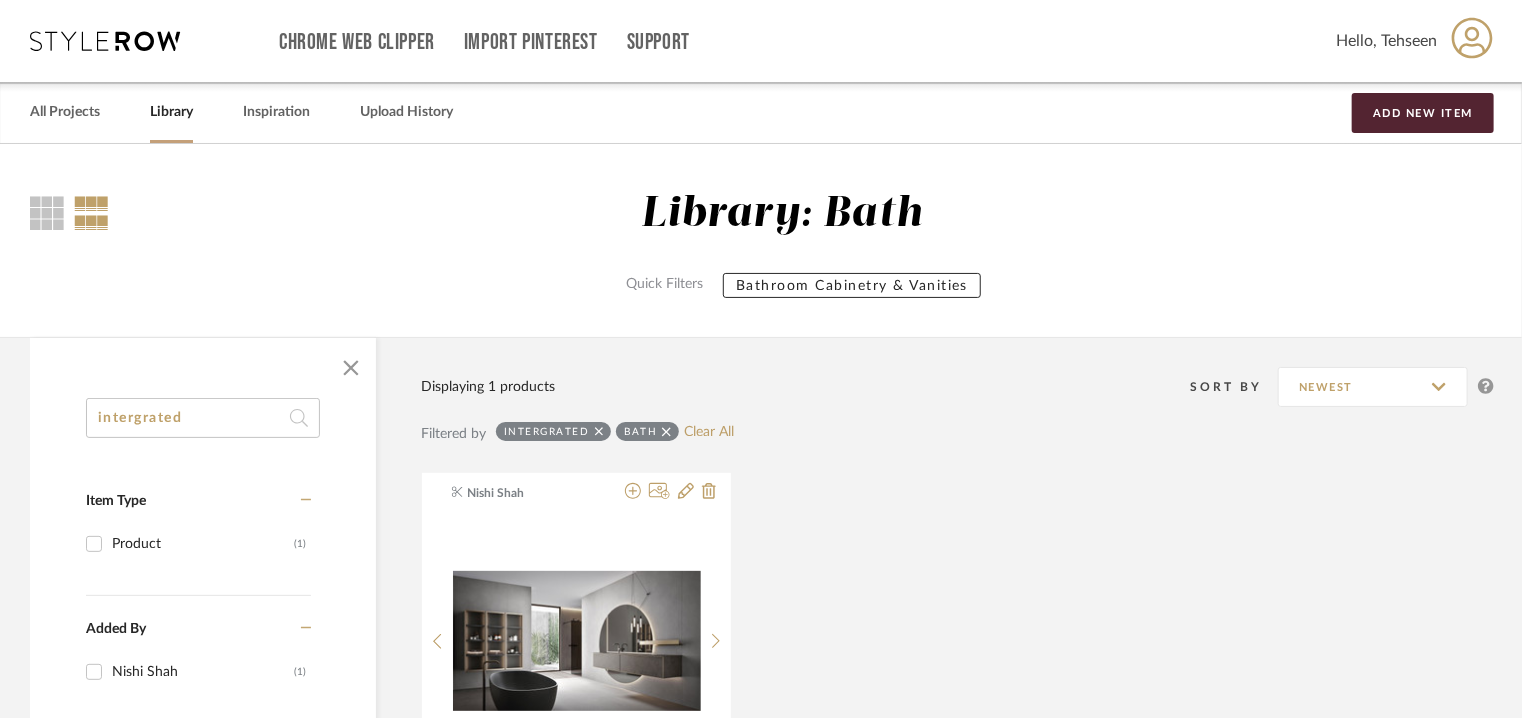 drag, startPoint x: 74, startPoint y: 421, endPoint x: 0, endPoint y: 433, distance: 74.96666 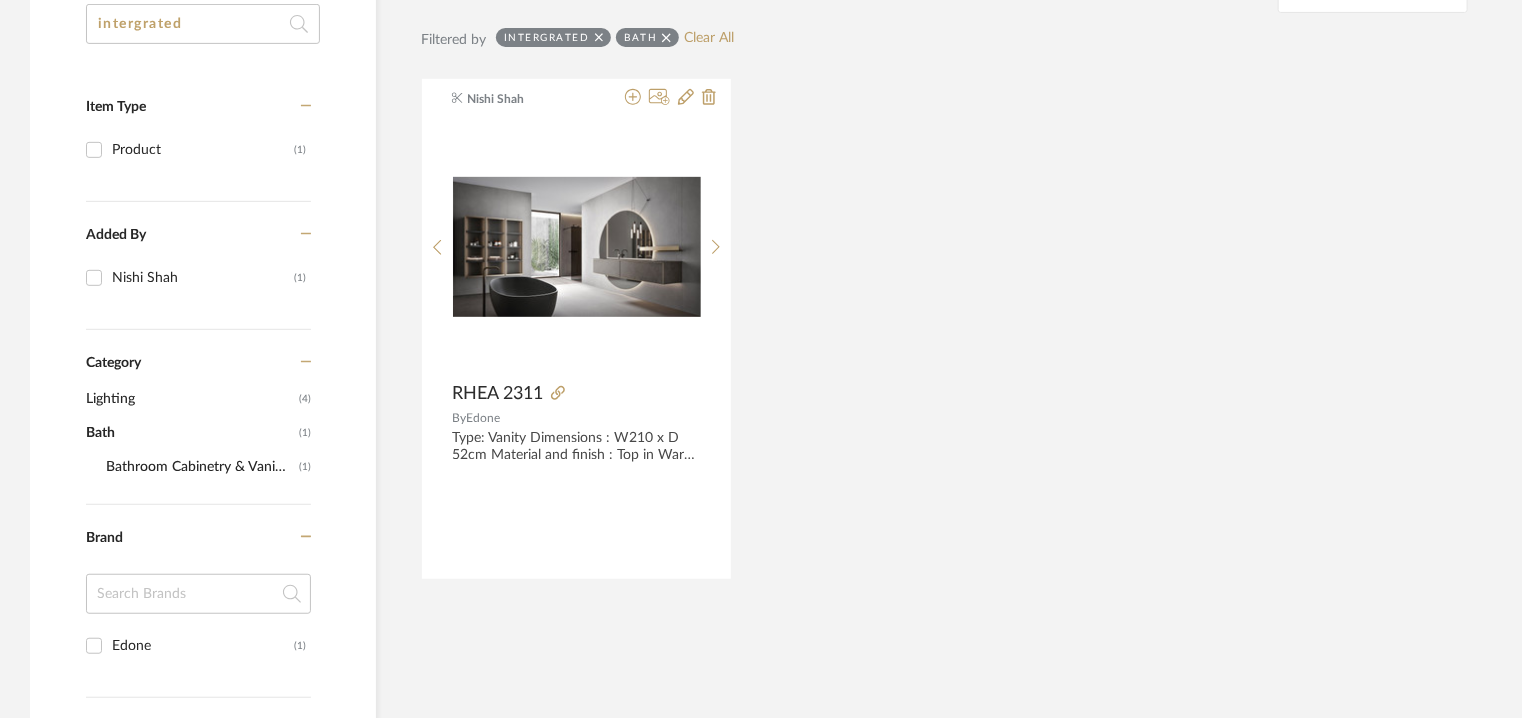 scroll, scrollTop: 400, scrollLeft: 0, axis: vertical 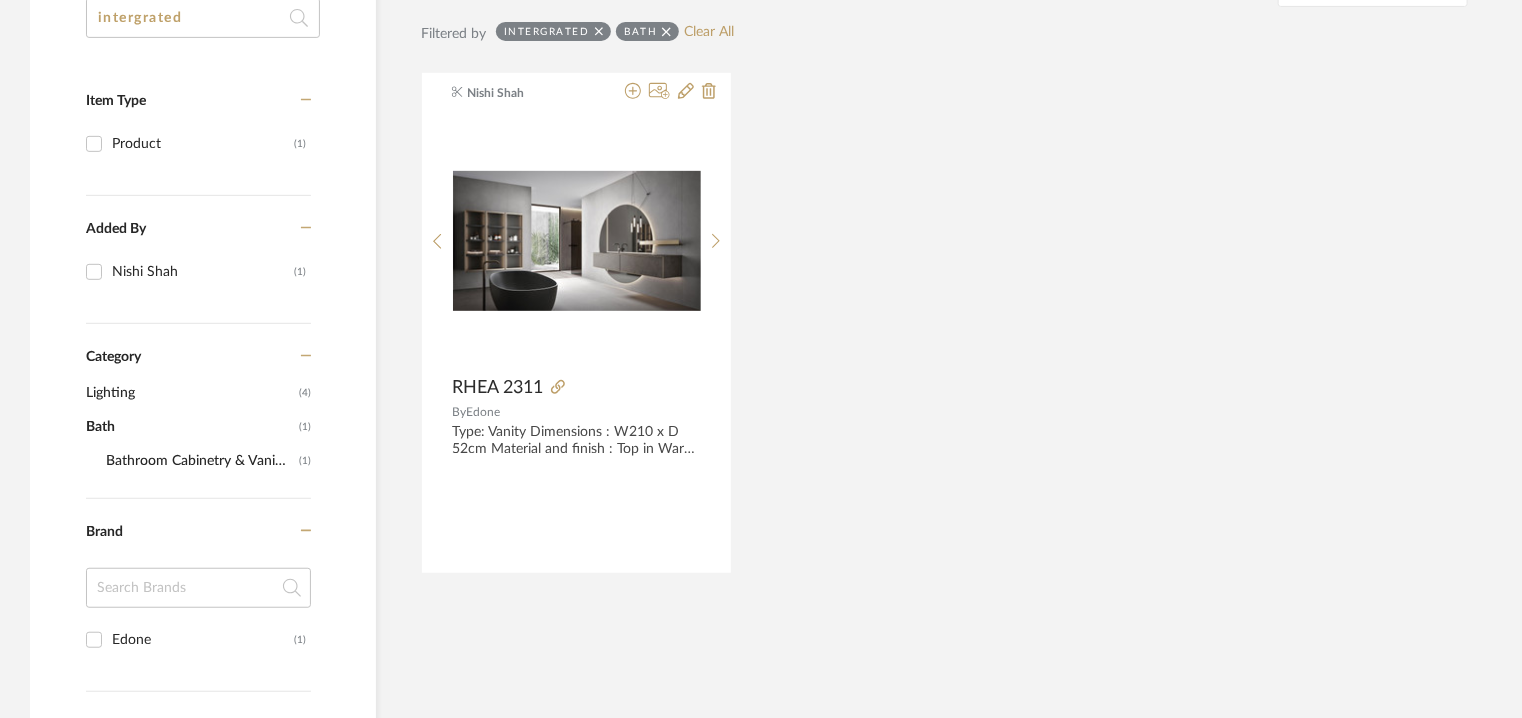 click 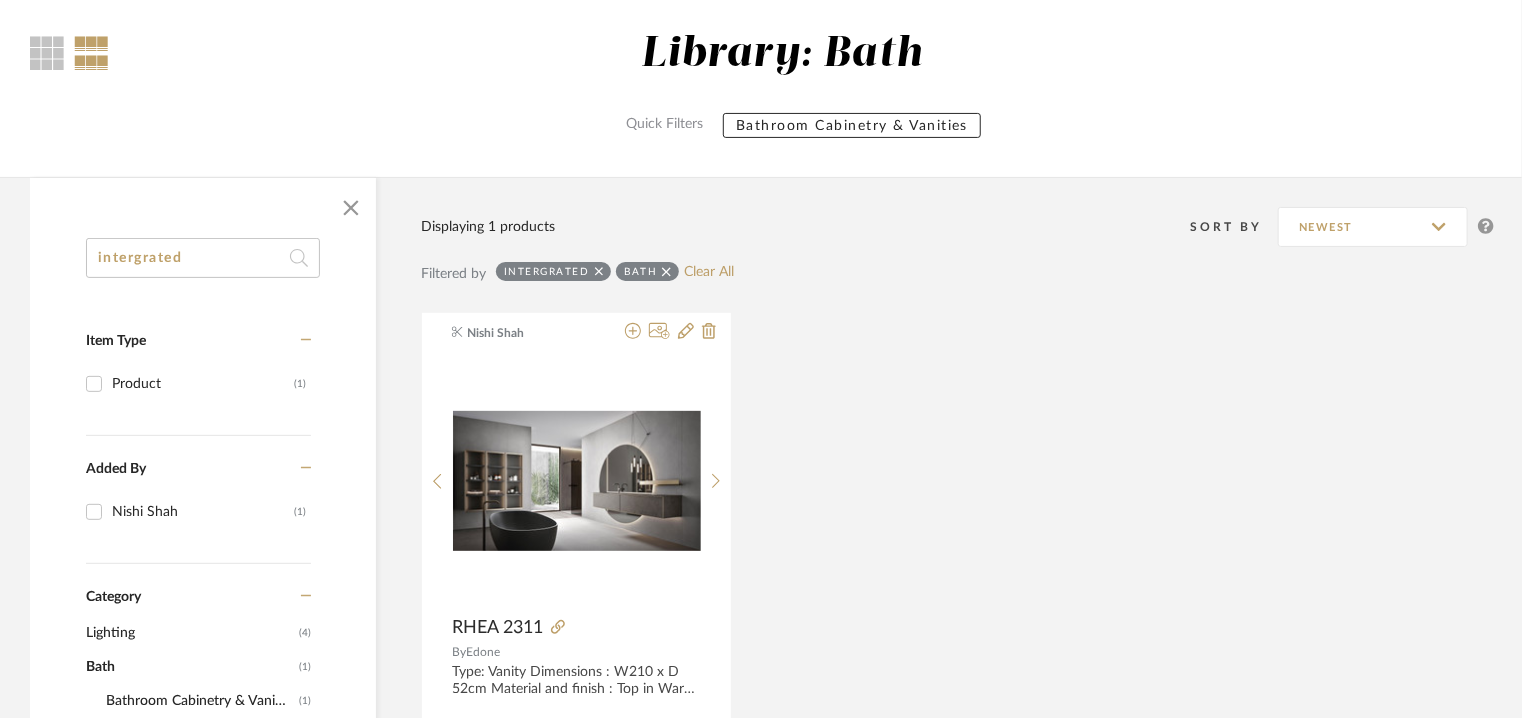 scroll, scrollTop: 0, scrollLeft: 0, axis: both 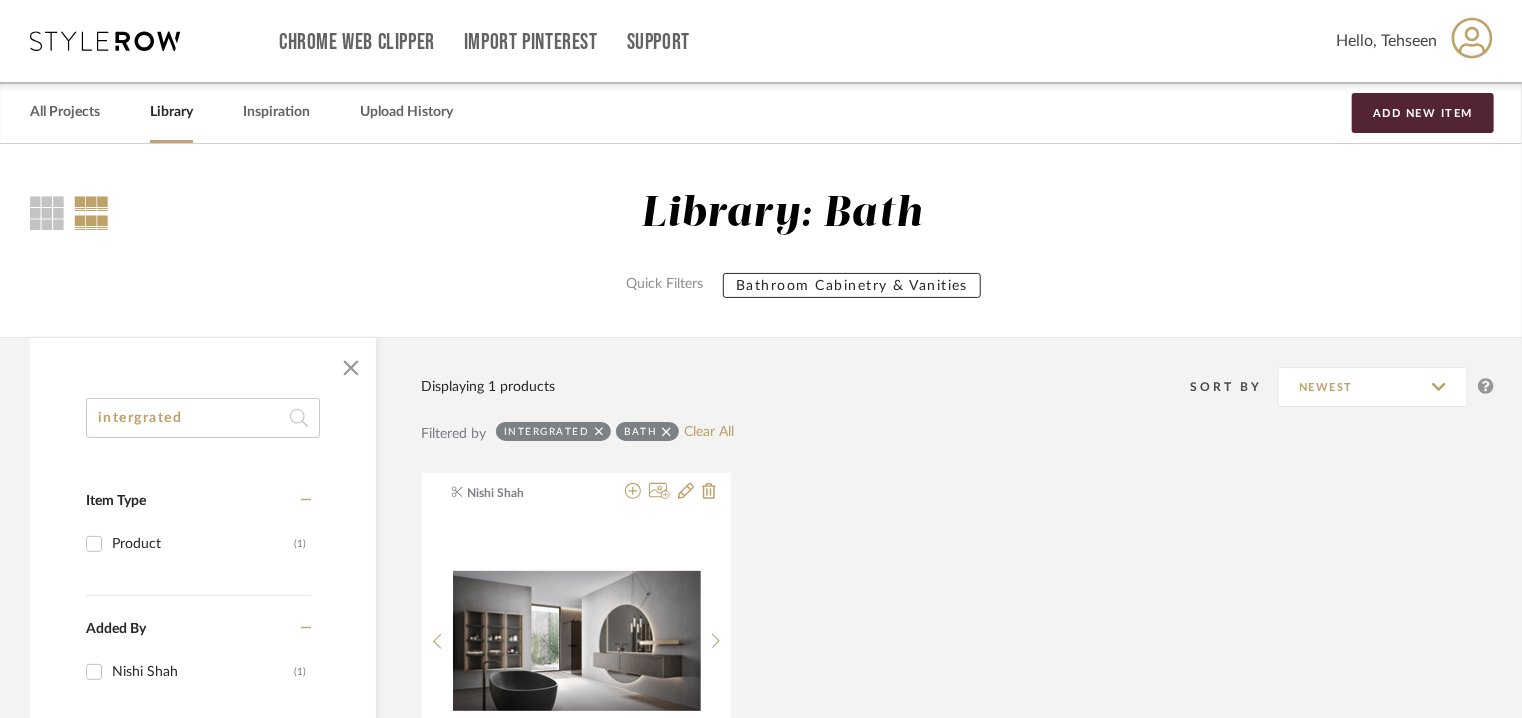 type on "grohe" 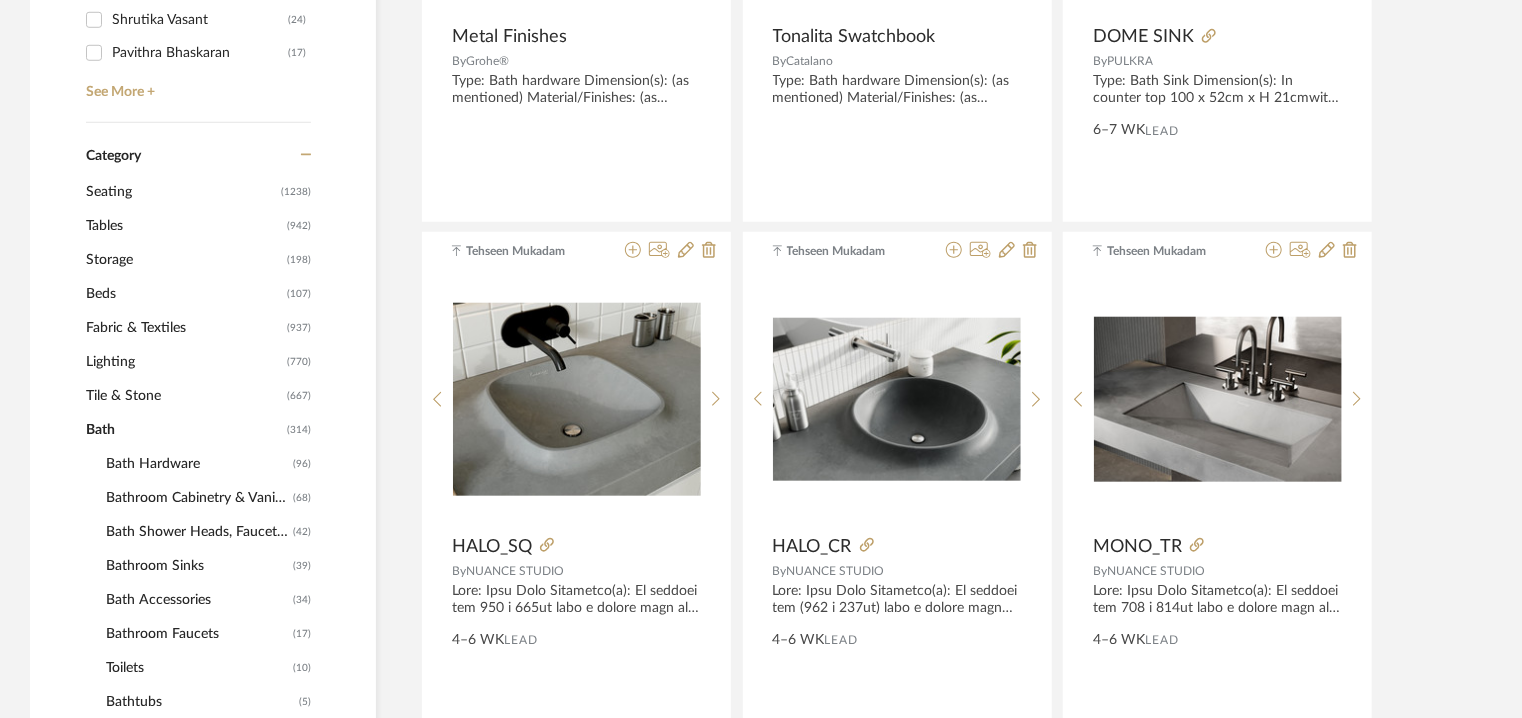 scroll, scrollTop: 800, scrollLeft: 0, axis: vertical 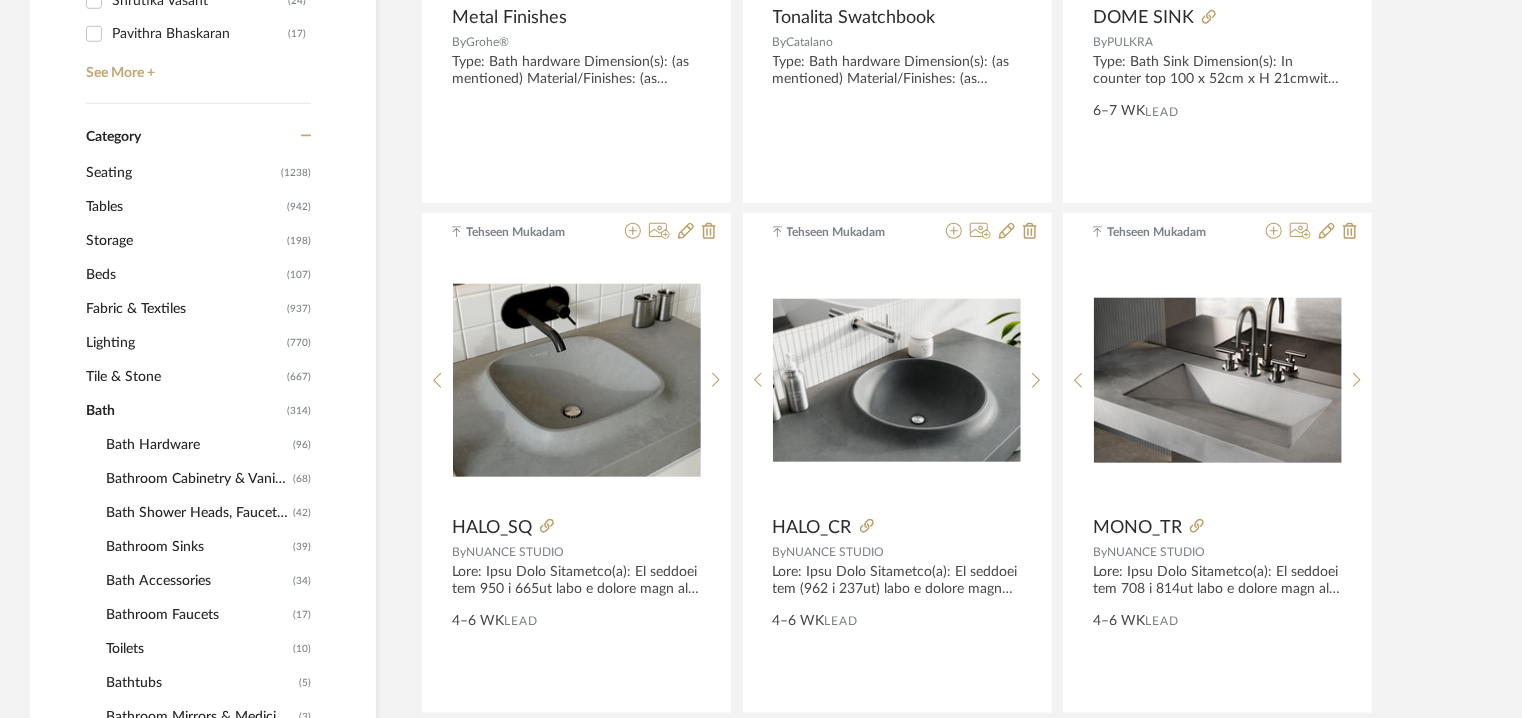 type 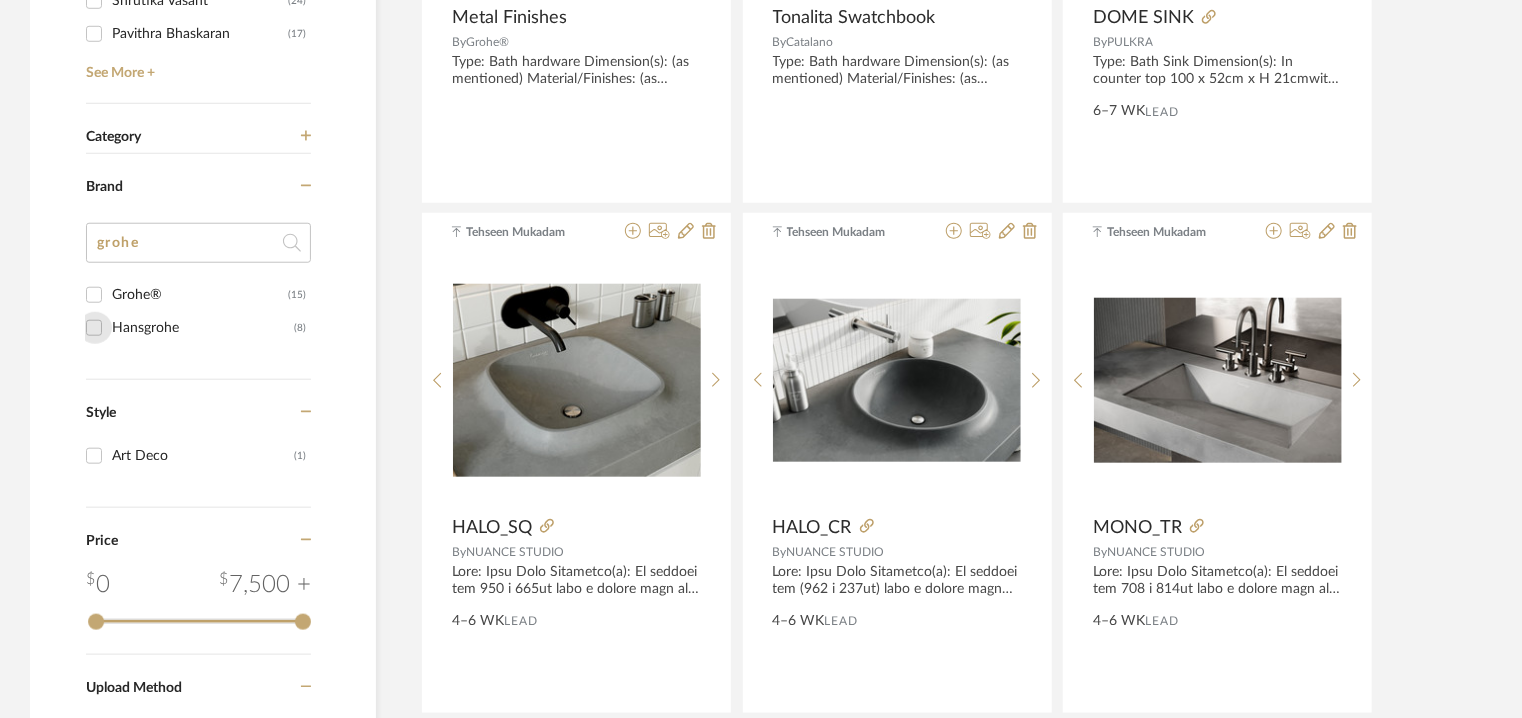click on "Hansgrohe  (8)" at bounding box center (94, 328) 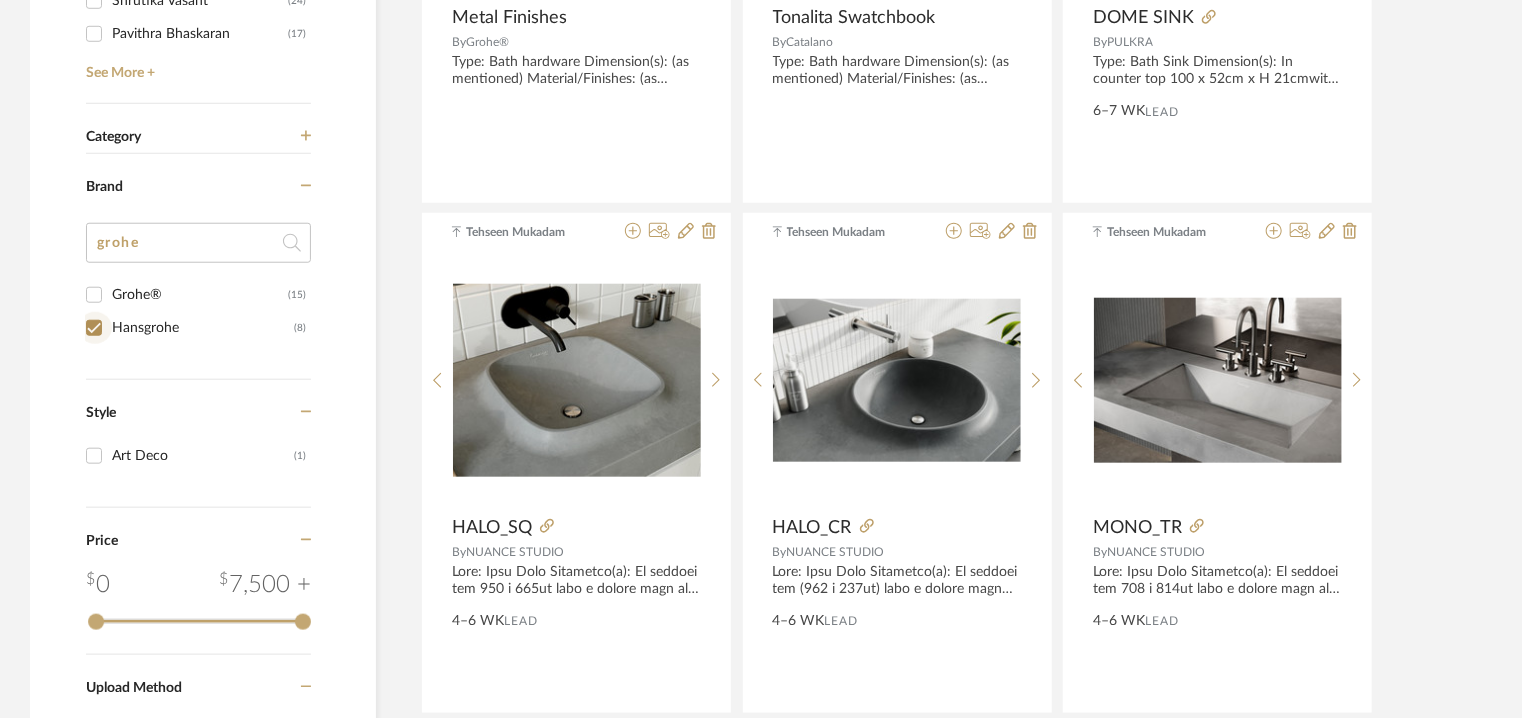 checkbox on "true" 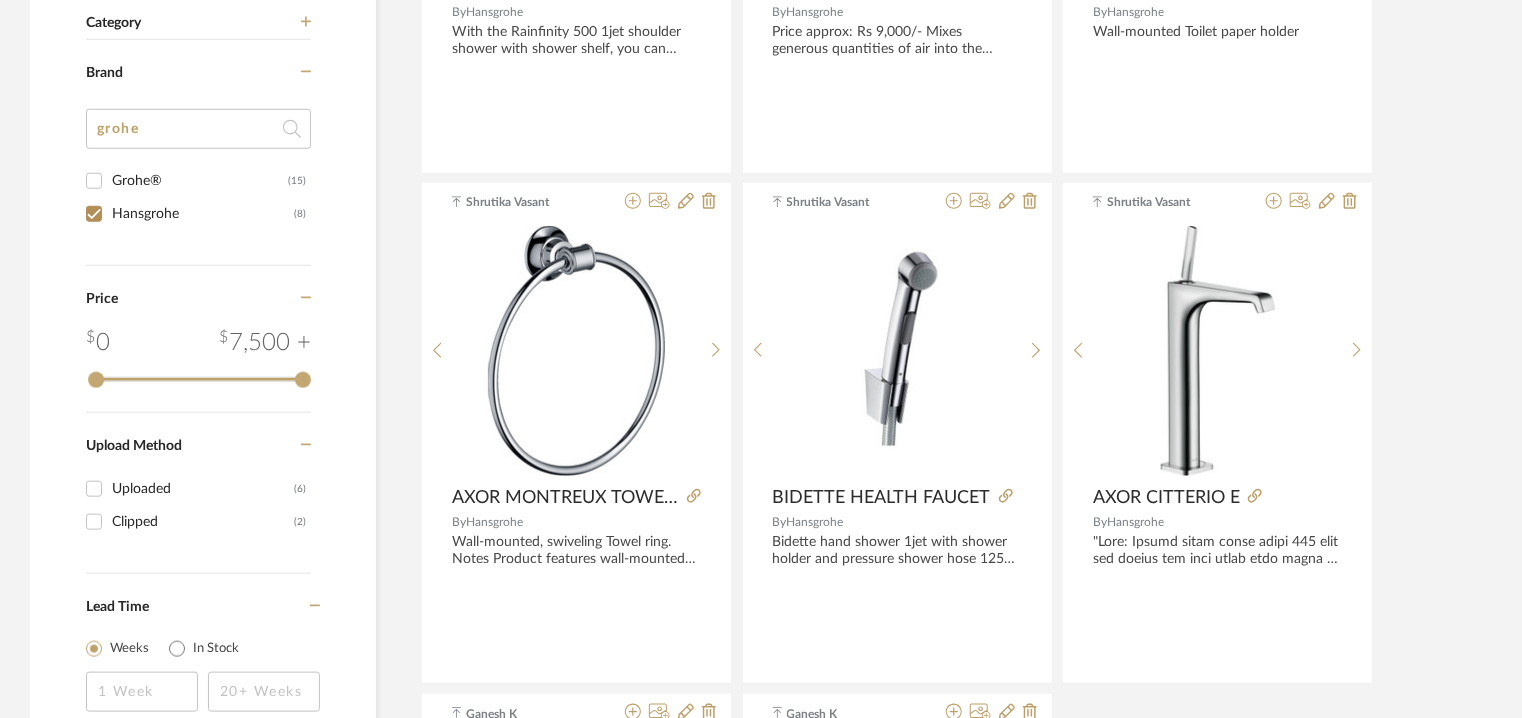 click on "Price" 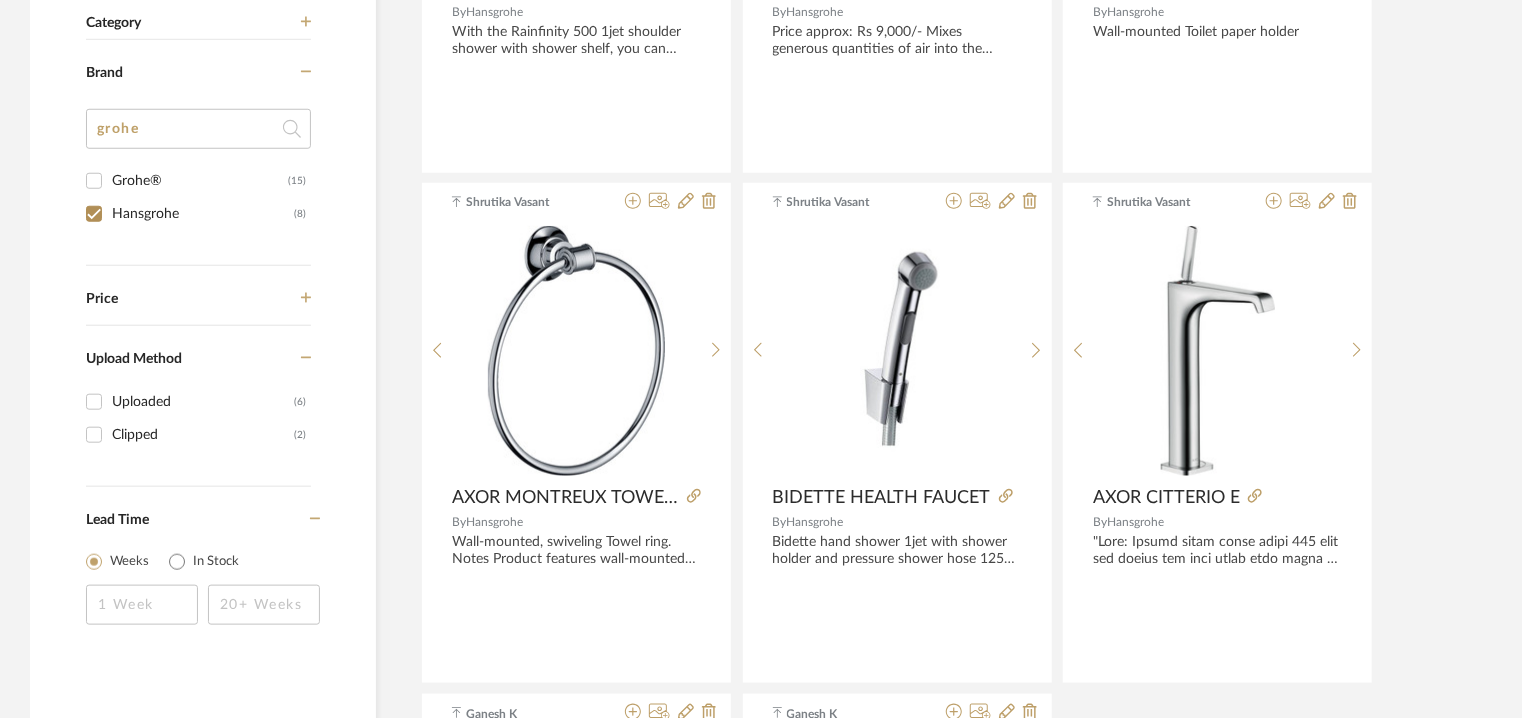 click on "Grohe®  (15)" at bounding box center [94, 181] 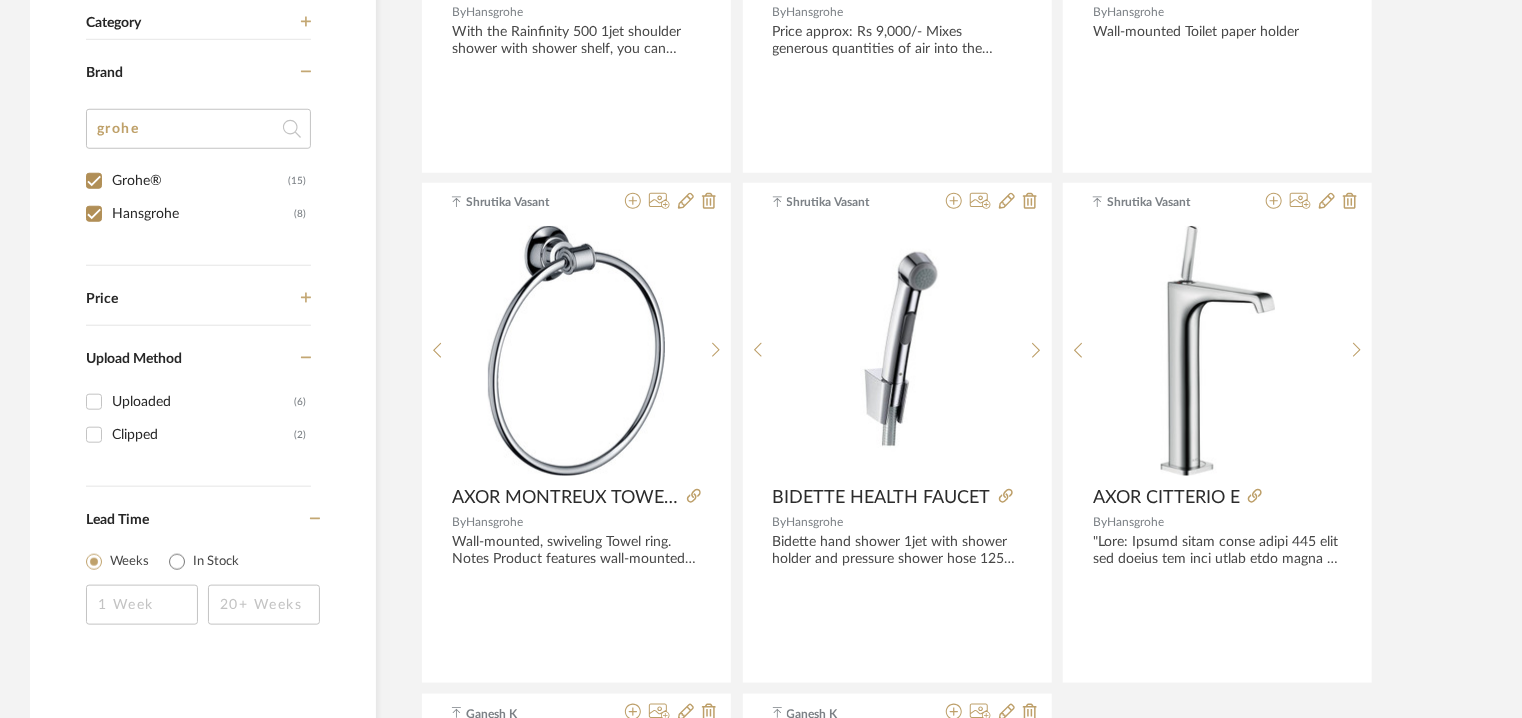 checkbox on "true" 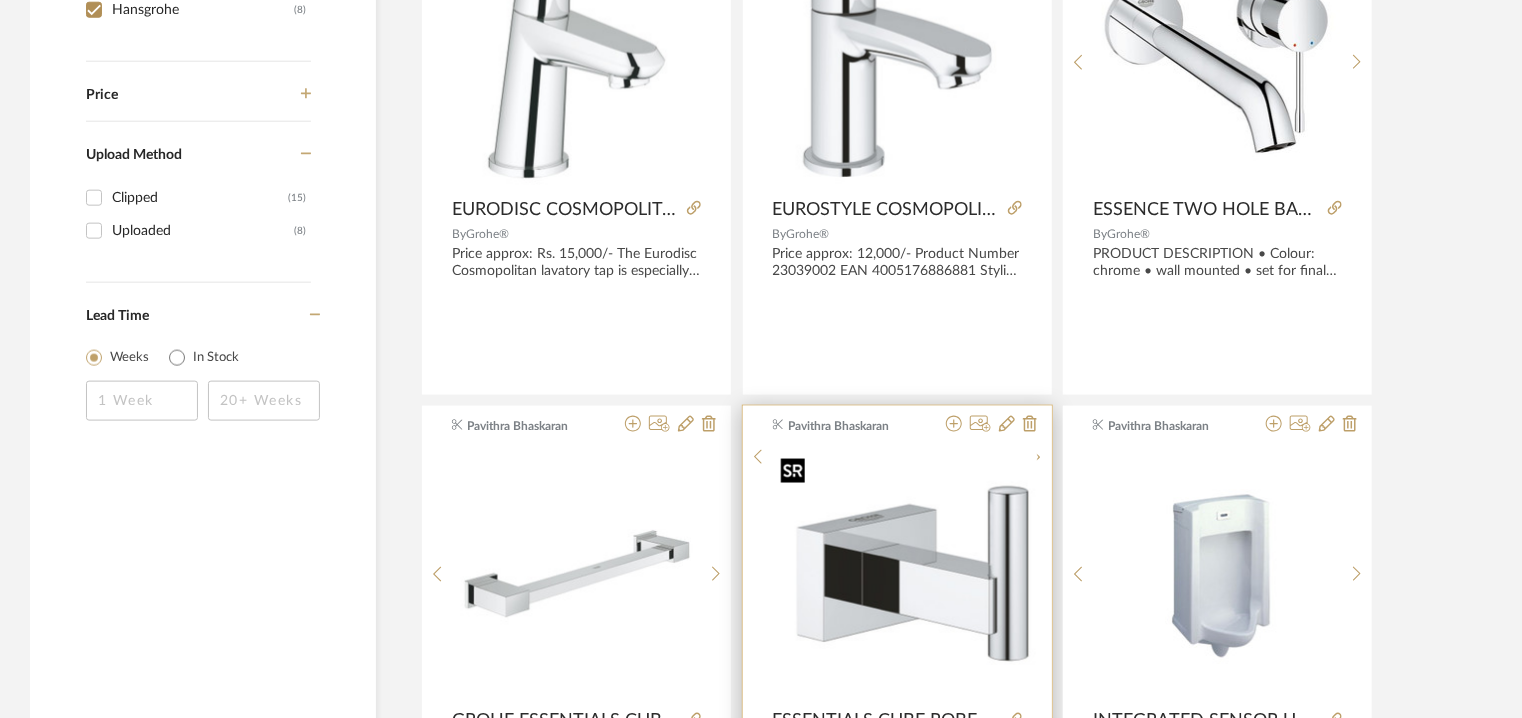scroll, scrollTop: 1284, scrollLeft: 0, axis: vertical 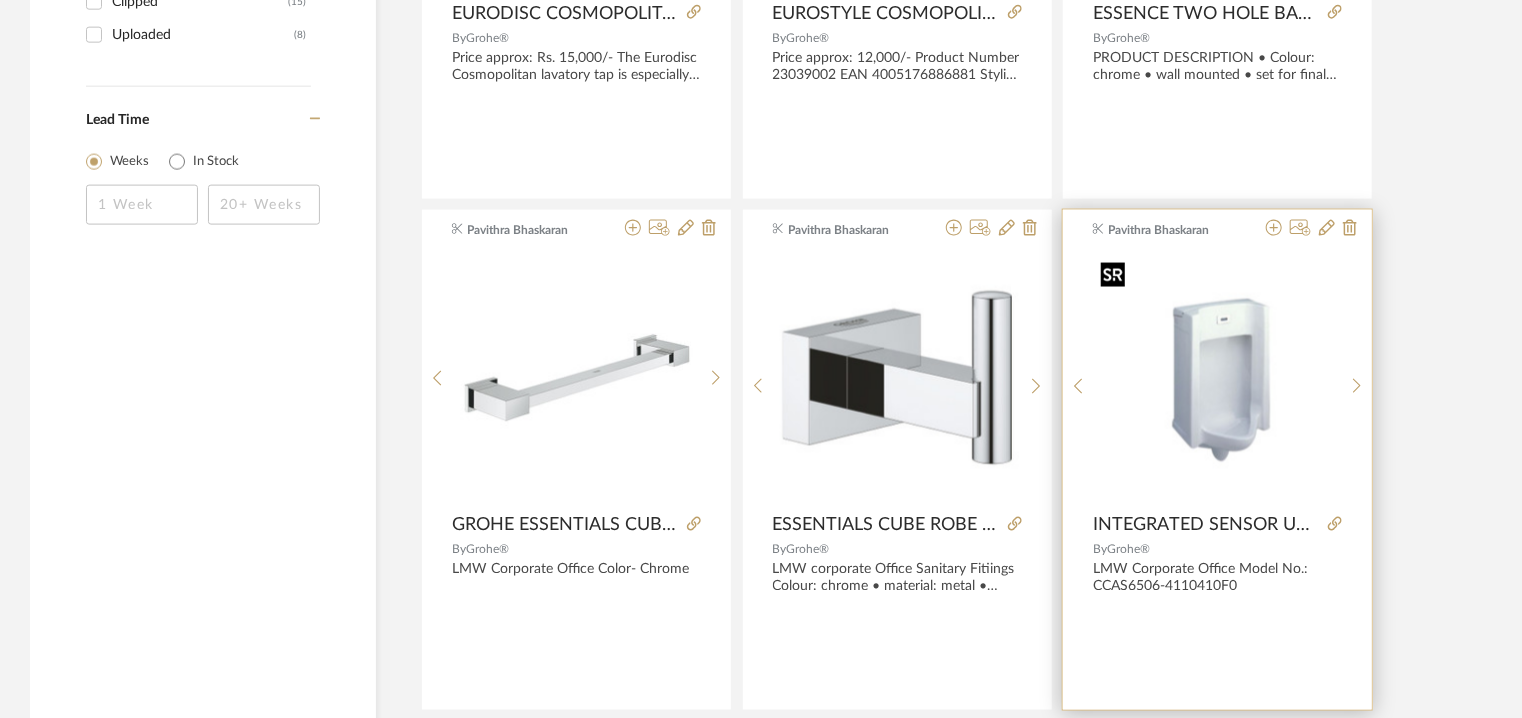 click at bounding box center [1218, 378] 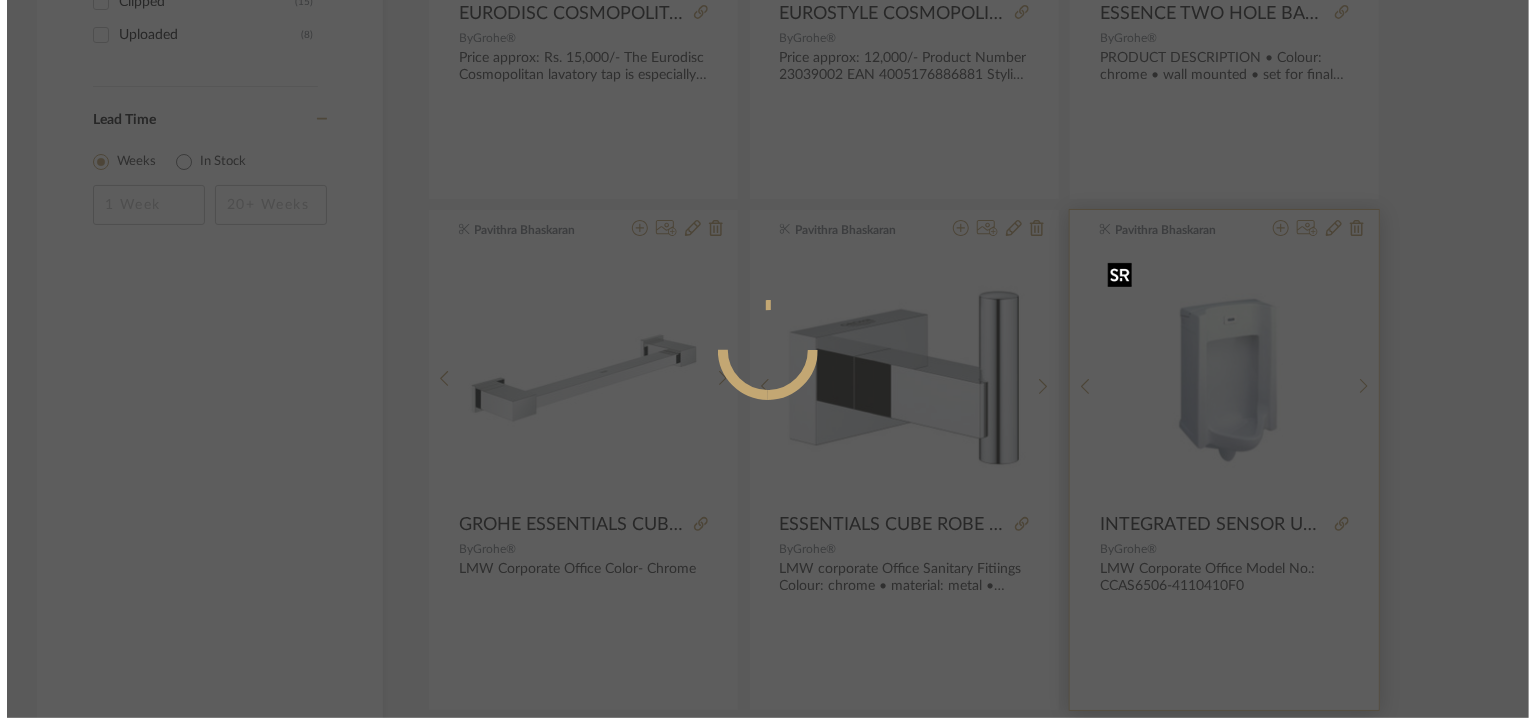 scroll, scrollTop: 0, scrollLeft: 0, axis: both 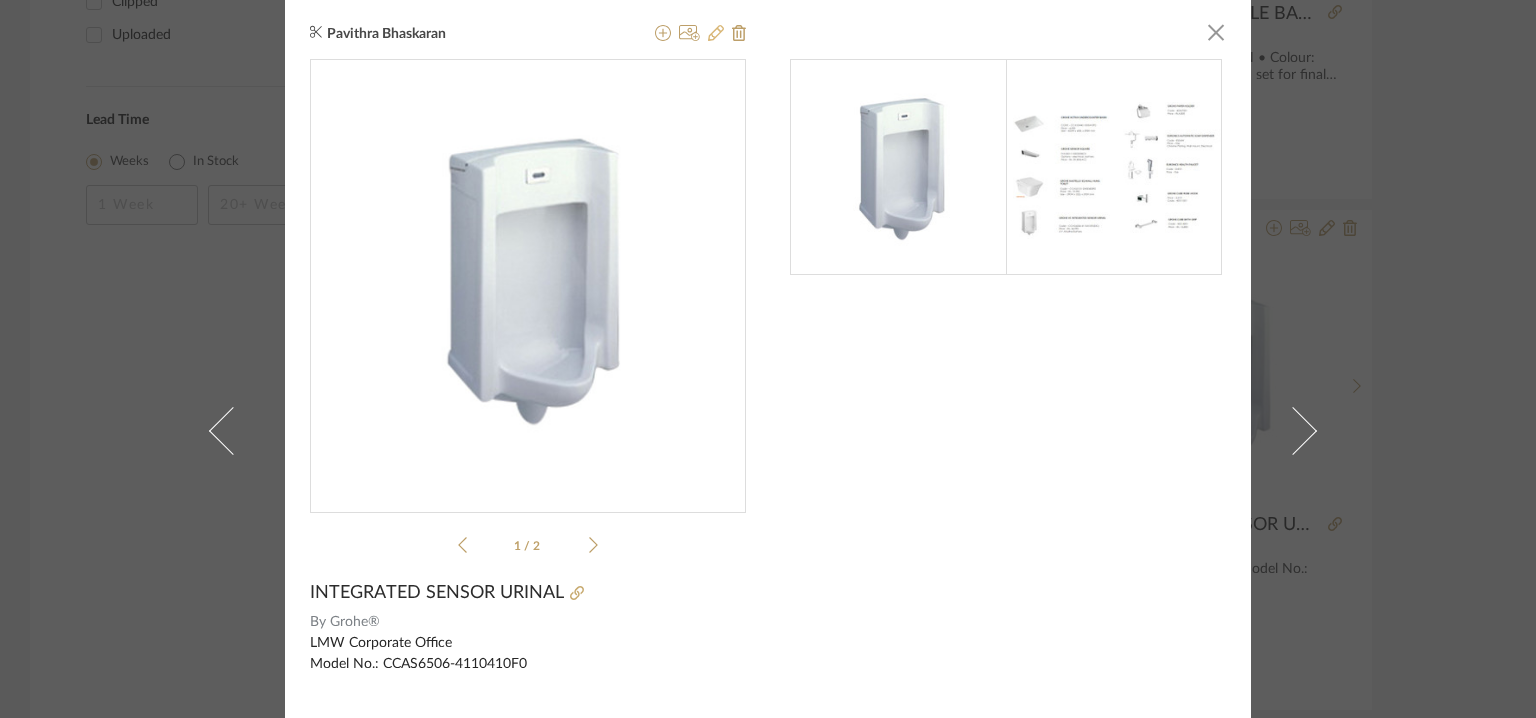 click 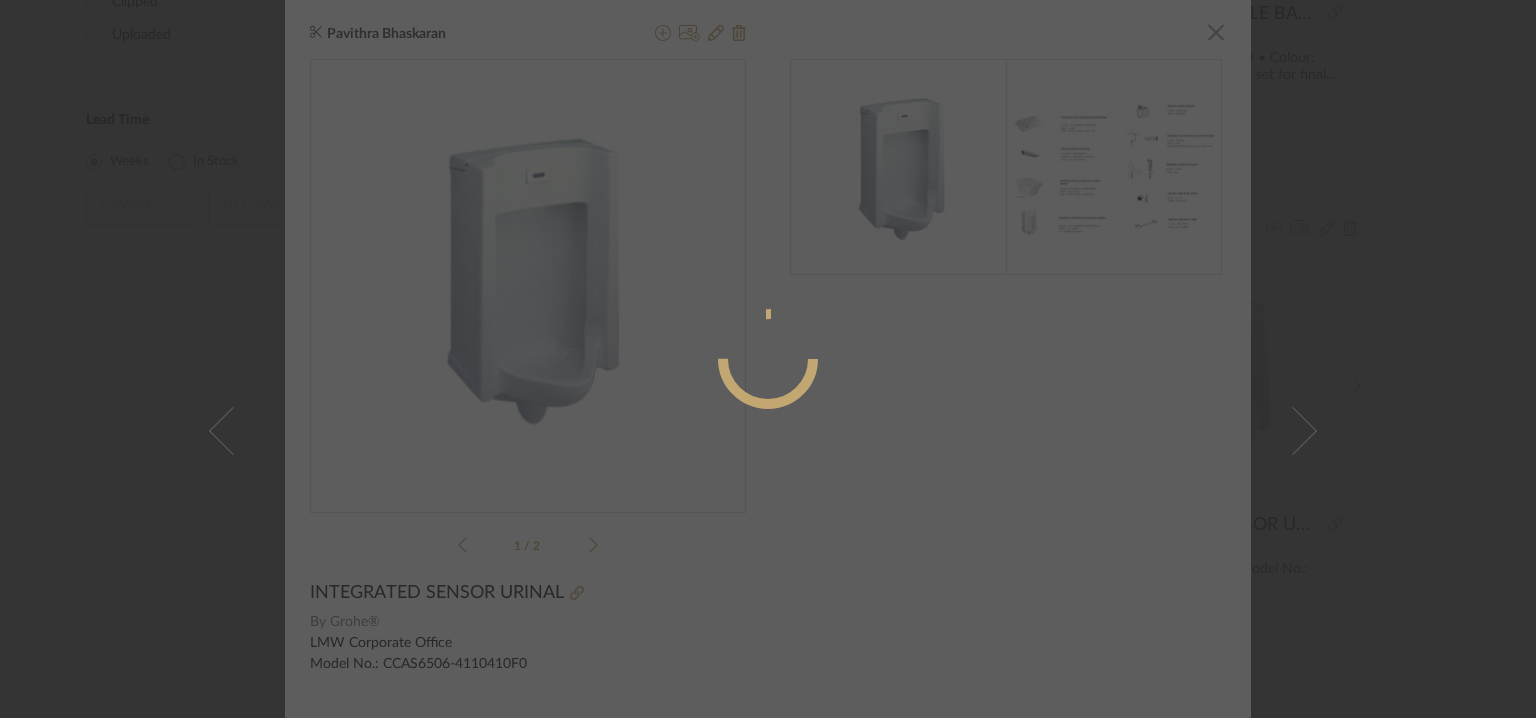 radio on "true" 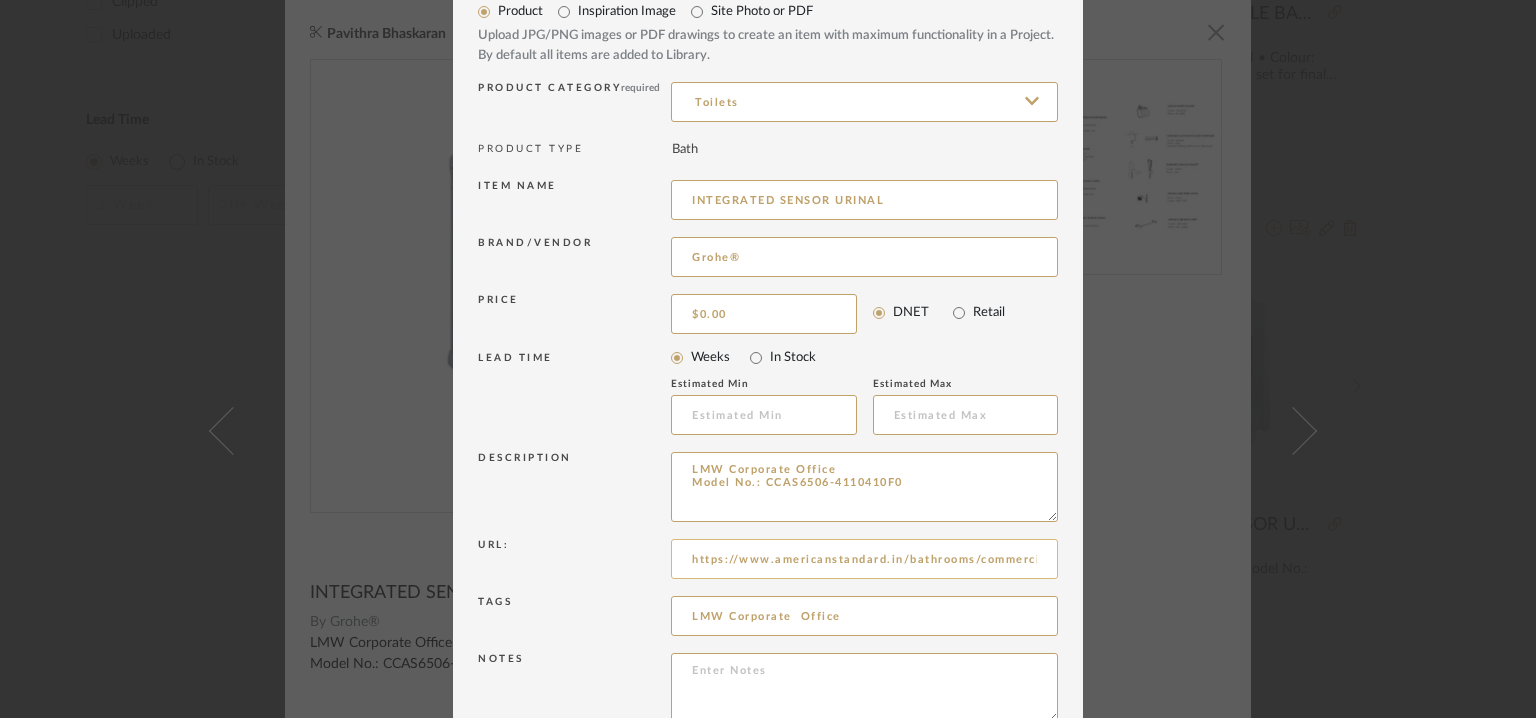 scroll, scrollTop: 192, scrollLeft: 0, axis: vertical 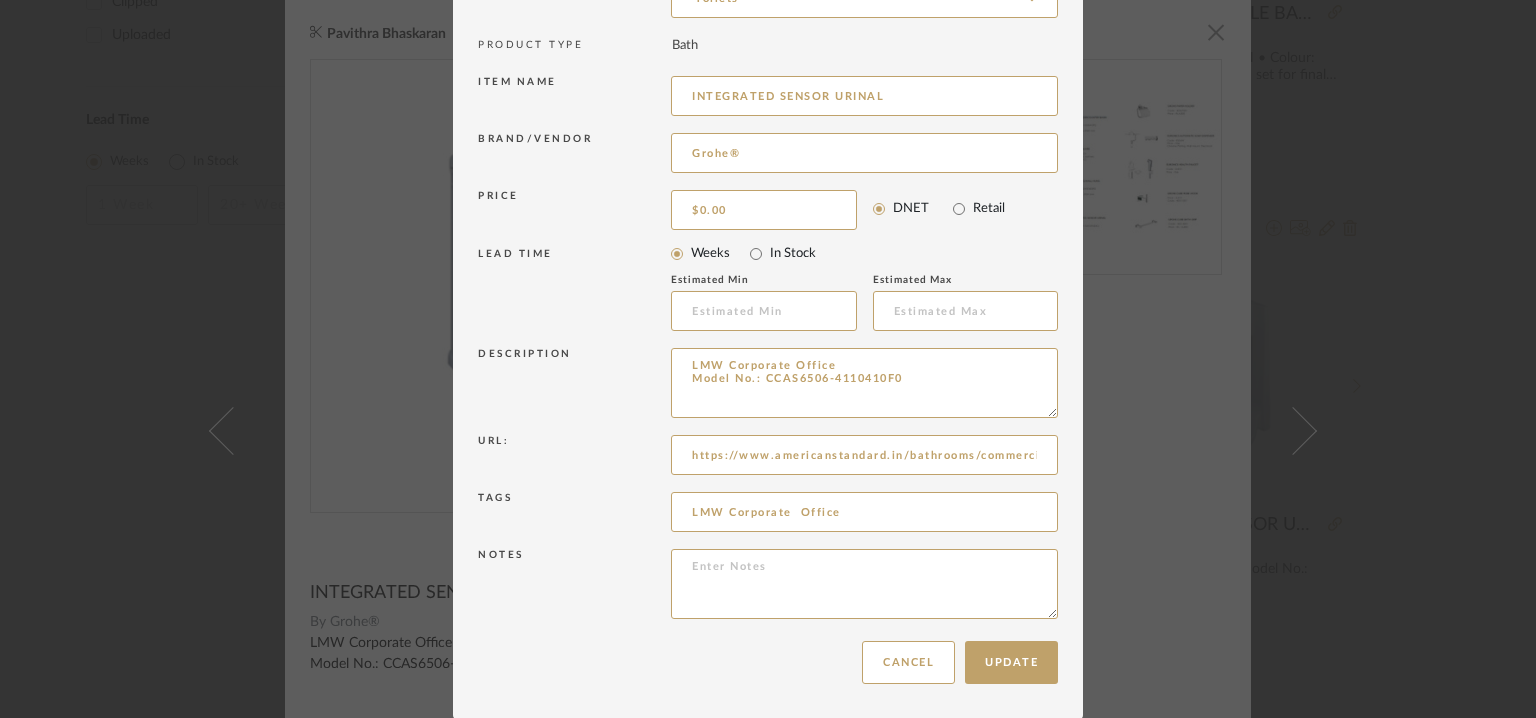 drag, startPoint x: 859, startPoint y: 374, endPoint x: 616, endPoint y: 368, distance: 243.07407 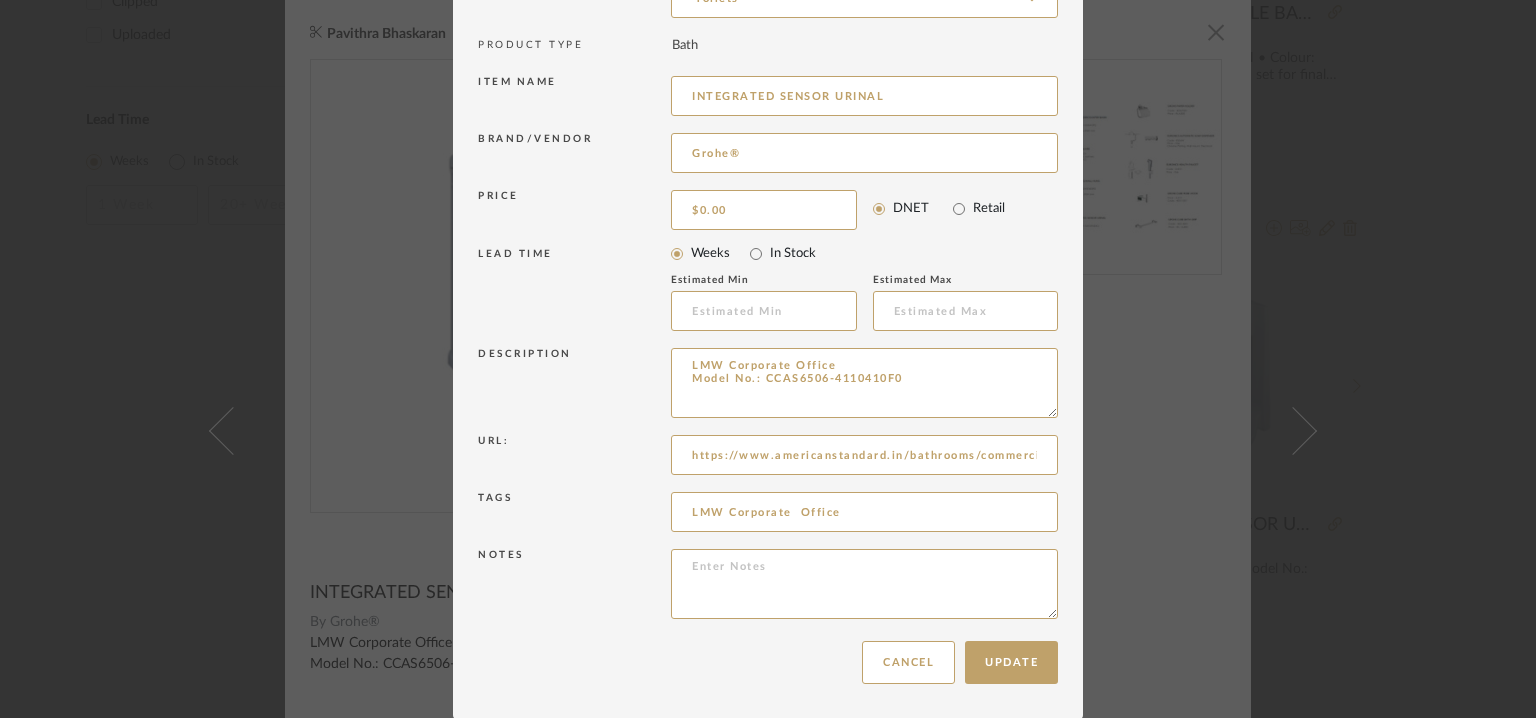 click on "Description  LMW Corporate Office
Model No.: CCAS6506-4110410F0" at bounding box center (768, 386) 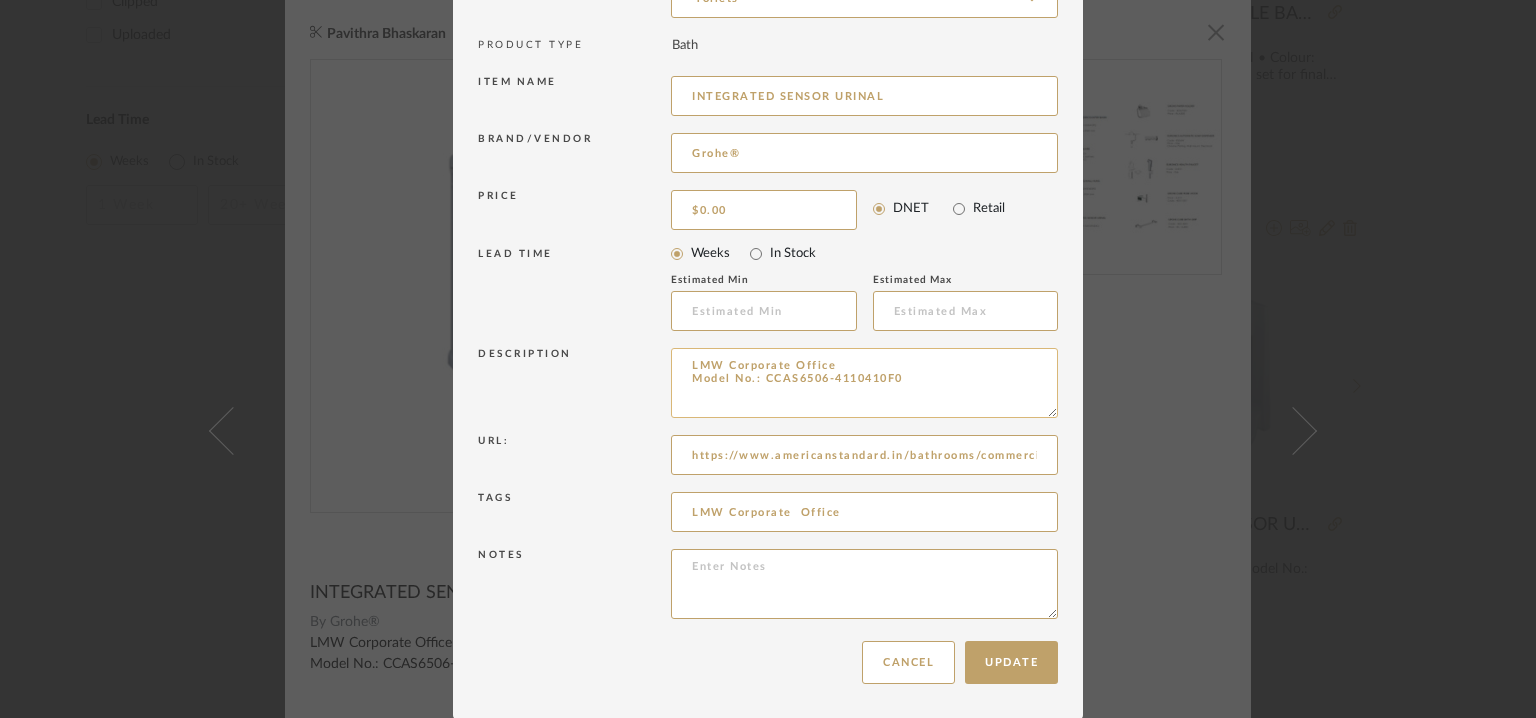 paste on "ype: : Toilet
Designer : Na
Dimension(s): L455xP370xH820
Material/Finishes: Ceramic
Mounting Type : Wall hung.
Valve Type : Na
Product description : Integrated Sensor Urinal
Water-saving for ecological and economical sense.
Additional features:
Any other details: Model No.: CCAS6506-4110410F0" 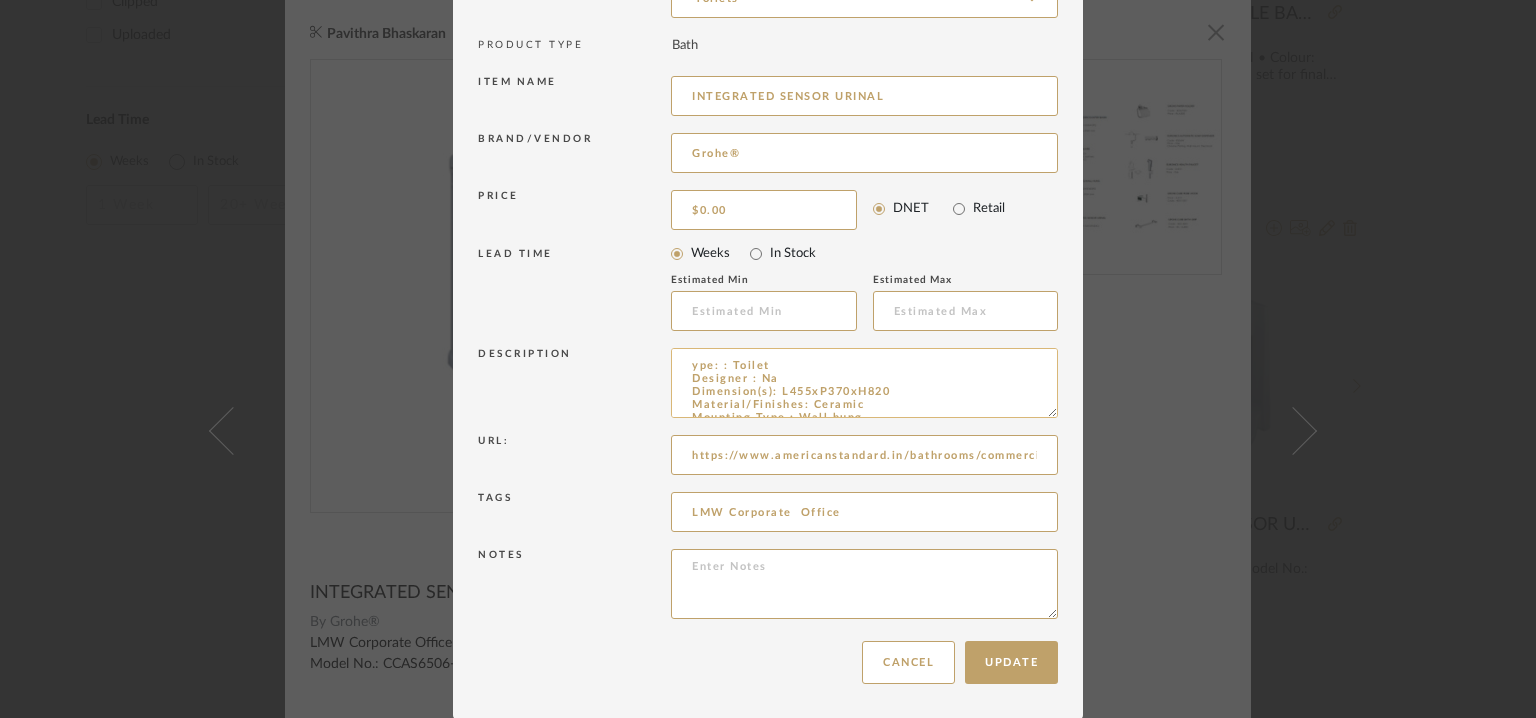scroll, scrollTop: 111, scrollLeft: 0, axis: vertical 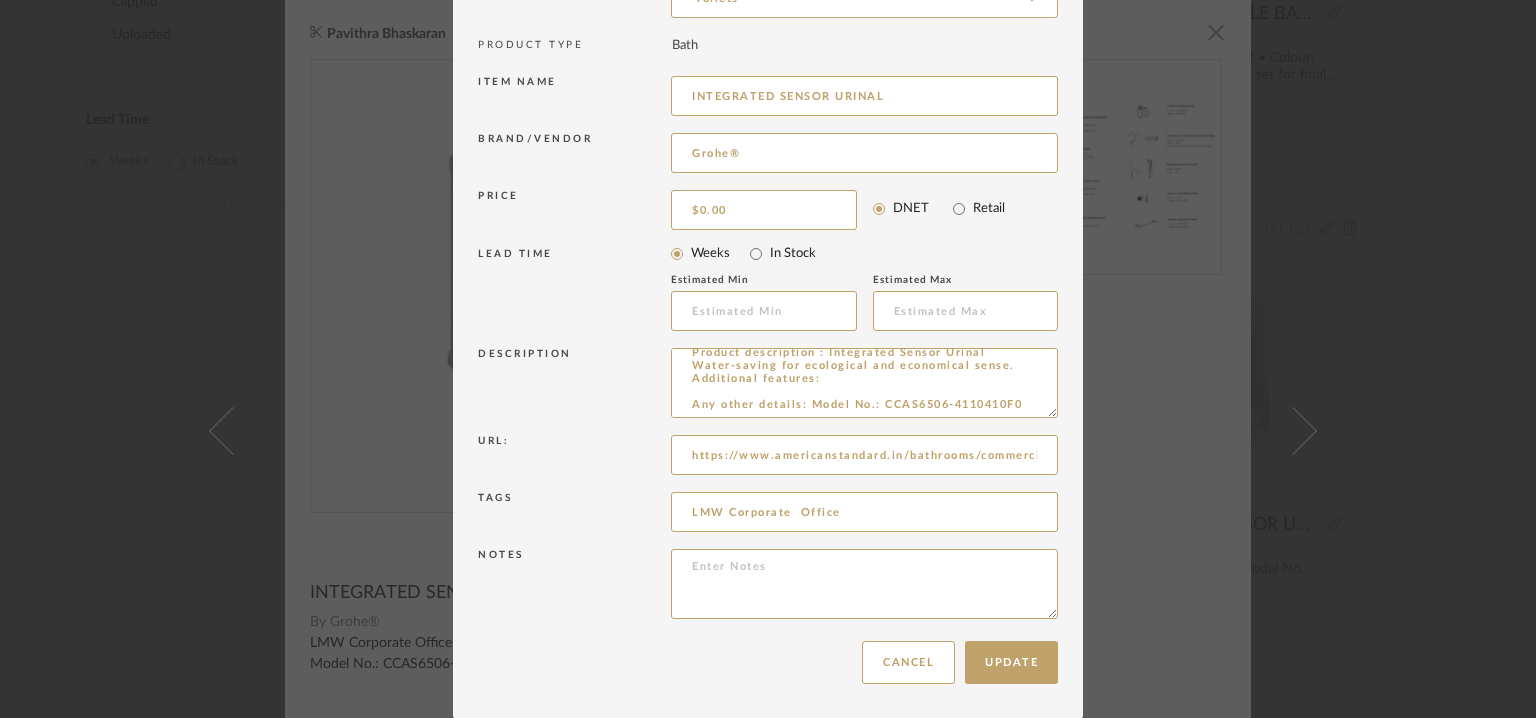 type on "ype: : Toilet
Designer : Na
Dimension(s): L455xP370xH820
Material/Finishes: Ceramic
Mounting Type : Wall hung.
Valve Type : Na
Product description : Integrated Sensor Urinal
Water-saving for ecological and economical sense.
Additional features:
Any other details: Model No.: CCAS6506-4110410F0" 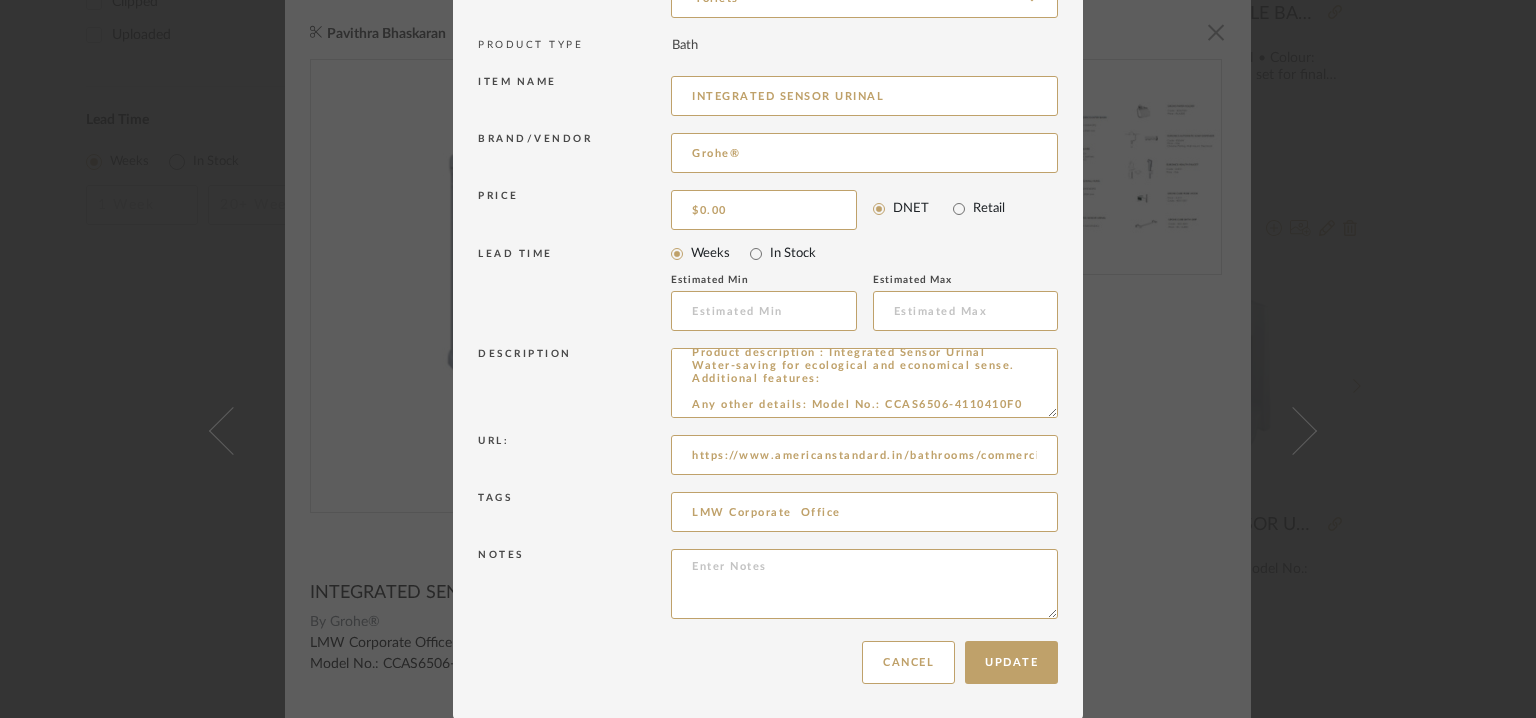 scroll, scrollTop: 103, scrollLeft: 0, axis: vertical 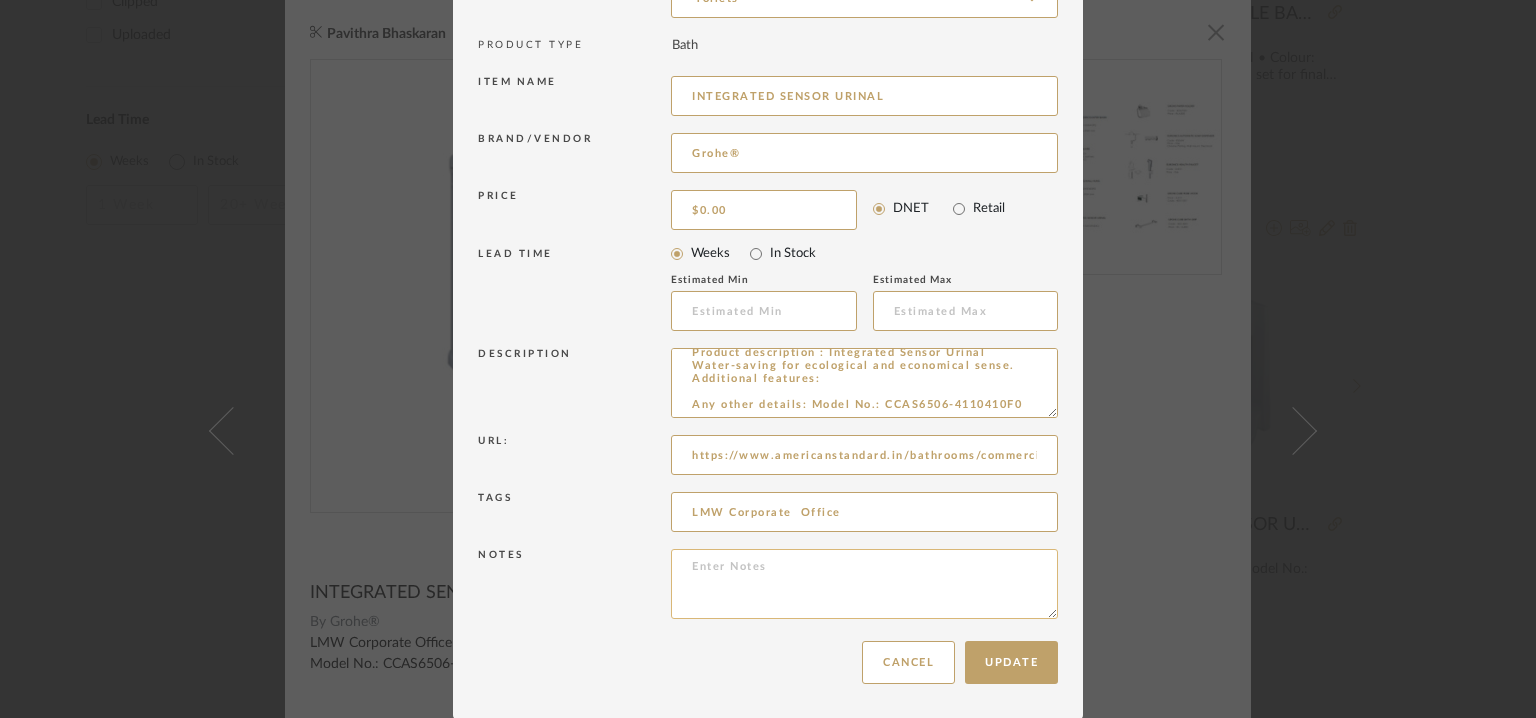 click at bounding box center [864, 584] 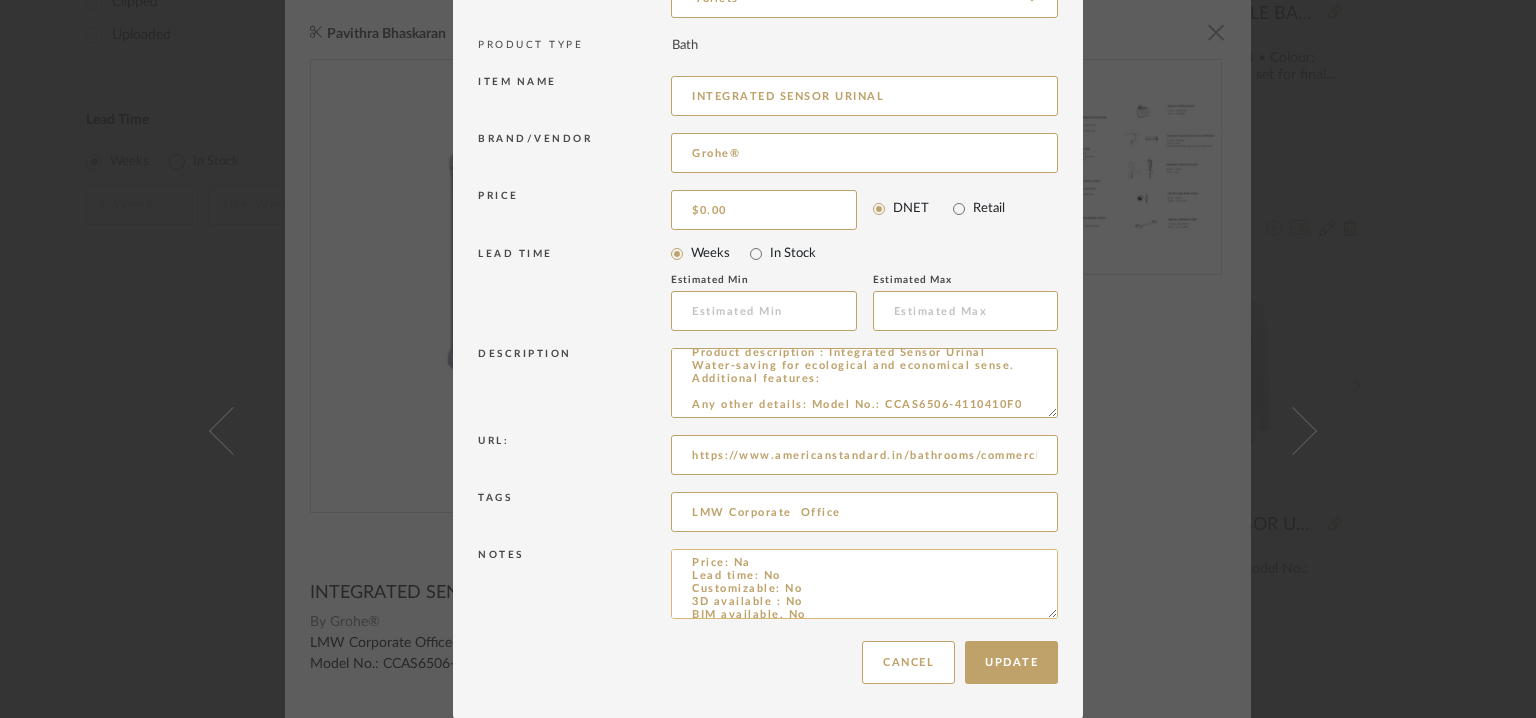scroll, scrollTop: 0, scrollLeft: 0, axis: both 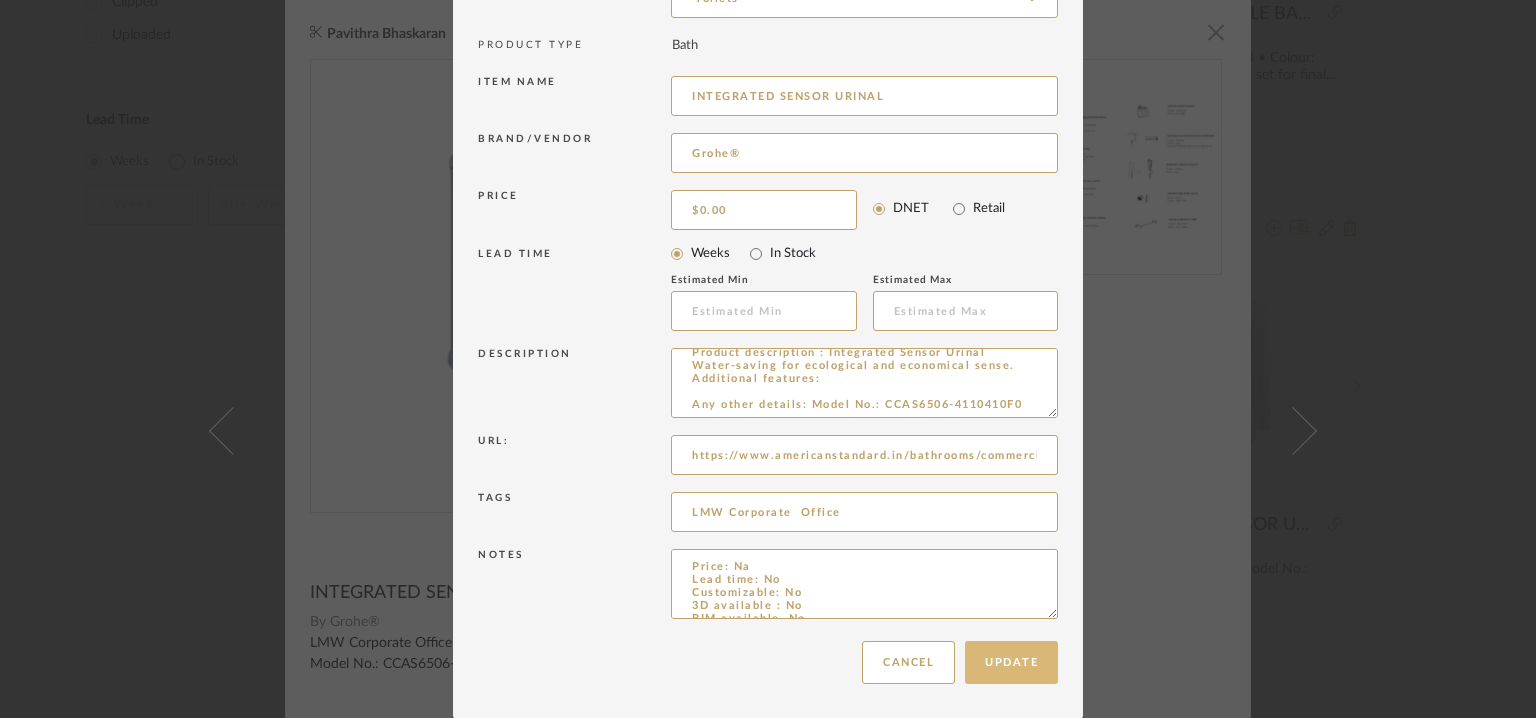 type on "Price: Na
Lead time: No
Customizable: No
3D available : No
BIM available. No
Point of contact: [FIRST] [LAST]
Contact number: MOBILE :+91 [PHONE]
Email address: luxury@[EXAMPLE.COM]
Address: BATHCAFF
64, Jawaharlal Nehru Salai, Sri Sakthi Nagar, Arumbakkam, Chennai, Tamil Nadu 60010
Additional contact information: Na" 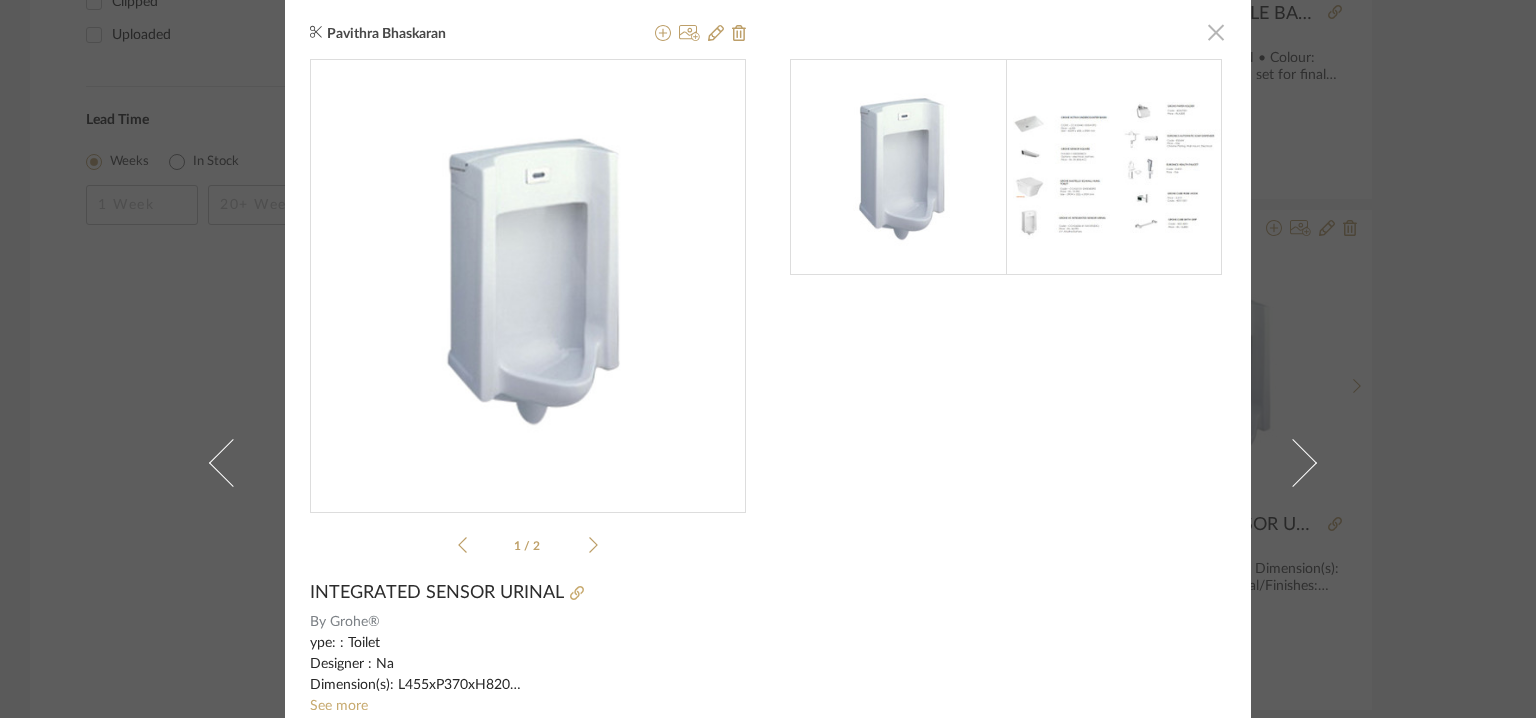 click 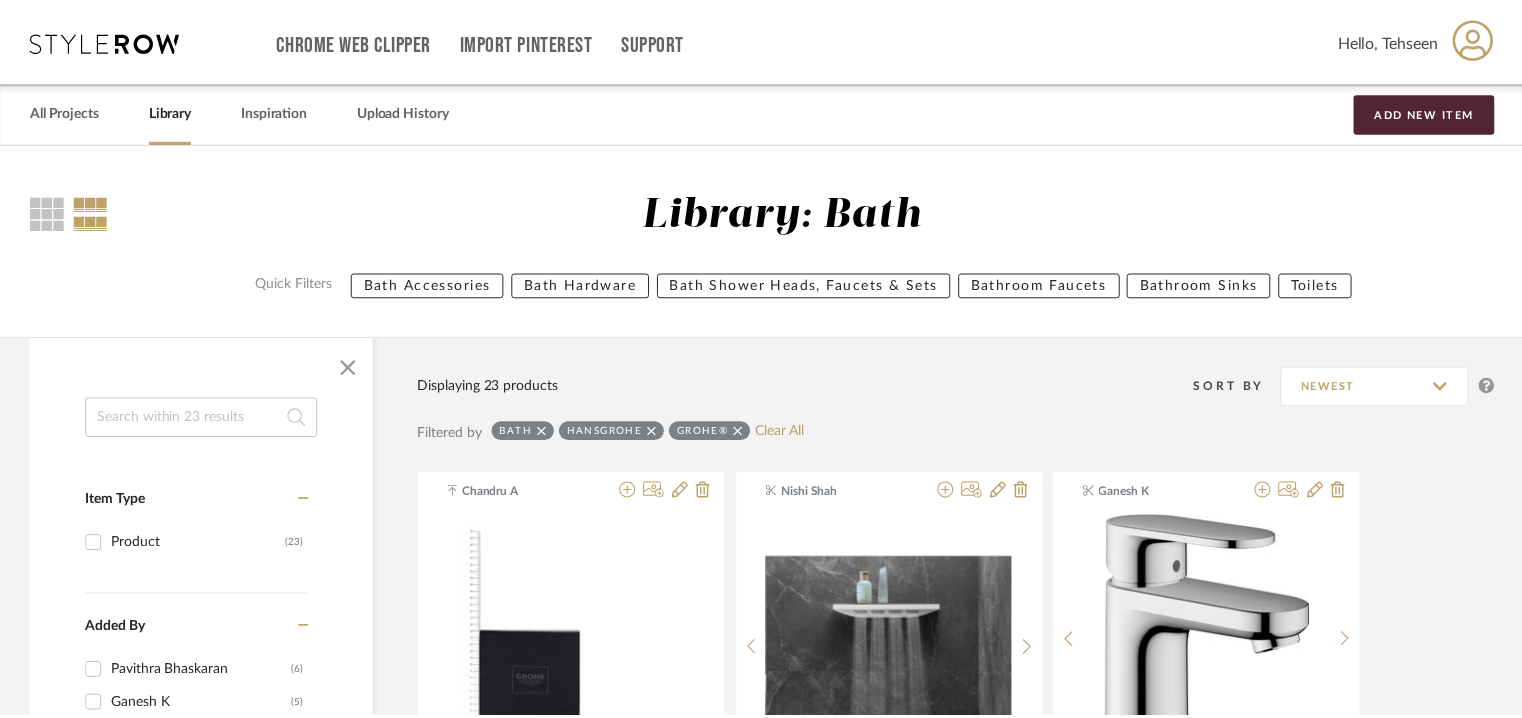 scroll, scrollTop: 1284, scrollLeft: 0, axis: vertical 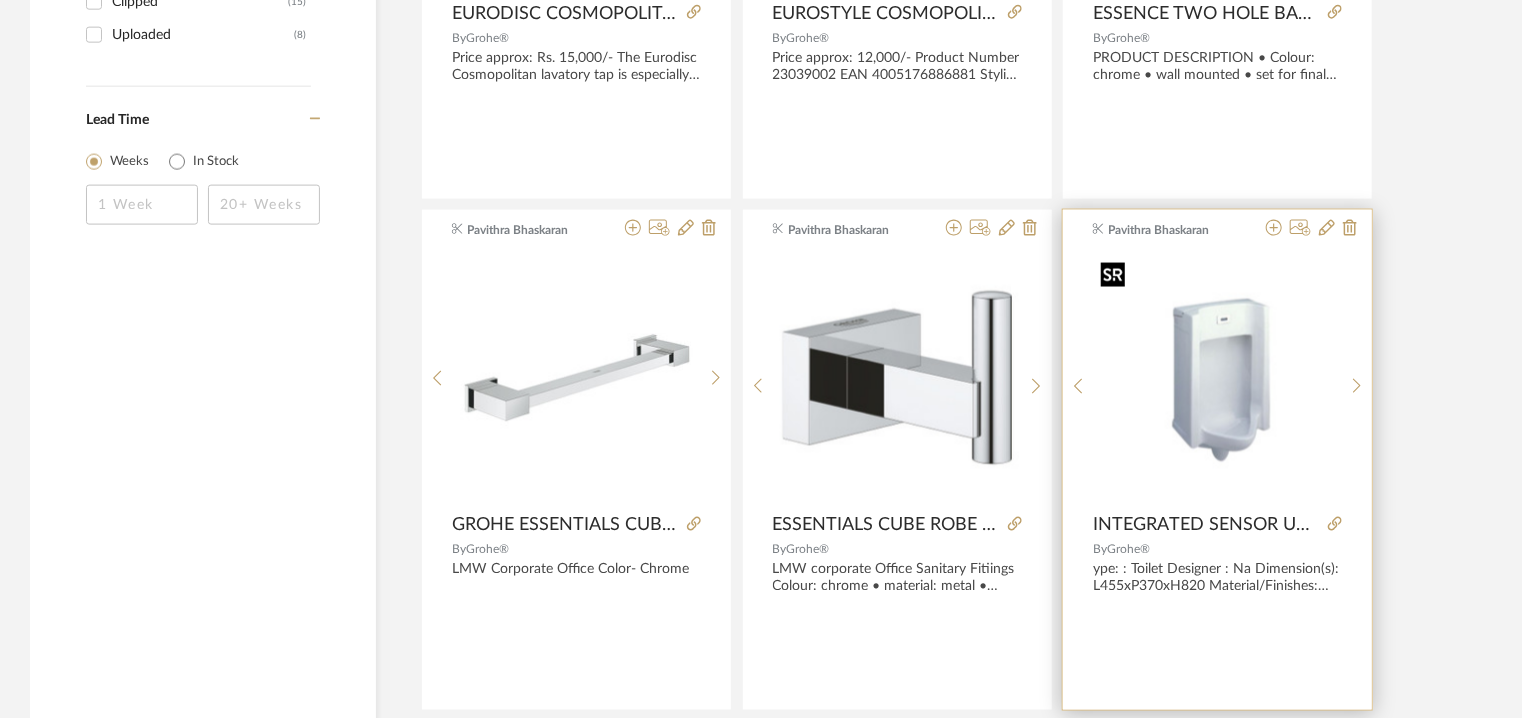 click at bounding box center [1218, 378] 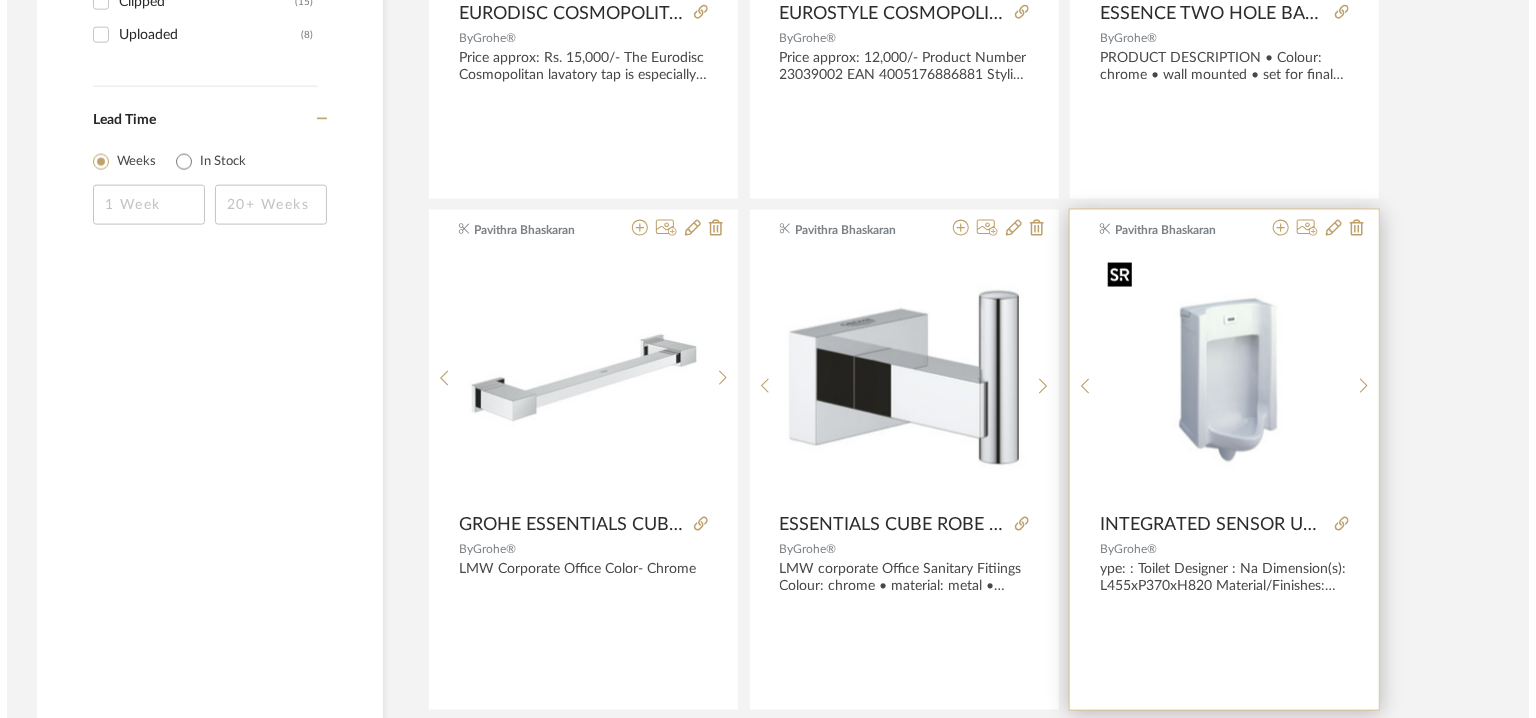 scroll, scrollTop: 0, scrollLeft: 0, axis: both 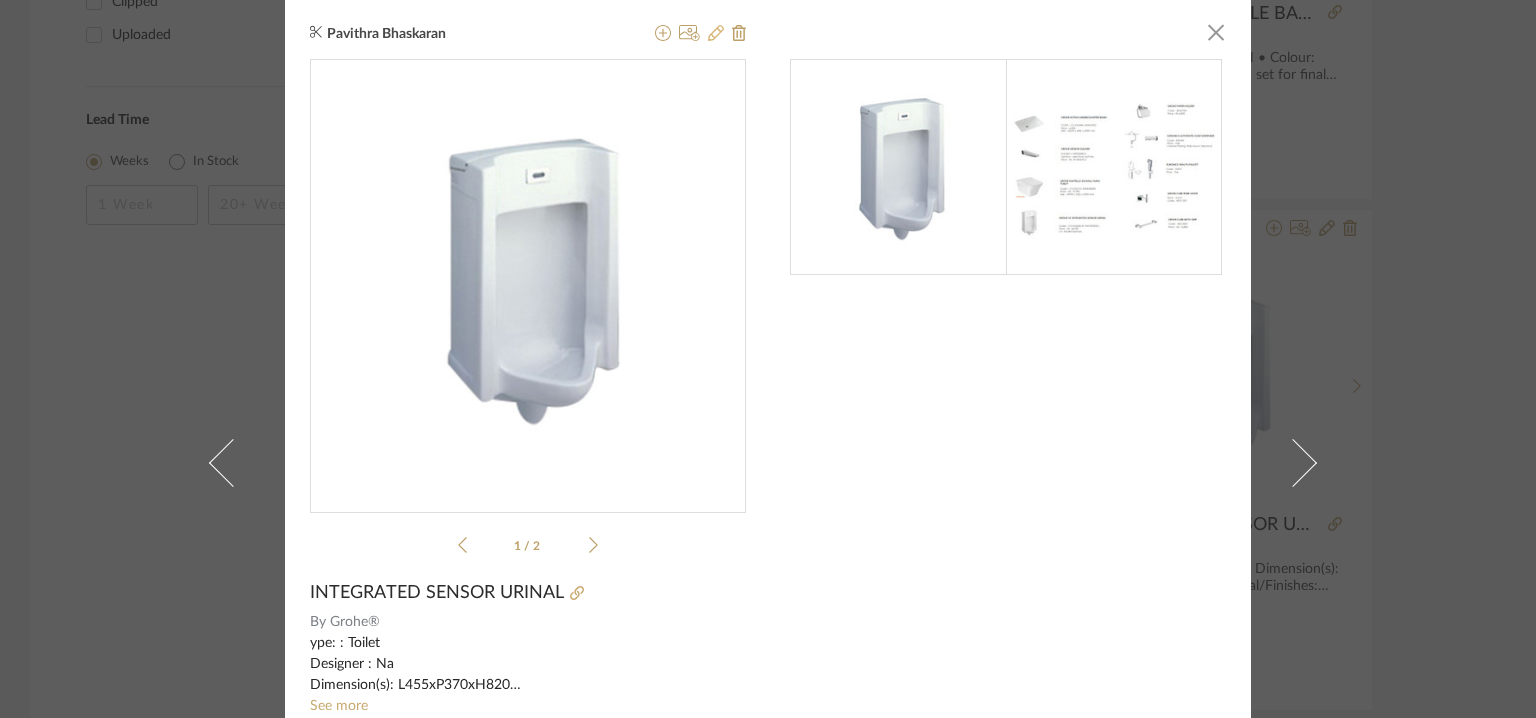 click 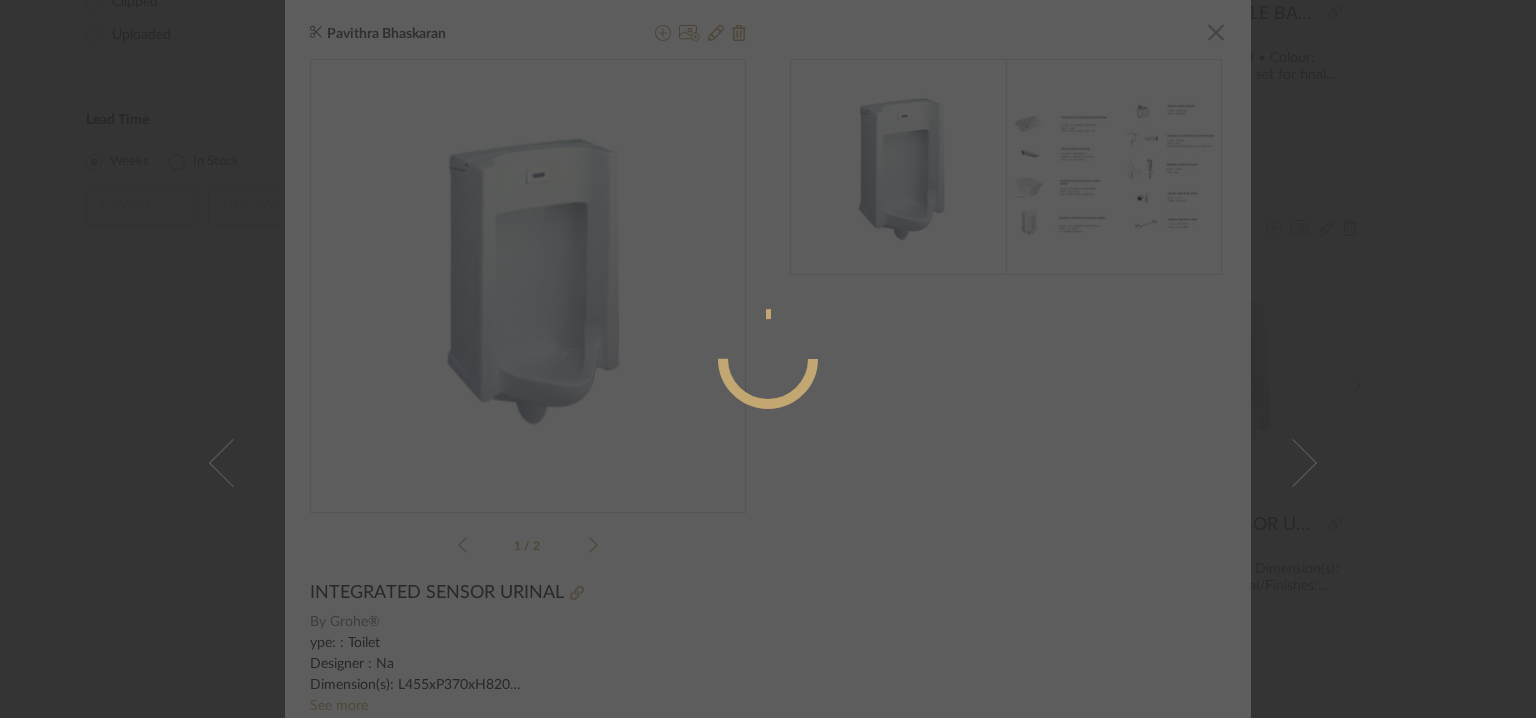 radio on "true" 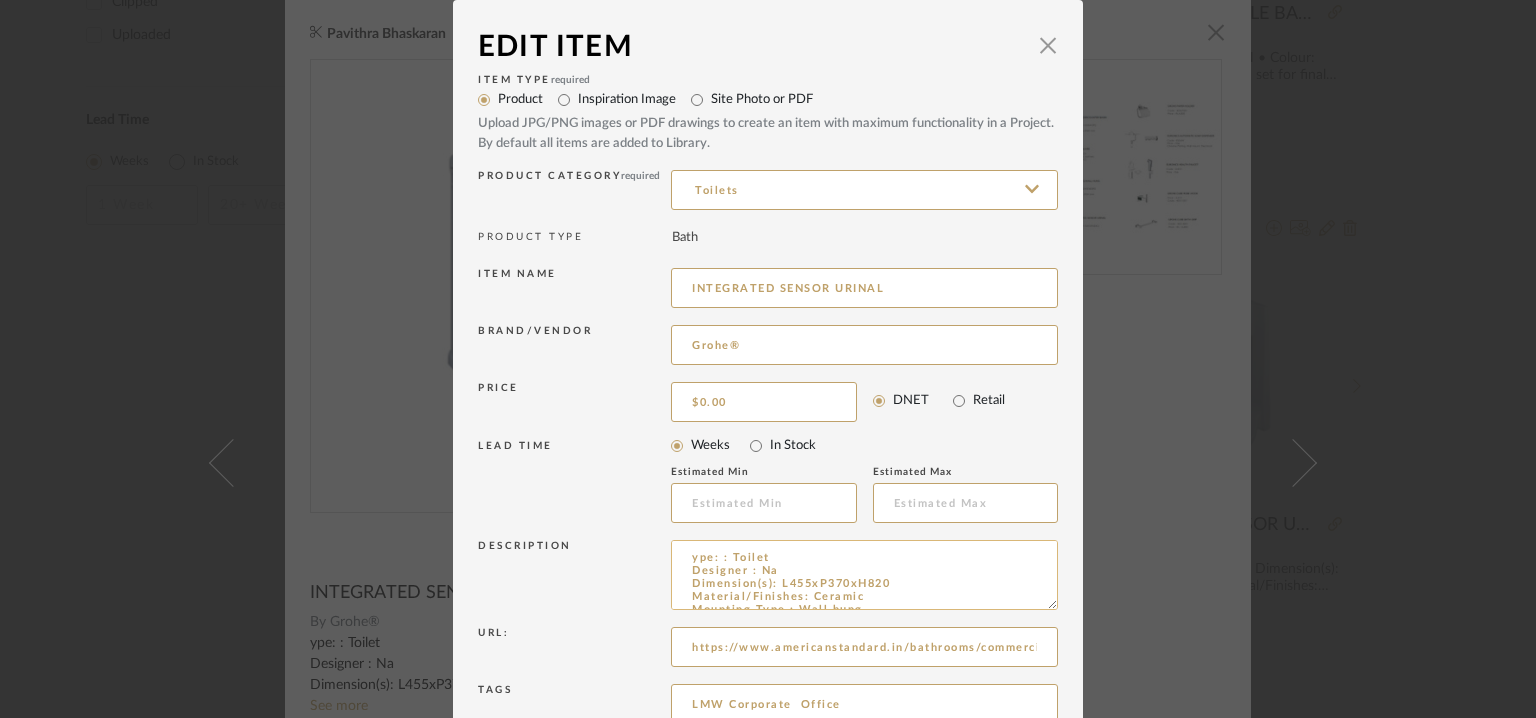 click on "ype: : Toilet
Designer : Na
Dimension(s): L455xP370xH820
Material/Finishes: Ceramic
Mounting Type : Wall hung.
Valve Type : Na
Product description : Integrated Sensor Urinal
Water-saving for ecological and economical sense.
Additional features:
Any other details: Model No.: CCAS6506-4110410F0" at bounding box center (864, 575) 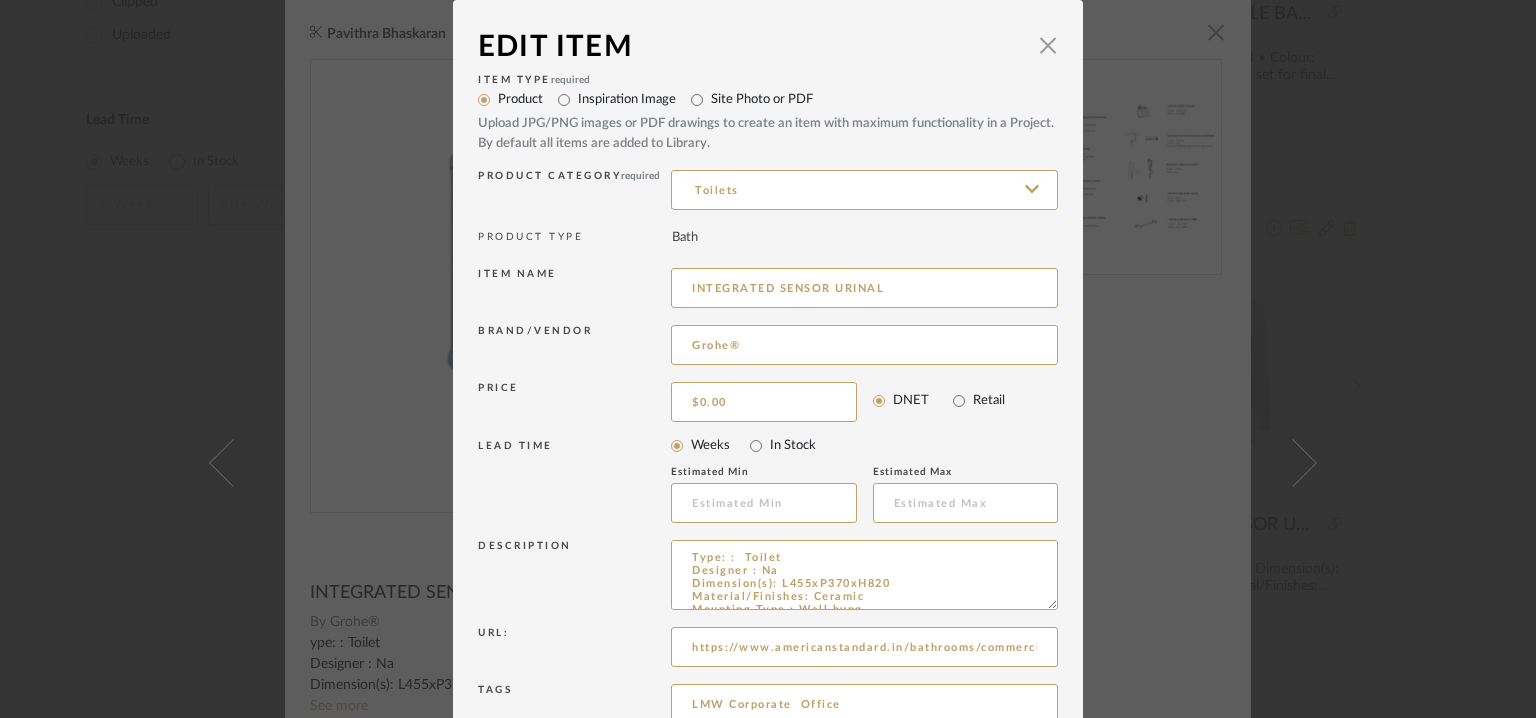 type on "Type: :  Toilet
Designer : Na
Dimension(s): L455xP370xH820
Material/Finishes: Ceramic
Mounting Type : Wall hung.
Valve Type : Na
Product description : Integrated Sensor Urinal
Water-saving for ecological and economical sense.
Additional features:
Any other details:  Model No.: CCAS6506-4110410F0" 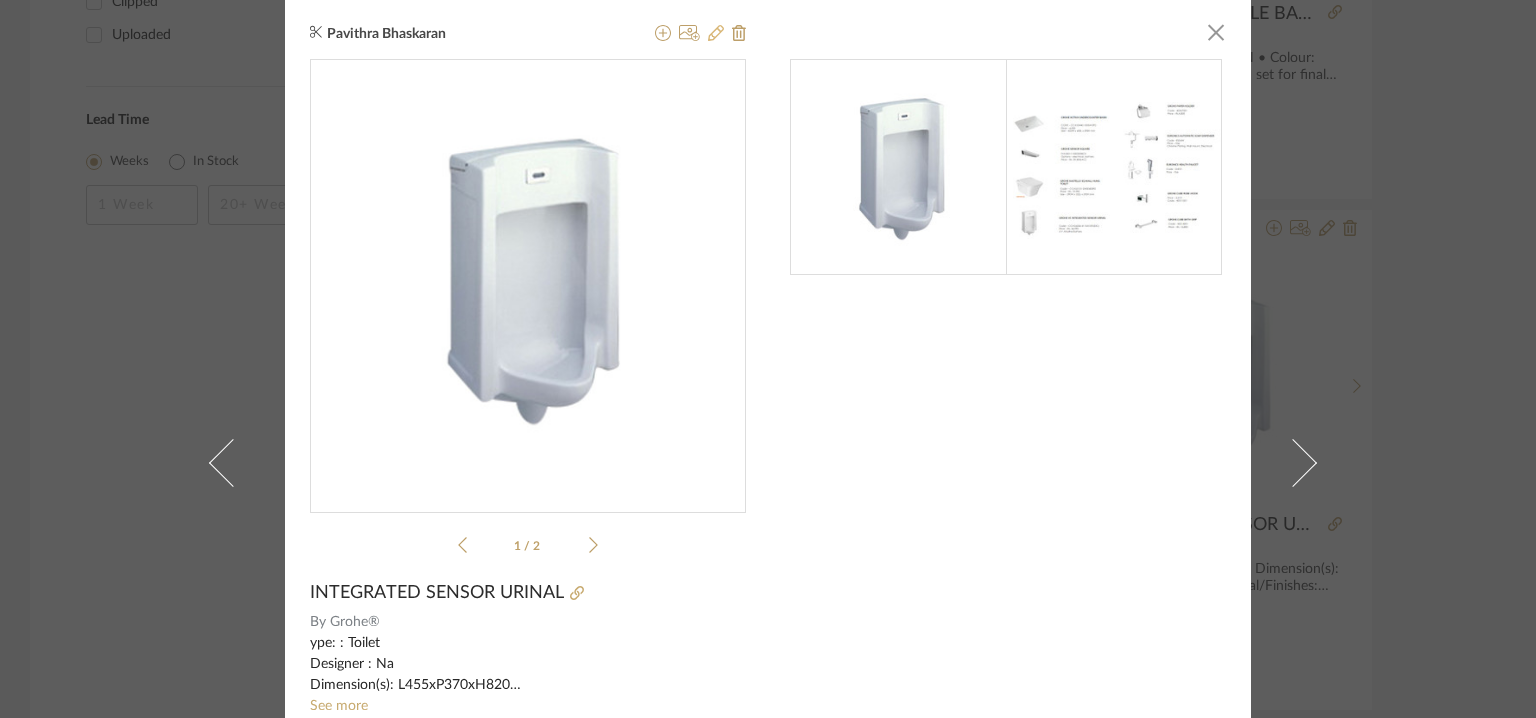 click 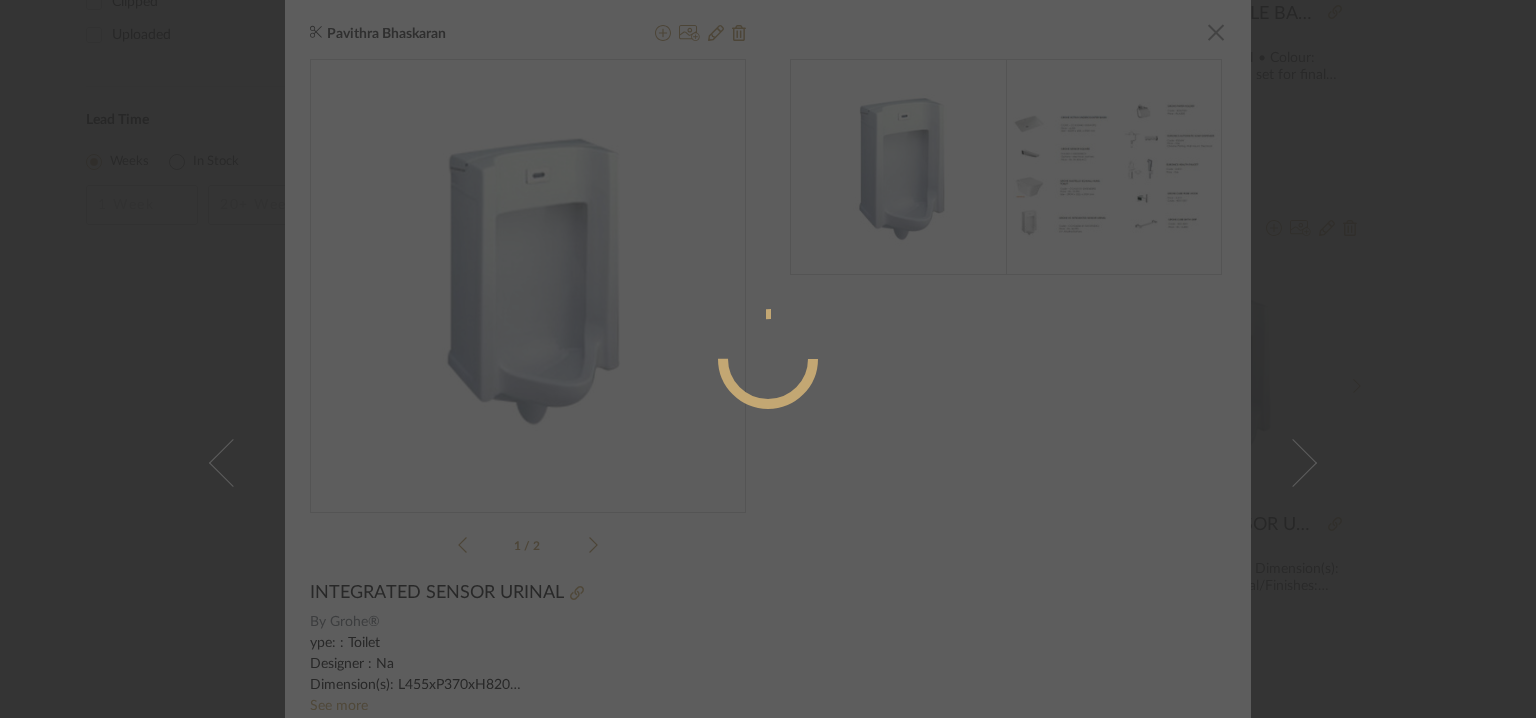 radio on "true" 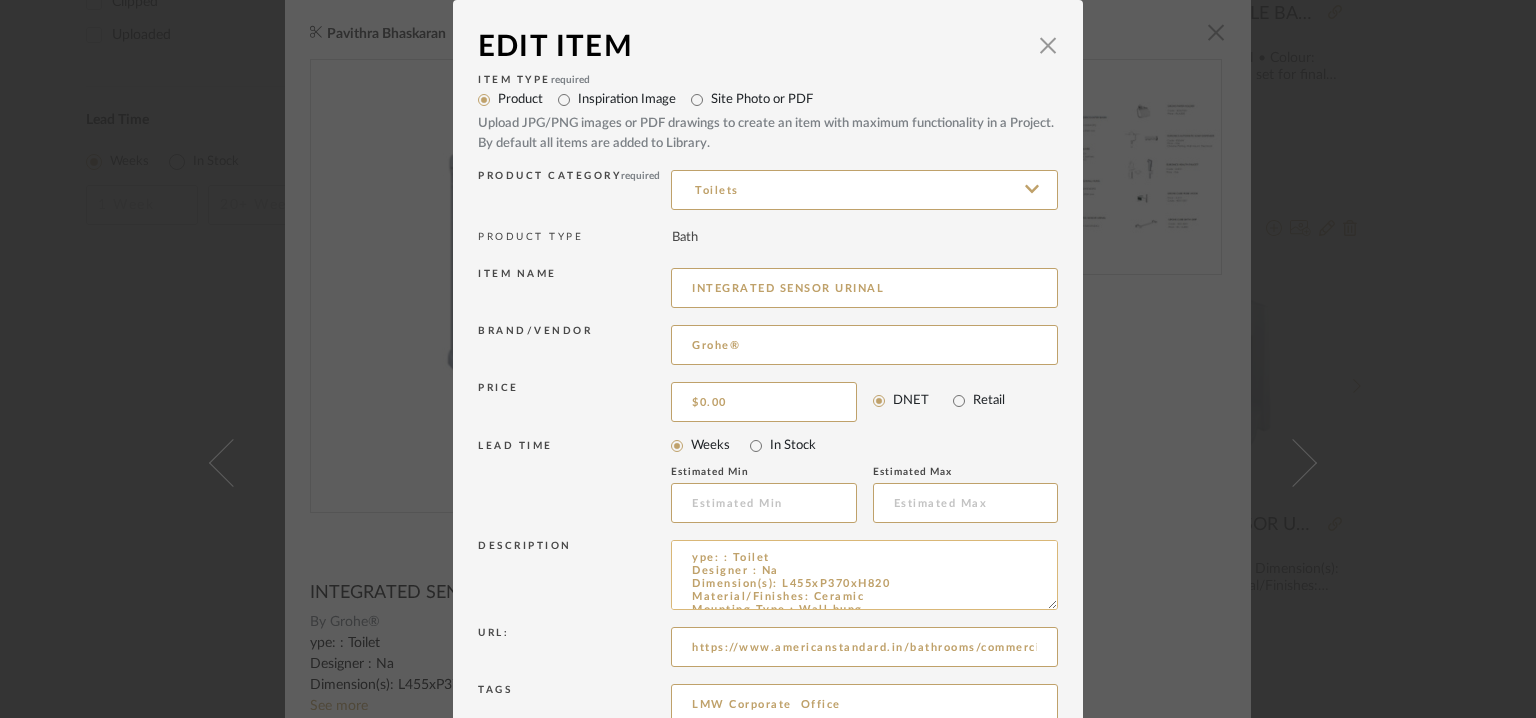 drag, startPoint x: 686, startPoint y: 559, endPoint x: 684, endPoint y: 569, distance: 10.198039 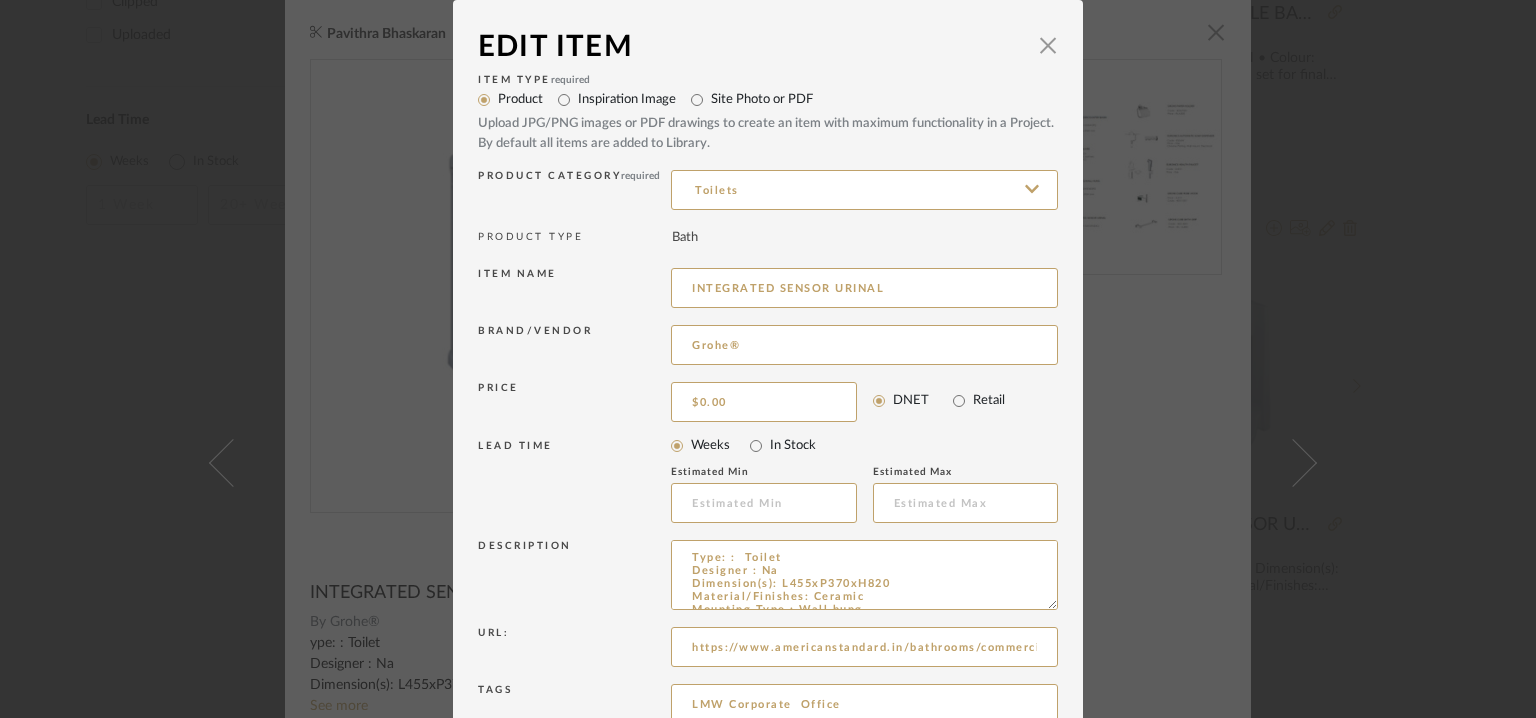 type on "Type: :  Toilet
Designer : Na
Dimension(s): L455xP370xH820
Material/Finishes: Ceramic
Mounting Type : Wall hung.
Valve Type : Na
Product description : Integrated Sensor Urinal
Water-saving for ecological and economical sense.
Additional features:
Any other details:  Model No.: CCAS6506-4110410F0" 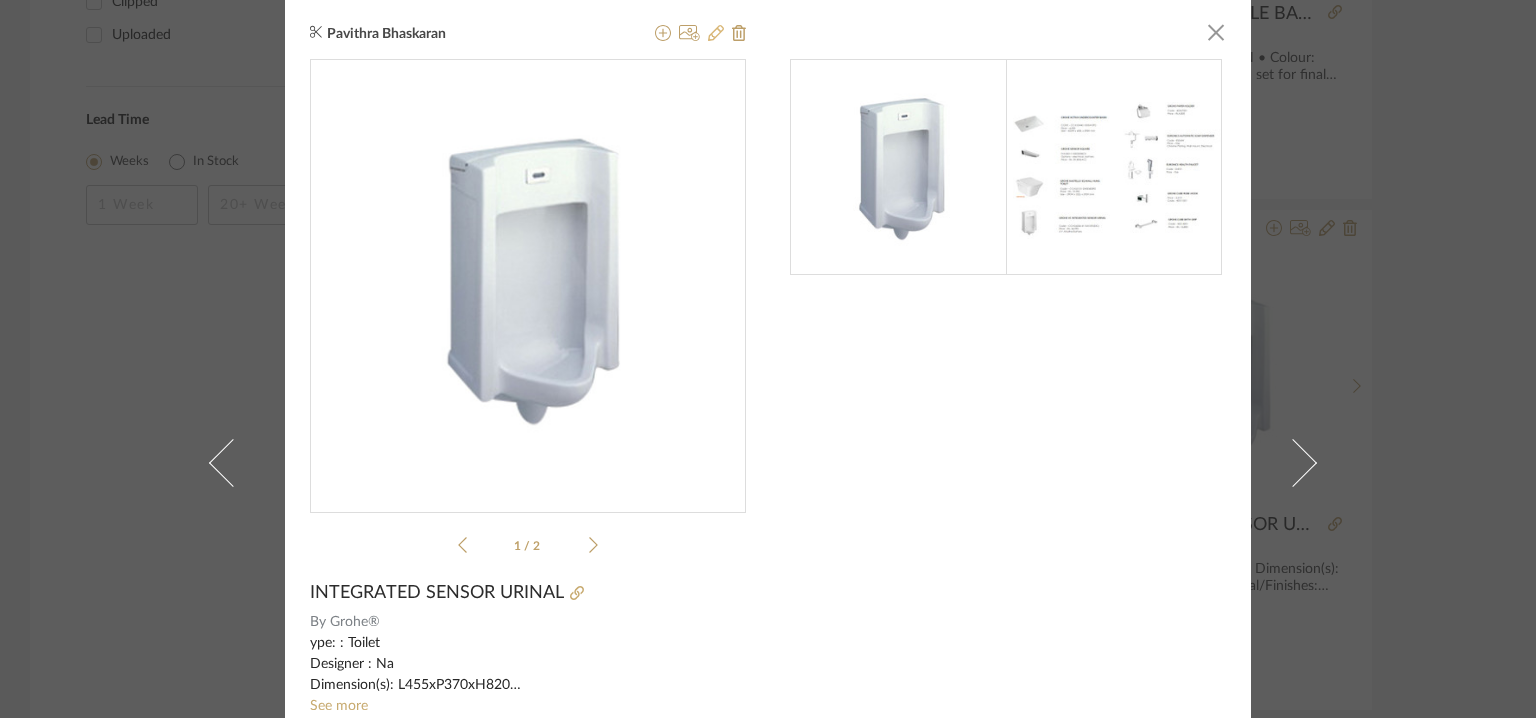click 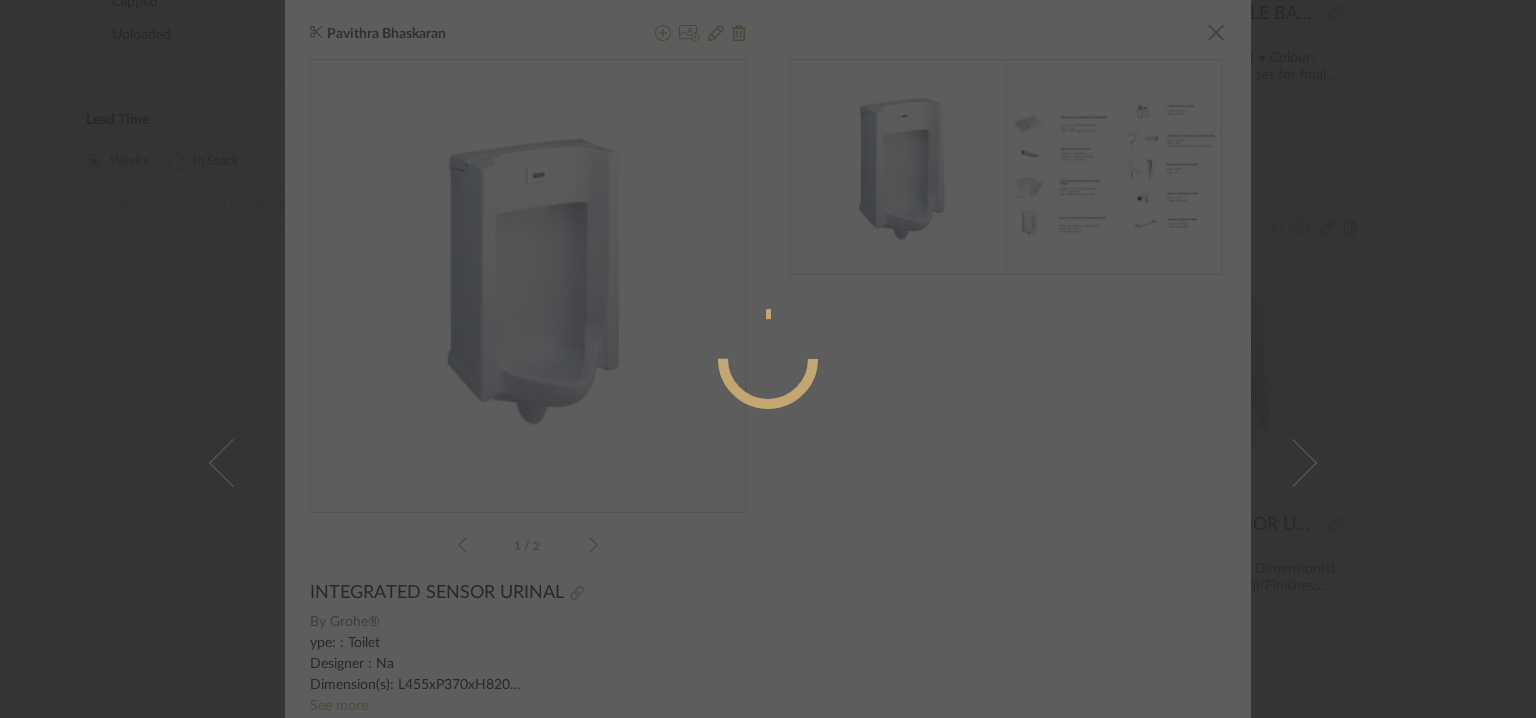 radio on "true" 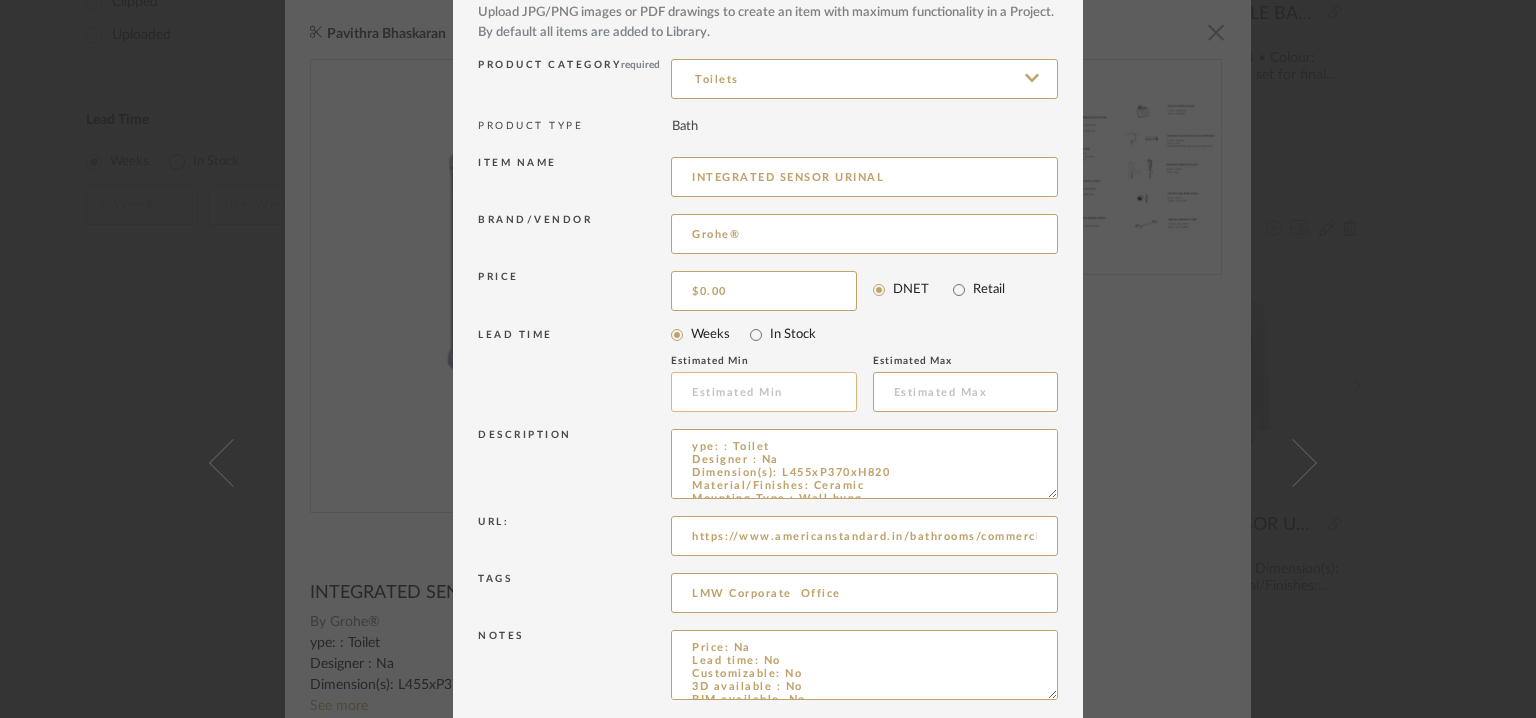 scroll, scrollTop: 192, scrollLeft: 0, axis: vertical 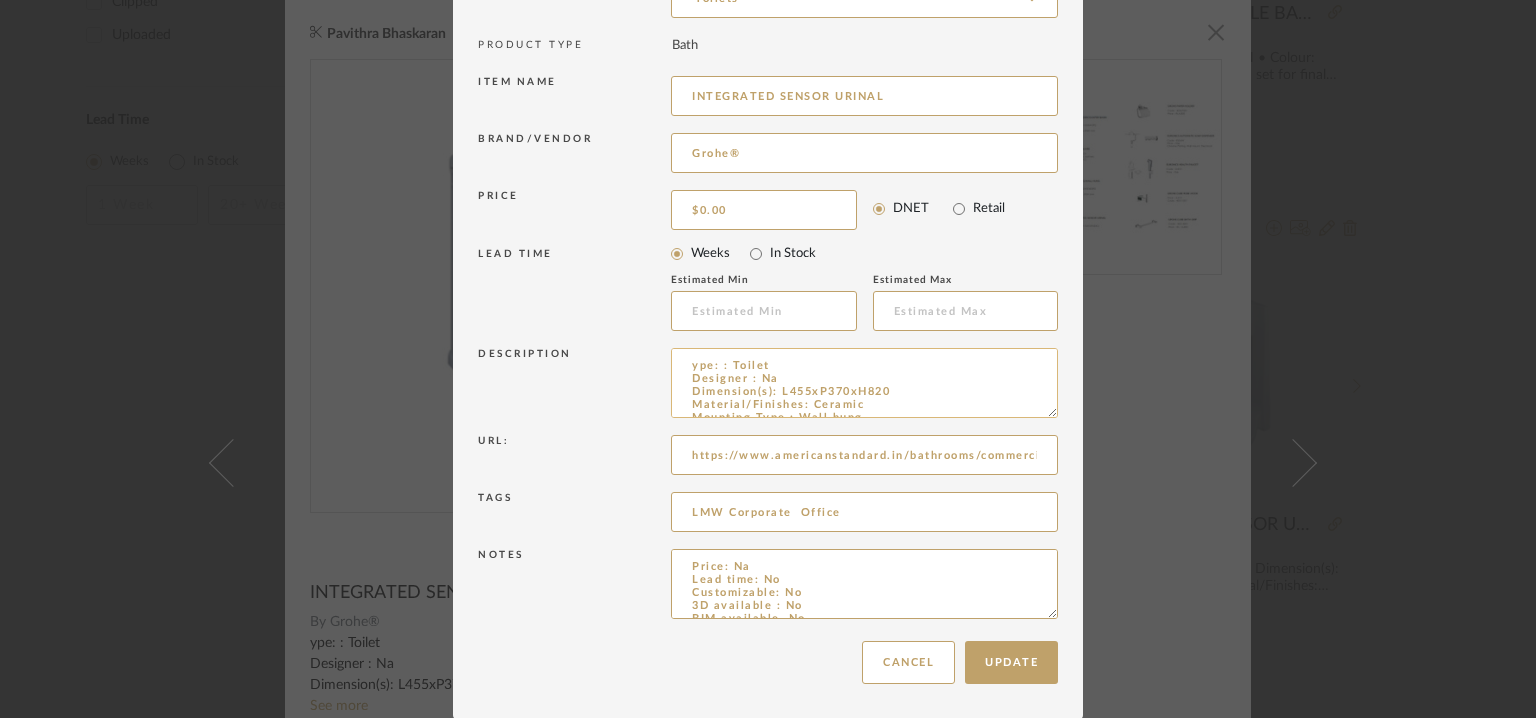 click on "ype: : Toilet
Designer : Na
Dimension(s): L455xP370xH820
Material/Finishes: Ceramic
Mounting Type : Wall hung.
Valve Type : Na
Product description : Integrated Sensor Urinal
Water-saving for ecological and economical sense.
Additional features:
Any other details: Model No.: CCAS6506-4110410F0" at bounding box center [864, 383] 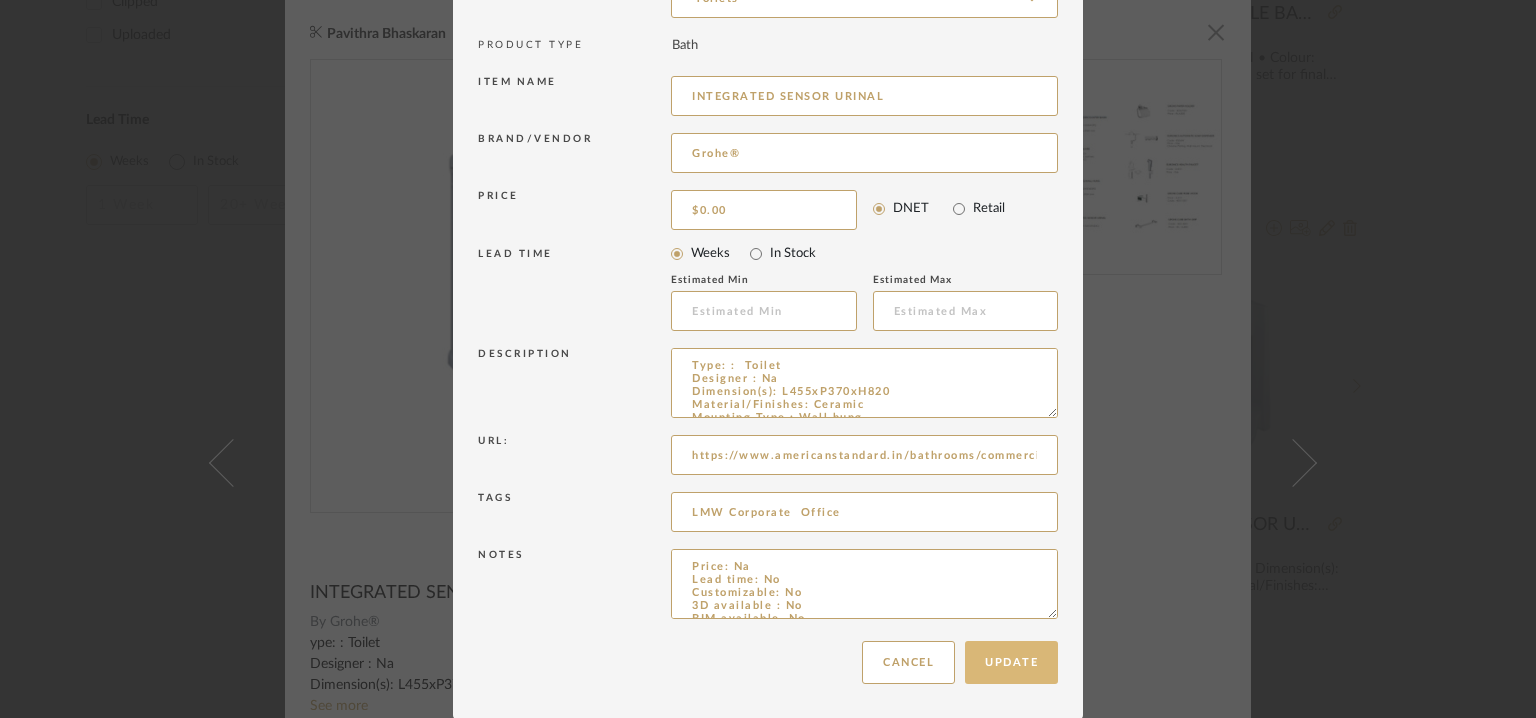 type on "Type: :  Toilet
Designer : Na
Dimension(s): L455xP370xH820
Material/Finishes: Ceramic
Mounting Type : Wall hung.
Valve Type : Na
Product description : Integrated Sensor Urinal
Water-saving for ecological and economical sense.
Additional features:
Any other details:  Model No.: CCAS6506-4110410F0" 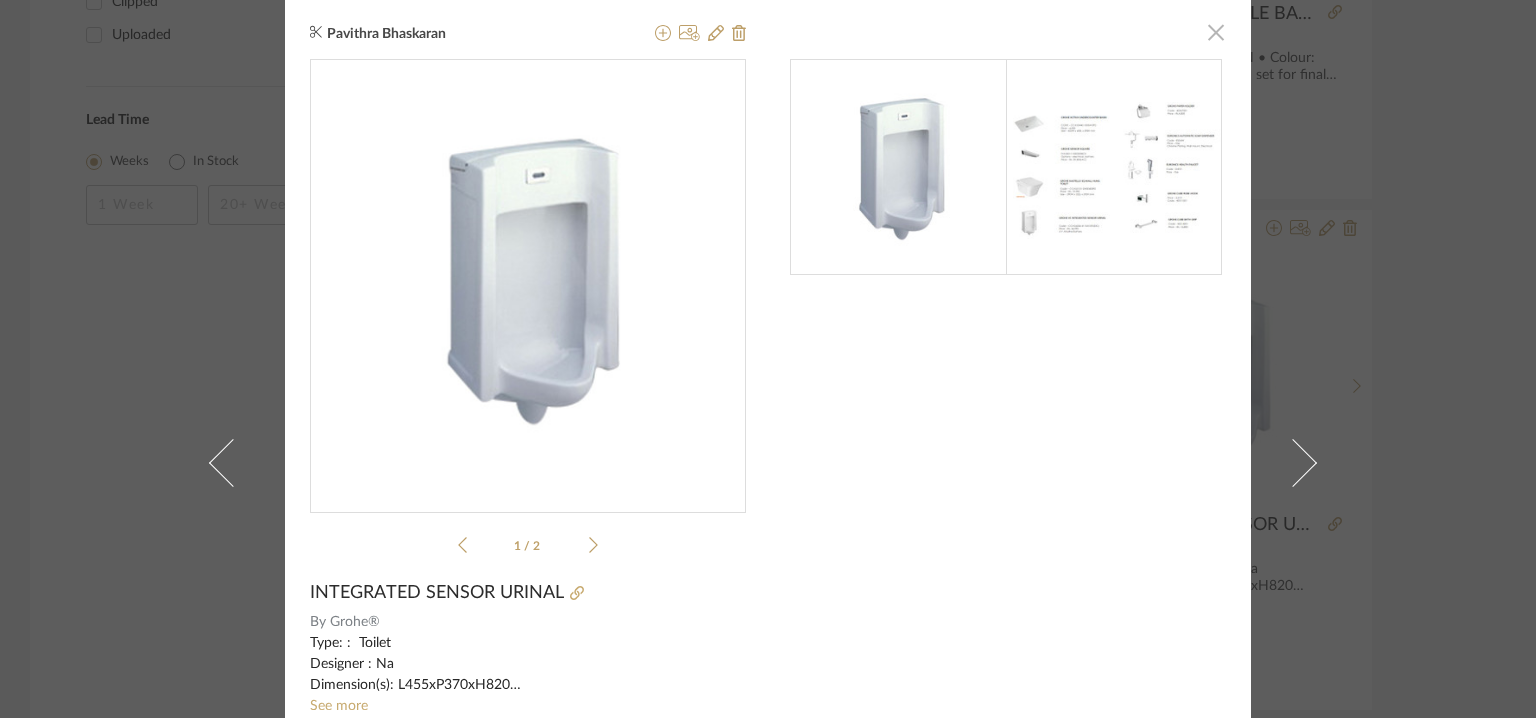 click 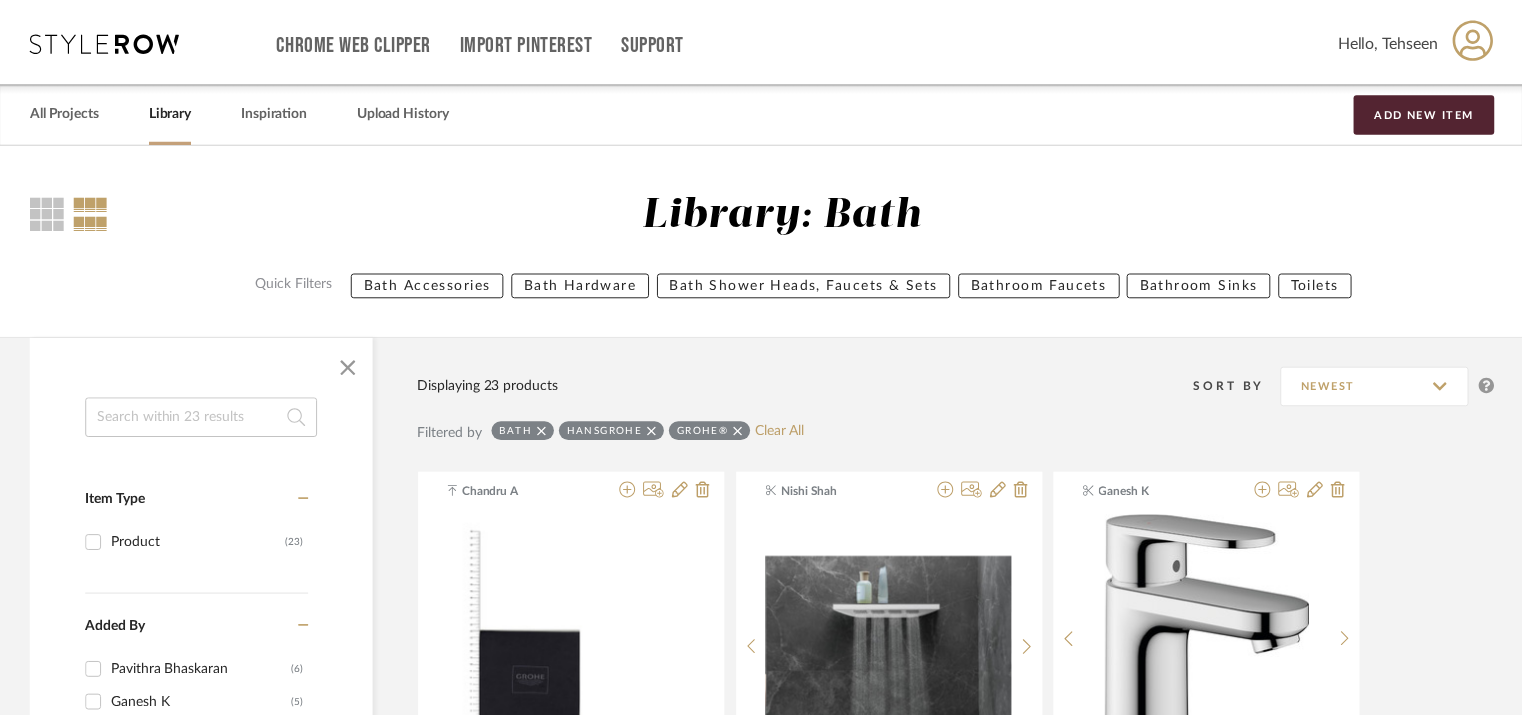 scroll, scrollTop: 1284, scrollLeft: 0, axis: vertical 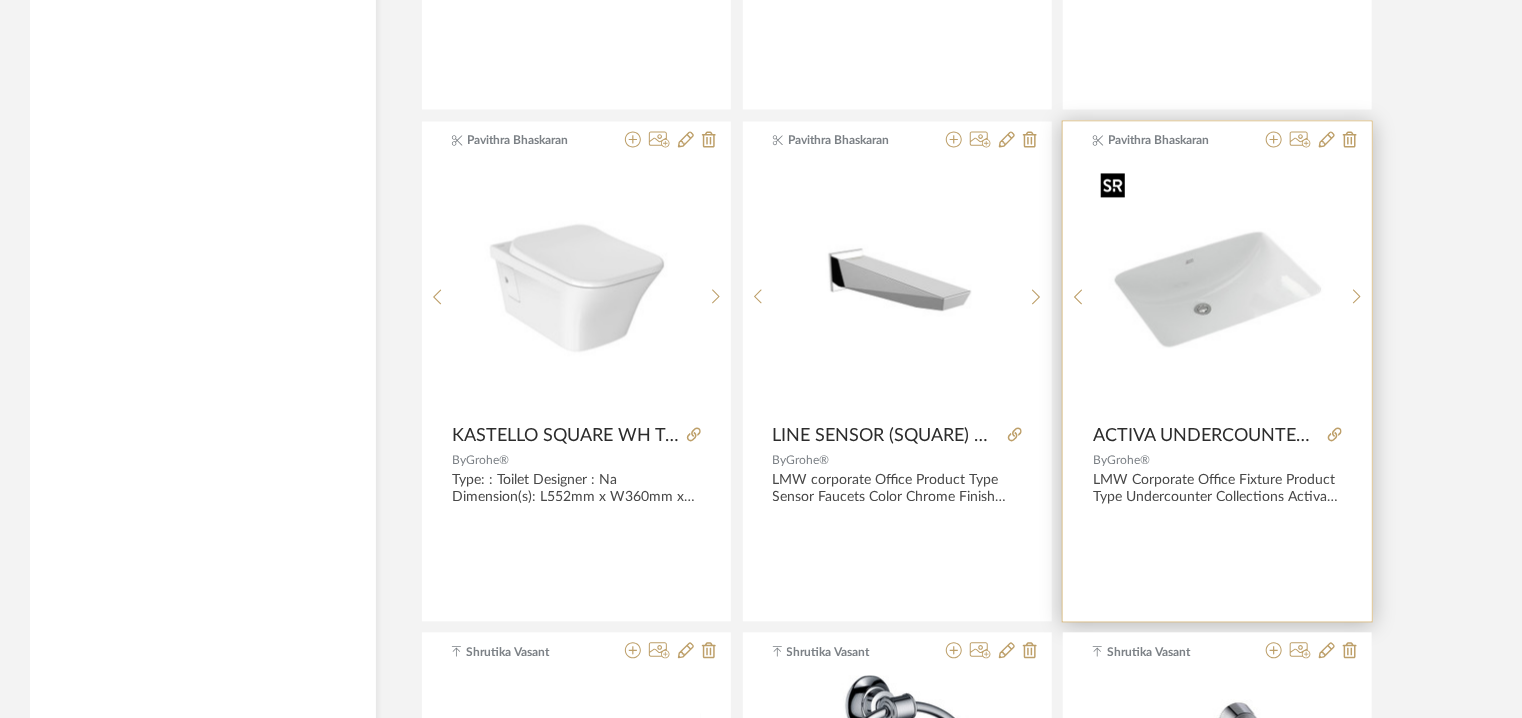 click at bounding box center [1218, 298] 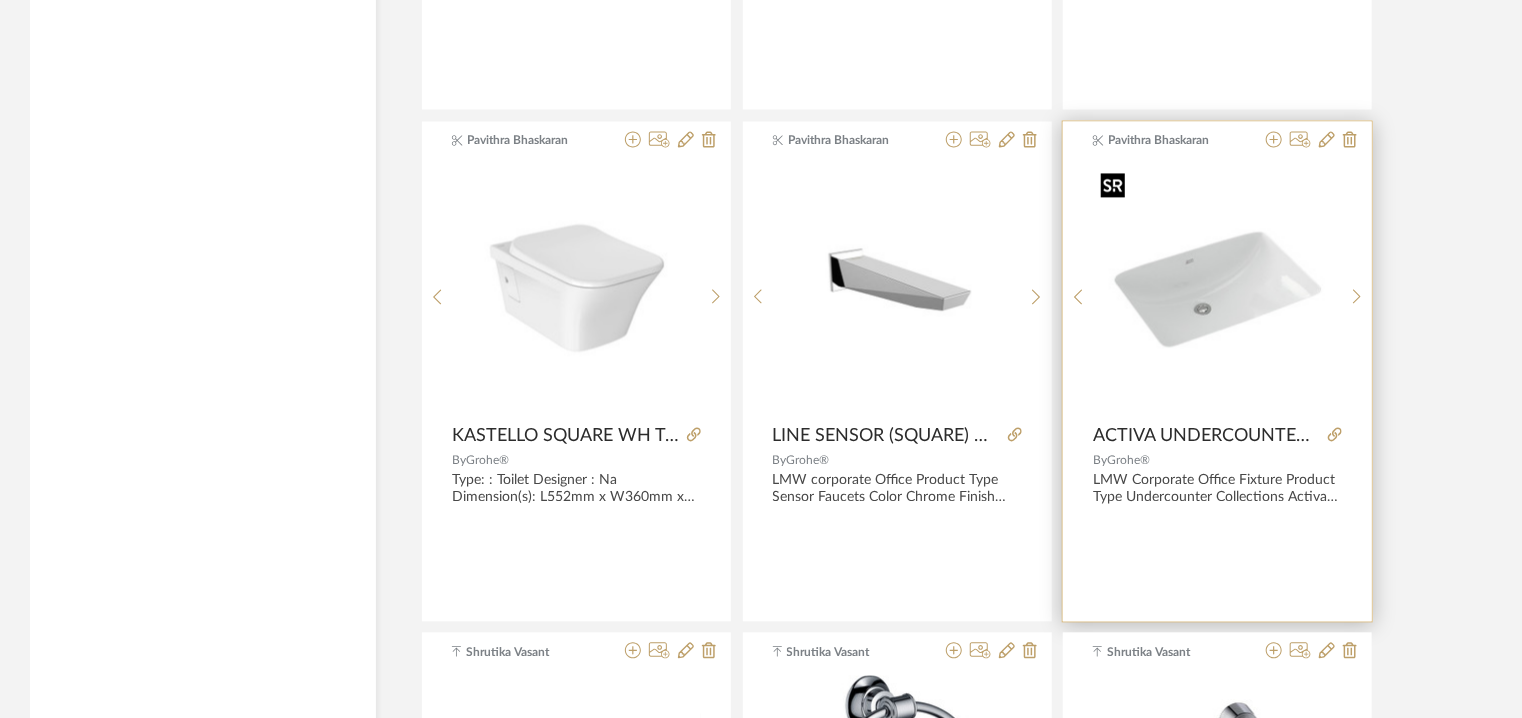 click at bounding box center (1218, 290) 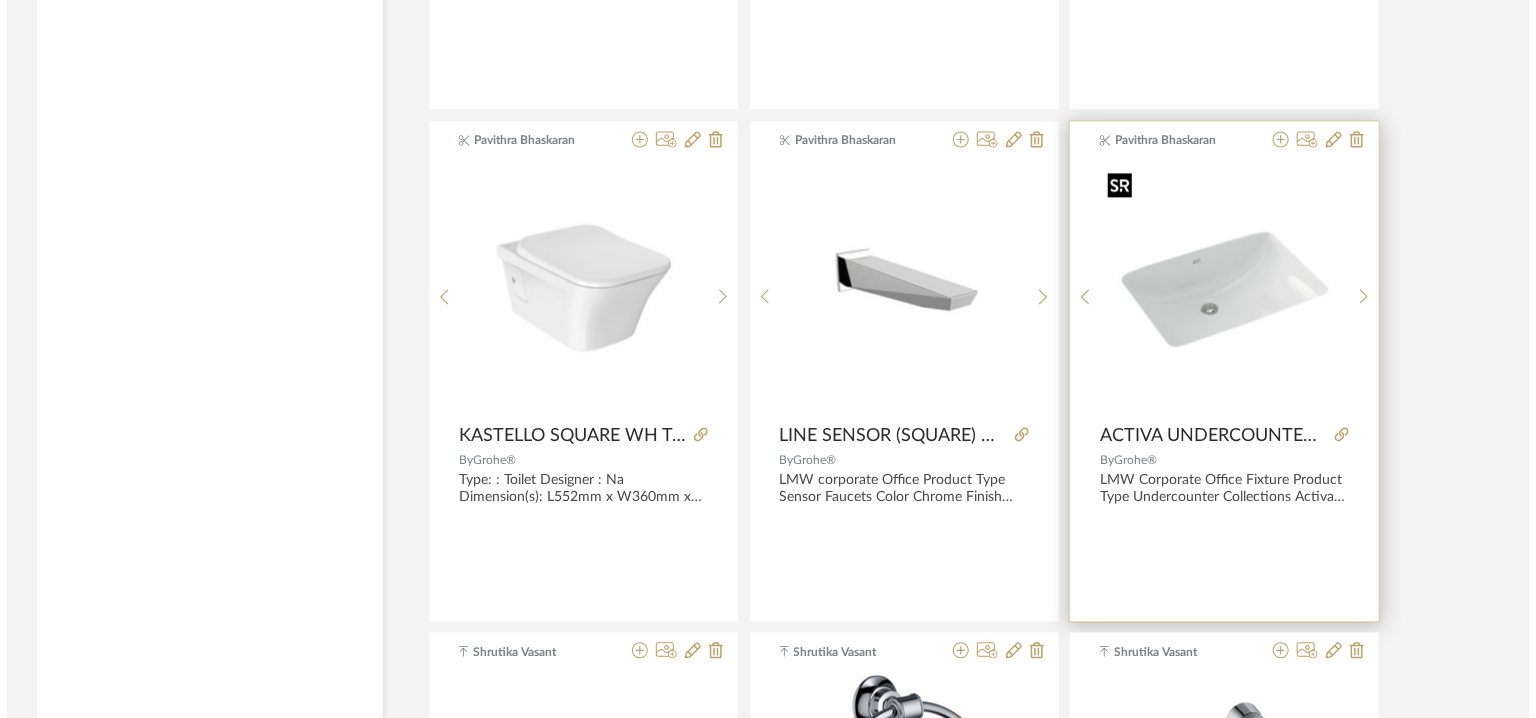 scroll, scrollTop: 0, scrollLeft: 0, axis: both 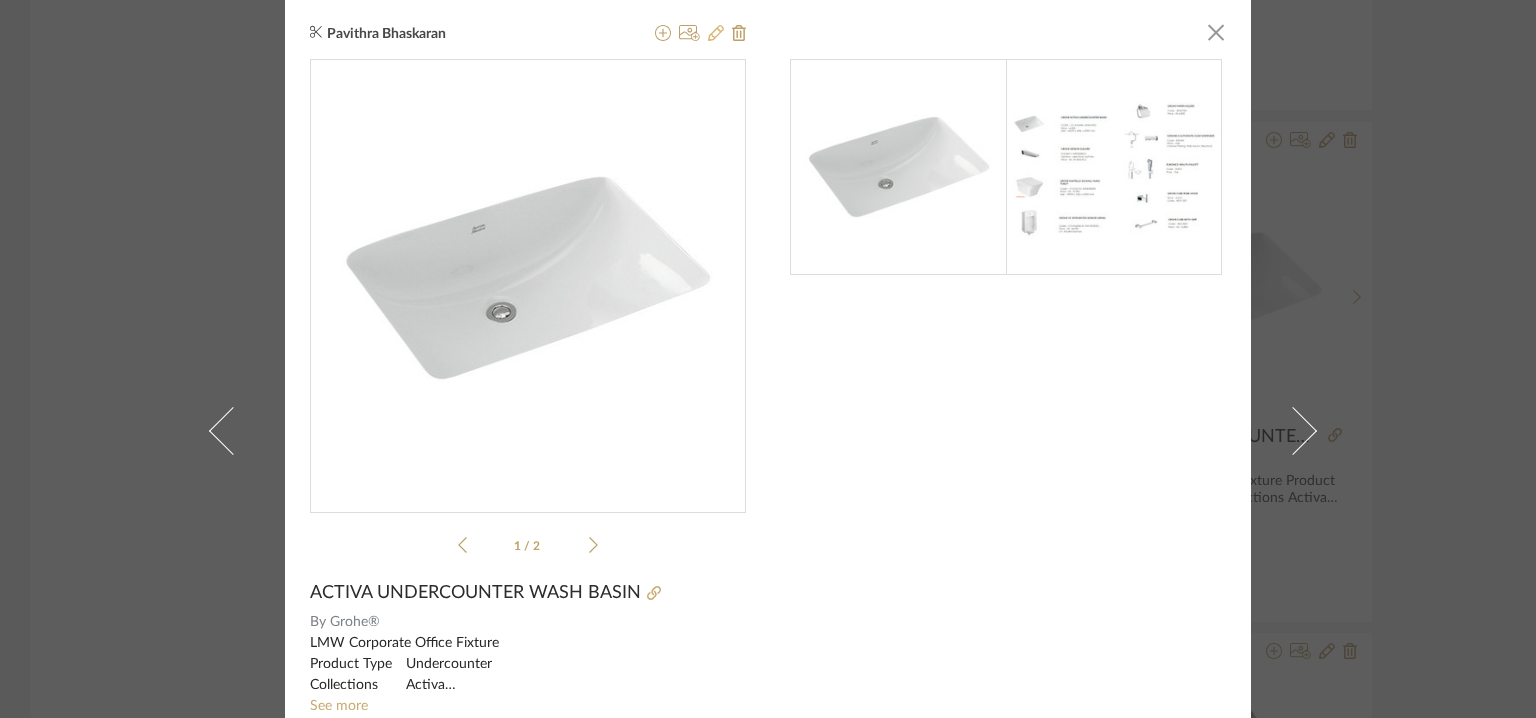 click 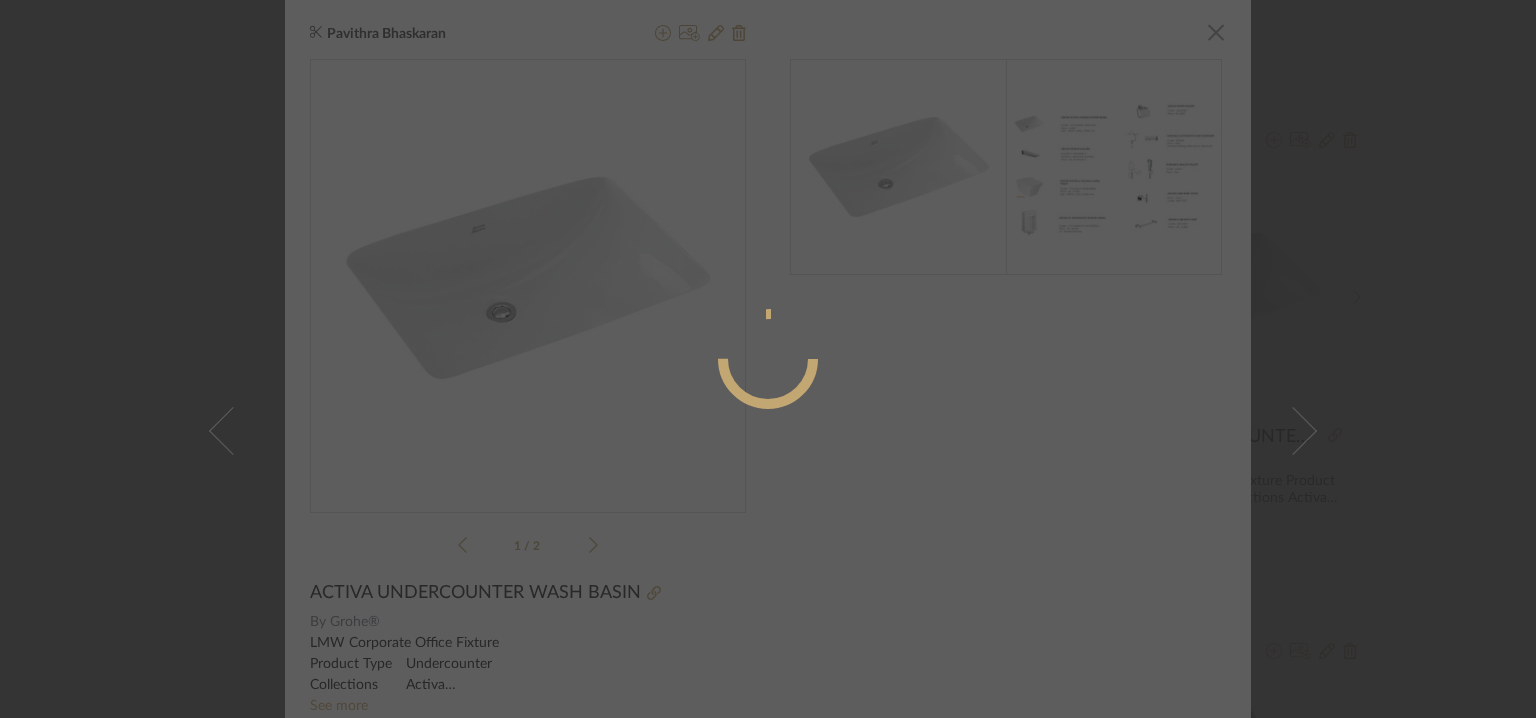 radio on "true" 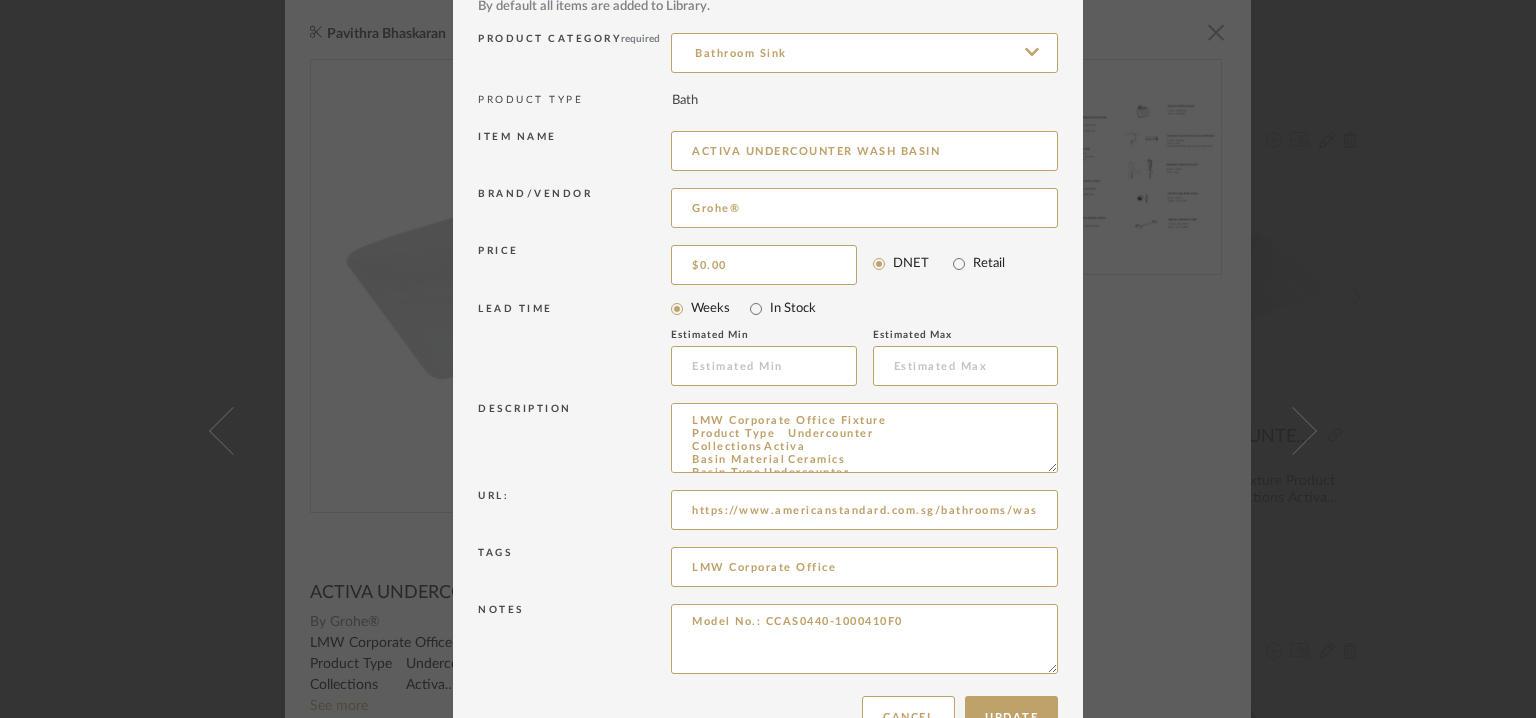 scroll, scrollTop: 192, scrollLeft: 0, axis: vertical 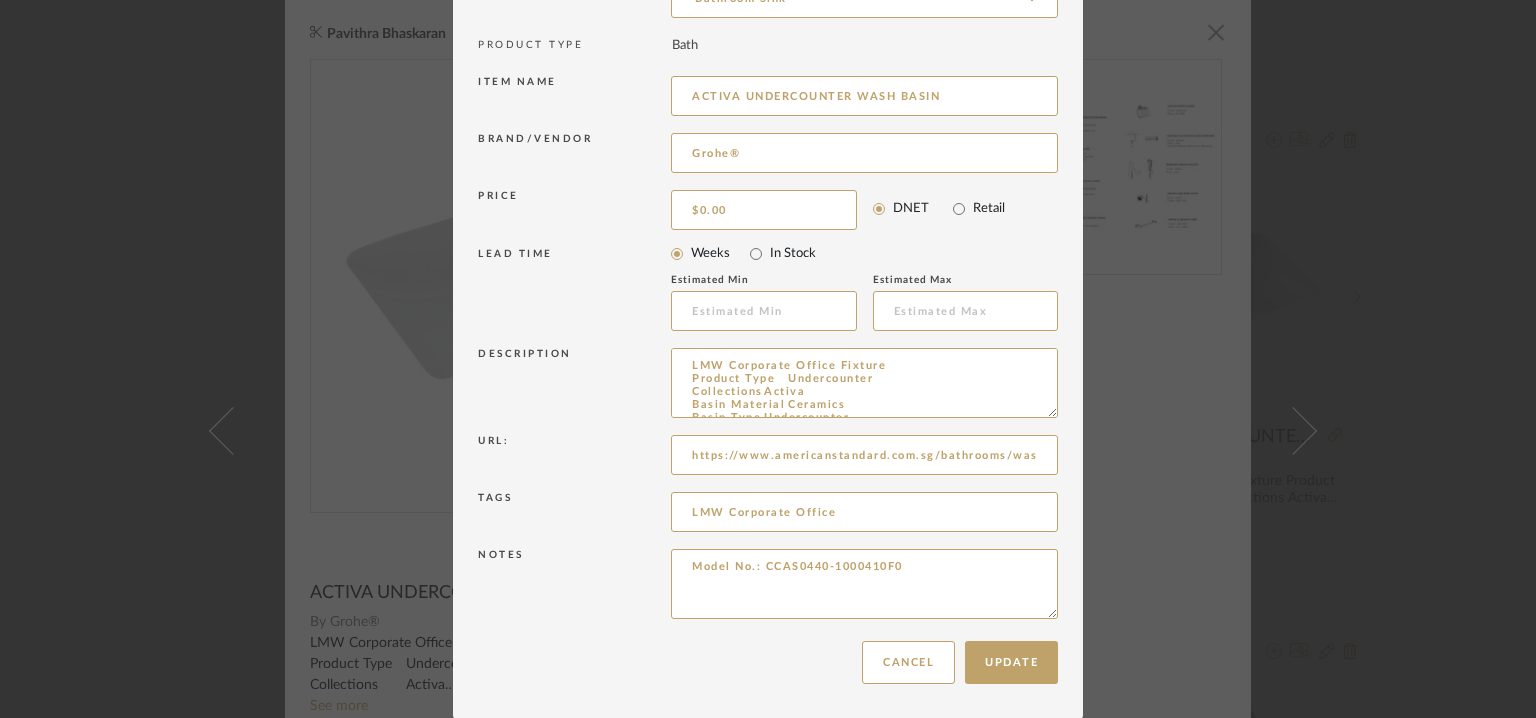 drag, startPoint x: 1046, startPoint y: 409, endPoint x: 1079, endPoint y: 747, distance: 339.60712 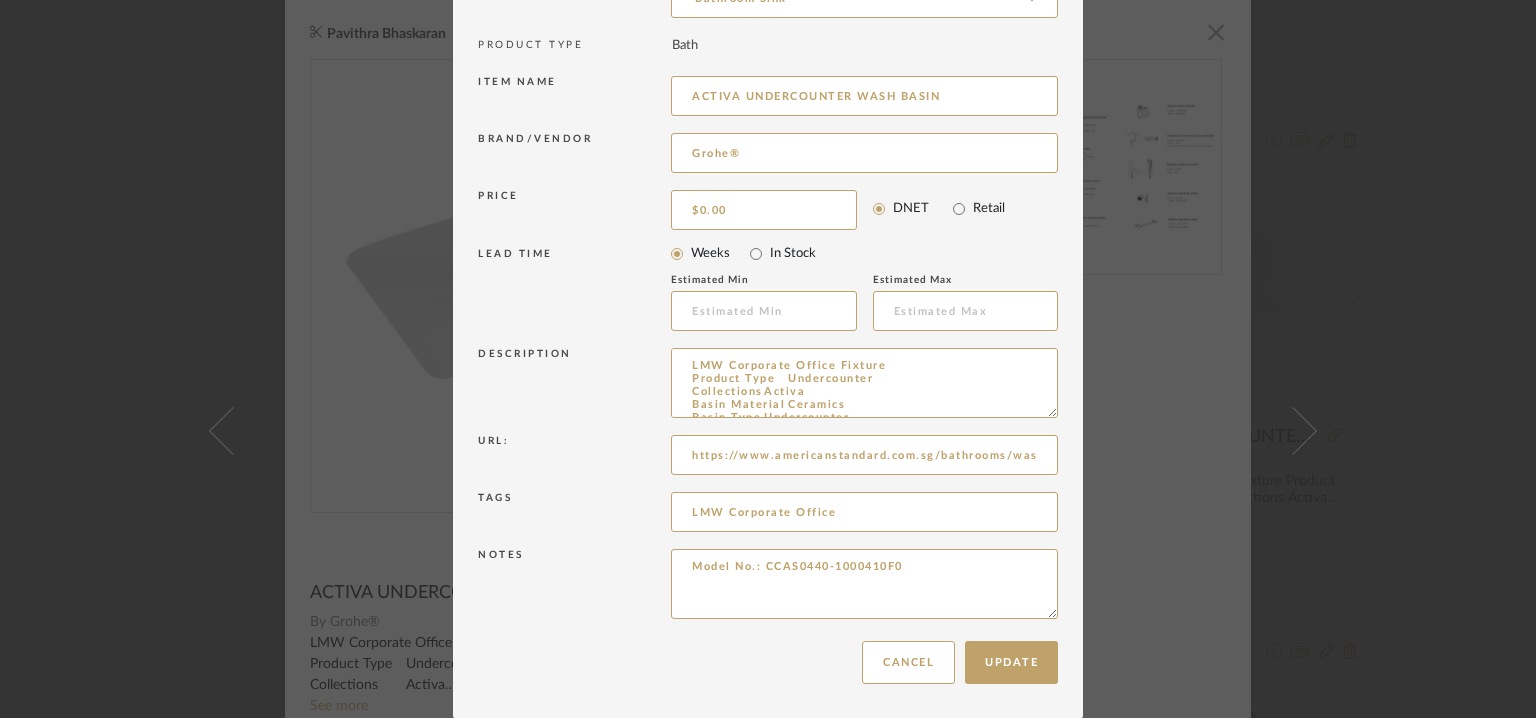 click on "Added By [FIRST] [LAST]  (6)  [FIRST] [LAST]  (5)  [FIRST] [LAST]  (4)  [FIRST] [LAST]  (4)  [FIRST] [LAST]  (1)  See More + Category Brand grohe Grohe®  (15)  Hansgrohe  (8)  Price 0  7,500 +  0 7500 Upload Method Clipped  (15)  Uploaded  (8)  Lead Time Weeks In Stock Displaying 23 products  Sort By  Newest Filtered by Bath Hansgrohe Grohe®  Clear All  [FIRST] [LAST] Metal Finishes By   Grohe®  [FIRST] [LAST] RAINFINITY SHOULDER SHOWER 500 1 JET WITH SHOWER SHELF By   Hansgrohe  [FIRST] [LAST] VERNIS SINGLE BLENDER BASIN MIXER 70 WITHOUT WASTE SET By   Hansgrohe  [FIRST] [LAST] EURODISC COSMOPOLITAN PILLAR TAP XS-SIZE By   Grohe®  [FIRST] [LAST] EUROSTYLE COSMOPOLITAN PILLAR TAP XS-SIZE By   Grohe®  [FIRST] [LAST]  Das By  By" at bounding box center [768, -1525] 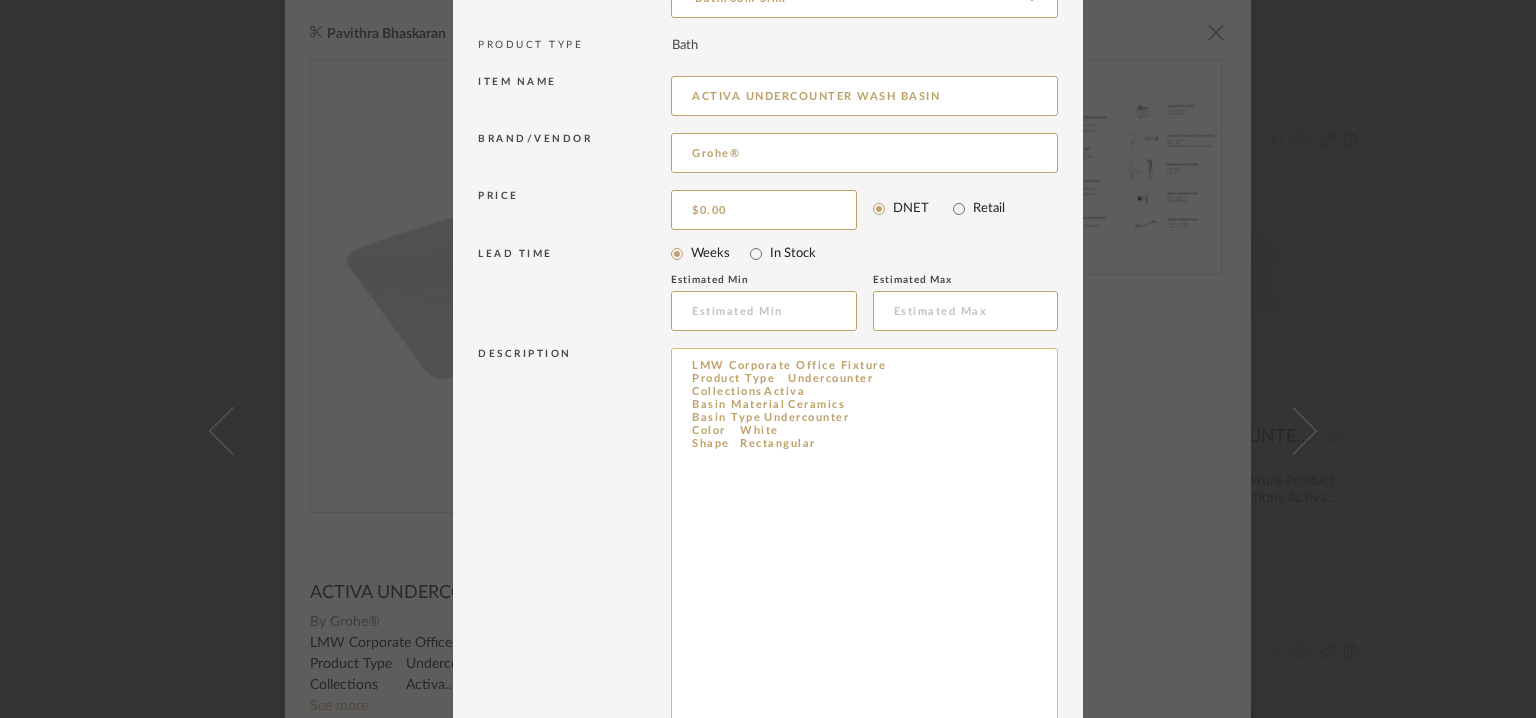 drag, startPoint x: 809, startPoint y: 472, endPoint x: 687, endPoint y: 355, distance: 169.03549 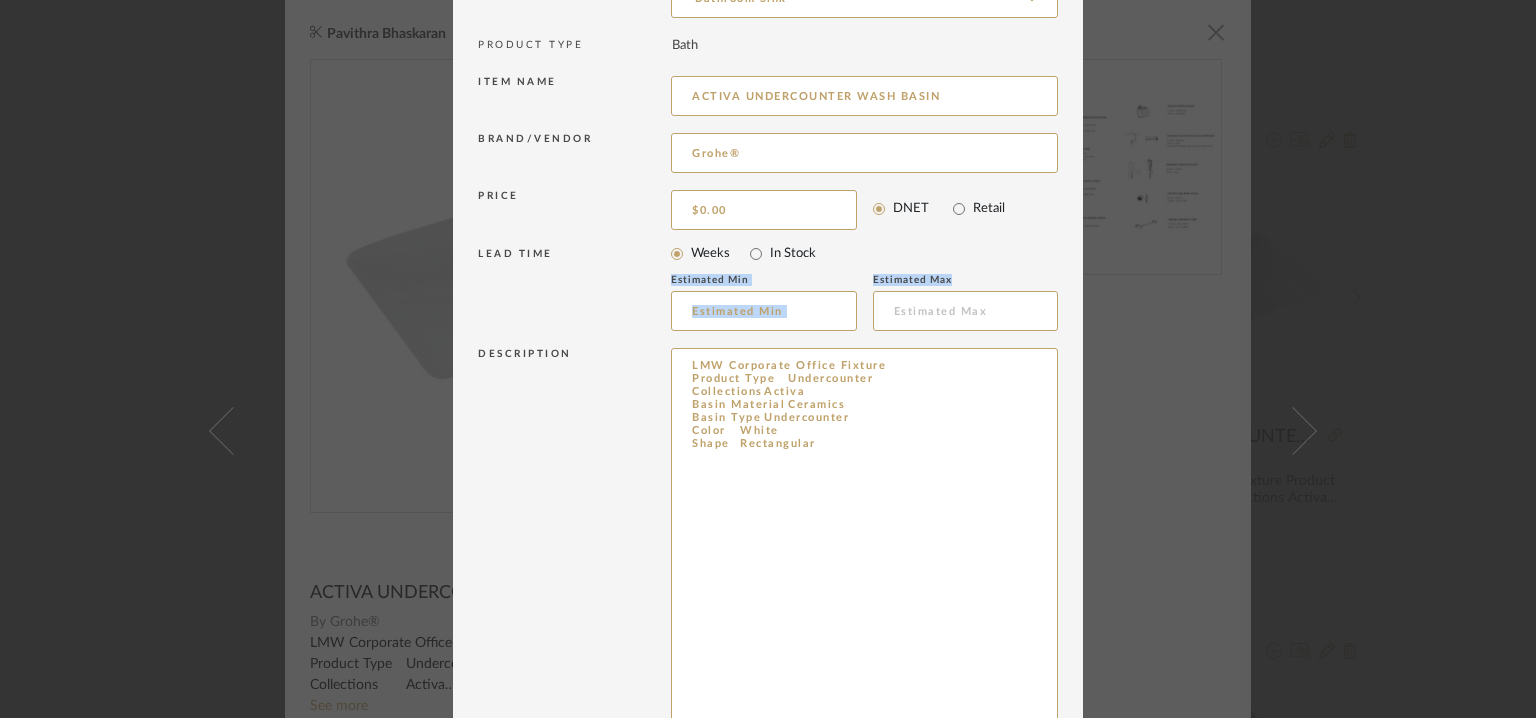 drag, startPoint x: 714, startPoint y: 373, endPoint x: 1016, endPoint y: 285, distance: 314.56 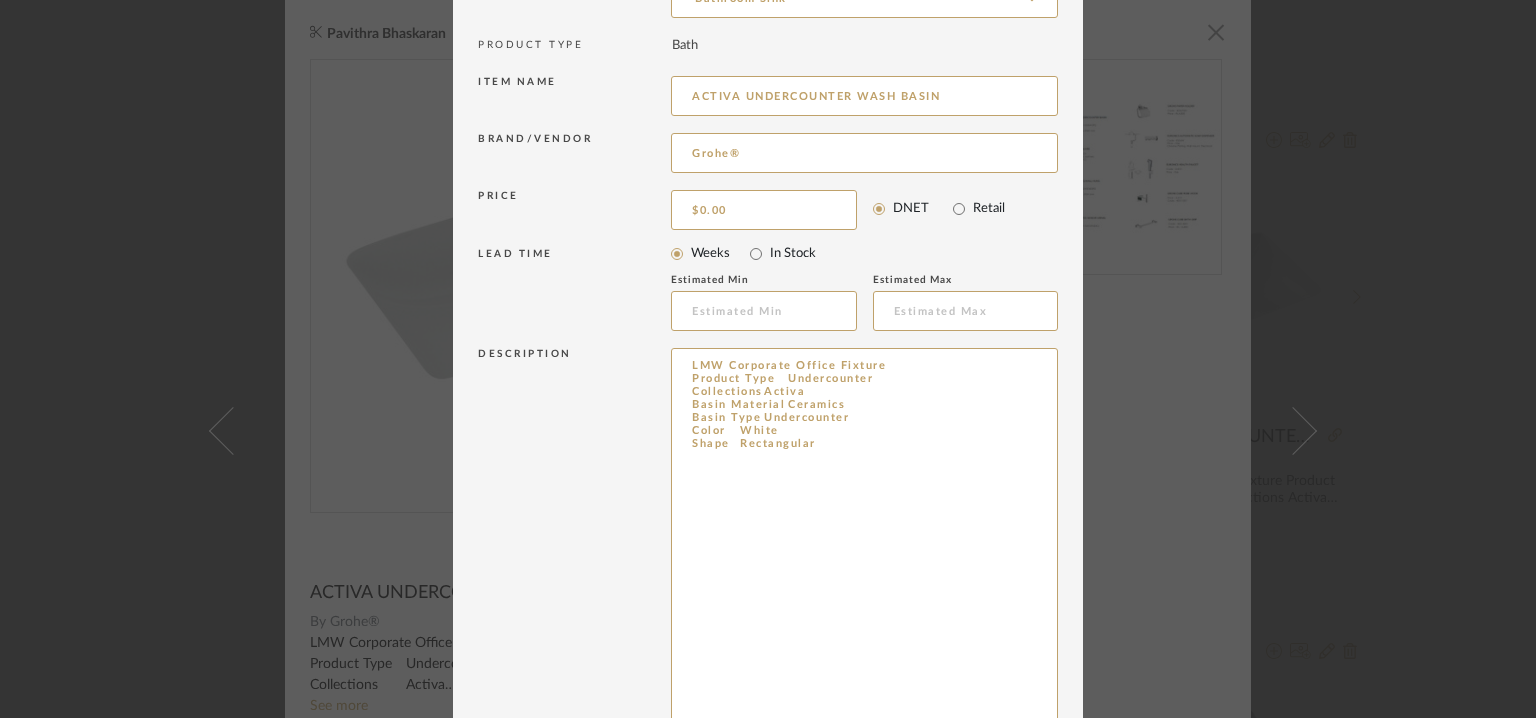 drag, startPoint x: 795, startPoint y: 456, endPoint x: 644, endPoint y: 349, distance: 185.06755 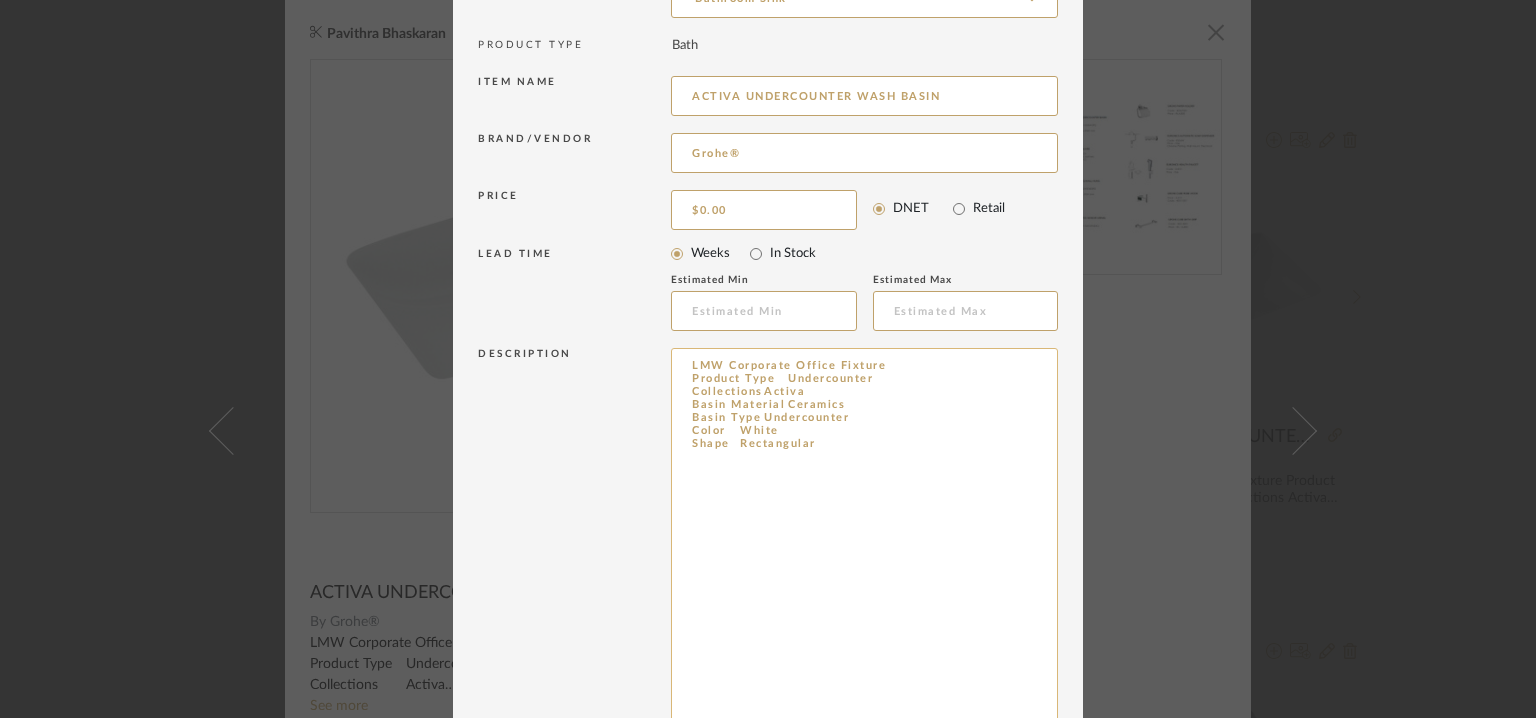 paste on "Type: :  Wash basin
Designer : Na
Dimension(s):  L600mm x W420mm x H210mm
Material/Finishes: Ceramic
Mounting Type : Undercounter
Valve Type : Na
Product description :
Collection : Activa
Color : White
Shape : Rectangular
Additional features: : Na
Any other details:  Model No.: CCAS0440-1000410F0" 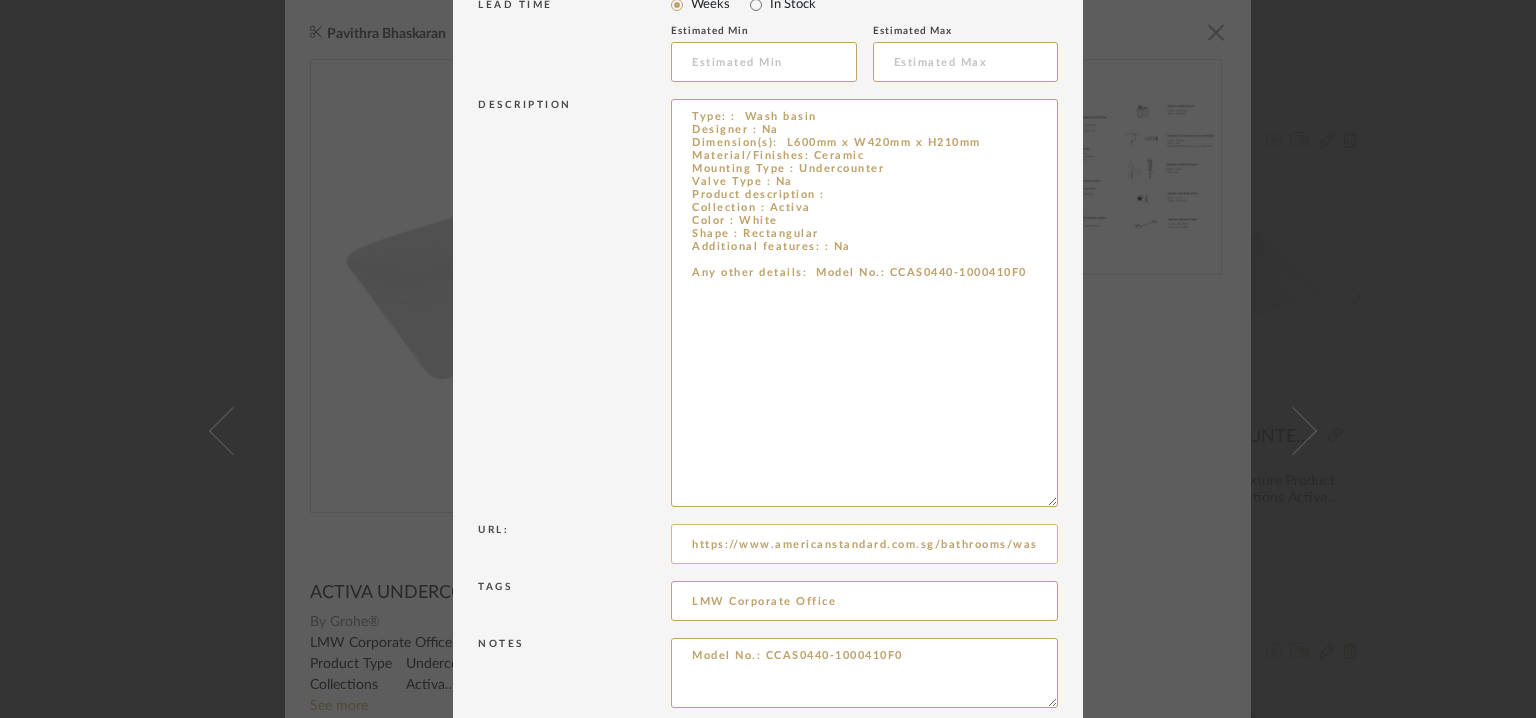 scroll, scrollTop: 531, scrollLeft: 0, axis: vertical 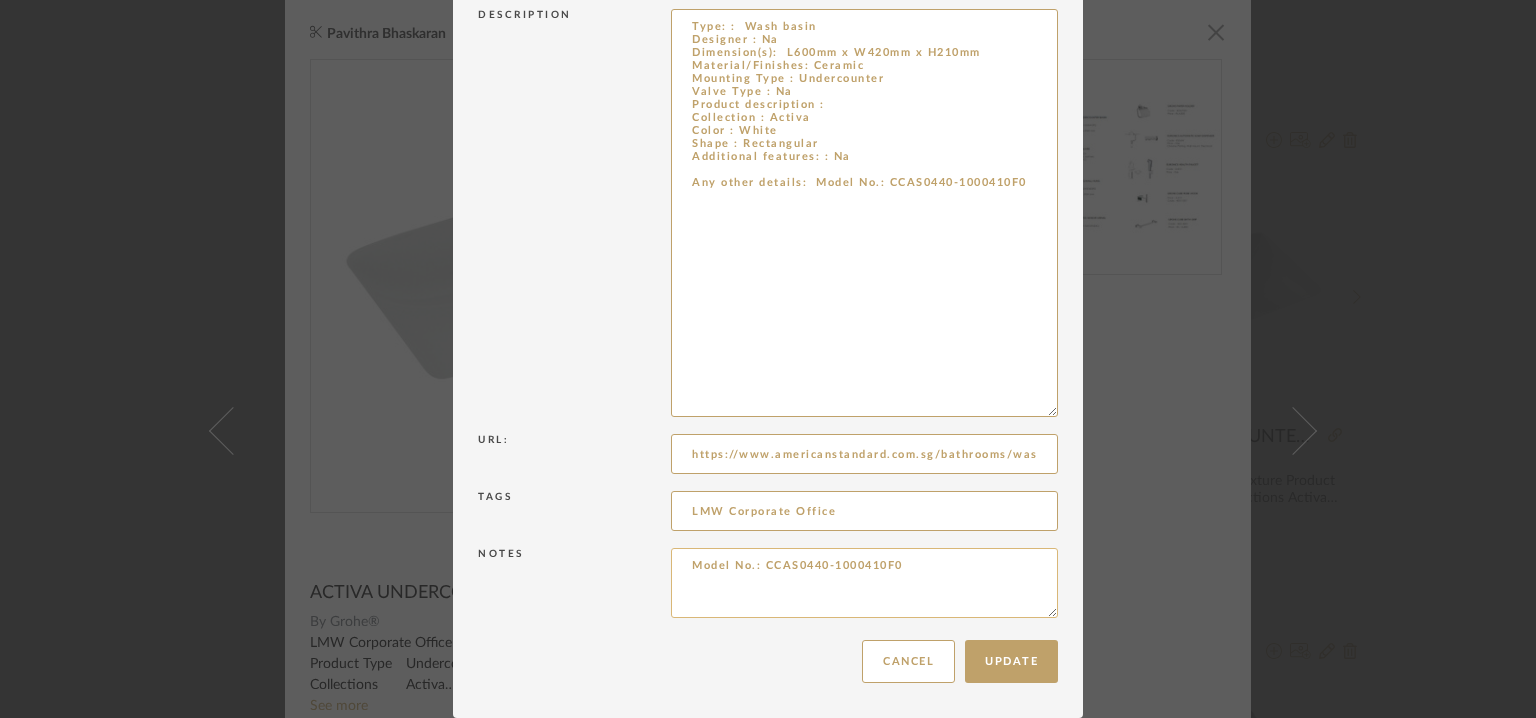 type on "Type: :  Wash basin
Designer : Na
Dimension(s):  L600mm x W420mm x H210mm
Material/Finishes: Ceramic
Mounting Type : Undercounter
Valve Type : Na
Product description :
Collection : Activa
Color : White
Shape : Rectangular
Additional features: : Na
Any other details:  Model No.: CCAS0440-1000410F0" 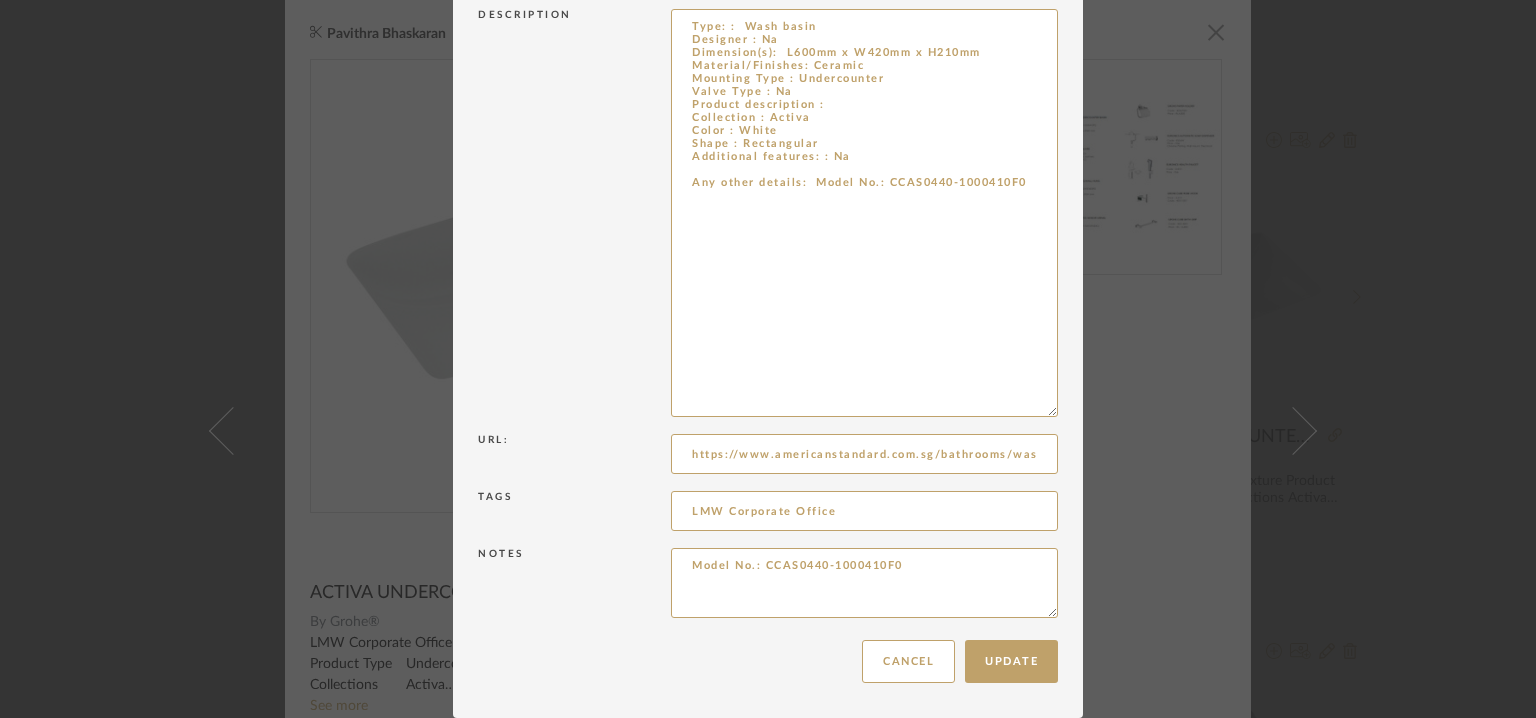 drag, startPoint x: 686, startPoint y: 571, endPoint x: 601, endPoint y: 587, distance: 86.492775 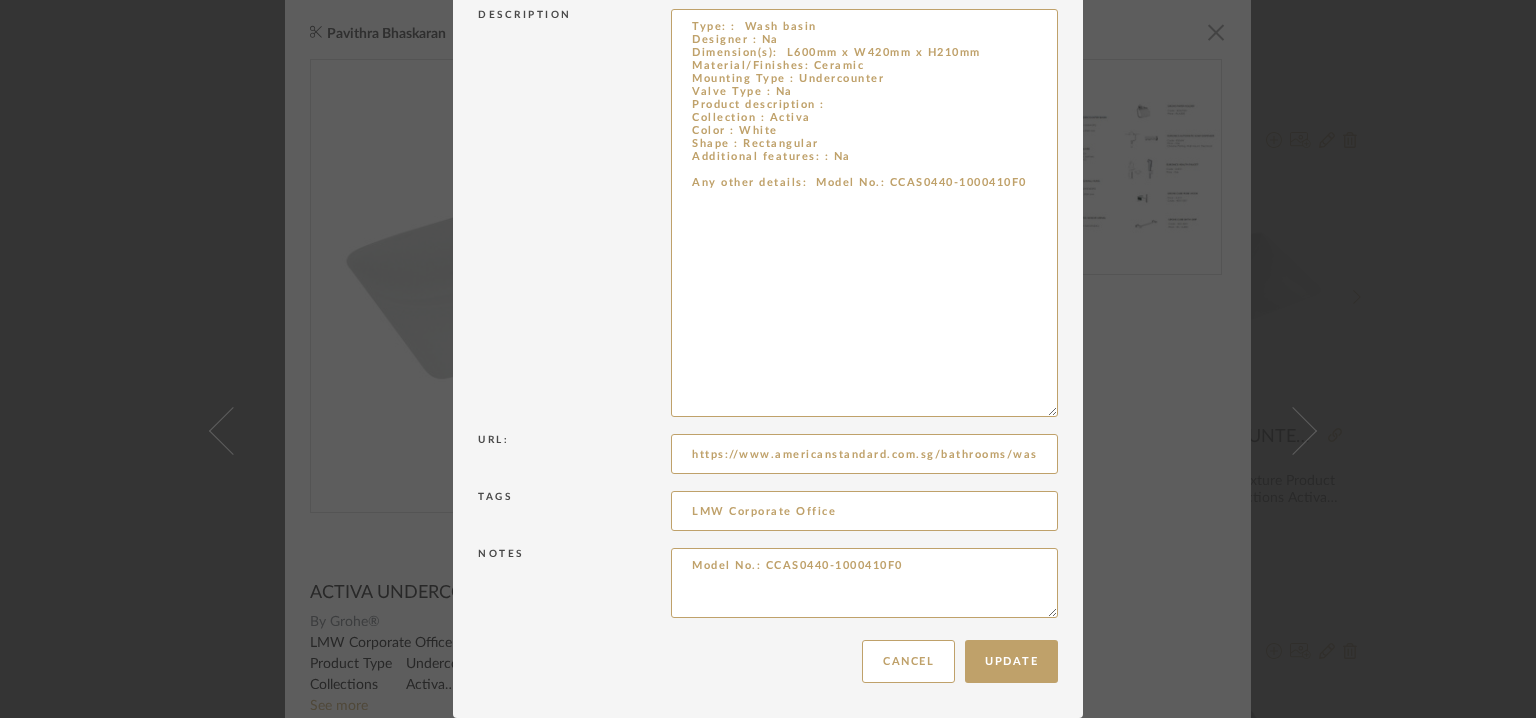 click on "Notes  Model No.: CCAS0440-1000410F0" at bounding box center [768, 586] 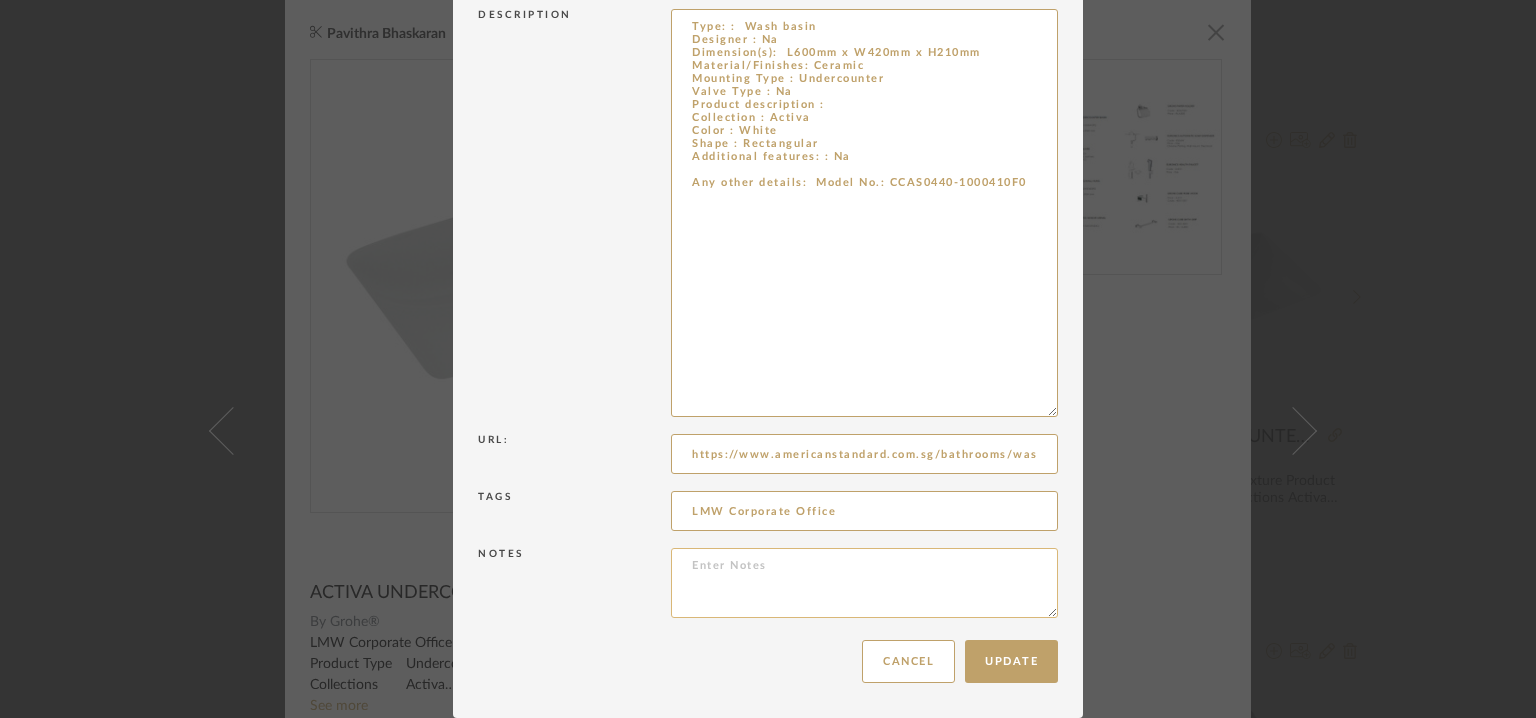 click at bounding box center [864, 583] 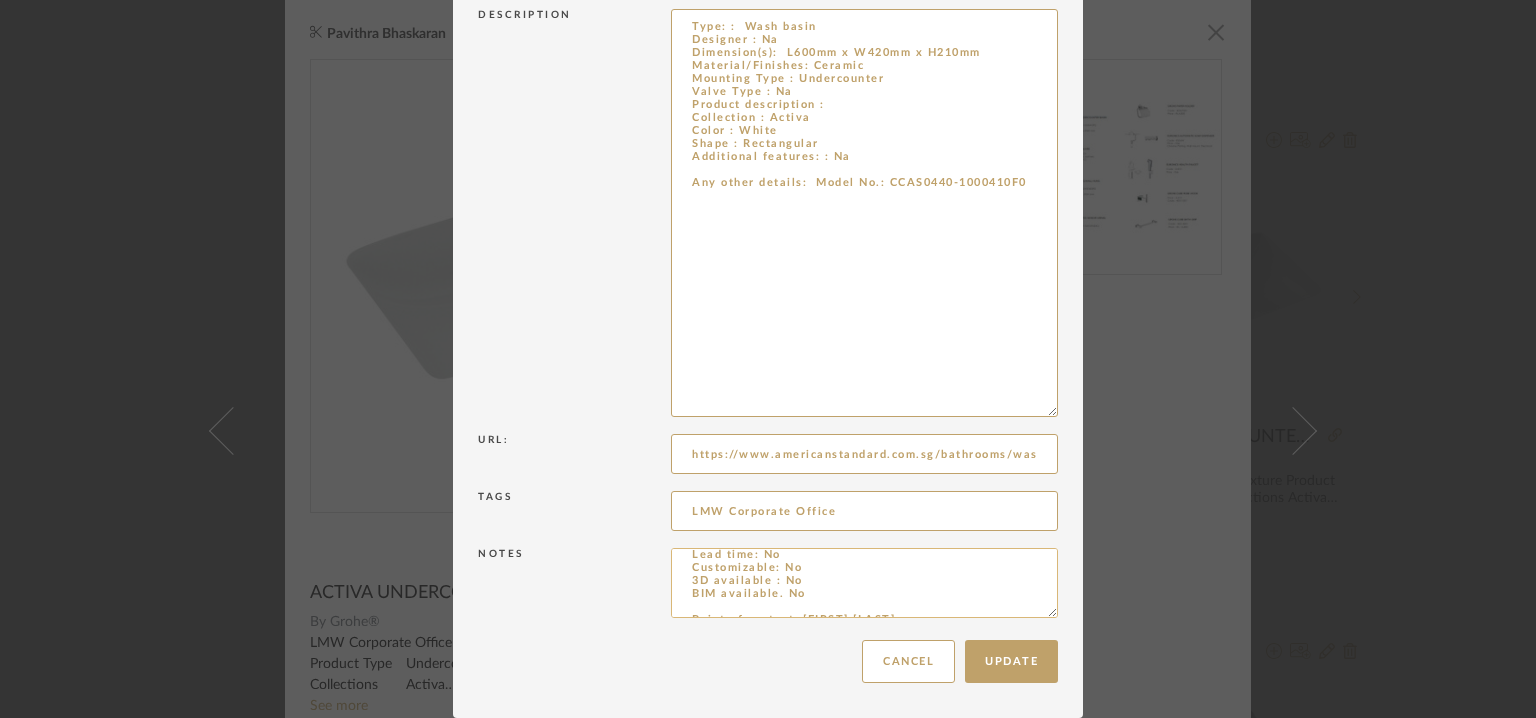 scroll, scrollTop: 0, scrollLeft: 0, axis: both 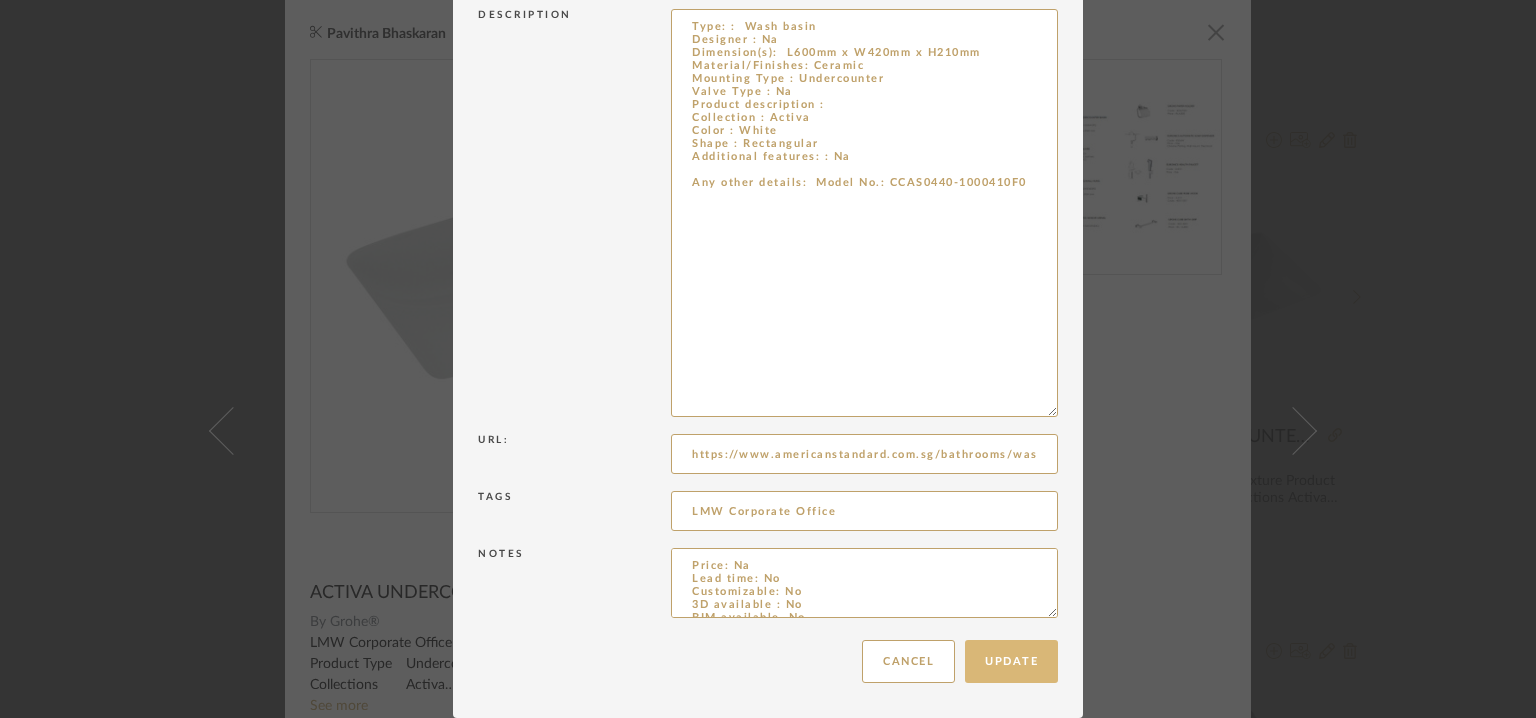 type on "Price: Na
Lead time: No
Customizable: No
3D available : No
BIM available. No
Point of contact: [FIRST] [LAST]
Contact number: MOBILE :+91 [PHONE]
Email address: luxury@[EXAMPLE.COM]
Address: BATHCAFF
64, Jawaharlal Nehru Salai, Sri Sakthi Nagar, Arumbakkam, Chennai, Tamil Nadu 60010
Additional contact information: Na" 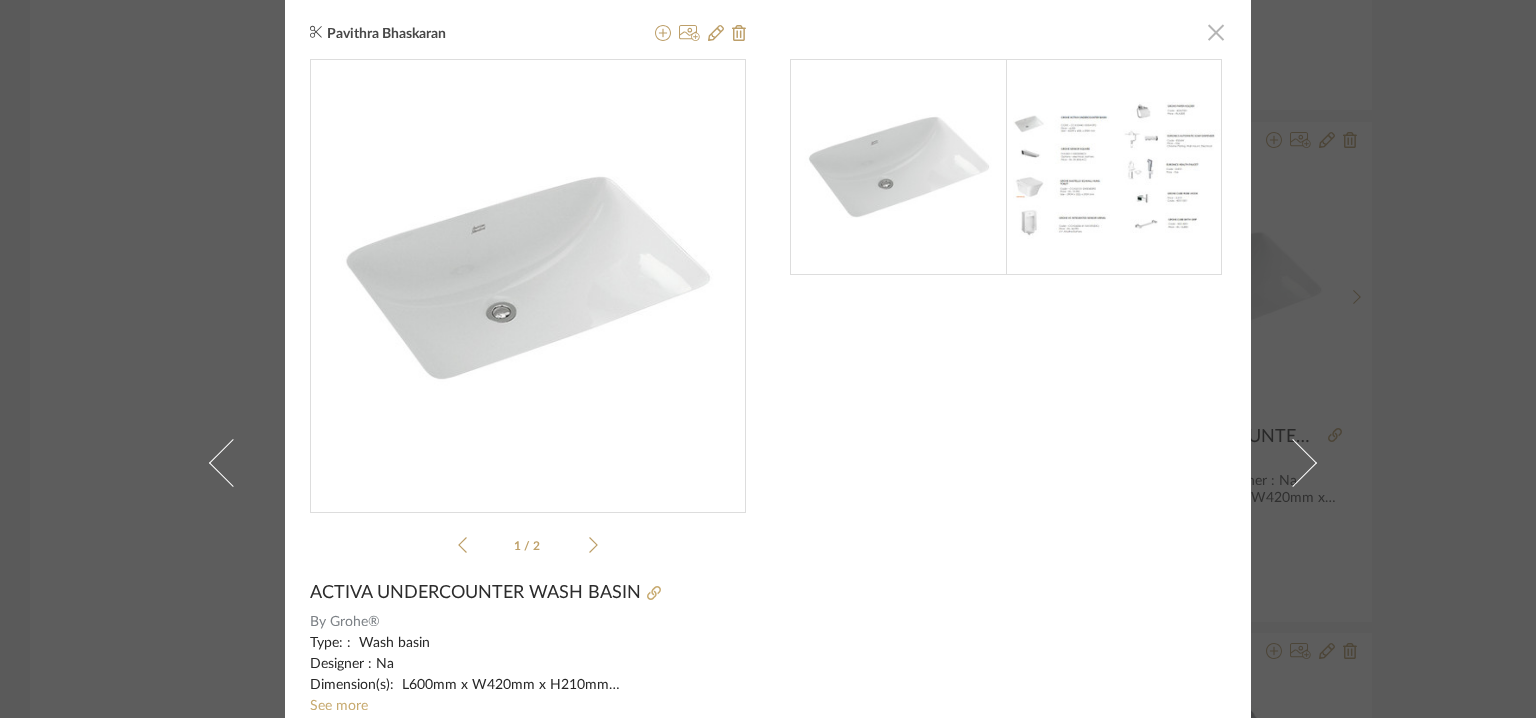 click 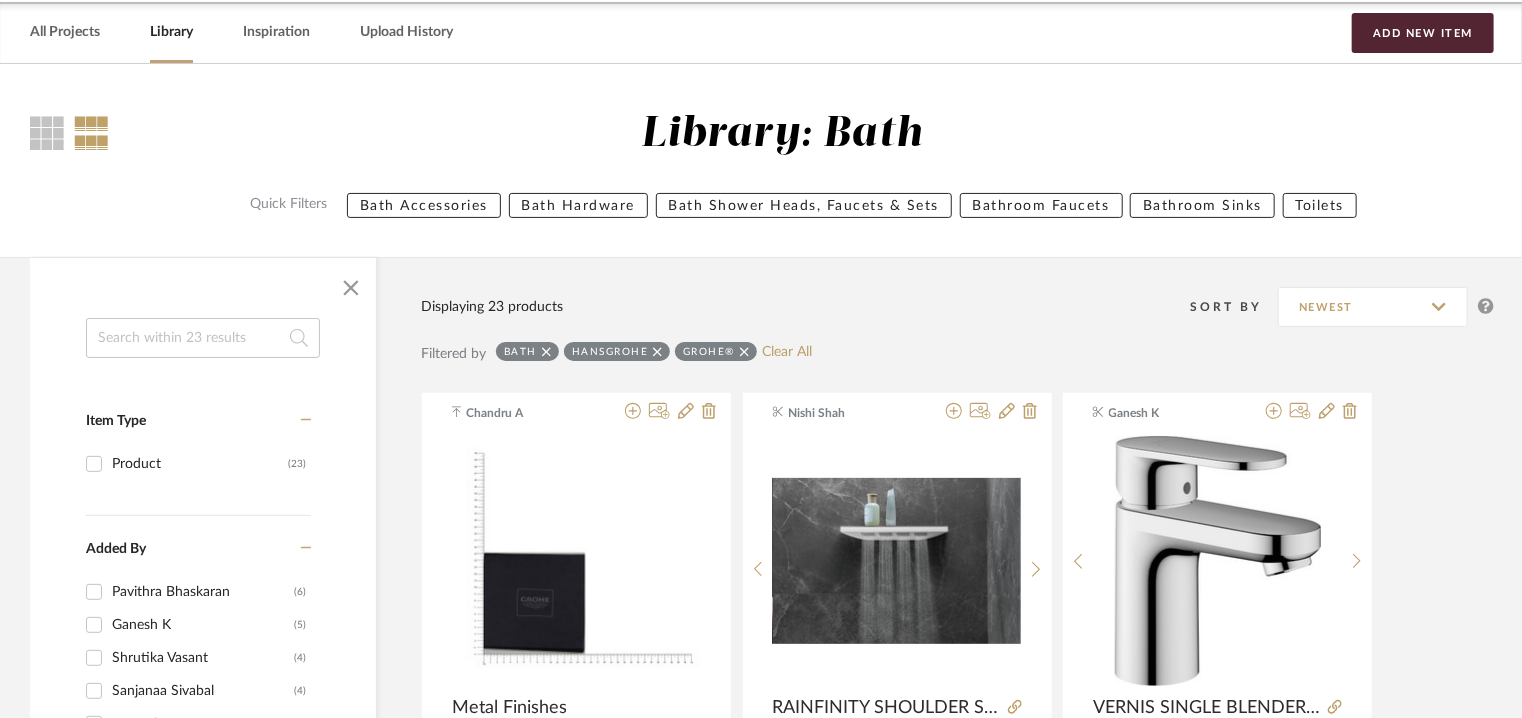 scroll, scrollTop: 0, scrollLeft: 0, axis: both 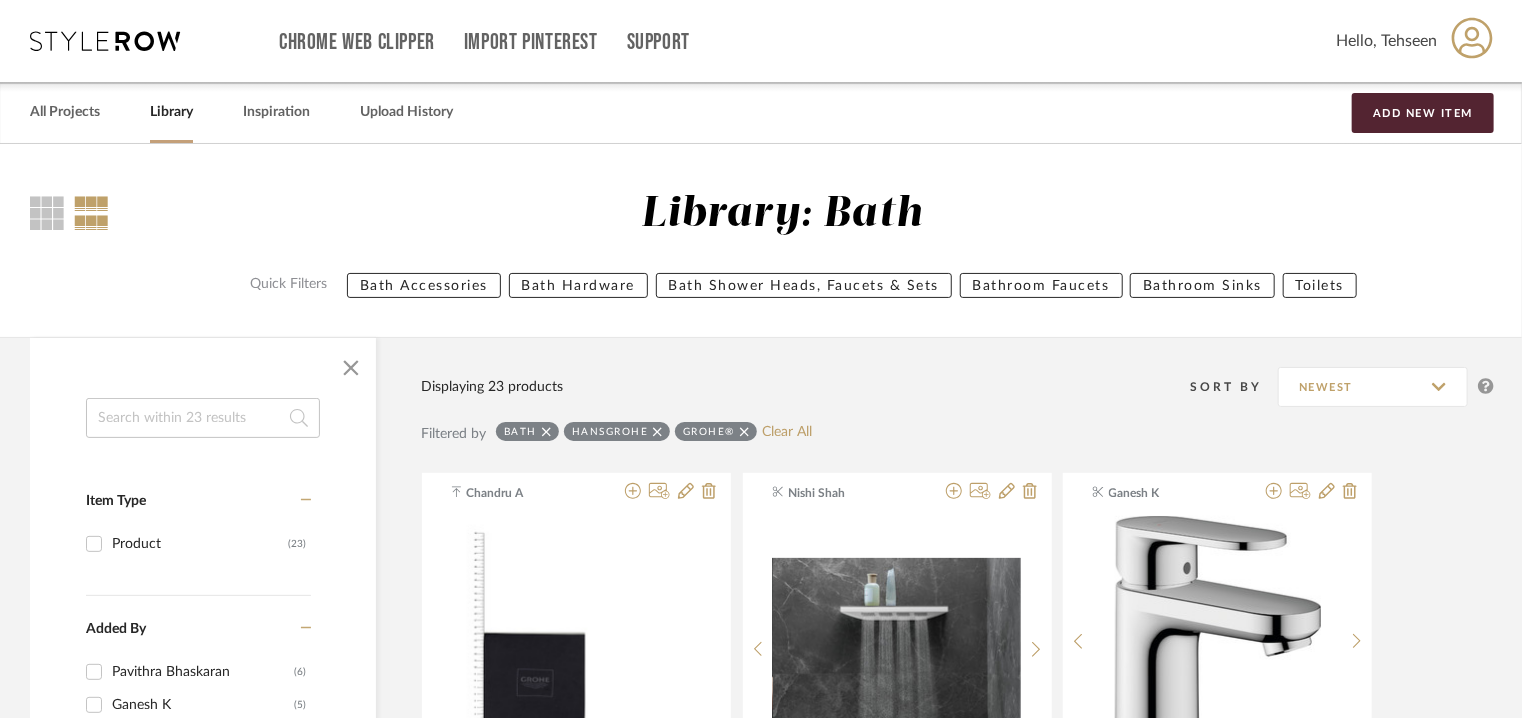 click 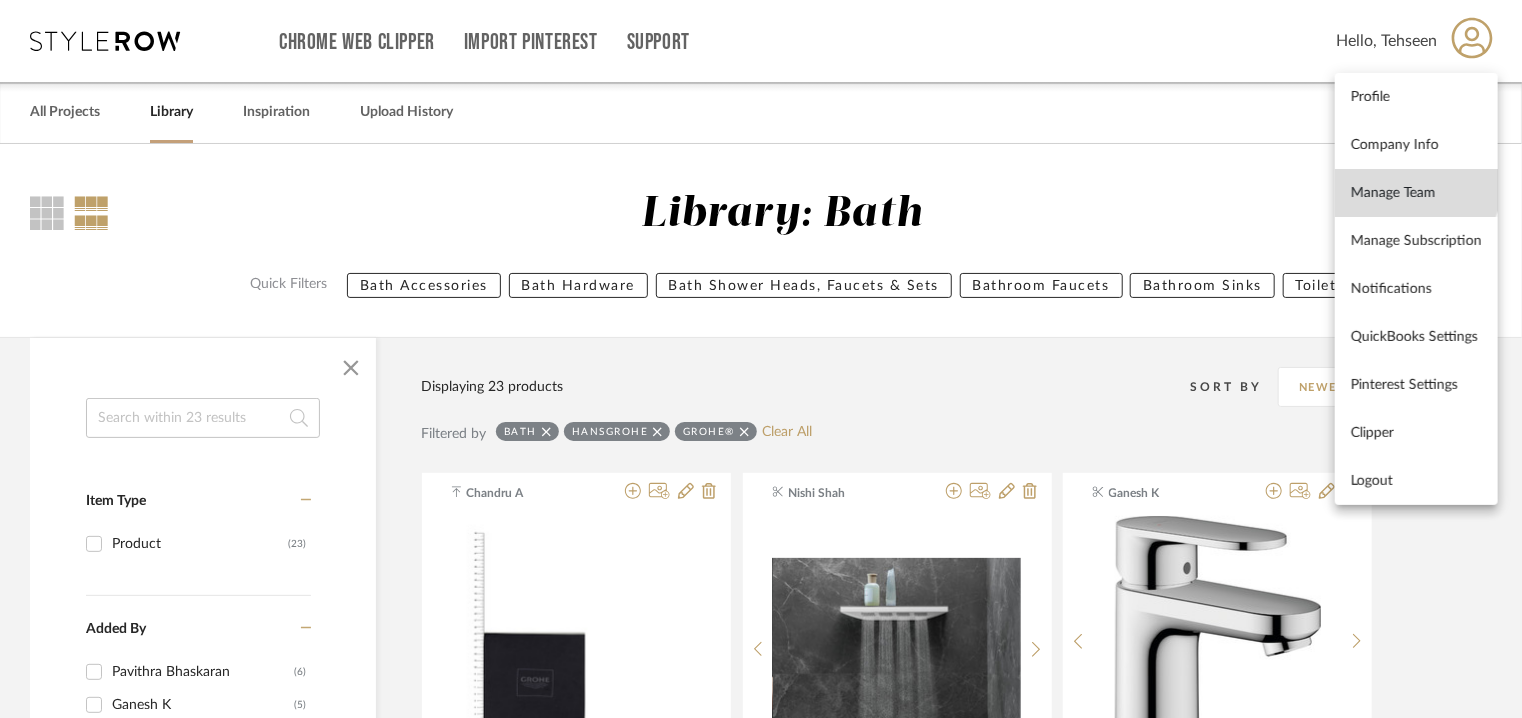 click on "Manage Team" at bounding box center (1416, 193) 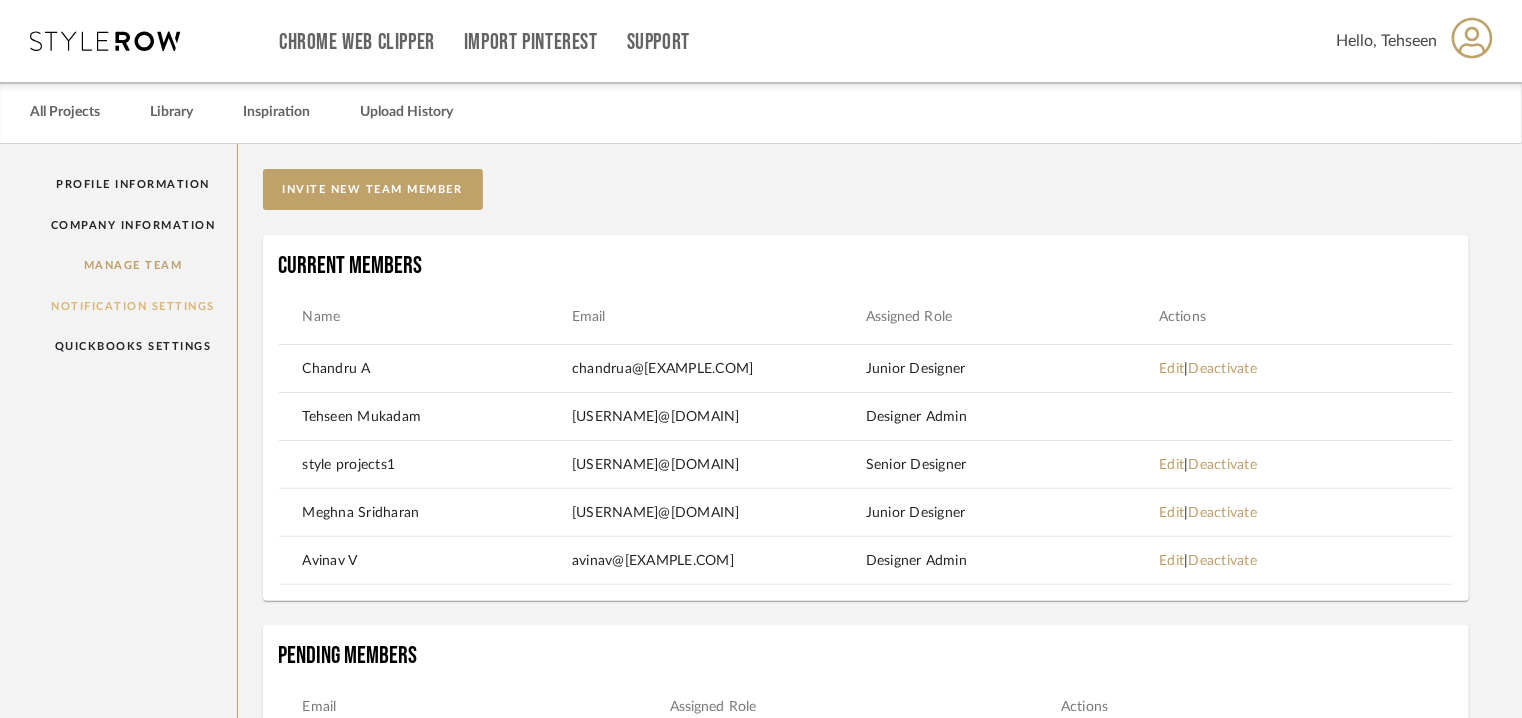 click on "Notification Settings" 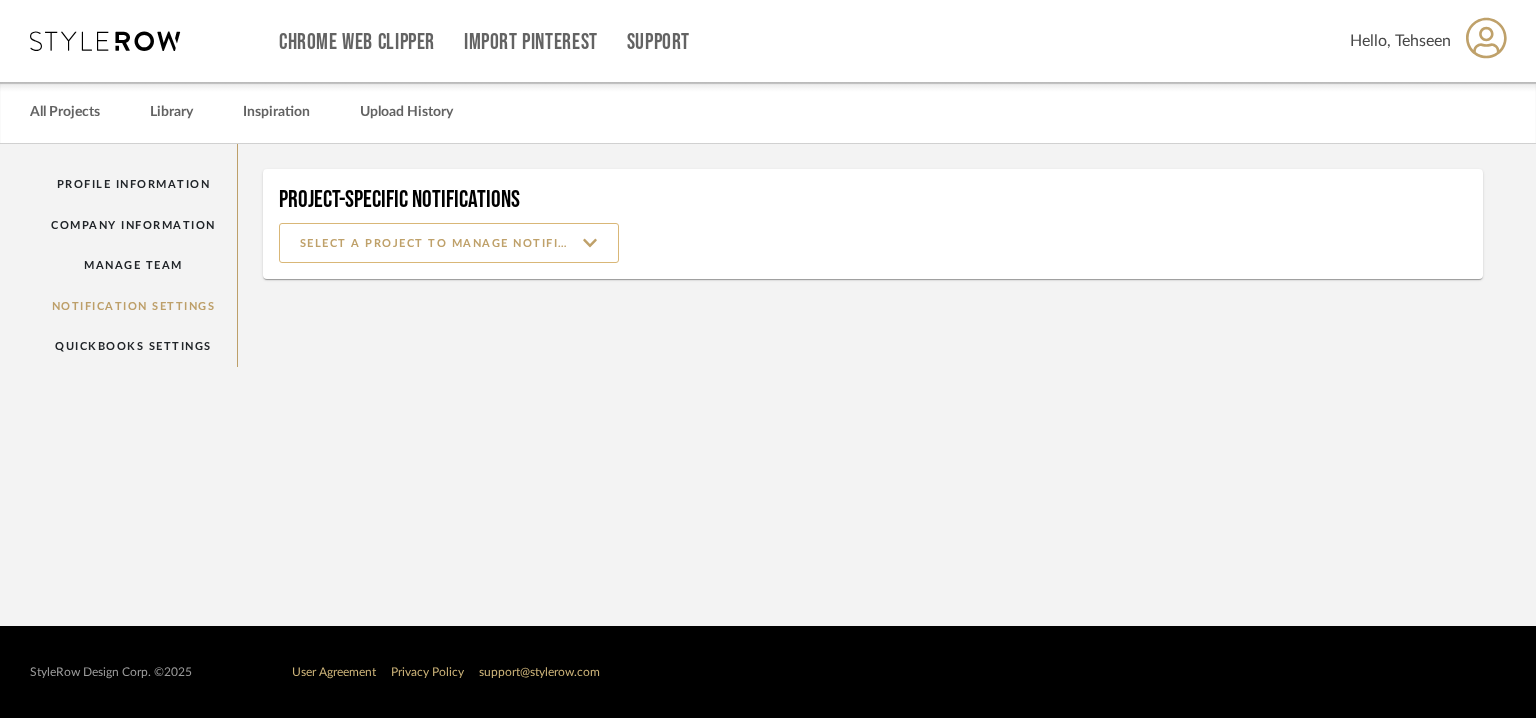 click 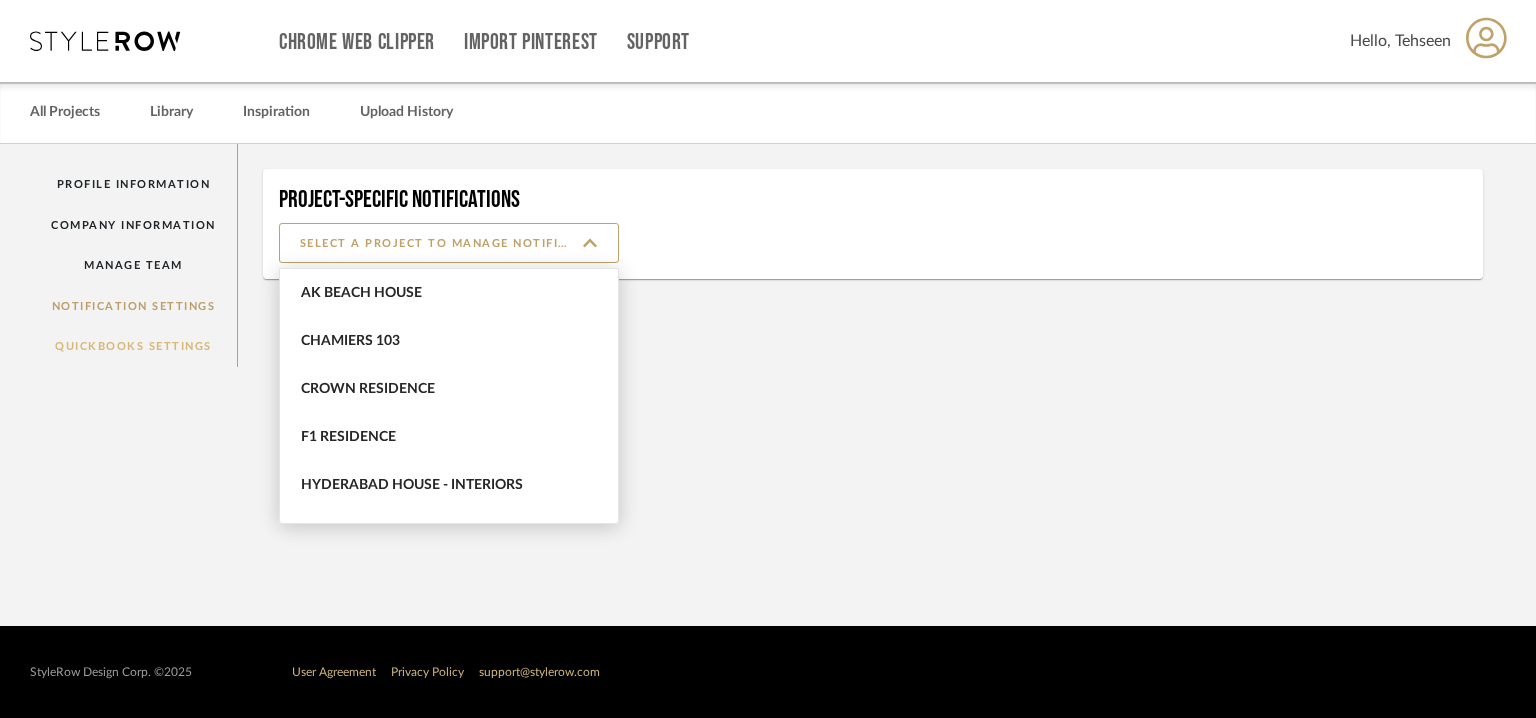 click on "QuickBooks Settings" 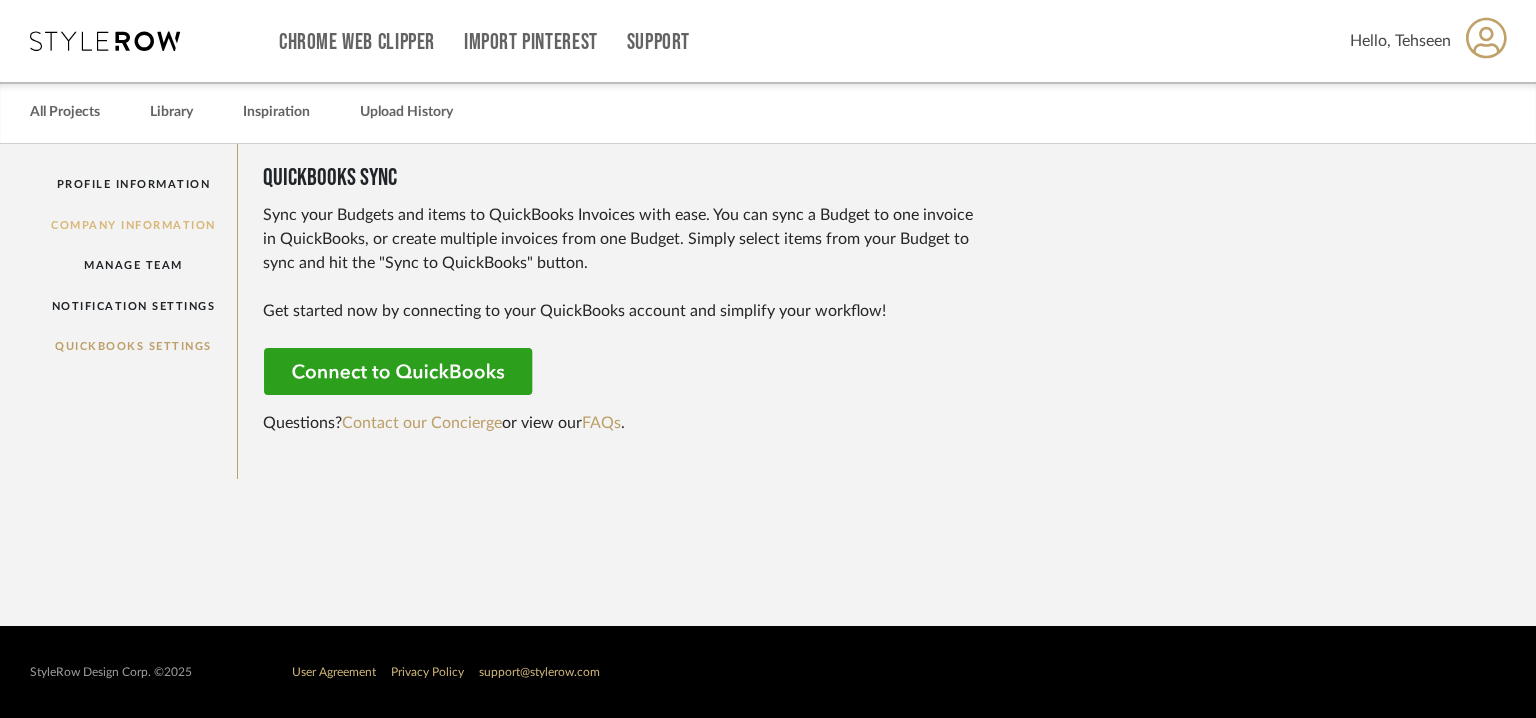 click on "Company Information" 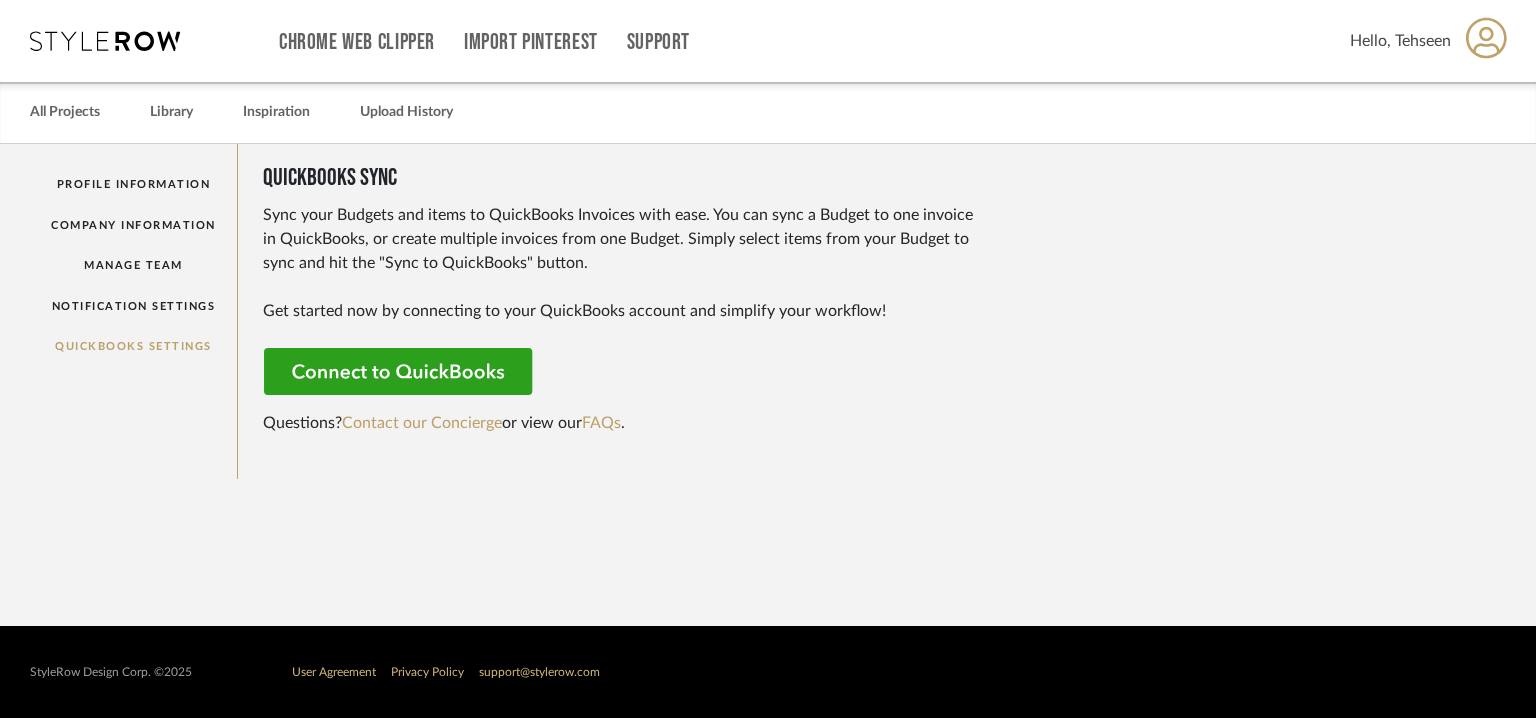 click on "Library" at bounding box center (171, 112) 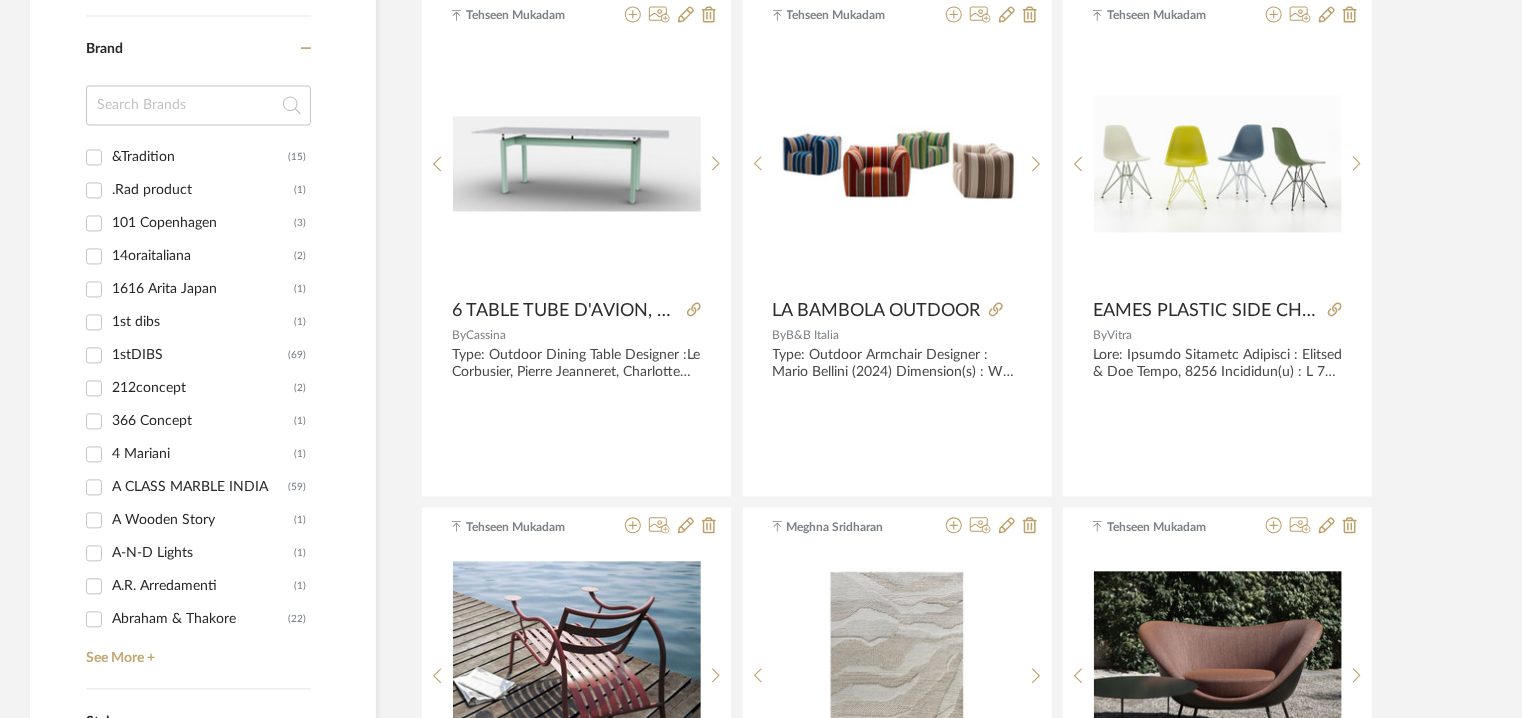 scroll, scrollTop: 1700, scrollLeft: 0, axis: vertical 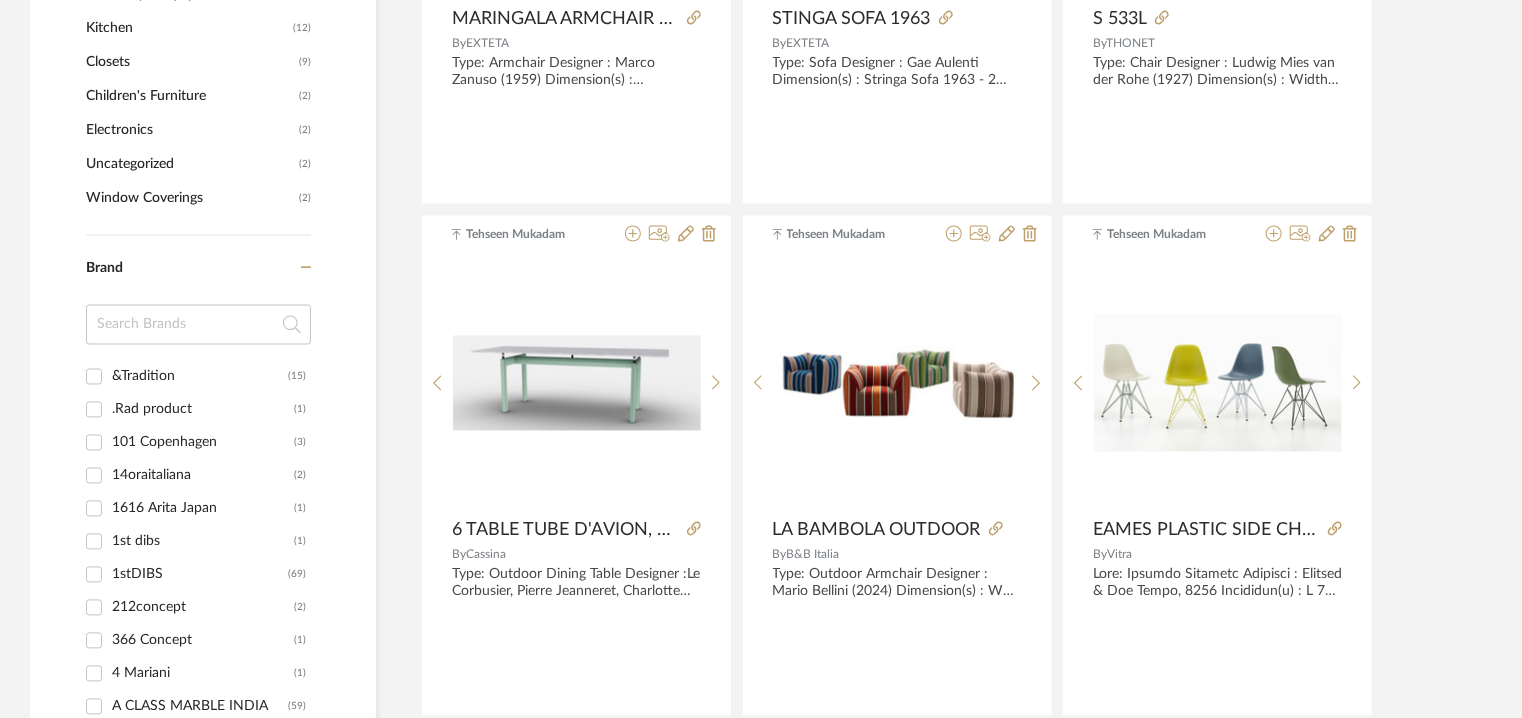 drag, startPoint x: 176, startPoint y: 324, endPoint x: 53, endPoint y: 373, distance: 132.40091 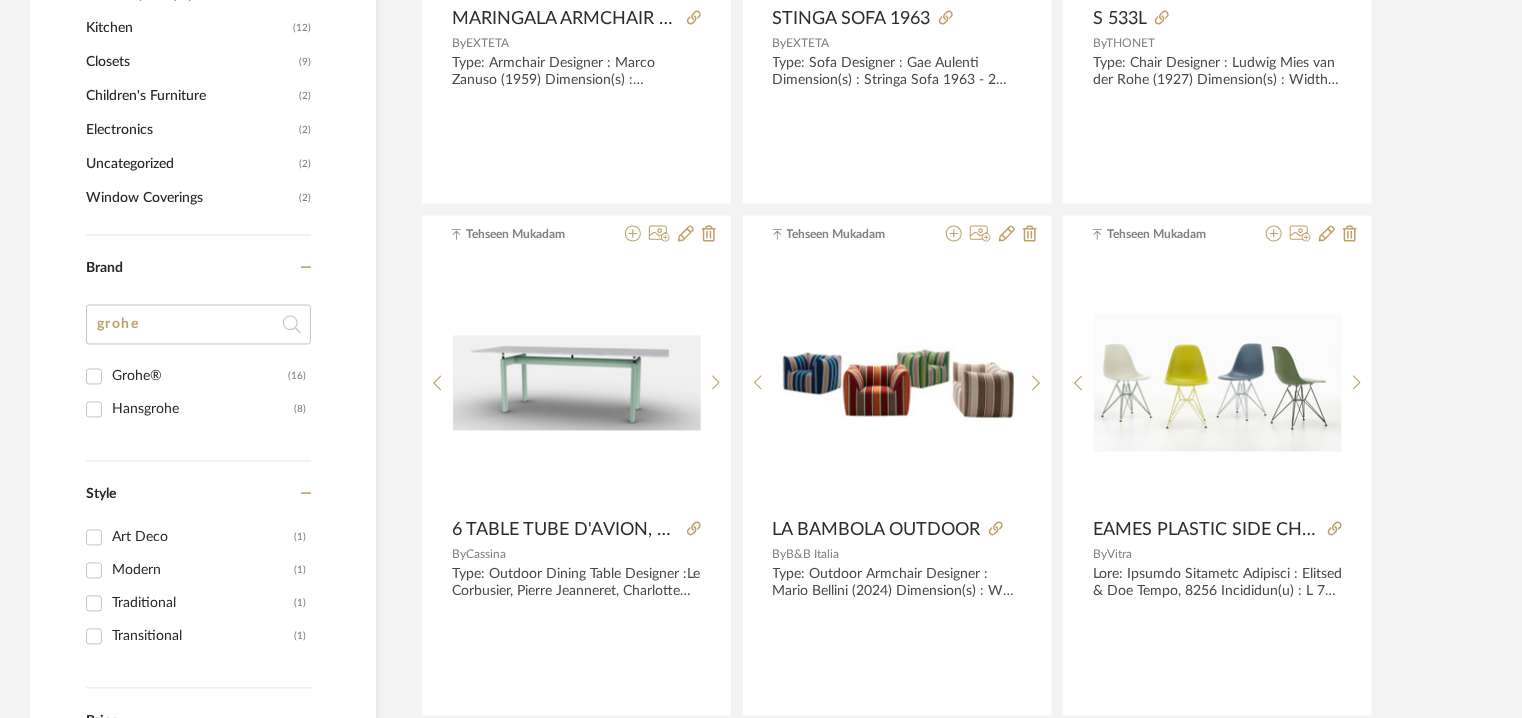 type on "grohe" 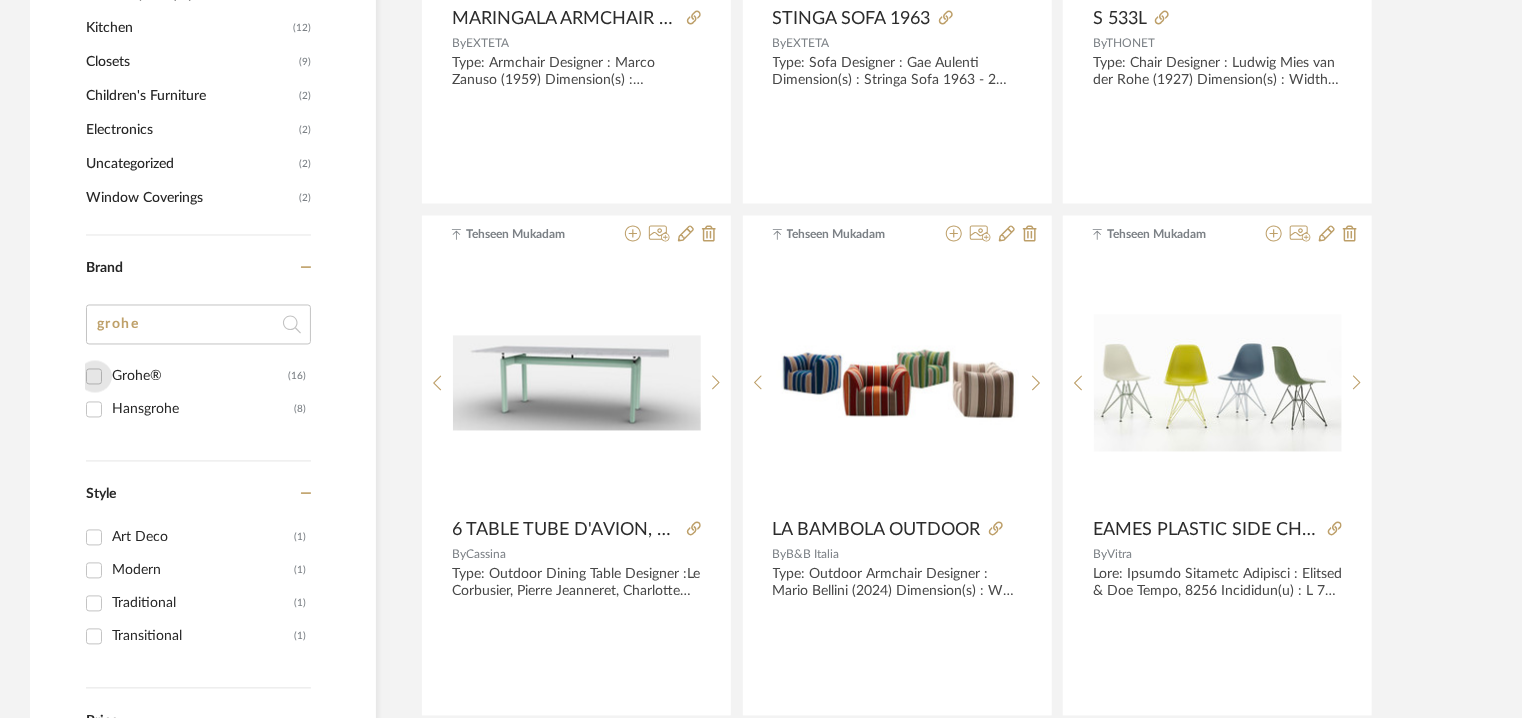 click on "Grohe®  (16)" at bounding box center (94, 377) 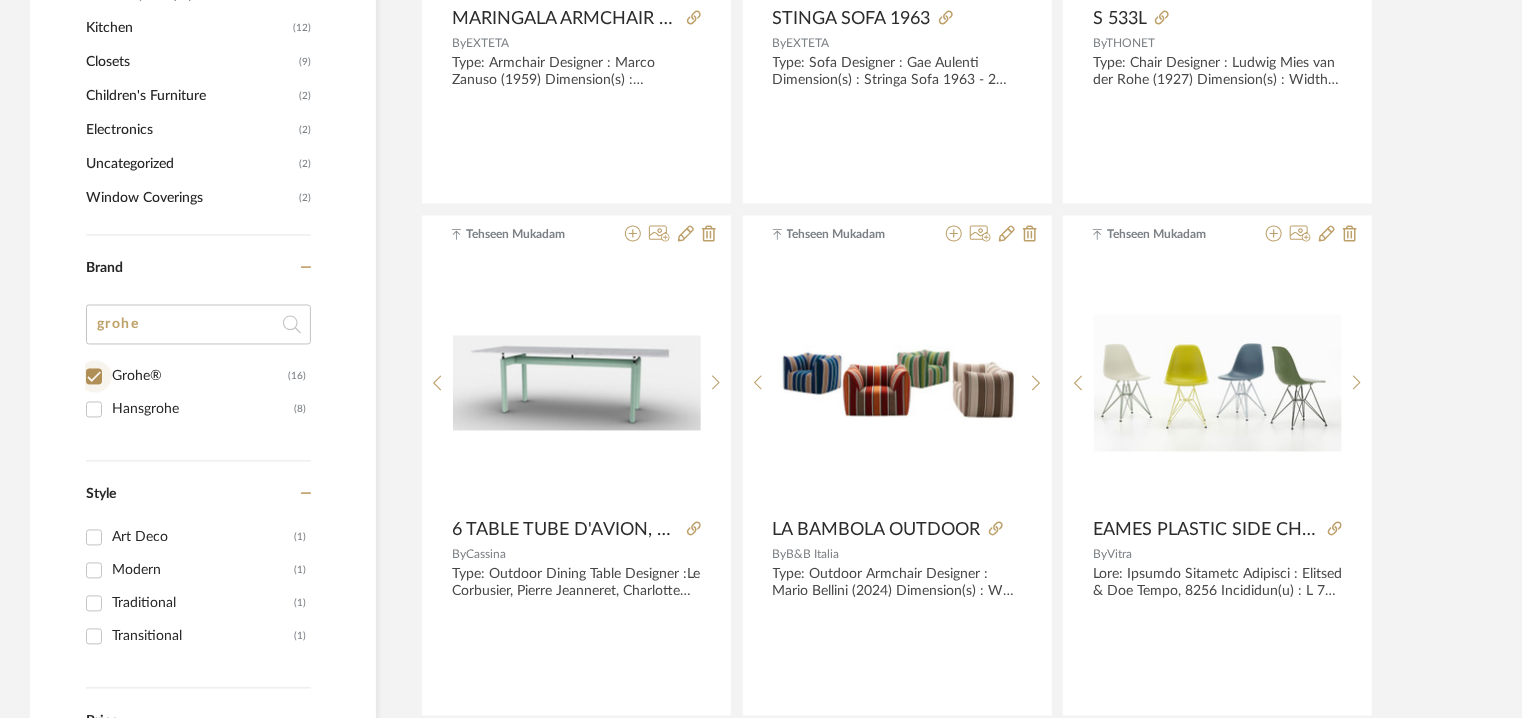 checkbox on "true" 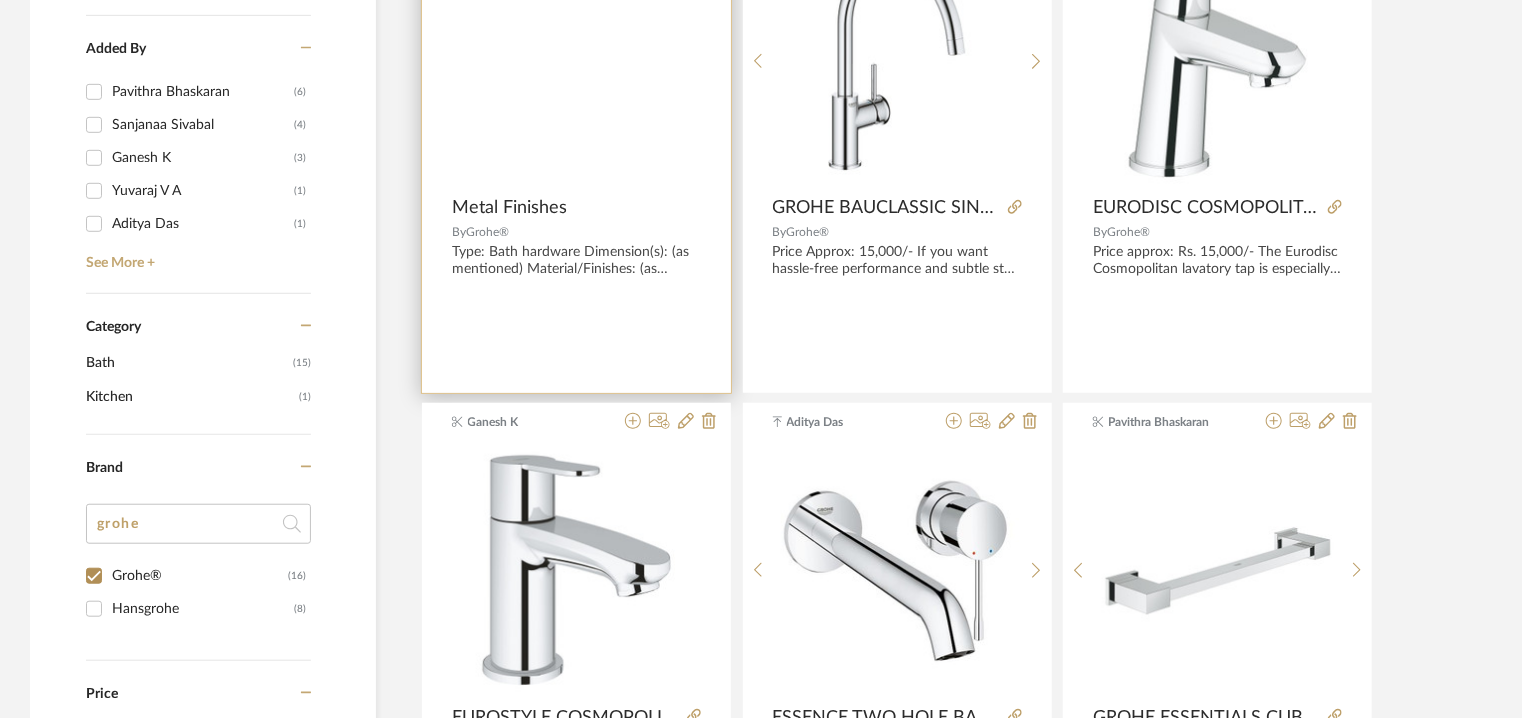 scroll, scrollTop: 319, scrollLeft: 0, axis: vertical 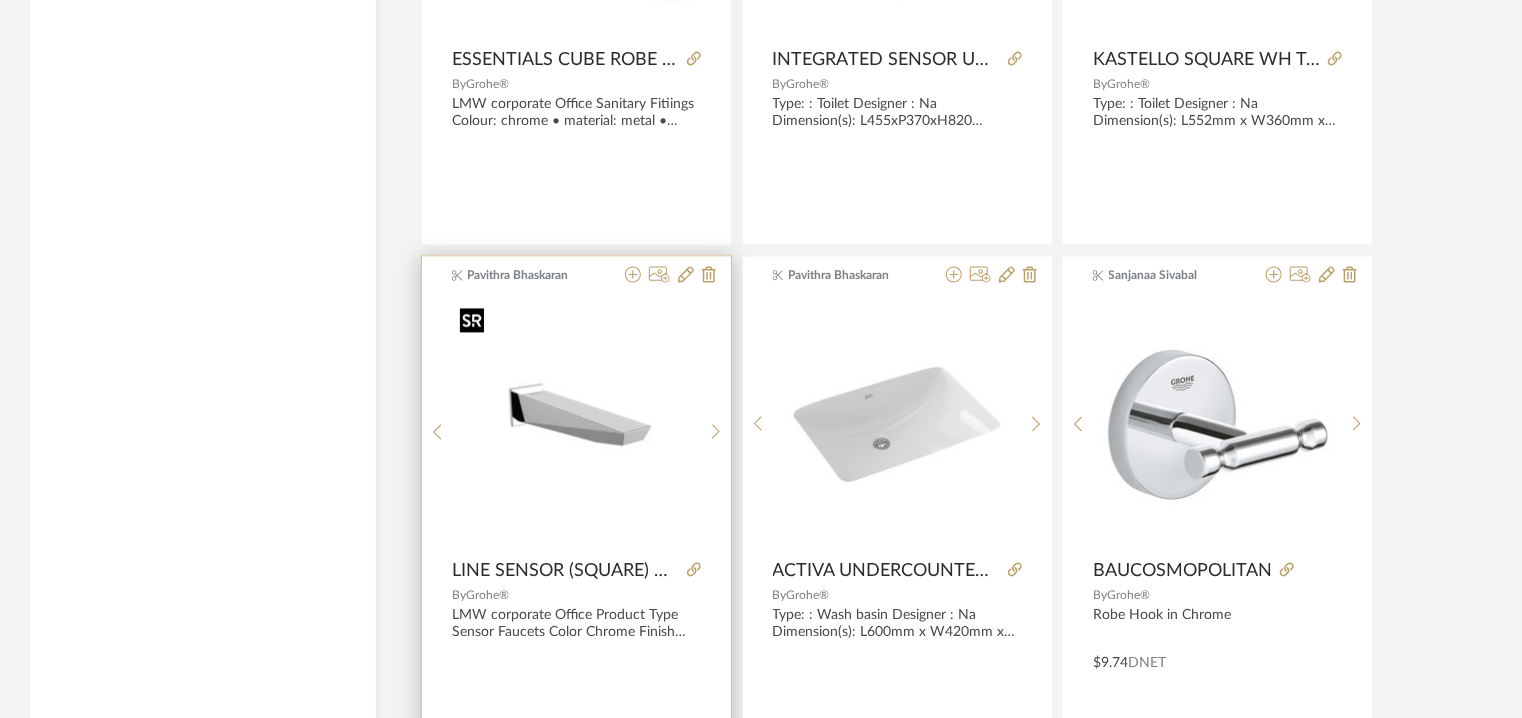click at bounding box center (577, 425) 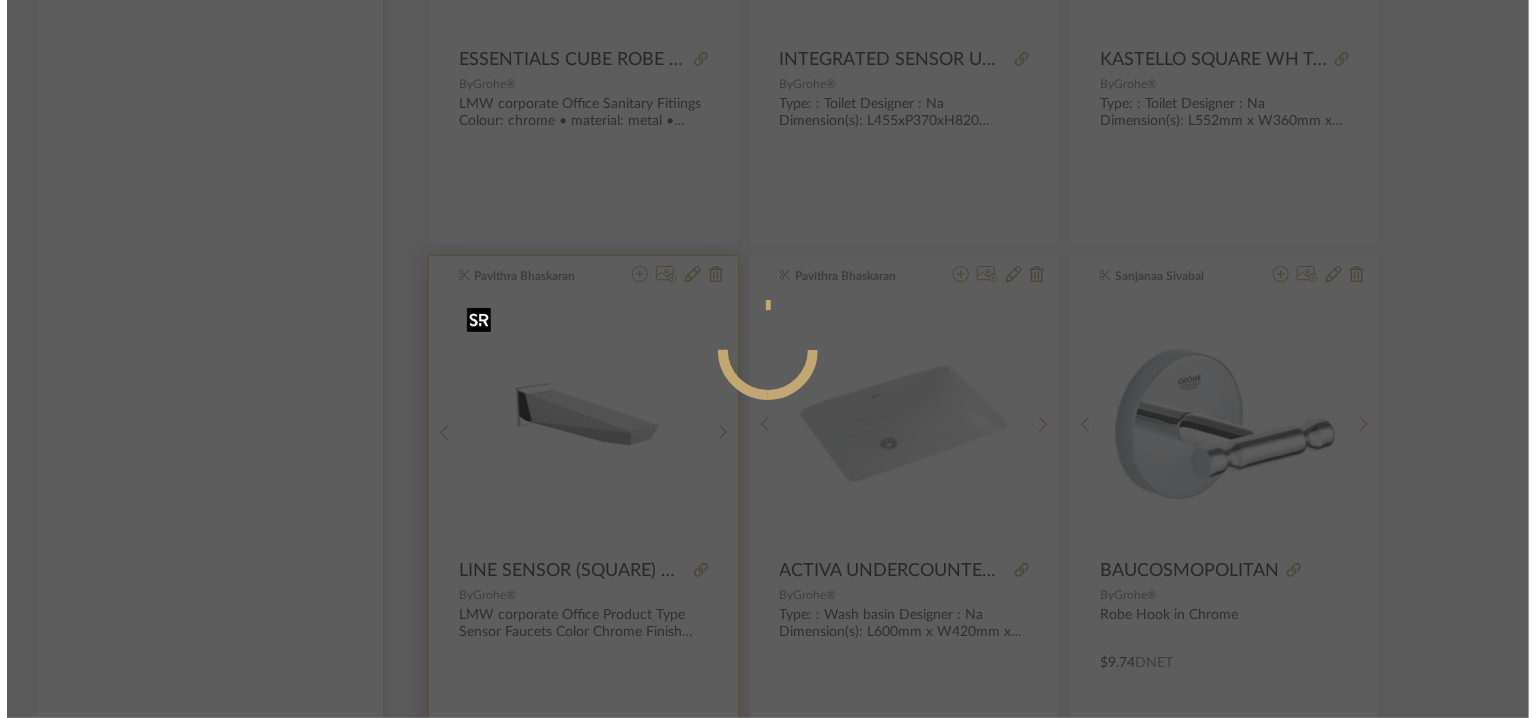 scroll, scrollTop: 0, scrollLeft: 0, axis: both 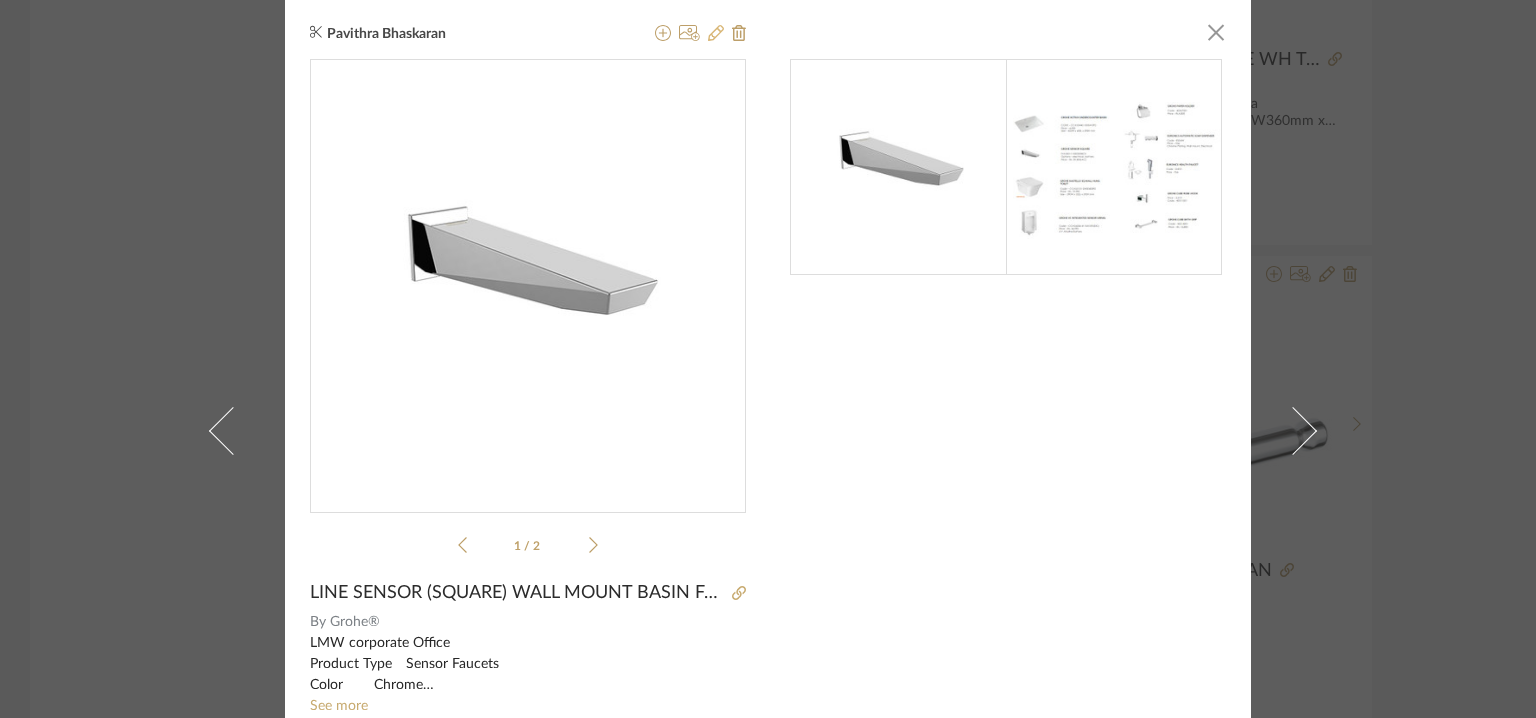 click 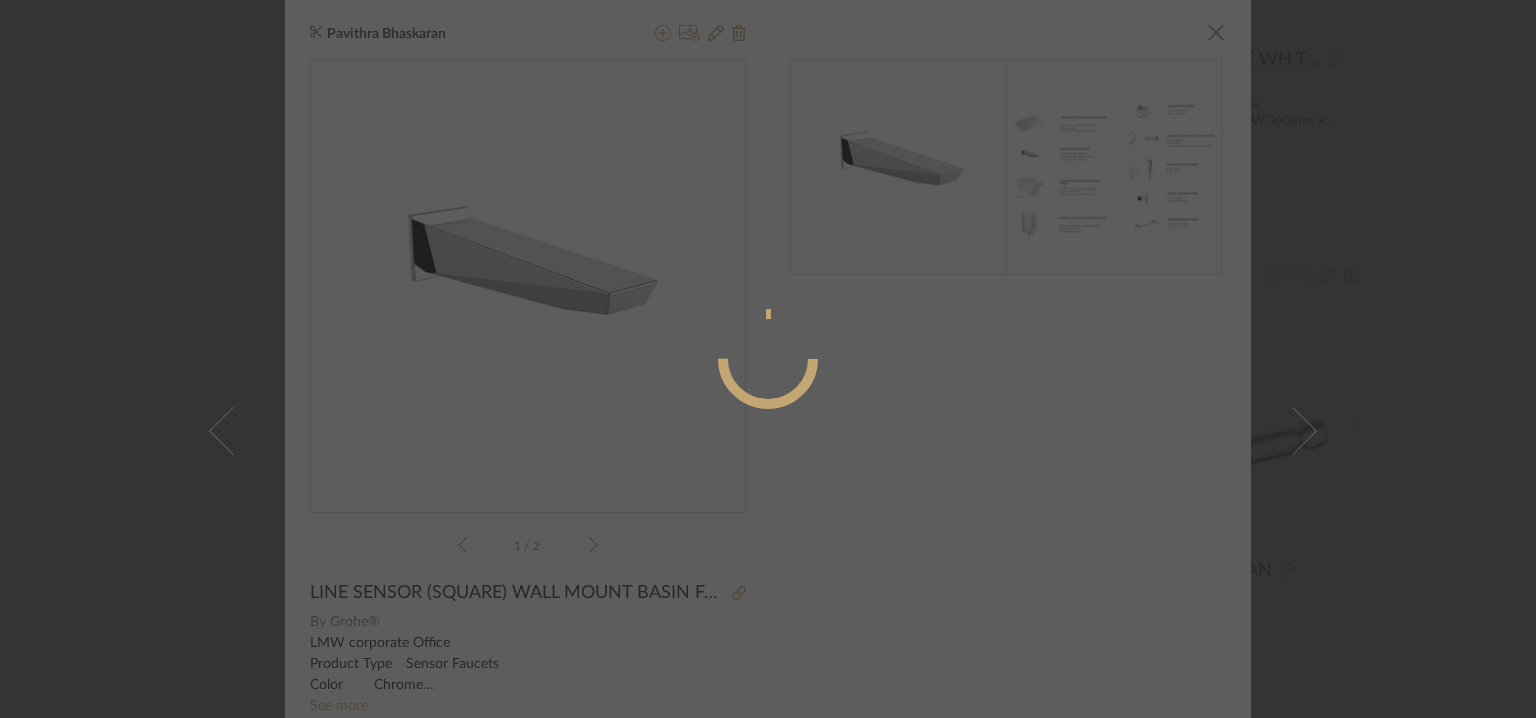 radio on "true" 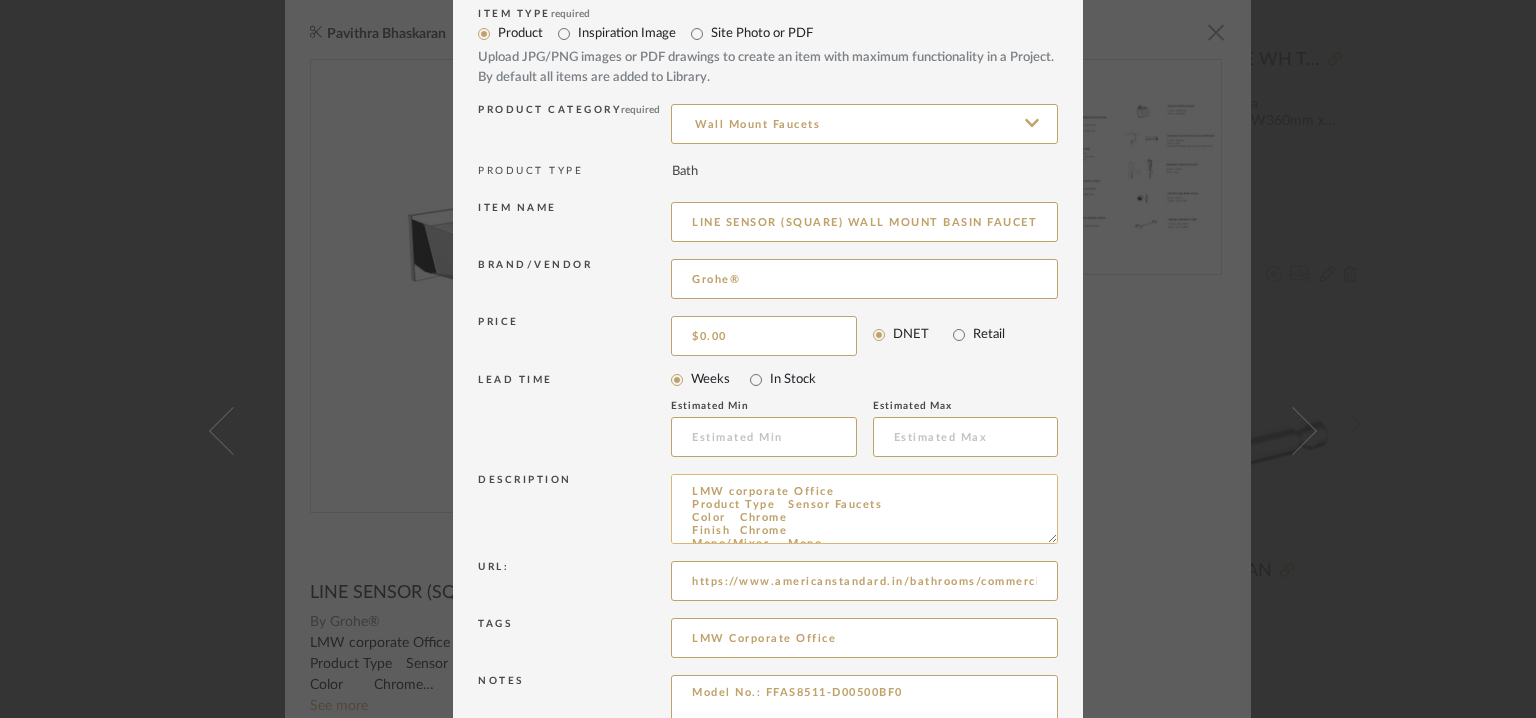 scroll, scrollTop: 100, scrollLeft: 0, axis: vertical 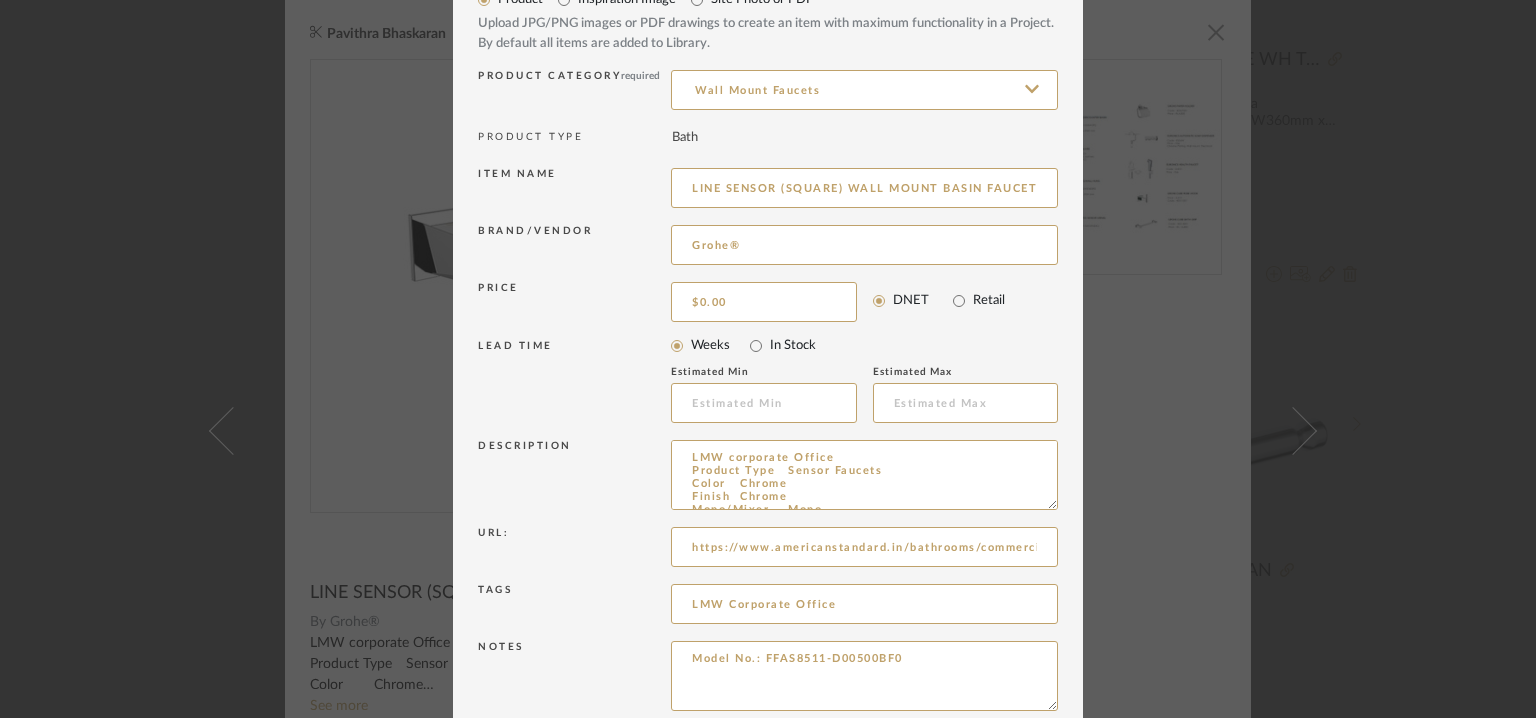 drag, startPoint x: 1047, startPoint y: 505, endPoint x: 1042, endPoint y: 735, distance: 230.05434 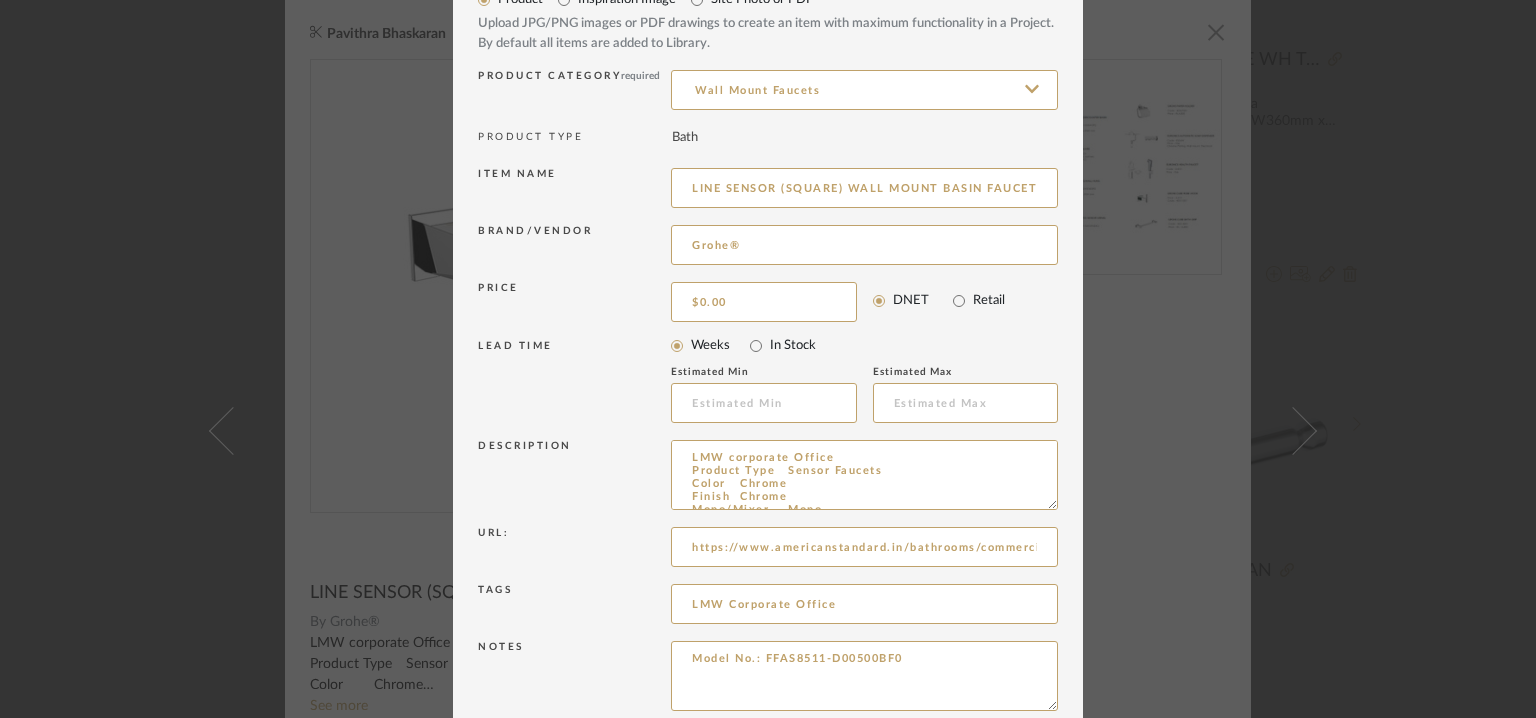 click on "Chrome Web Clipper   Import Pinterest   Support   All Projects   Library   Inspiration   Upload History   Add New Item  Hello, Tehseen  All Mancini enterprises pvt ltd Items Item Type Product  (16)  Added By Pavithra Bhaskaran  (6)  Sanjanaa Sivabal  (4)  Ganesh K  (3)  Yuvaraj V A  (1)  Aditya  Das  (1)  See More + Category  Bath   (15)   Kitchen   (1)  Brand grohe Grohe®  (16)  Hansgrohe  (8)  Price 0  7,500 +  0 7500 Upload Method Clipped  (14)  Uploaded  (2)  Lead Time Weeks In Stock Displaying 16 products  Sort By  Newest Filtered by Grohe®  Clear All  Chandru A Metal Finishes By   Grohe®  Ganesh K GROHE BAUCLASSIC SINGLE-LEVER SINK MIXER 1/2″ By   Grohe®  Ganesh K EURODISC COSMOPOLITAN PILLAR TAP XS-SIZE By   Grohe®  Ganesh K EUROSTYLE COSMOPOLITAN PILLAR TAP XS-SIZE By   Grohe®  Aditya  Das ESSENCE TWO HOLE BASIN MIXER L-SIZE By   Grohe®  Pavithra Bhaskaran GROHE ESSENTIALS CUBE BATH GRIP By   Grohe®  LMW Corporate Office
Color- Chrome Pavithra Bhaskaran ESSENTIALS CUBE ROBE HOOK By" at bounding box center [768, -1360] 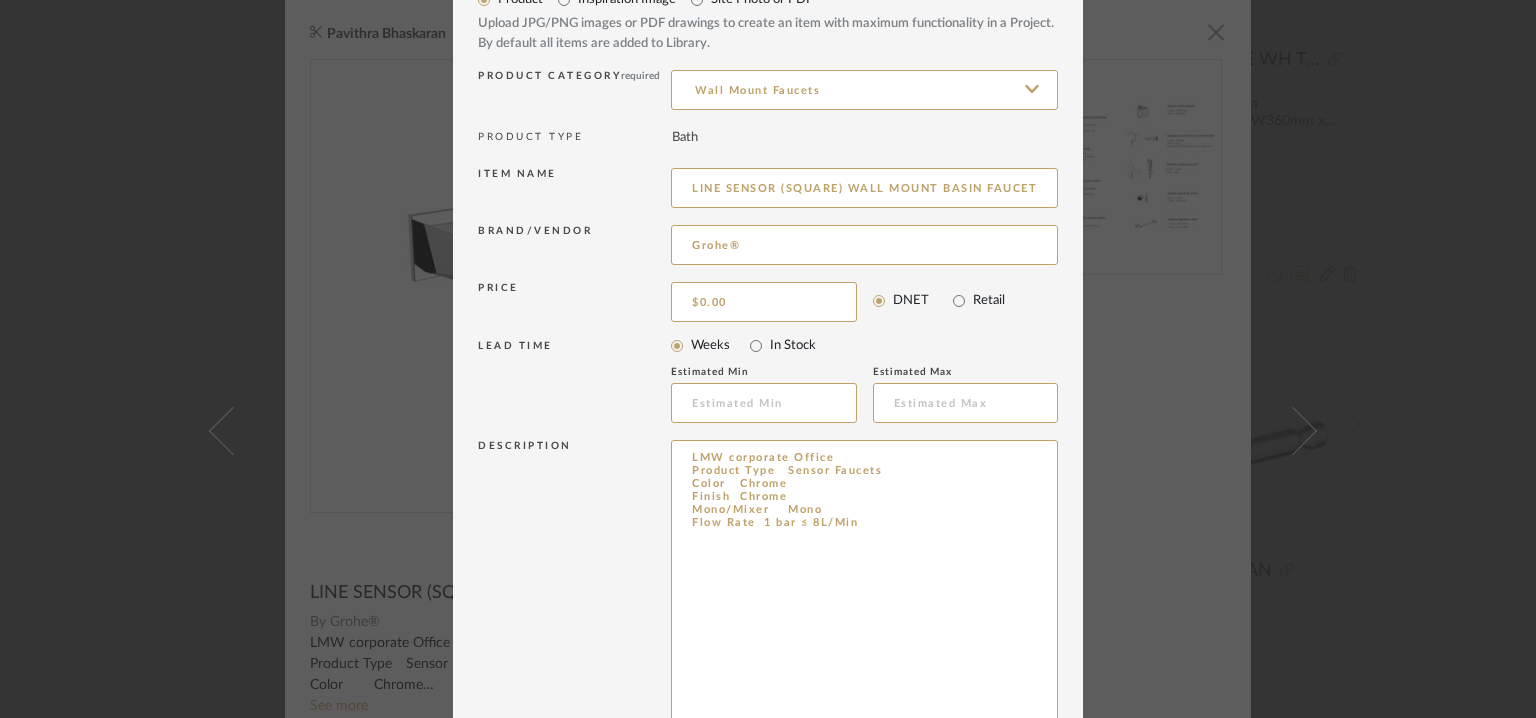drag, startPoint x: 818, startPoint y: 523, endPoint x: 641, endPoint y: 434, distance: 198.11613 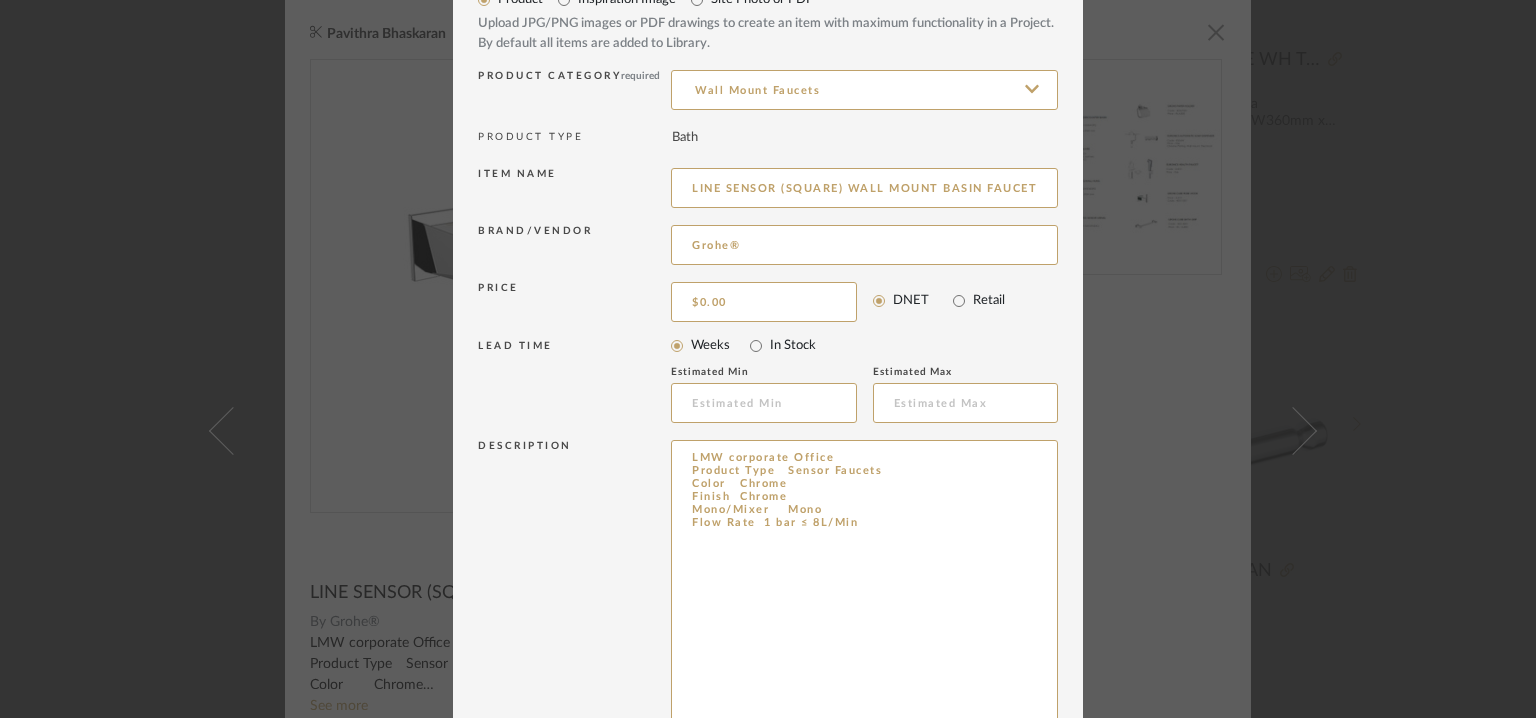 click on "Description  LMW corporate Office
Product Type	Sensor Faucets
Color	Chrome
Finish	Chrome
Mono/Mixer	Mono
Flow Rate	1 bar ≤ 8L/Min" at bounding box center [768, 593] 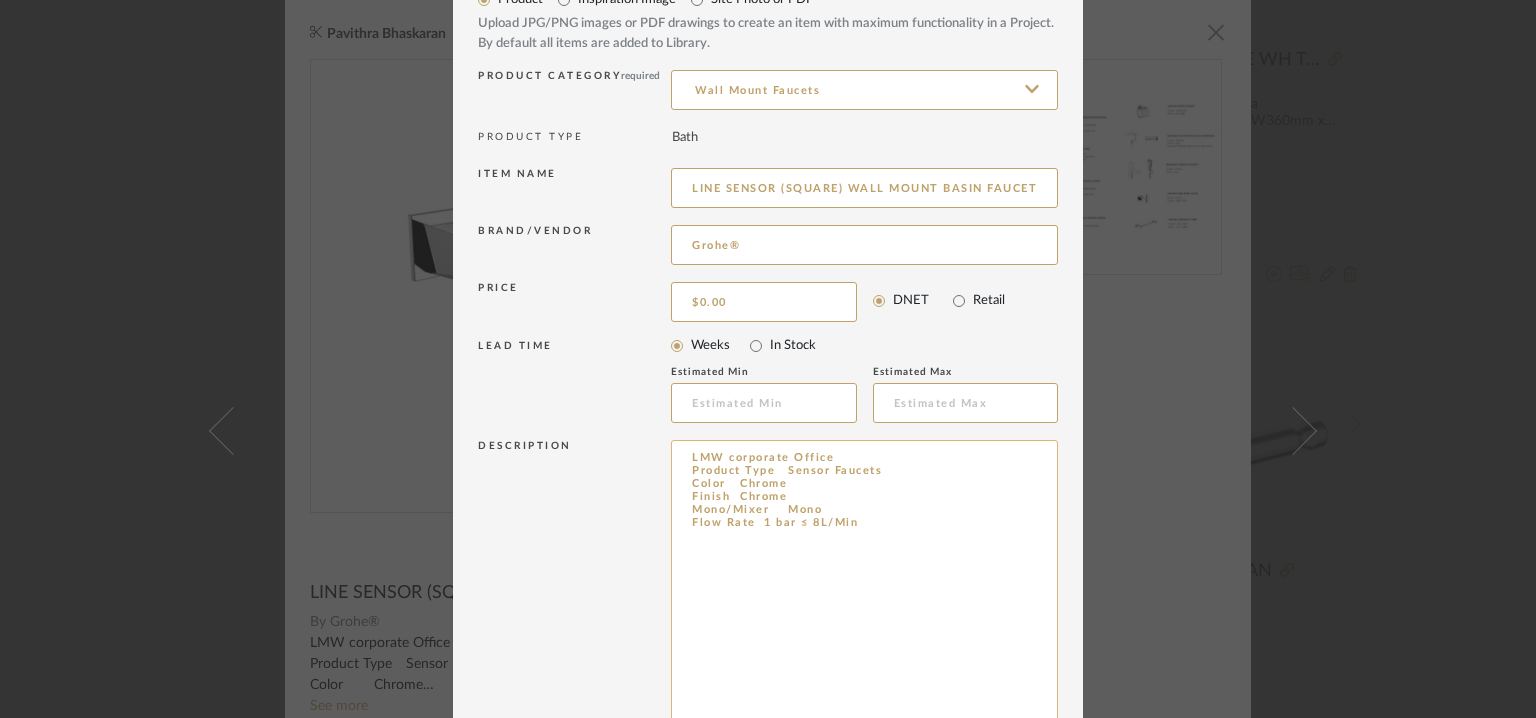 paste on "Type: :  FAucet
Designer : Na
Dimension(s): R201mm x H240mm
Material/Finishes:  Finish & Colour  : Chrome
Mounting Type : Wall
Valve Type : Na
Product description : Line Sensor (Square) Wall Mount Basin Faucet (DC).
Water-saving for ecological and economical sense.
Line Sensor  : Unmatched sensor precision compared to a conventional sensor faucet.
Additional features: : Na
Mono/ Mixer : Mono
Flow Rate  : 1 bar ≤ 8L/Min
Any other details:  Model No.: FFAS8511-D00500BF0" 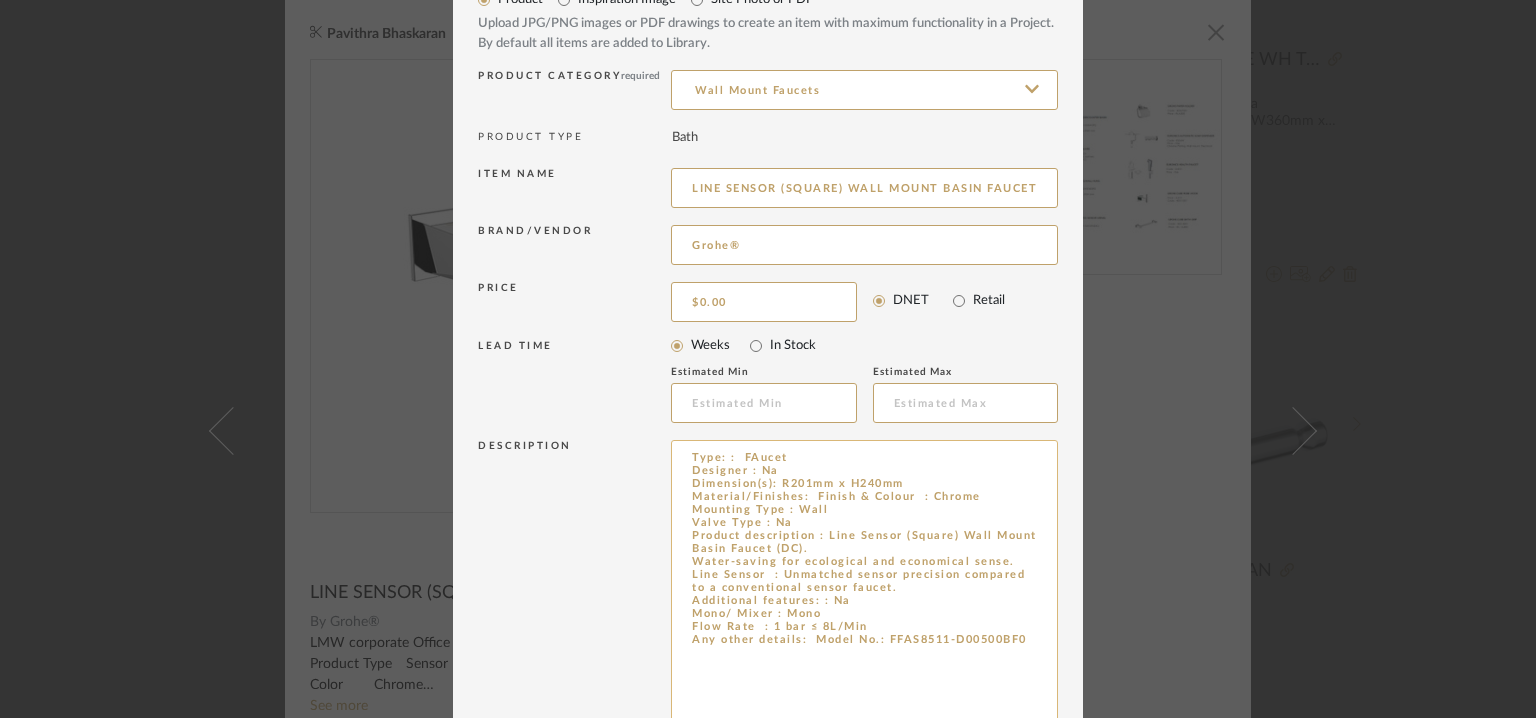 click on "Type: :  FAucet
Designer : Na
Dimension(s): R201mm x H240mm
Material/Finishes:  Finish & Colour  : Chrome
Mounting Type : Wall
Valve Type : Na
Product description : Line Sensor (Square) Wall Mount Basin Faucet (DC).
Water-saving for ecological and economical sense.
Line Sensor  : Unmatched sensor precision compared to a conventional sensor faucet.
Additional features: : Na
Mono/ Mixer : Mono
Flow Rate  : 1 bar ≤ 8L/Min
Any other details:  Model No.: FFAS8511-D00500BF0" at bounding box center (864, 590) 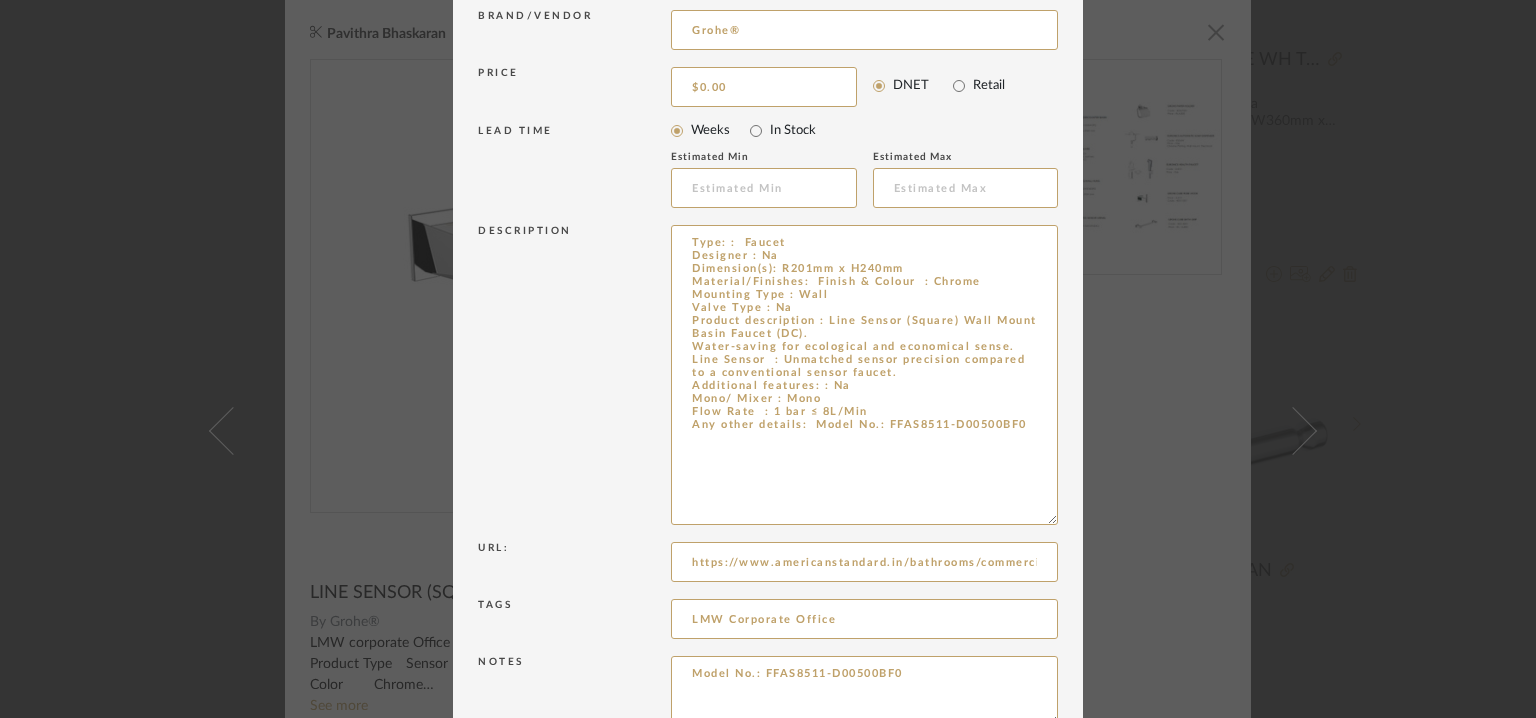 scroll, scrollTop: 423, scrollLeft: 0, axis: vertical 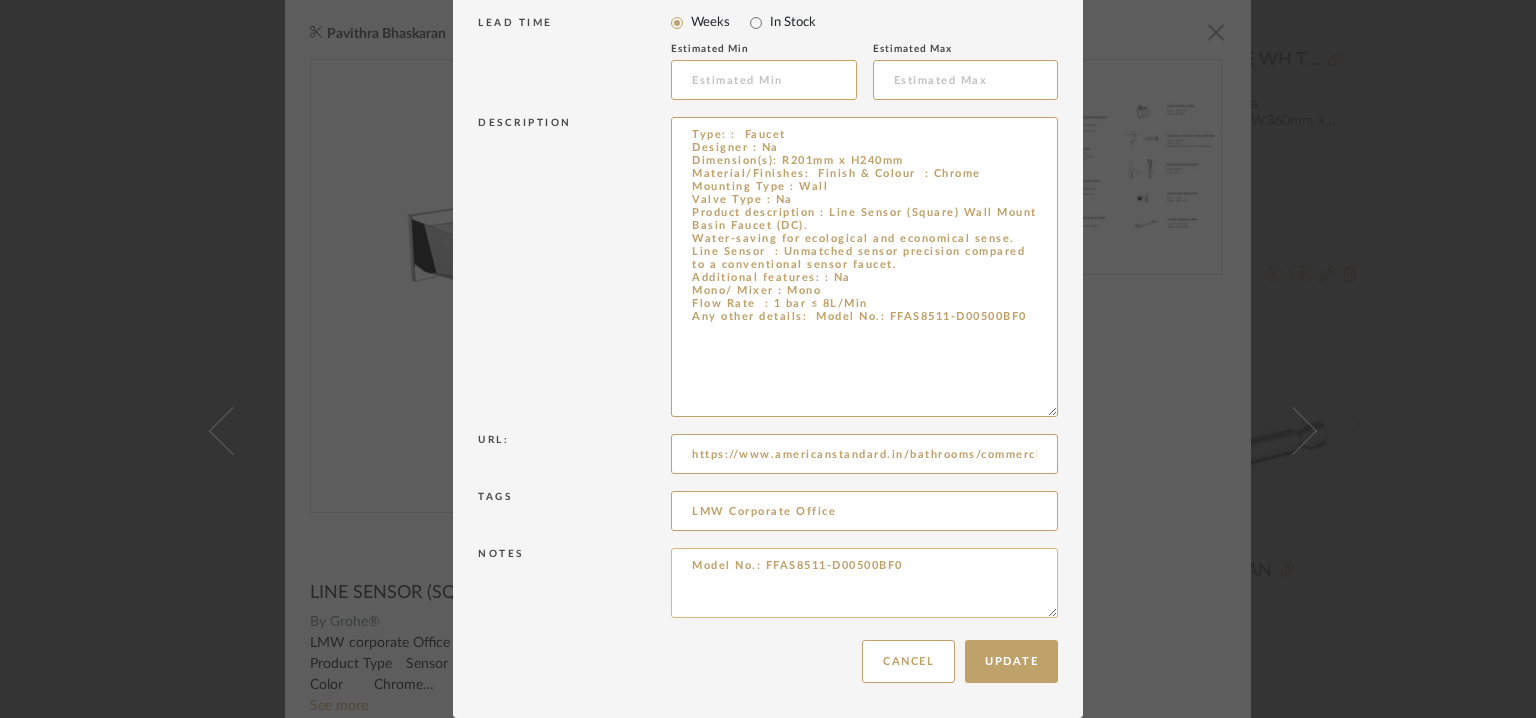 type on "Type: :  Faucet
Designer : Na
Dimension(s): R201mm x H240mm
Material/Finishes:  Finish & Colour  : Chrome
Mounting Type : Wall
Valve Type : Na
Product description : Line Sensor (Square) Wall Mount Basin Faucet (DC).
Water-saving for ecological and economical sense.
Line Sensor  : Unmatched sensor precision compared to a conventional sensor faucet.
Additional features: : Na
Mono/ Mixer : Mono
Flow Rate  : 1 bar ≤ 8L/Min
Any other details:  Model No.: FFAS8511-D00500BF0" 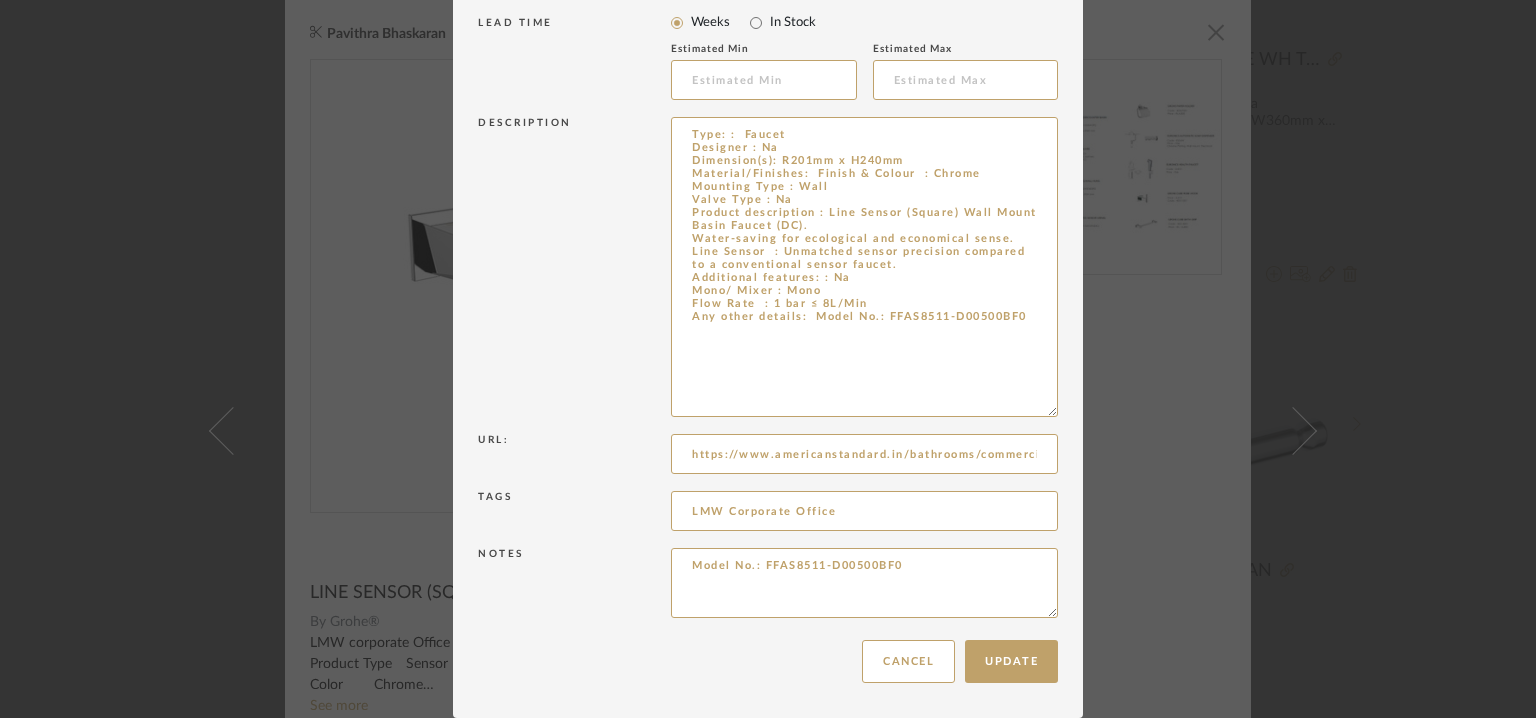 drag, startPoint x: 953, startPoint y: 557, endPoint x: 180, endPoint y: 506, distance: 774.6806 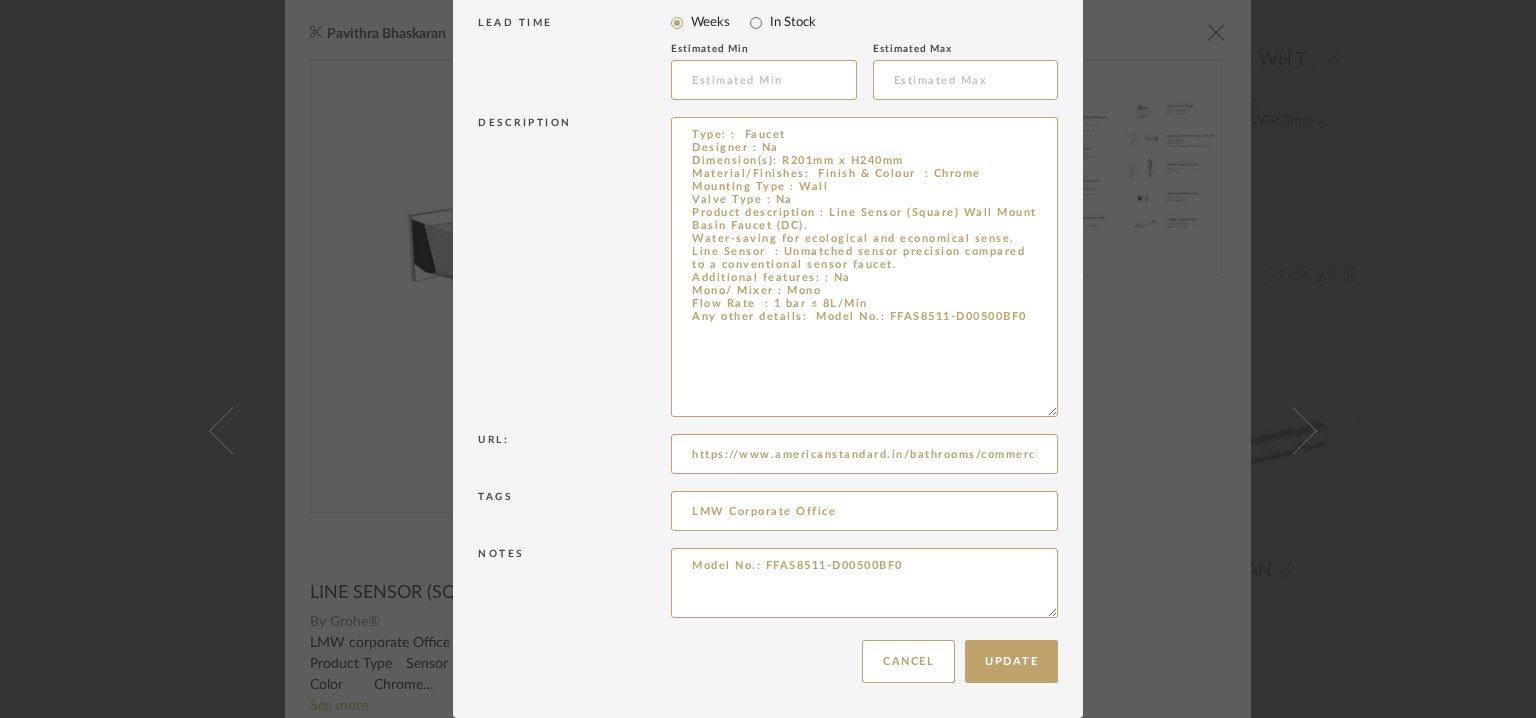 click on "Edit Item ×  Item Type  required Product Inspiration Image   Site Photo or PDF   Upload JPG/PNG images or PDF drawings to create an item with maximum functionality in a Project. By default all items are added to Library.   Product Category  required Wall Mount Faucets  PRODUCT TYPE  Bath  Item name  LINE SENSOR (SQUARE) WALL MOUNT BASIN FAUCET (DC)  Brand/Vendor  Grohe®  Price  $0.00 DNET  Retail   LEAD TIME  Weeks In Stock  Estimated Min   Estimated Max   Description  Type: :  Faucet
Designer : Na
Dimension(s): R201mm x H240mm
Material/Finishes:  Finish & Colour  : Chrome
Mounting Type : Wall
Valve Type : Na
Product description : Line Sensor (Square) Wall Mount Basin Faucet (DC).
Water-saving for ecological and economical sense.
Line Sensor  : Unmatched sensor precision compared to a conventional sensor faucet.
Additional features: : Na
Mono/ Mixer : Mono
Flow Rate  : 1 bar ≤ 8L/Min
Any other details:  Model No.: FFAS8511-D00500BF0  Url:   Tags  LMW Corporate Office  Notes  Model No.: FFAS8511-D00500BF0" at bounding box center [768, 359] 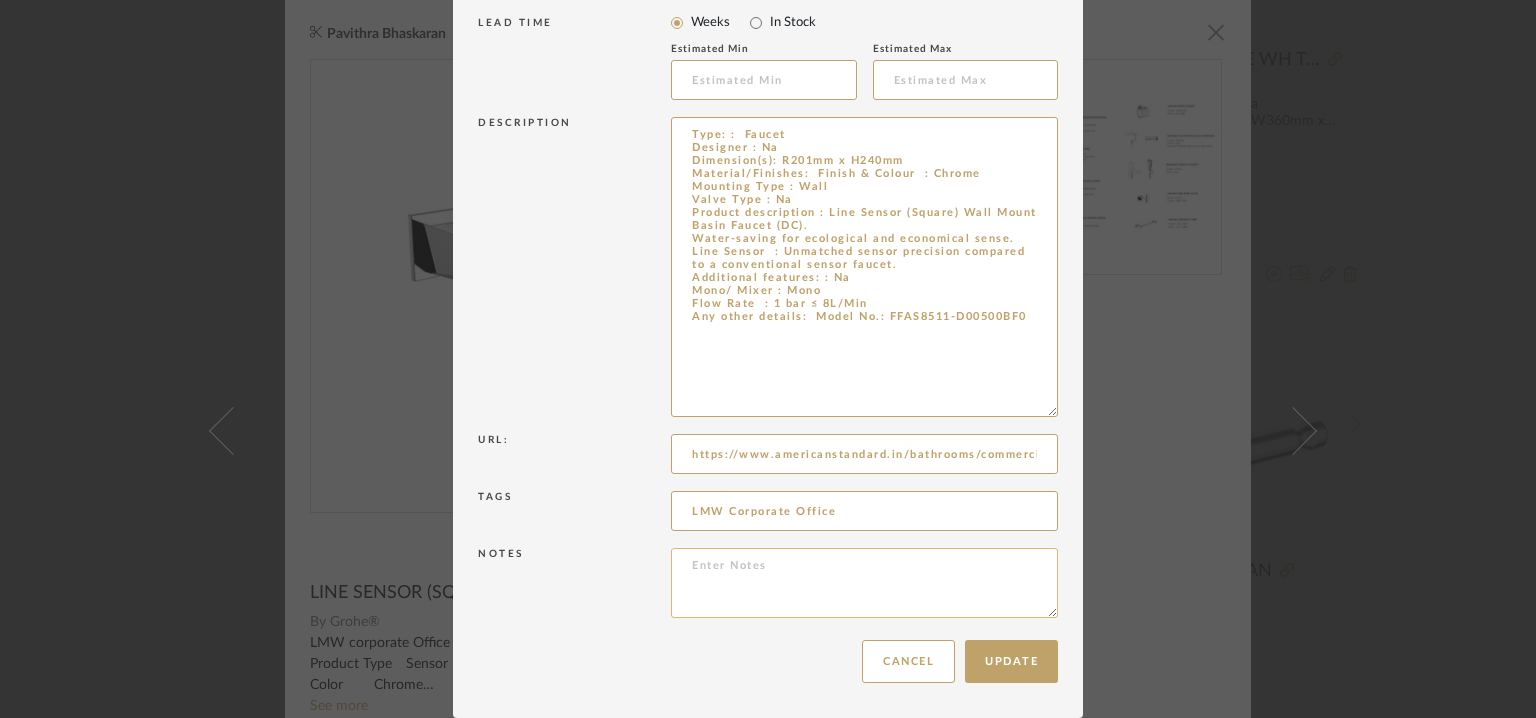click at bounding box center (864, 583) 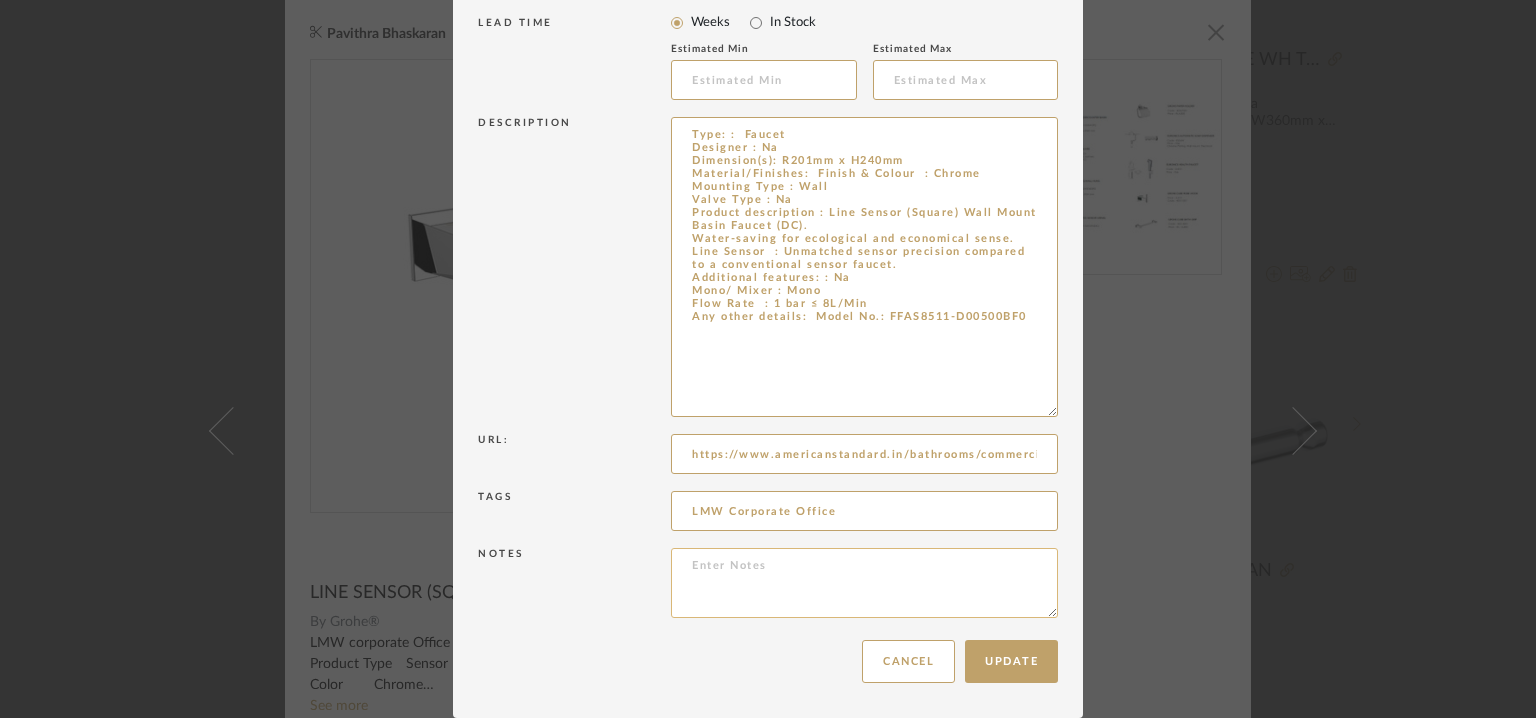 paste on "Price: Na
Lead time: No
Customizable: No
3D available : No
BIM available. No
Point of contact: [FIRST] [LAST]
Contact number: MOBILE :+91 [PHONE]
Email address: luxury@[EXAMPLE.COM]
Address: BATHCAFF
64, Jawaharlal Nehru Salai, Sri Sakthi Nagar, Arumbakkam, Chennai, Tamil Nadu 60010
Additional contact information: Na" 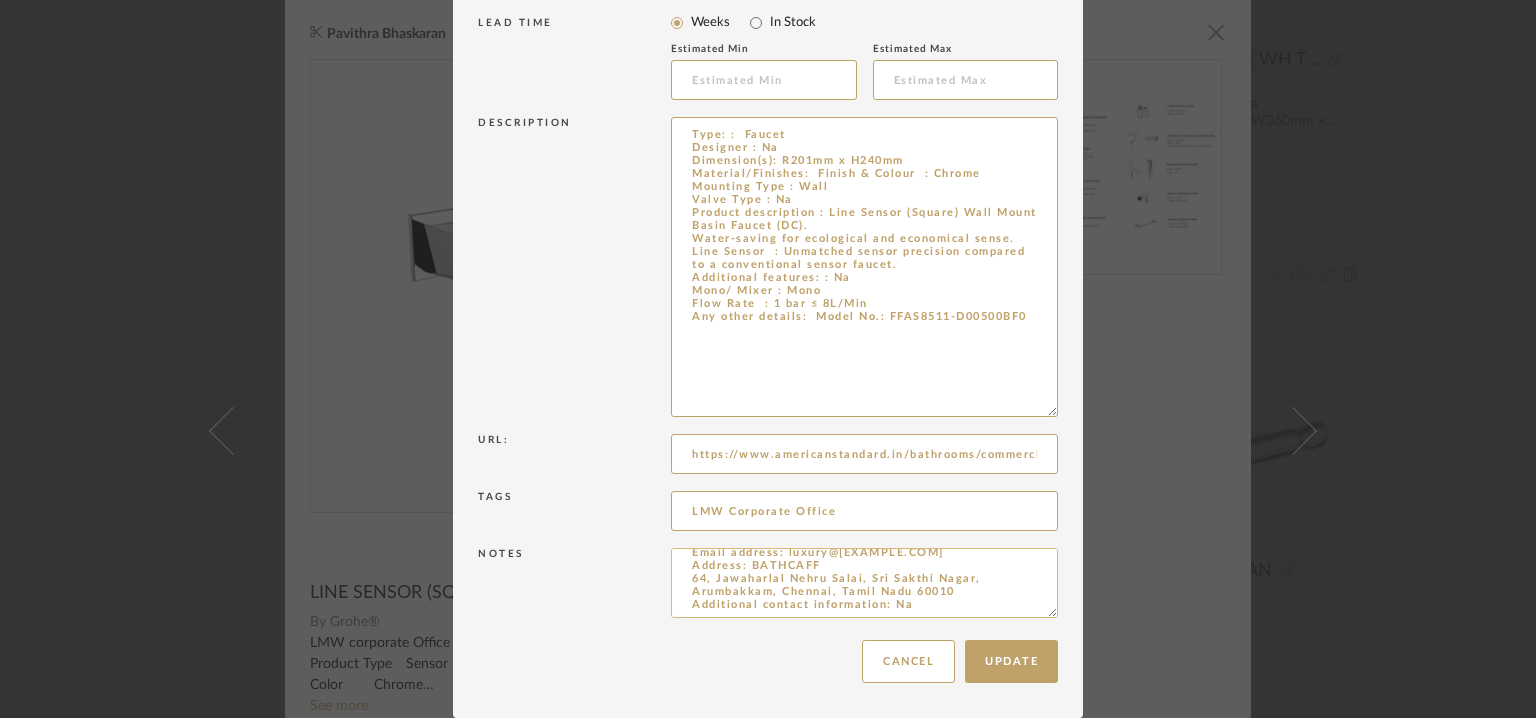 scroll, scrollTop: 0, scrollLeft: 0, axis: both 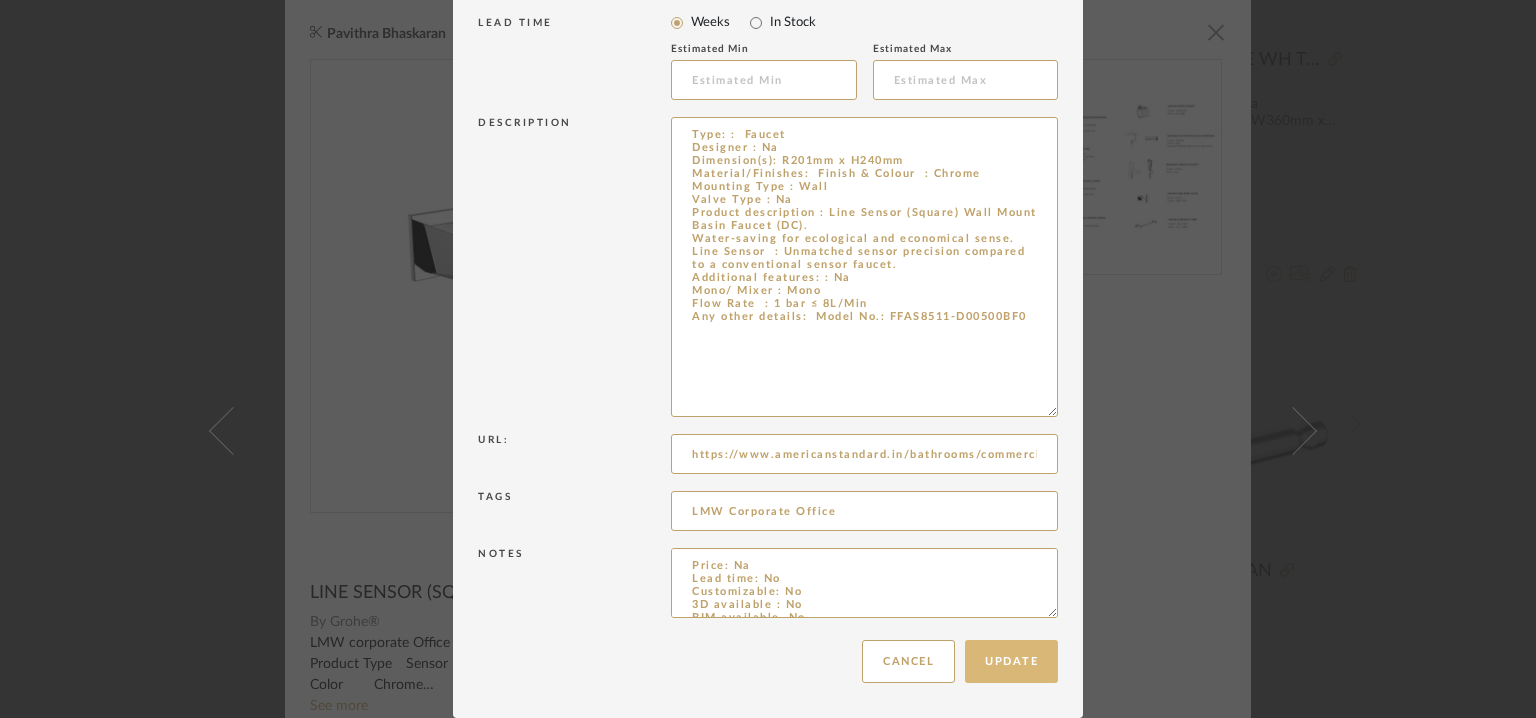 type on "Price: Na
Lead time: No
Customizable: No
3D available : No
BIM available. No
Point of contact: [FIRST] [LAST]
Contact number: MOBILE :+91 [PHONE]
Email address: luxury@[EXAMPLE.COM]
Address: BATHCAFF
64, Jawaharlal Nehru Salai, Sri Sakthi Nagar, Arumbakkam, Chennai, Tamil Nadu 60010
Additional contact information: Na" 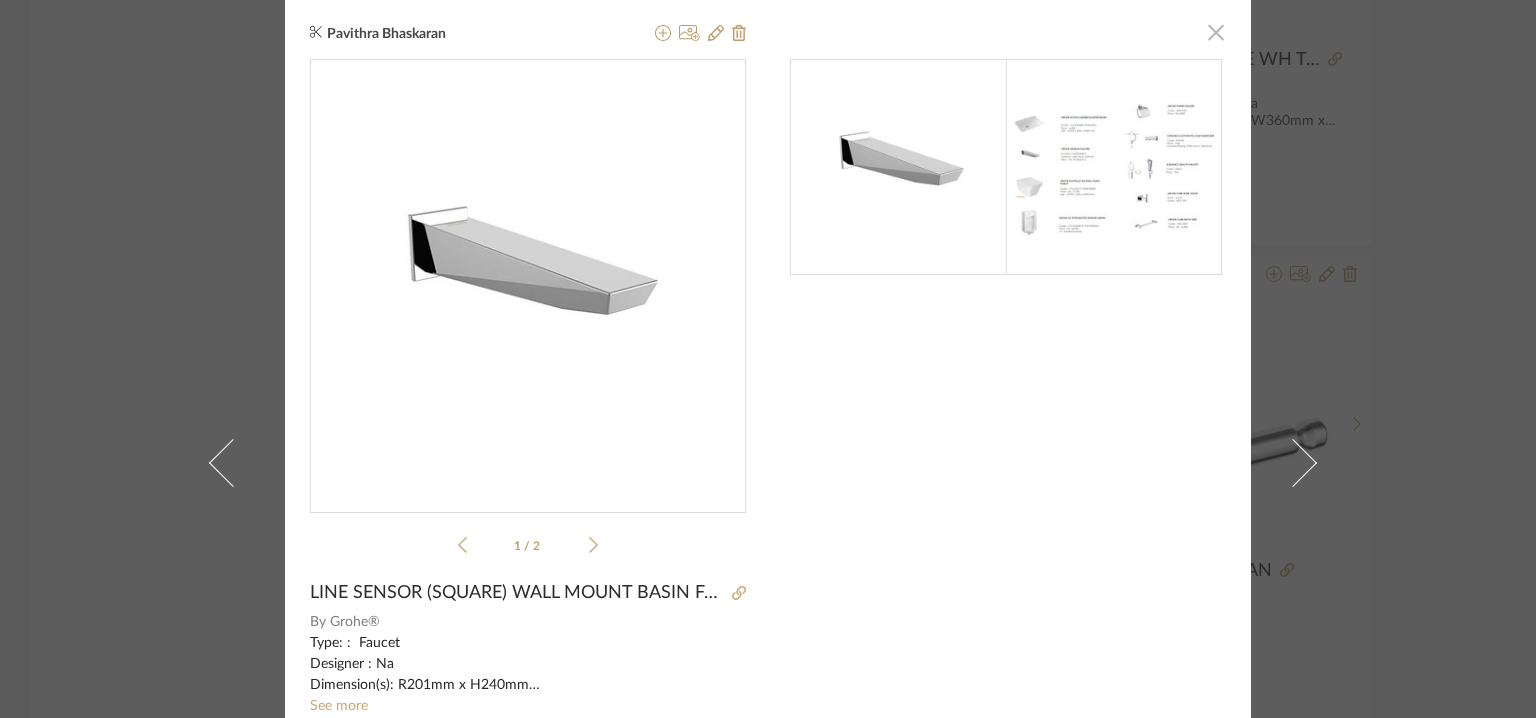 click 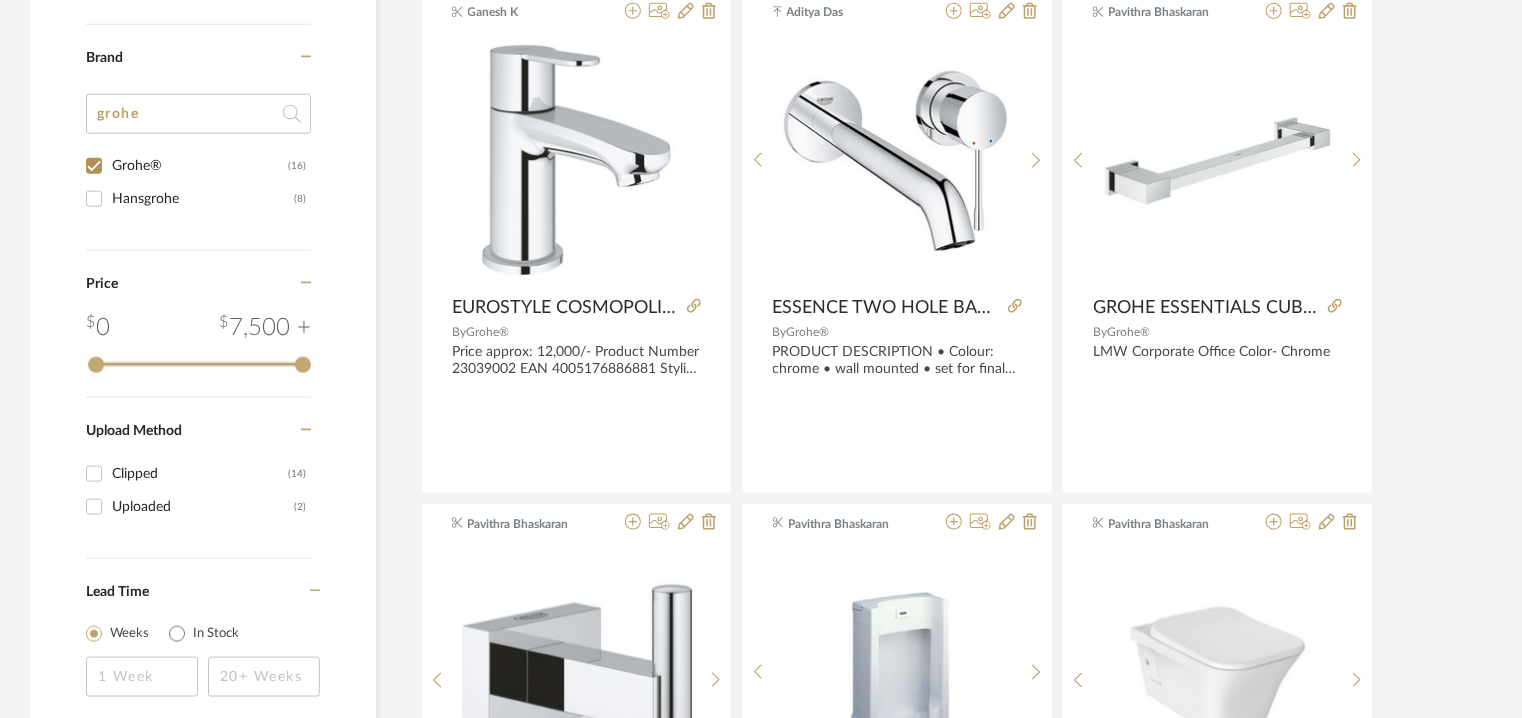 scroll, scrollTop: 912, scrollLeft: 0, axis: vertical 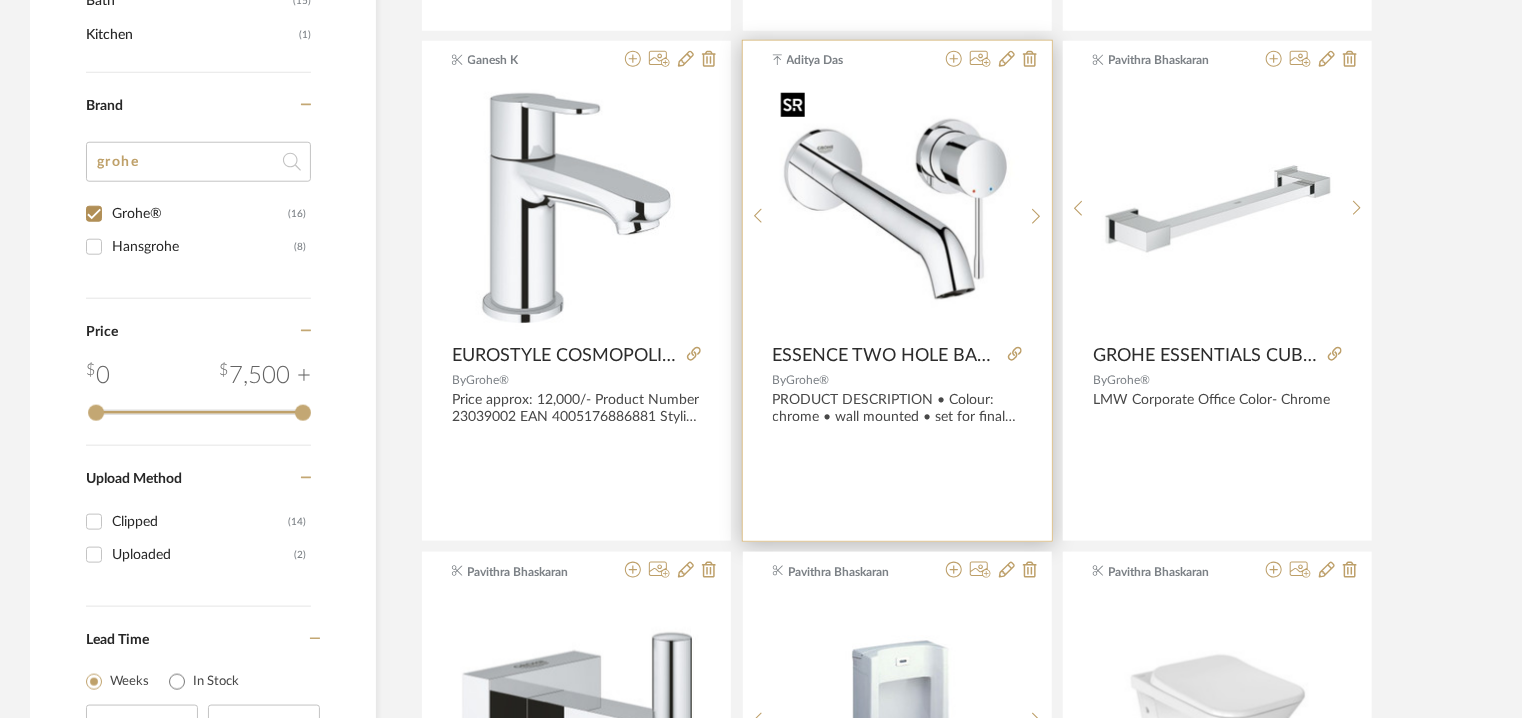 click at bounding box center (897, 209) 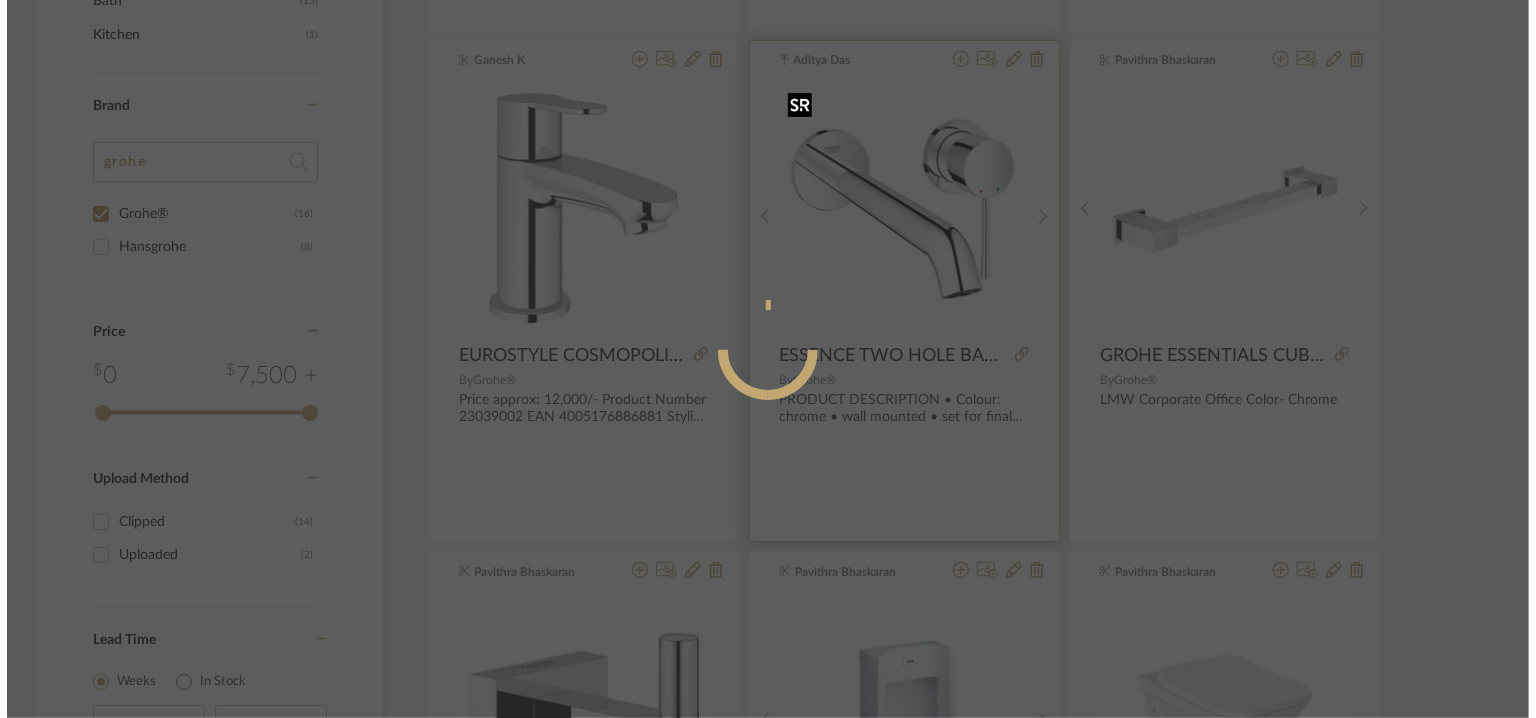 scroll, scrollTop: 0, scrollLeft: 0, axis: both 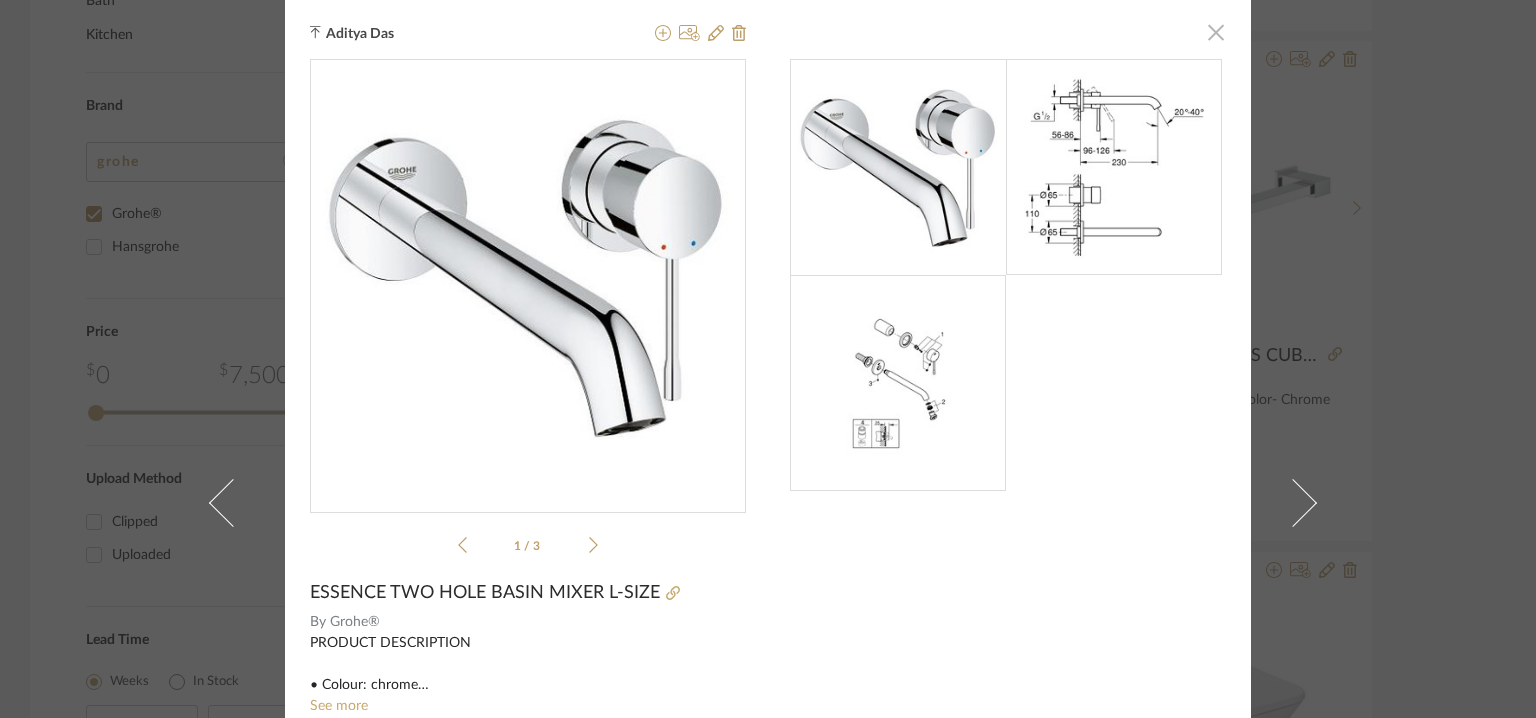 click 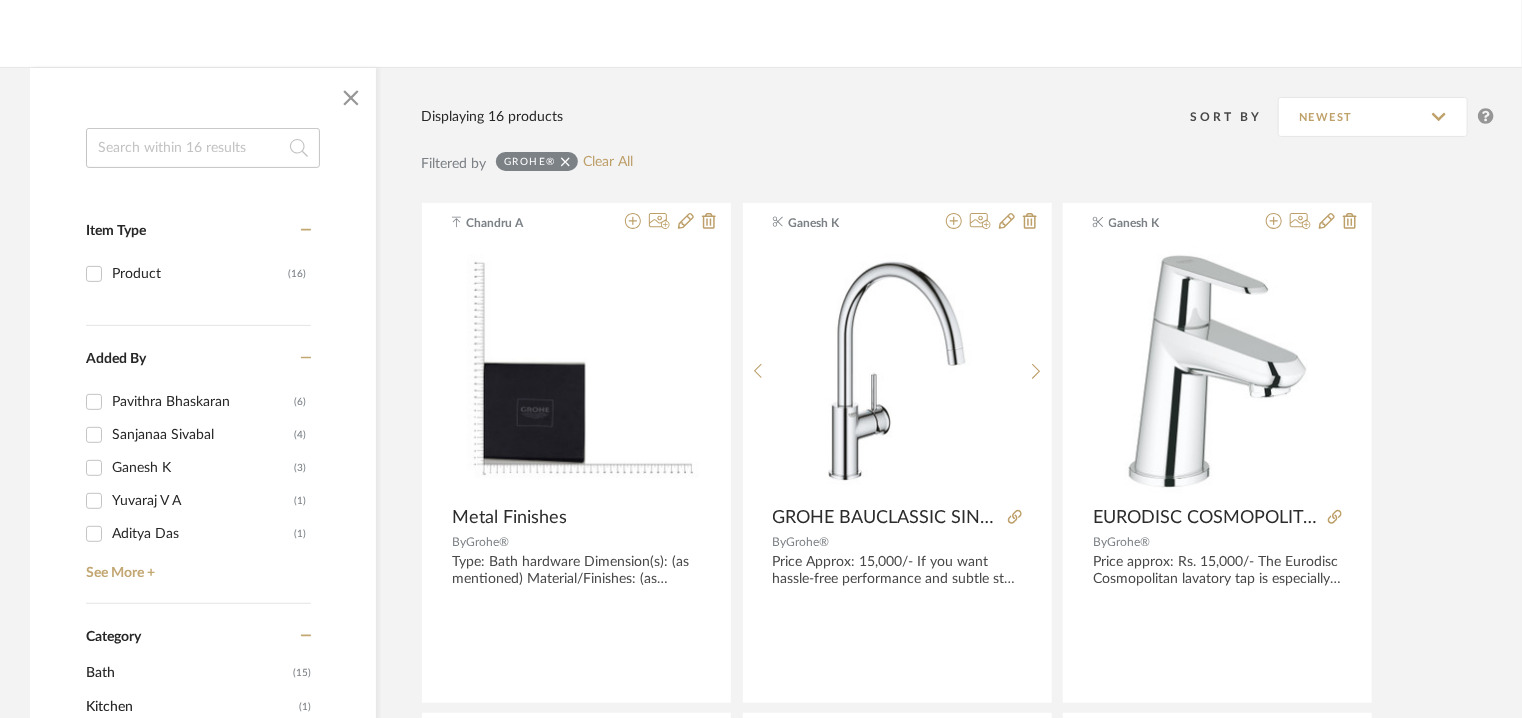 scroll, scrollTop: 12, scrollLeft: 0, axis: vertical 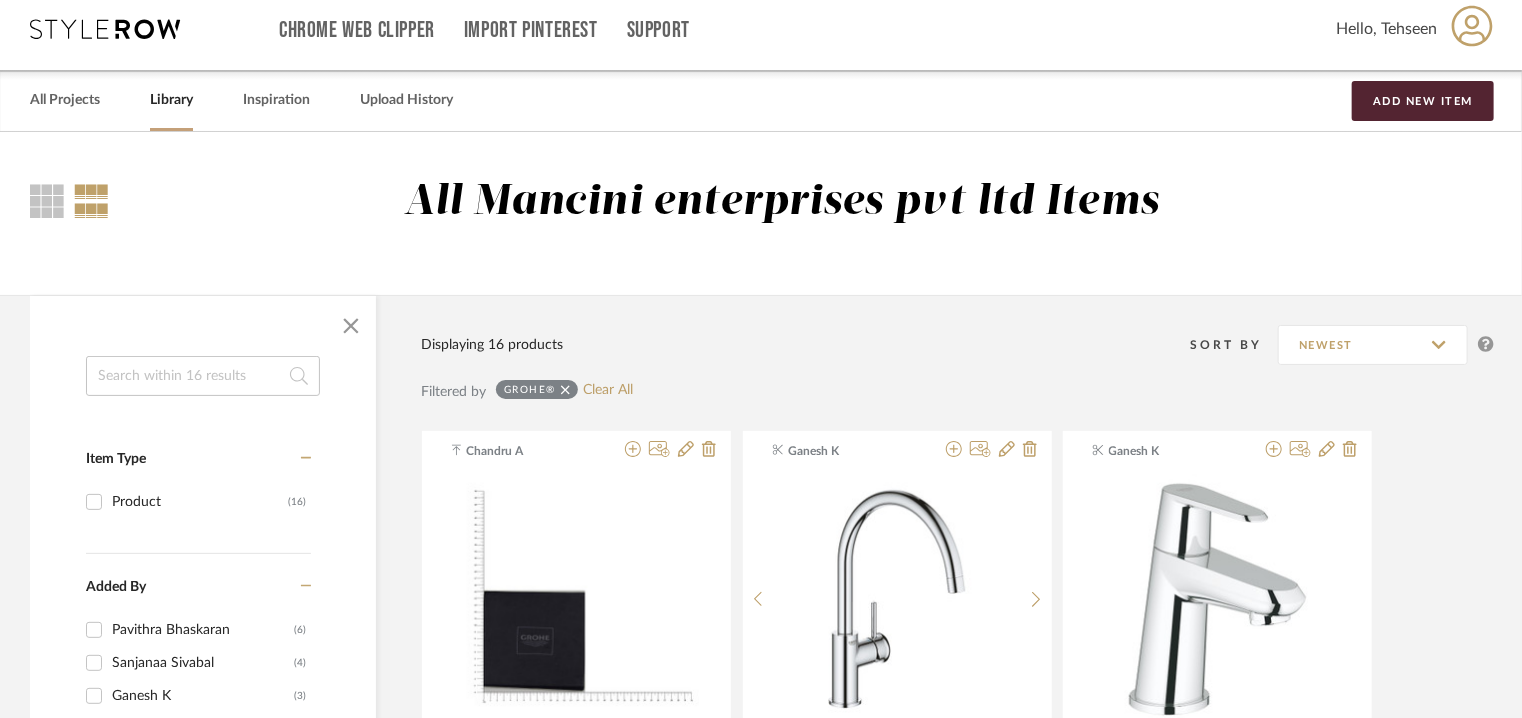 click 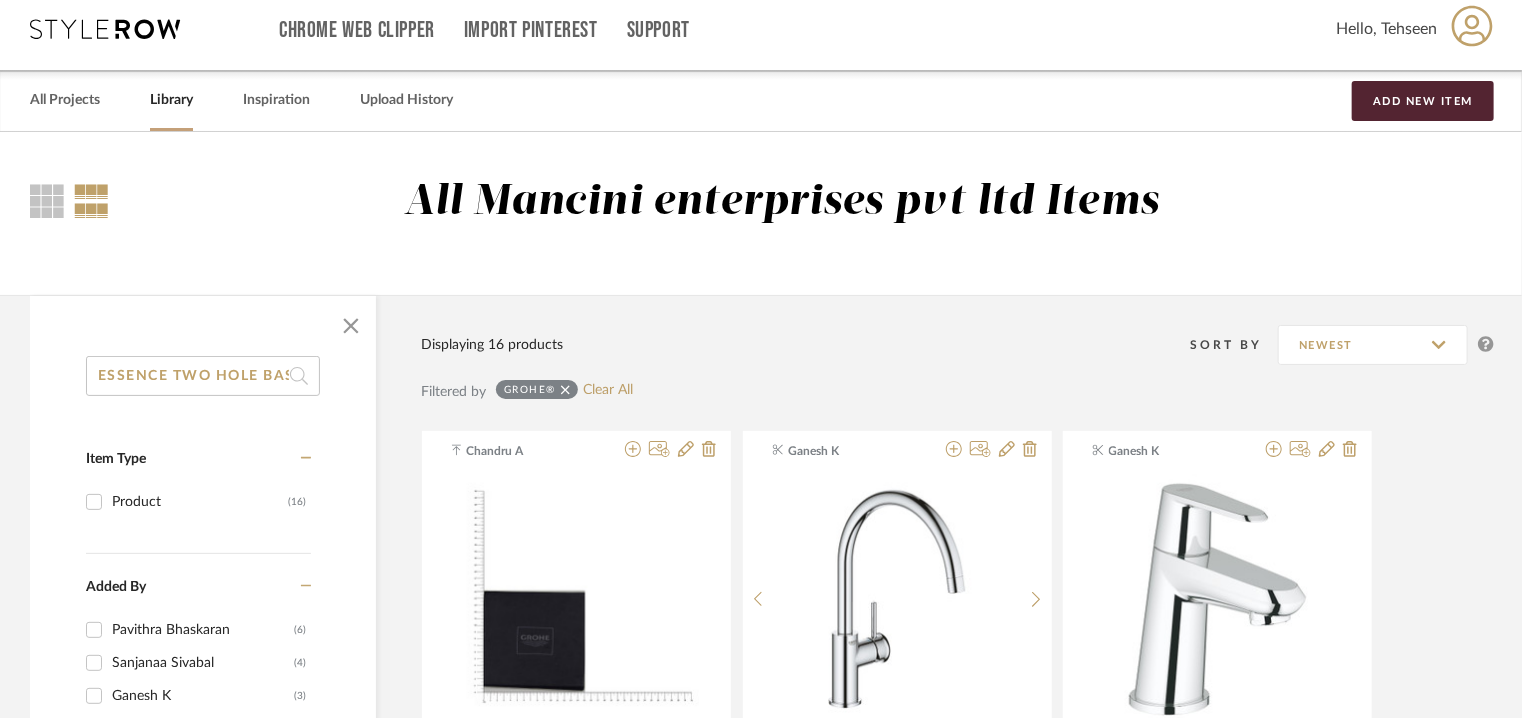 scroll, scrollTop: 0, scrollLeft: 134, axis: horizontal 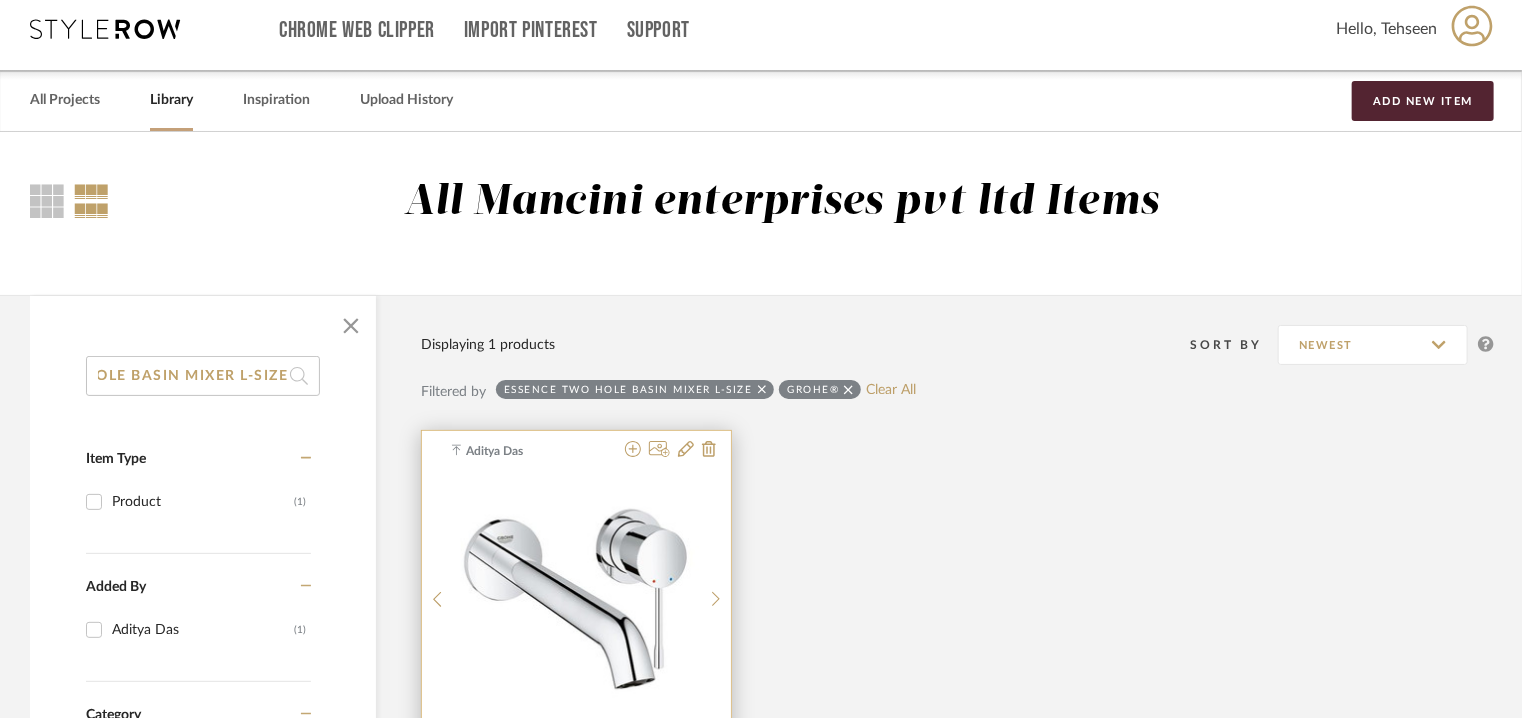type on "ESSENCE TWO HOLE BASIN MIXER L-SIZE" 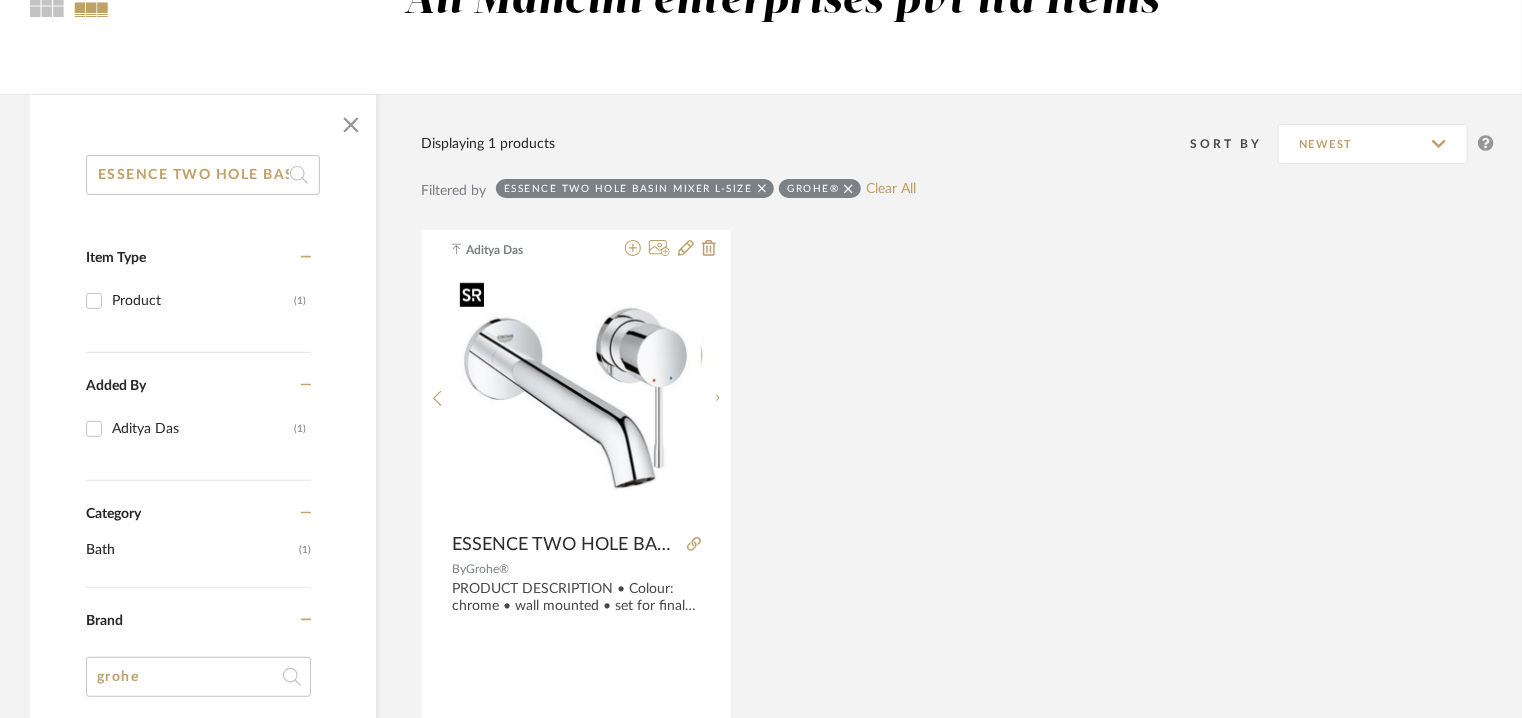 scroll, scrollTop: 512, scrollLeft: 0, axis: vertical 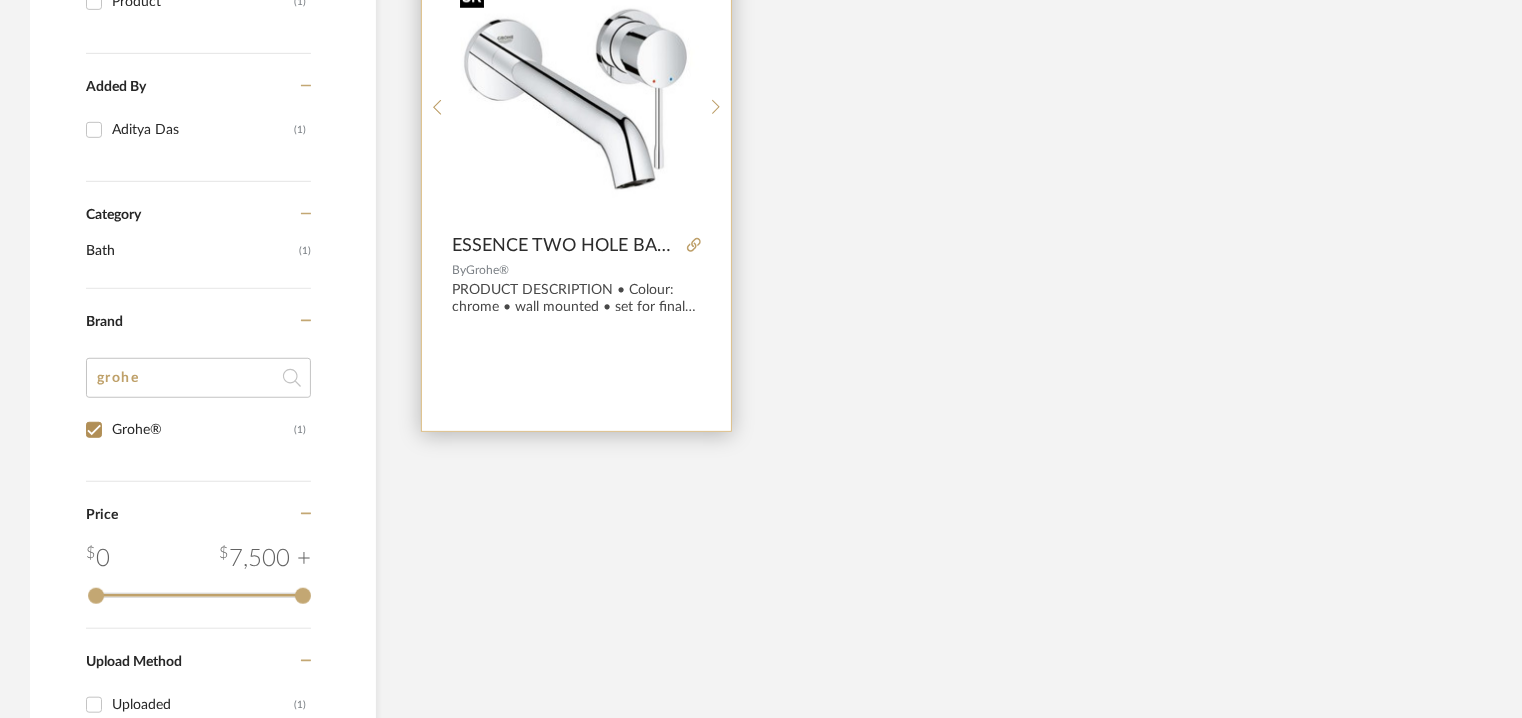 click at bounding box center [577, 99] 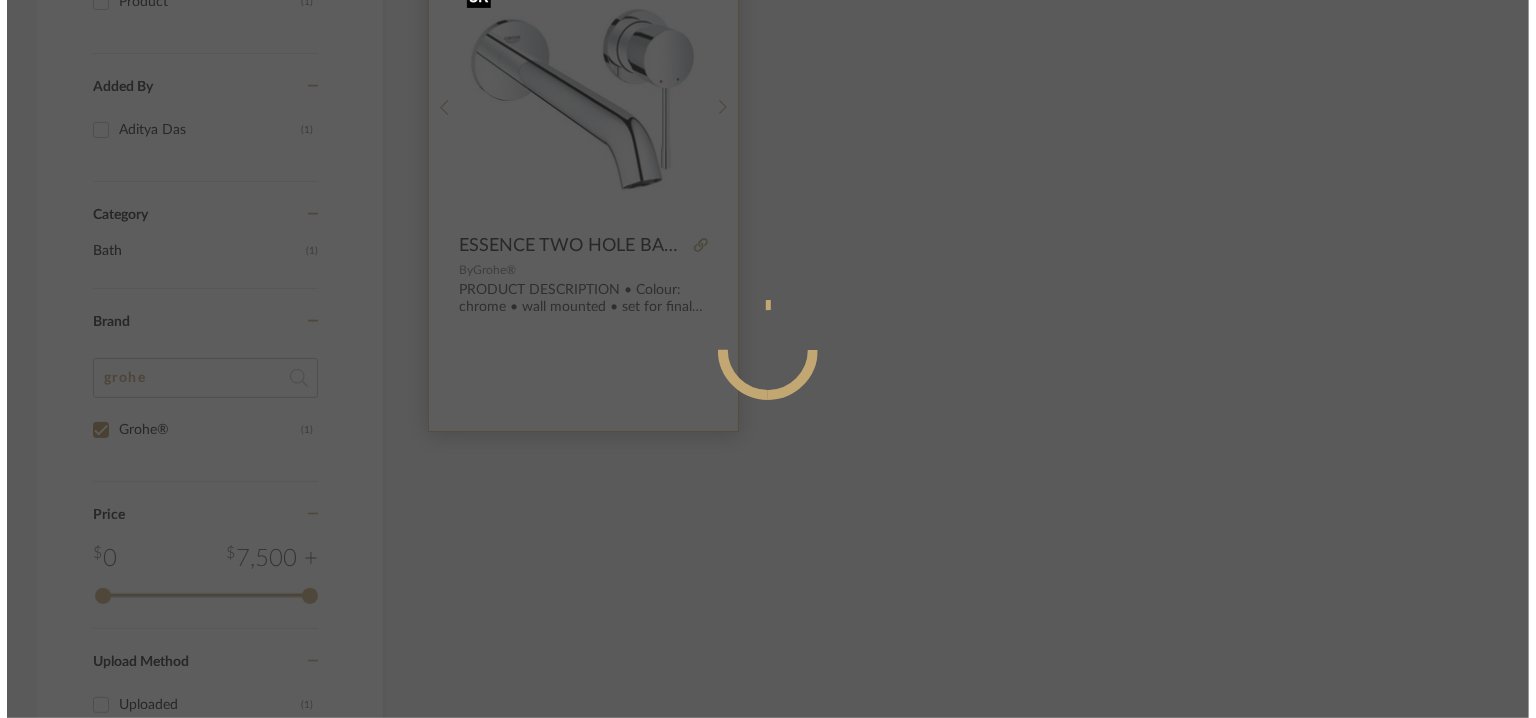 scroll, scrollTop: 0, scrollLeft: 0, axis: both 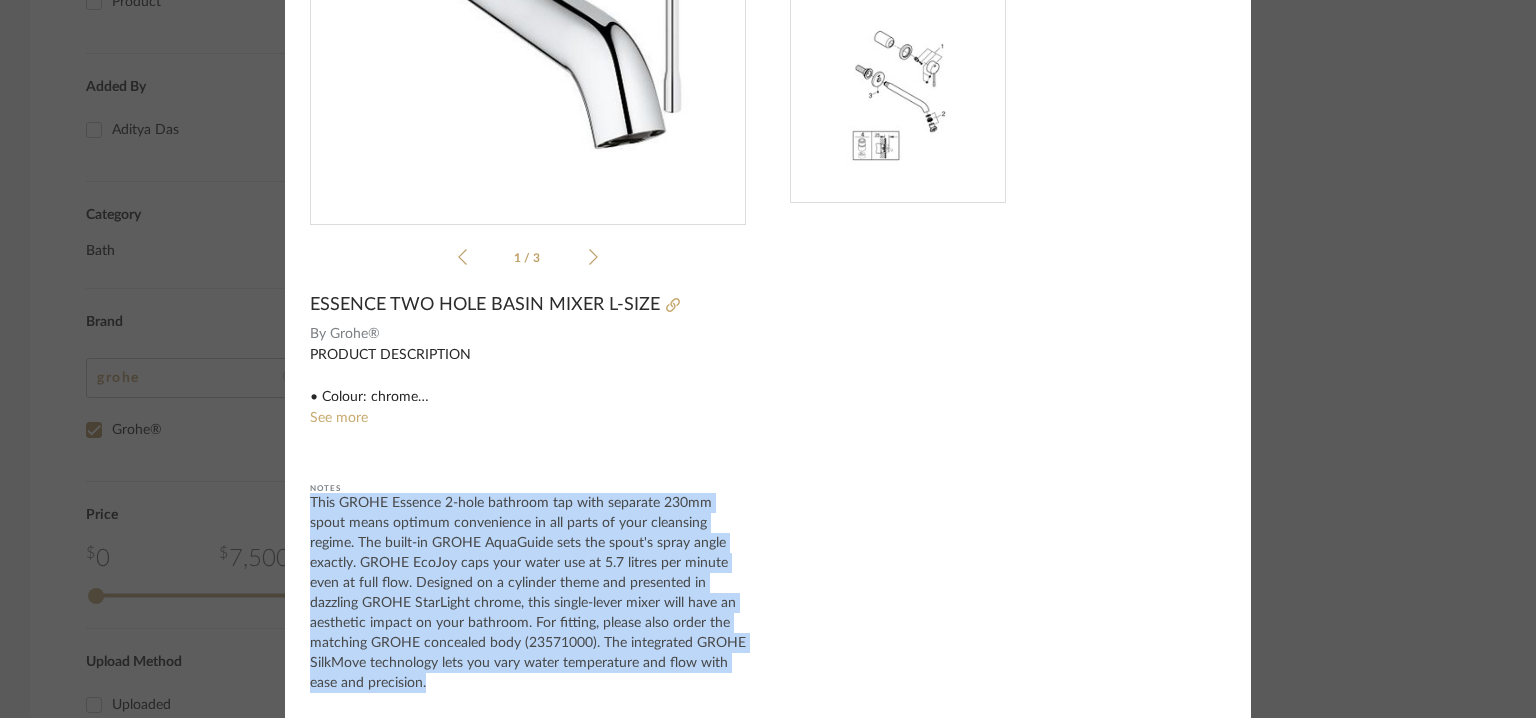 drag, startPoint x: 422, startPoint y: 681, endPoint x: 300, endPoint y: 502, distance: 216.6218 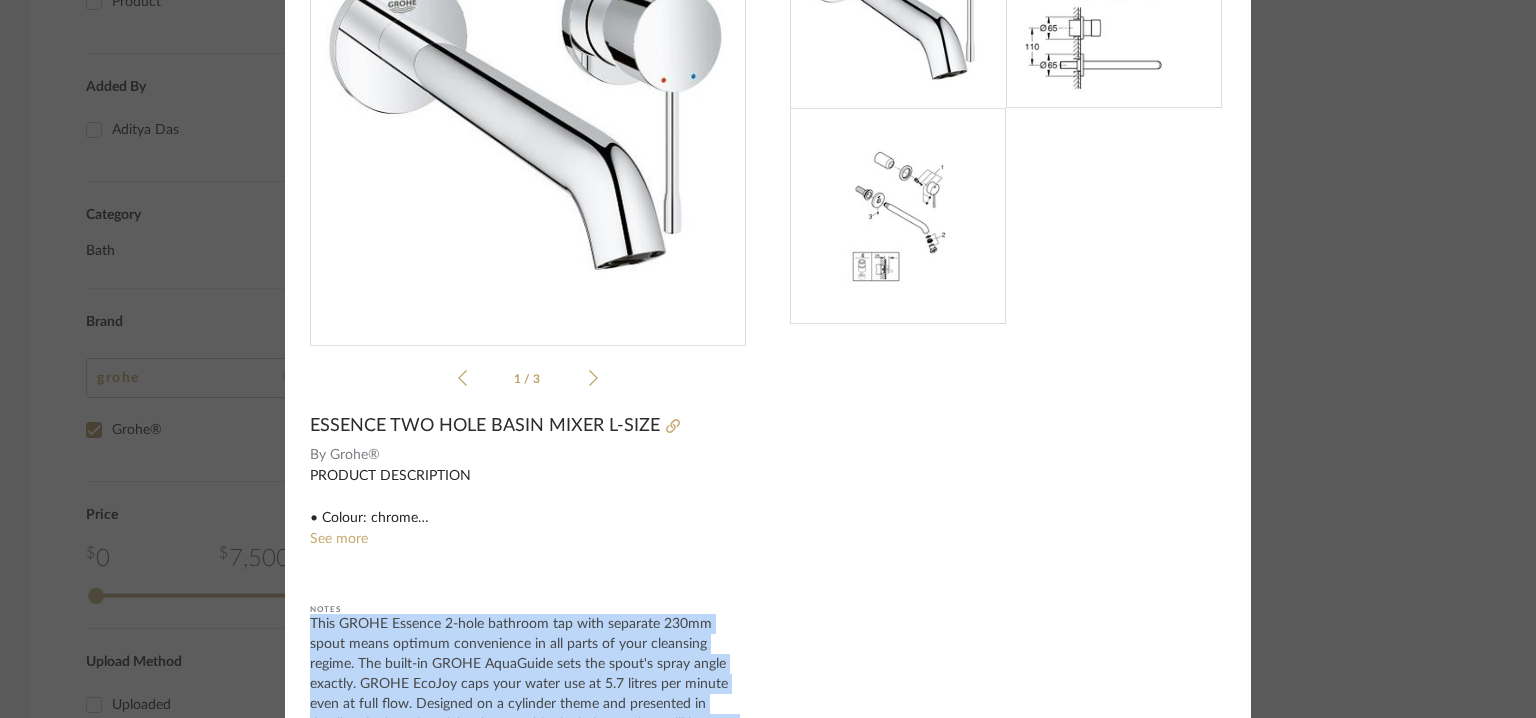 scroll, scrollTop: 0, scrollLeft: 0, axis: both 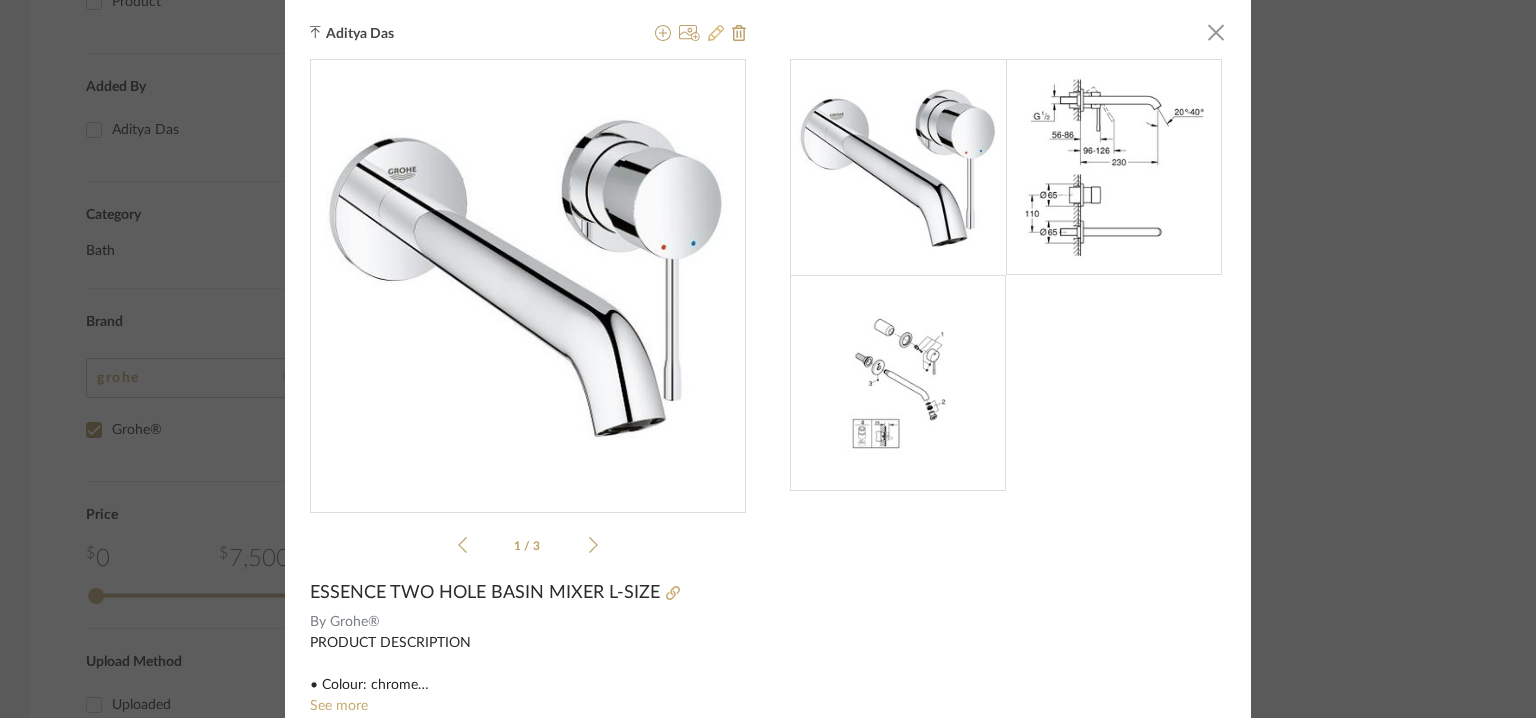 click 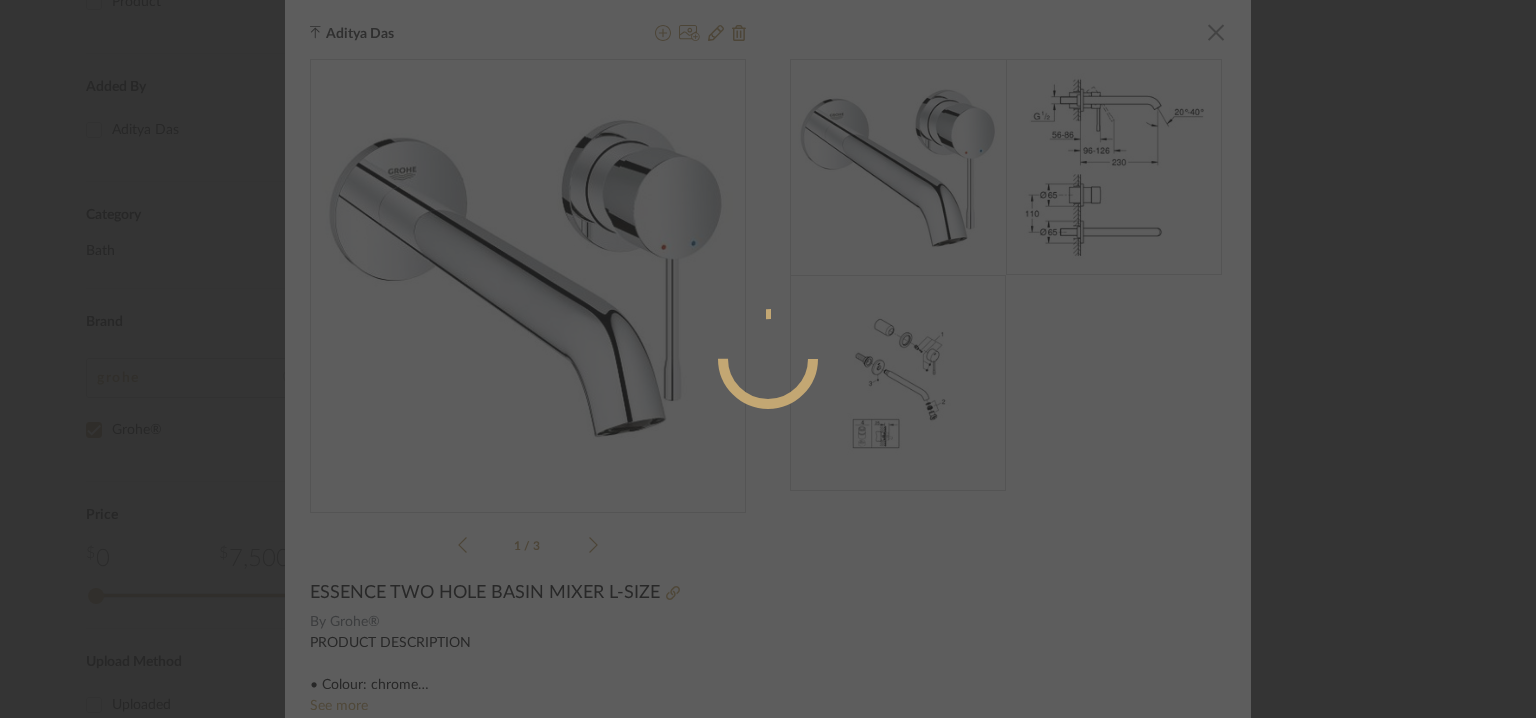 radio on "true" 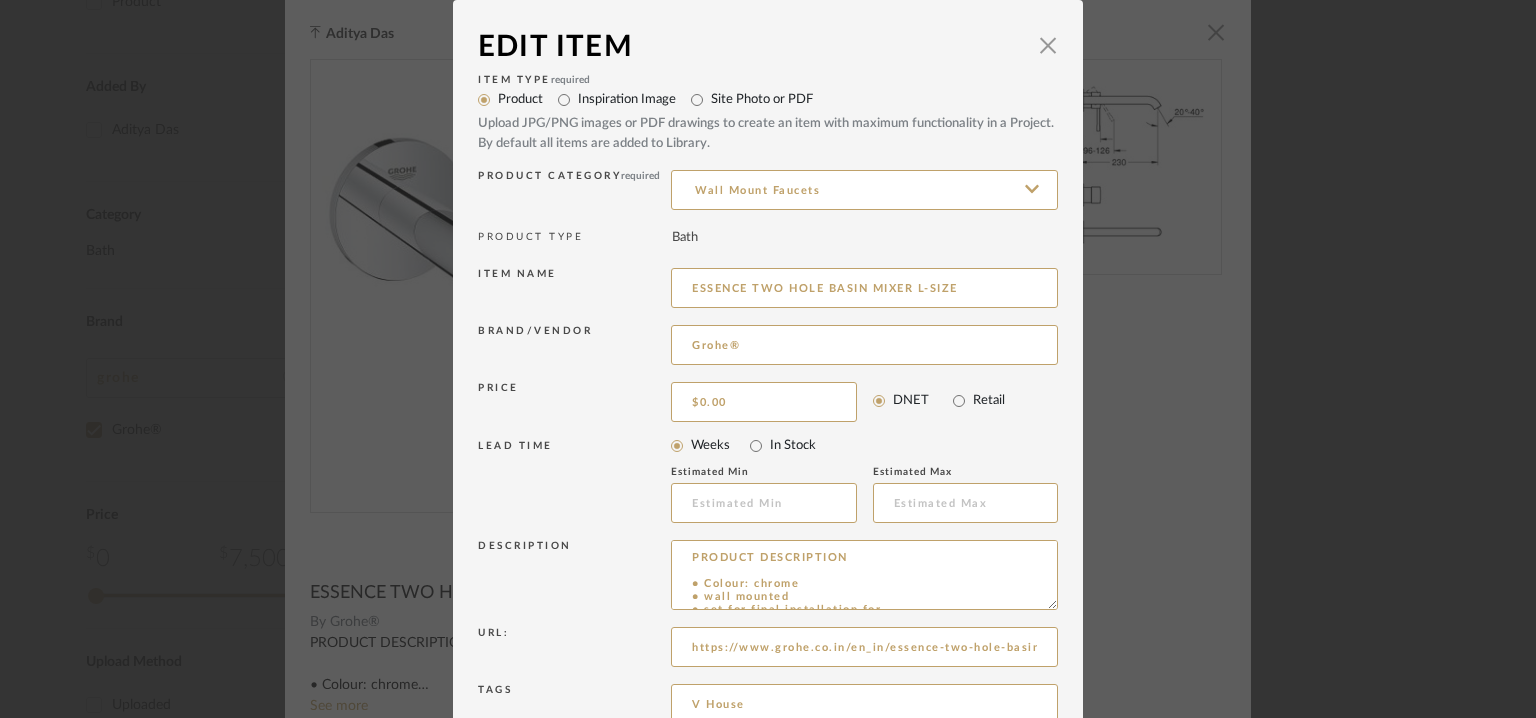 scroll, scrollTop: 192, scrollLeft: 0, axis: vertical 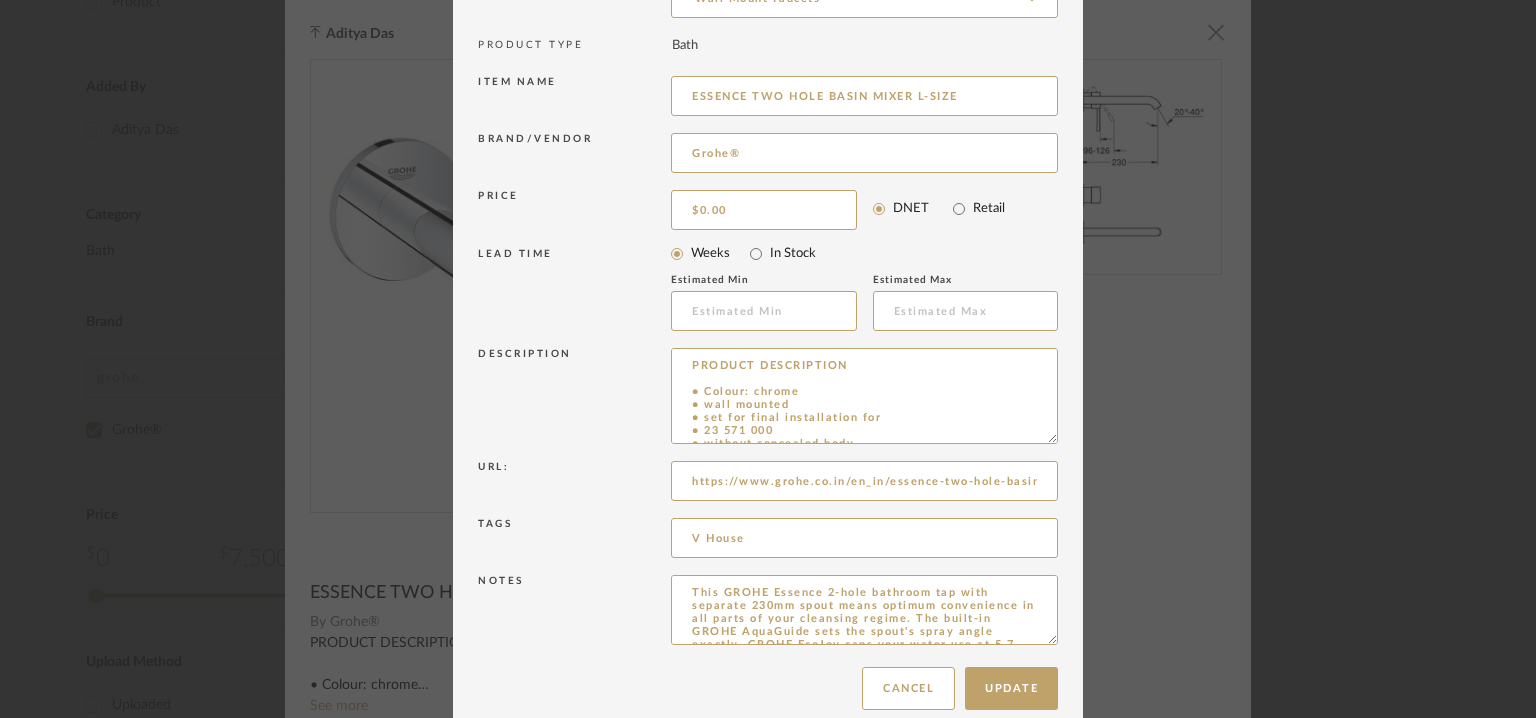 drag, startPoint x: 1046, startPoint y: 408, endPoint x: 1046, endPoint y: 776, distance: 368 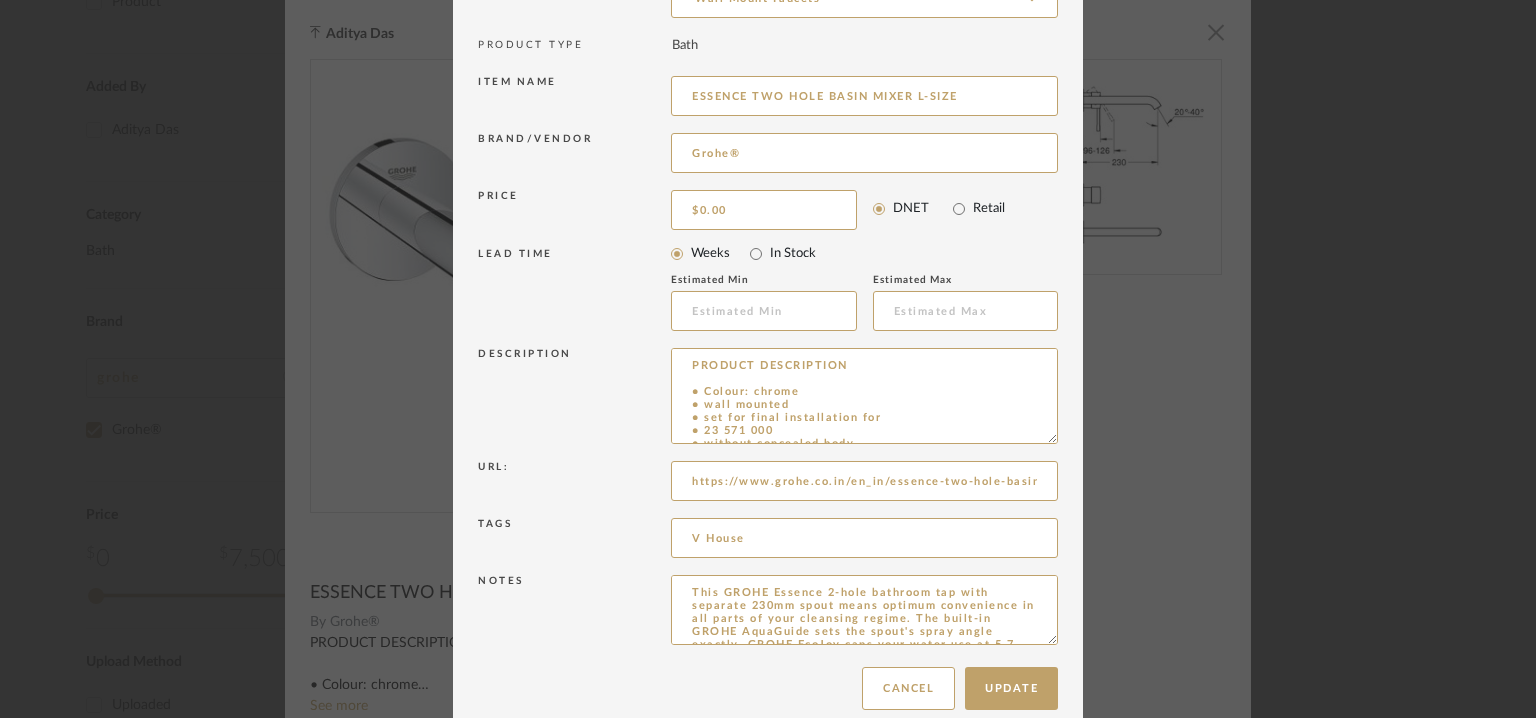 click on "Added By [FIRST] [LAST]  (1)  Category  Bath   (1)  Brand grohe Grohe®  (1)  Price 0  7,500 +  0 7500 Upload Method Uploaded  (1)  Lead Time Weeks In Stock Displaying 1 products  Sort By  Newest Filtered by ESSENCE TWO HOLE BASIN MIXER L-SIZE Grohe®  Clear All  [FIRST] [LAST] ESSENCE TWO HOLE BASIN MIXER L-SIZE By   Grohe®  PRODUCT DESCRIPTION
• Colour: chrome
• wall mounted
• set for final installation for
• 23 571 000
• without concealed body
• metal escutcheon
• metal lever
• GROHE Long-Life finish
• GROHE Water Saving mousseur 5.7 l/min
• GROHE AquaGuide adjustable mousseur
• center distance 110 mm
• projection 230 mm
Product Number	19967001
EAN	4005176307140 [FIRST] [LAST] ©2025 User Agreement Privacy Policy support@[DOMAIN]" at bounding box center [768, -153] 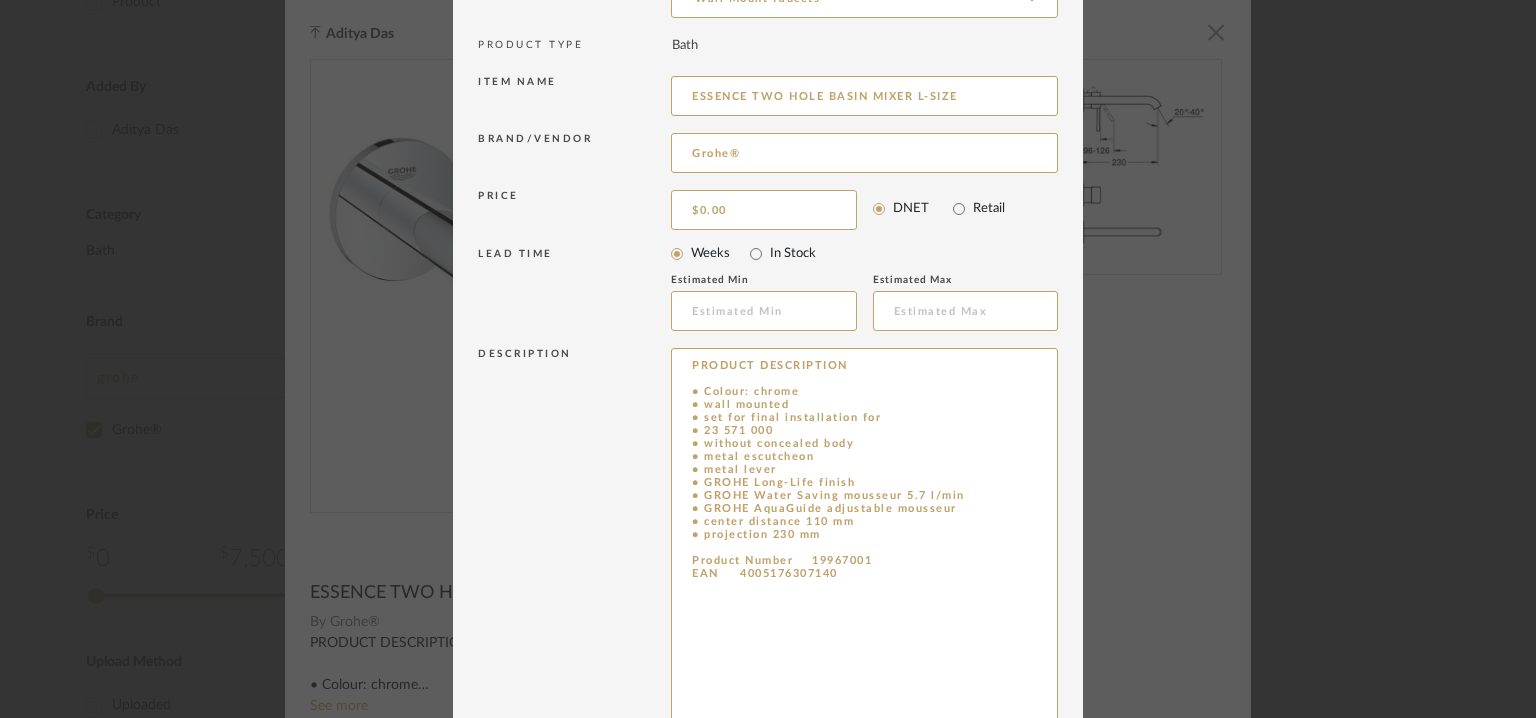 drag, startPoint x: 832, startPoint y: 550, endPoint x: 652, endPoint y: 349, distance: 269.8166 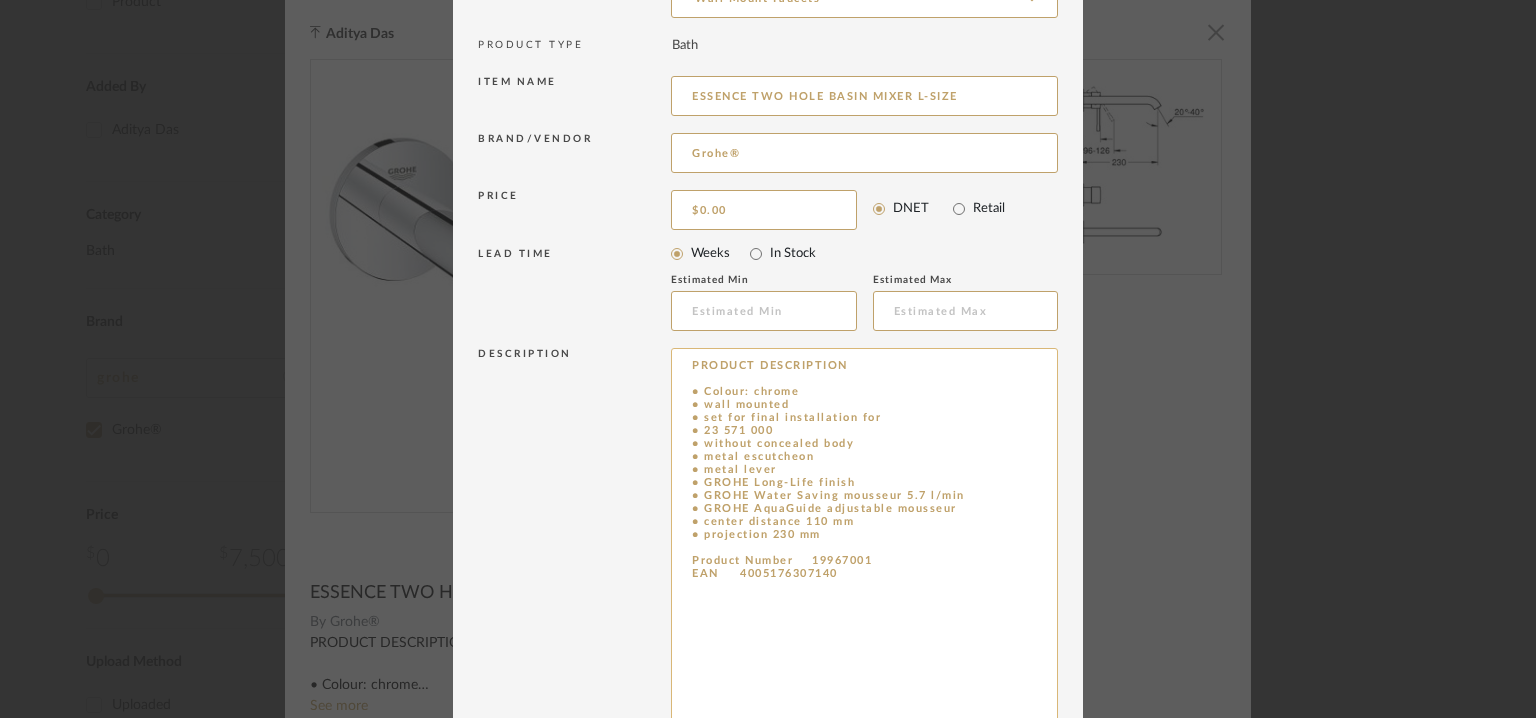 paste on "Type: :  FAucet
Designer : Na
Dimension(s): L 230 x Dia 65mm
Material/Finishes:  metal escutcheon; metal lever
Colour  : Chrome
Mounting Type : wall mounted
Valve Type : Na
Product description : Essence Two-hole basin mixer L-Size.
GROHE Essence 2-hole basin tap with separate 230mm spout
This GROHE Essence 2-hole bathroom tap with separate 230mm spout means optimum convenience in all parts of your cleansing regime. The built-in GROHE AquaGuide sets the spout's spray angle exactly. GROHE EcoJoy caps your water use at 5.7 litres per minute even at full flow. Designed on a cylinder theme and presented in dazzling GROHE StarLight chrome, this single-lever mixer will have an aesthetic impact on your bathroom. For fitting, please also order the matching GROHE concealed body (23571000). The integrated GROHE SilkMove technology lets you vary water temperature and flow with ease and precision.
Additional features: : Na
Any other details:
*Set for final installation for
*23 571 000 / 32 635 000
*without concealed ..." 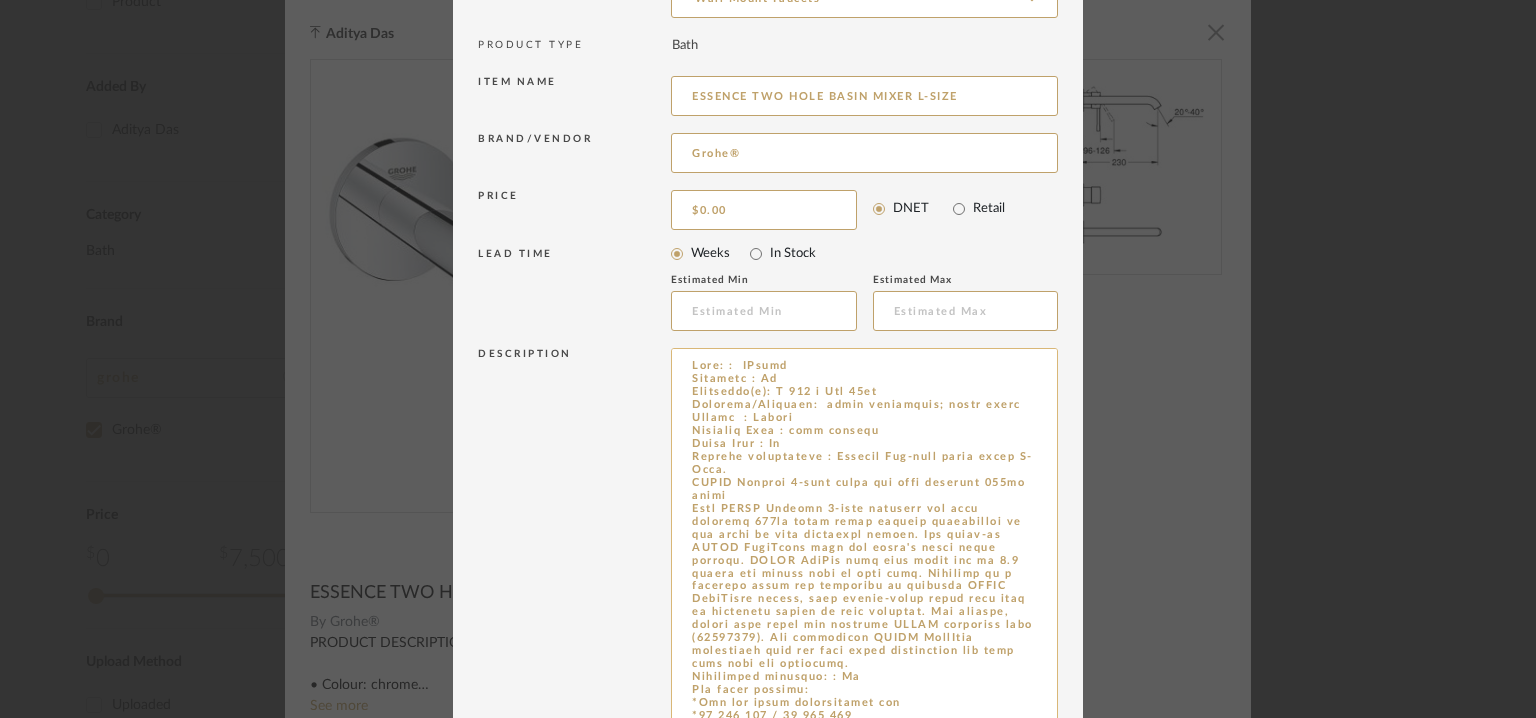 scroll, scrollTop: 54, scrollLeft: 0, axis: vertical 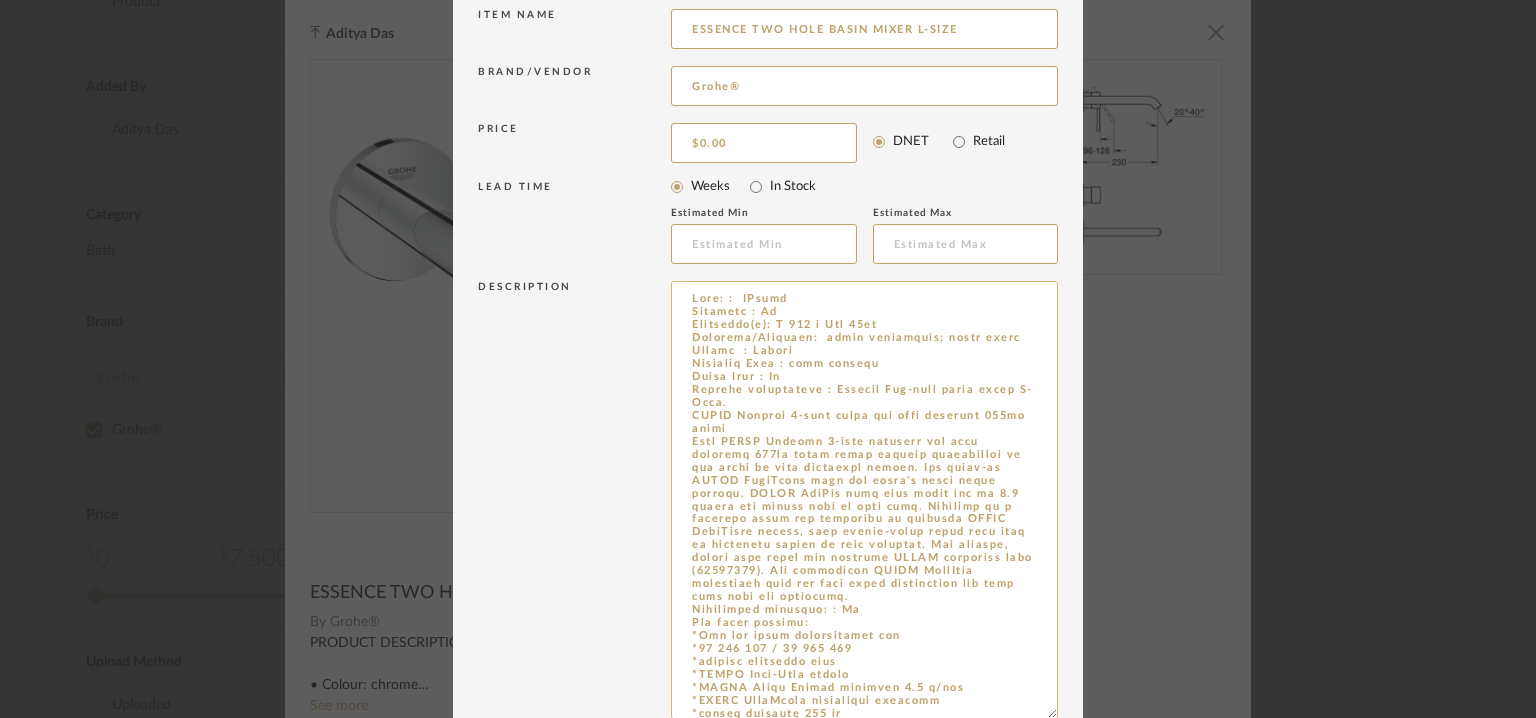 click at bounding box center [864, 500] 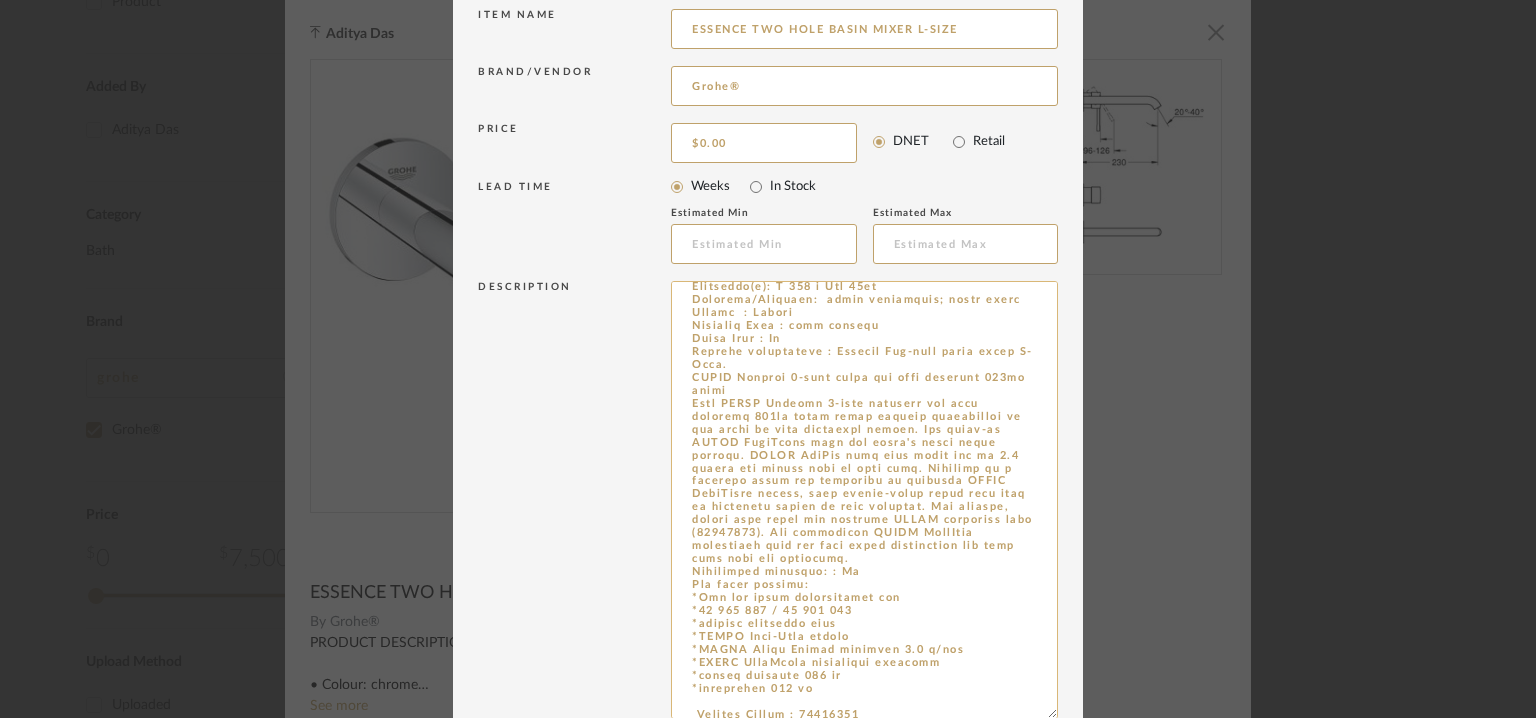 scroll, scrollTop: 59, scrollLeft: 0, axis: vertical 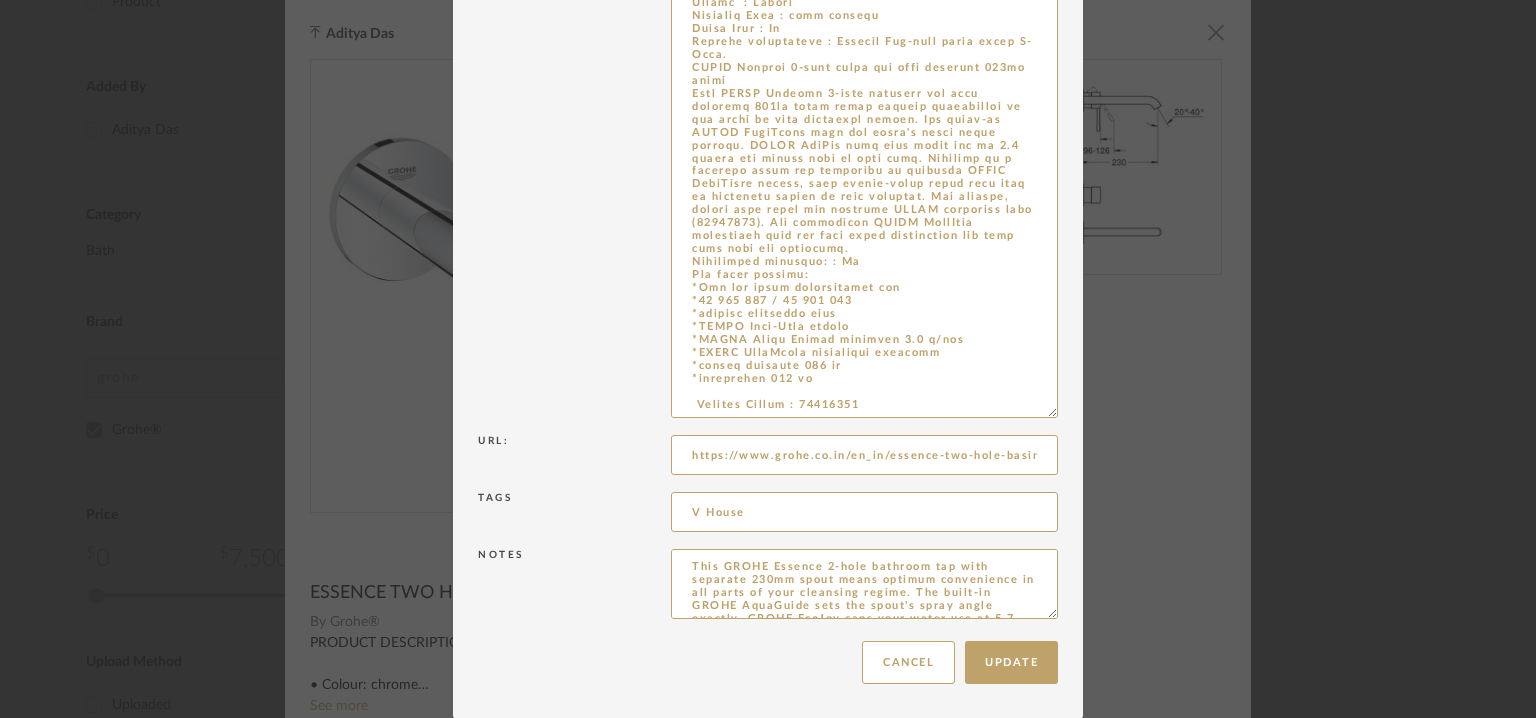 drag, startPoint x: 1042, startPoint y: 613, endPoint x: 1080, endPoint y: 776, distance: 167.37085 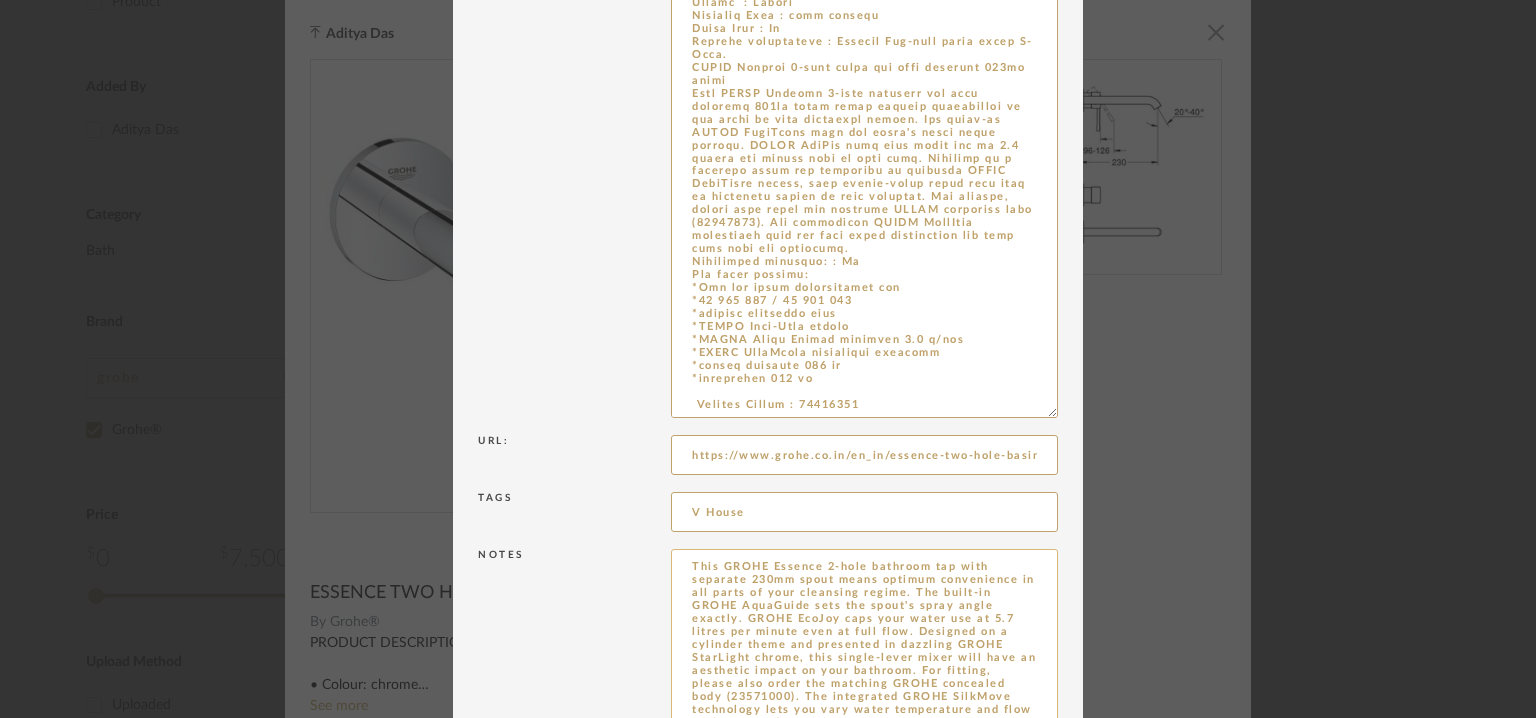 type on "Type: :  Faucet
Designer : Na
Dimension(s): L 230 x Dia 65mm
Material/Finishes:  metal escutcheon; metal lever
Colour  : Chrome
Mounting Type : wall mounted
Valve Type : Na
Product description : Essence Two-hole basin mixer L-Size.
GROHE Essence 2-hole basin tap with separate 230mm spout
This GROHE Essence 2-hole bathroom tap with separate 230mm spout means optimum convenience in all parts of your cleansing regime. The built-in GROHE AquaGuide sets the spout's spray angle exactly. GROHE EcoJoy caps your water use at 5.7 litres per minute even at full flow. Designed on a cylinder theme and presented in dazzling GROHE StarLight chrome, this single-lever mixer will have an aesthetic impact on your bathroom. For fitting, please also order the matching GROHE concealed body (23571000). The integrated GROHE SilkMove technology lets you vary water temperature and flow with ease and precision.
Additional features: : Na
Any other details:
*Set for final installation for
*23 571 000 / 32 635 000
*without concealed ..." 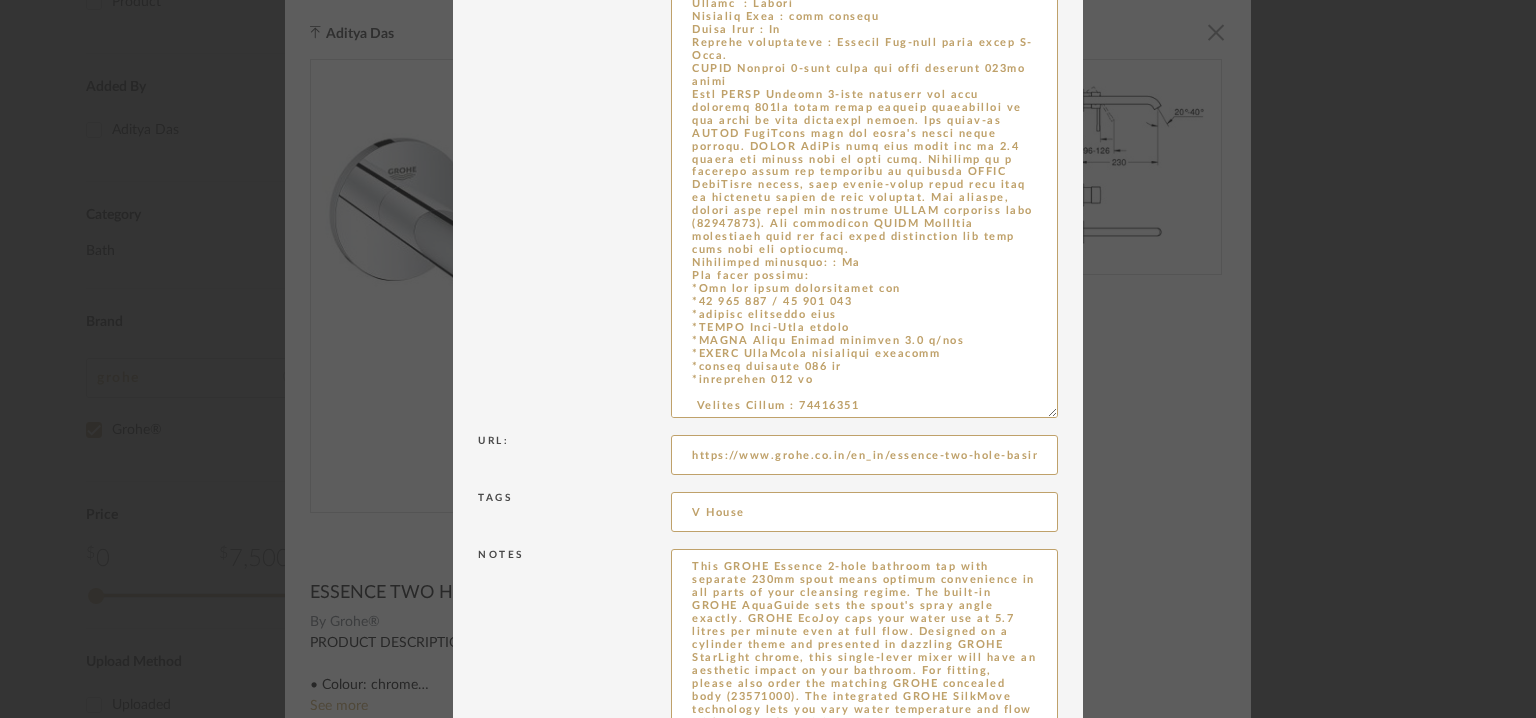 scroll, scrollTop: 723, scrollLeft: 0, axis: vertical 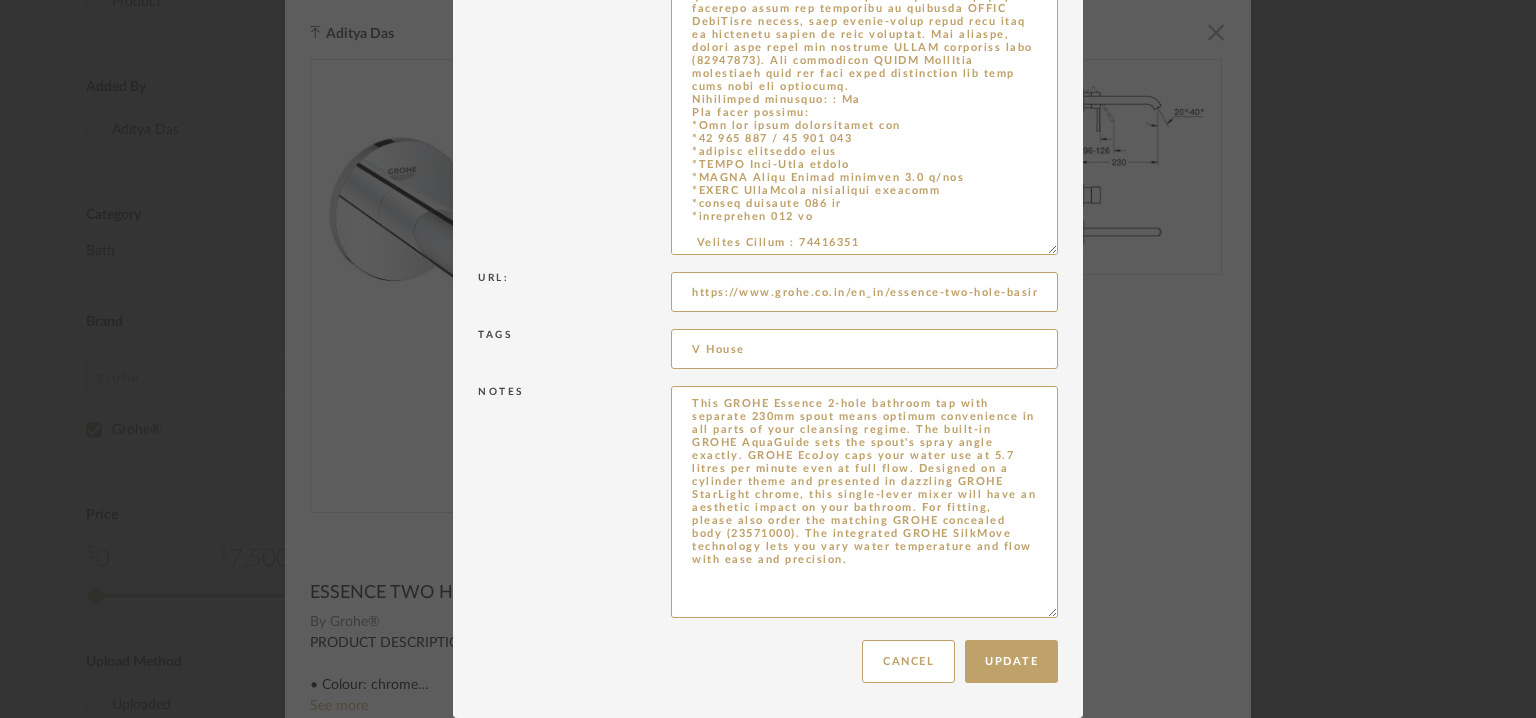 drag, startPoint x: 728, startPoint y: 604, endPoint x: 1096, endPoint y: 776, distance: 406.21176 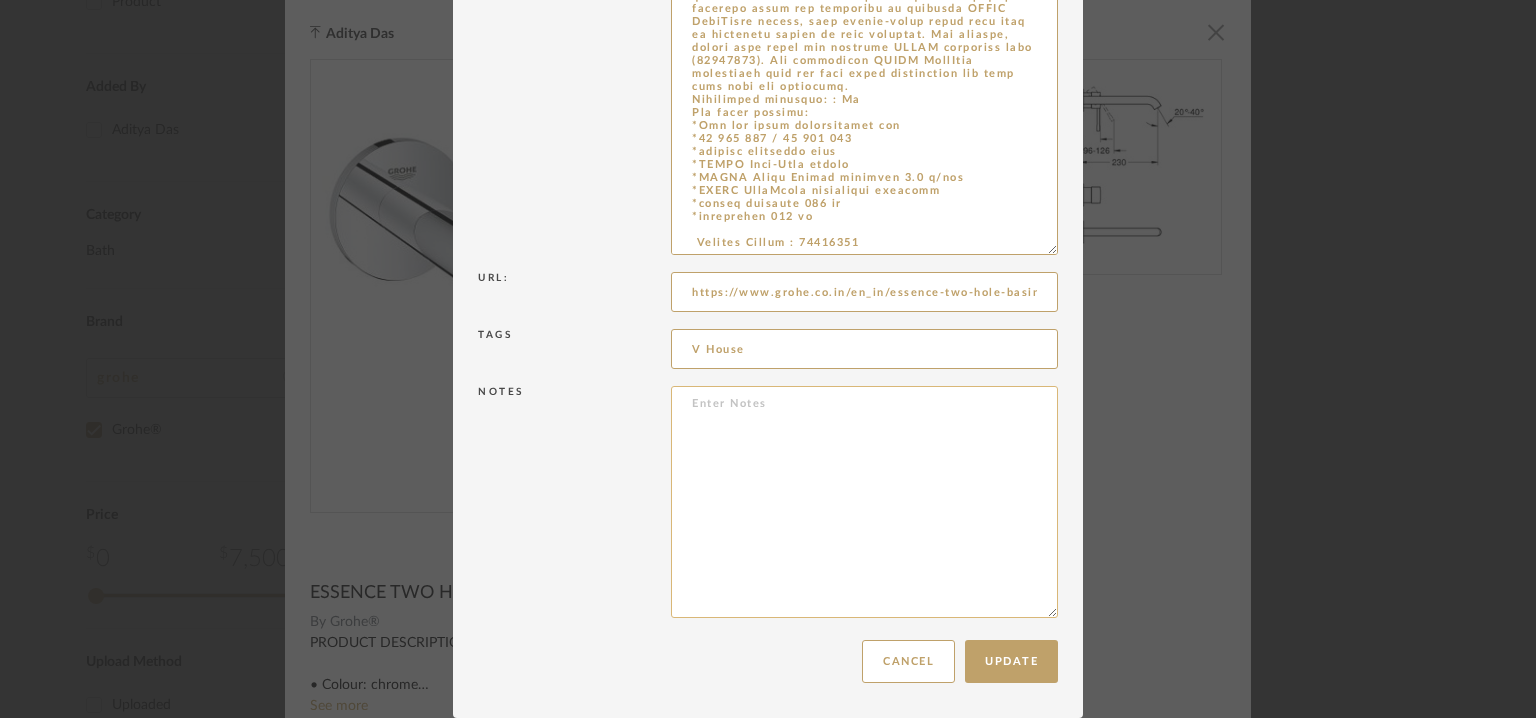 click at bounding box center (864, 502) 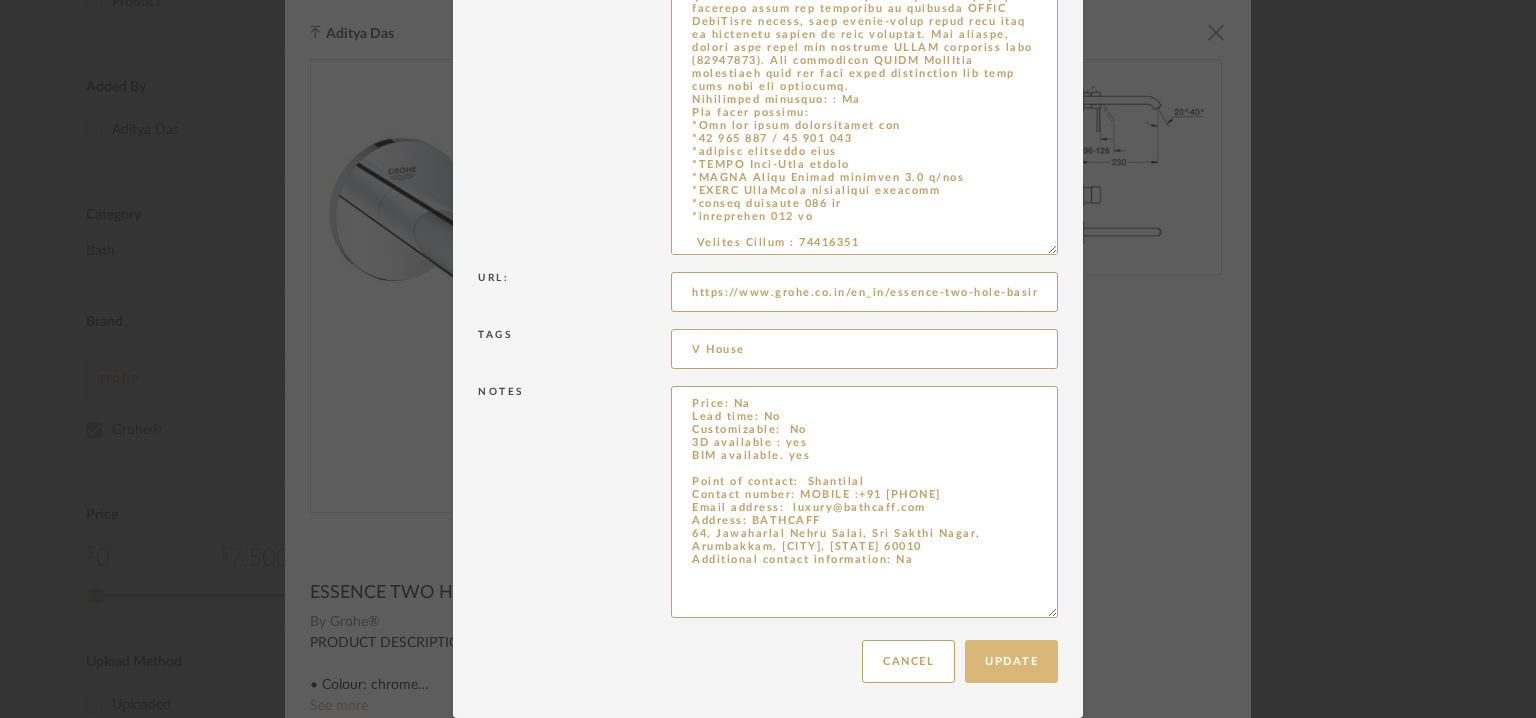 type on "Price: Na
Lead time: No
Customizable:  No
3D available : yes
BIM available. yes
Point of contact:  Shantilal
Contact number: MOBILE :+91 [PHONE]
Email address:  luxury@bathcaff.com
Address: BATHCAFF
64, Jawaharlal Nehru Salai, Sri Sakthi Nagar, Arumbakkam, [CITY], [STATE] 60010
Additional contact information: Na" 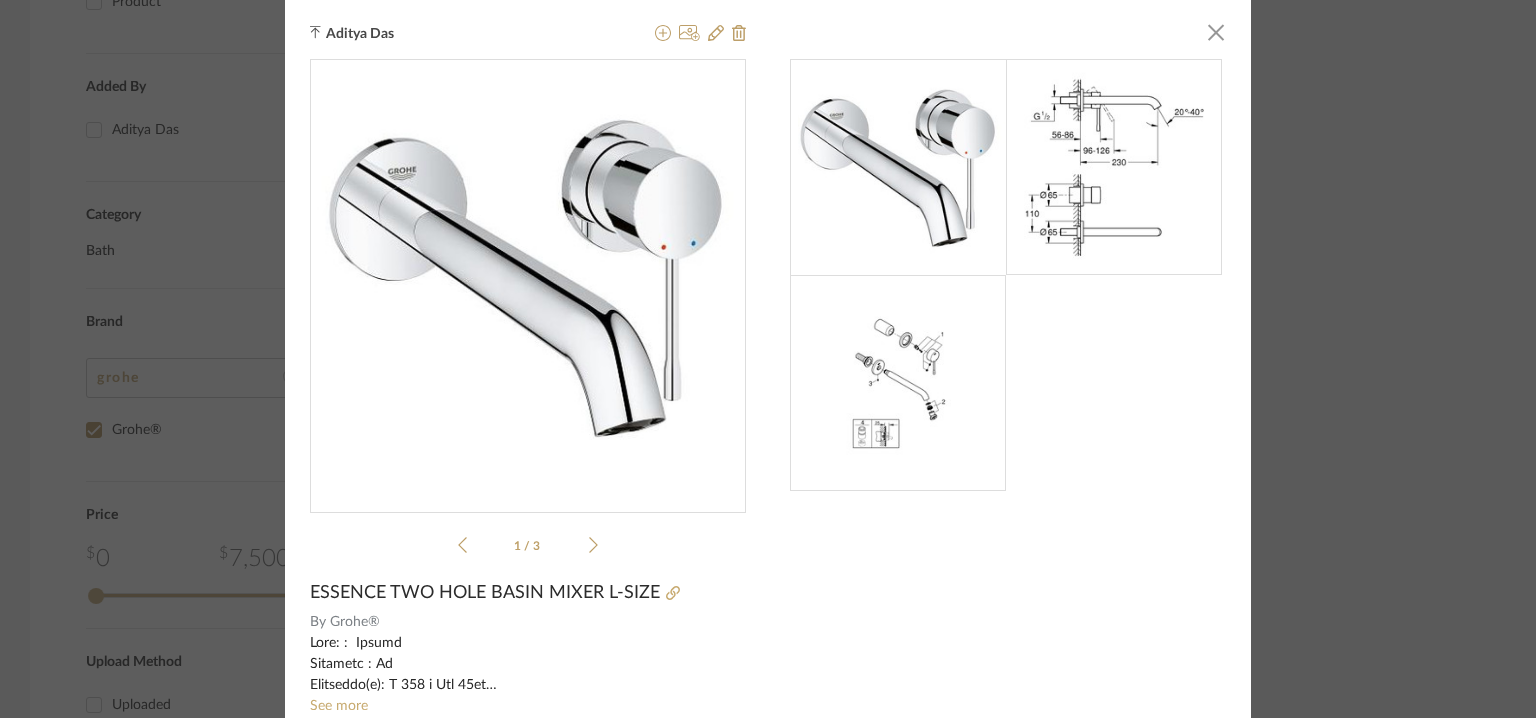 click at bounding box center [696, 34] 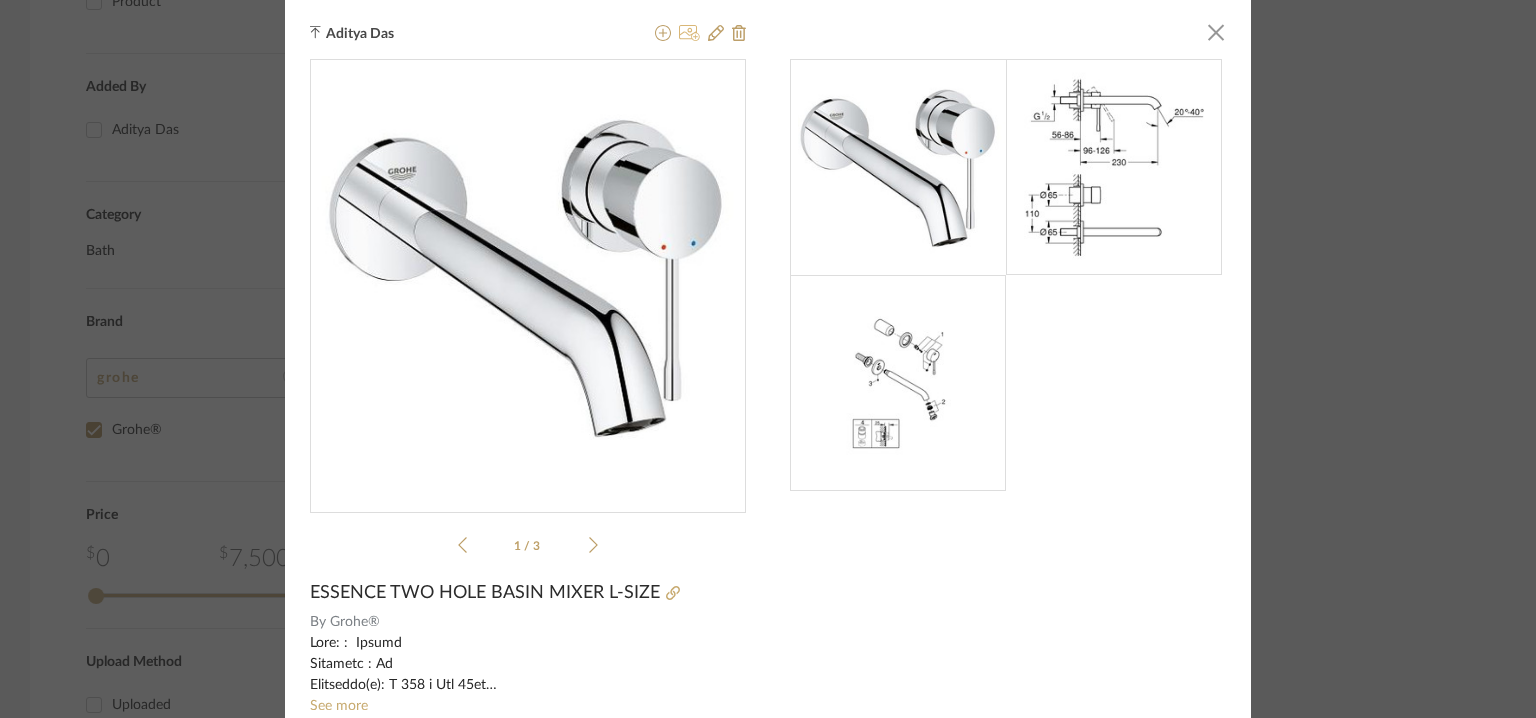 click 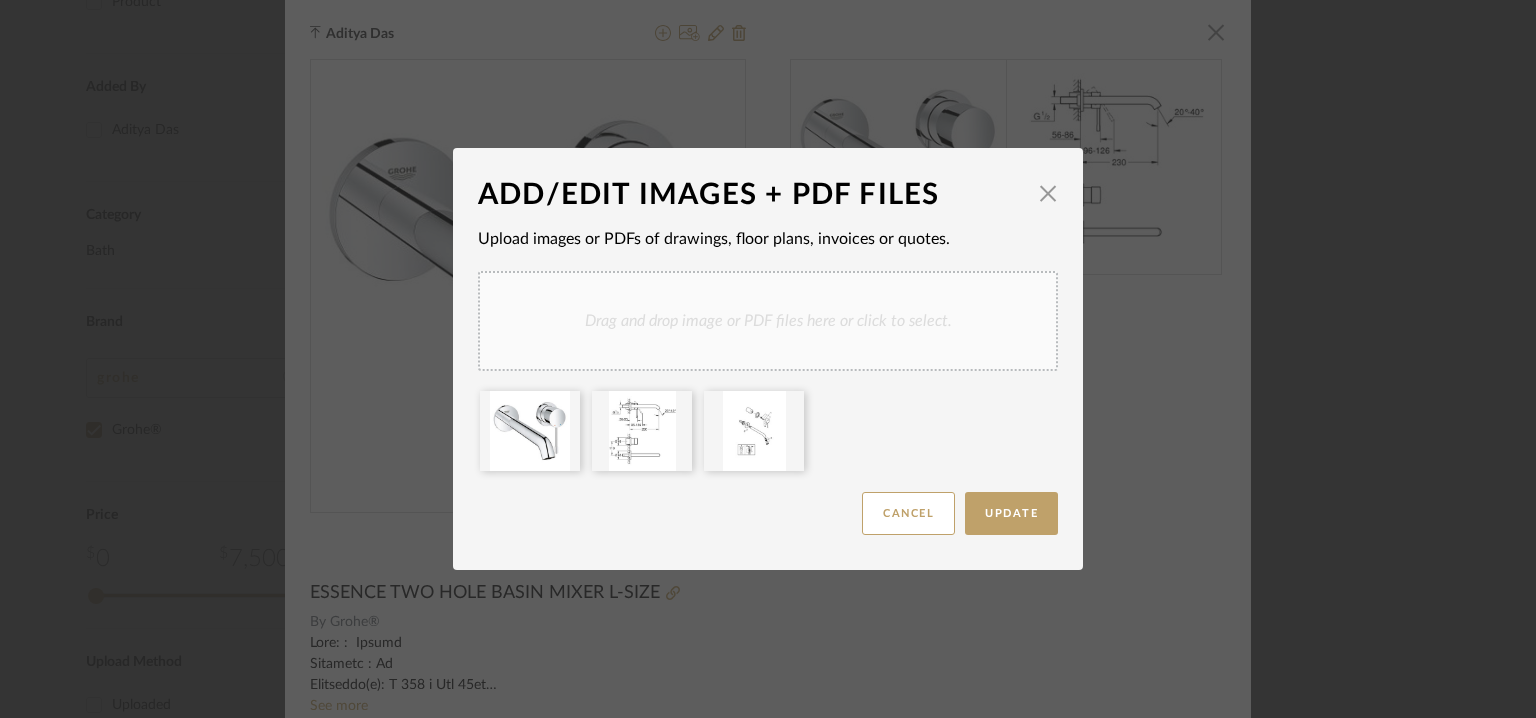 click on "Drag and drop image or PDF files here or click to select." at bounding box center [768, 321] 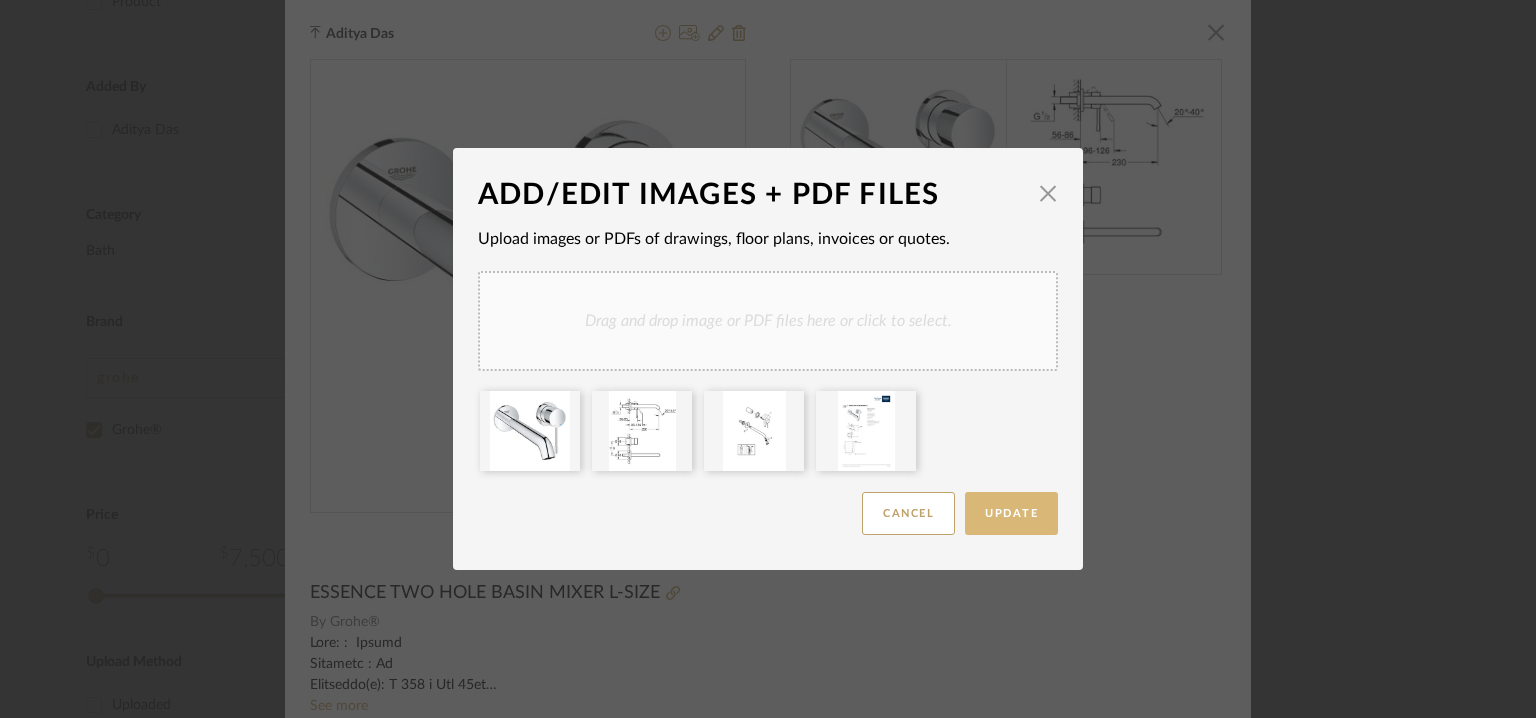 click on "Update" at bounding box center [1011, 513] 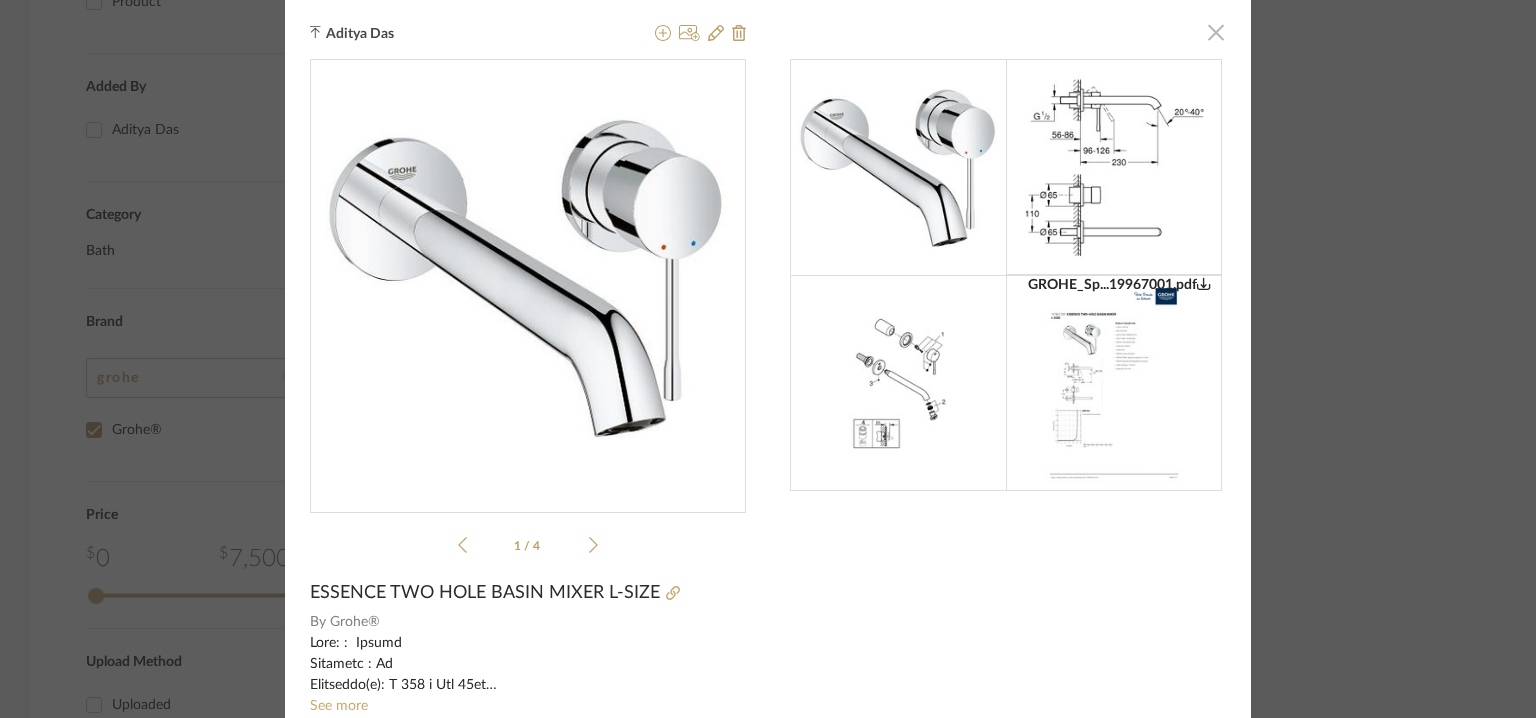 click 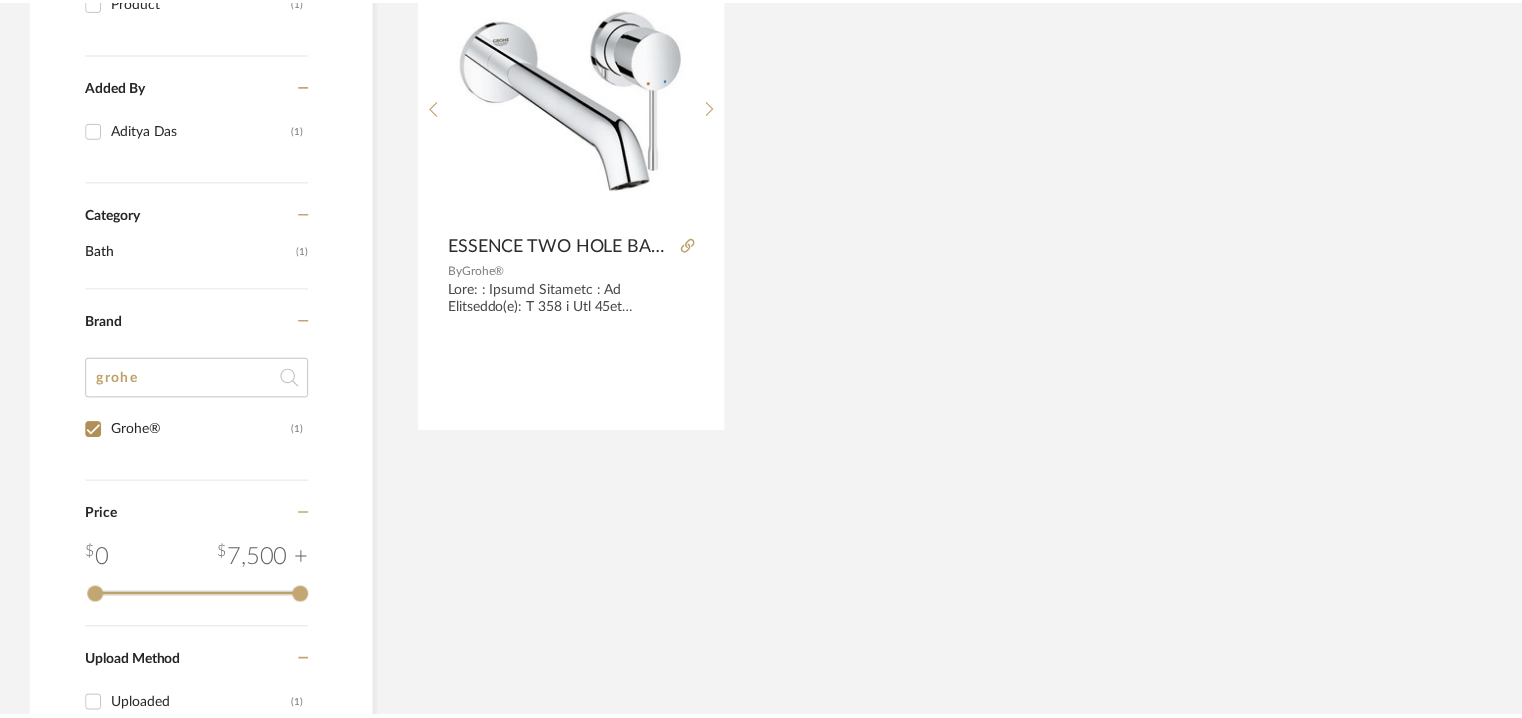 scroll, scrollTop: 512, scrollLeft: 0, axis: vertical 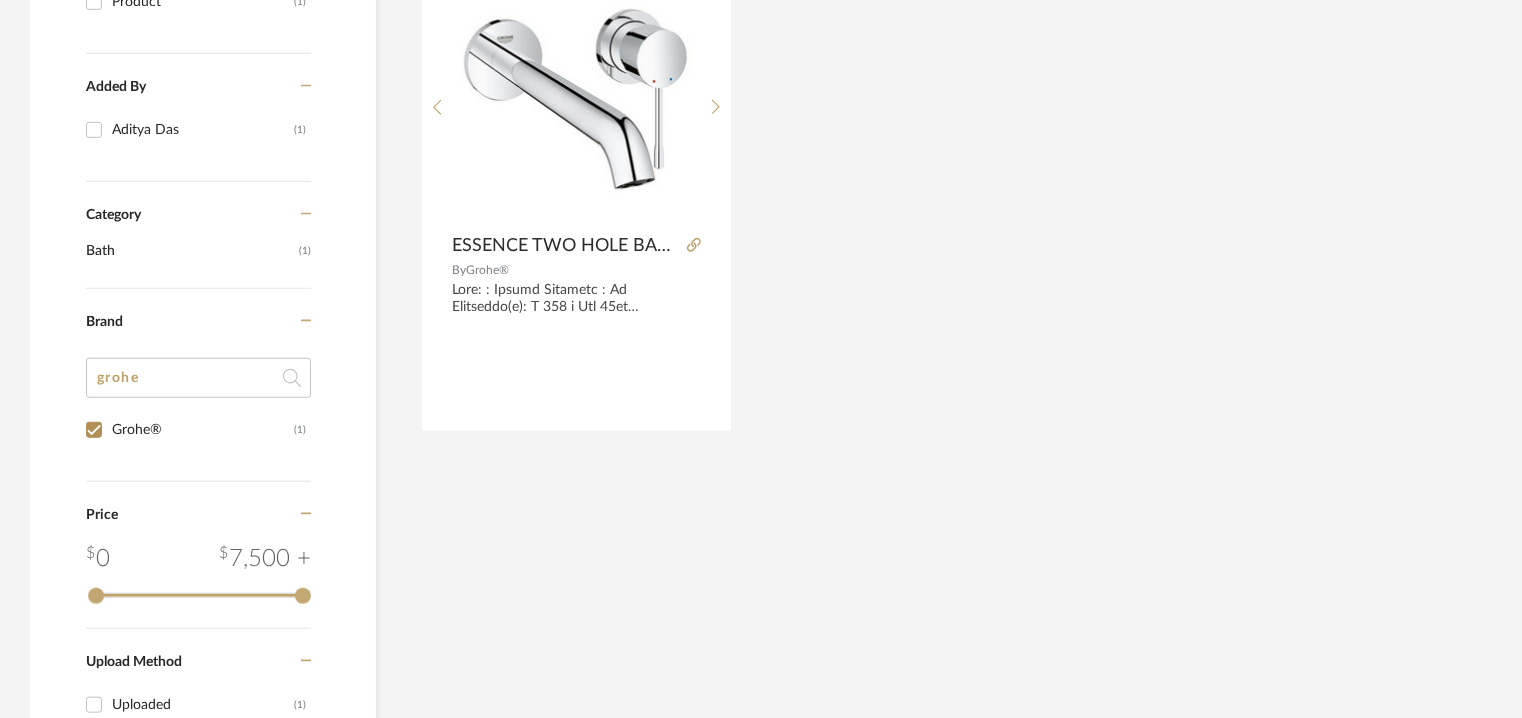 click on "Grohe®  (1)" at bounding box center (94, 430) 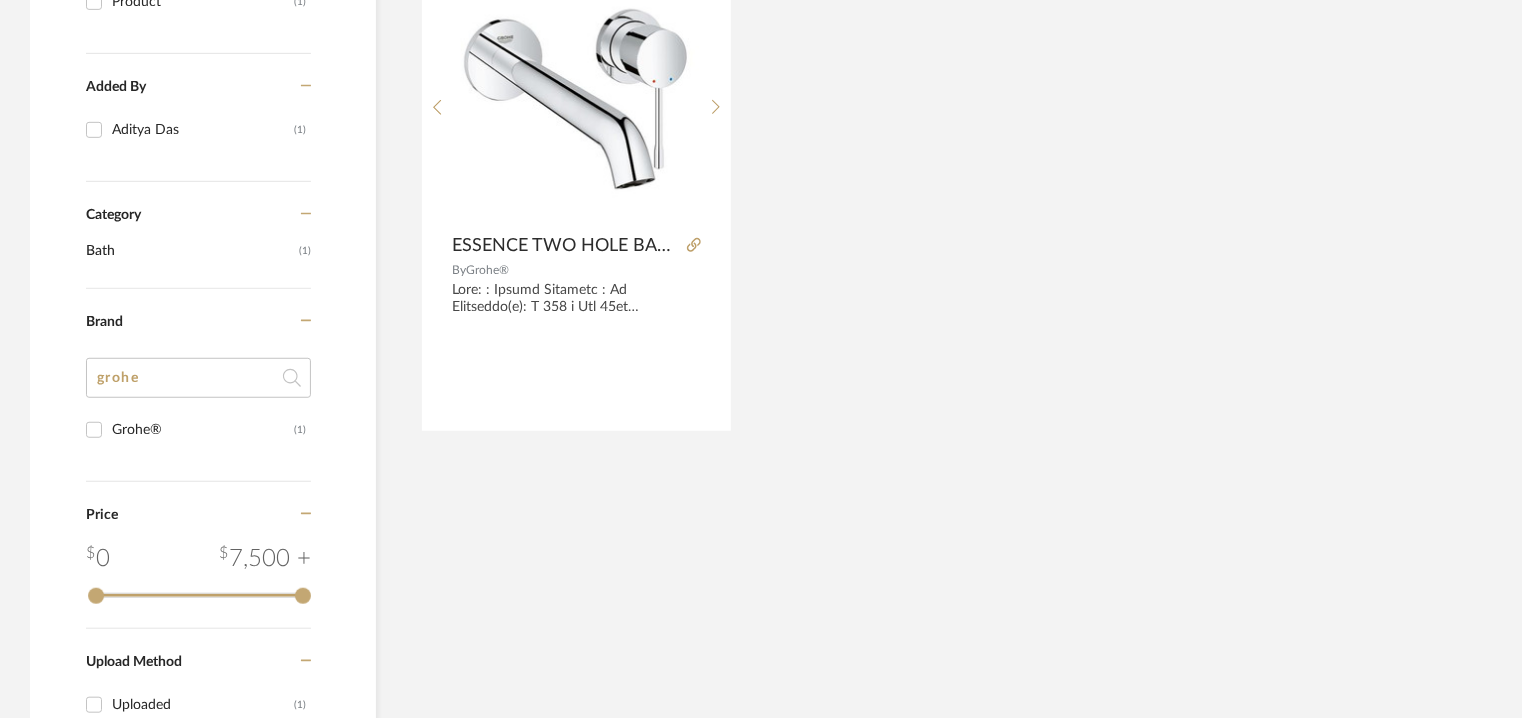 checkbox on "false" 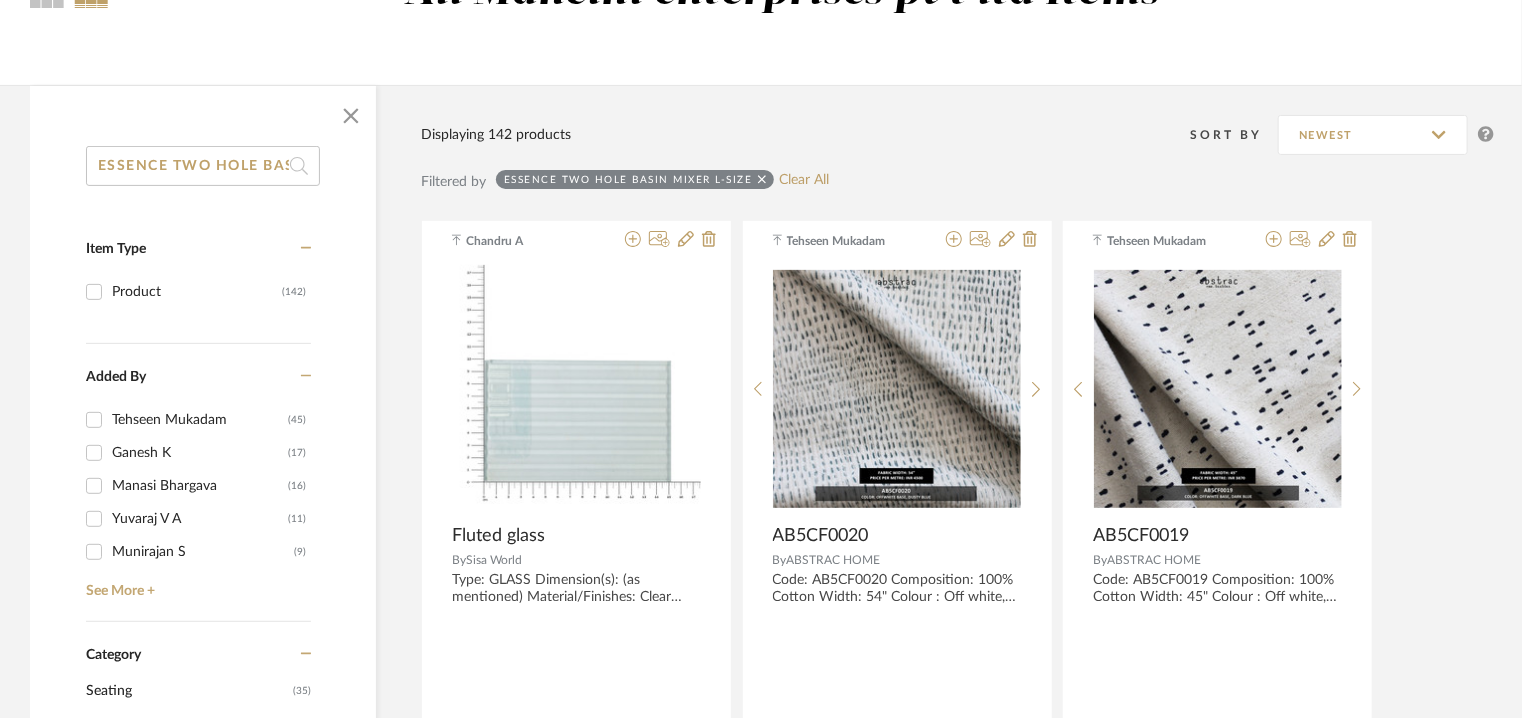 scroll, scrollTop: 212, scrollLeft: 0, axis: vertical 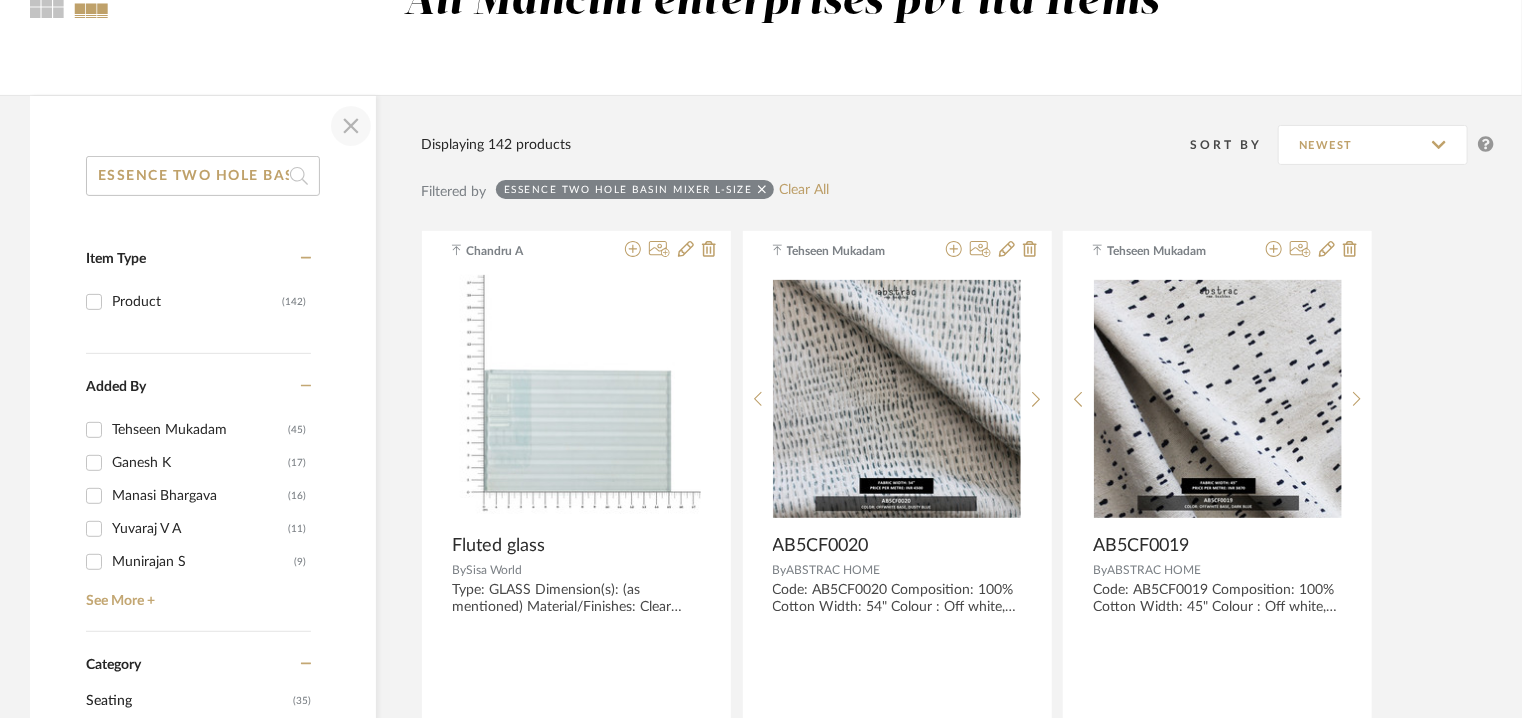 click 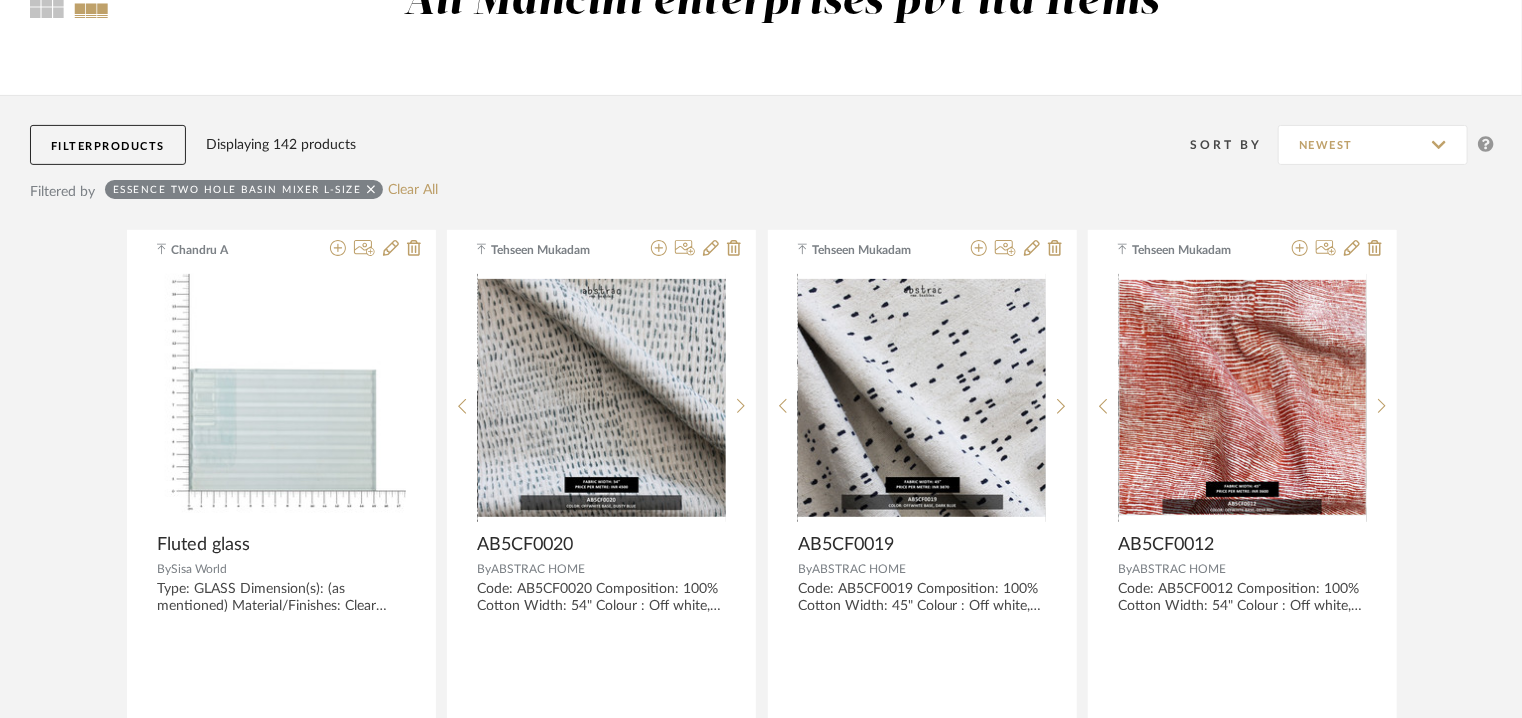 click on "ESSENCE TWO HOLE BASIN MIXER L-SIZE" 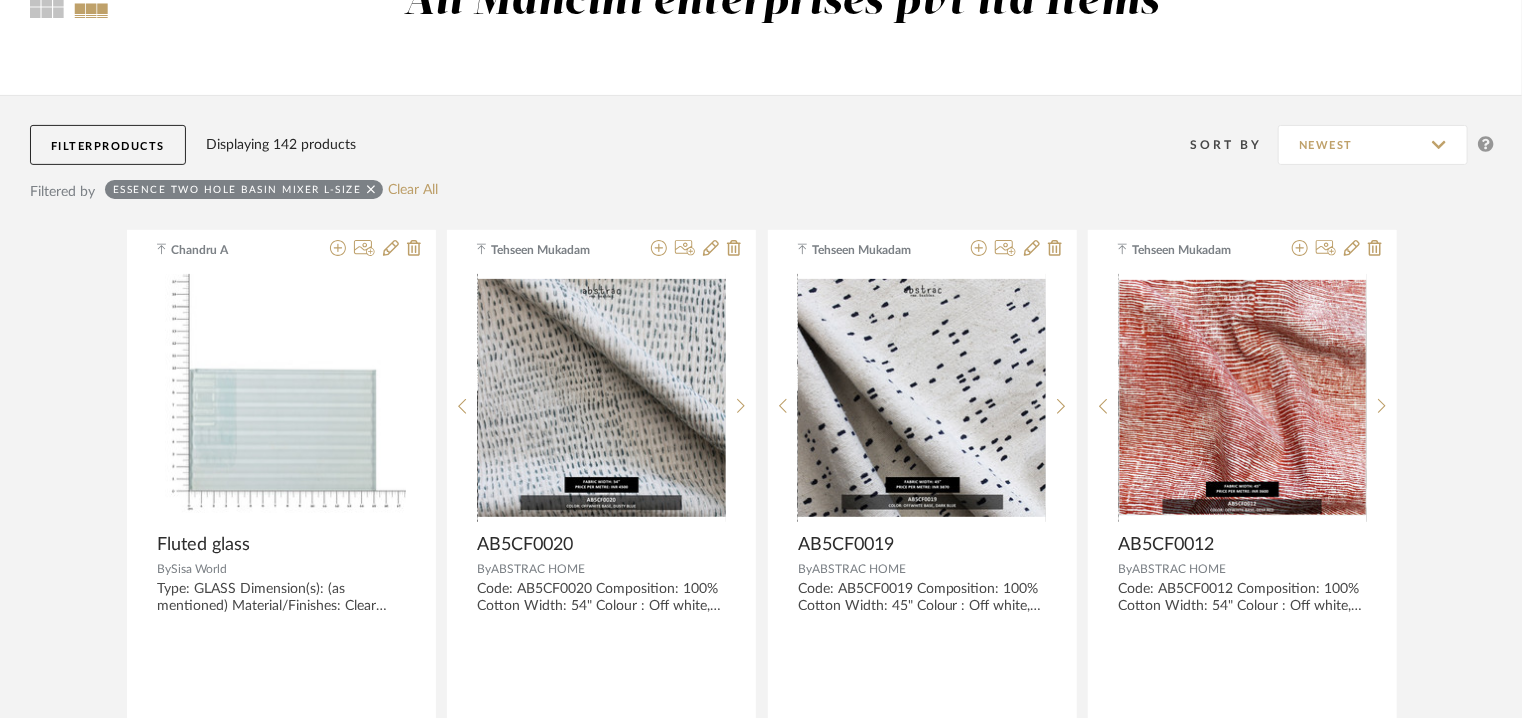 click on "Filter   Products" 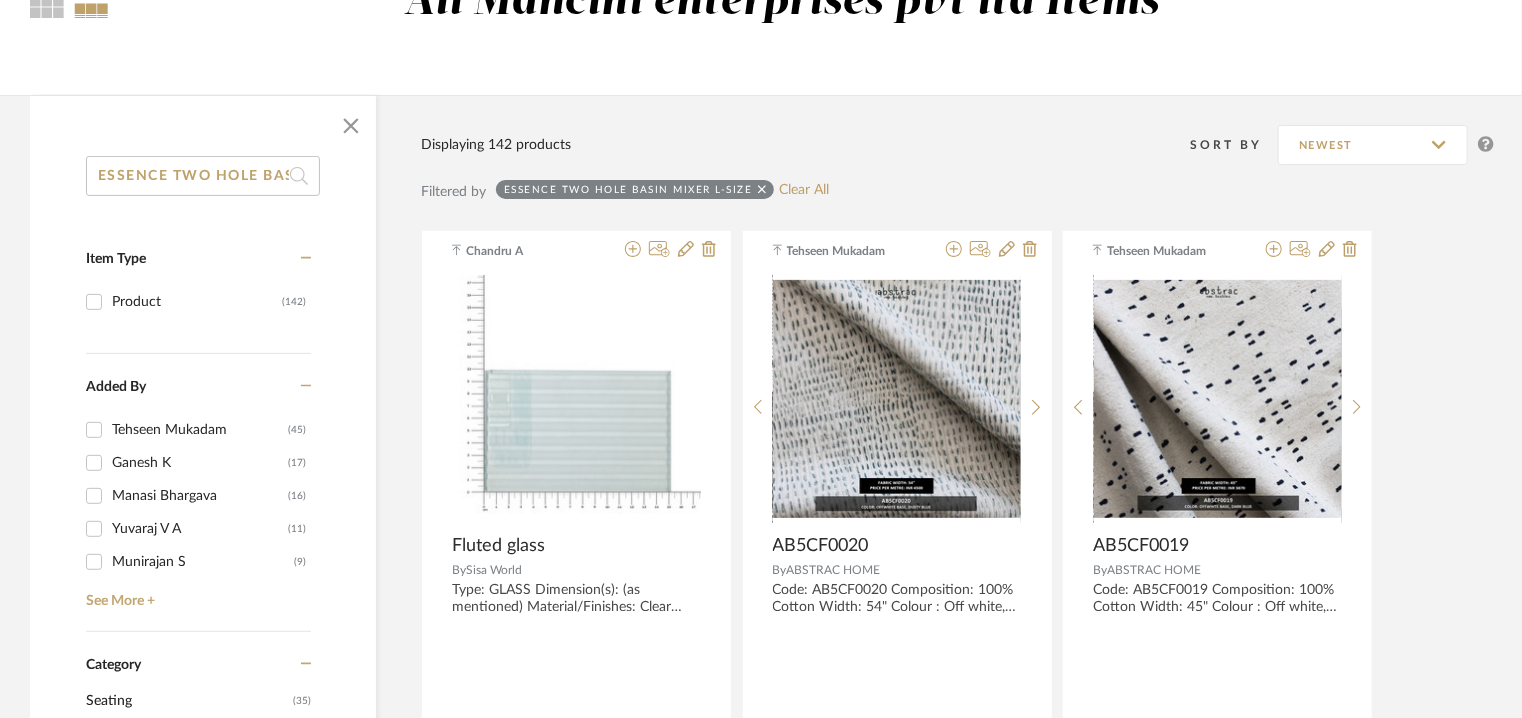 click on "ESSENCE TWO HOLE BASIN MIXER L-SIZE" 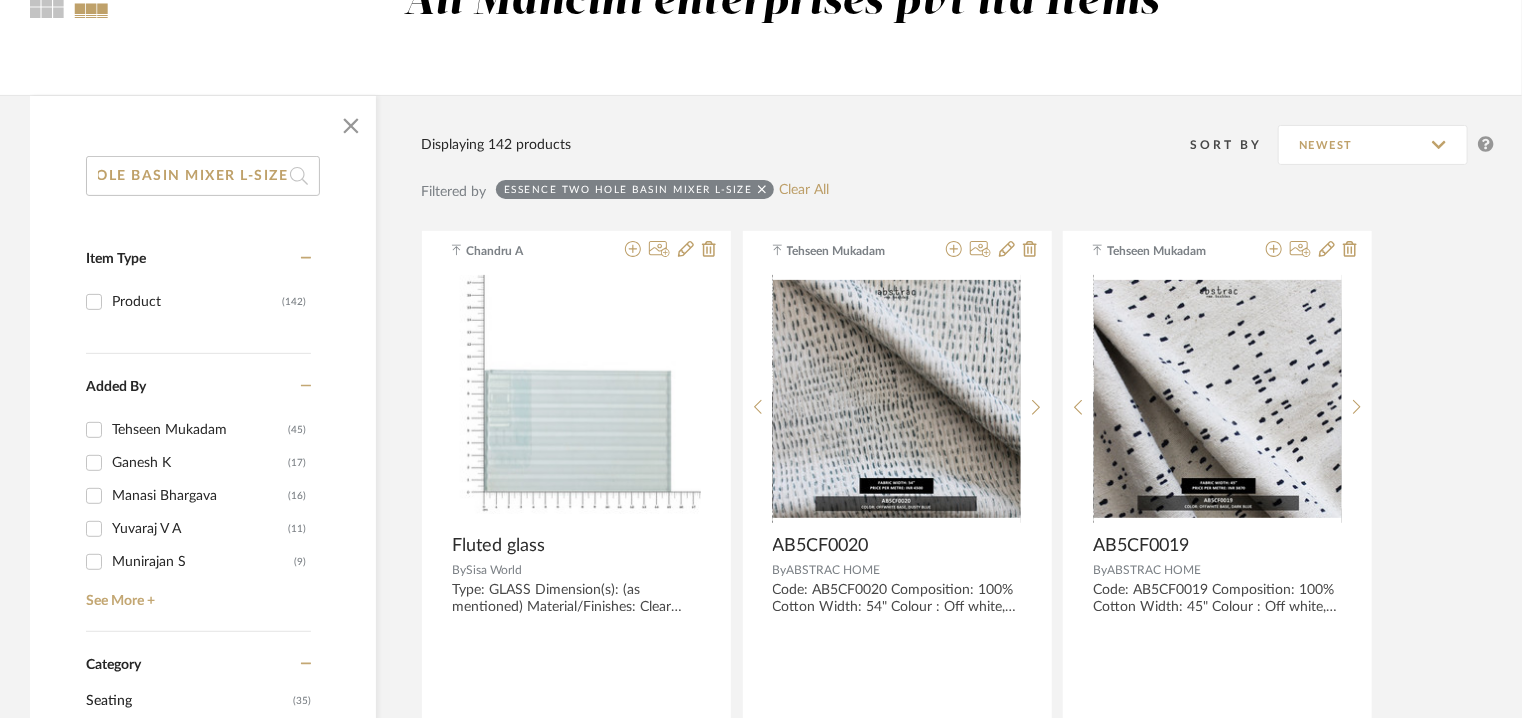 drag, startPoint x: 99, startPoint y: 168, endPoint x: 1124, endPoint y: 173, distance: 1025.0122 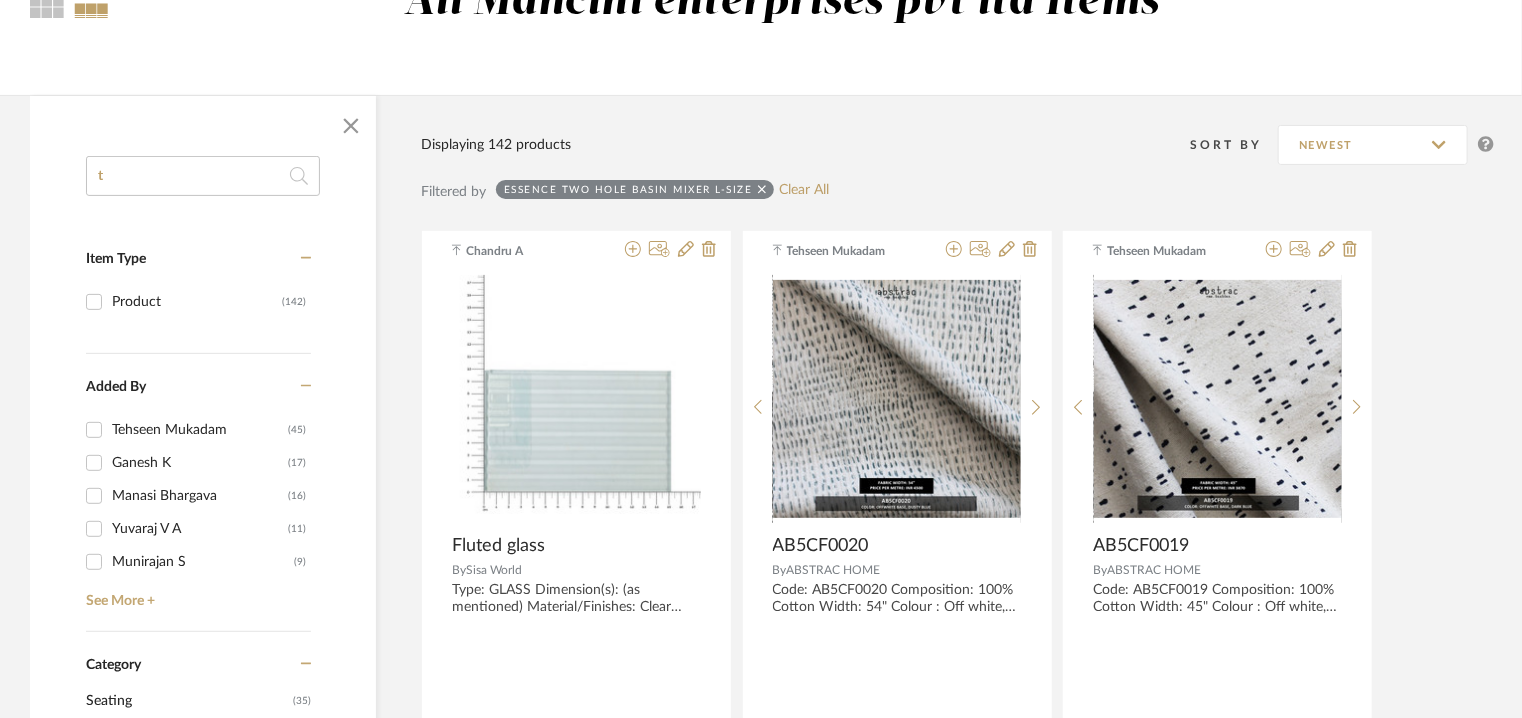 scroll, scrollTop: 0, scrollLeft: 0, axis: both 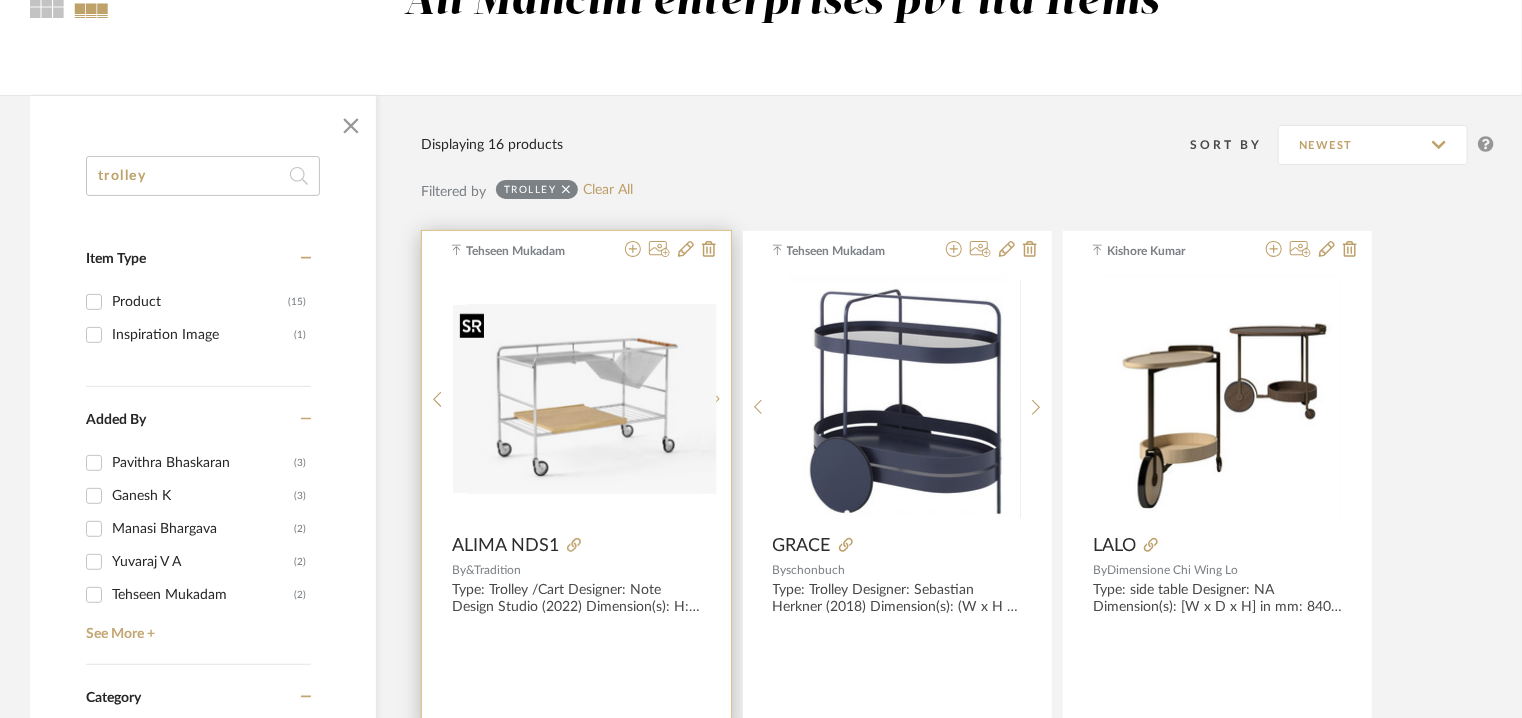 type on "trolley" 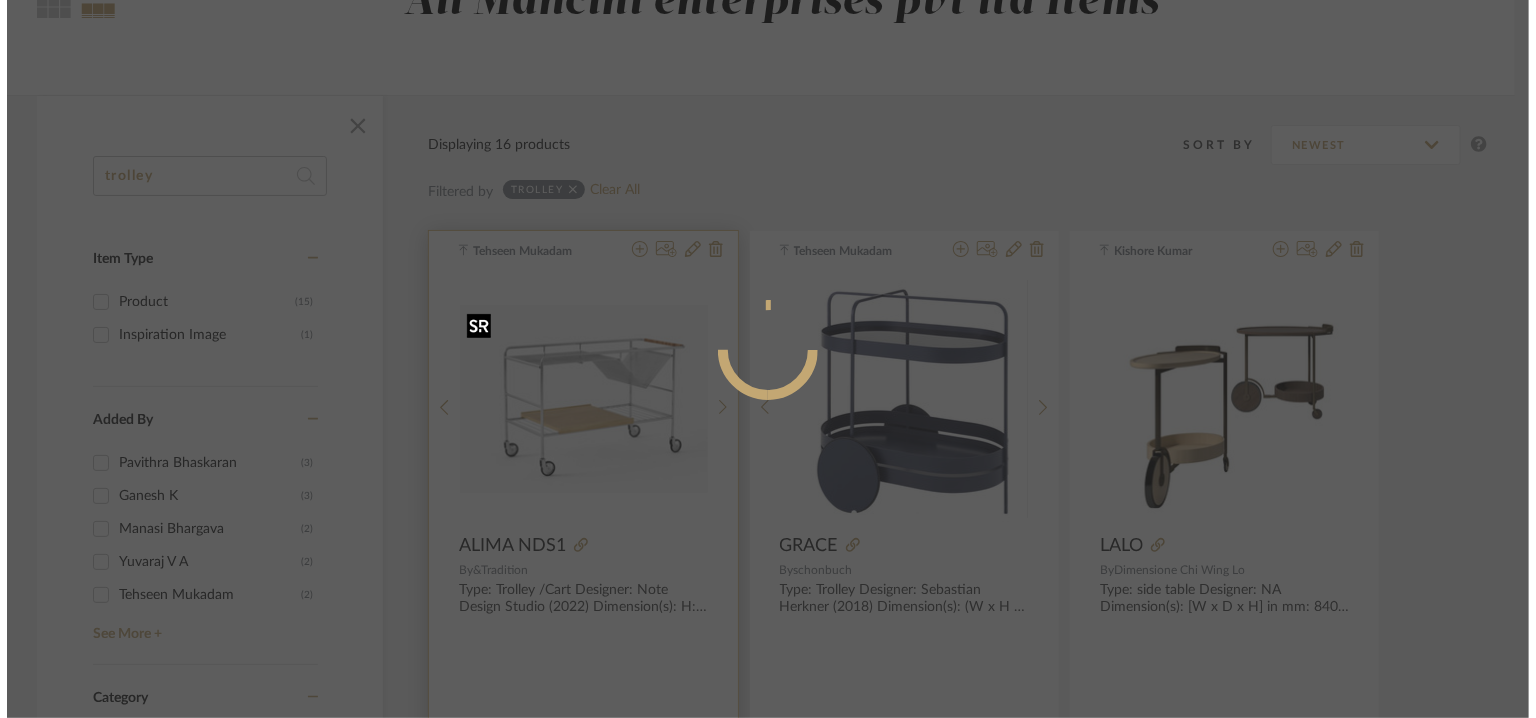 scroll, scrollTop: 0, scrollLeft: 0, axis: both 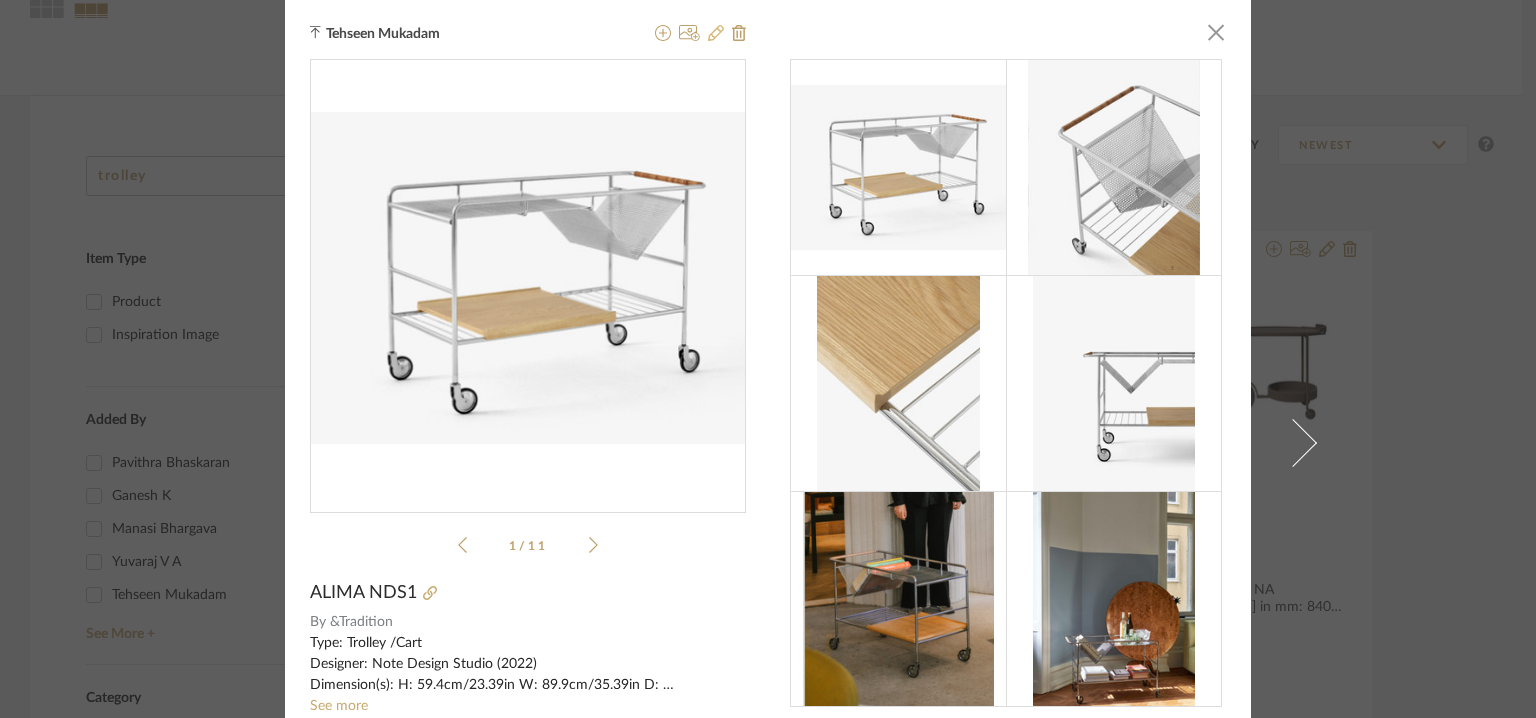 click 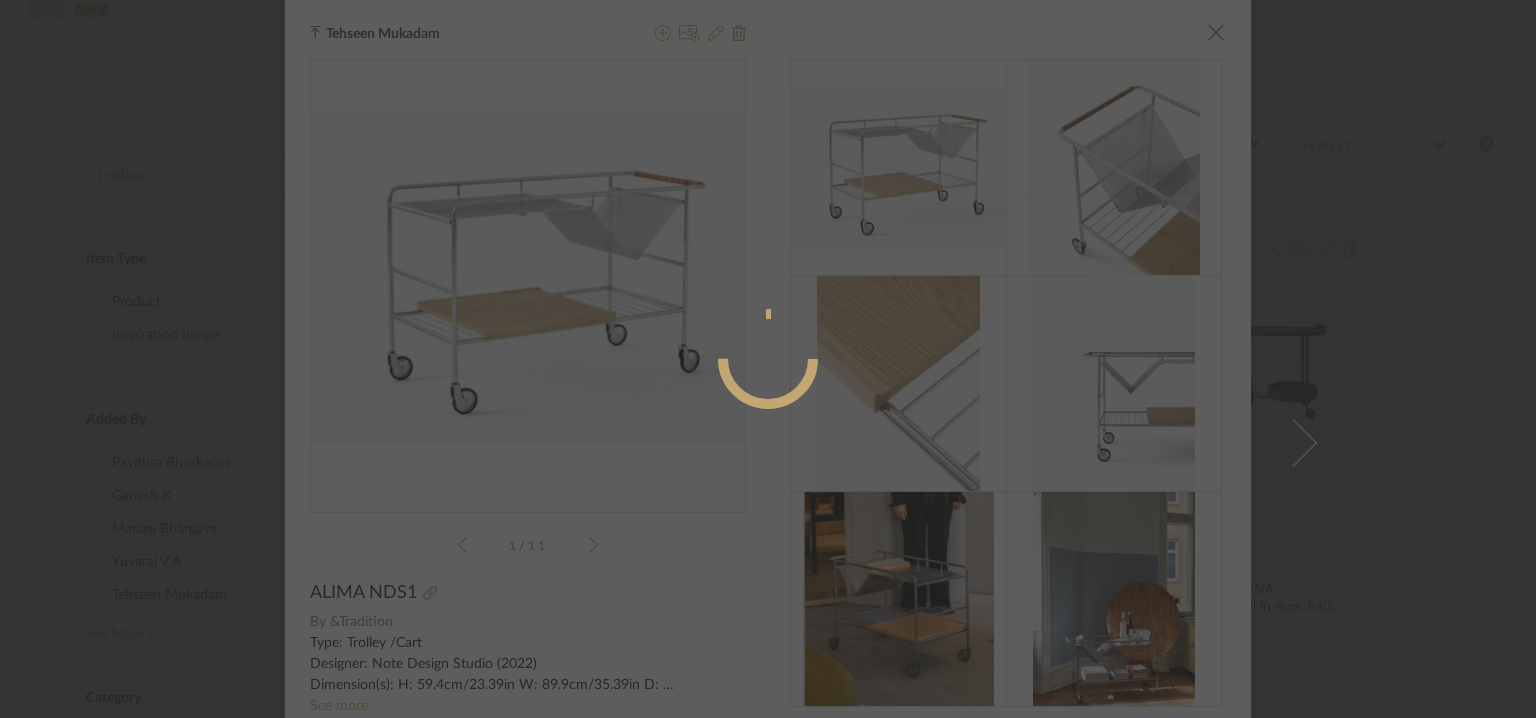 radio on "true" 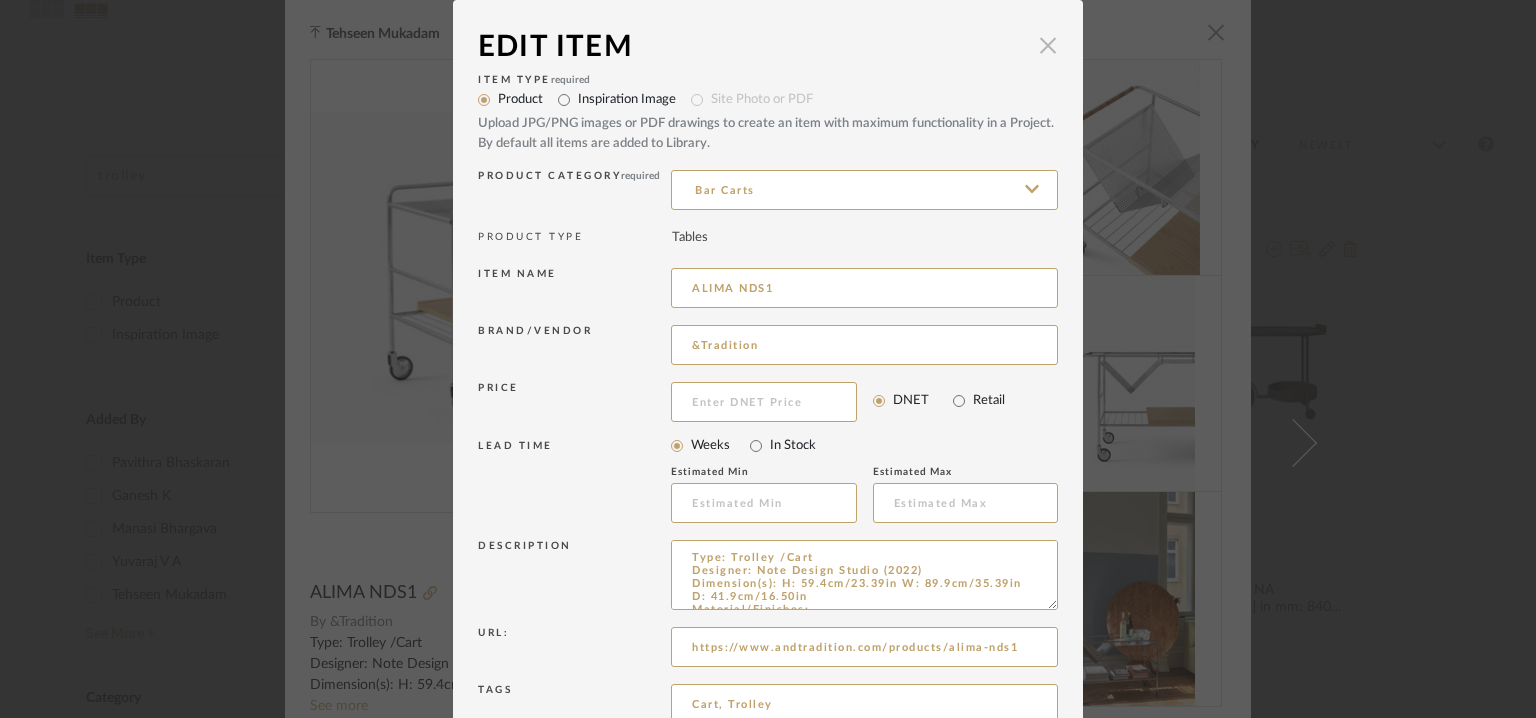 click at bounding box center (1048, 45) 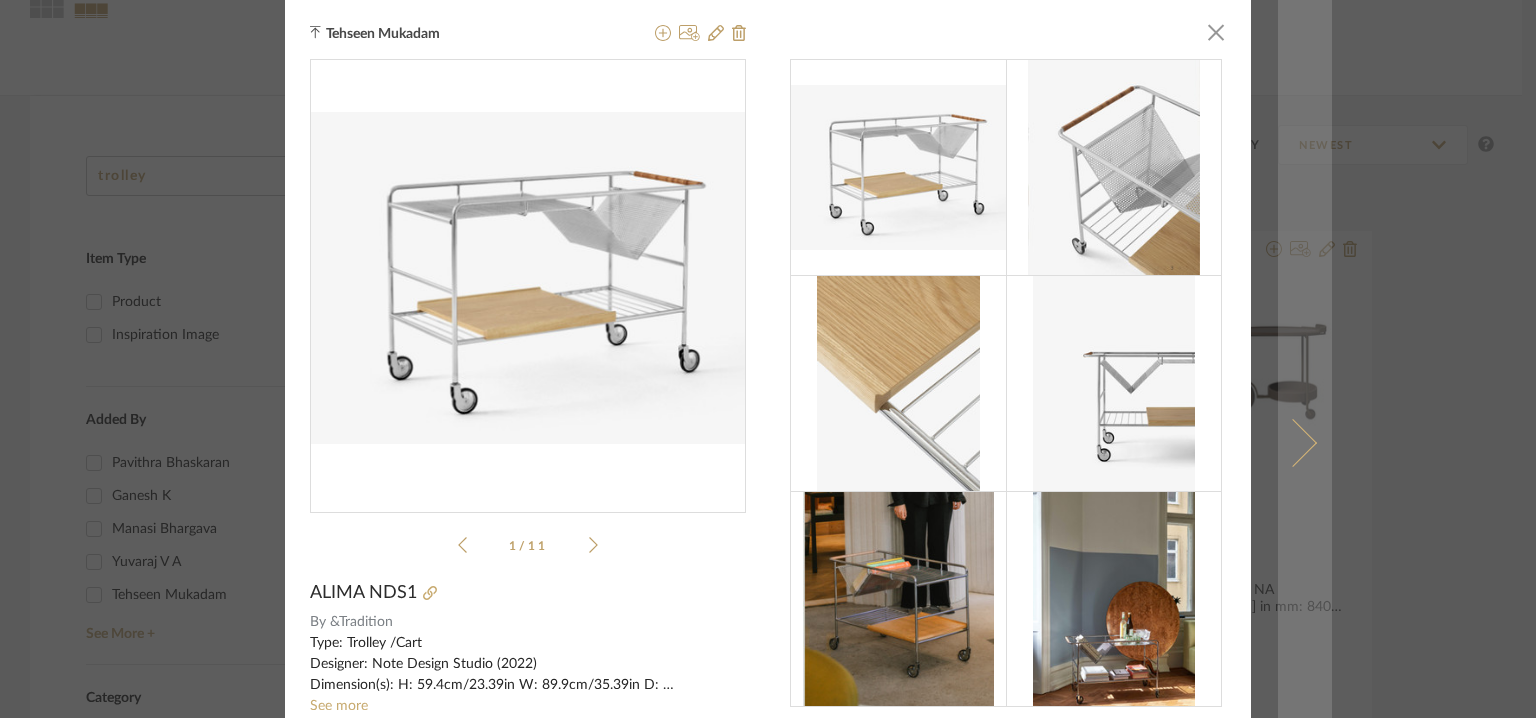 click at bounding box center [1293, 443] 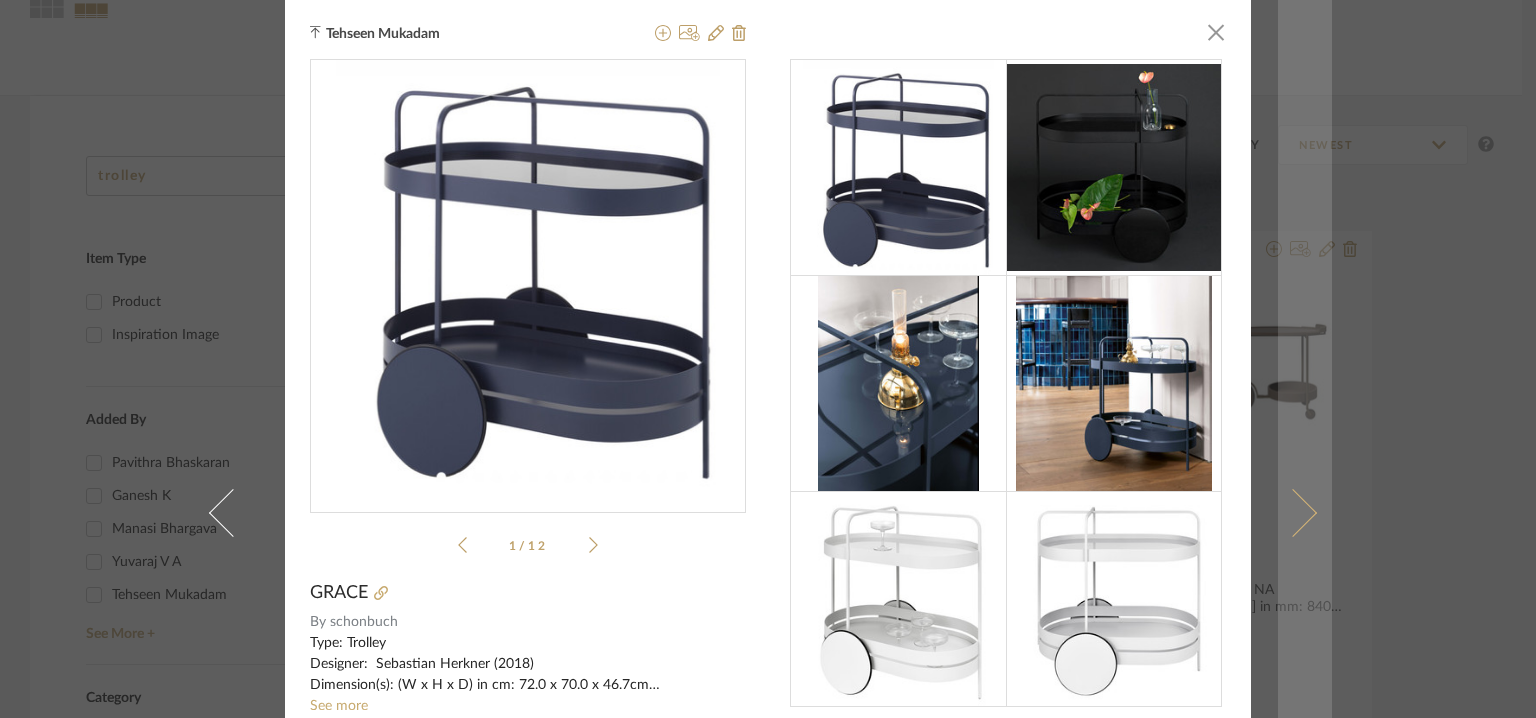click at bounding box center (1293, 513) 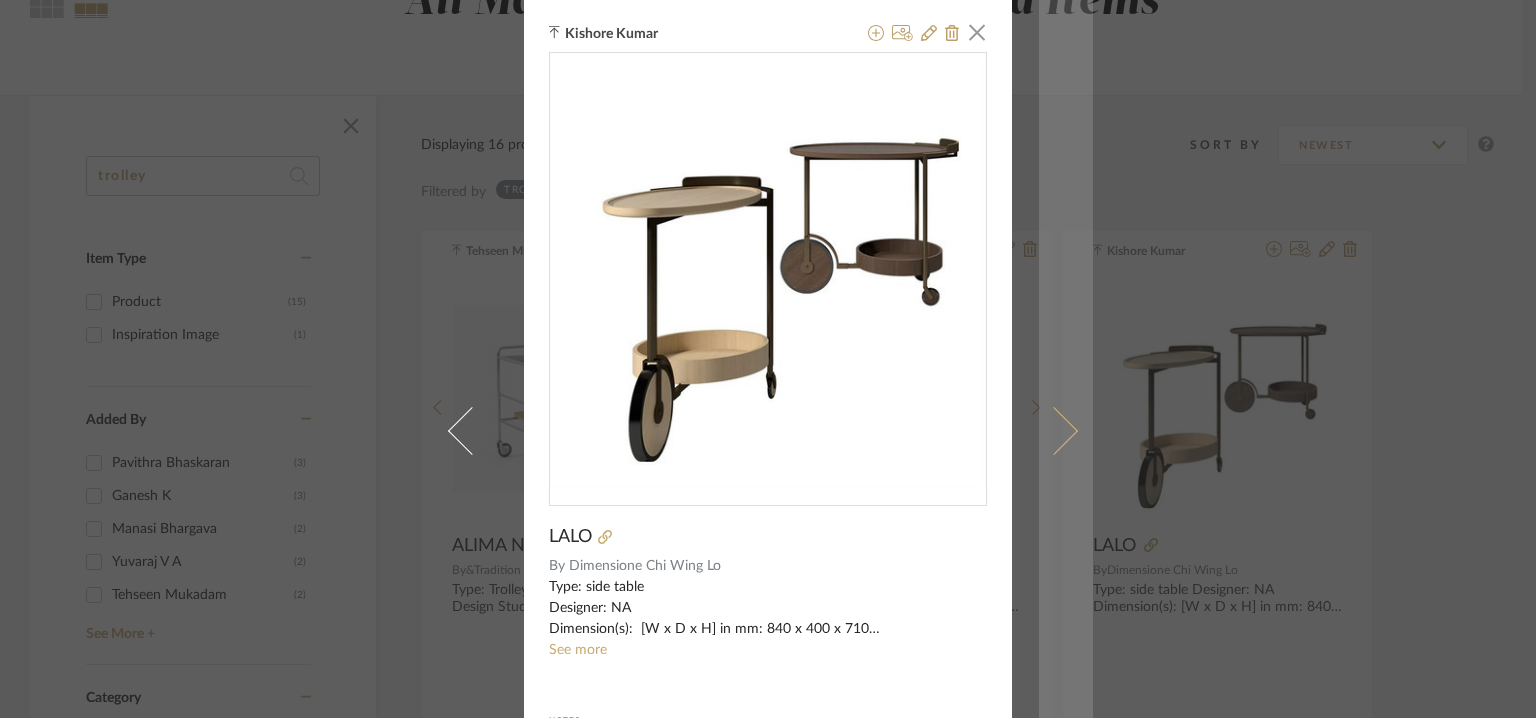click at bounding box center [1054, 430] 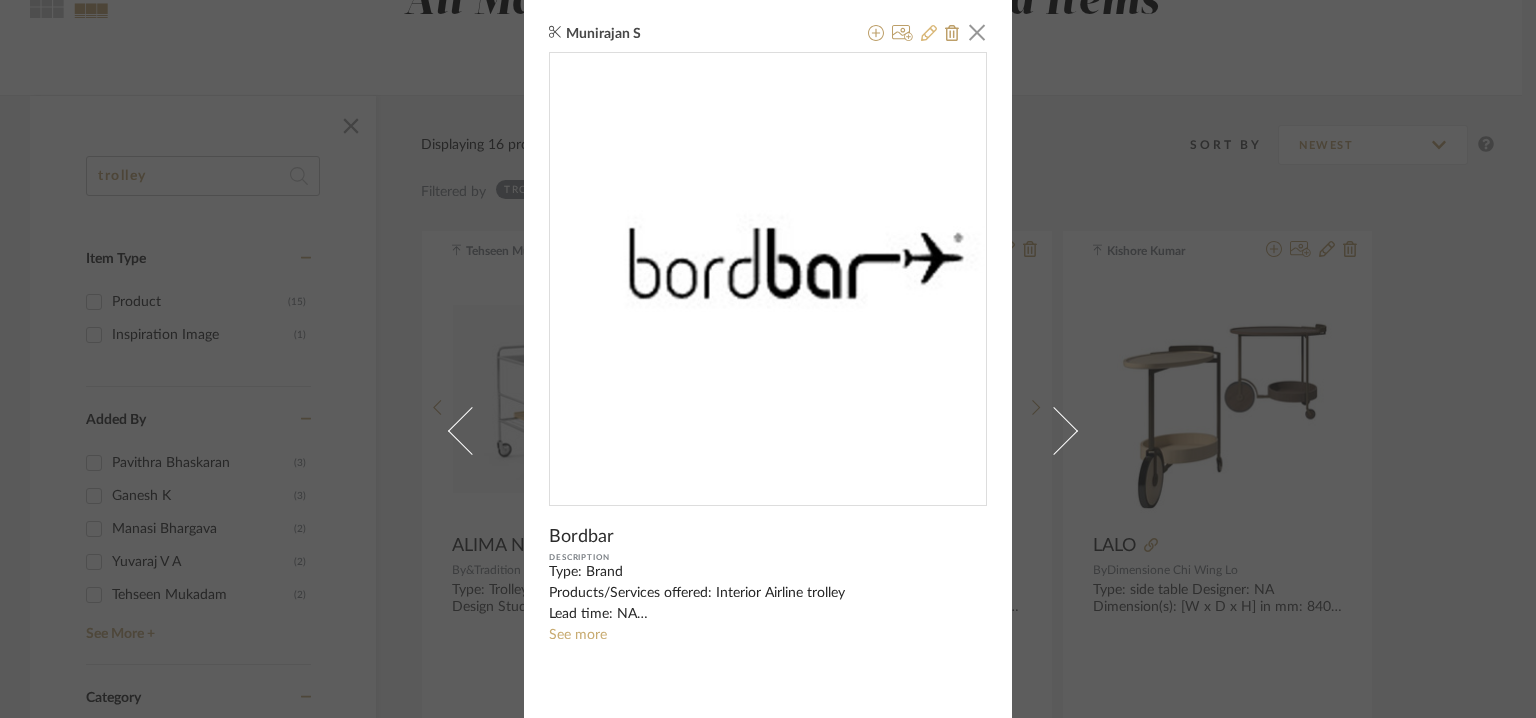 click 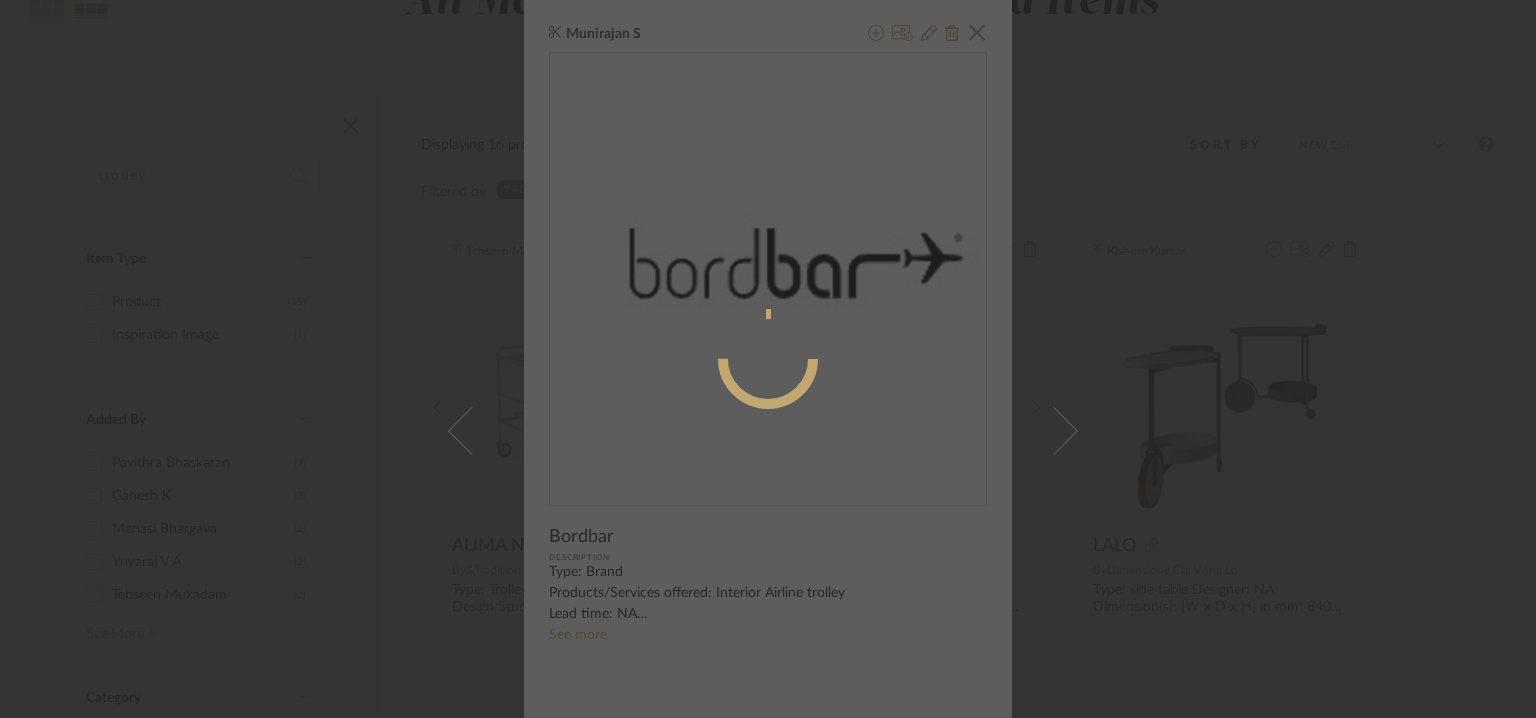 radio on "true" 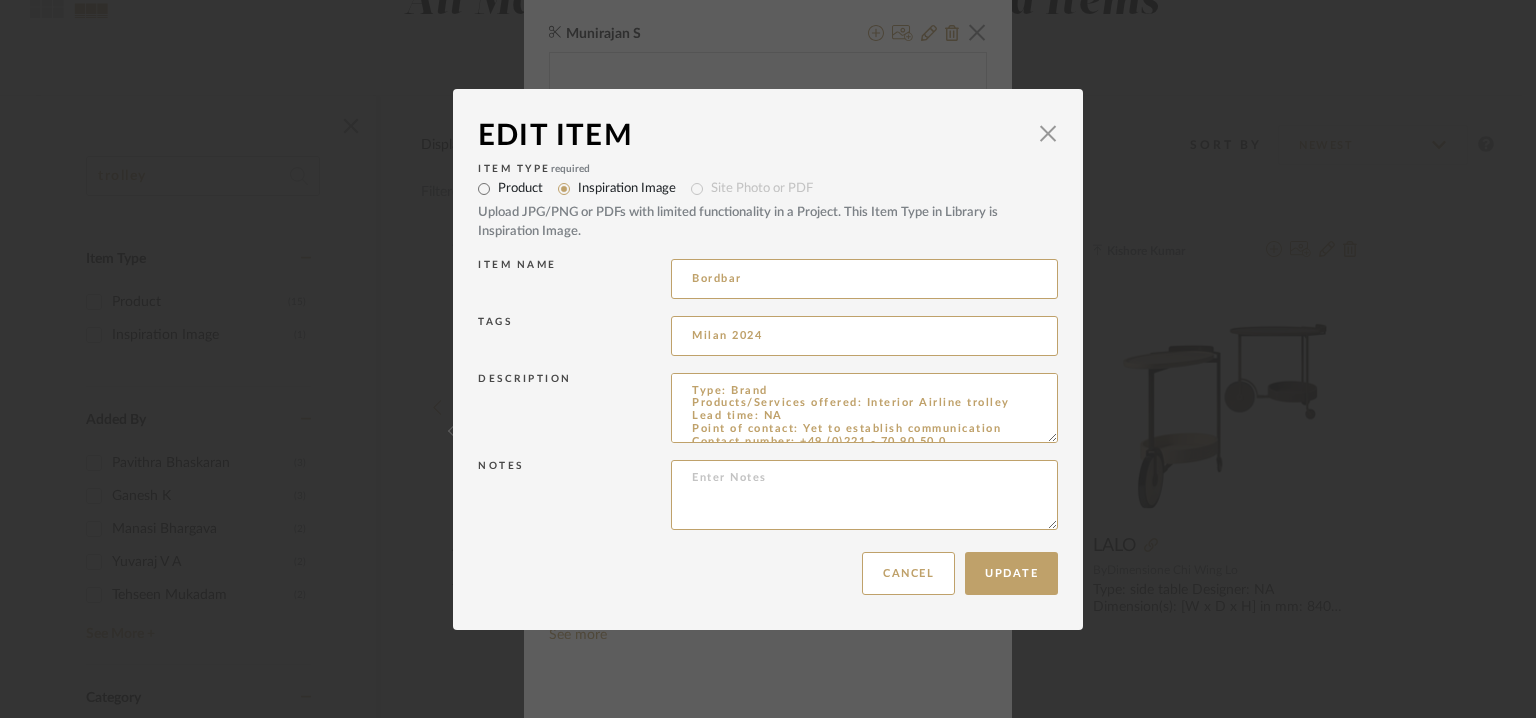 click on "Edit Item ×  Item Type  required Product Inspiration Image   Site Photo or PDF   Upload JPG/PNG or PDFs with limited functionality in a Project. This Item Type in Library is Inspiration Image.   Item name  Bordbar  Tags  Milan 2024  Description  Type: Brand
Products/Services offered: Interior Airline trolley
Lead time: NA
Point of contact: Yet to establish communication
Contact number: +49 (0)221 - 70 90 50 0
Email Address: cockpit@[EXAMPLE.COM]
Address:bordbar design GmbH, Daimlerstr. 21, 50859 Cologne, Germany
Additional contact(s):NA;
Point of contact: NA;
Contact number: NA;
Email Address: NA;
Additional Notes: Please send us a request for our catalogue
via phone +49 (0) 221 70 90 50 0 or our contact form.  Notes   Update  Cancel" at bounding box center [768, 359] 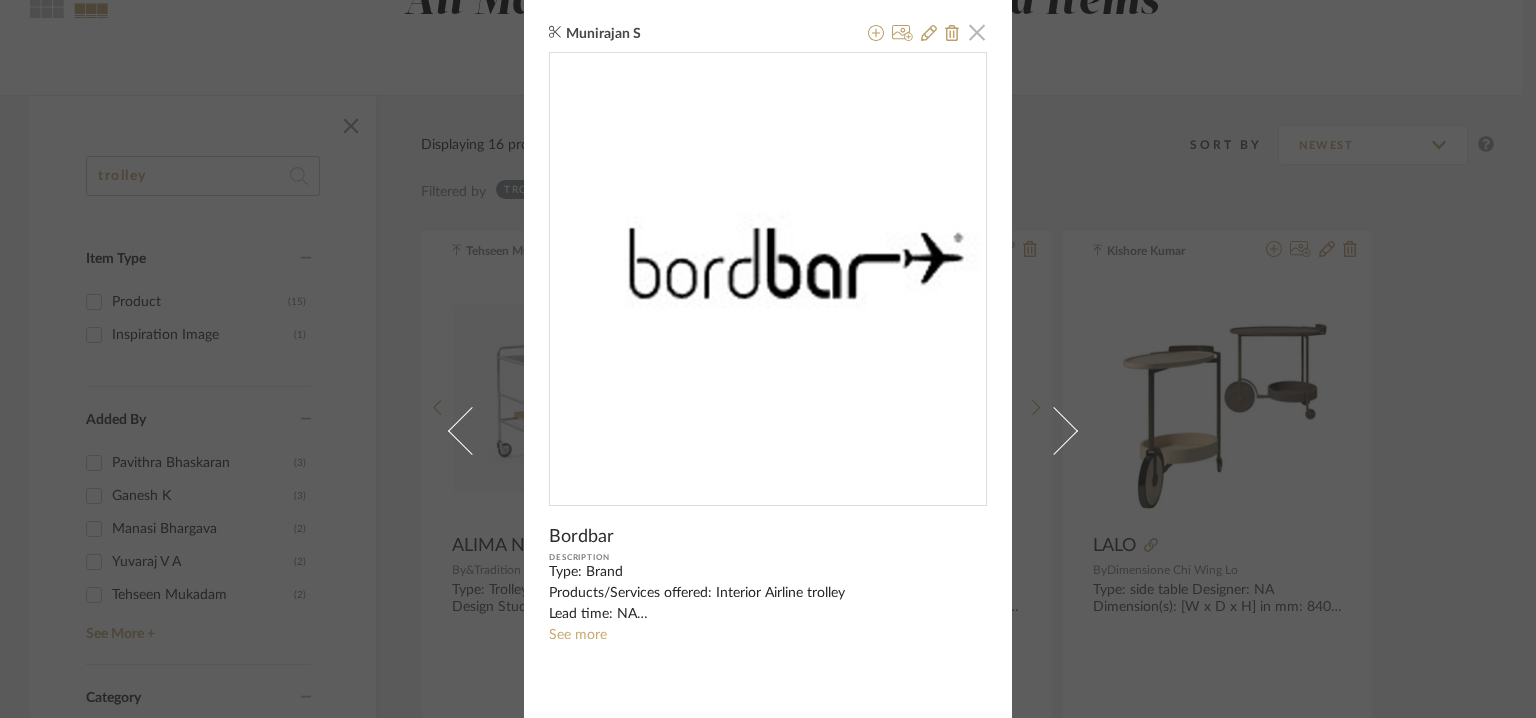 click 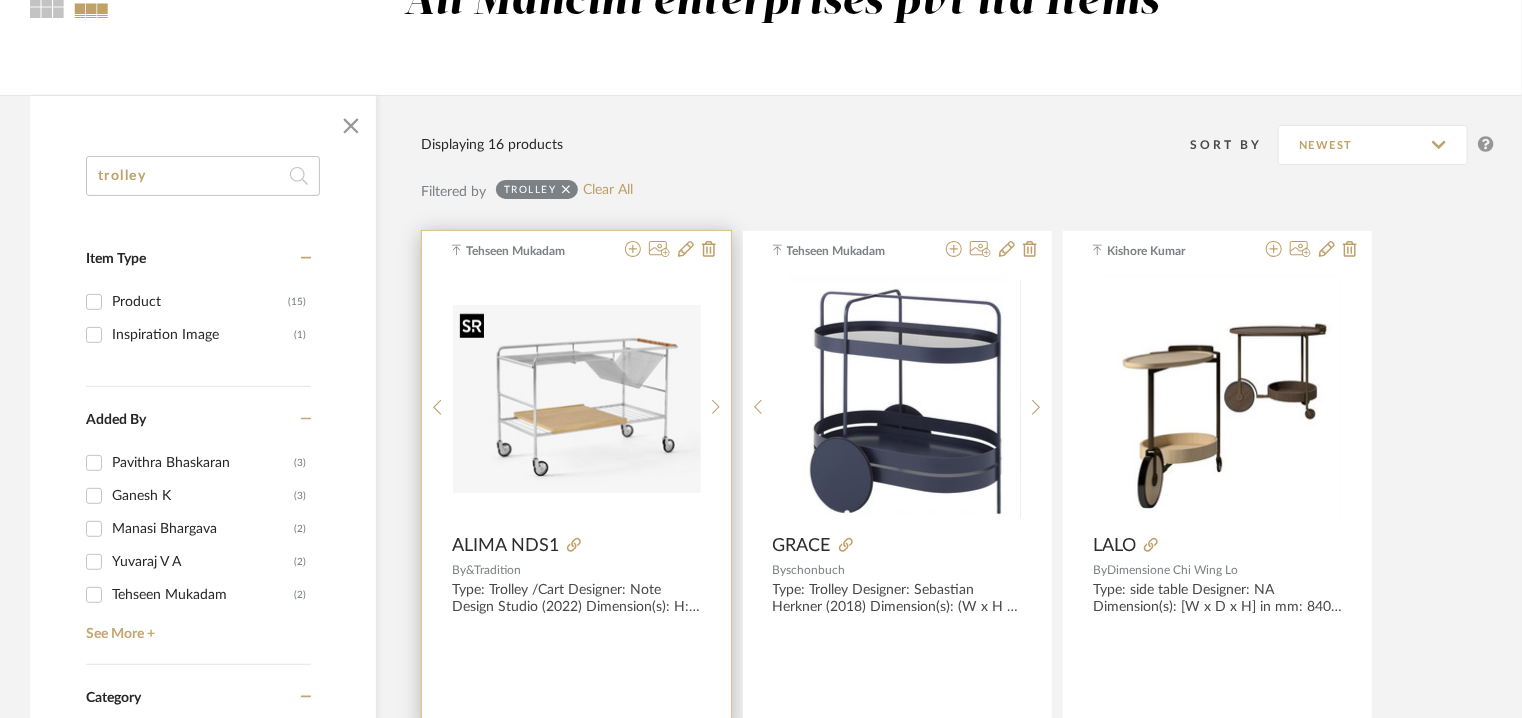 scroll, scrollTop: 812, scrollLeft: 0, axis: vertical 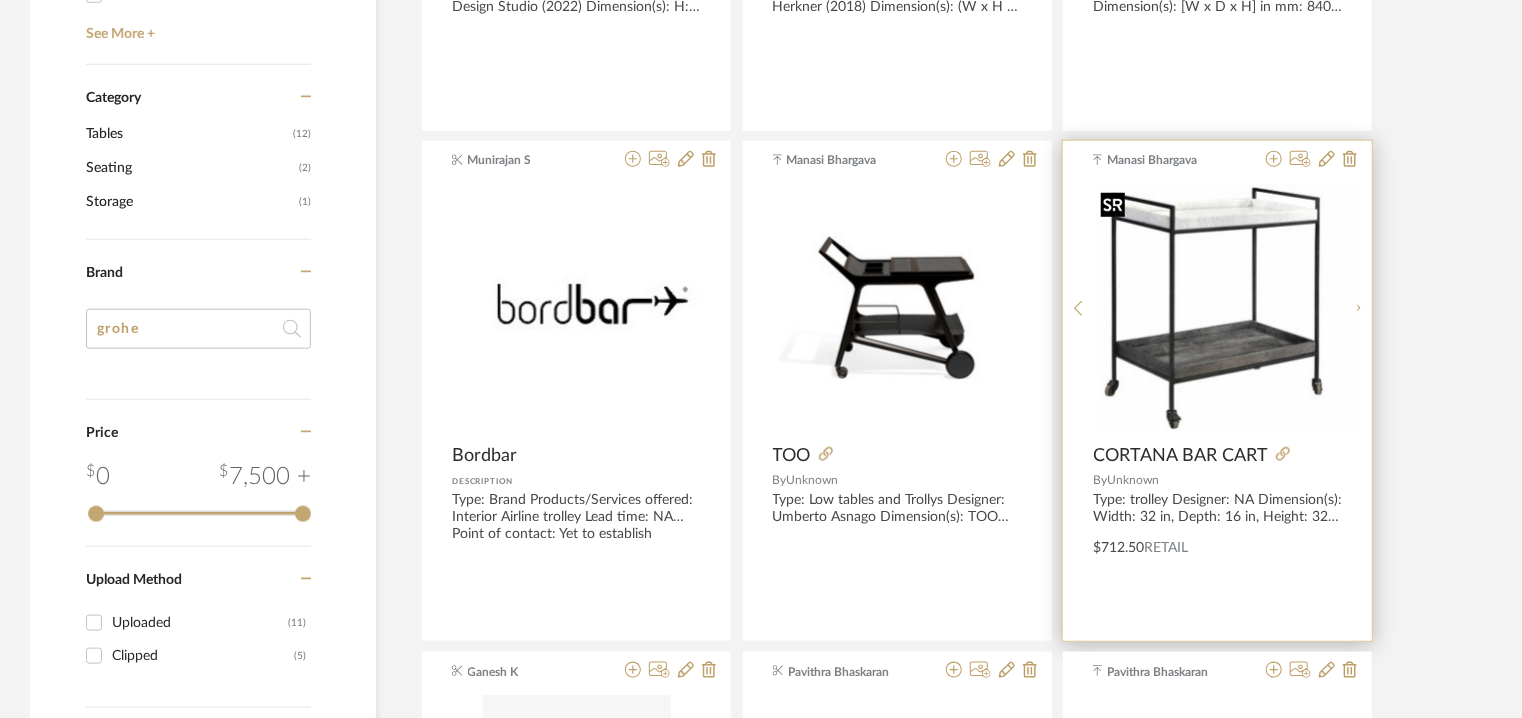 click at bounding box center [1233, 309] 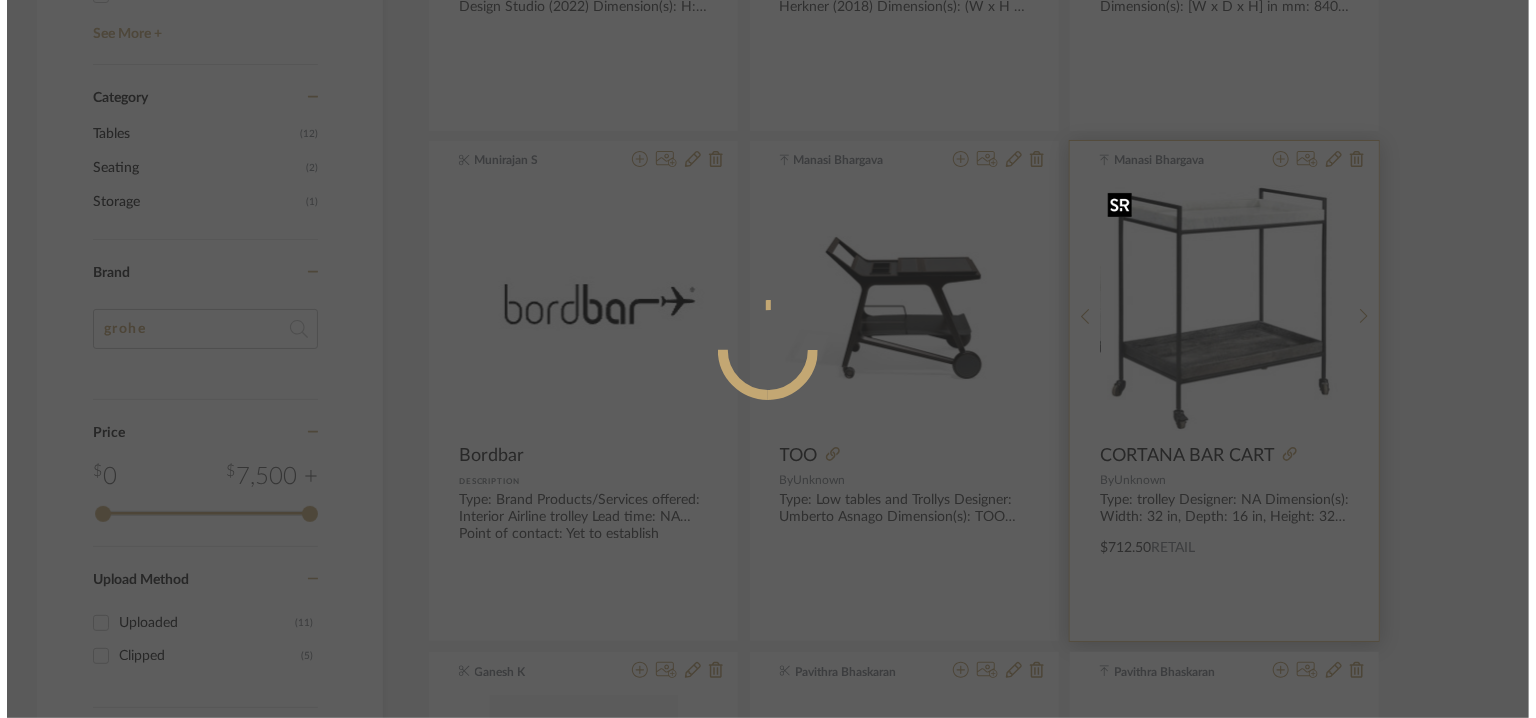 scroll, scrollTop: 0, scrollLeft: 0, axis: both 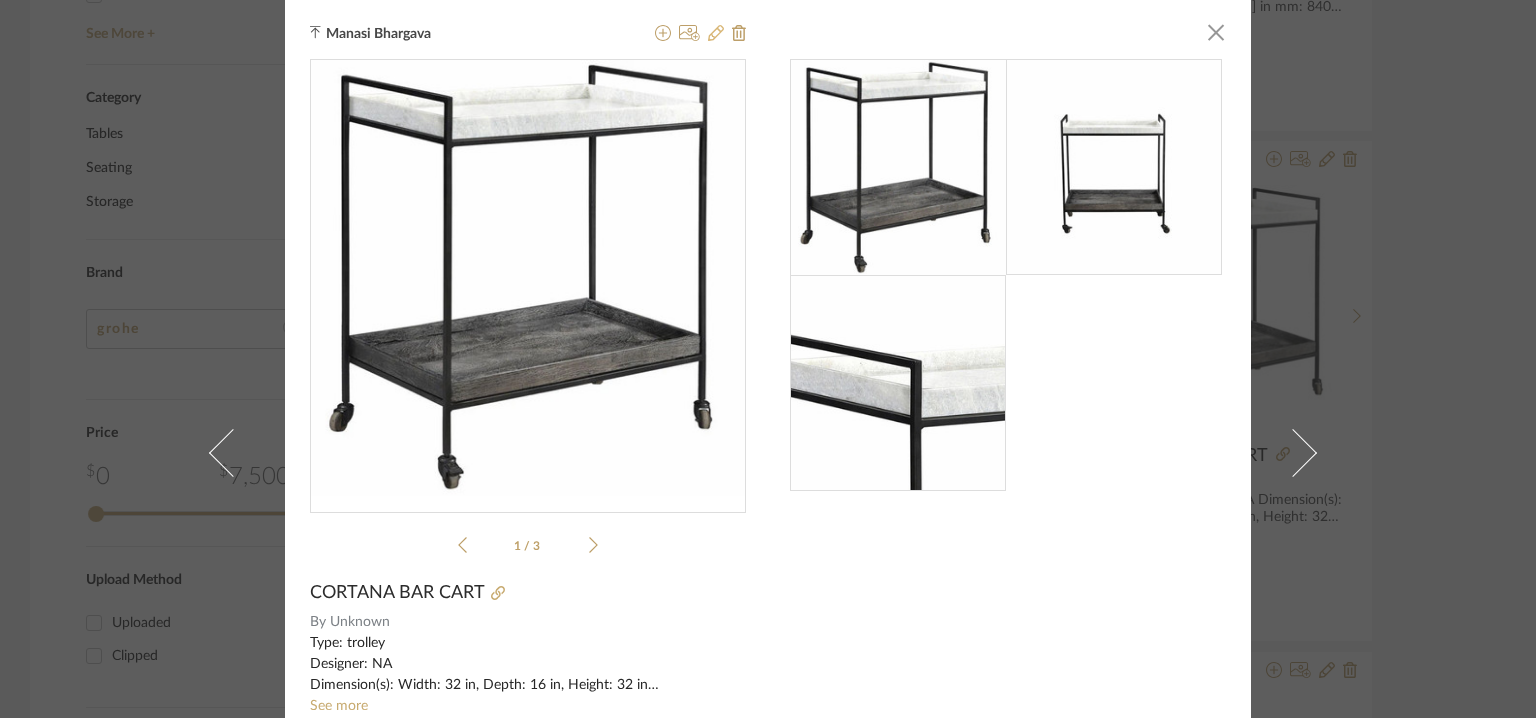click 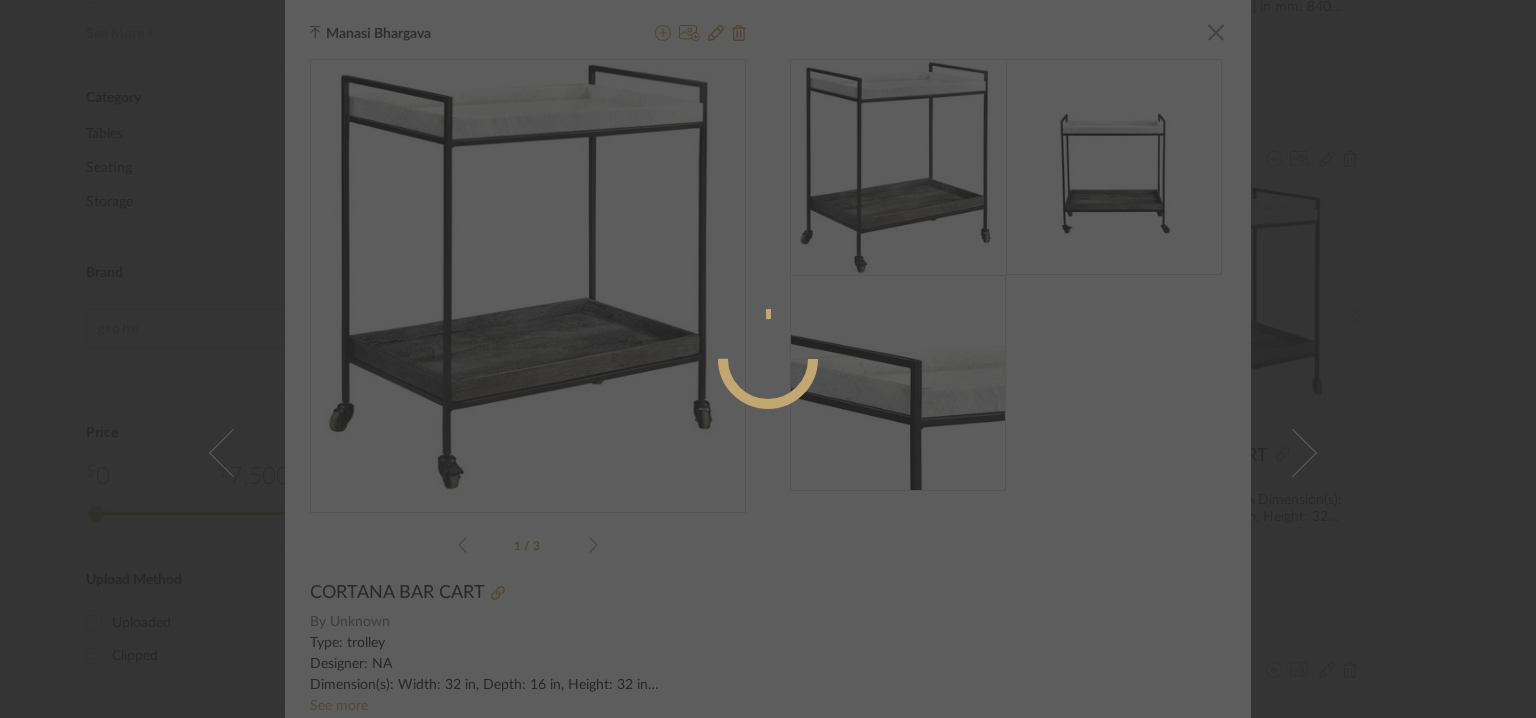 radio on "true" 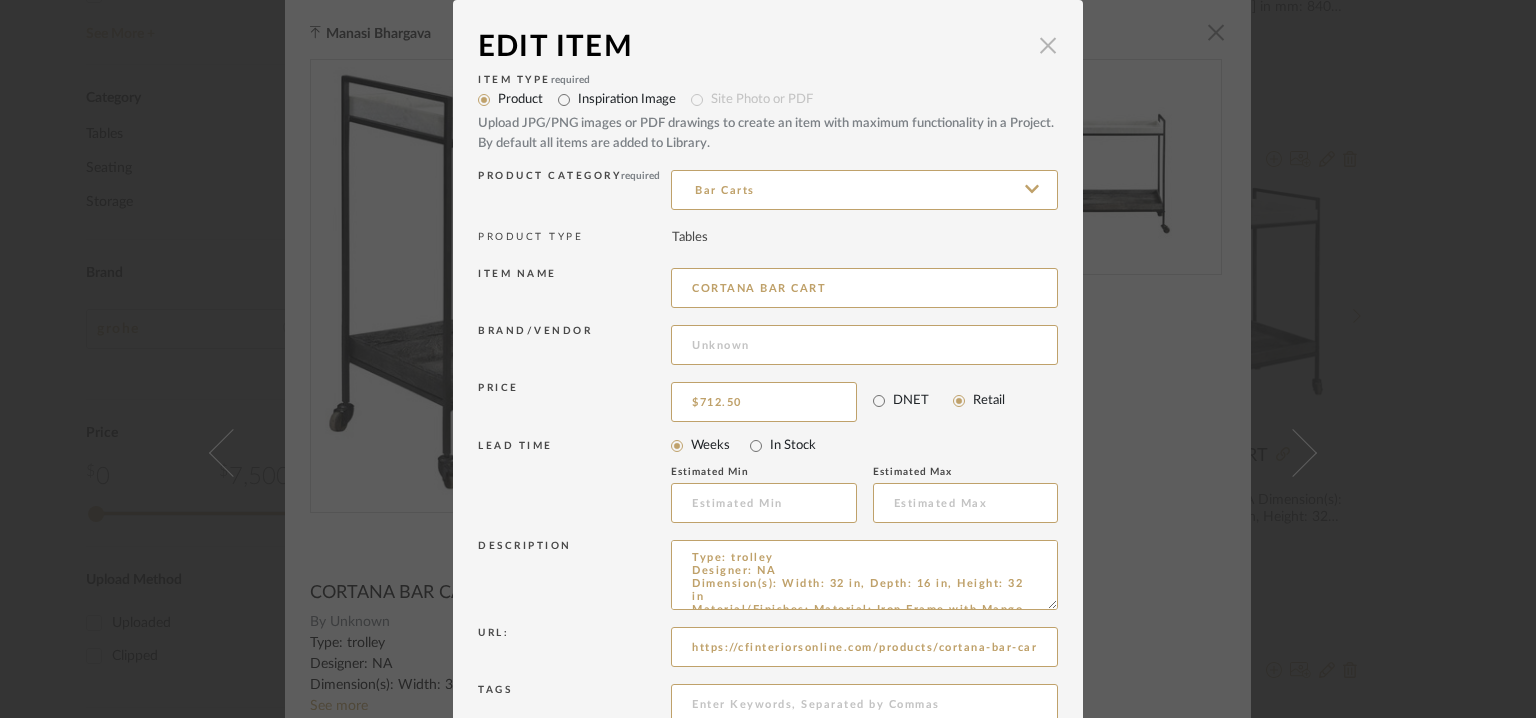 click at bounding box center (1048, 45) 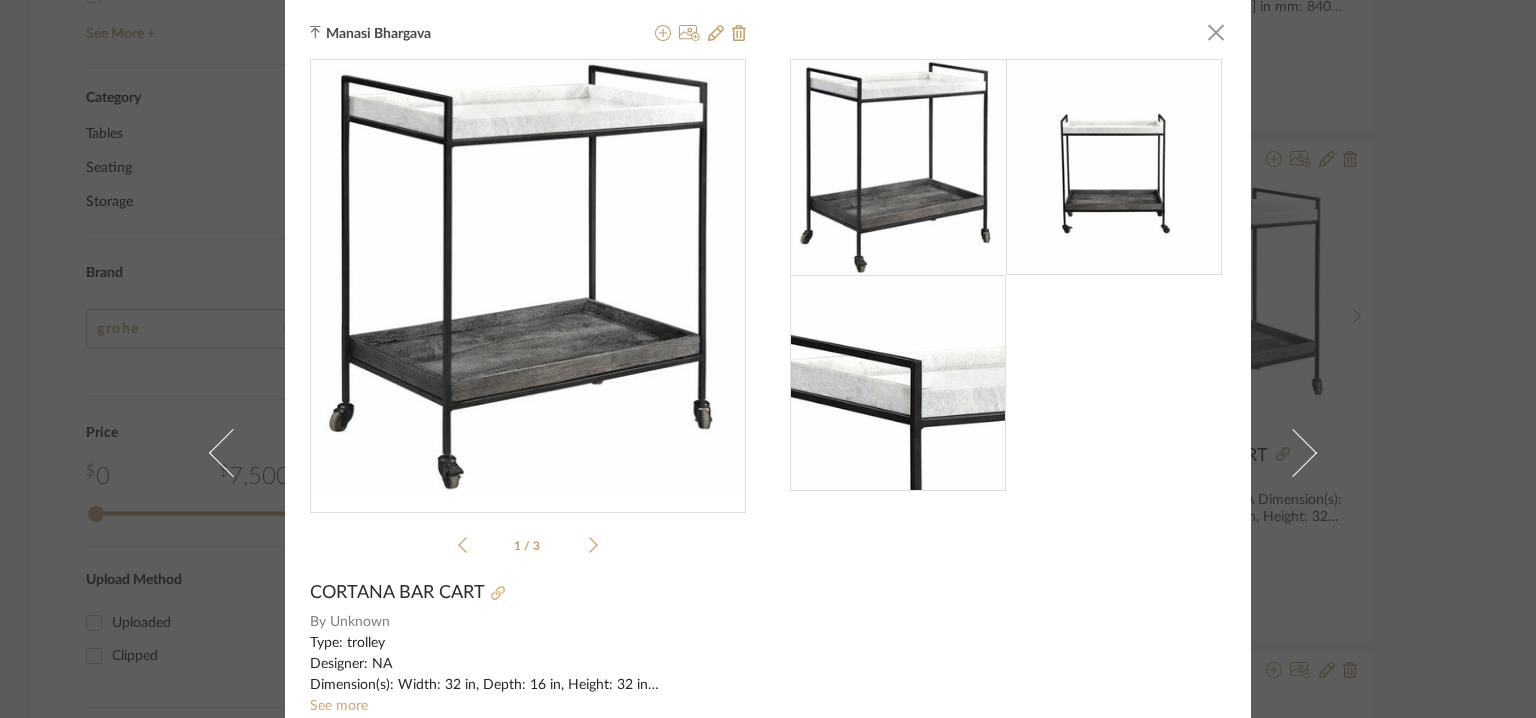 click 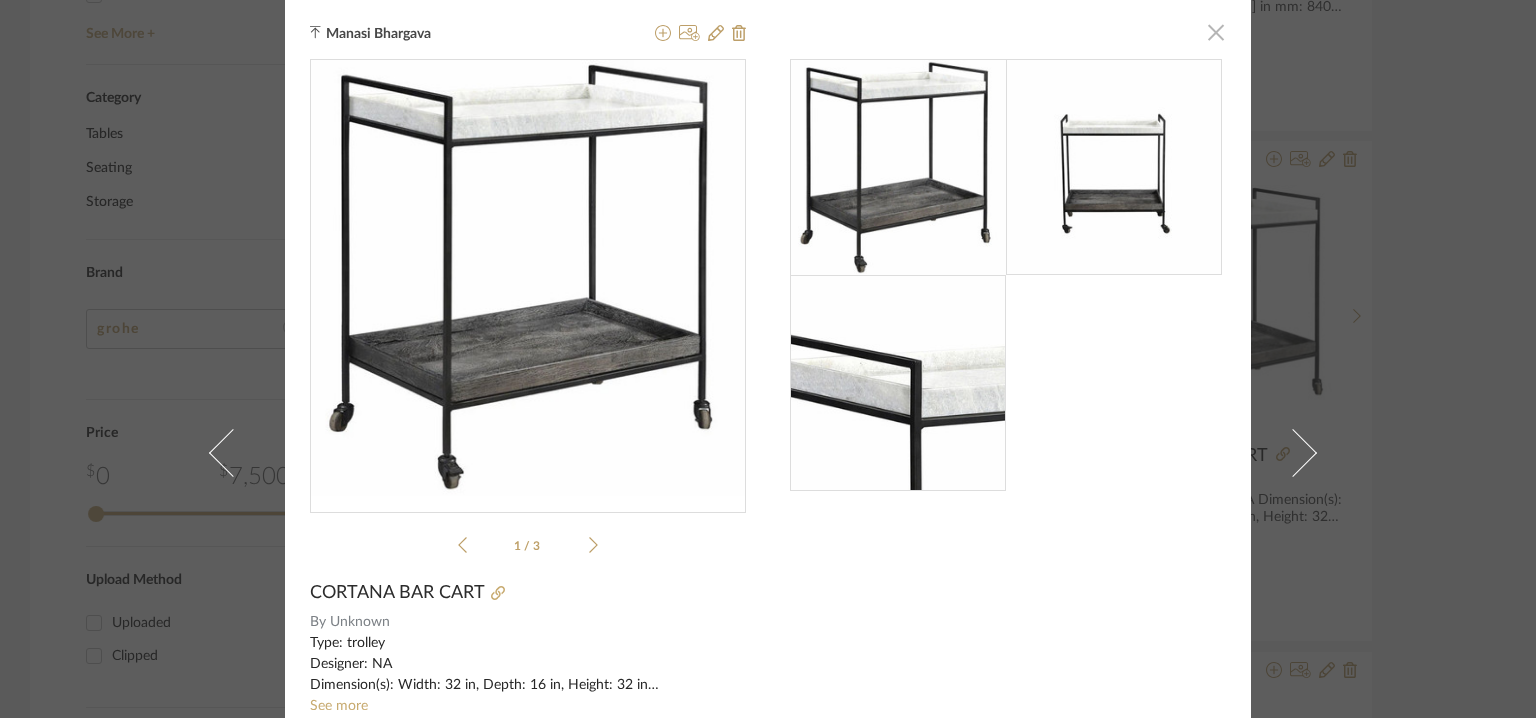click 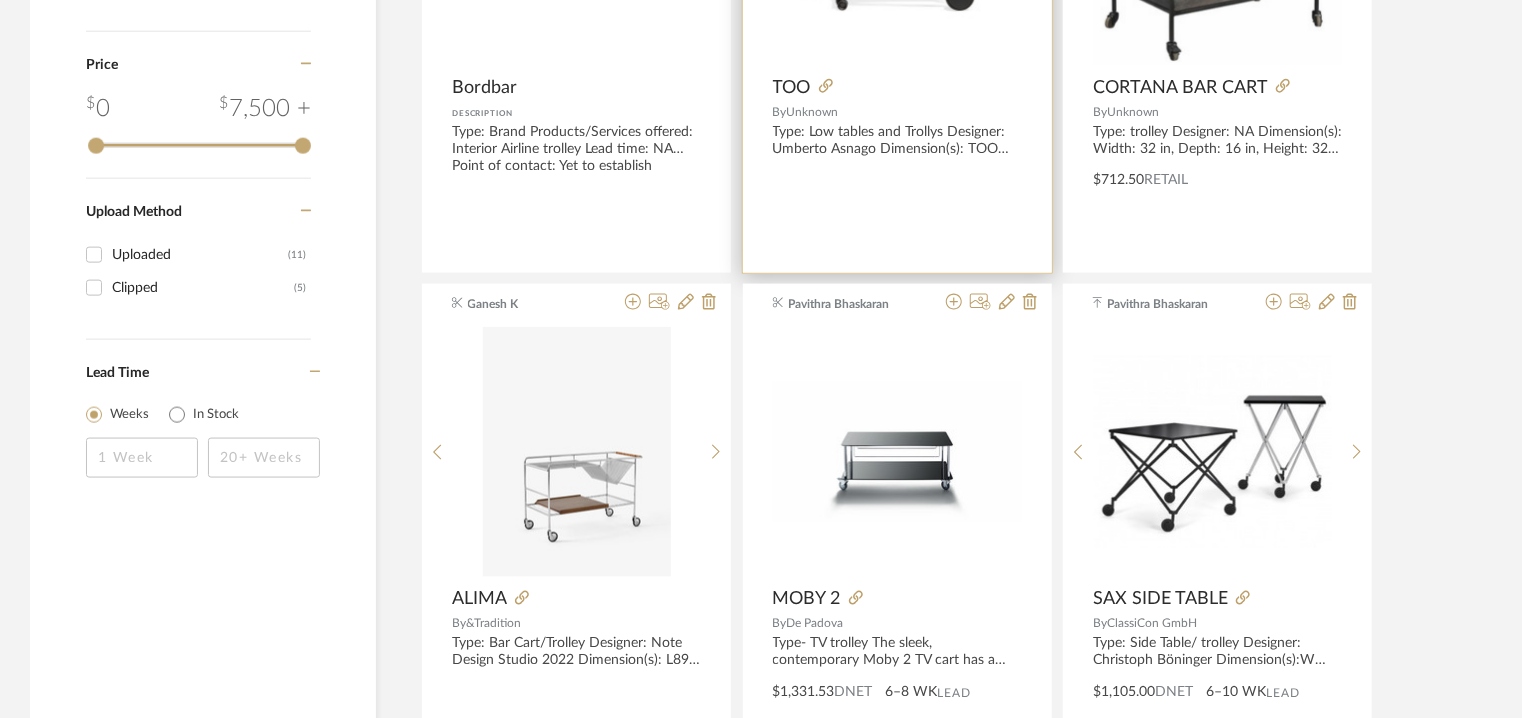 scroll, scrollTop: 1212, scrollLeft: 0, axis: vertical 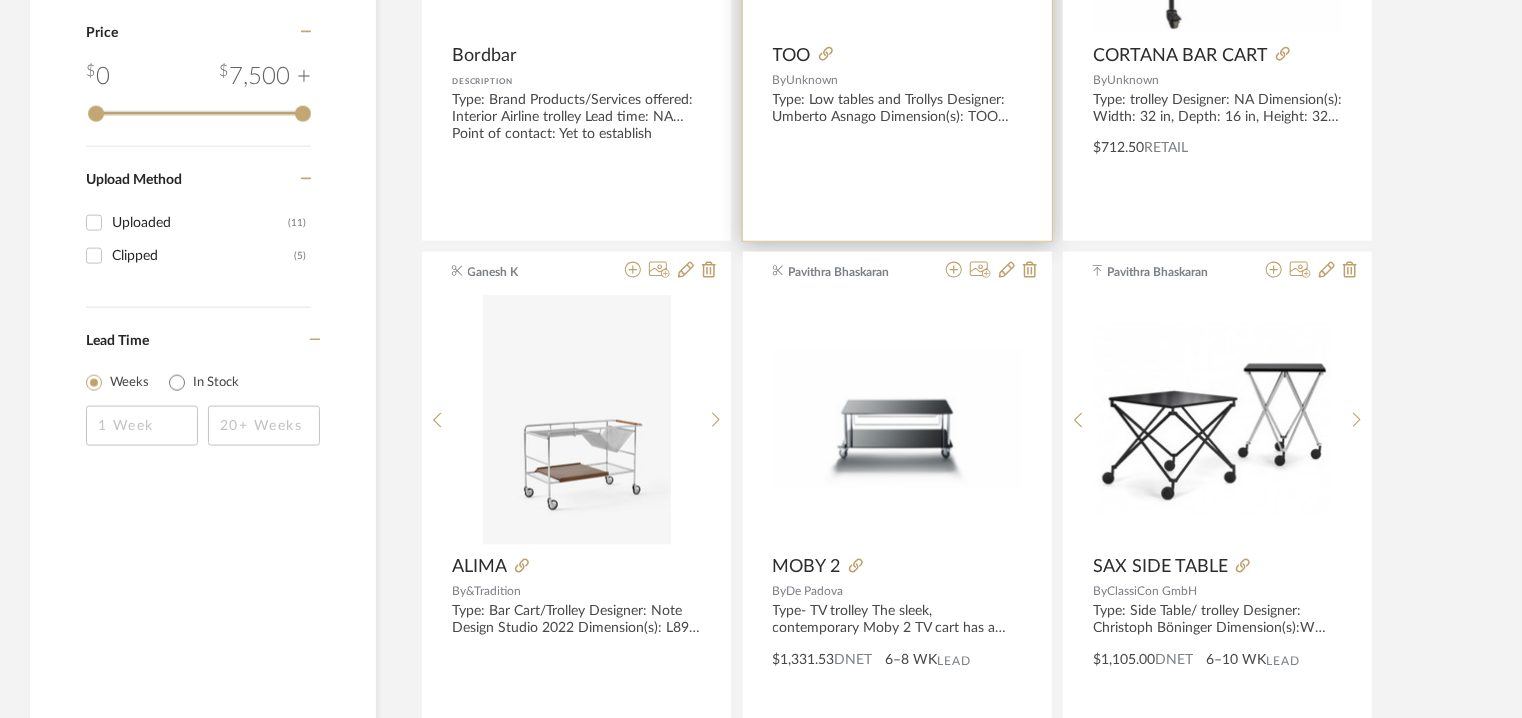 click at bounding box center [897, 420] 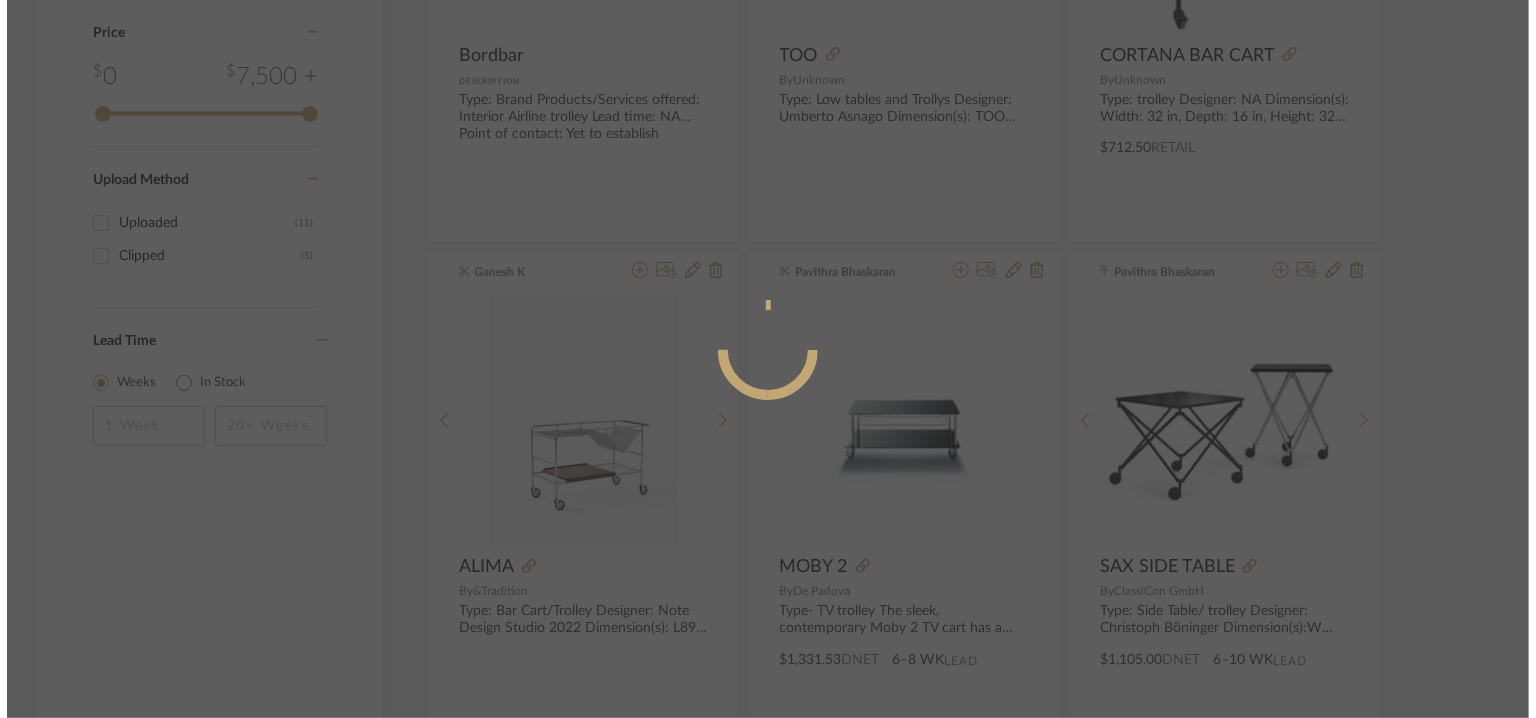 scroll, scrollTop: 0, scrollLeft: 0, axis: both 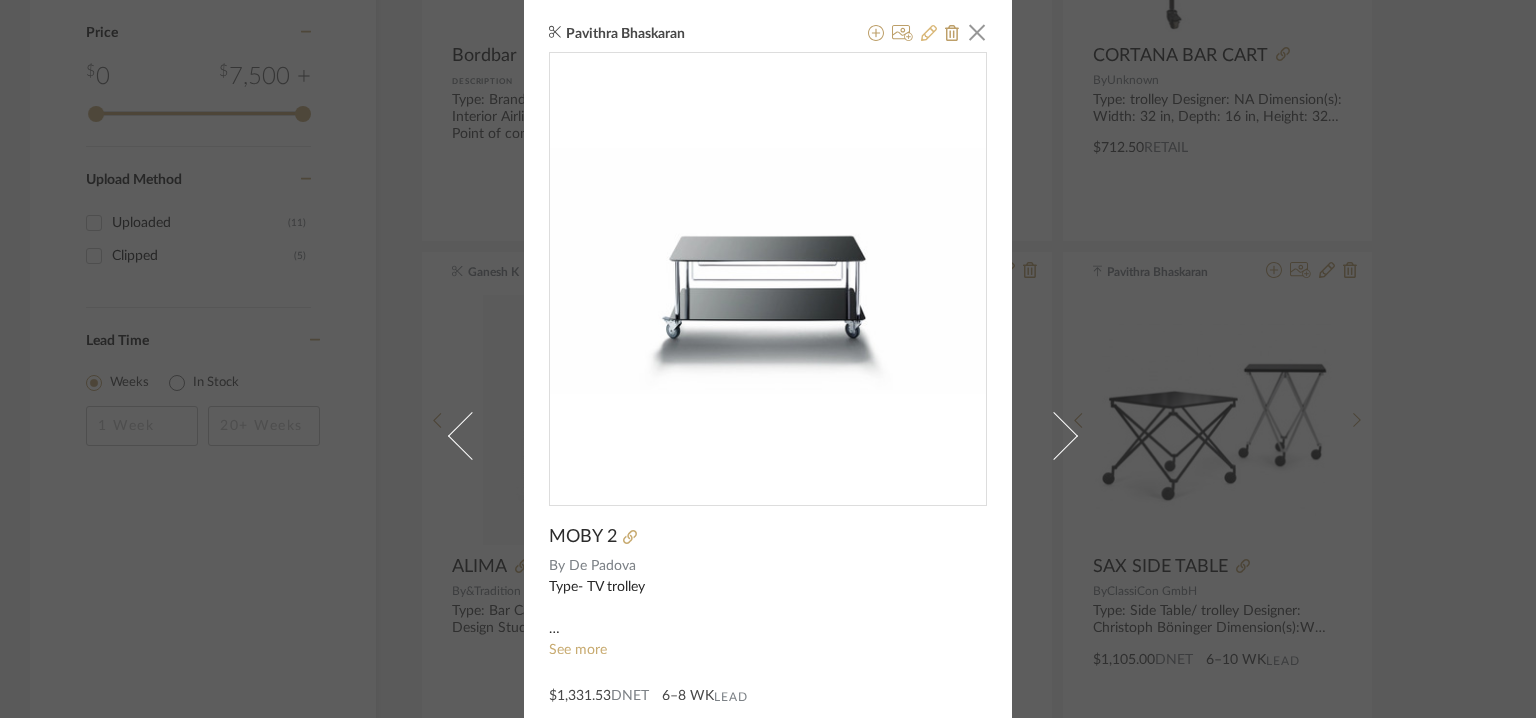 click 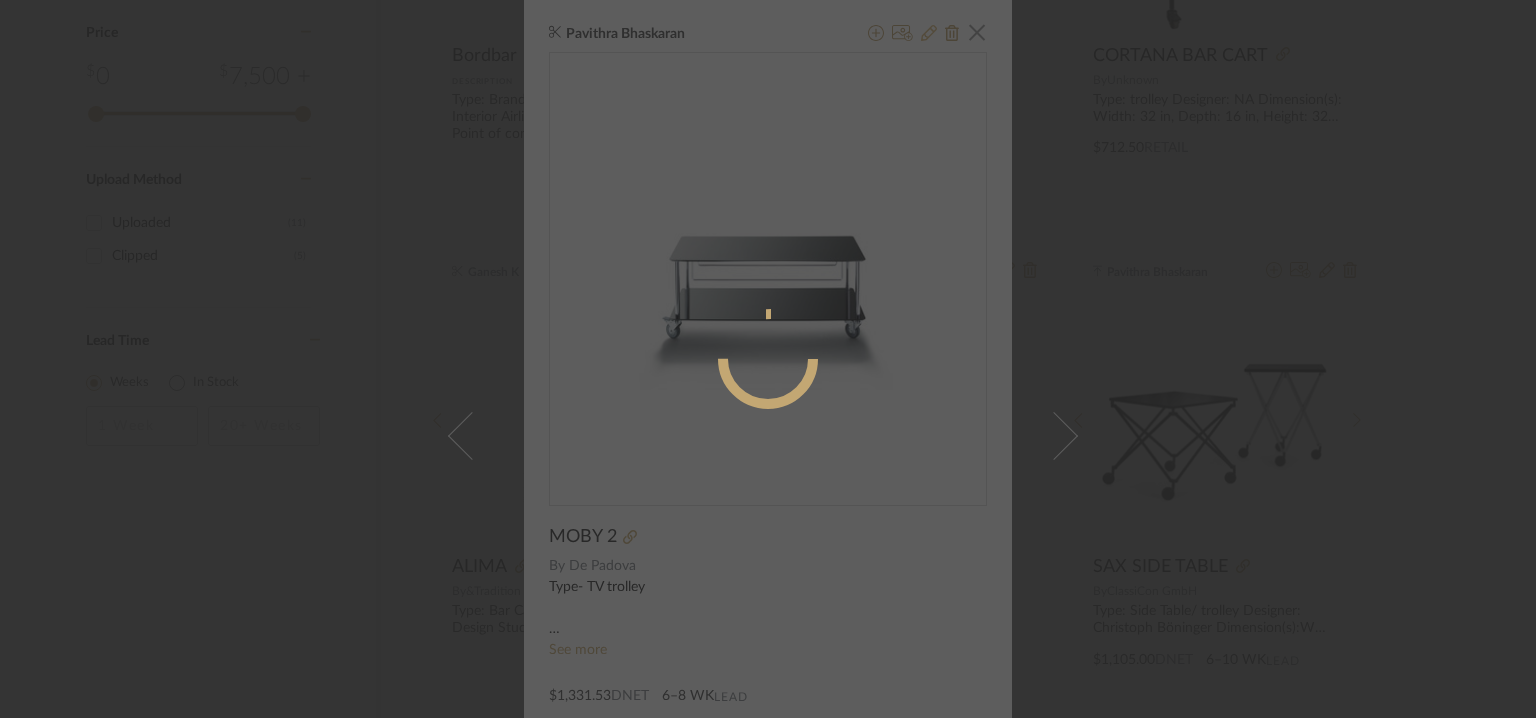 radio on "true" 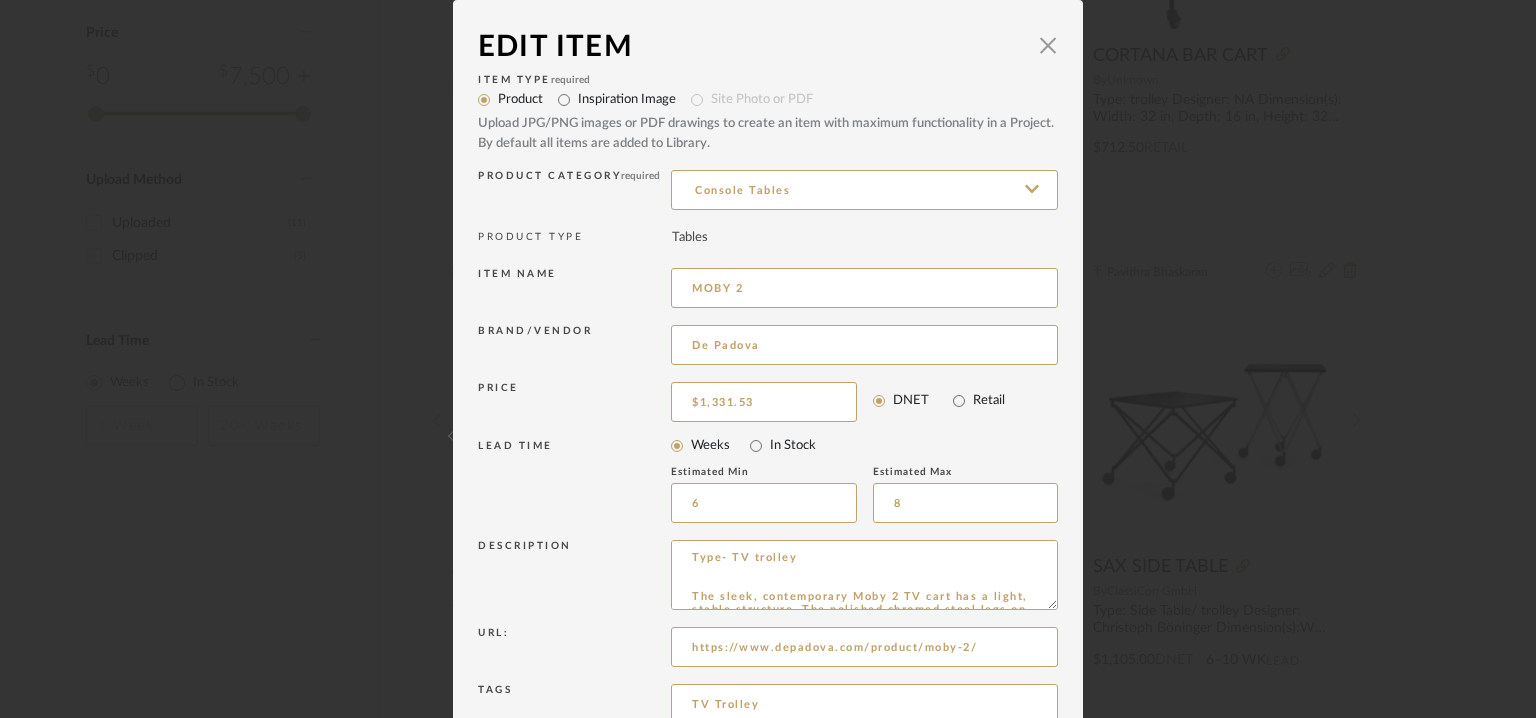 click on "Edit Item ×  Item Type  required Product Inspiration Image   Site Photo or PDF   Upload JPG/PNG images or PDF drawings to create an item with maximum functionality in a Project. By default all items are added to Library.   Product Category  required Console Tables  PRODUCT TYPE  Tables  Item name  MOBY 2  Brand/Vendor  De Padova  Price  $1,331.53 DNET  Retail   LEAD TIME  Weeks In Stock  Estimated Min  6  Estimated Max  8  Description  Type- TV trolley
The sleek, contemporary Moby 2 TV cart has a light, stable structure. The polished chromed steel legs on swiveling castors support the laminated shelves, while a rod running along its length holds the DVD player, LCD player and decoder. Slender and agile, it is easily placed in the corner of the living room dedicated to relaxation.  Url:  https://www.depadova.com/product/moby-2/  Tags  TV Trolley  Notes   Update  Cancel" at bounding box center [768, 455] 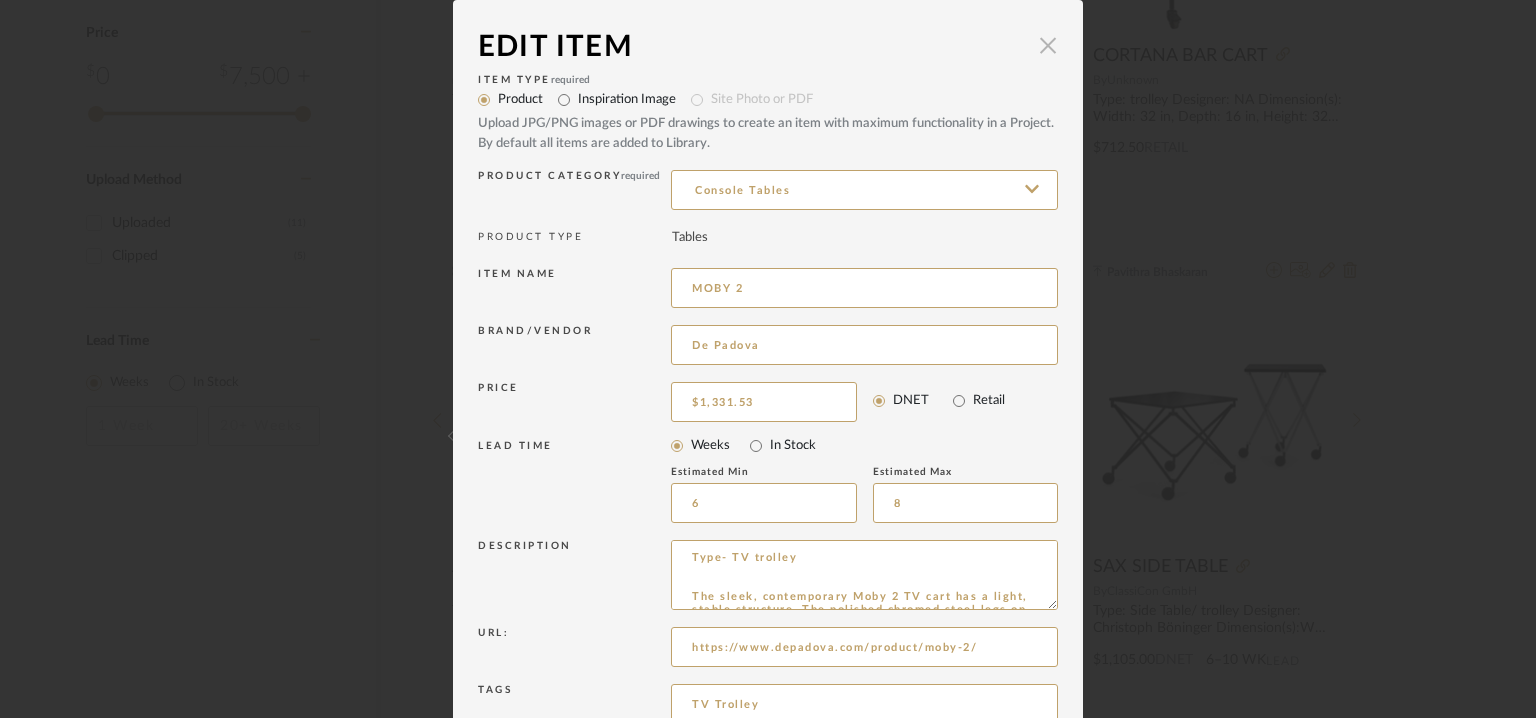 click at bounding box center [1048, 45] 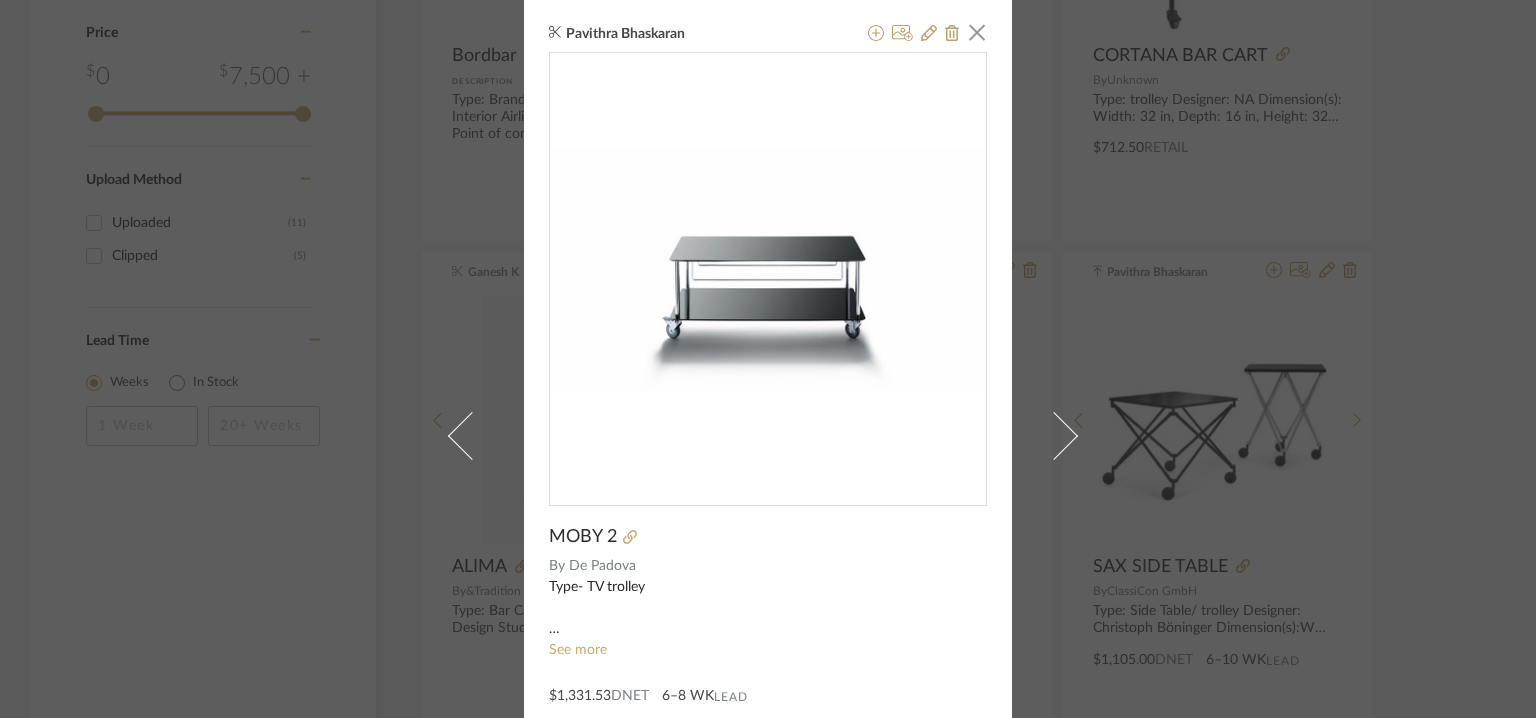 click on "[FIRST] [LAST] × MOBY 2 By De Padova Type- TV trolley
The sleek, contemporary Moby 2 TV cart has a light, stable structure. The polished chromed steel legs on swiveling castors support the laminated shelves, while a rod running along its length holds the DVD player, LCD player and decoder. Slender and agile, it is easily placed in the corner of the living room dedicated to relaxation. See more $1,331.53 DNET 6–8 WK Lead Notes Contact details
India (dealer)
Studio CREO
Parushni Interior Designs Pvt Ltd
New Delhi, India
Email info@studiocreo.com
3D available
Ph 011 4600 2100
Web www.studiocreo.com
International (direct rep.)
De Padova srl
Vimodrone (Mi), Italy
Email info@depadova.it
Ph +39 02 2743971
Web www.depadova.com" at bounding box center (768, 359) 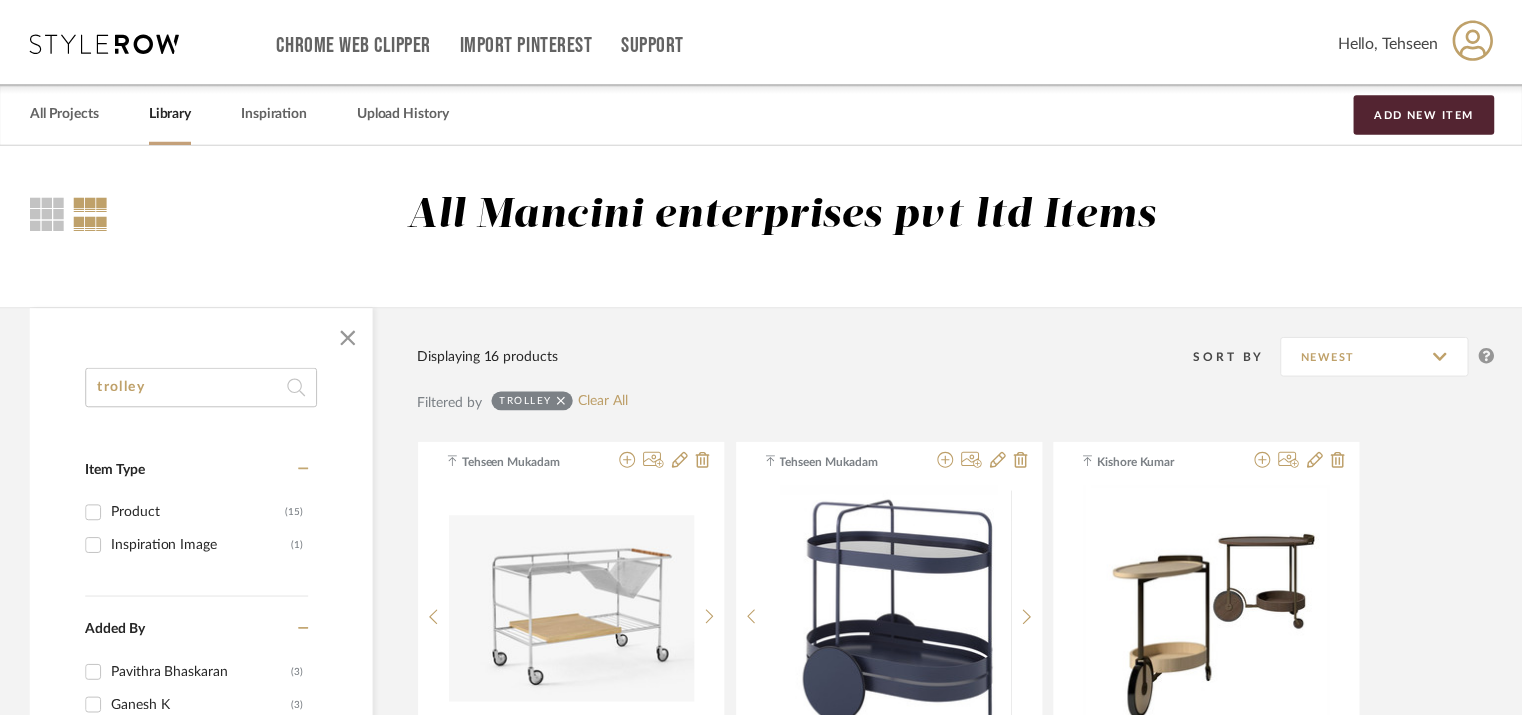 scroll, scrollTop: 1212, scrollLeft: 0, axis: vertical 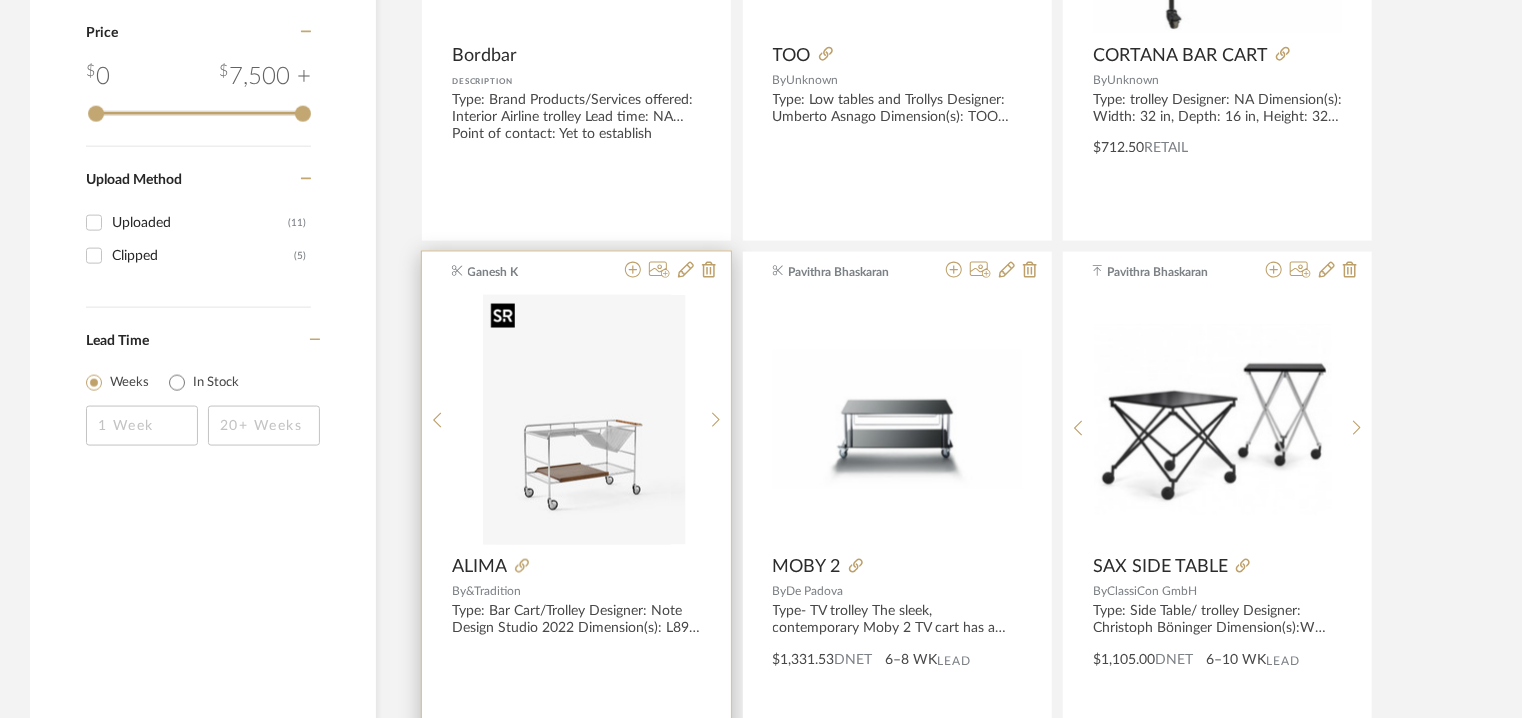 click at bounding box center [592, 420] 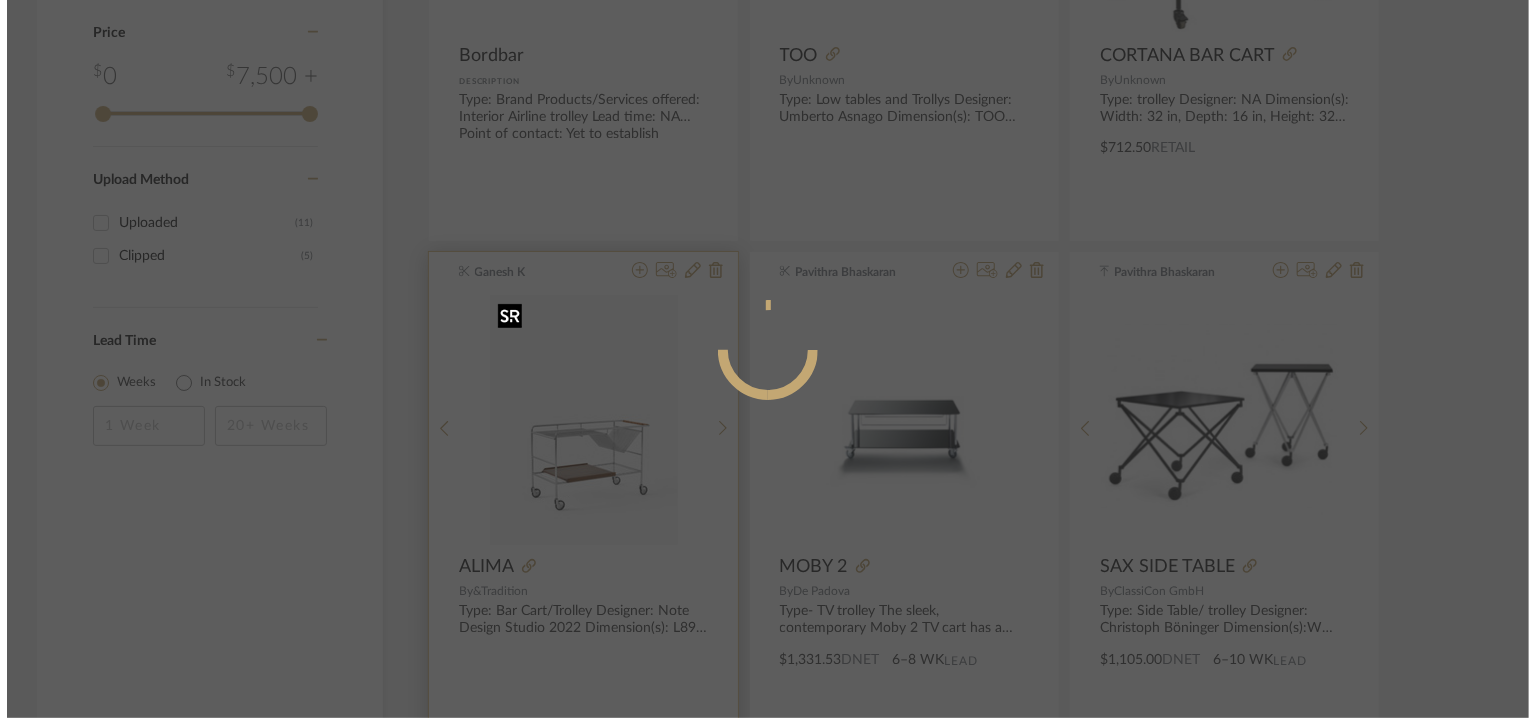 scroll, scrollTop: 0, scrollLeft: 0, axis: both 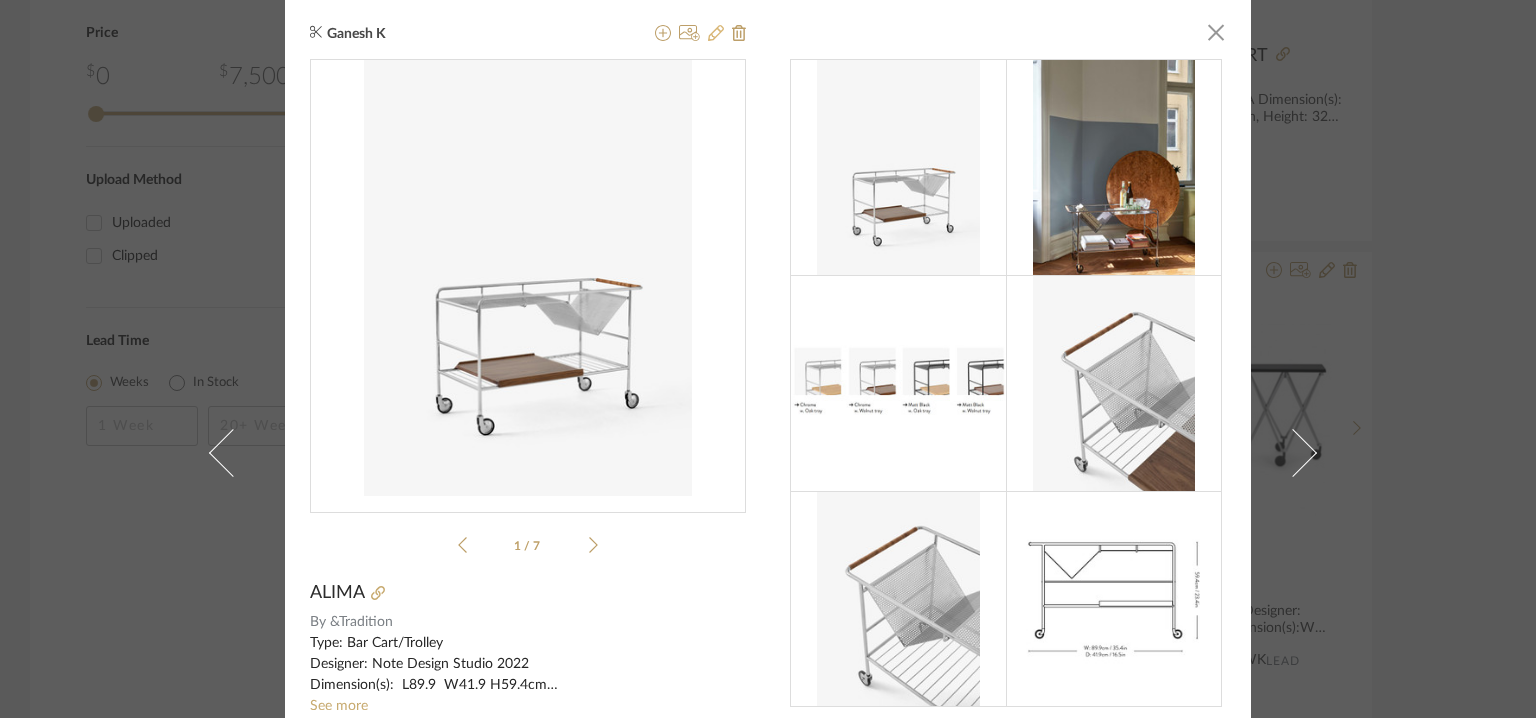 click 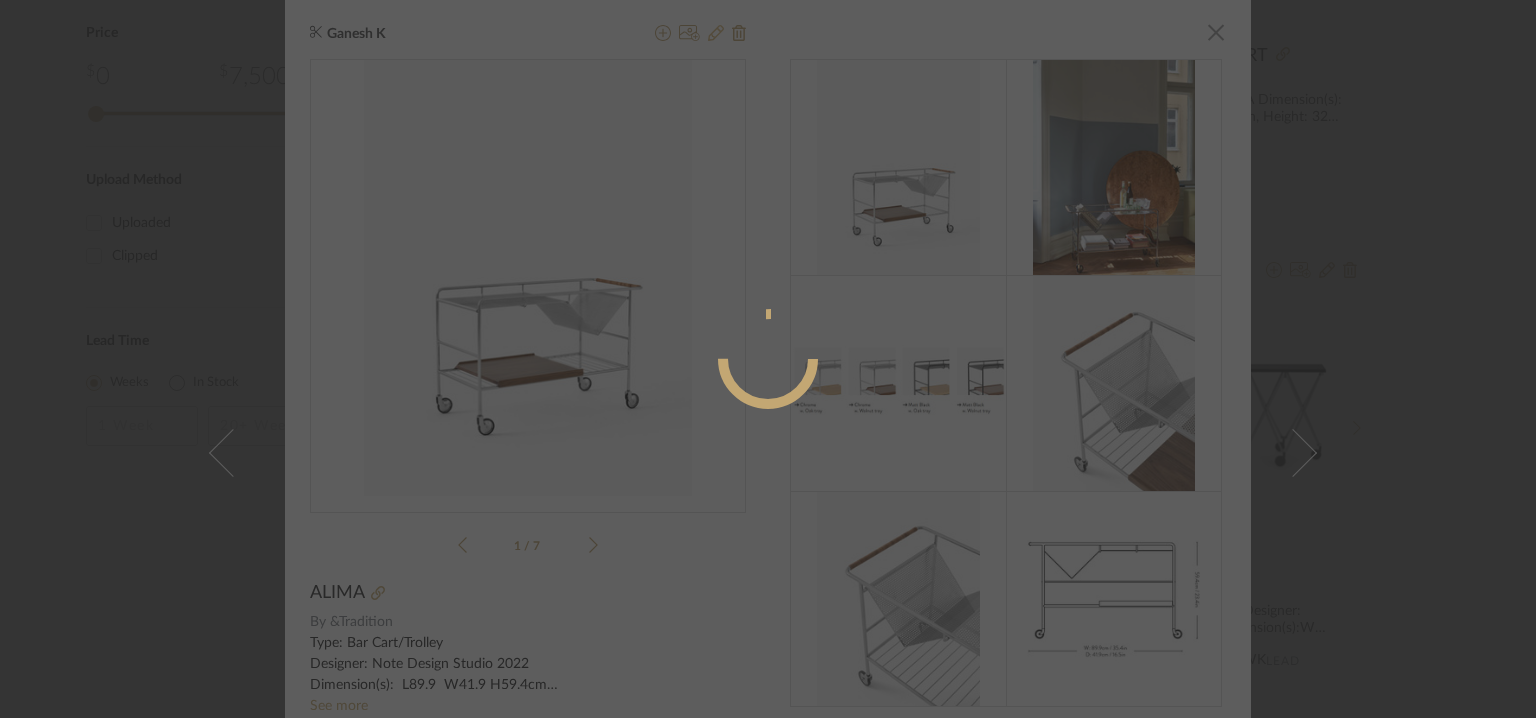 radio on "true" 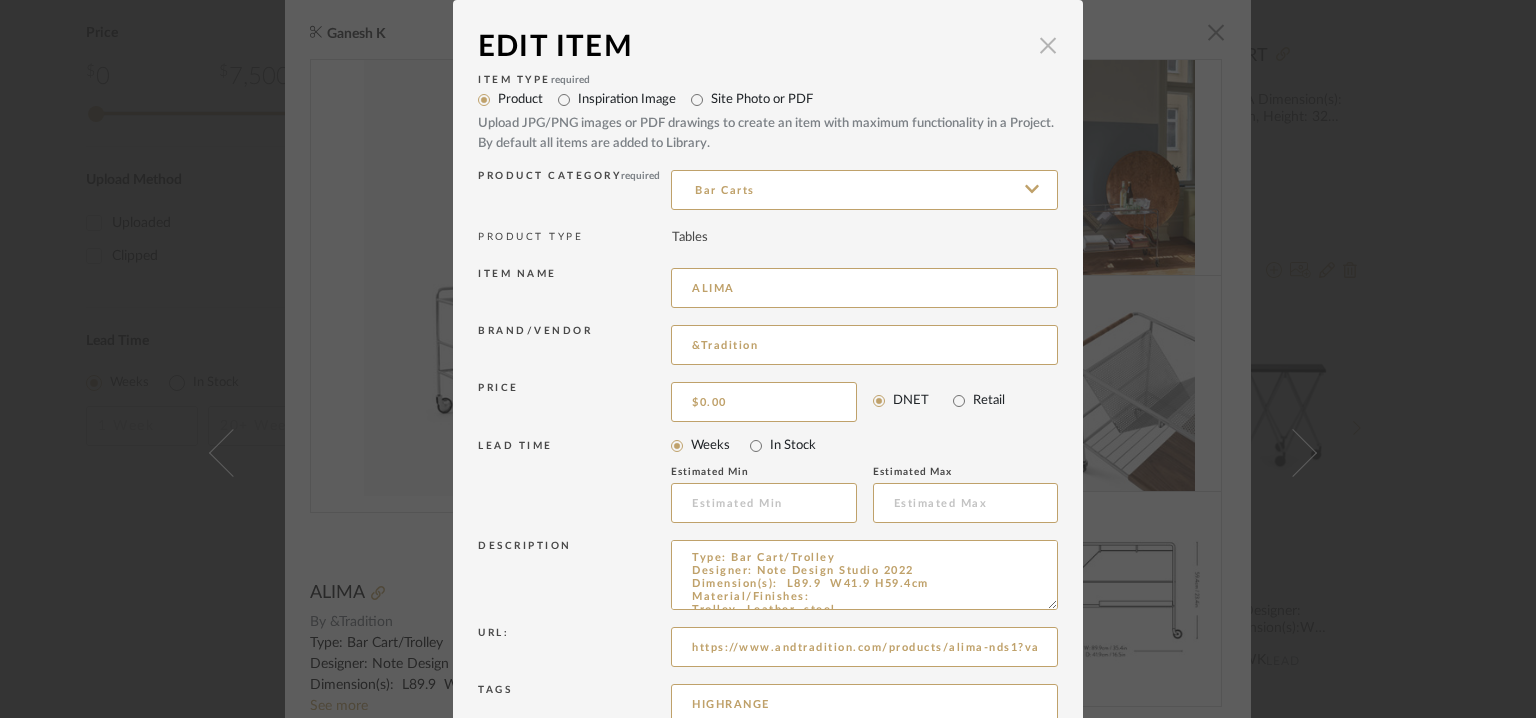 click at bounding box center (1048, 45) 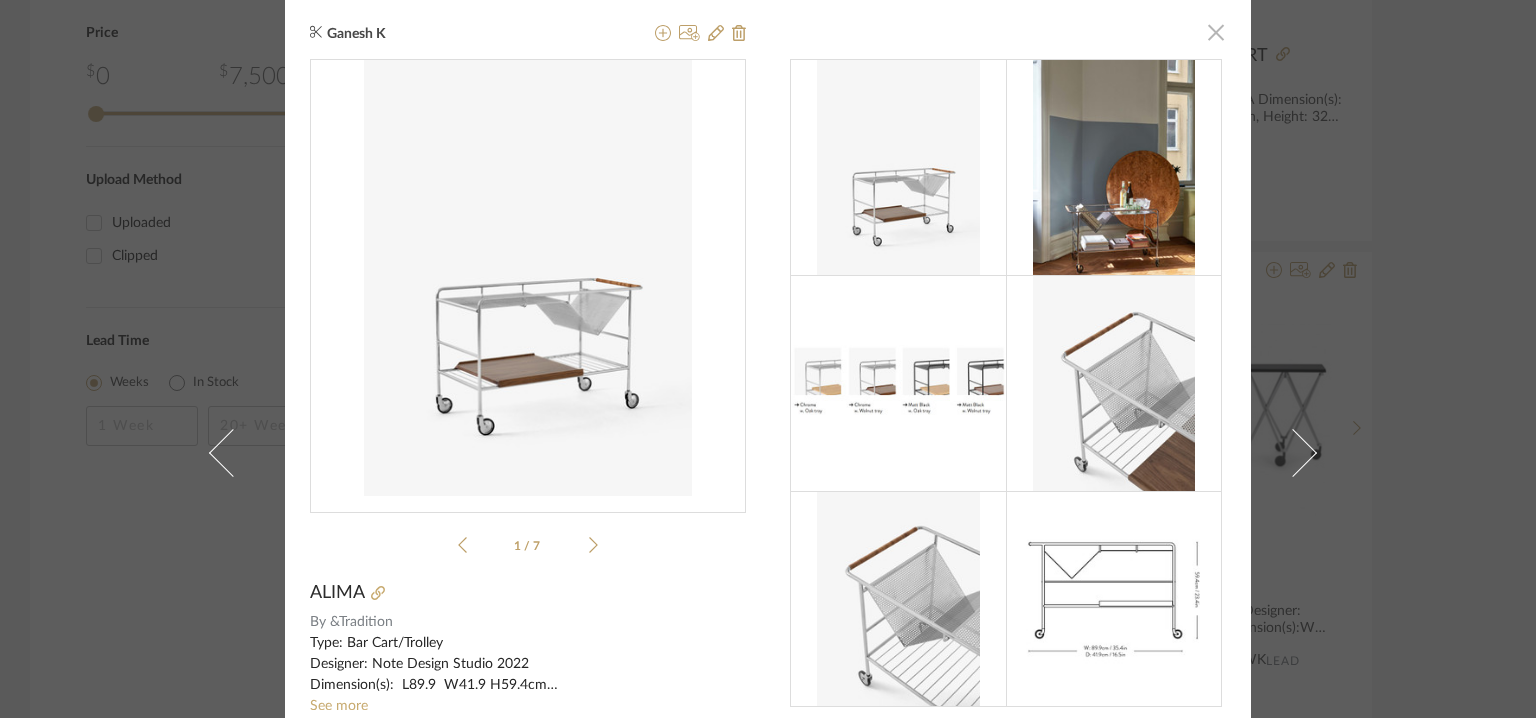 click 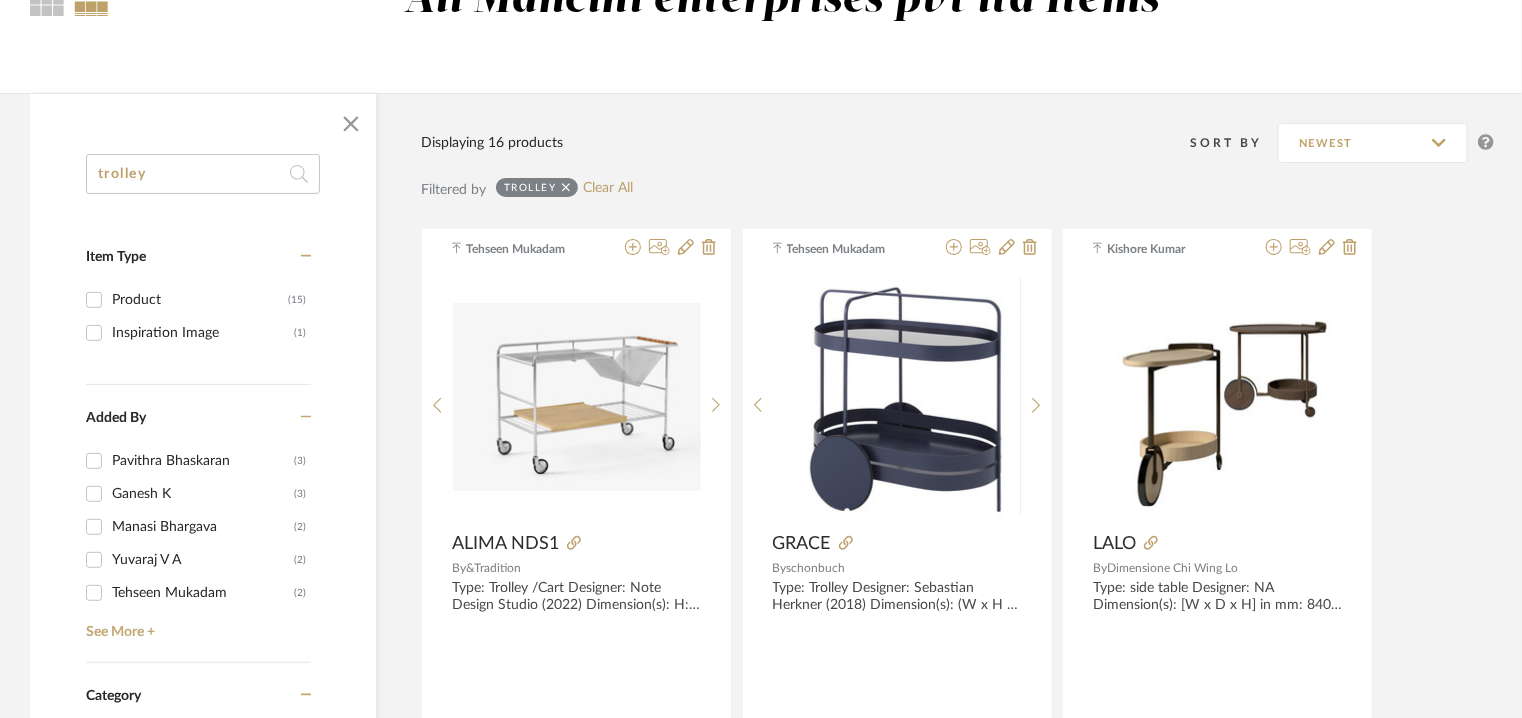 scroll, scrollTop: 212, scrollLeft: 0, axis: vertical 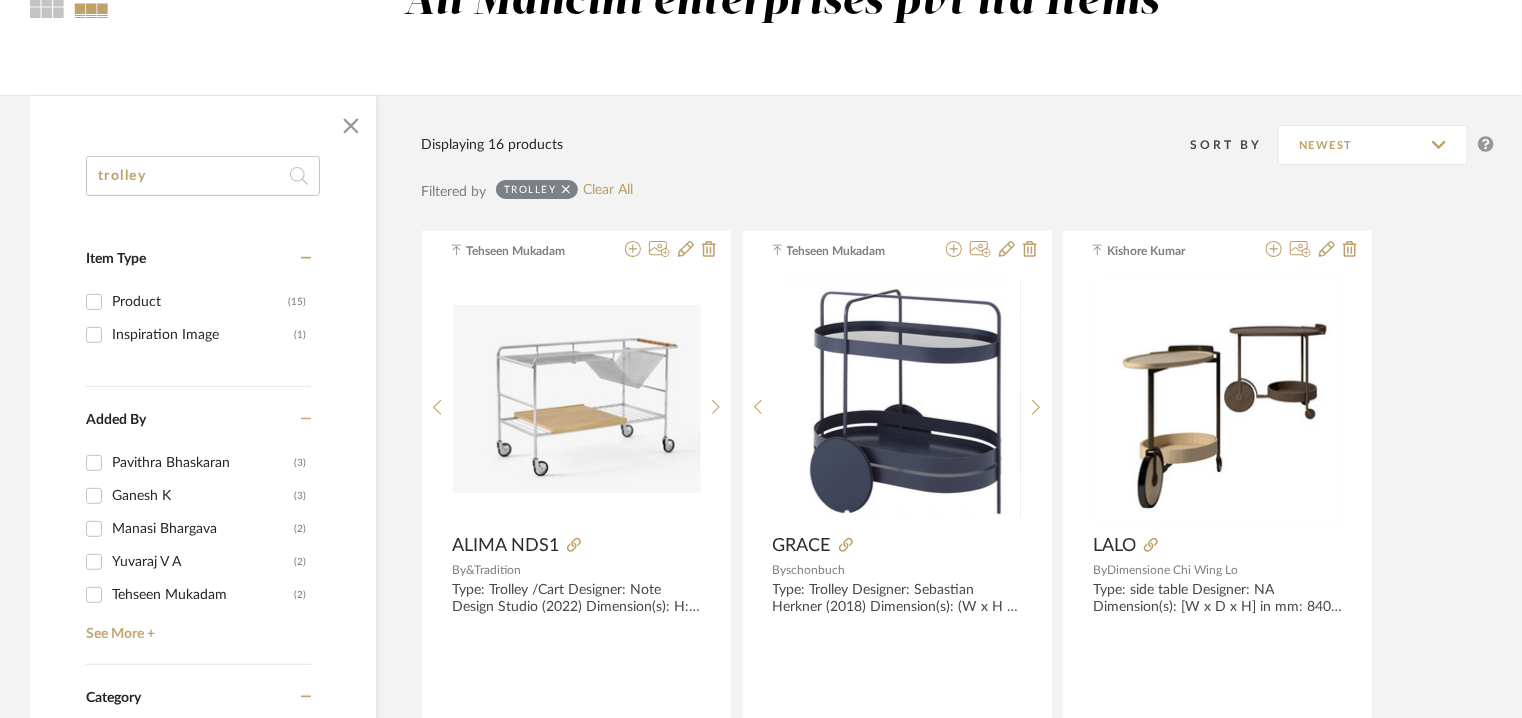 drag, startPoint x: 245, startPoint y: 161, endPoint x: 0, endPoint y: 185, distance: 246.1727 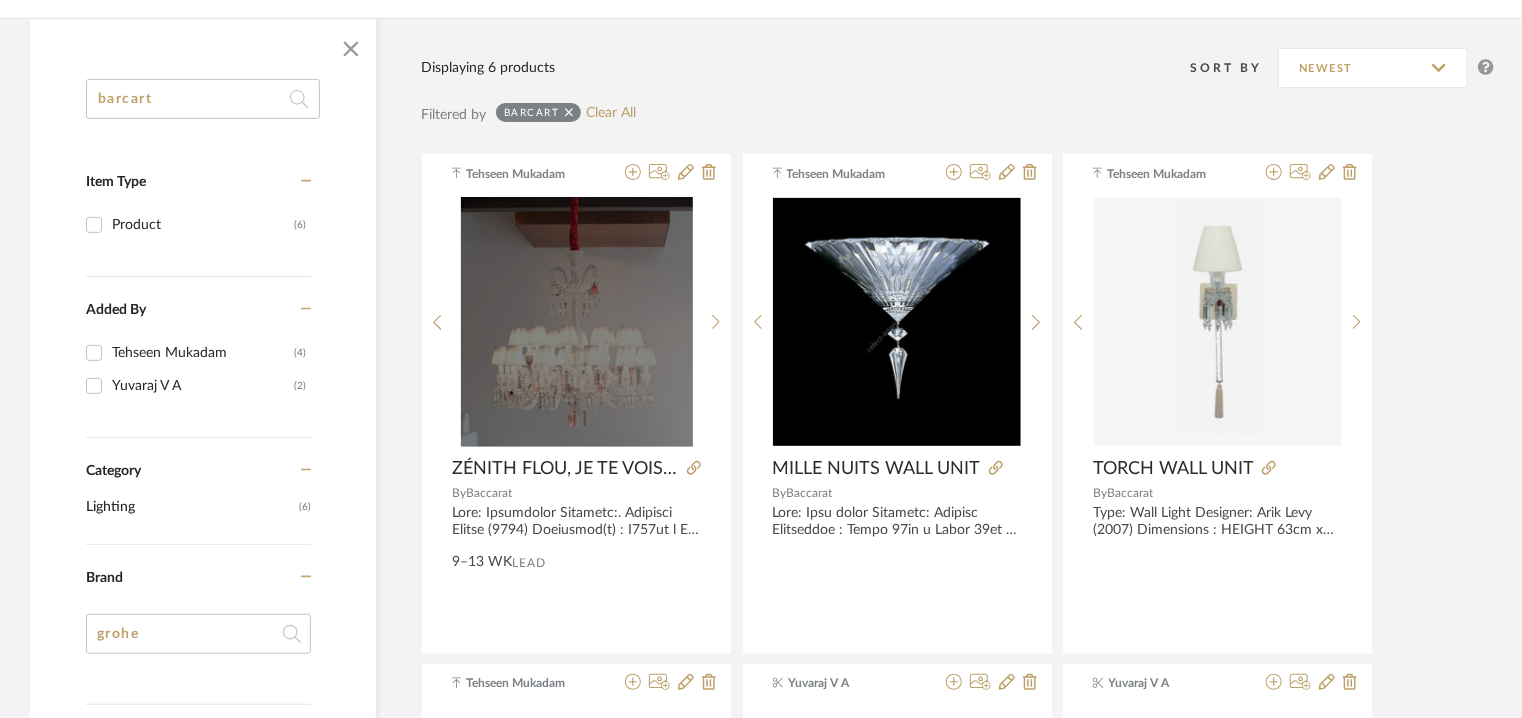scroll, scrollTop: 412, scrollLeft: 0, axis: vertical 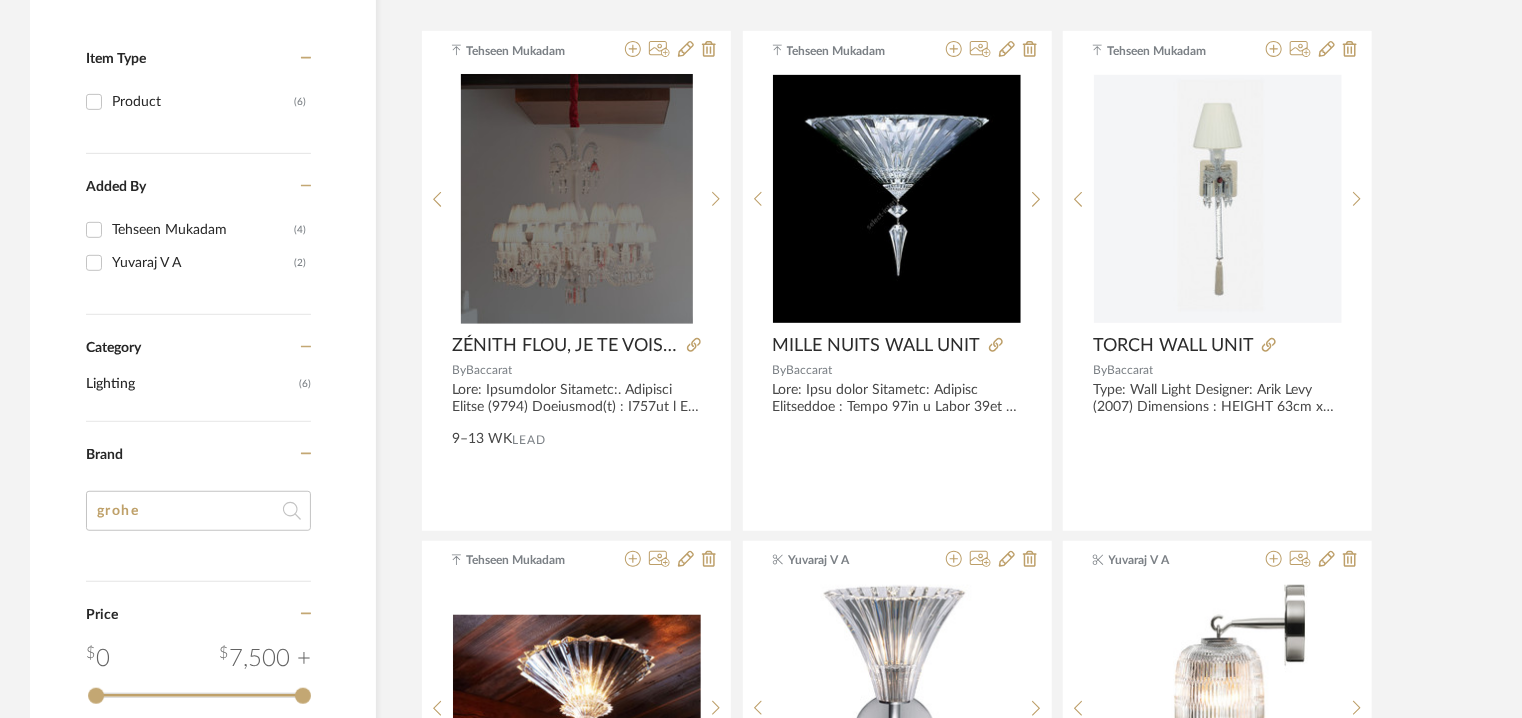 type on "barcart" 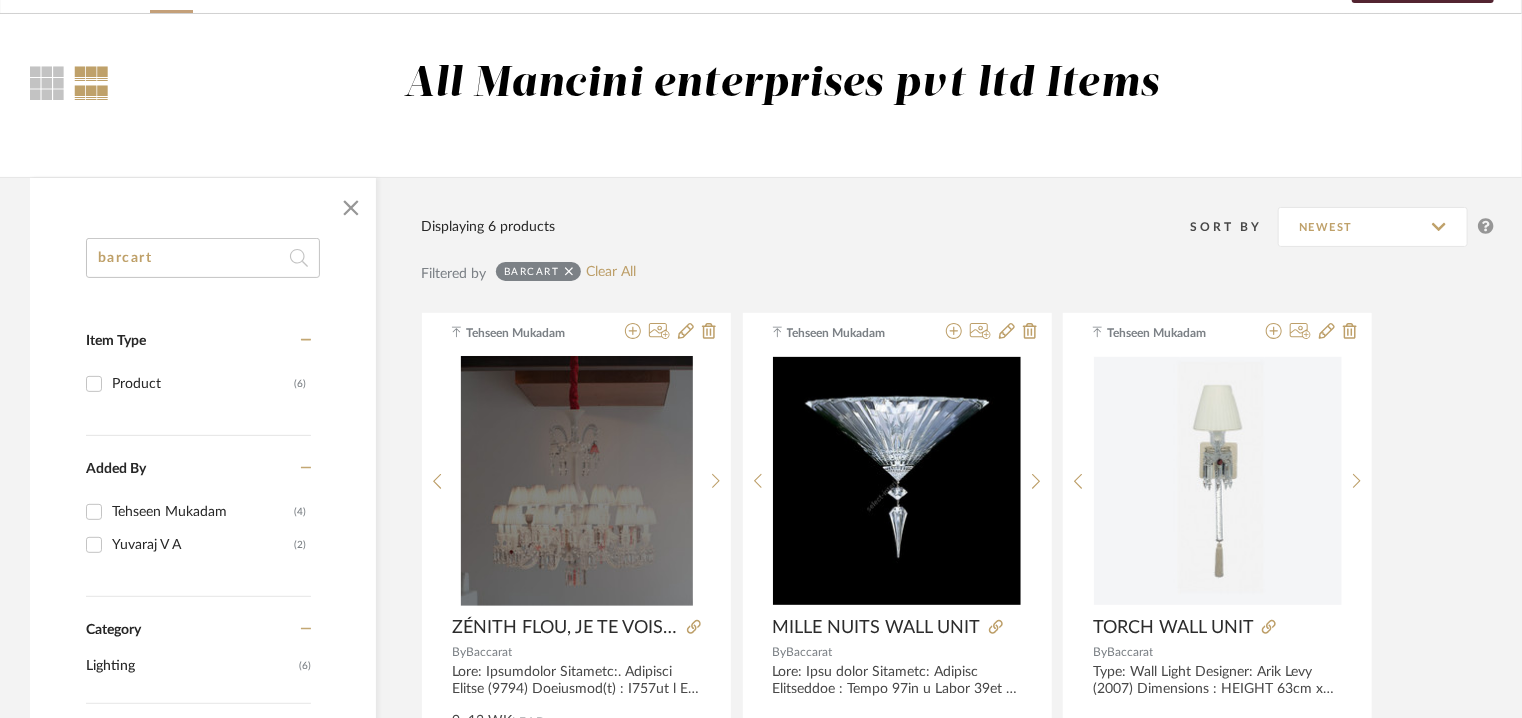 scroll, scrollTop: 0, scrollLeft: 0, axis: both 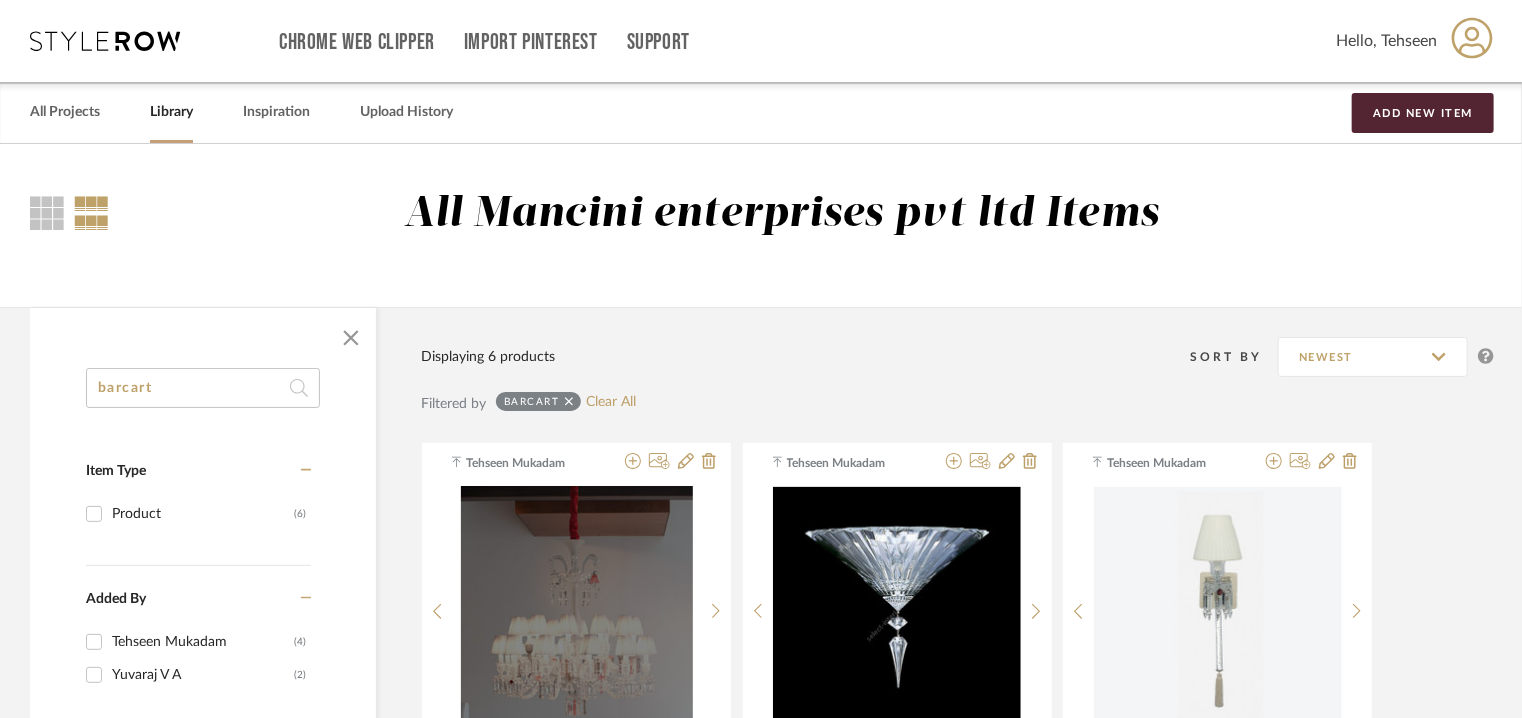 type 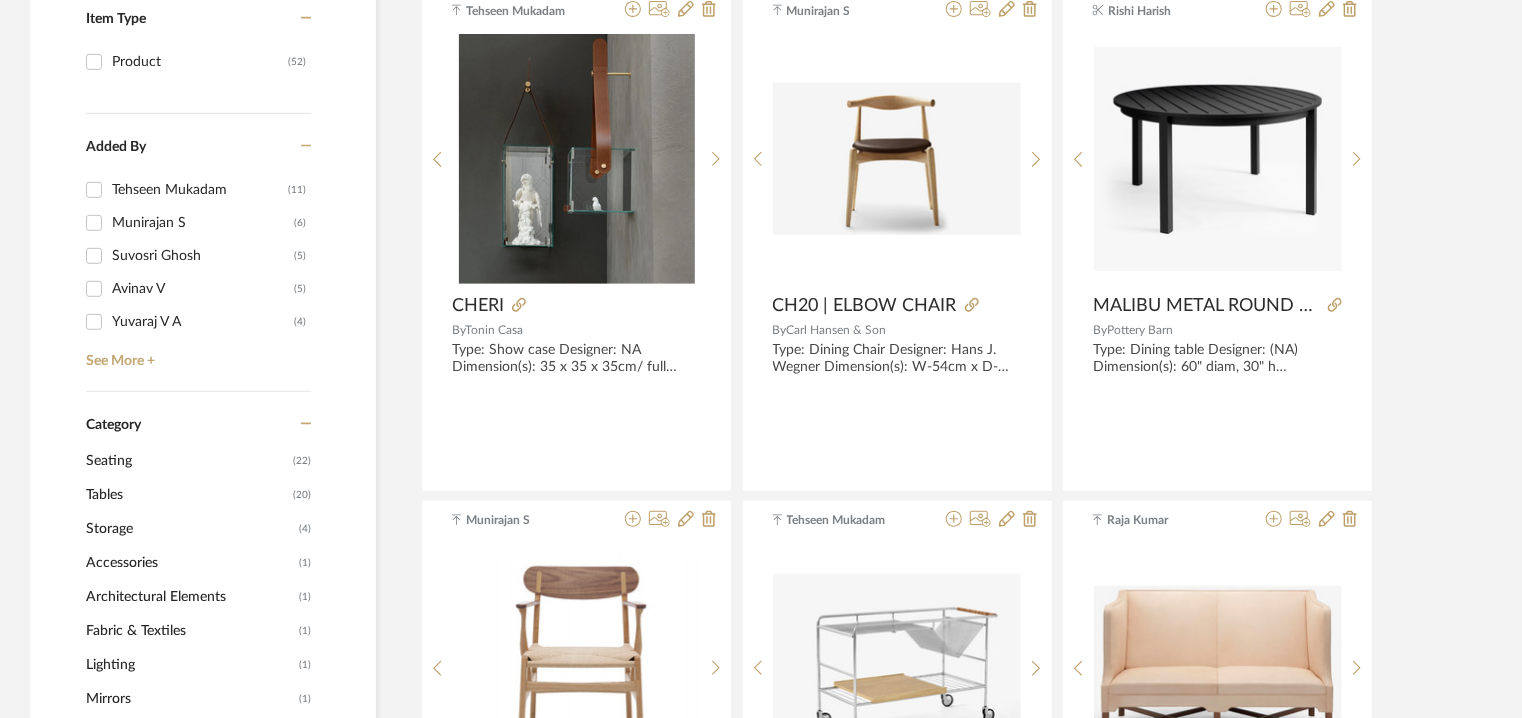 scroll, scrollTop: 600, scrollLeft: 0, axis: vertical 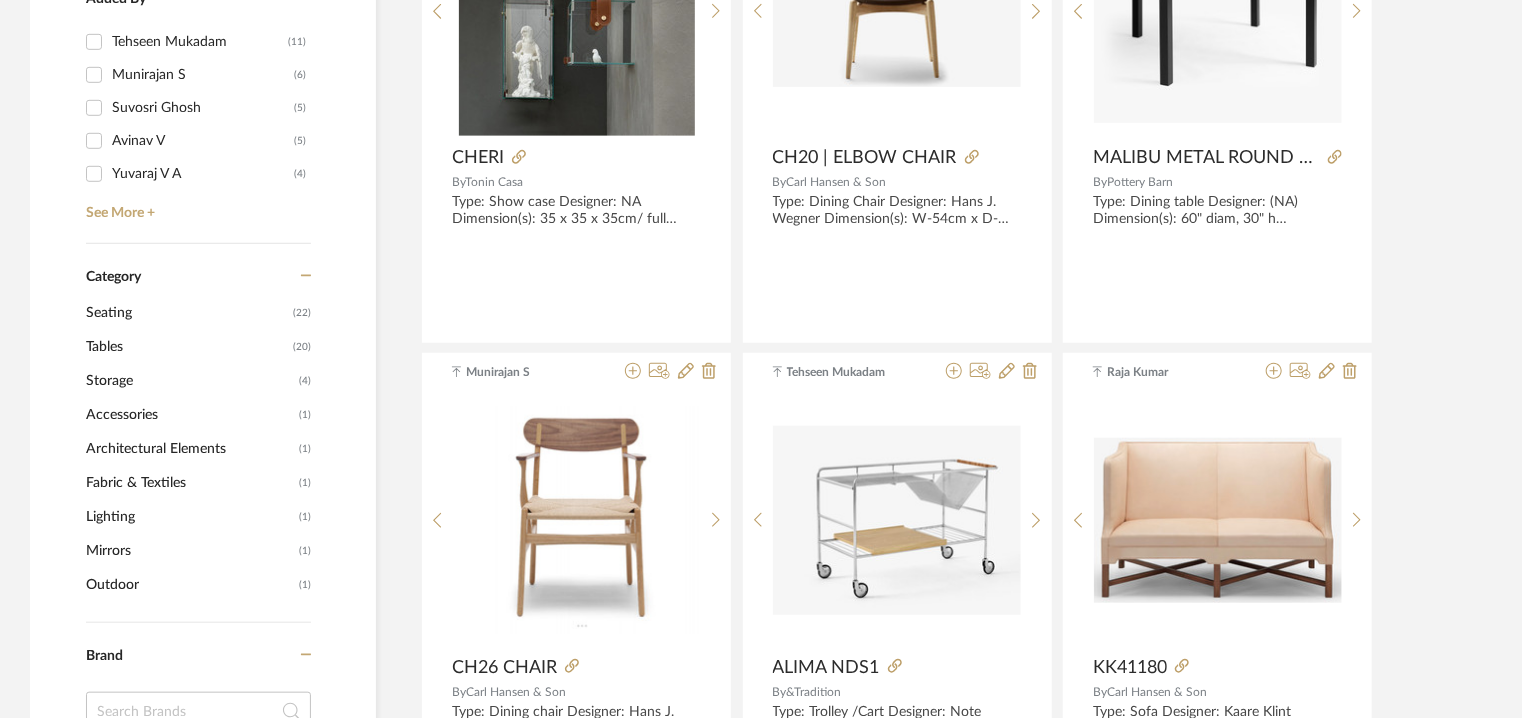 type on "bar cart" 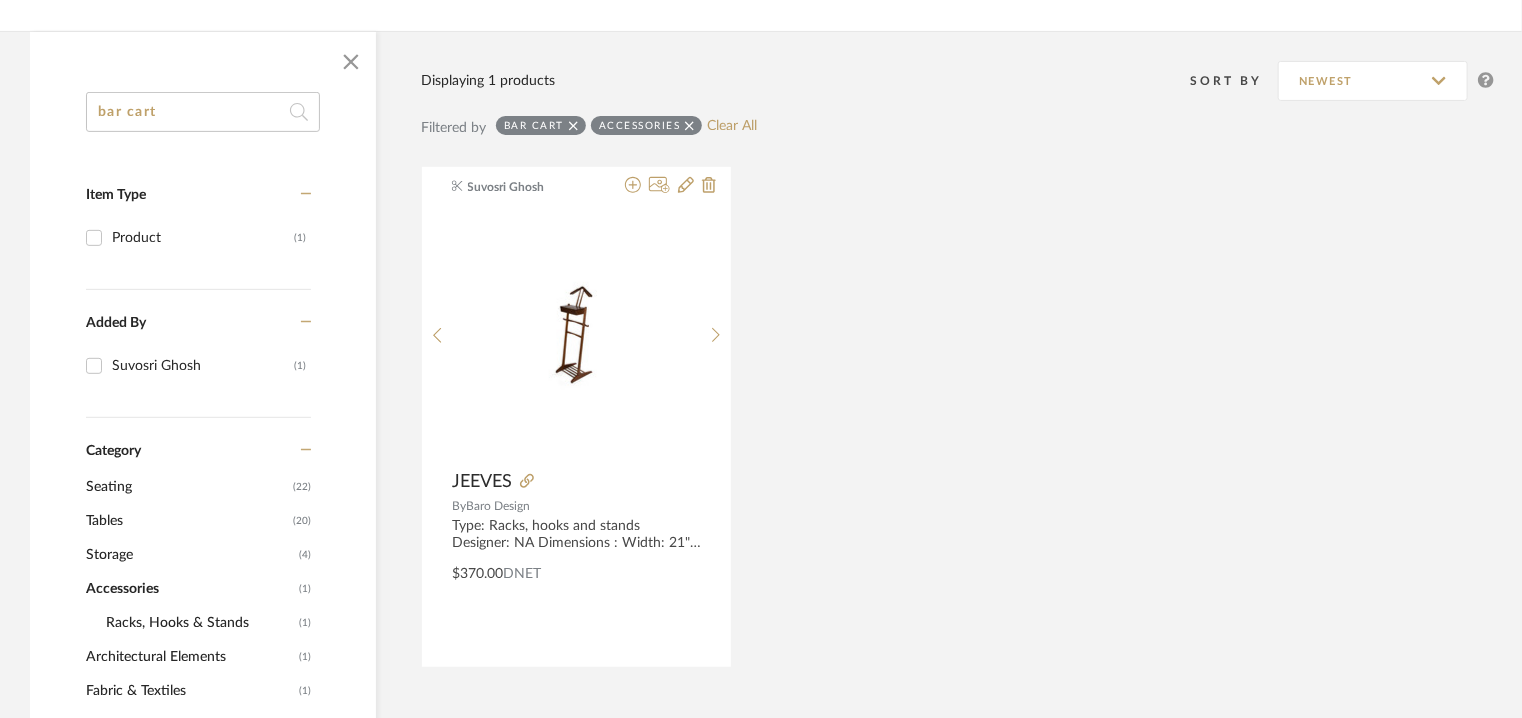 scroll, scrollTop: 129, scrollLeft: 0, axis: vertical 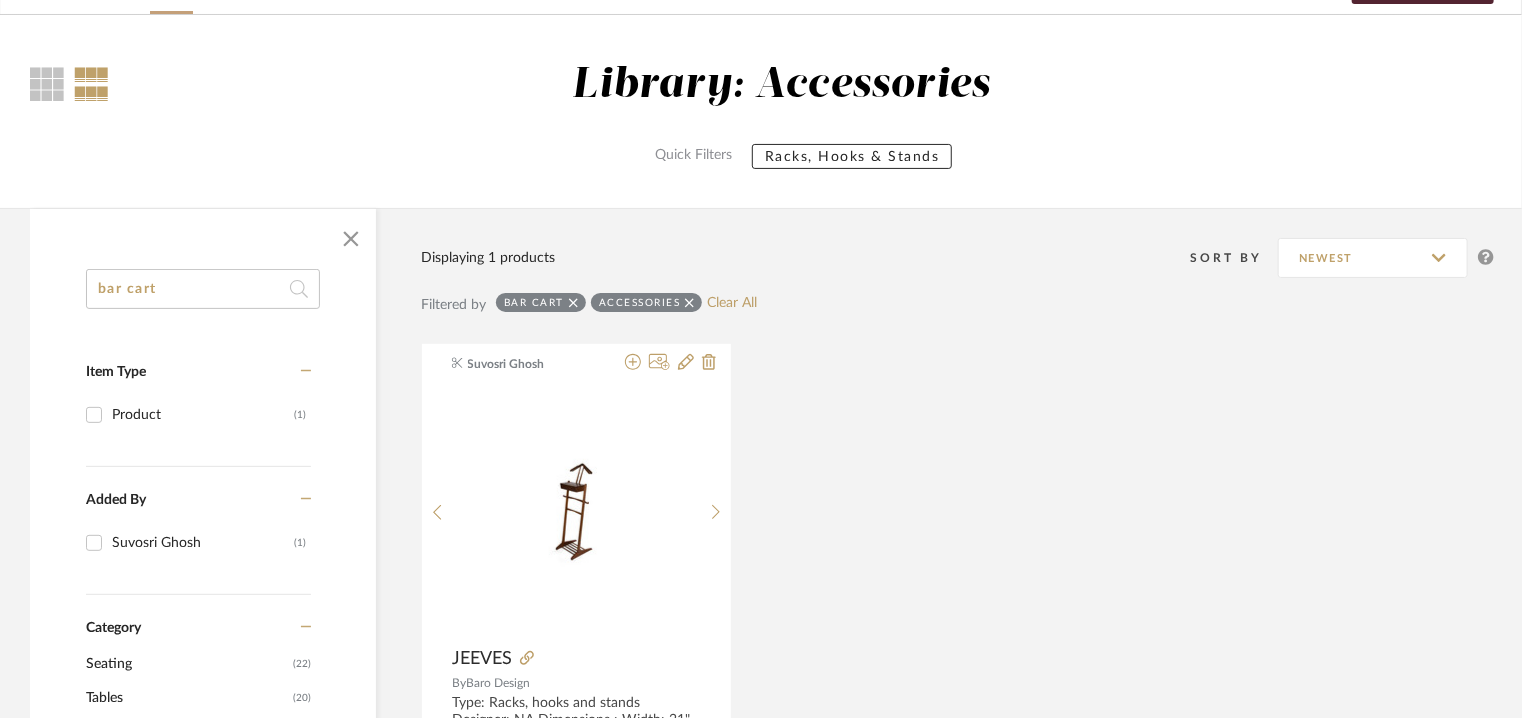 drag, startPoint x: 81, startPoint y: 265, endPoint x: 0, endPoint y: 252, distance: 82.036575 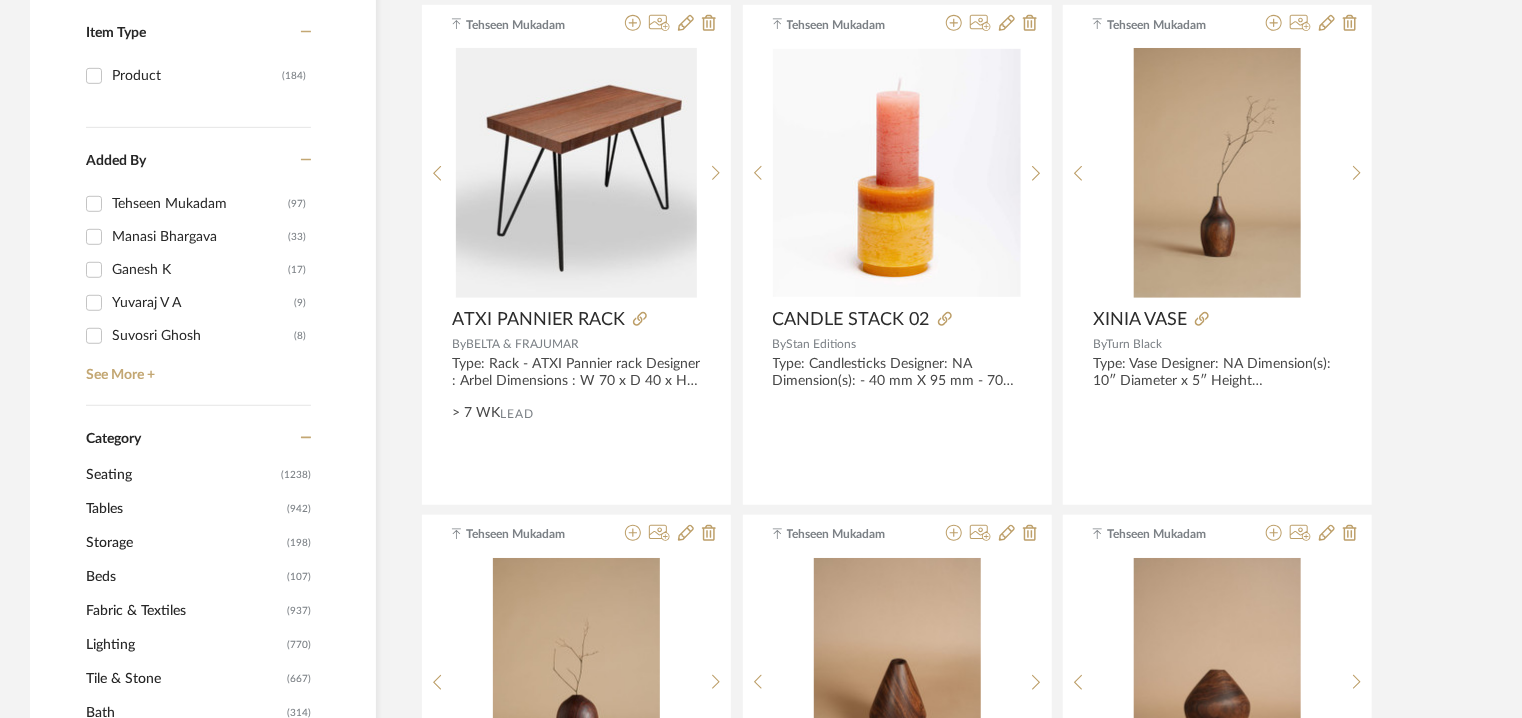 scroll, scrollTop: 529, scrollLeft: 0, axis: vertical 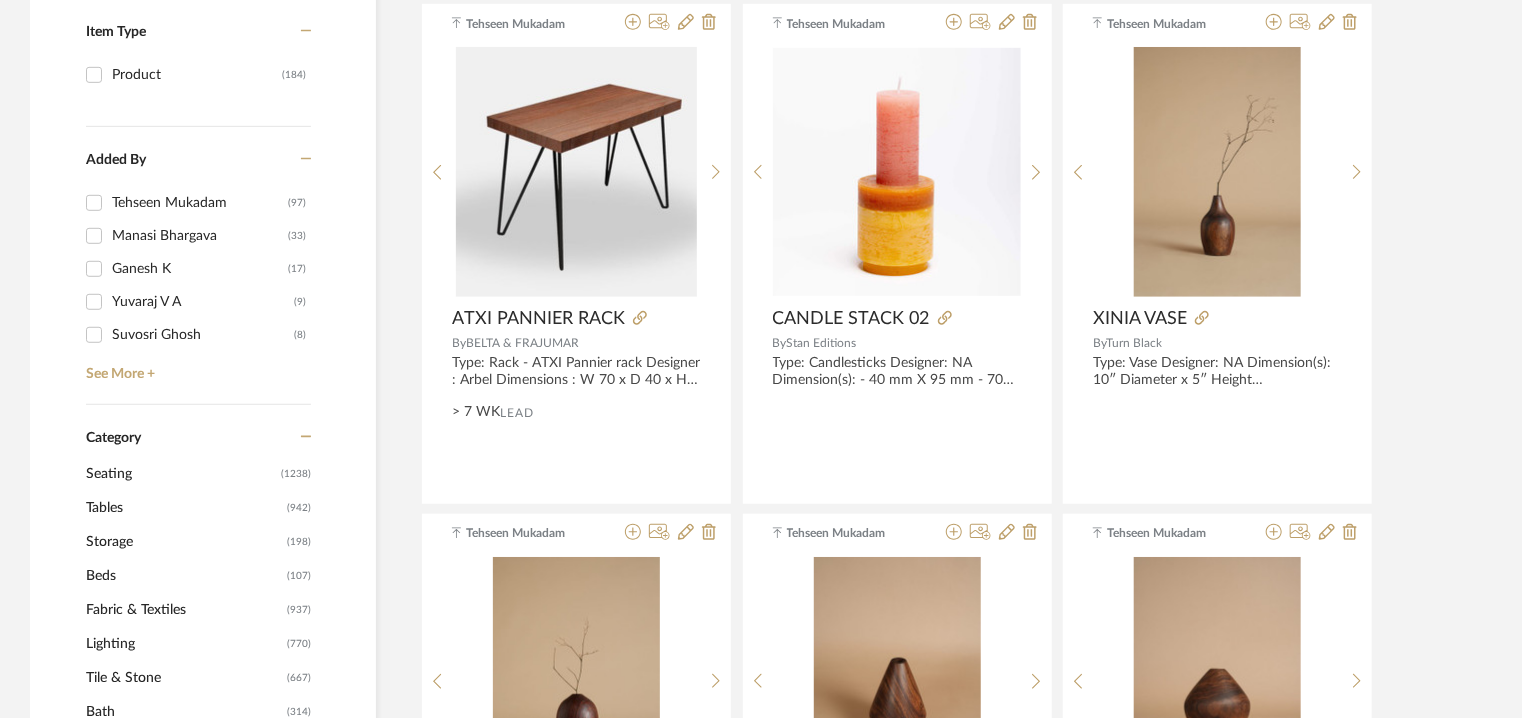 click on "Storage" 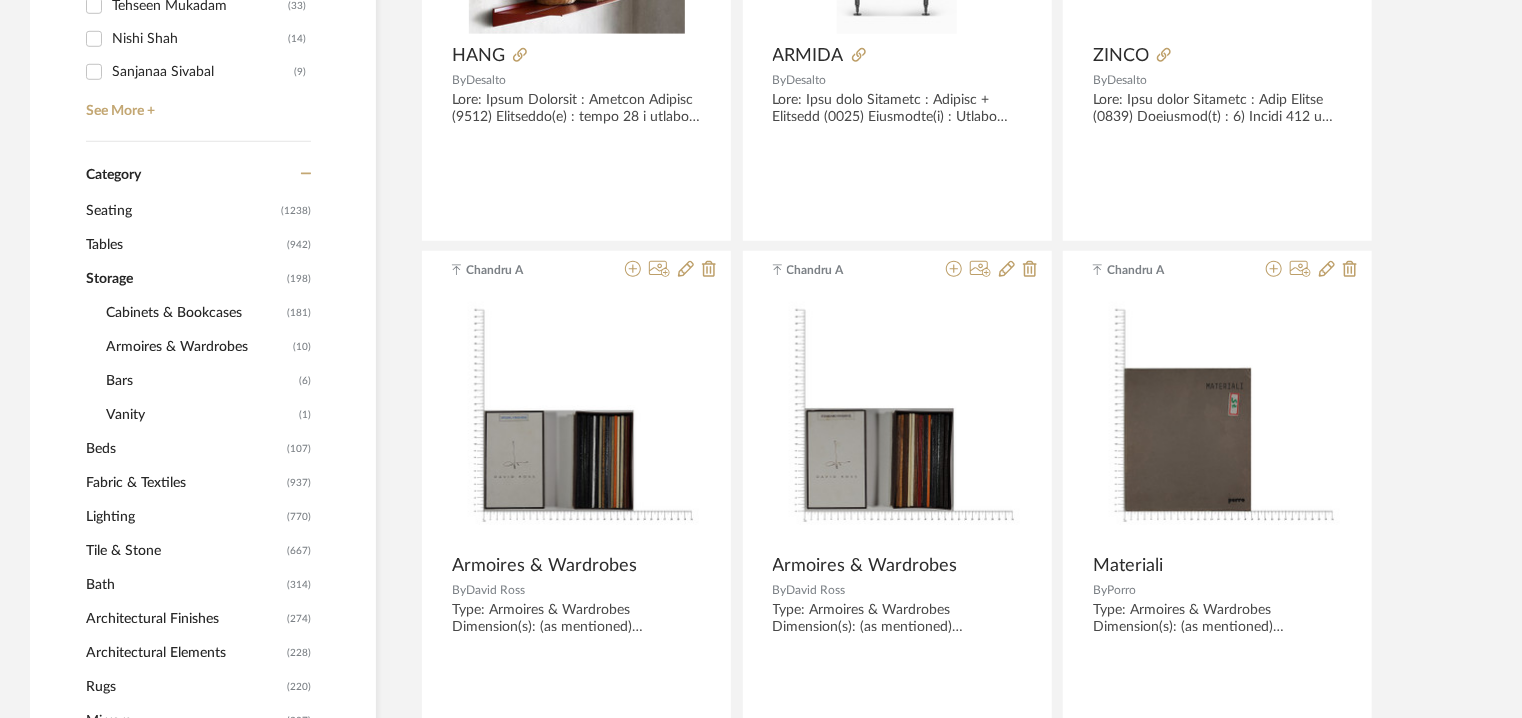 scroll, scrollTop: 769, scrollLeft: 0, axis: vertical 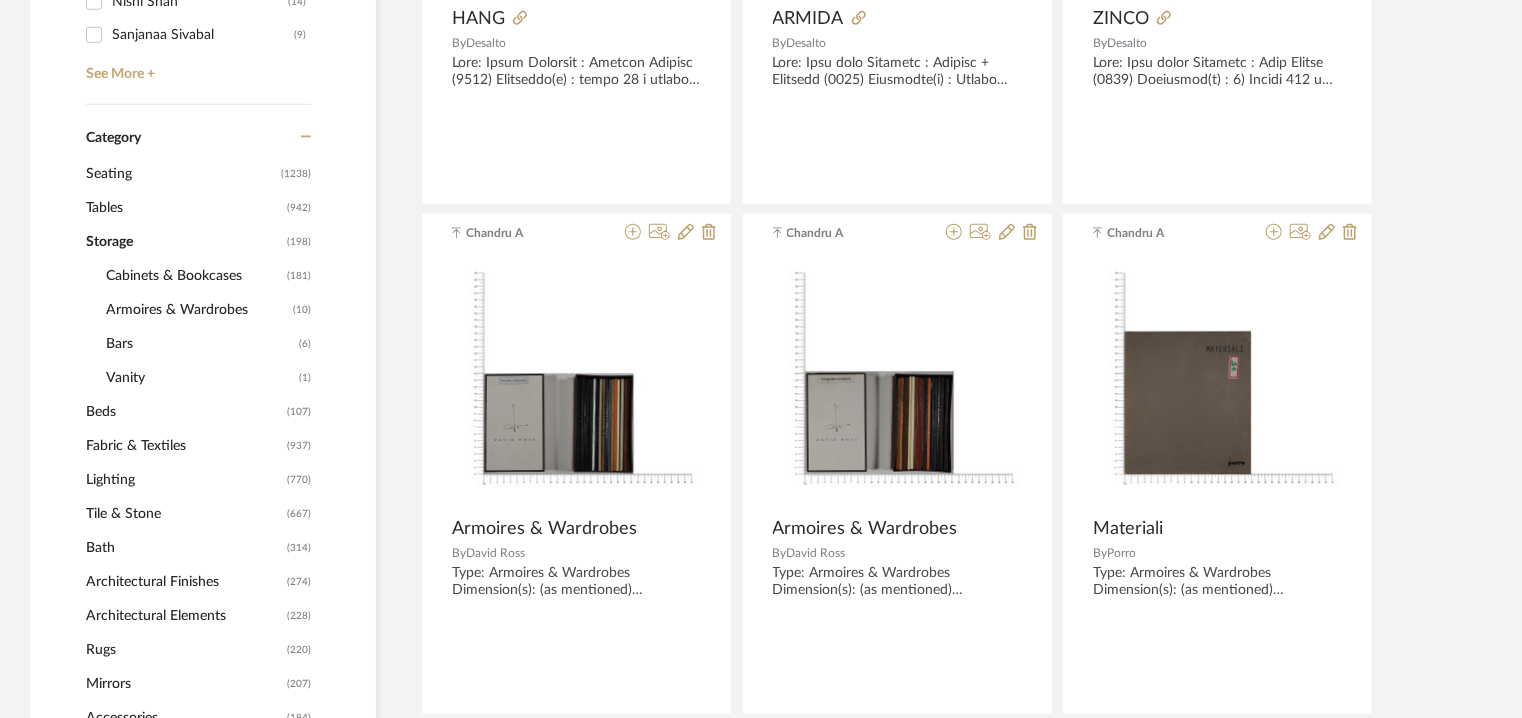 click on "Bars" 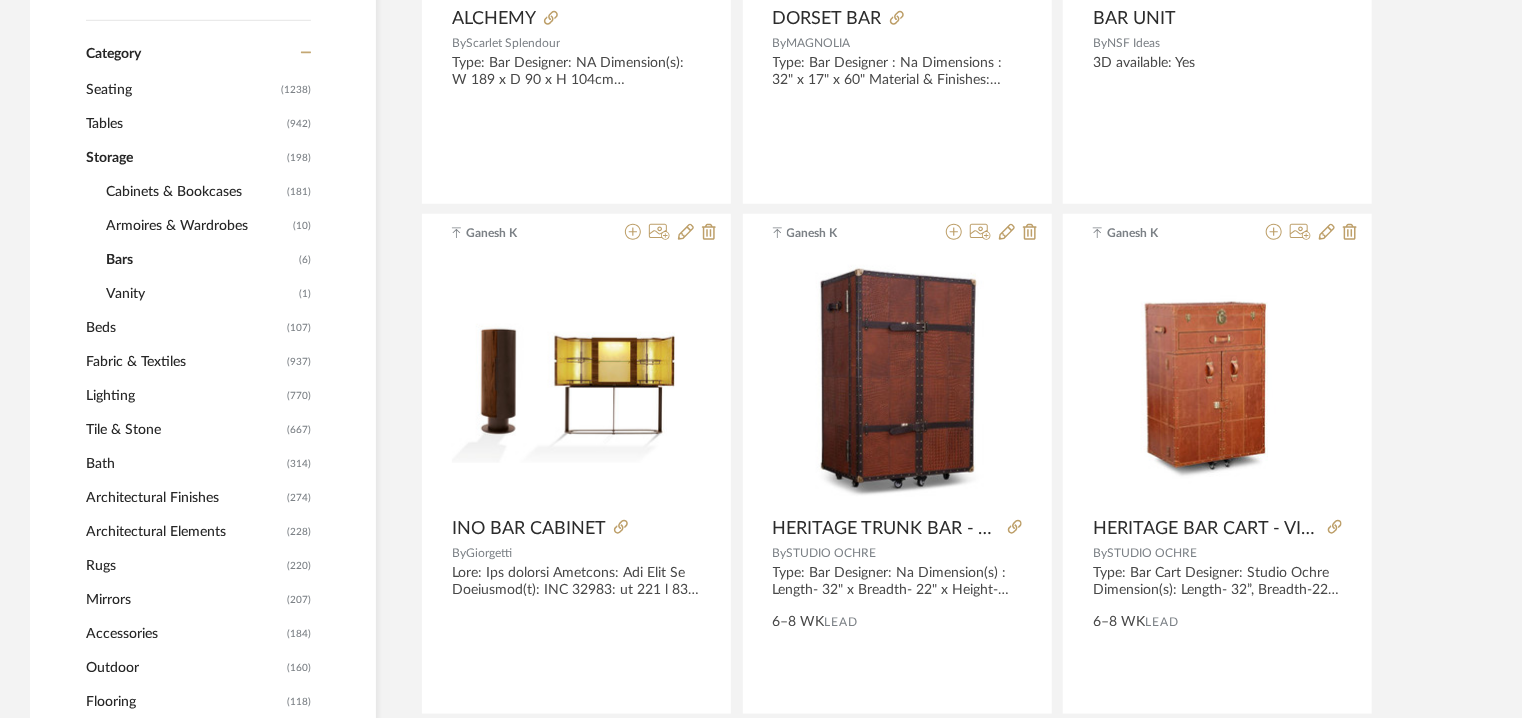 click on "Architectural Elements" 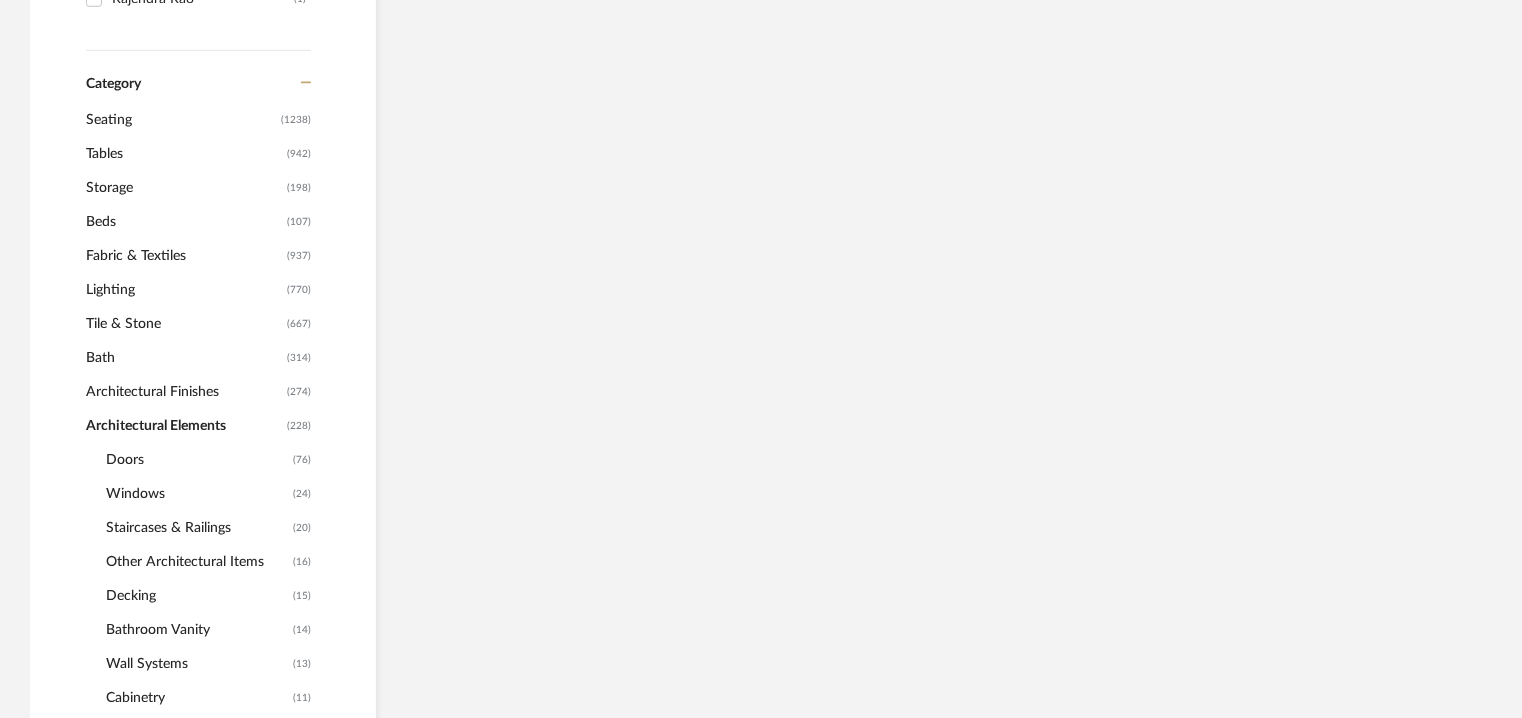 scroll, scrollTop: 799, scrollLeft: 0, axis: vertical 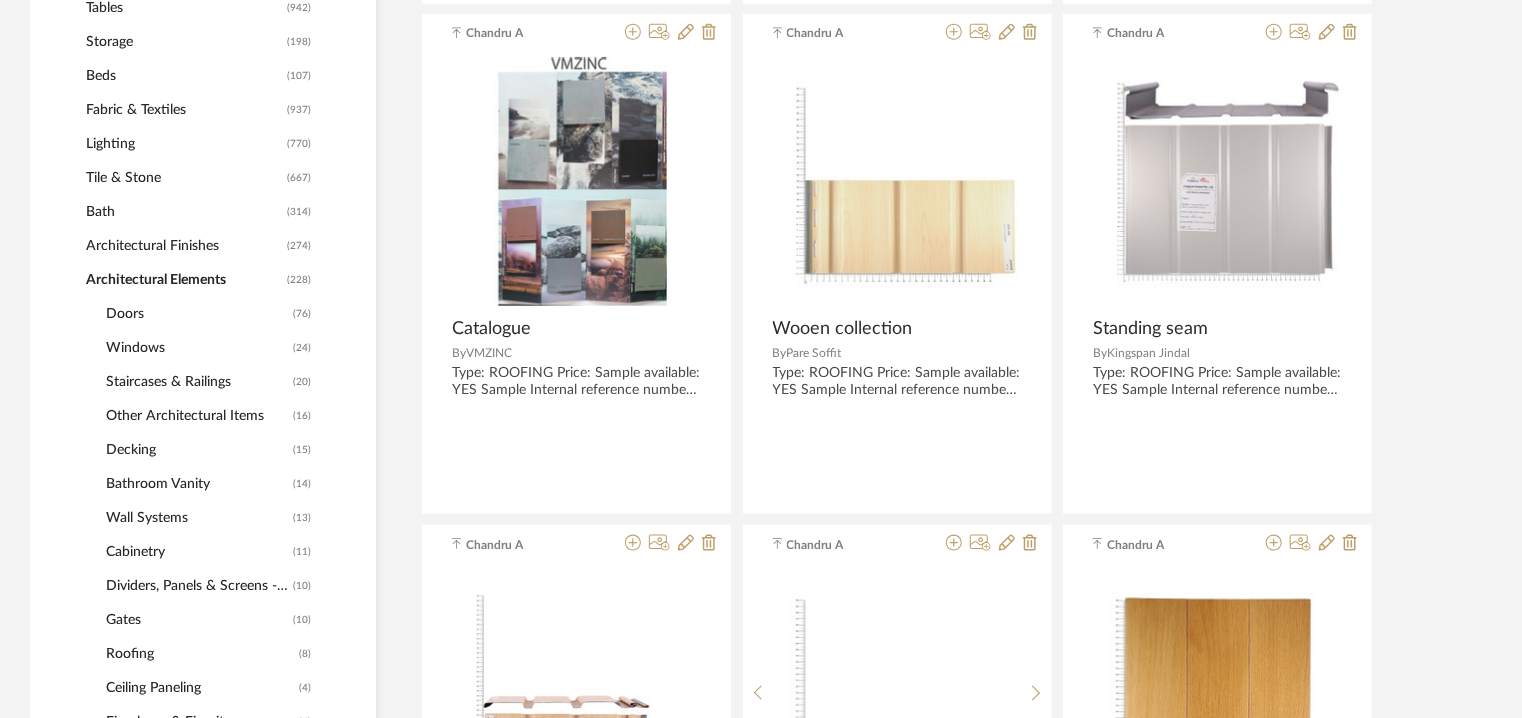 click on "Cabinetry" 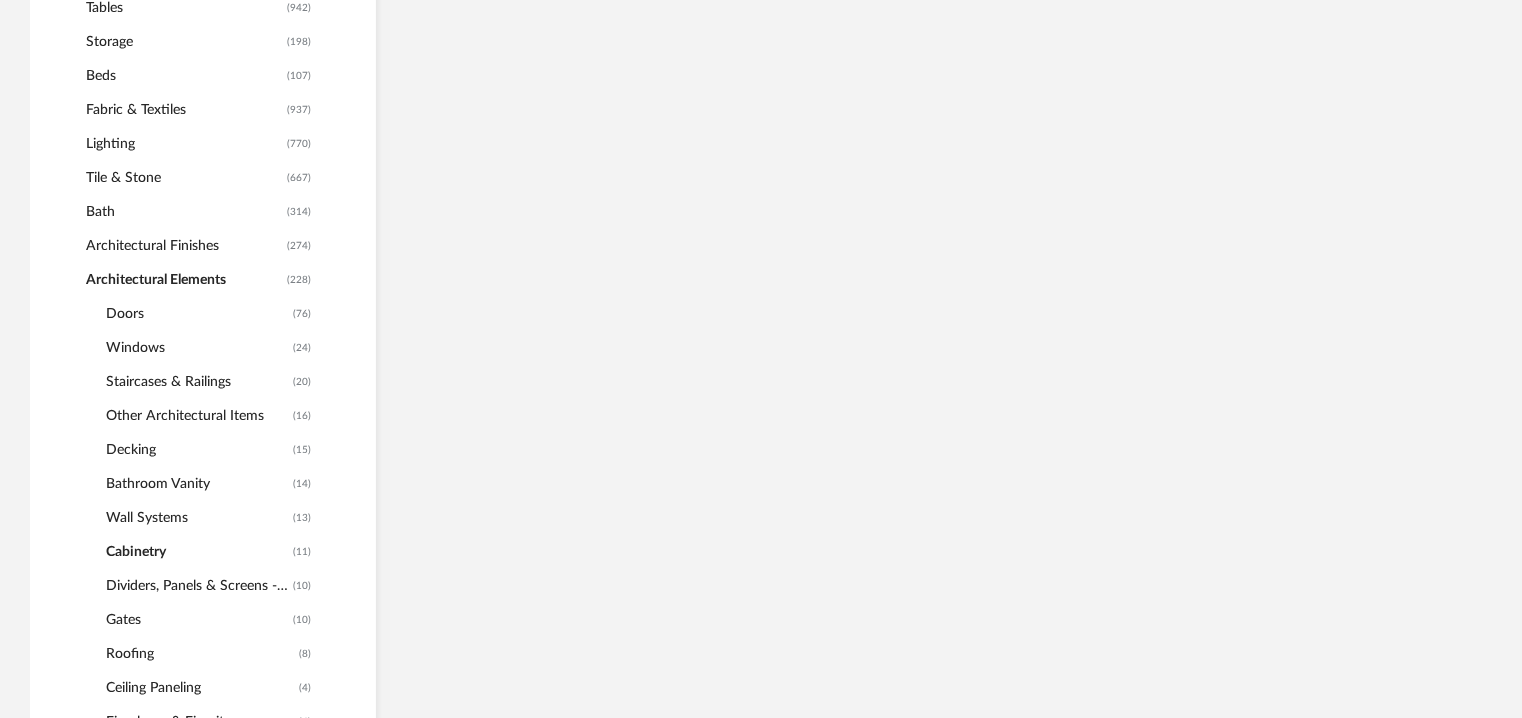 scroll, scrollTop: 915, scrollLeft: 0, axis: vertical 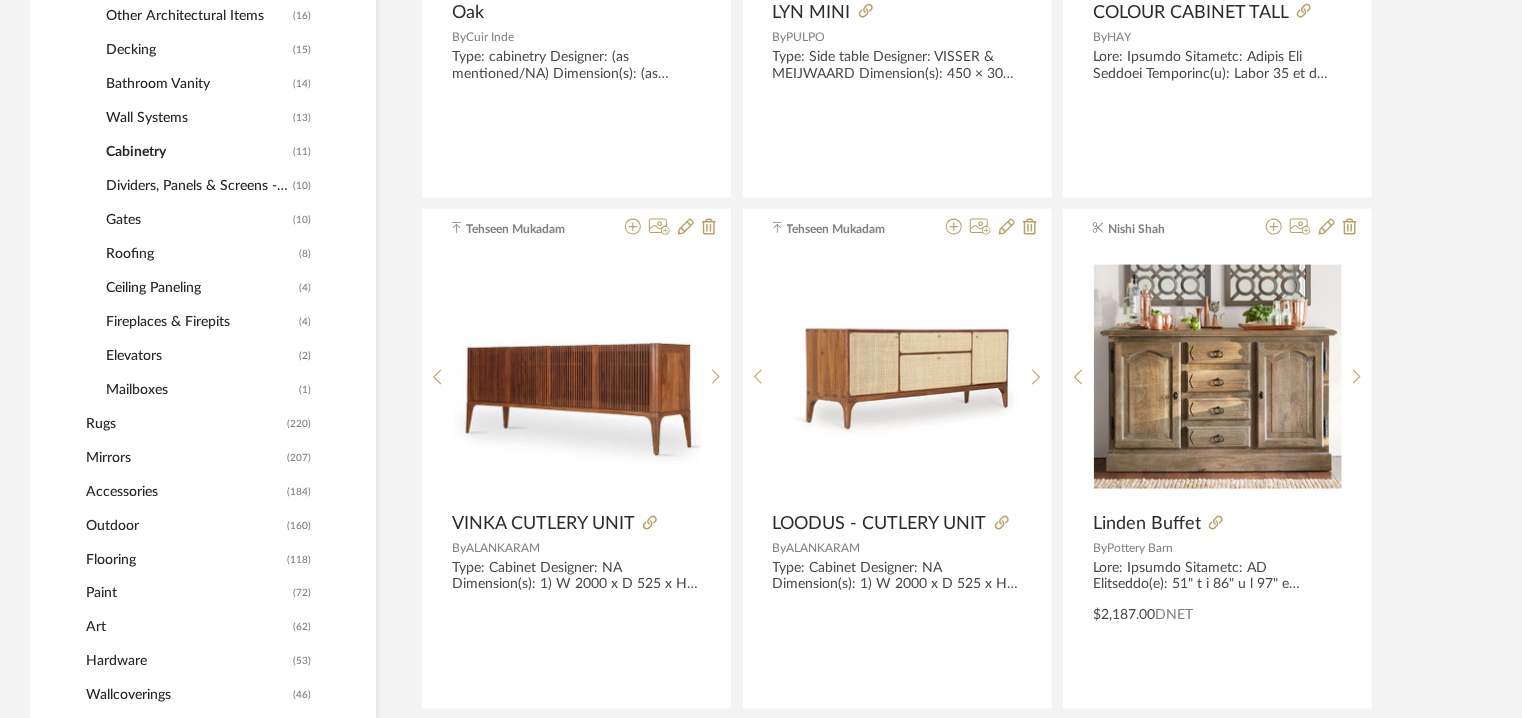 click on "Accessories" 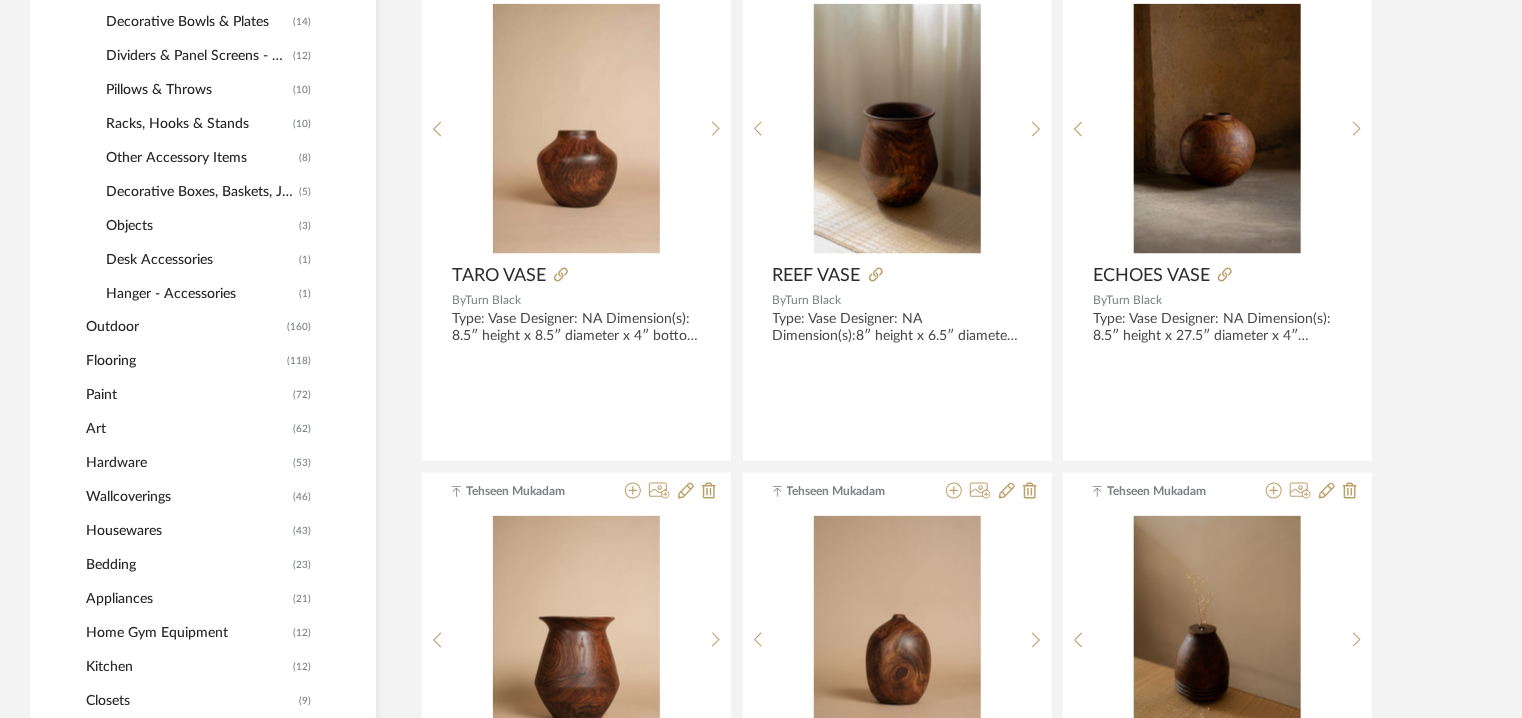 scroll, scrollTop: 1628, scrollLeft: 0, axis: vertical 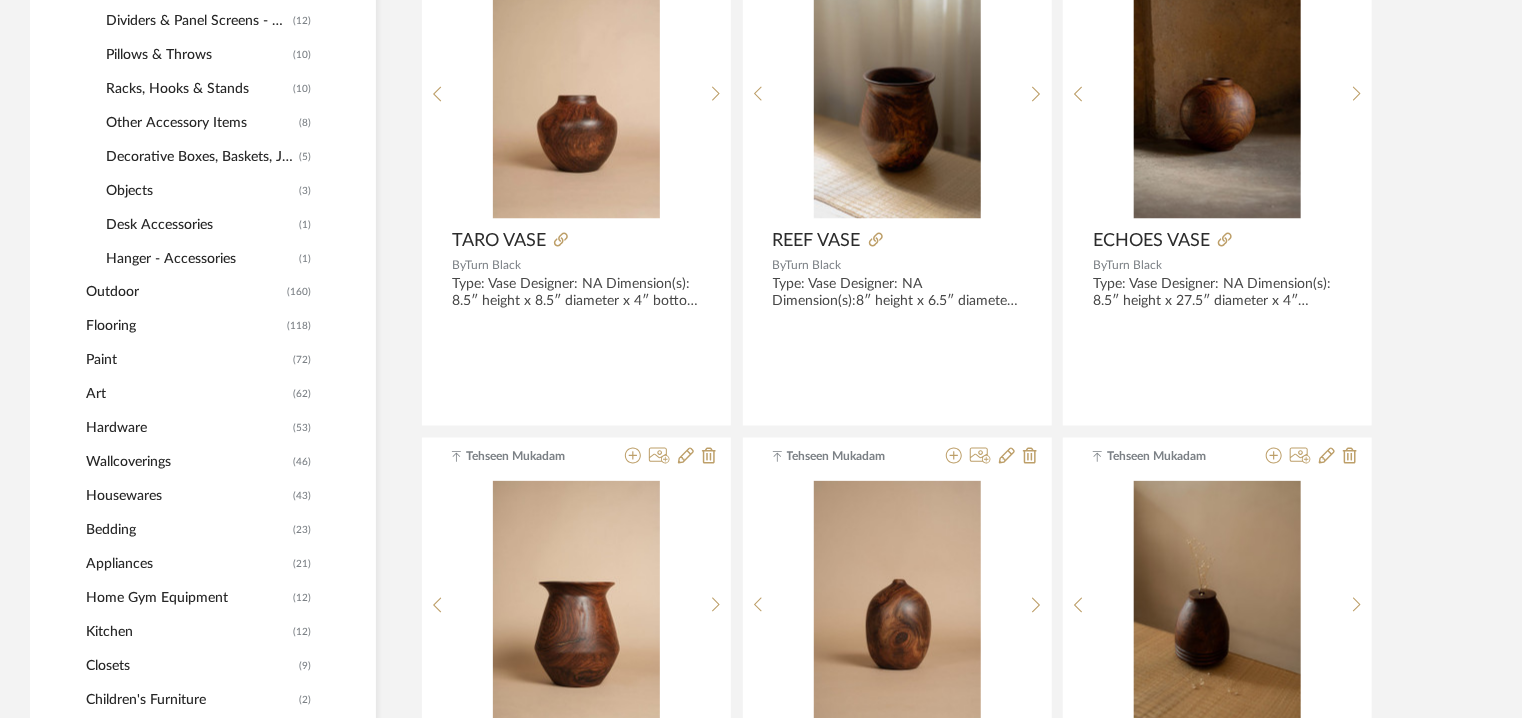 click on "Housewares" 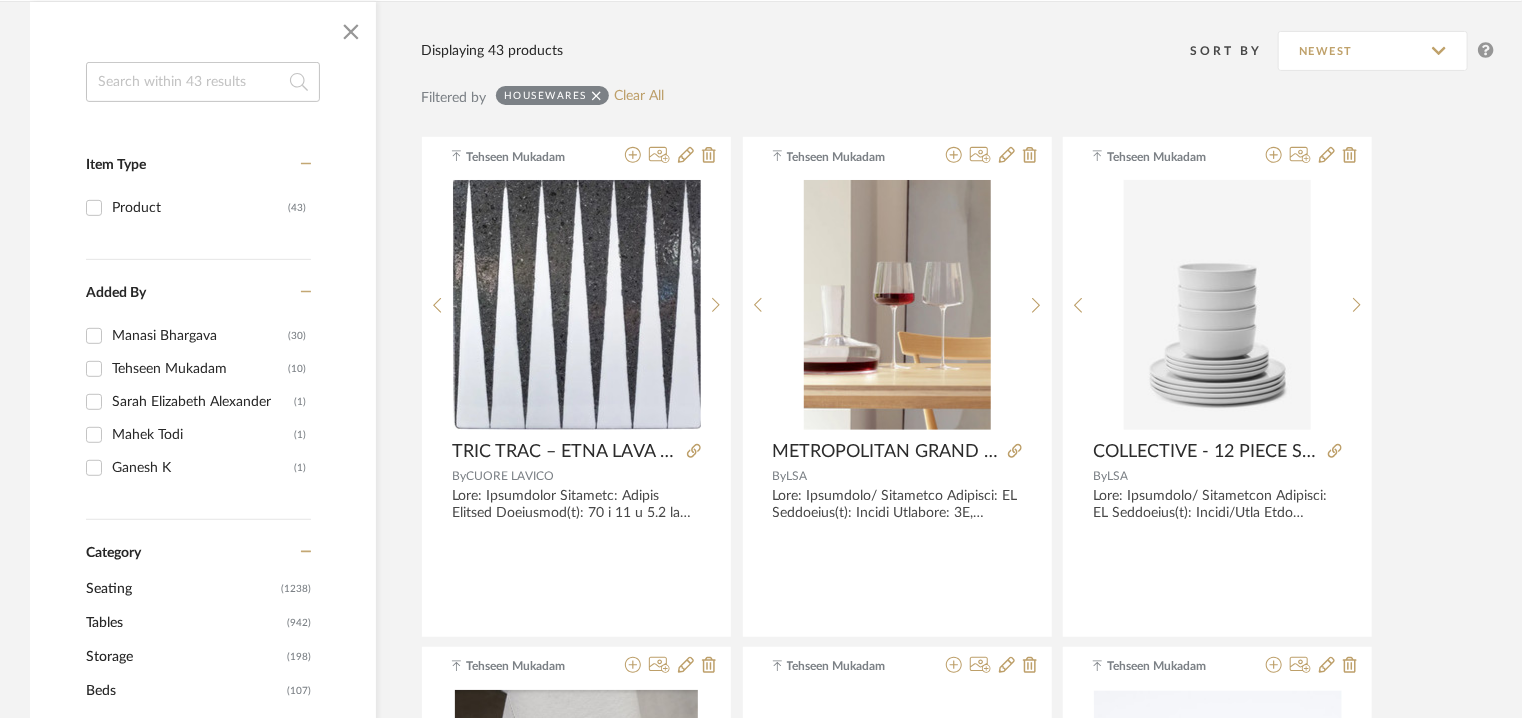 scroll, scrollTop: 150, scrollLeft: 0, axis: vertical 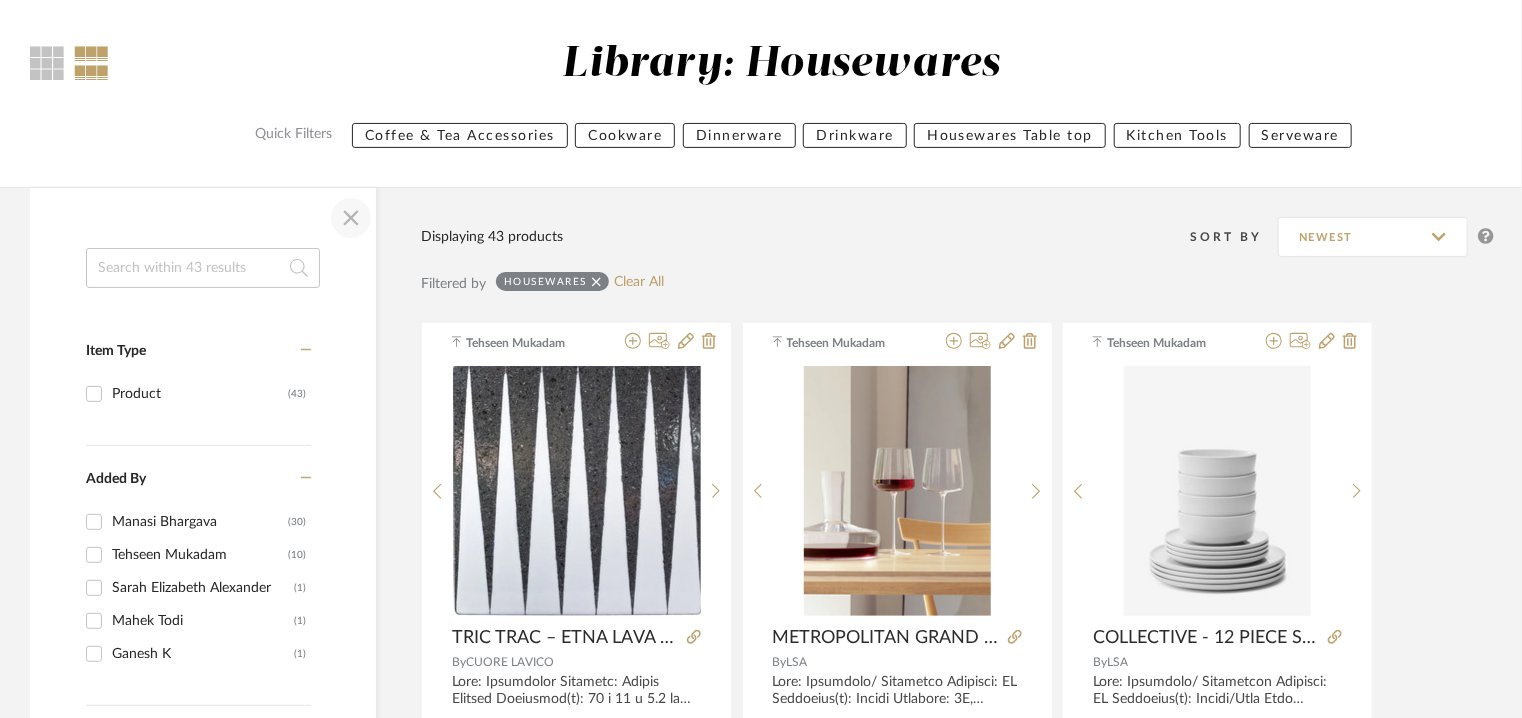 click 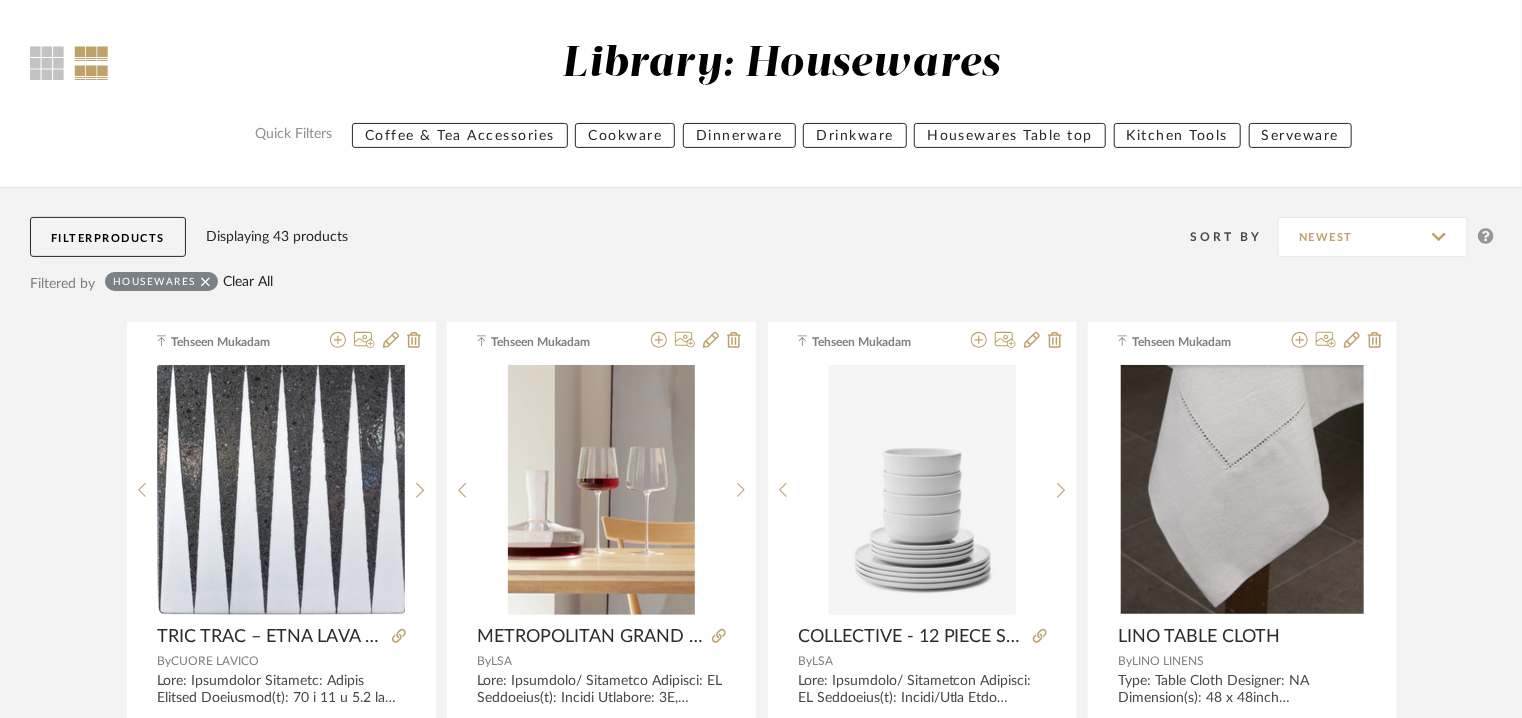 click on "Clear All" 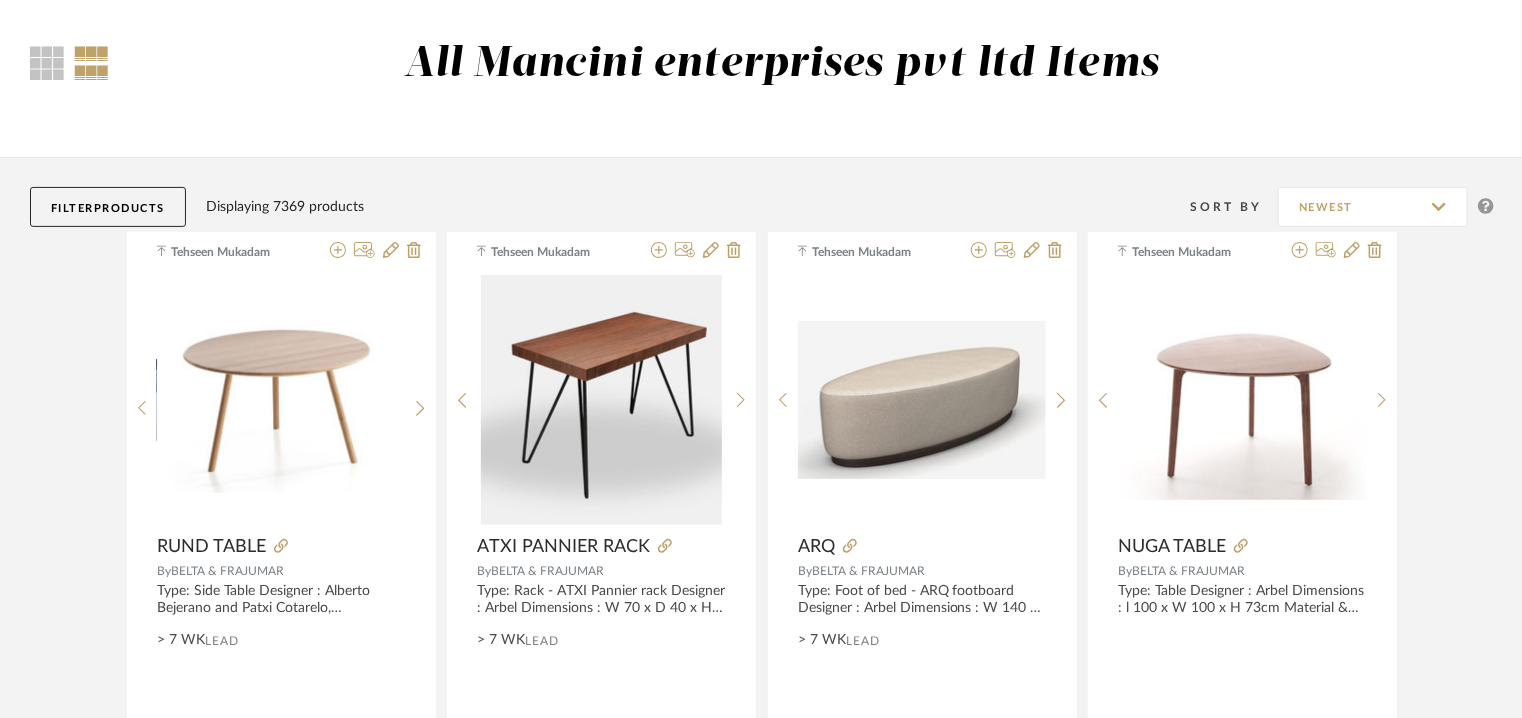 click on "Products" 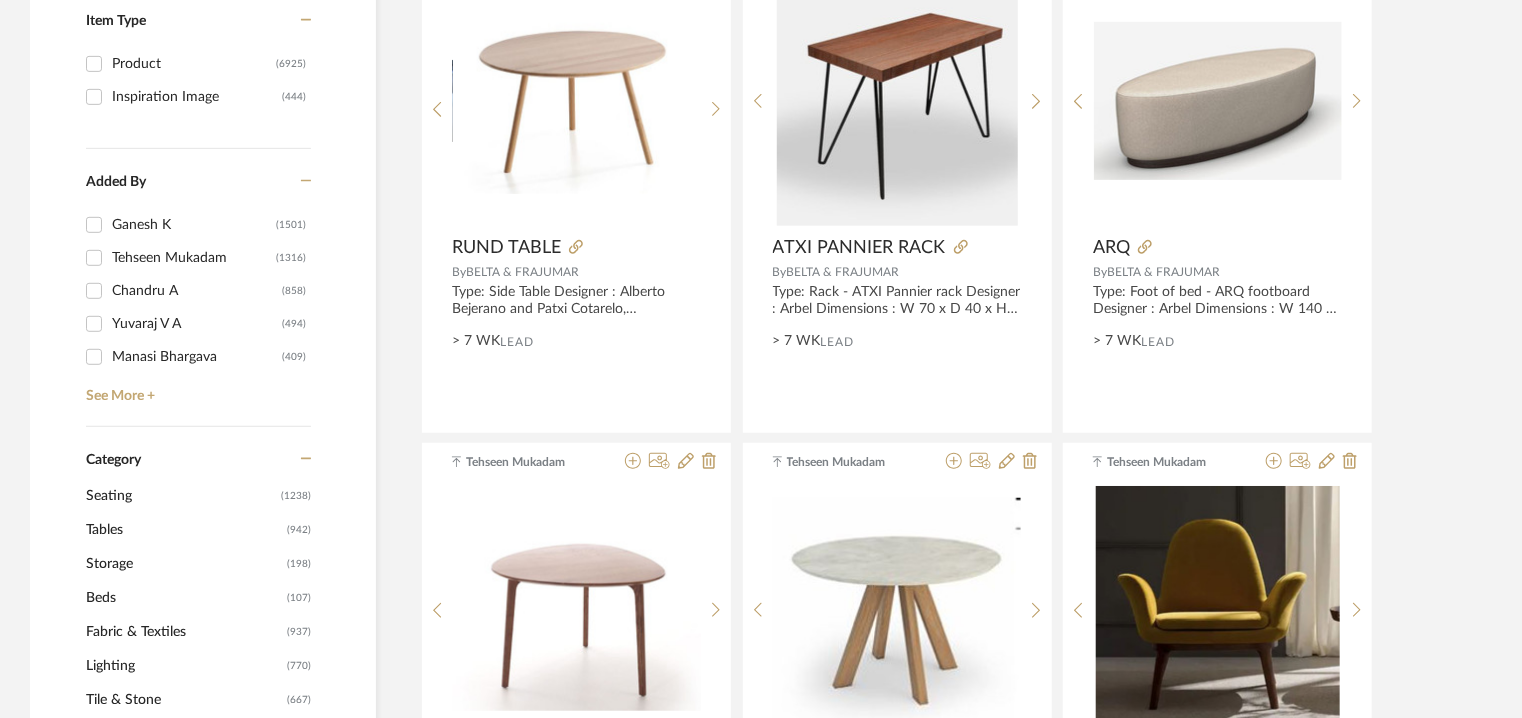 scroll, scrollTop: 150, scrollLeft: 0, axis: vertical 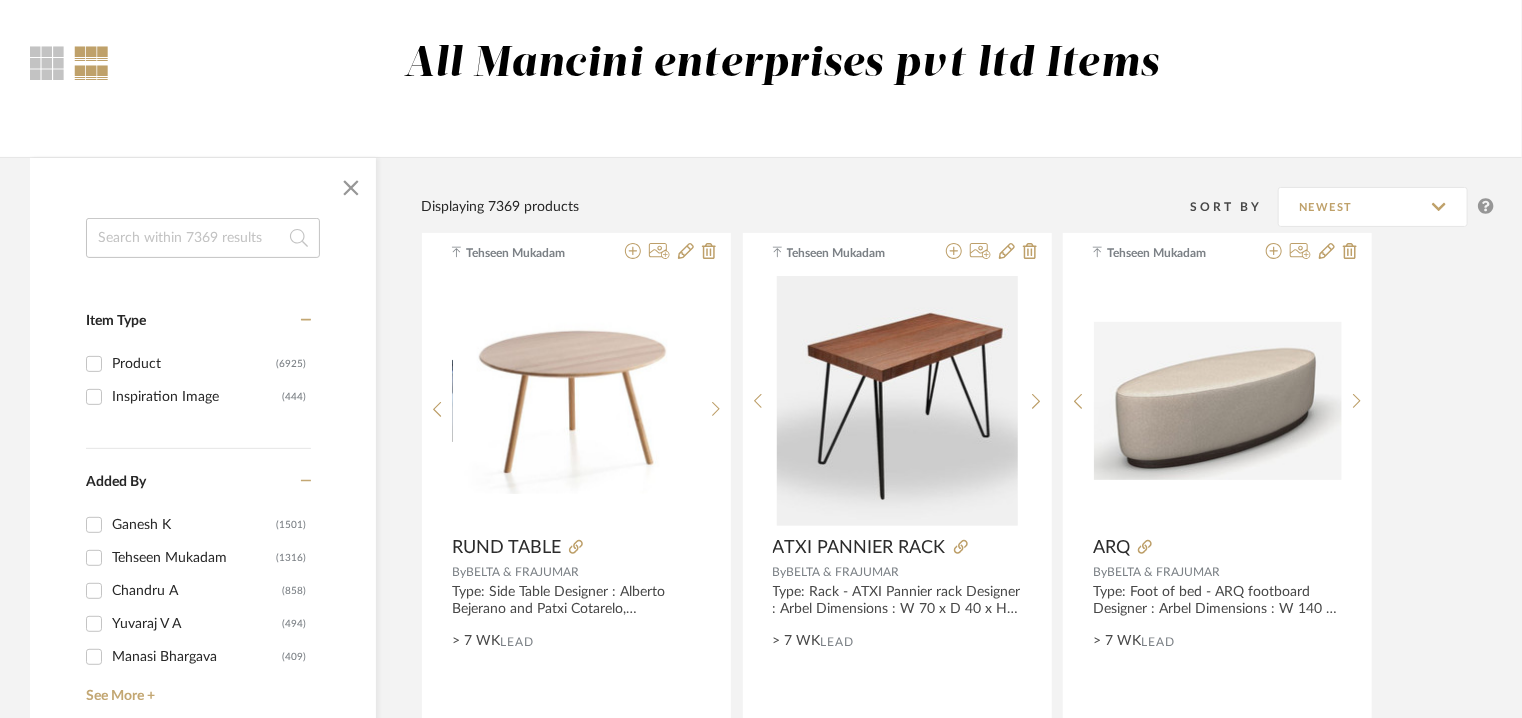 click 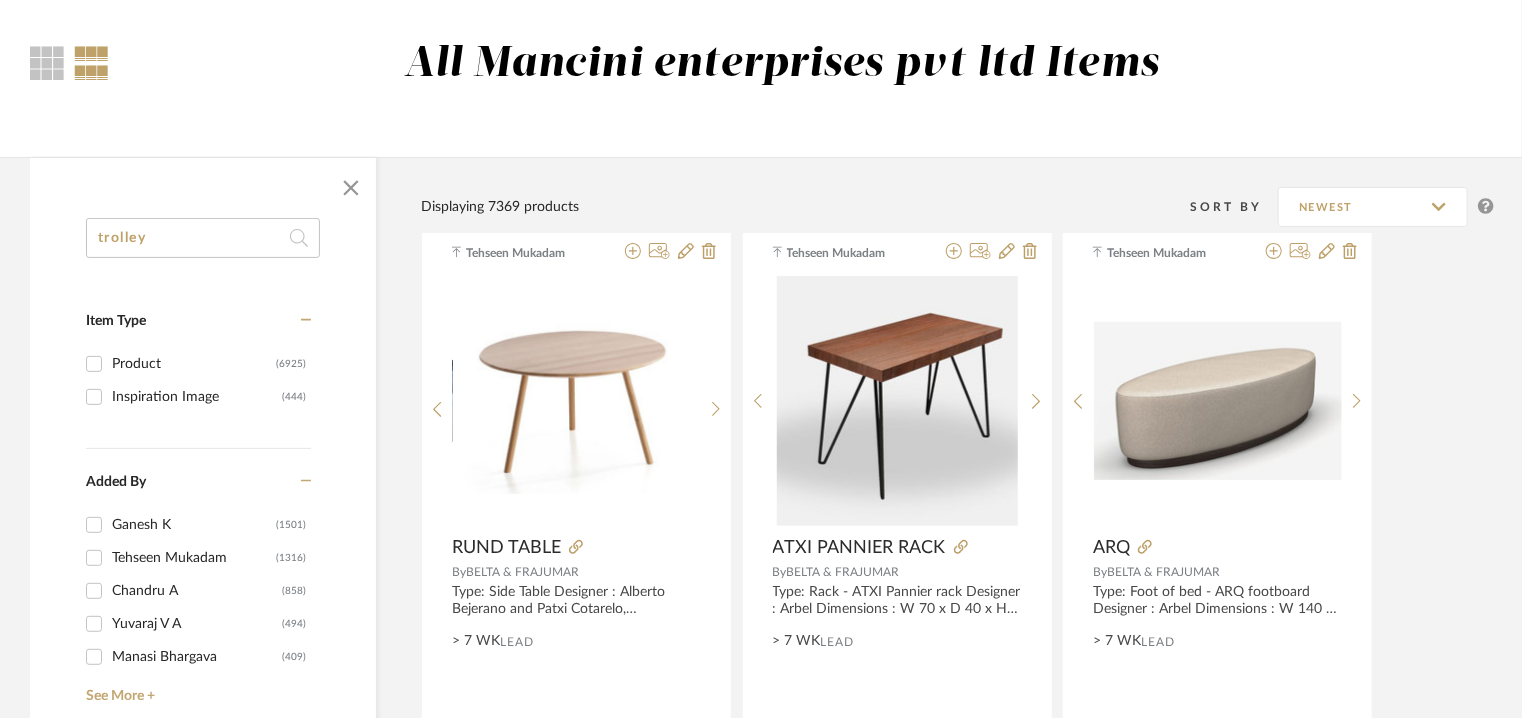 type on "trolley" 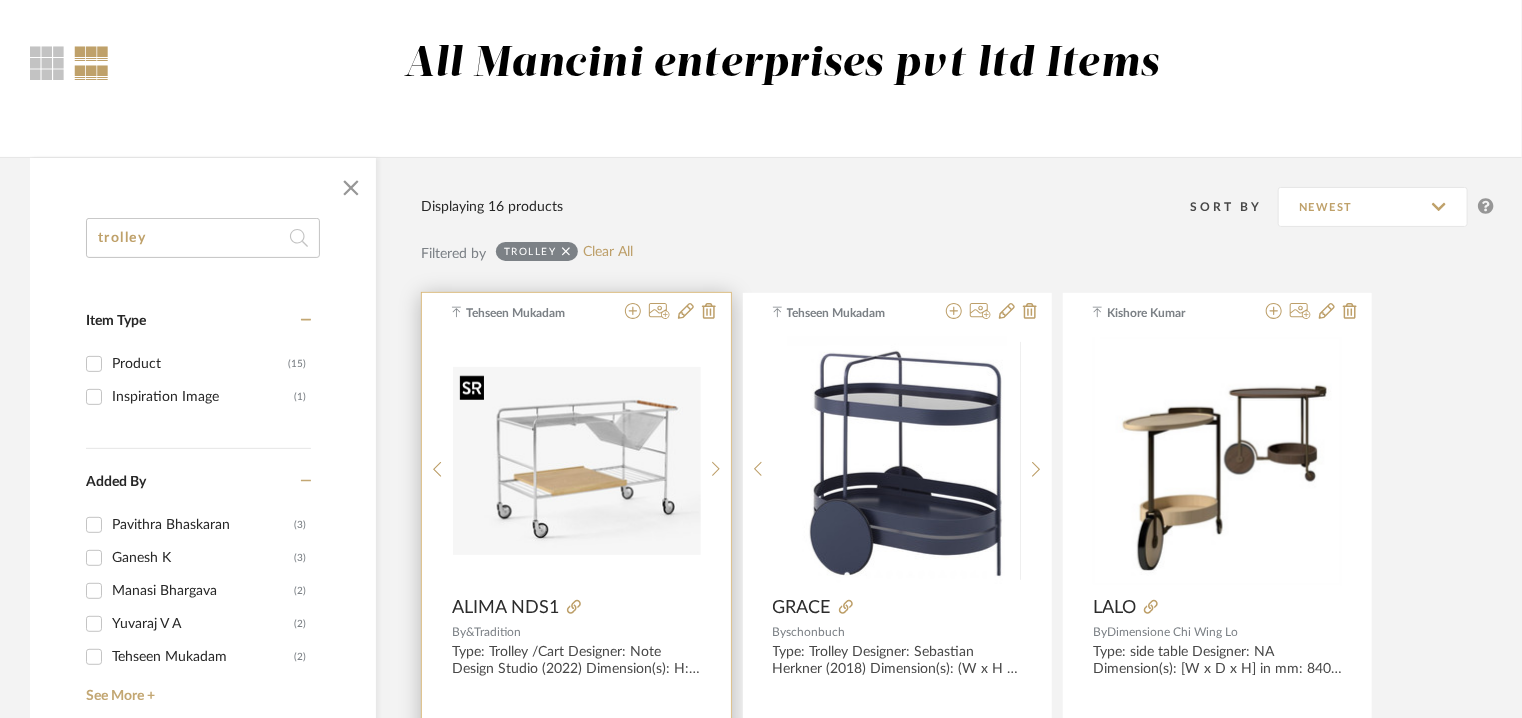 click at bounding box center (0, 0) 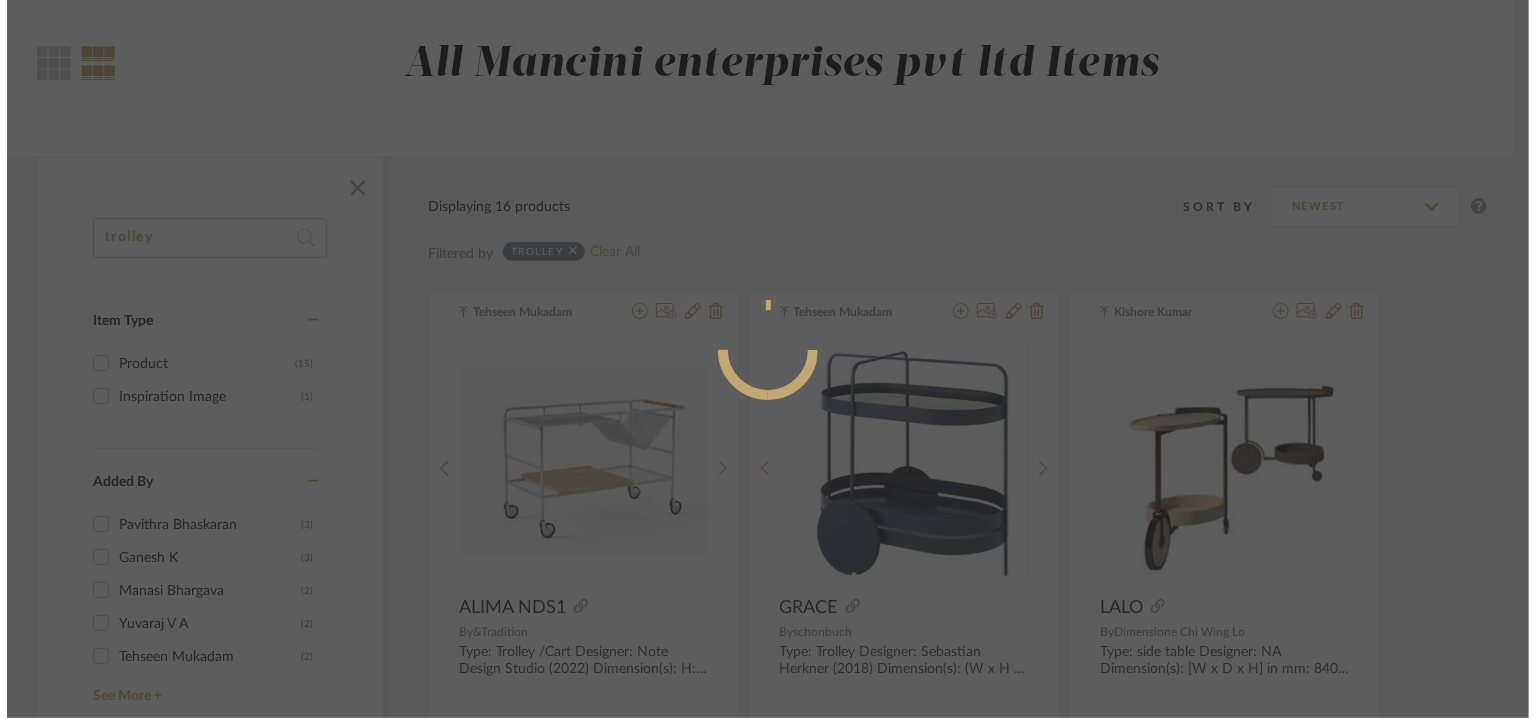 scroll, scrollTop: 0, scrollLeft: 0, axis: both 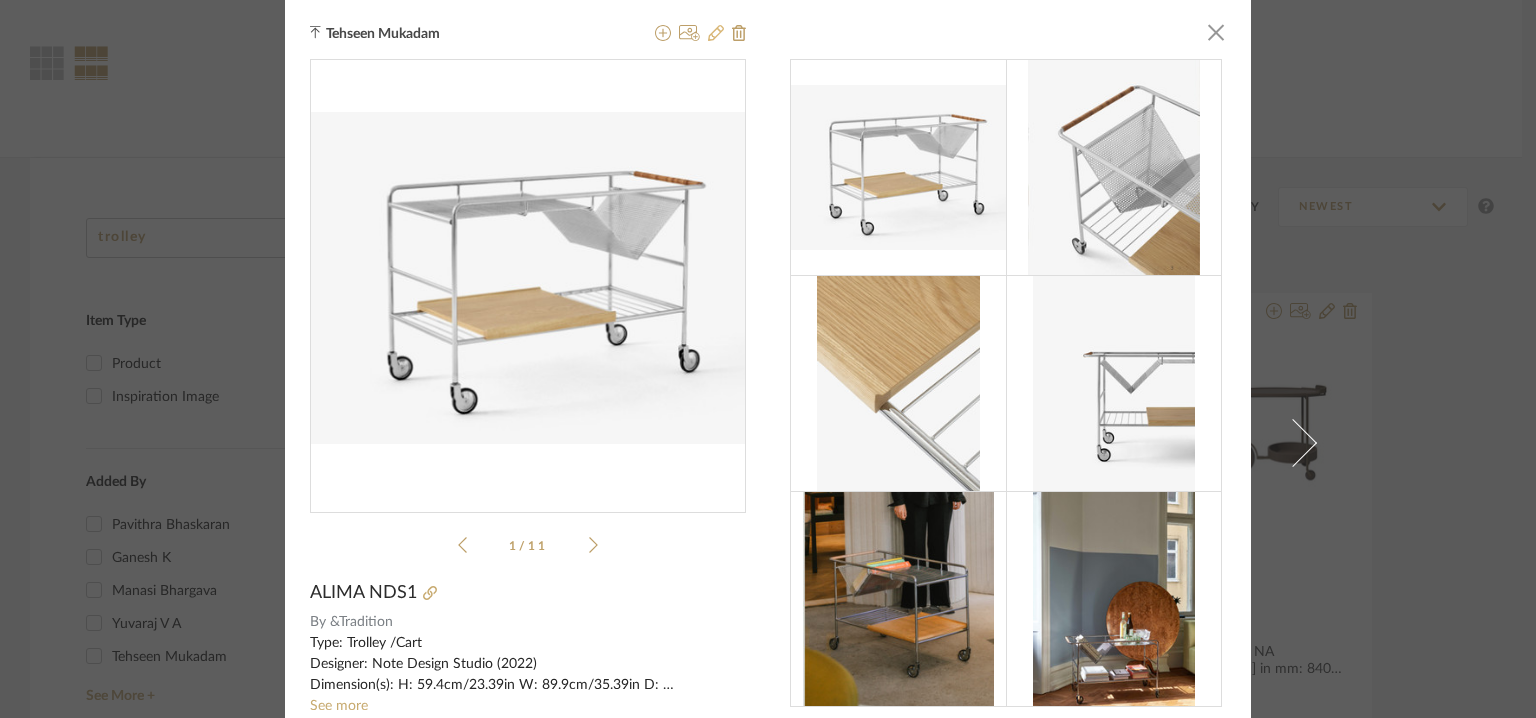 click 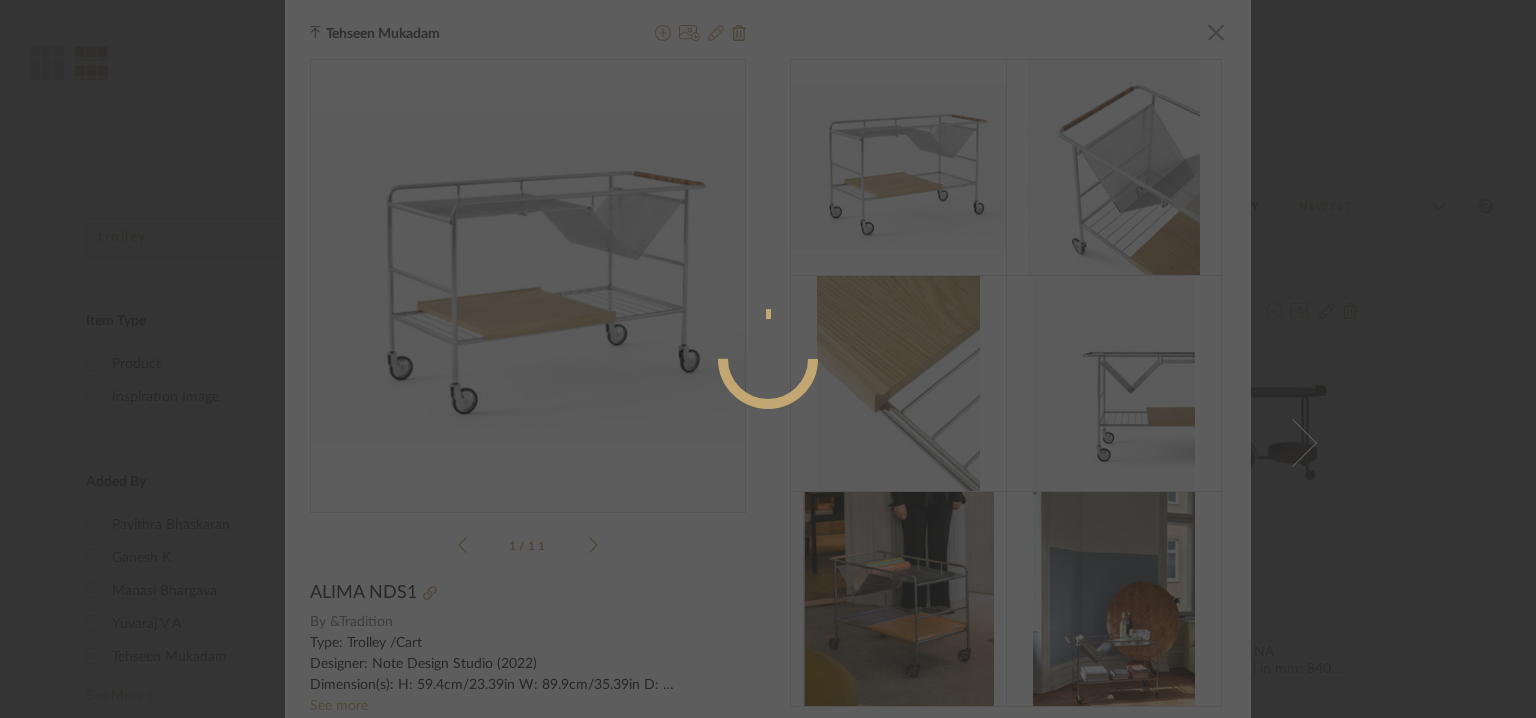 radio on "true" 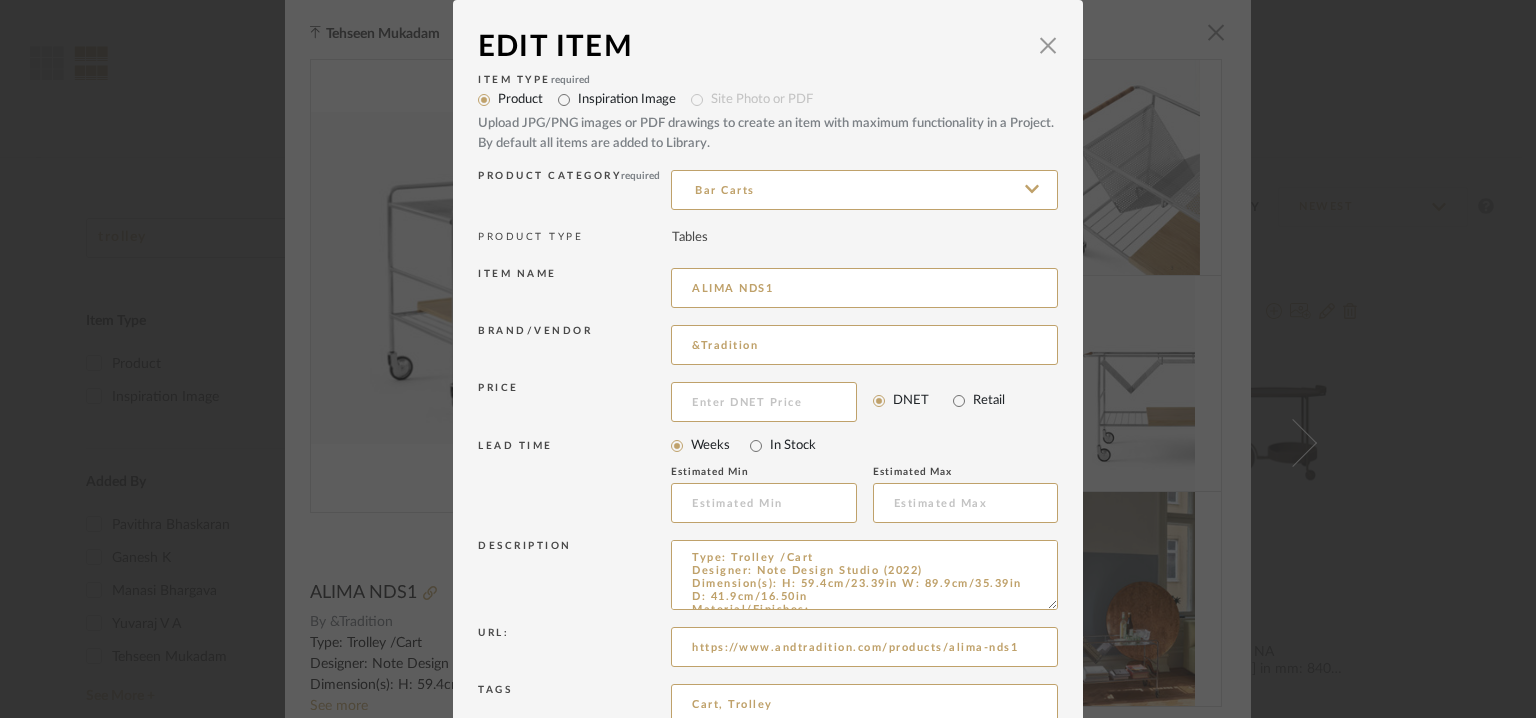 click 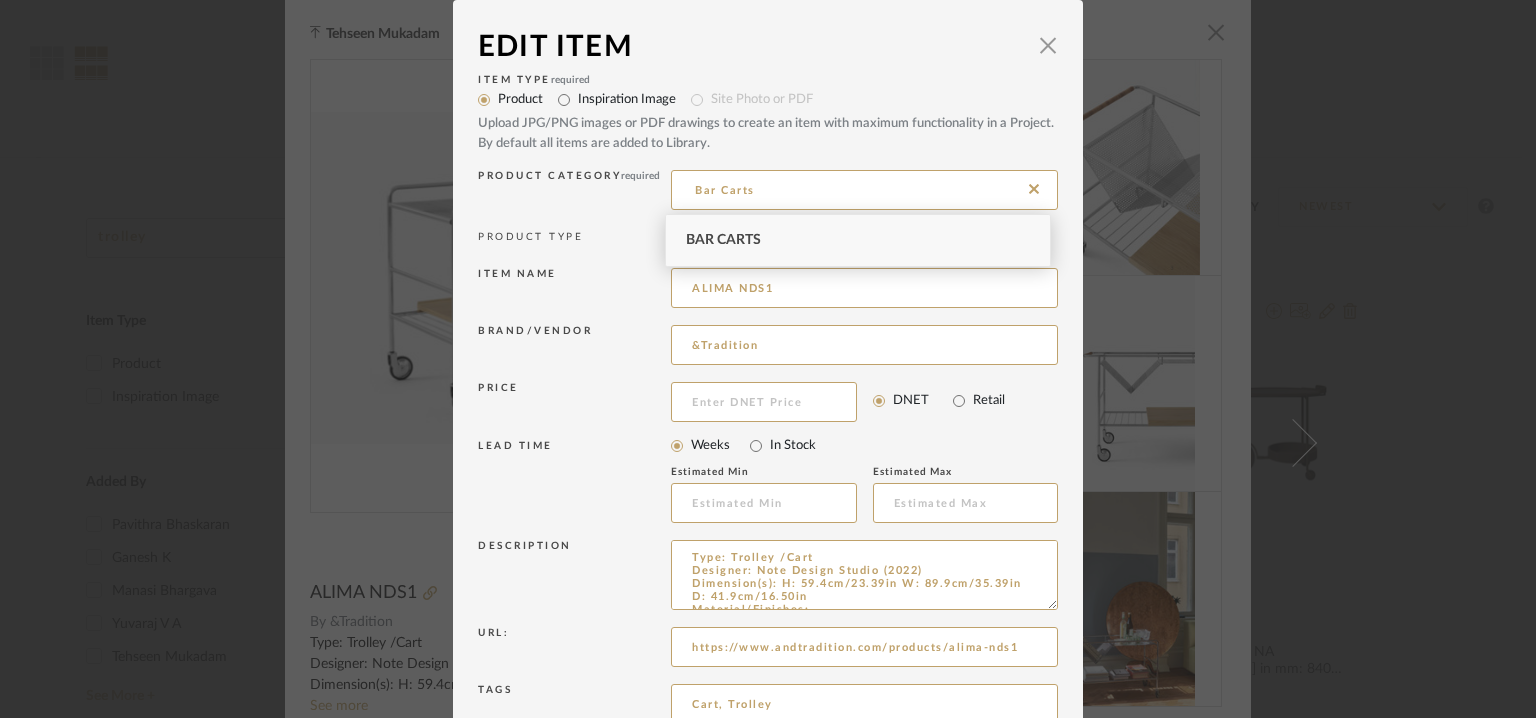 click on "Bar Carts" at bounding box center (858, 240) 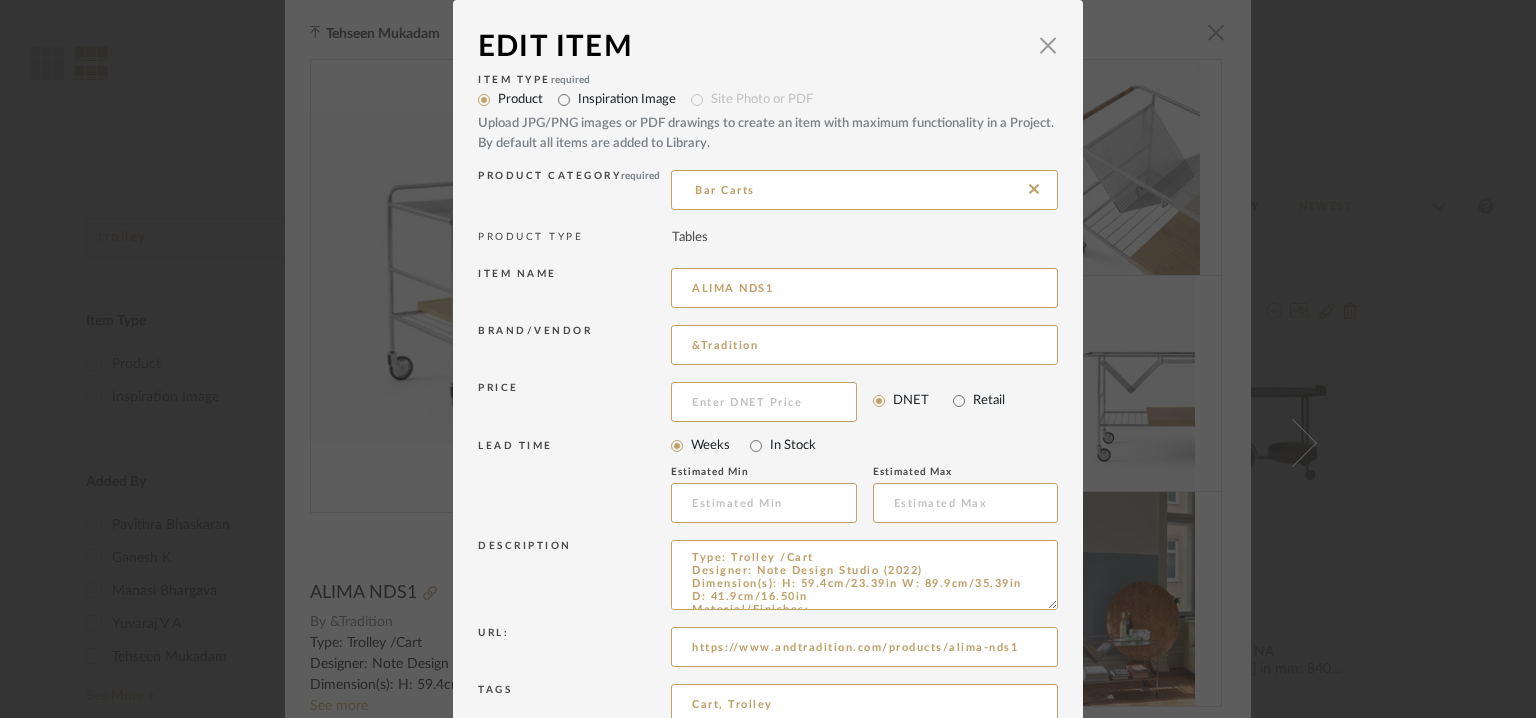 click on "Item name  ALIMA NDS1  Brand/Vendor  &Tradition  Price  DNET  Retail   LEAD TIME  Weeks In Stock  Estimated Min   Estimated Max   Description   Url:  https://www.andtradition.com/products/alima-nds1  Tags  Cart, Trolley  Notes  Price: NA
Lead time:  NA
Customizable: No
Point of contact:  To be established
Contact number: +45 [PHONE]
Email address: showroom@andtradition.com
Address: [CITY]
Kronprinsessegade 4, DK–1306 [CITY]  Update  Cancel" at bounding box center (768, 455) 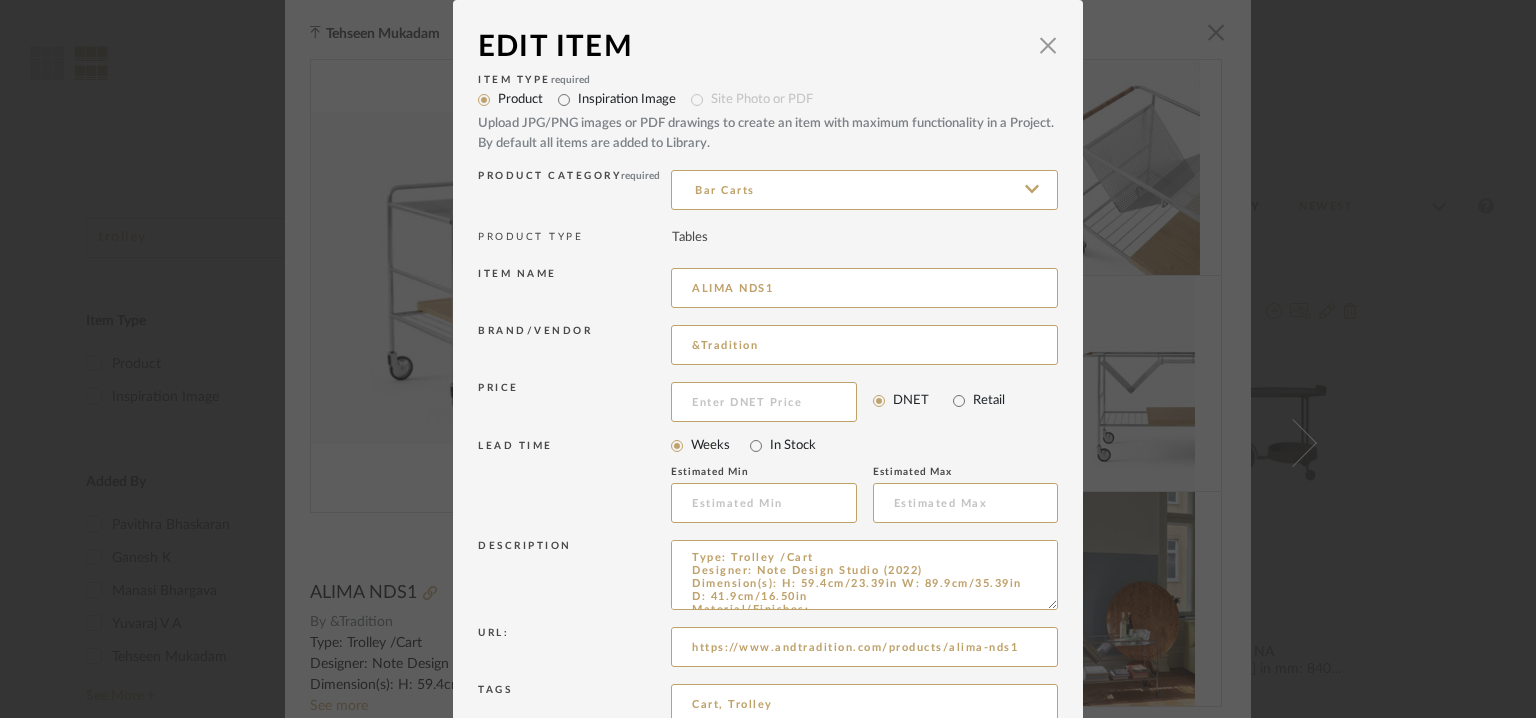click on "Item name  ALIMA NDS1  Brand/Vendor  &Tradition  Price  DNET  Retail   LEAD TIME  Weeks In Stock  Estimated Min   Estimated Max   Description   Url:  https://www.andtradition.com/products/alima-nds1  Tags  Cart, Trolley  Notes  Price: NA
Lead time:  NA
Customizable: No
Point of contact:  To be established
Contact number: +45 [PHONE]
Email address: showroom@andtradition.com
Address: [CITY]
Kronprinsessegade 4, DK–1306 [CITY]  Update  Cancel" at bounding box center [768, 359] 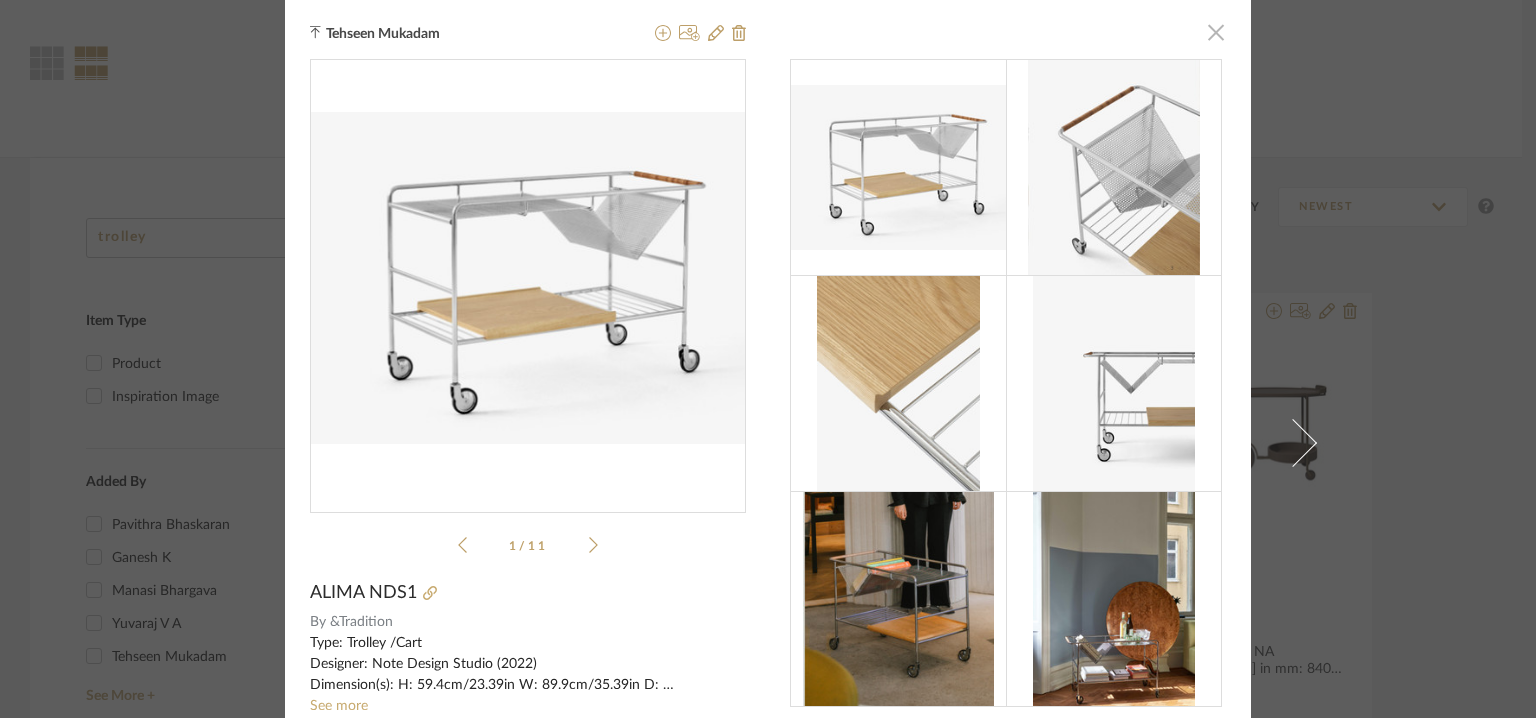 click 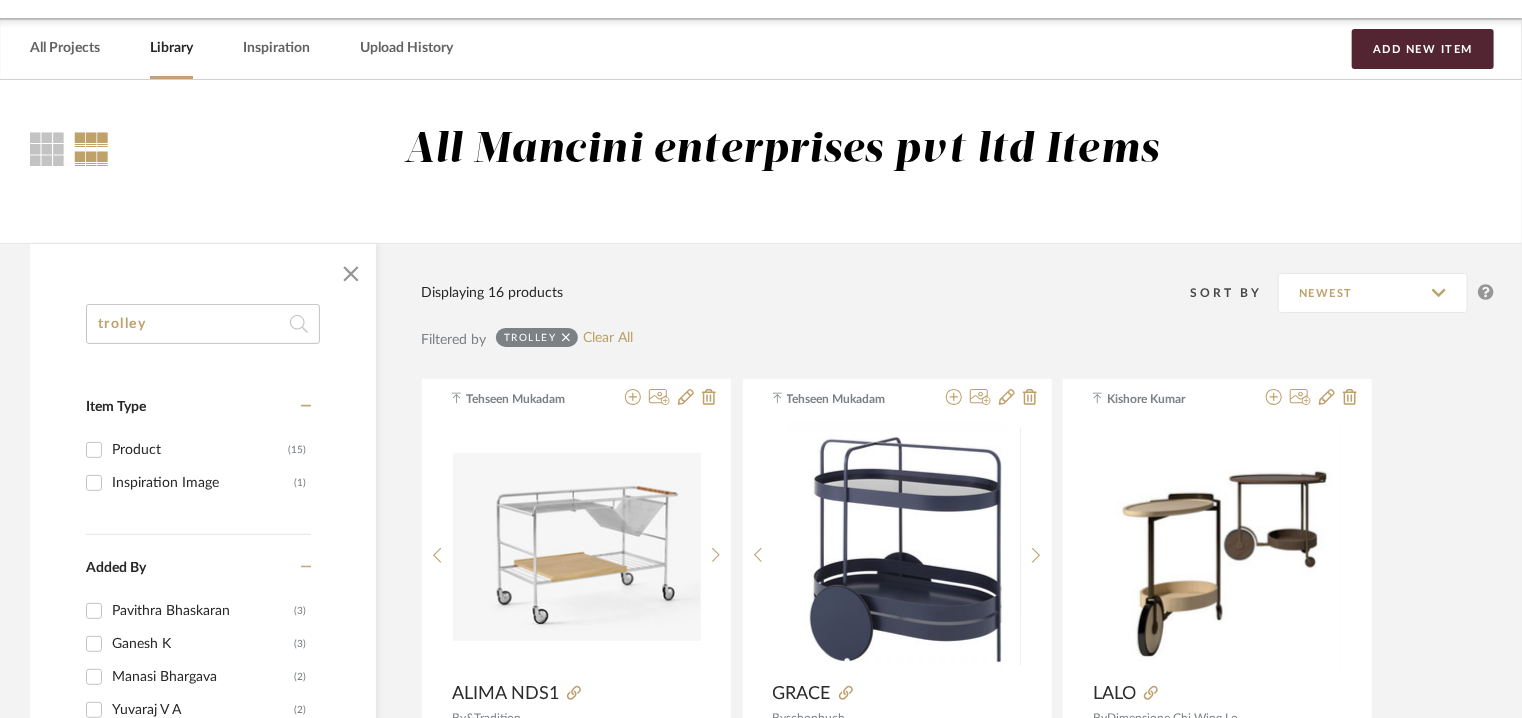 scroll, scrollTop: 0, scrollLeft: 0, axis: both 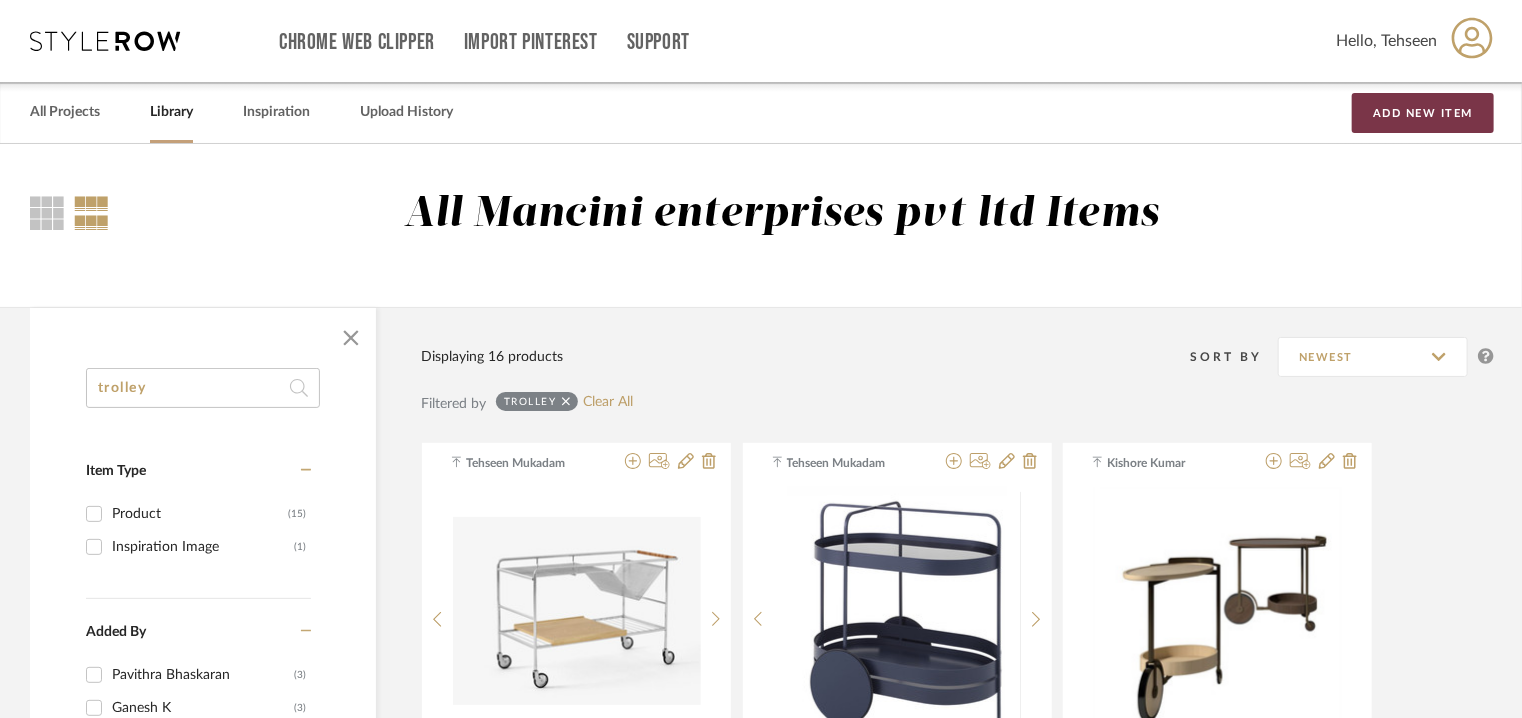 click on "Add New Item" at bounding box center (1423, 113) 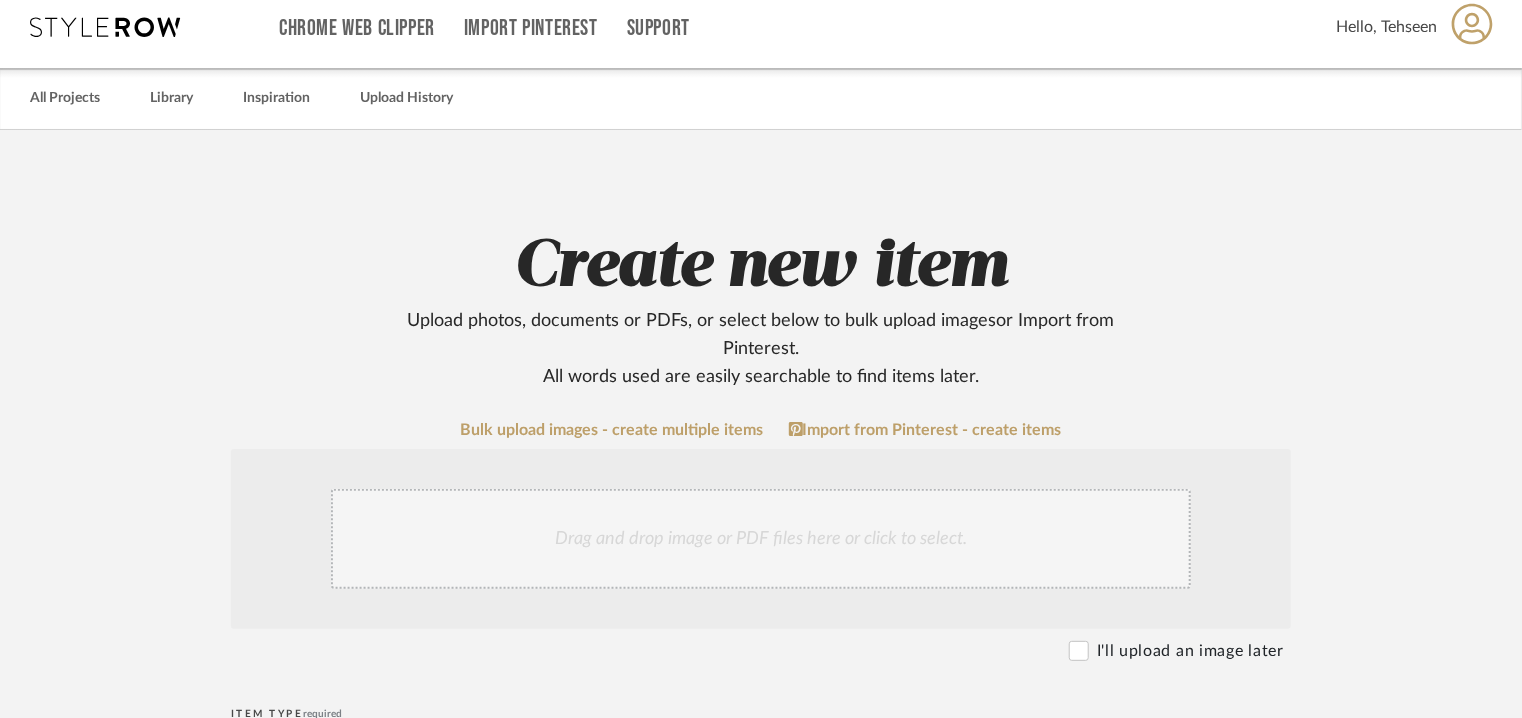 scroll, scrollTop: 300, scrollLeft: 0, axis: vertical 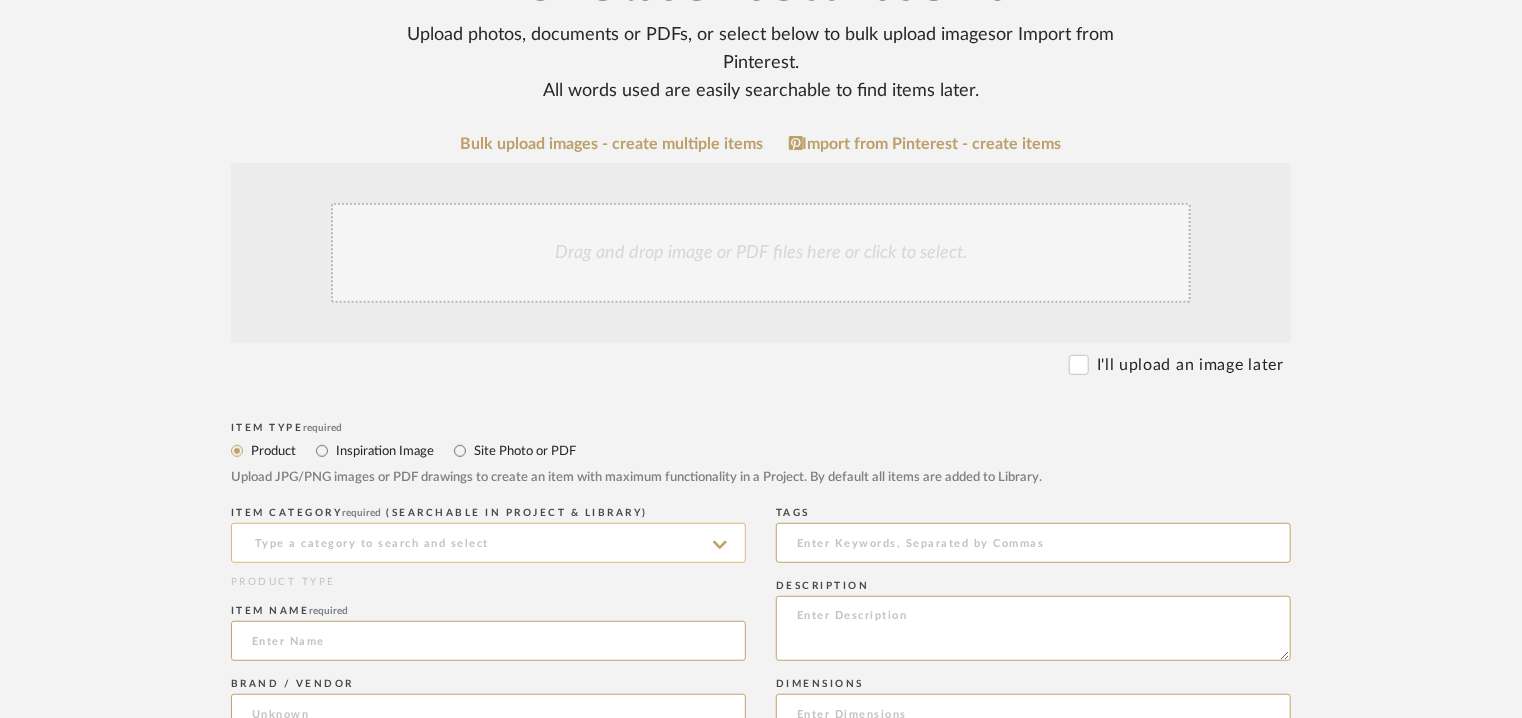 drag, startPoint x: 322, startPoint y: 530, endPoint x: 296, endPoint y: 524, distance: 26.683329 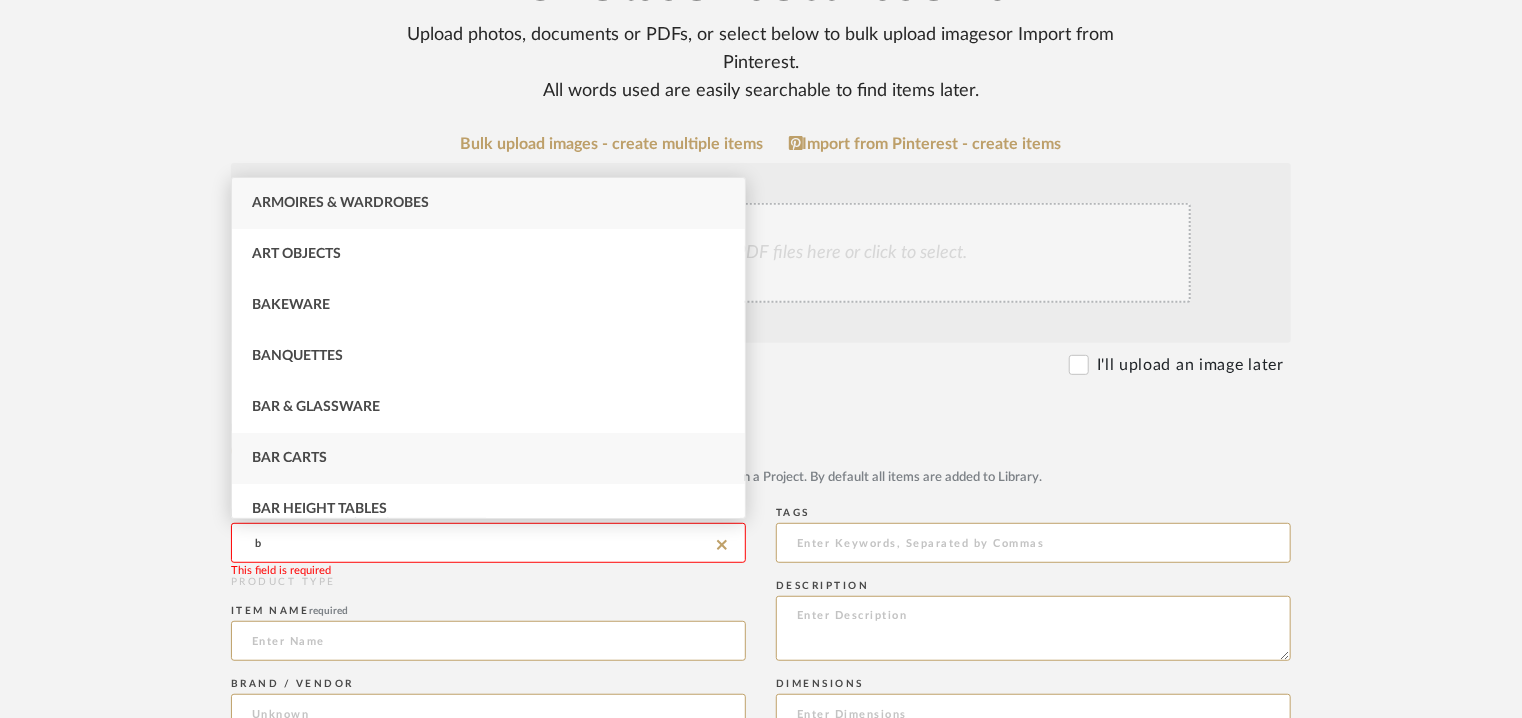 click on "Bar Carts" at bounding box center [488, 458] 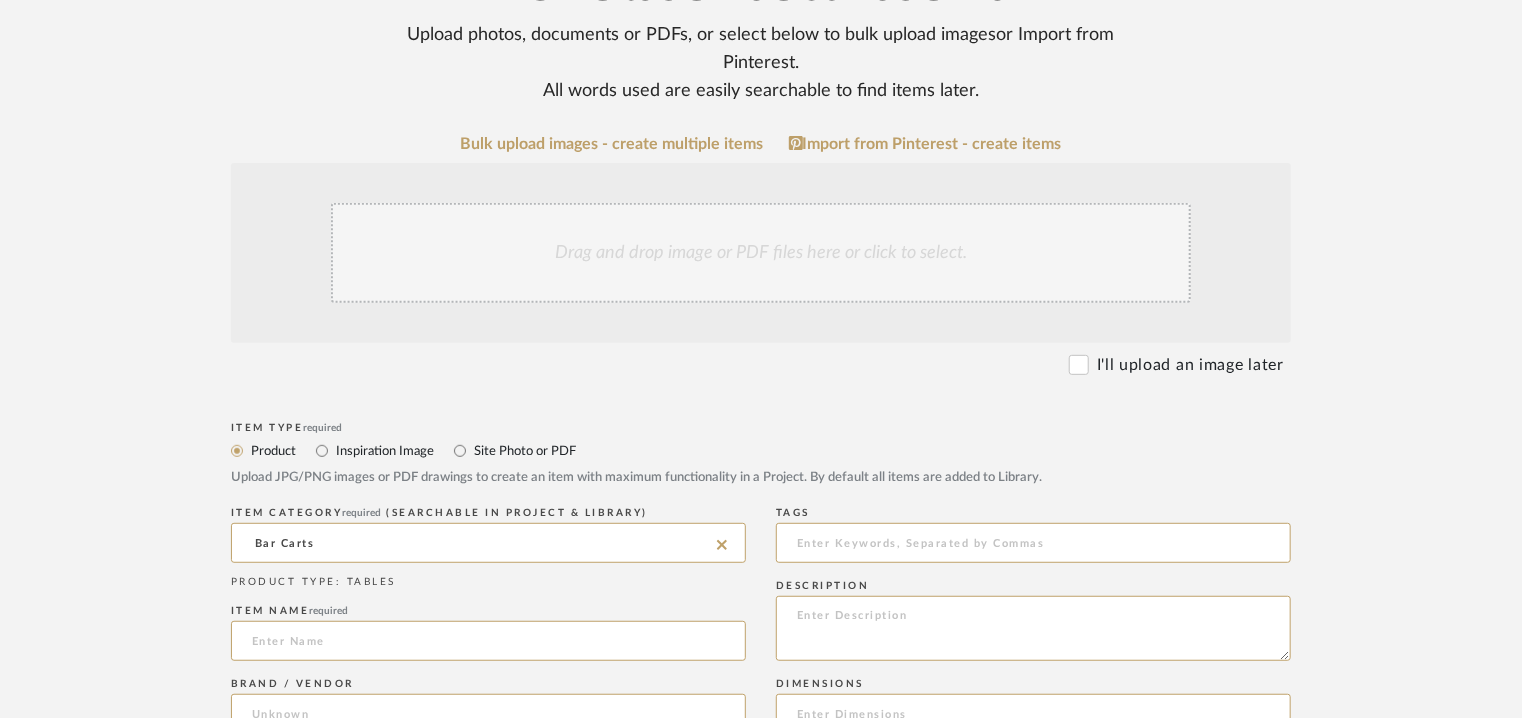 drag, startPoint x: 342, startPoint y: 529, endPoint x: 0, endPoint y: 589, distance: 347.22327 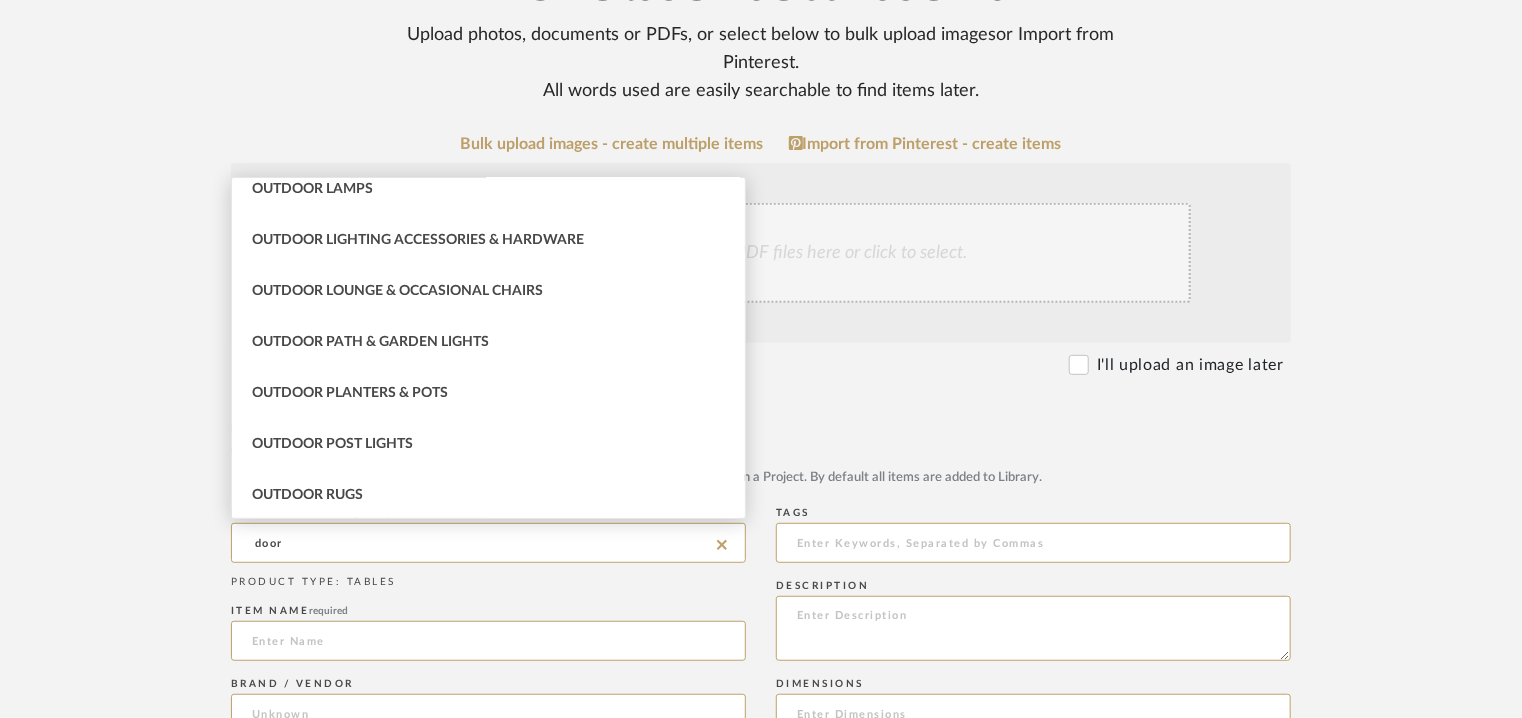 scroll, scrollTop: 934, scrollLeft: 0, axis: vertical 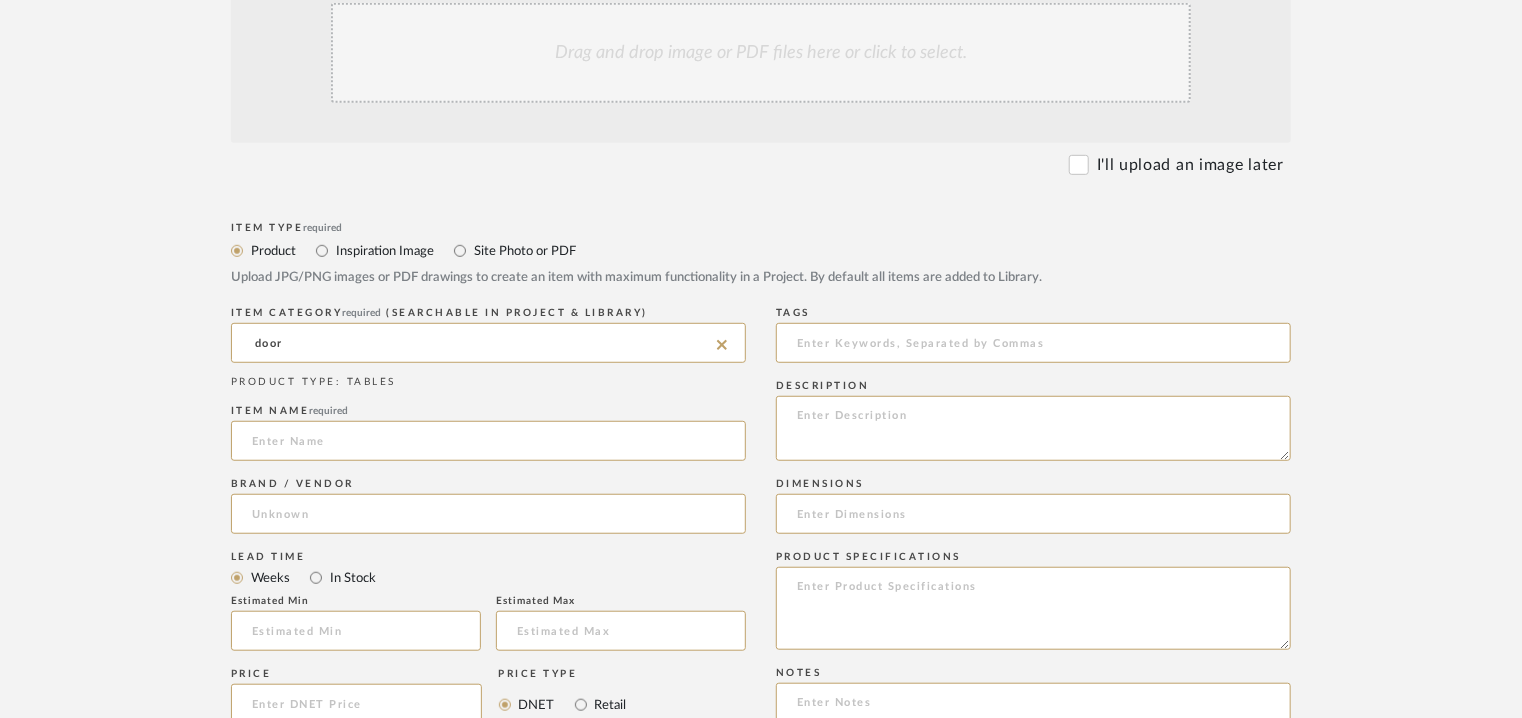 drag, startPoint x: 384, startPoint y: 321, endPoint x: 132, endPoint y: 345, distance: 253.14027 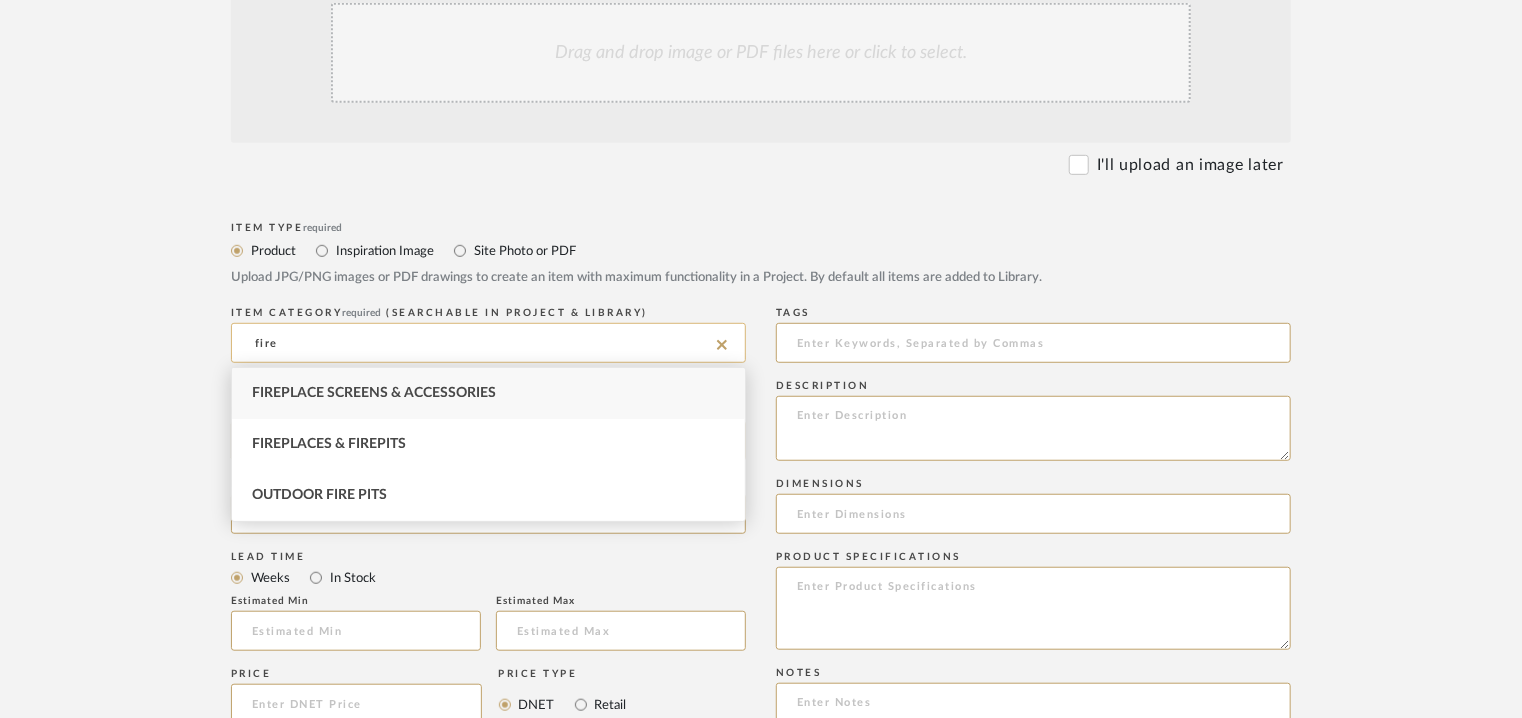 click on "fire" 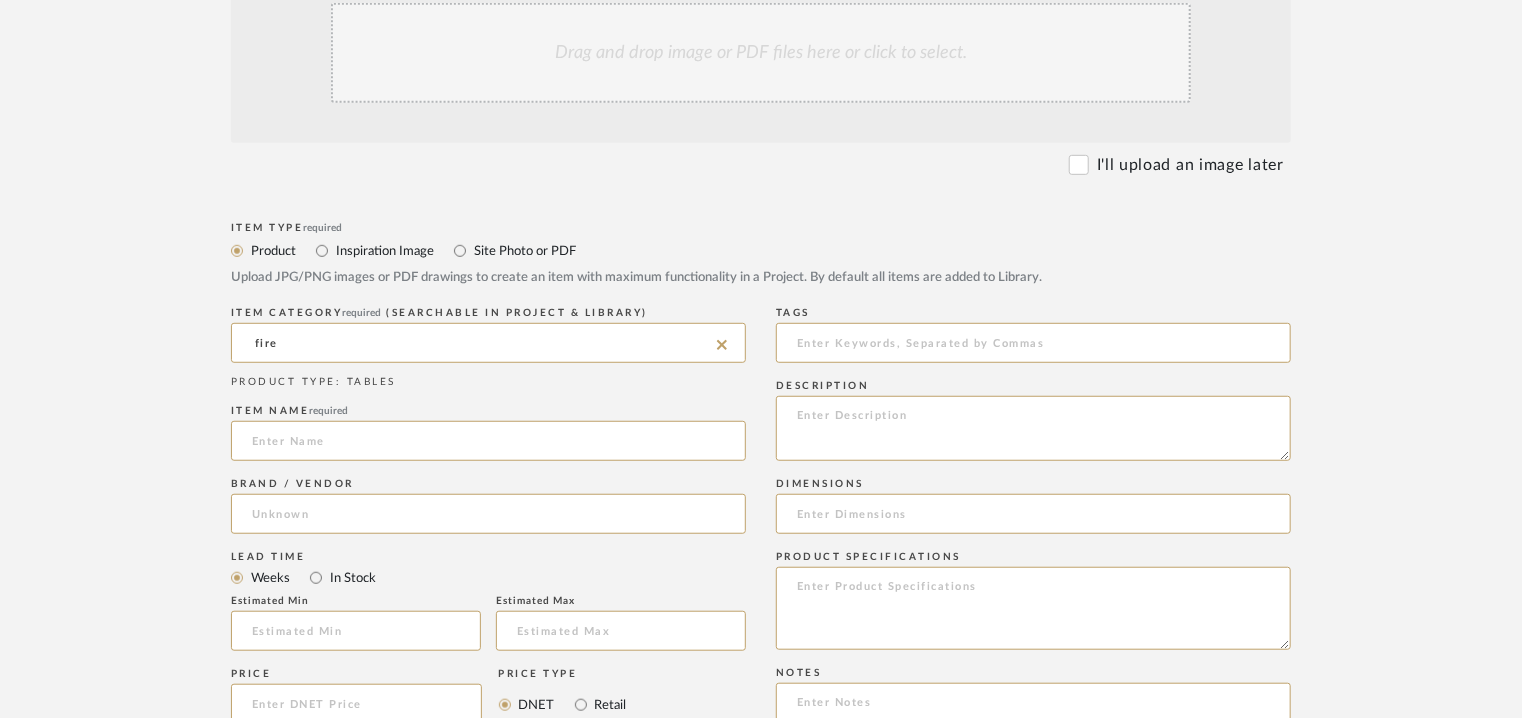 drag, startPoint x: 428, startPoint y: 357, endPoint x: 0, endPoint y: 354, distance: 428.01053 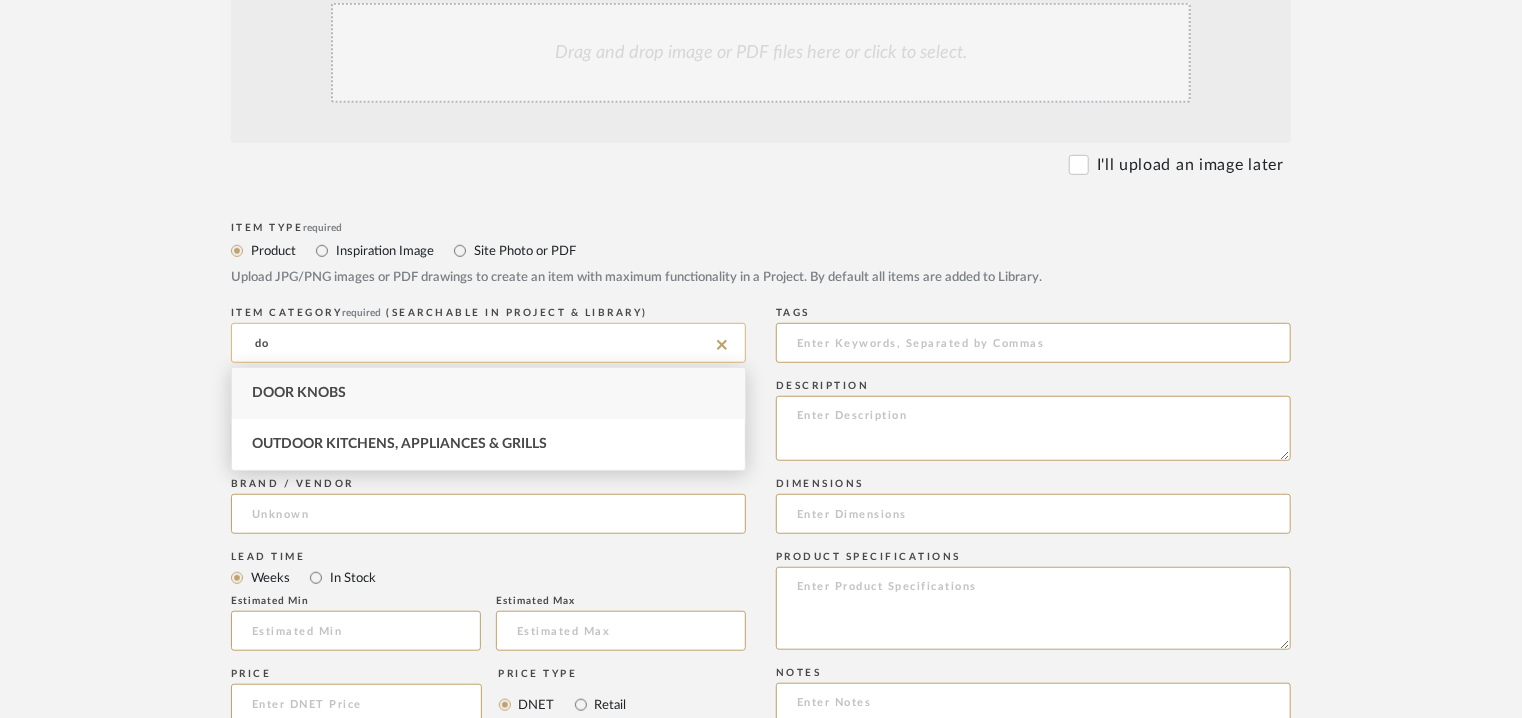 type on "d" 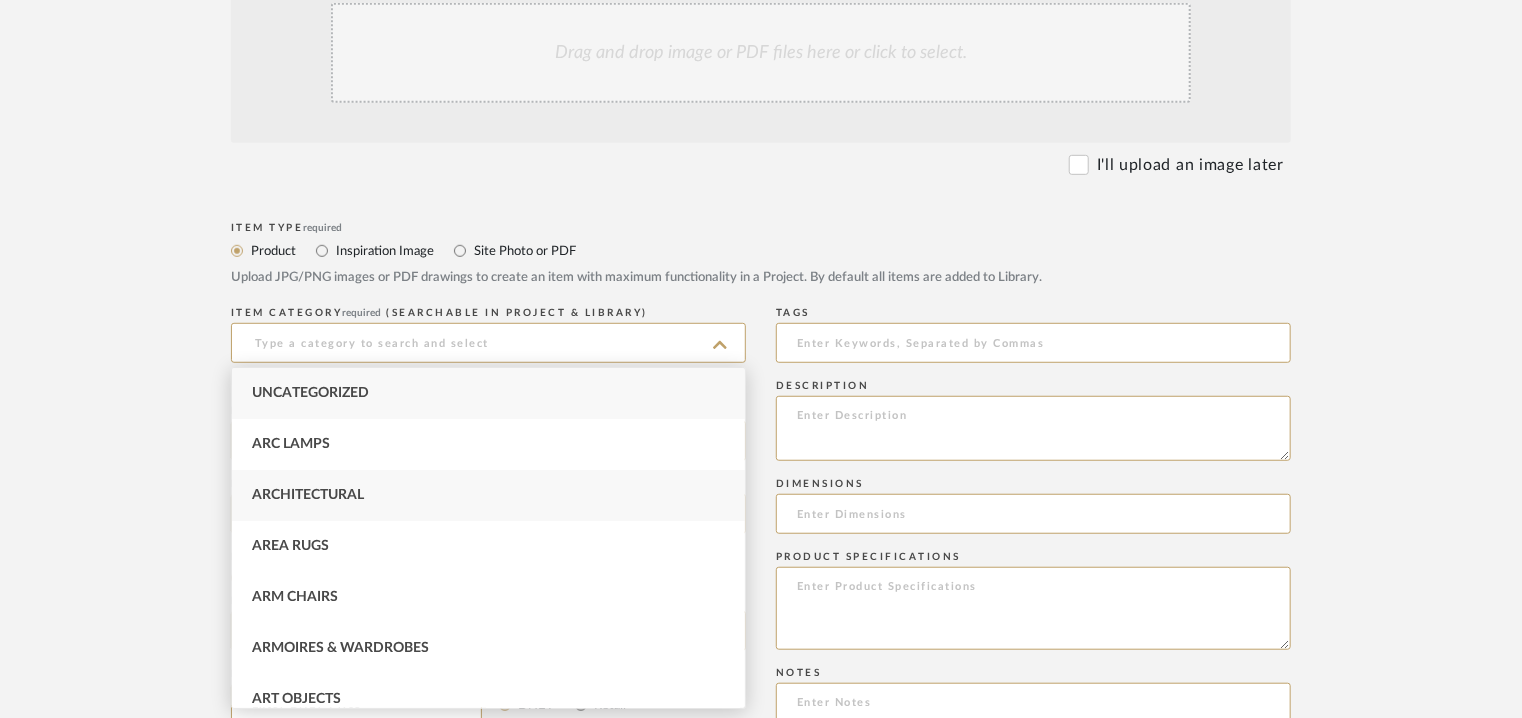 scroll, scrollTop: 500, scrollLeft: 0, axis: vertical 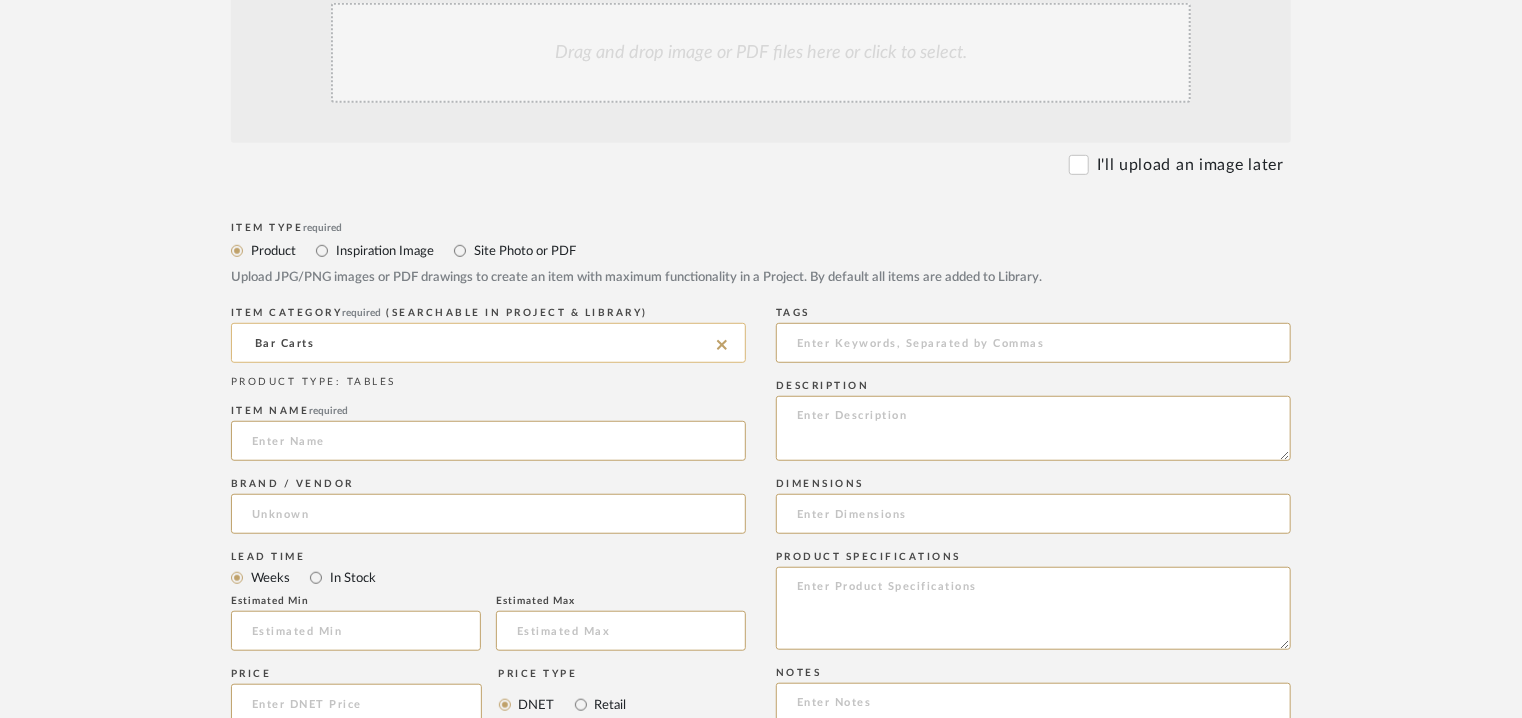 click on "Bar Carts" 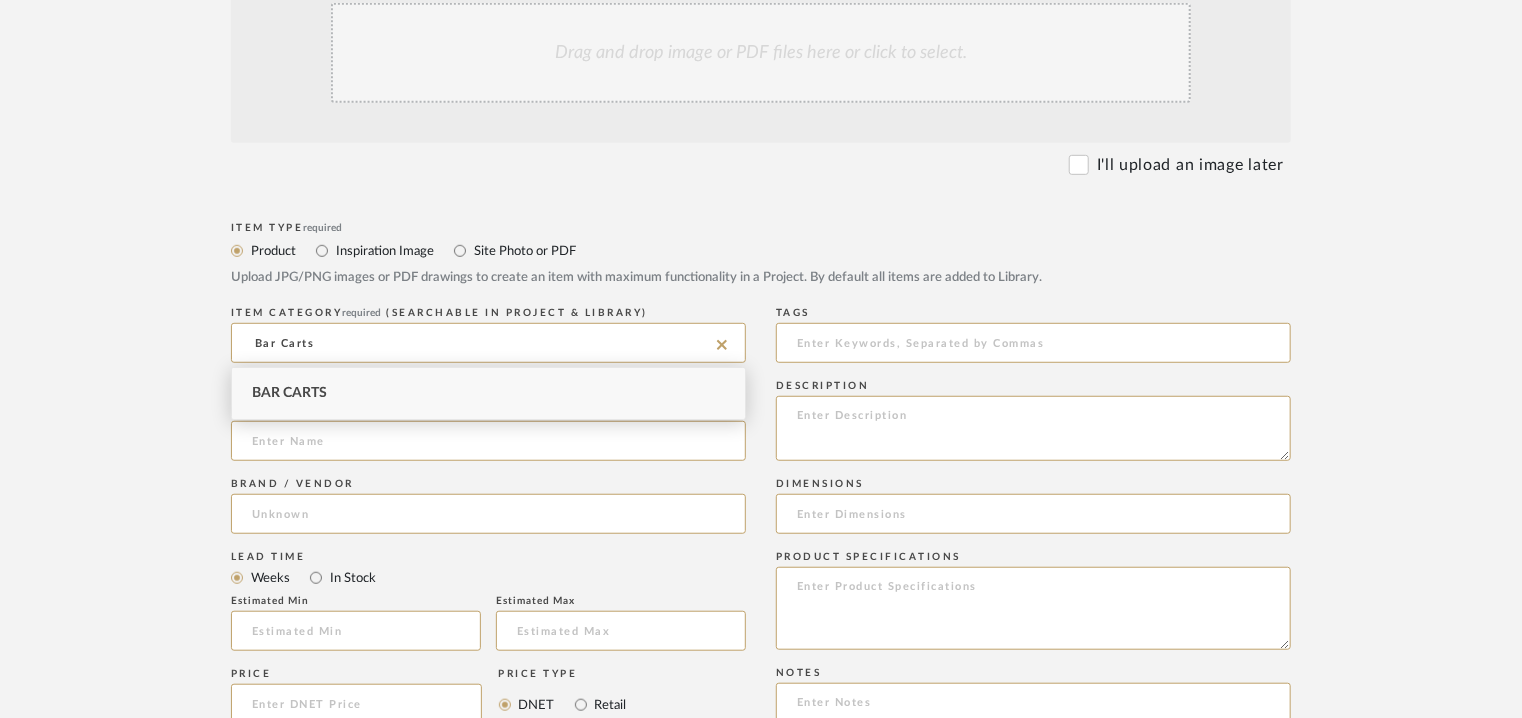 type on "Bar Carts" 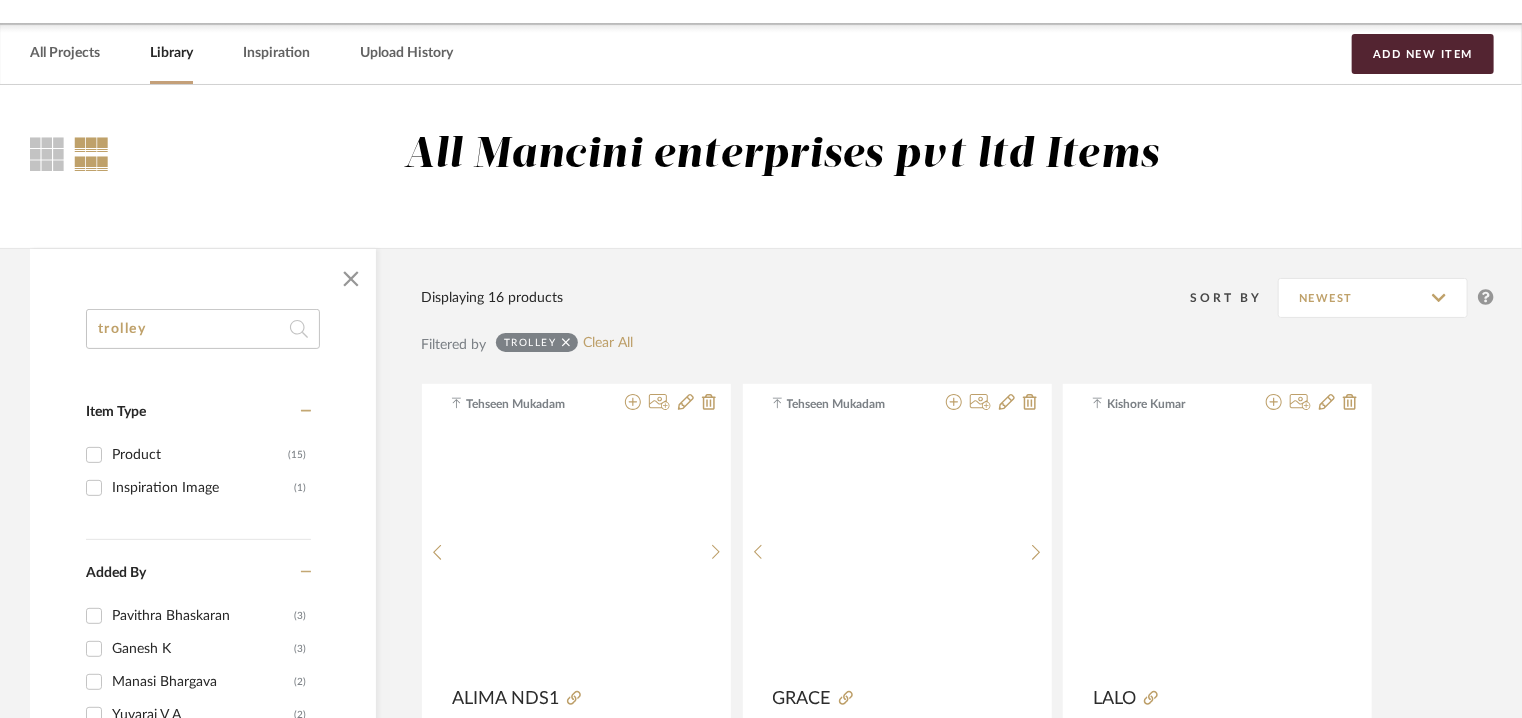 scroll, scrollTop: 0, scrollLeft: 0, axis: both 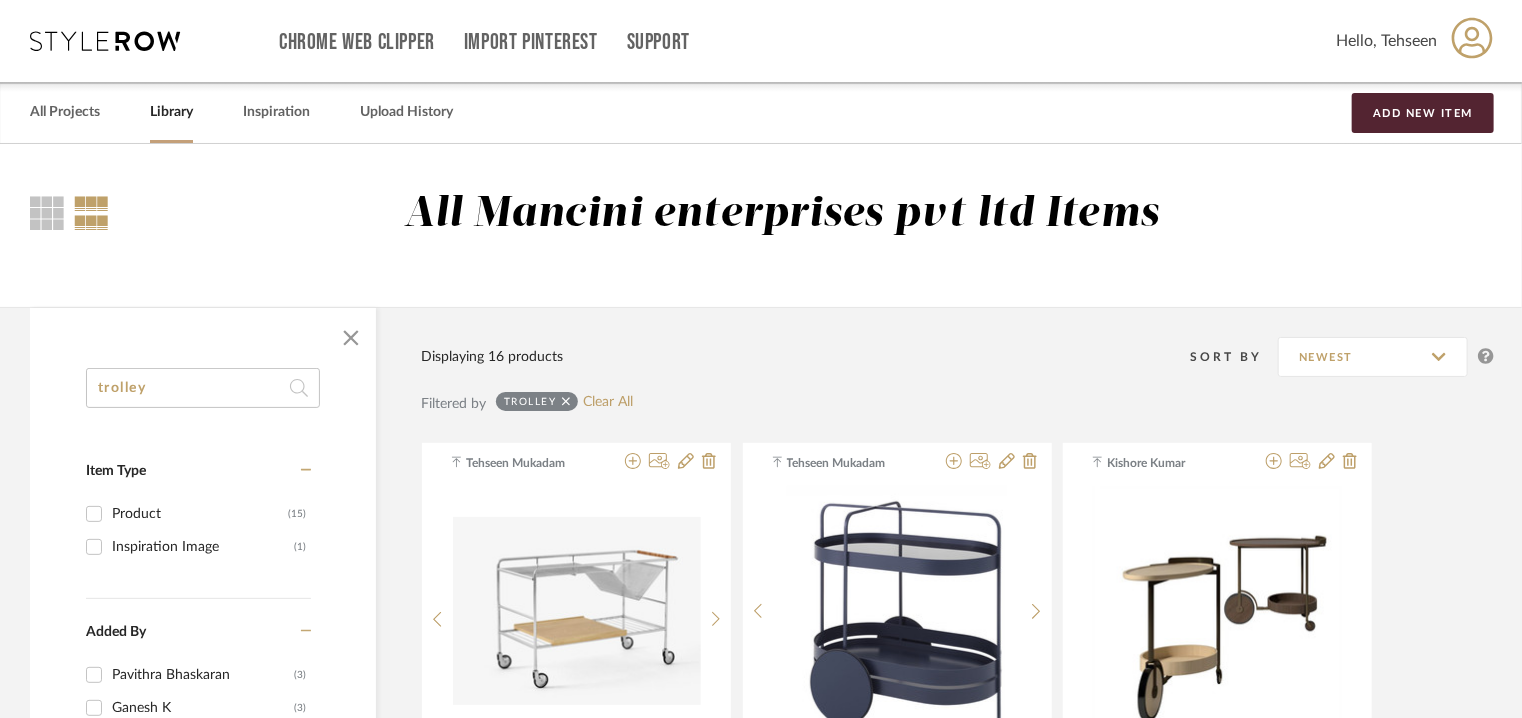 drag, startPoint x: 95, startPoint y: 383, endPoint x: 0, endPoint y: 386, distance: 95.047356 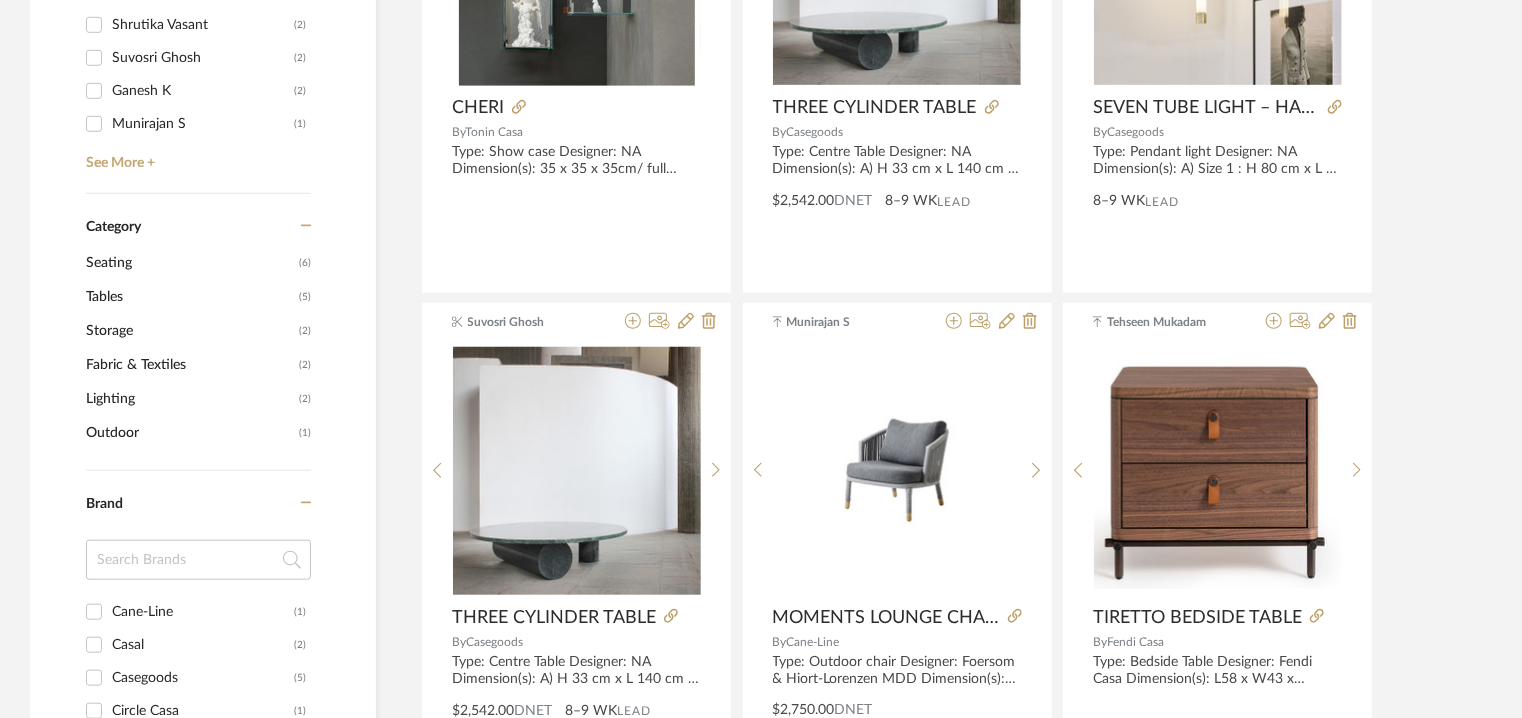 scroll, scrollTop: 900, scrollLeft: 0, axis: vertical 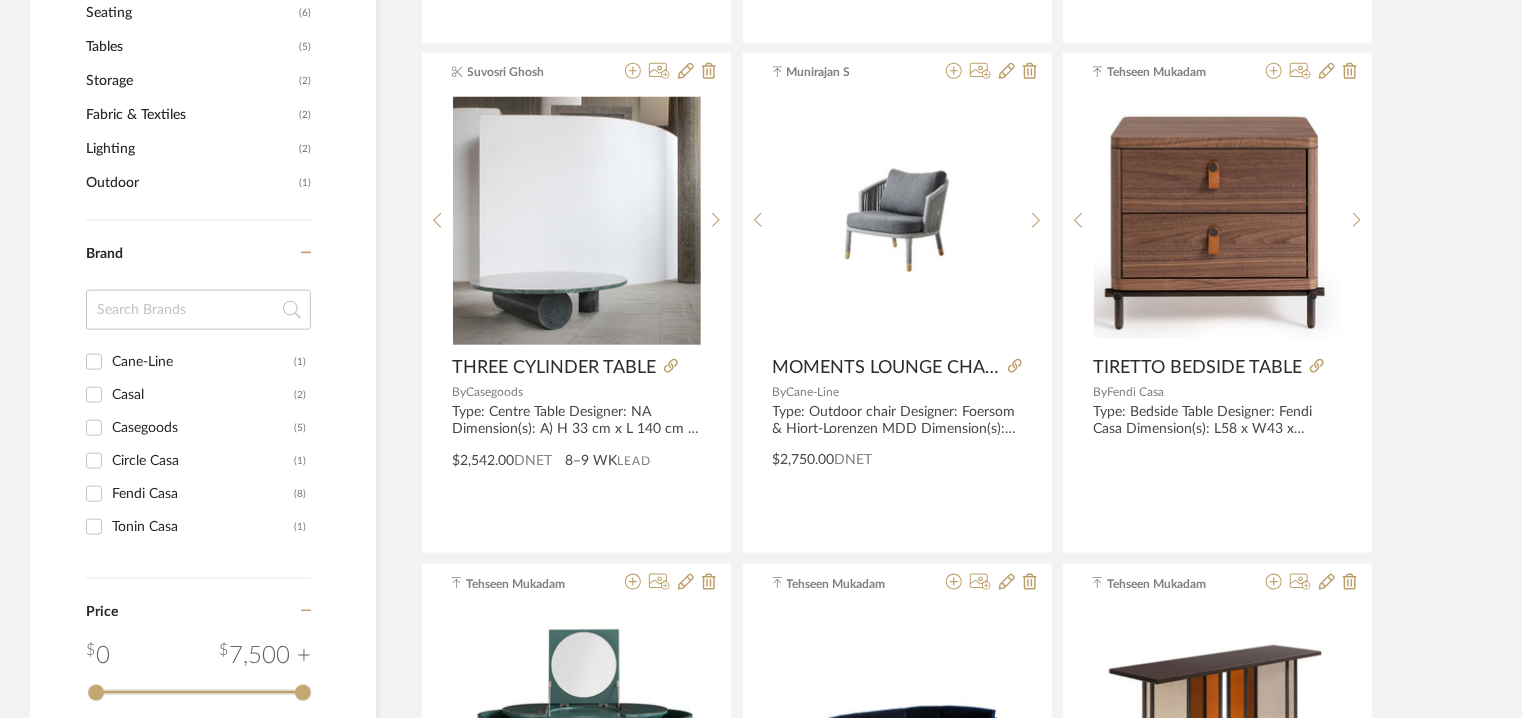 type on "caseg" 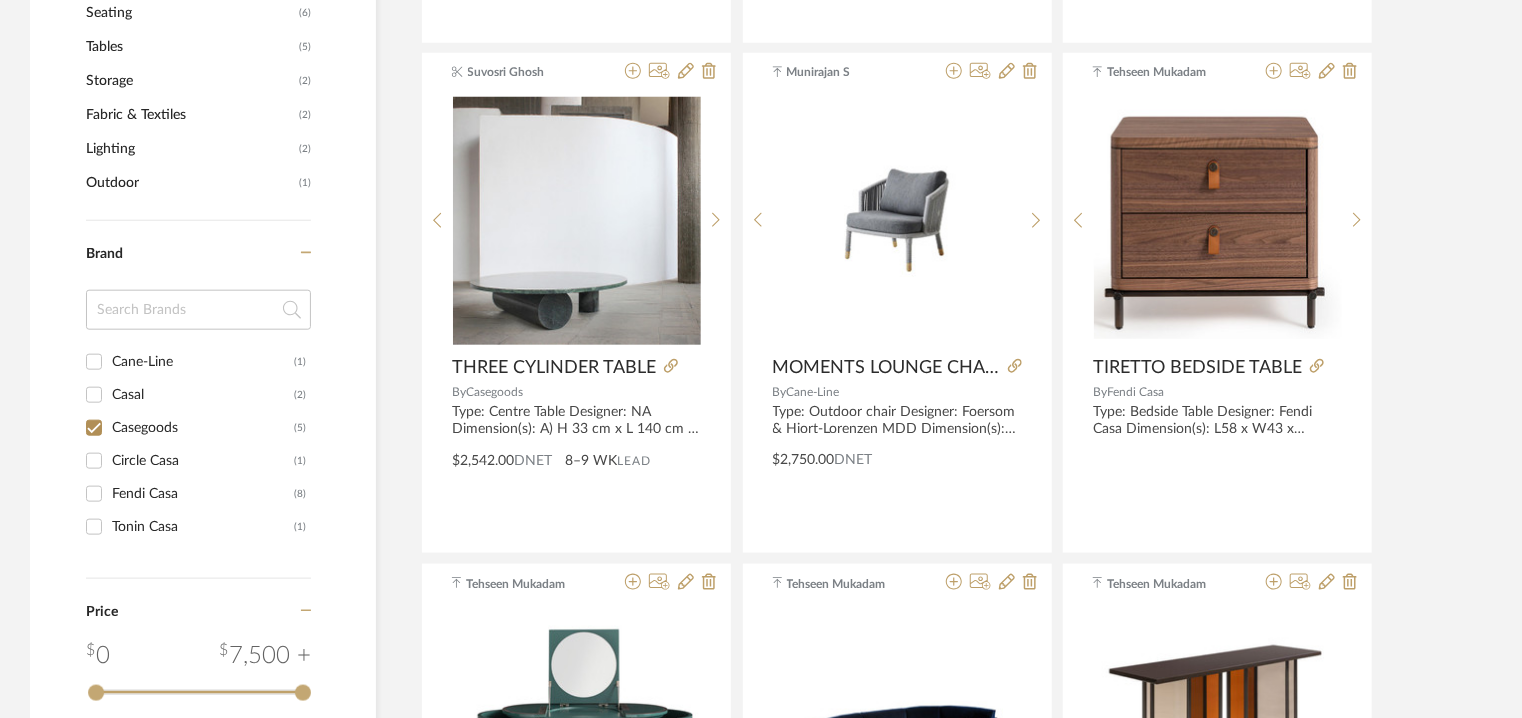 checkbox on "true" 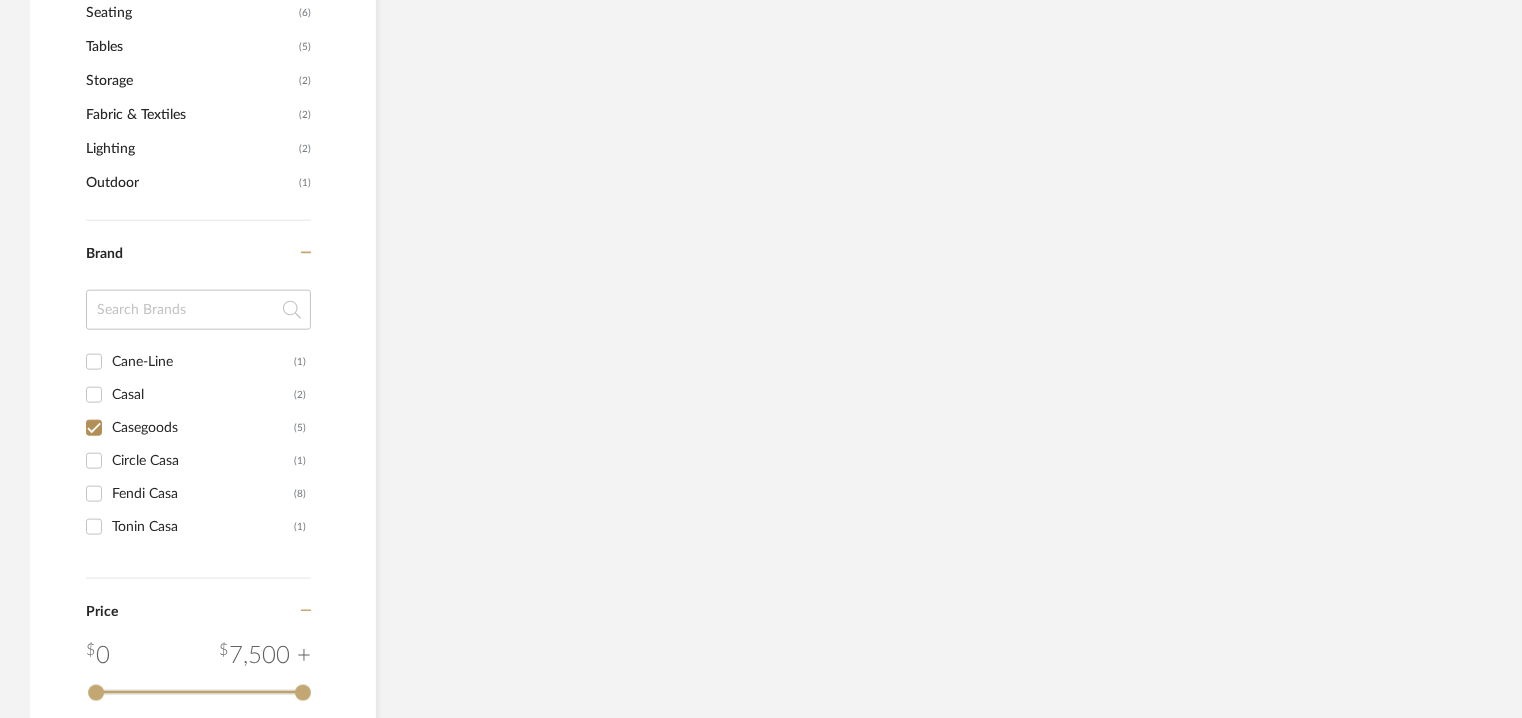 scroll, scrollTop: 781, scrollLeft: 0, axis: vertical 